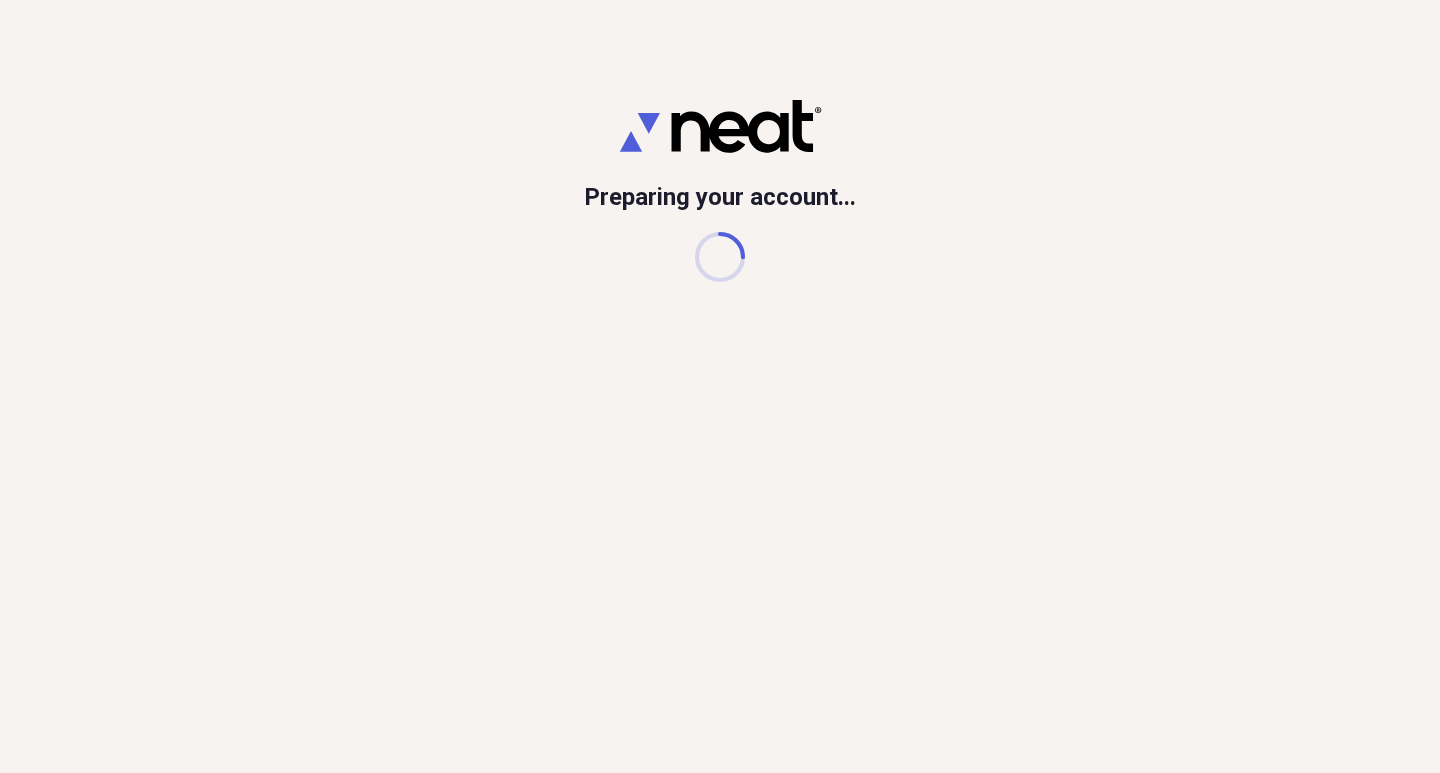scroll, scrollTop: 0, scrollLeft: 0, axis: both 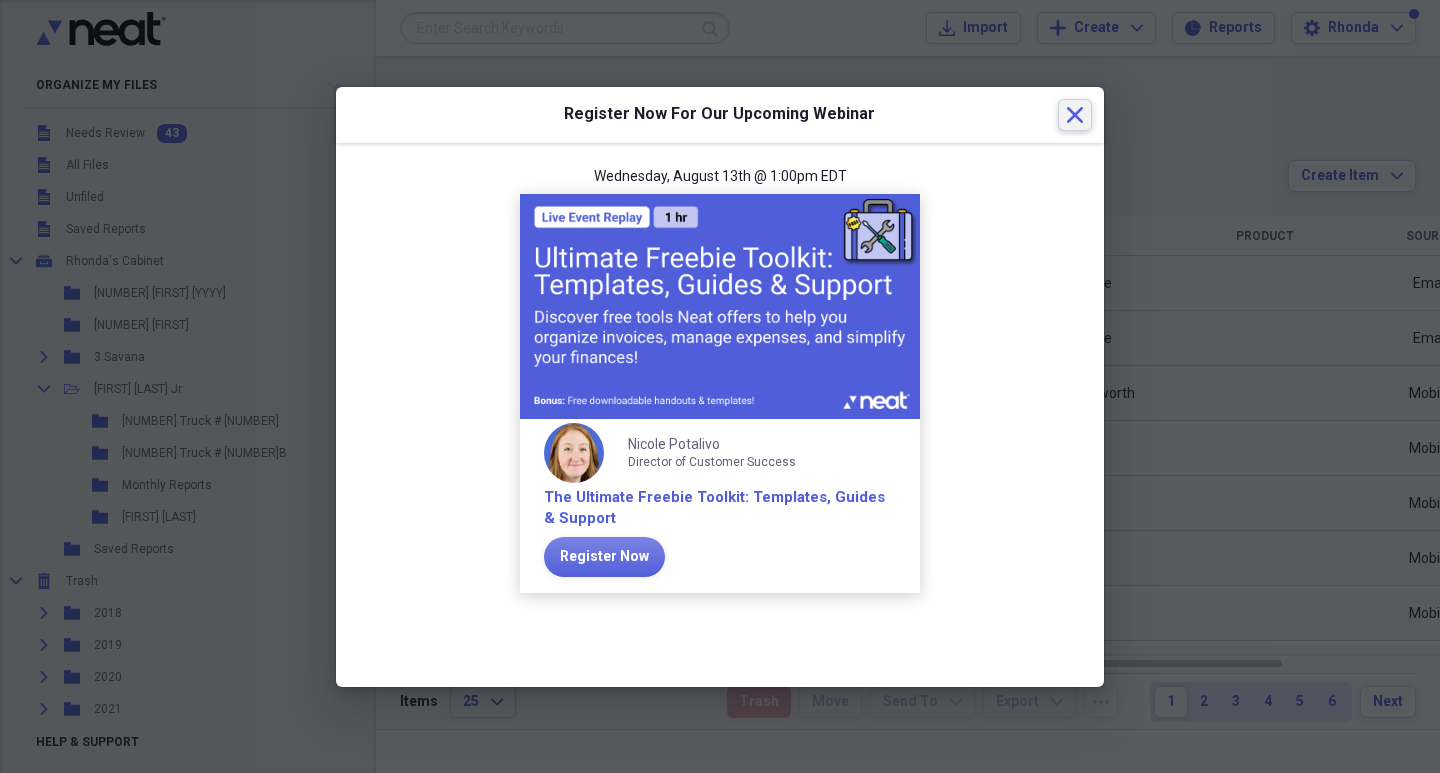 click on "Close" at bounding box center (1075, 115) 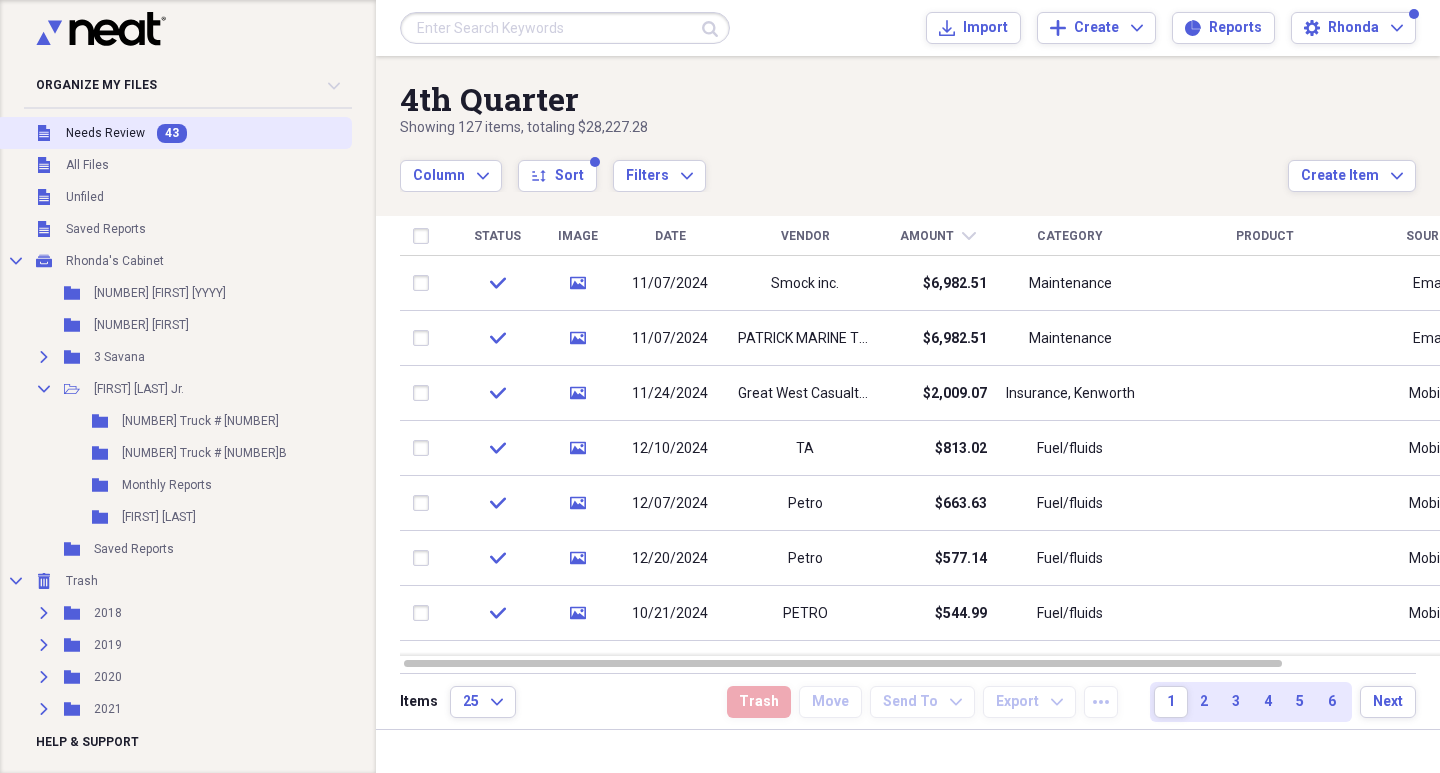 click on "Needs Review" at bounding box center (105, 133) 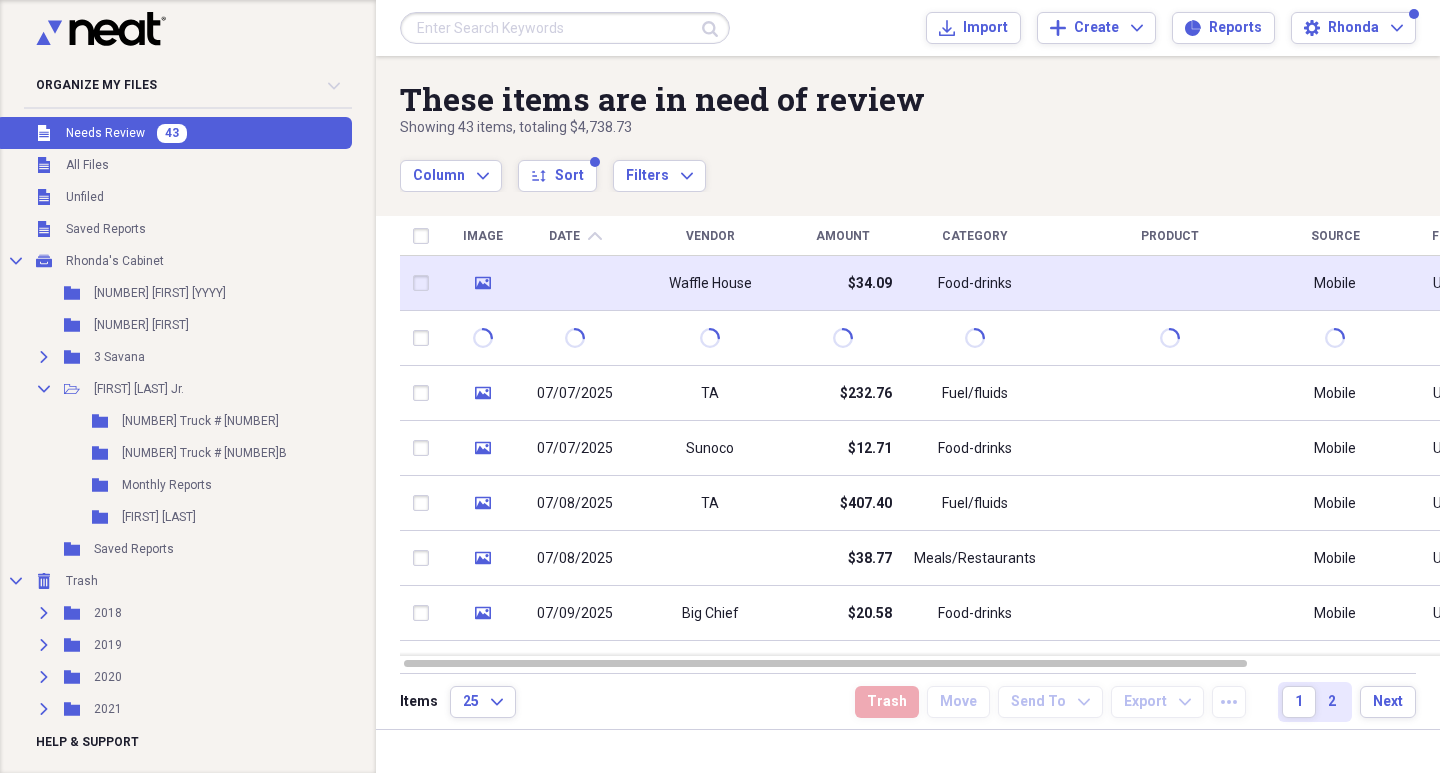 click on "Waffle House" at bounding box center (710, 284) 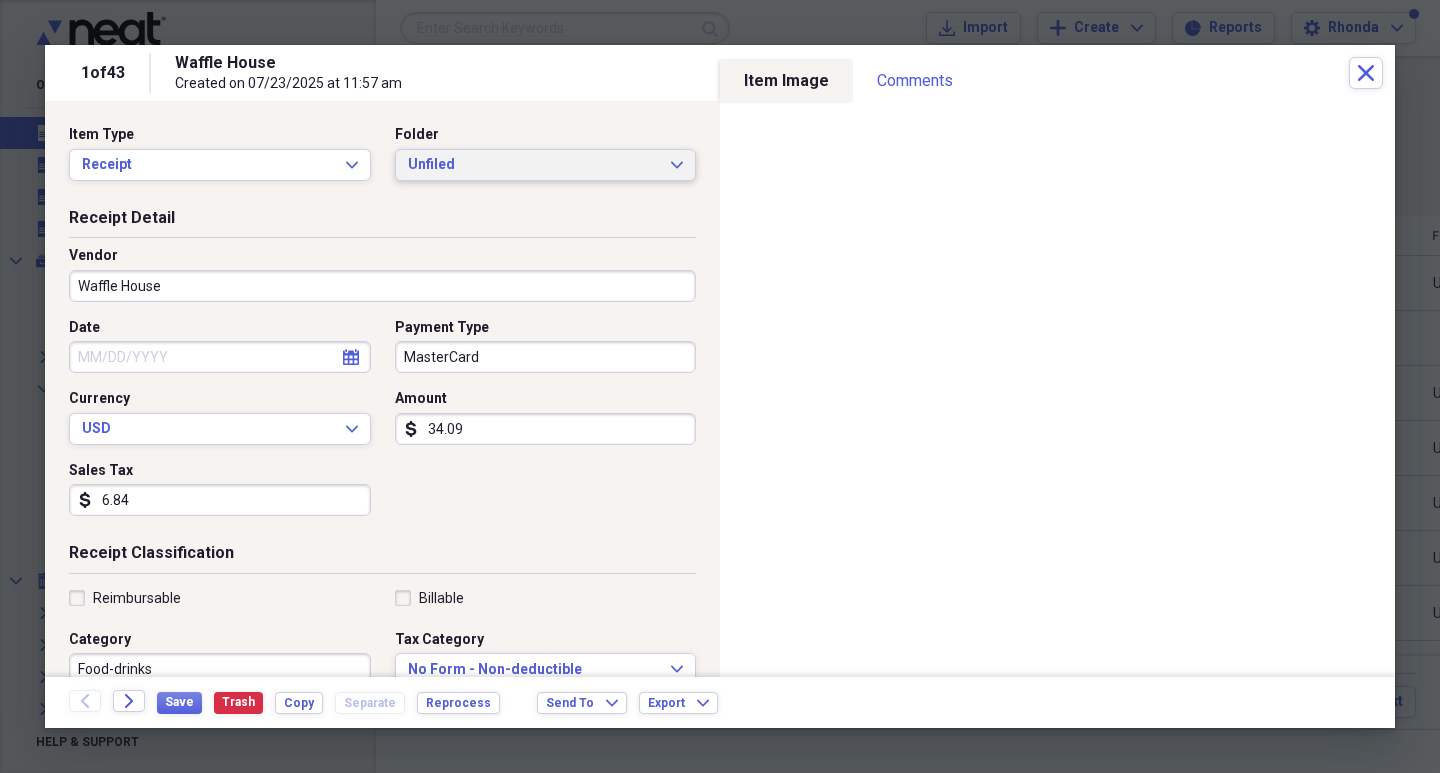 click on "Unfiled" at bounding box center (534, 165) 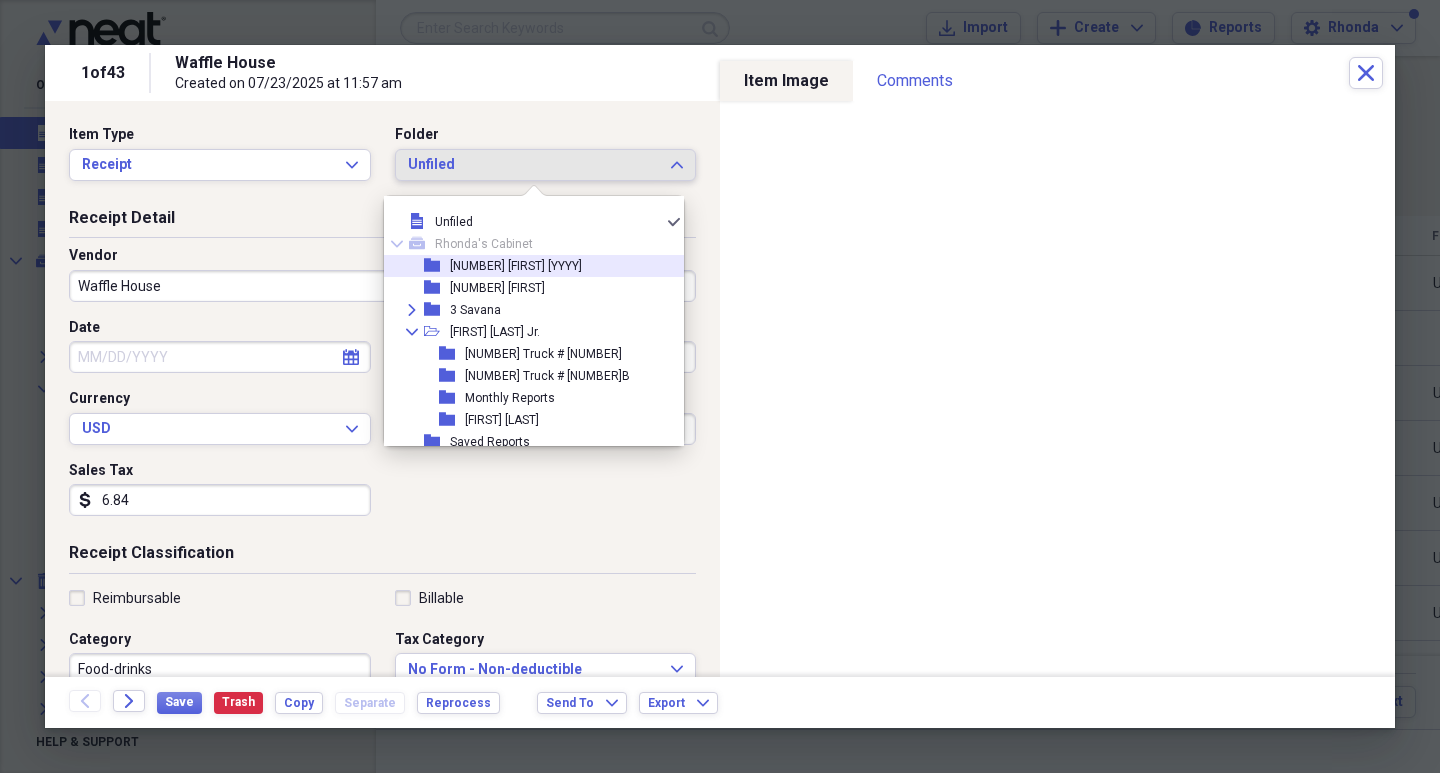 click on "[NUMBER] [FIRST] [YYYY]" at bounding box center (516, 266) 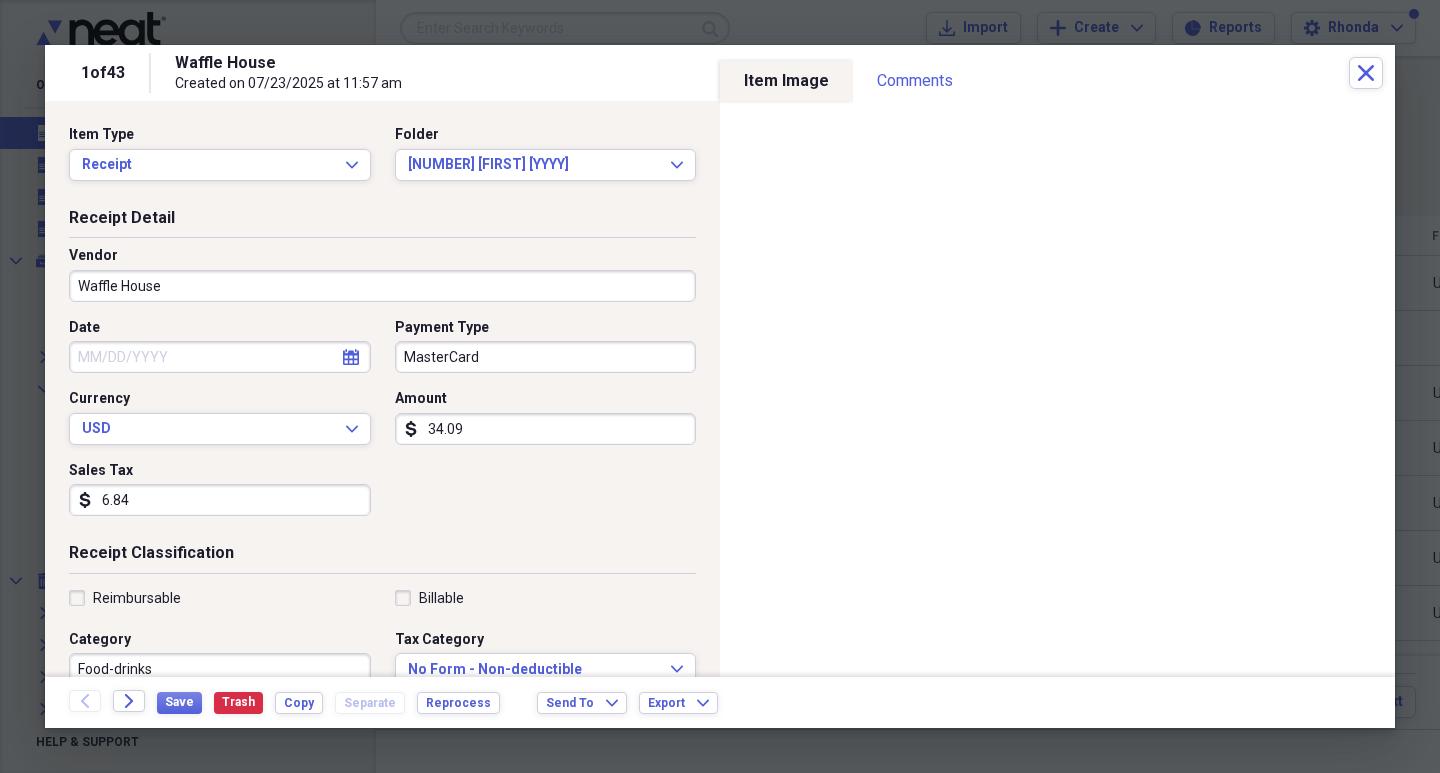 click on "Date" at bounding box center (220, 357) 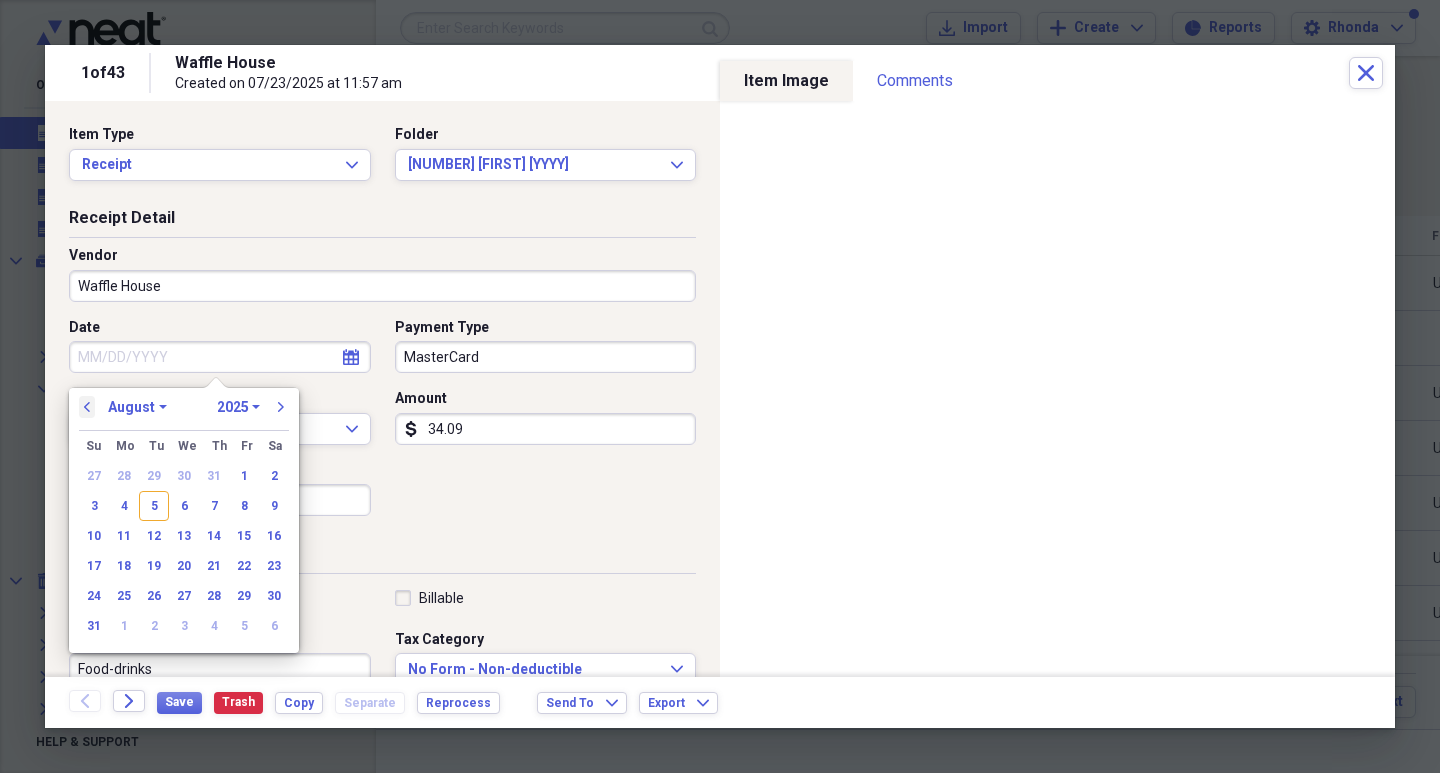 click on "previous" at bounding box center [87, 407] 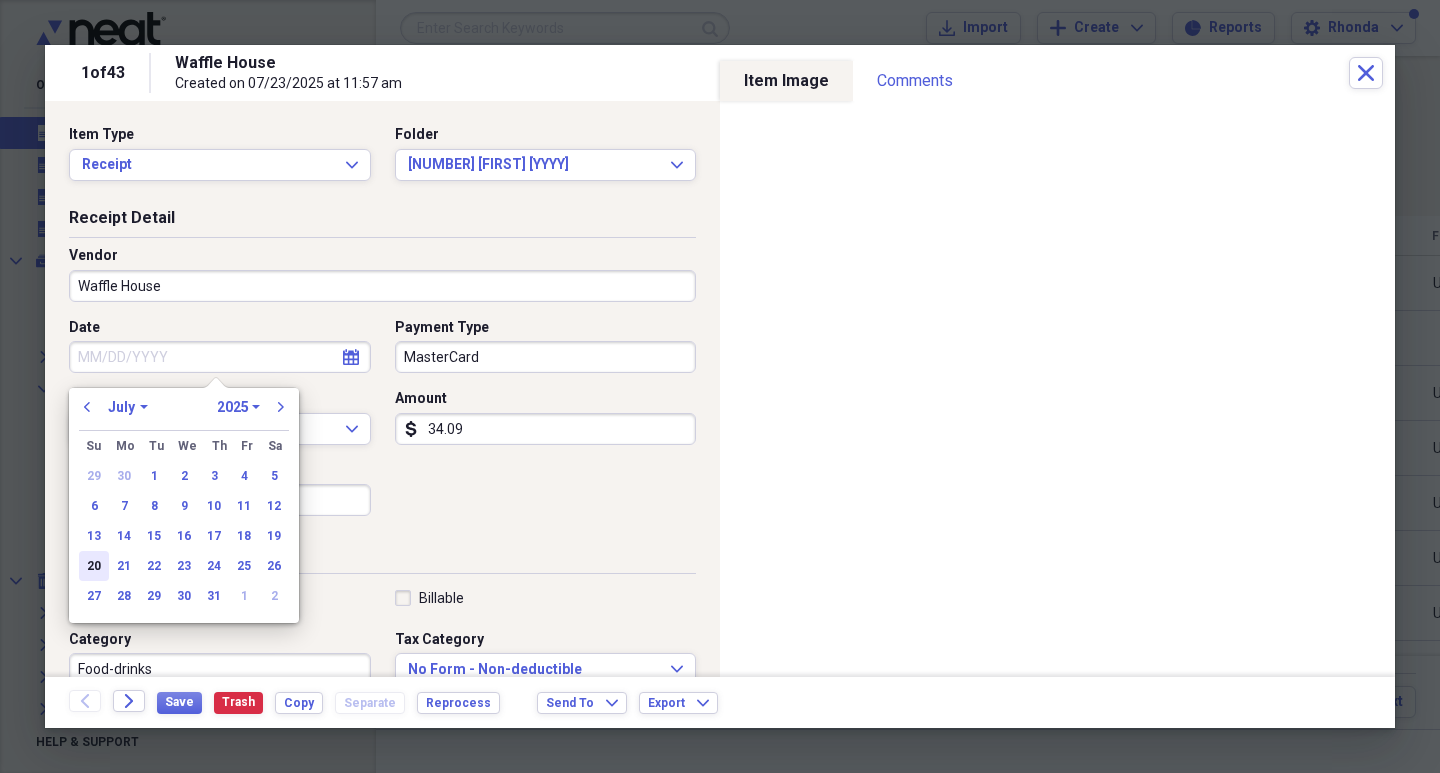 click on "20" at bounding box center [94, 566] 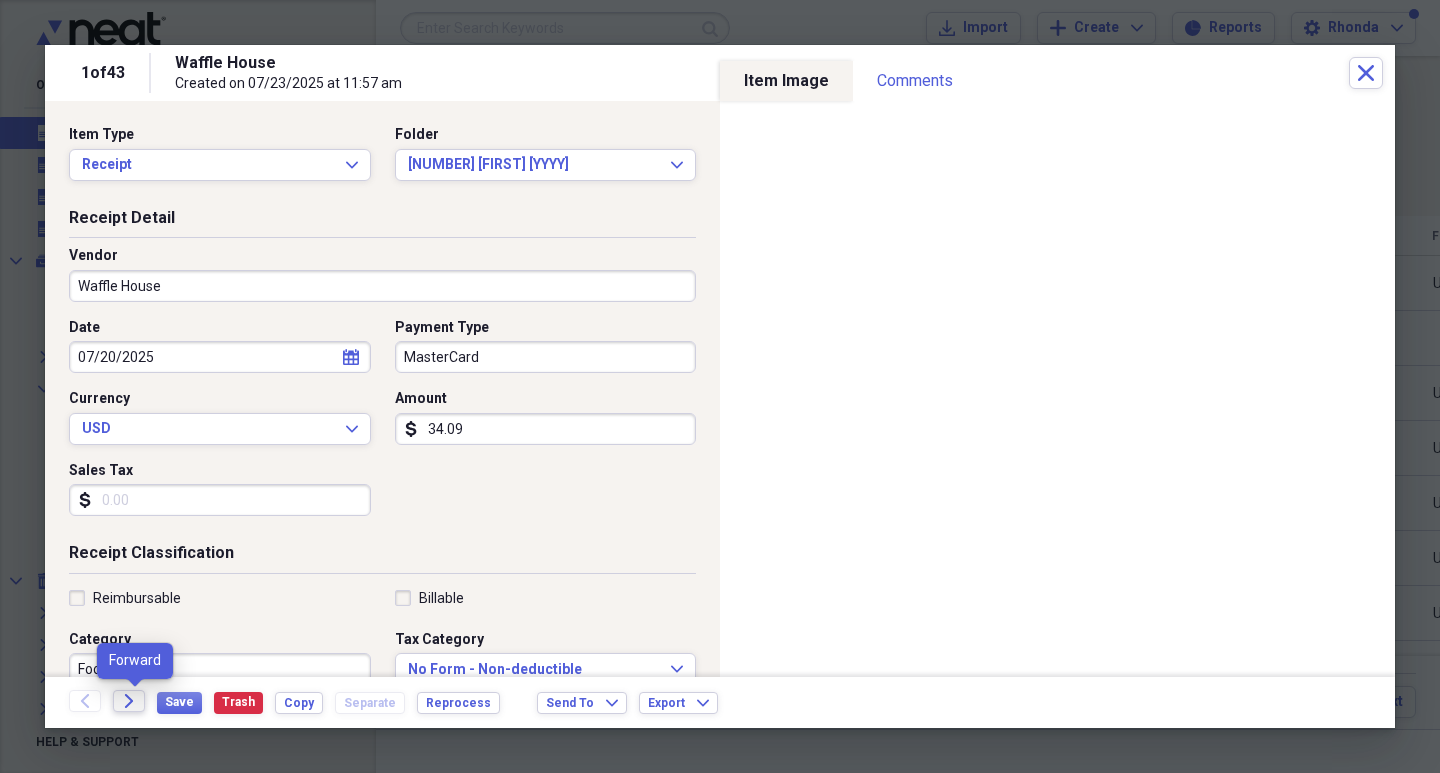 type 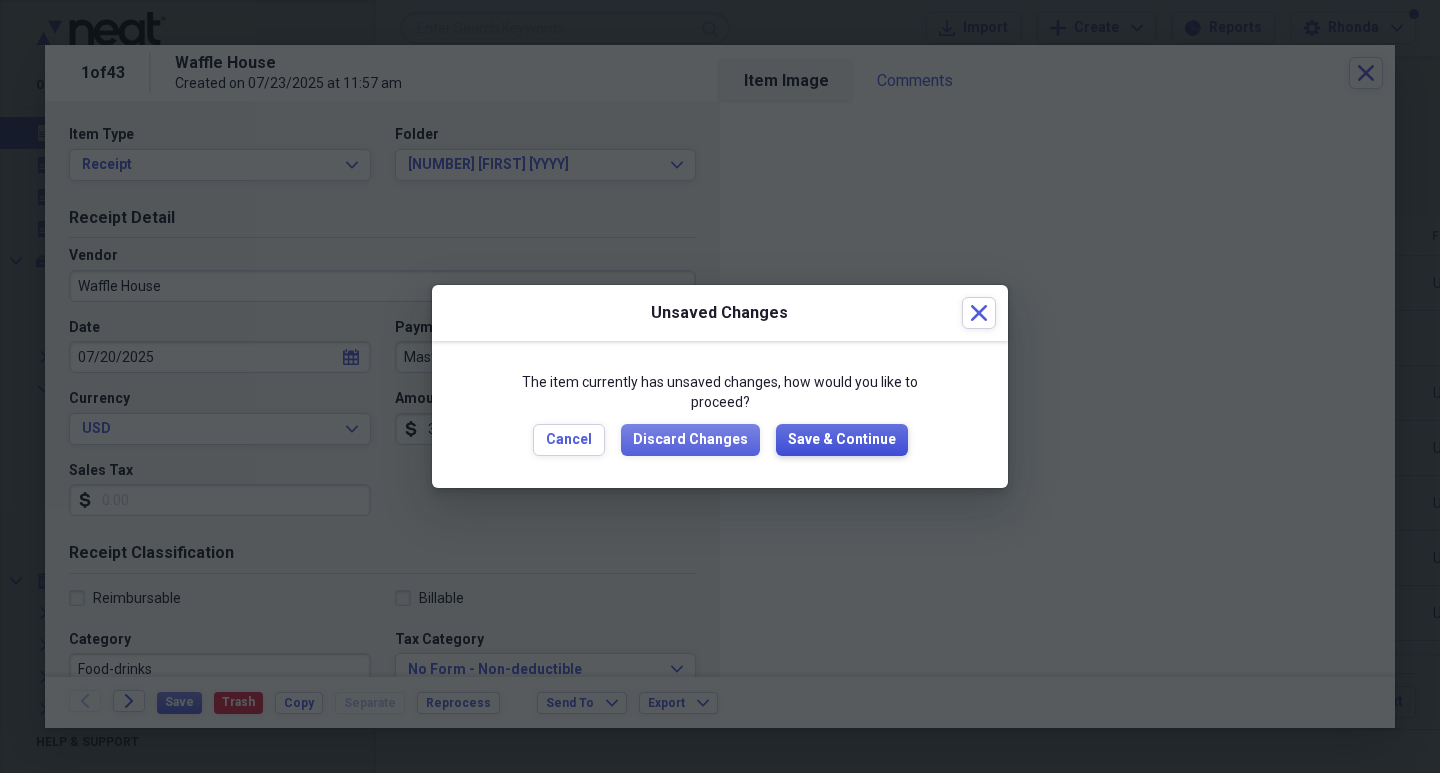 click on "Save & Continue" at bounding box center (842, 440) 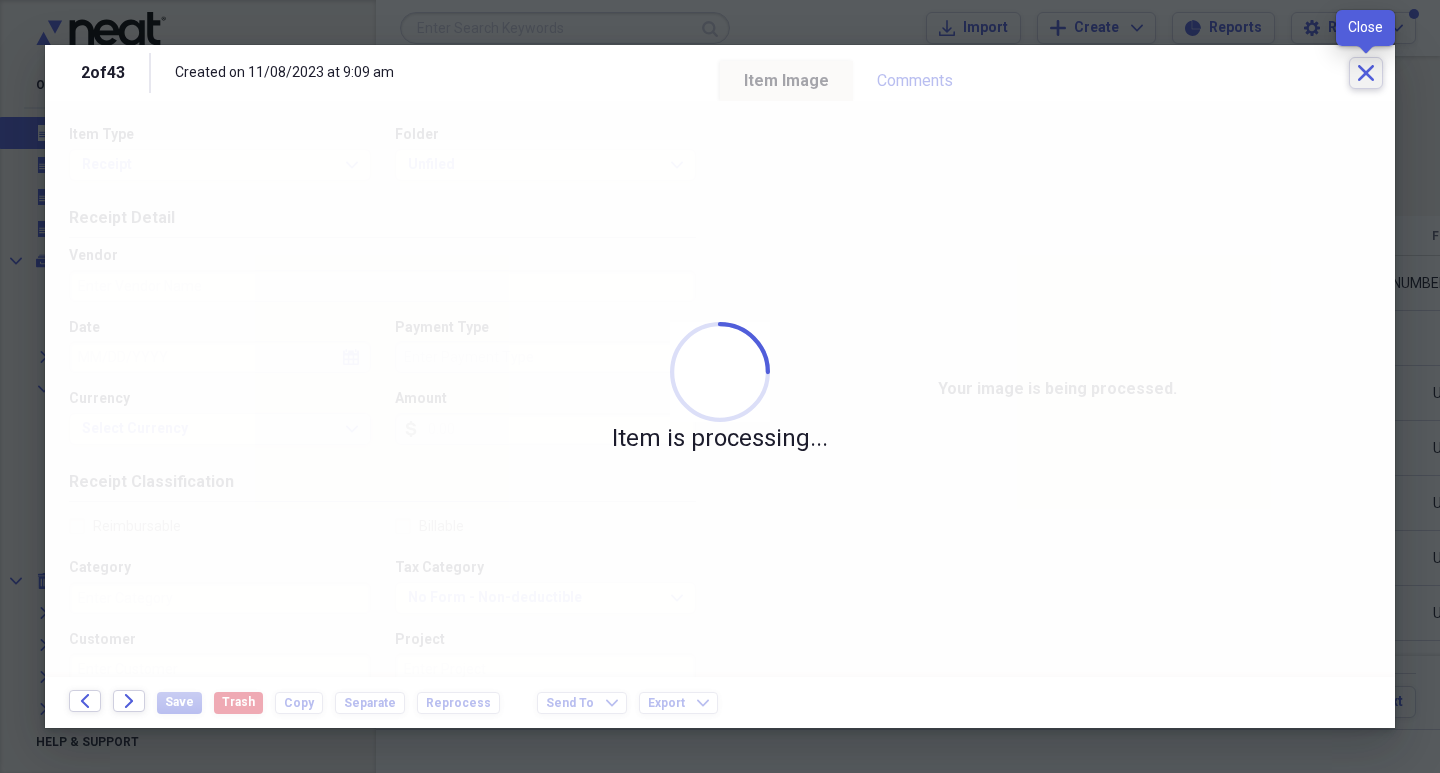 click on "Close" 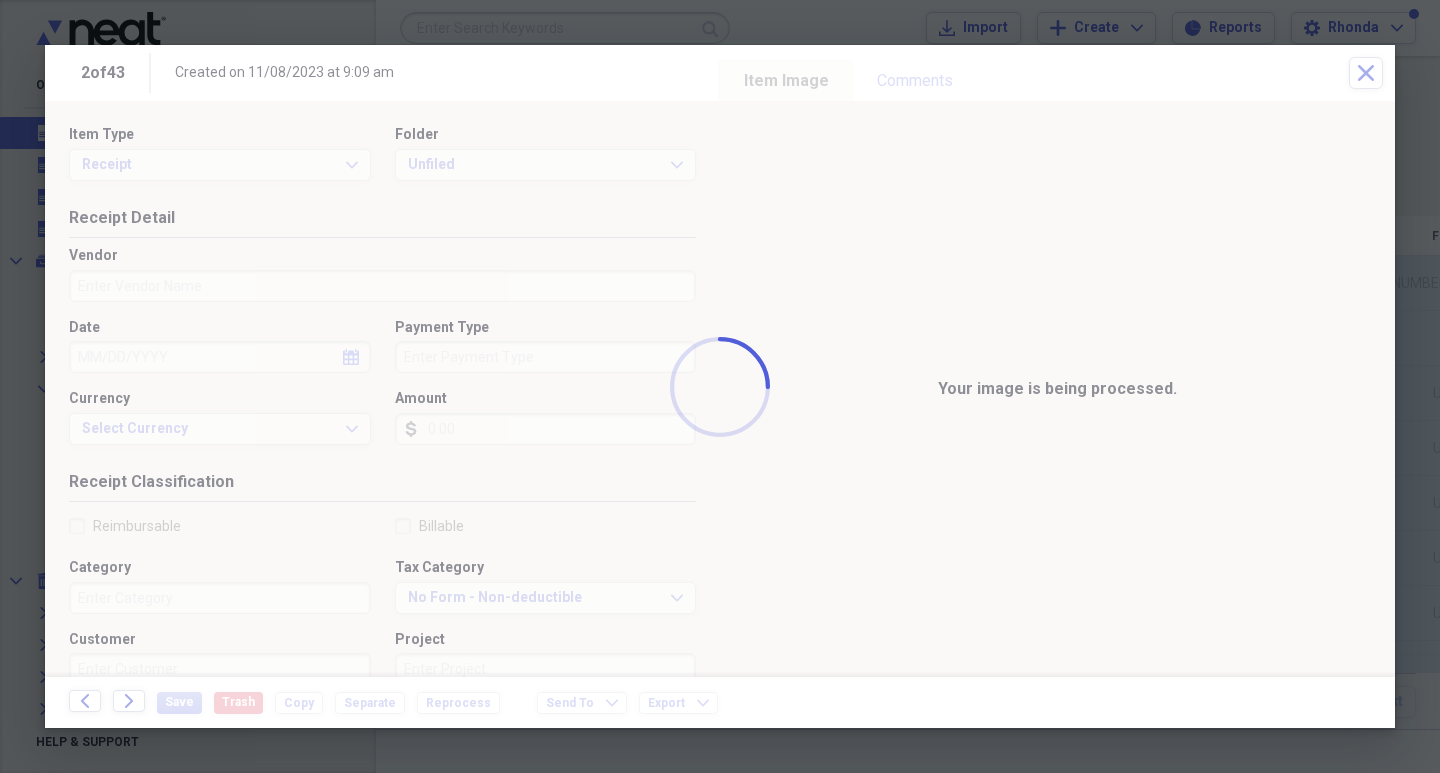 click at bounding box center (720, 386) 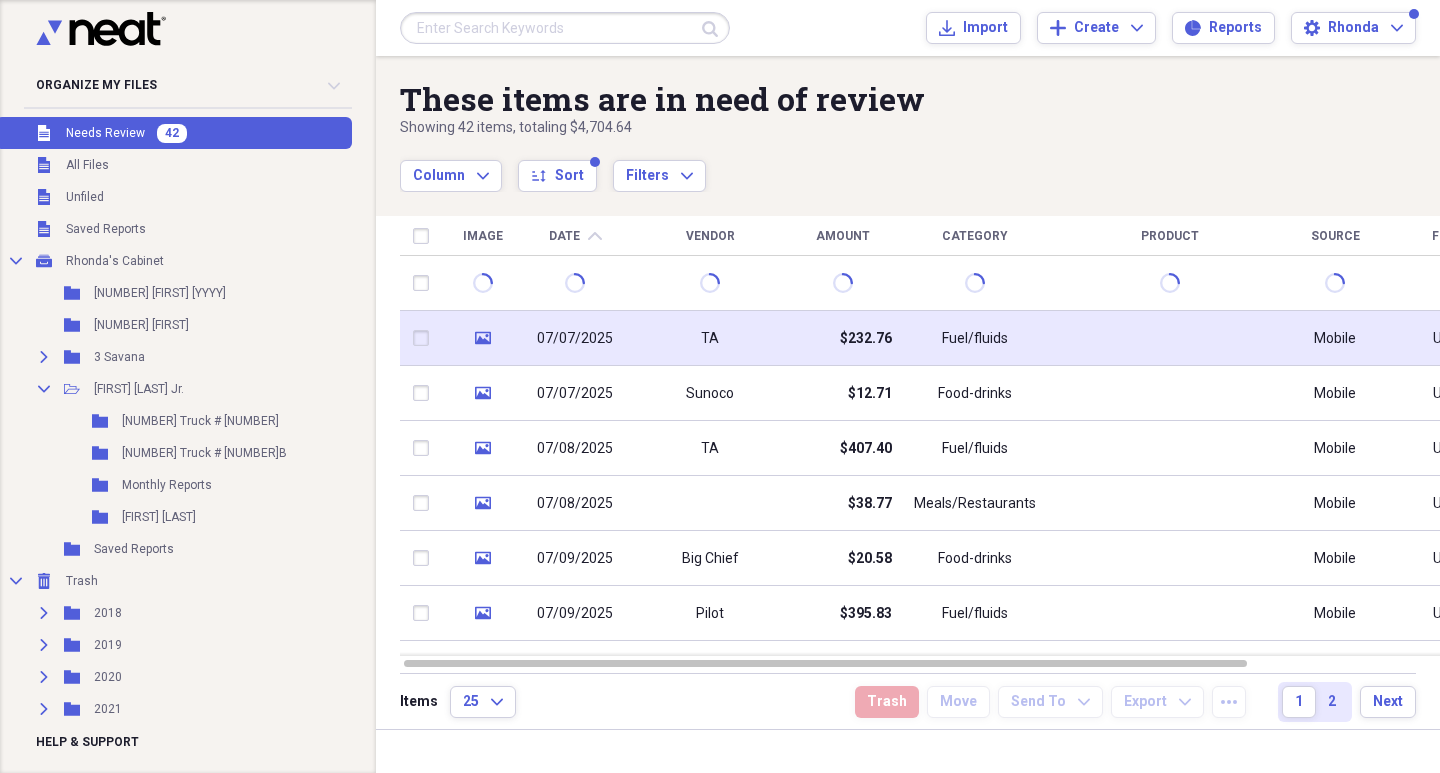 click on "07/07/2025" at bounding box center [575, 339] 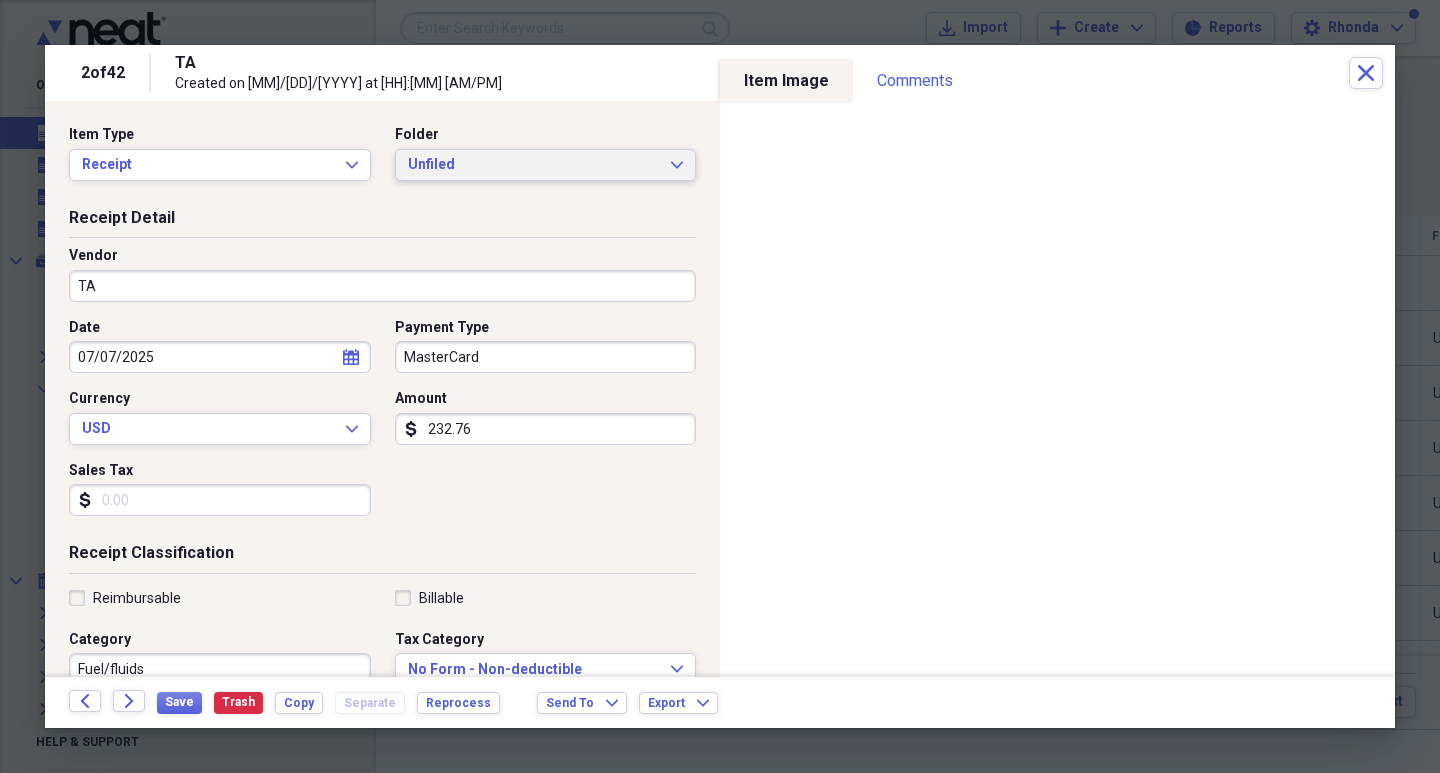 click on "Unfiled" at bounding box center [534, 165] 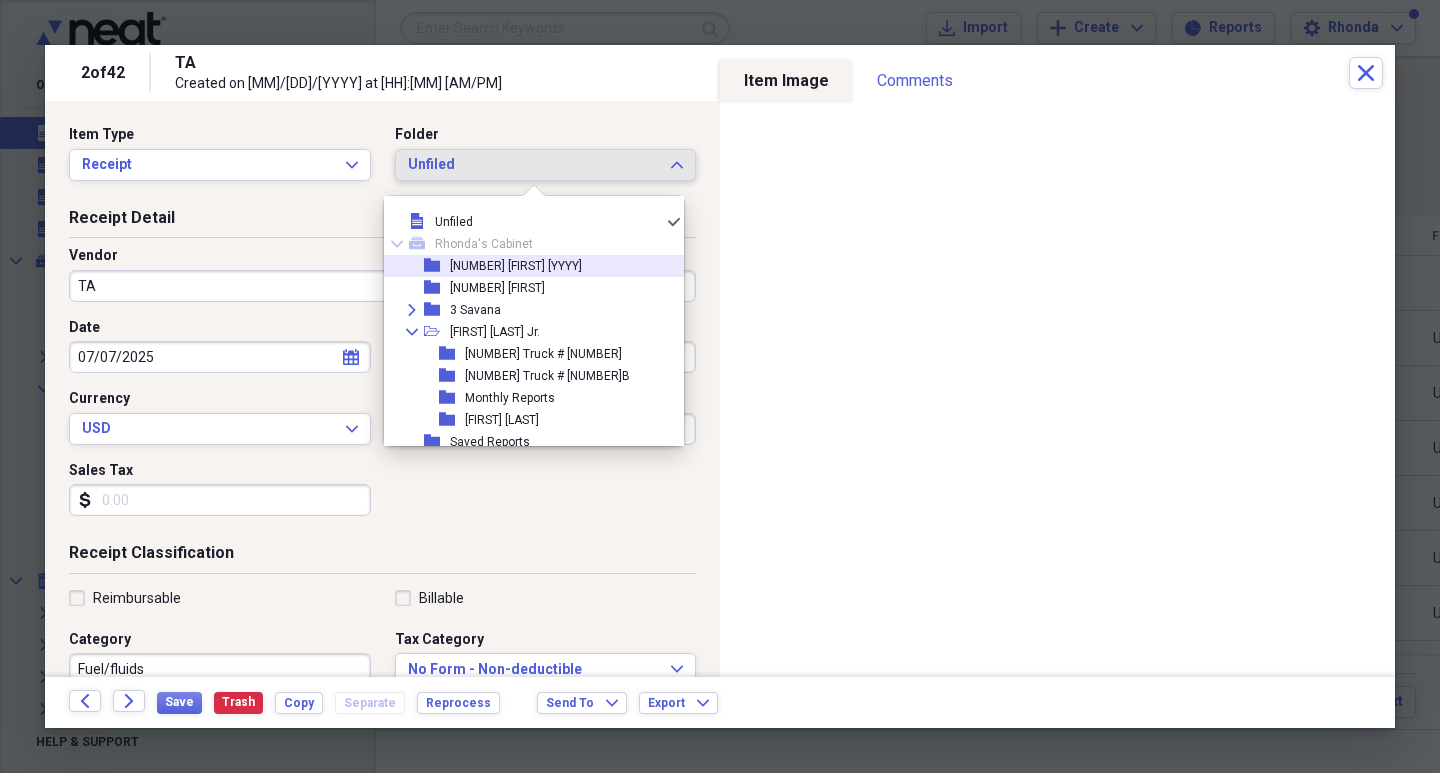 click on "[NUMBER] [FIRST] [YYYY]" at bounding box center [516, 266] 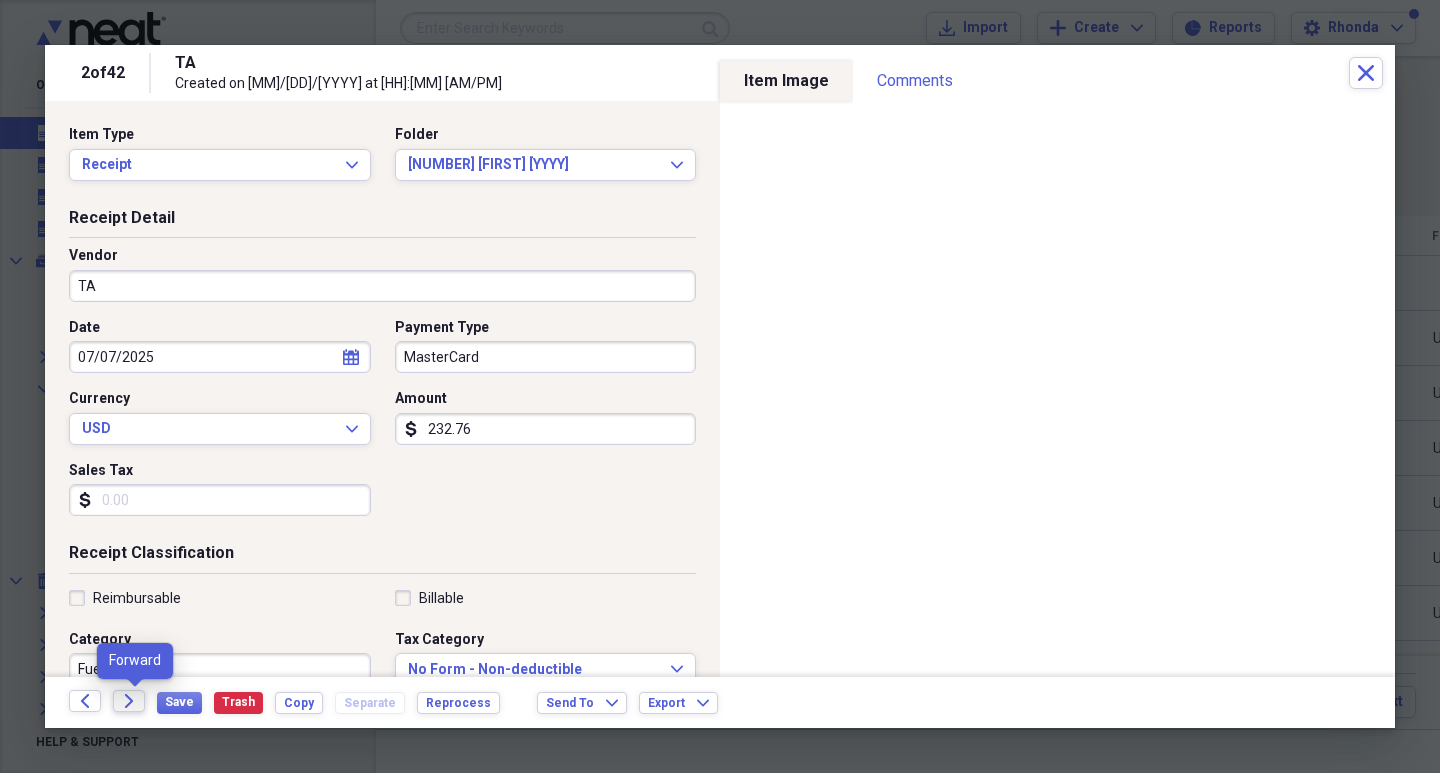 click on "Forward" 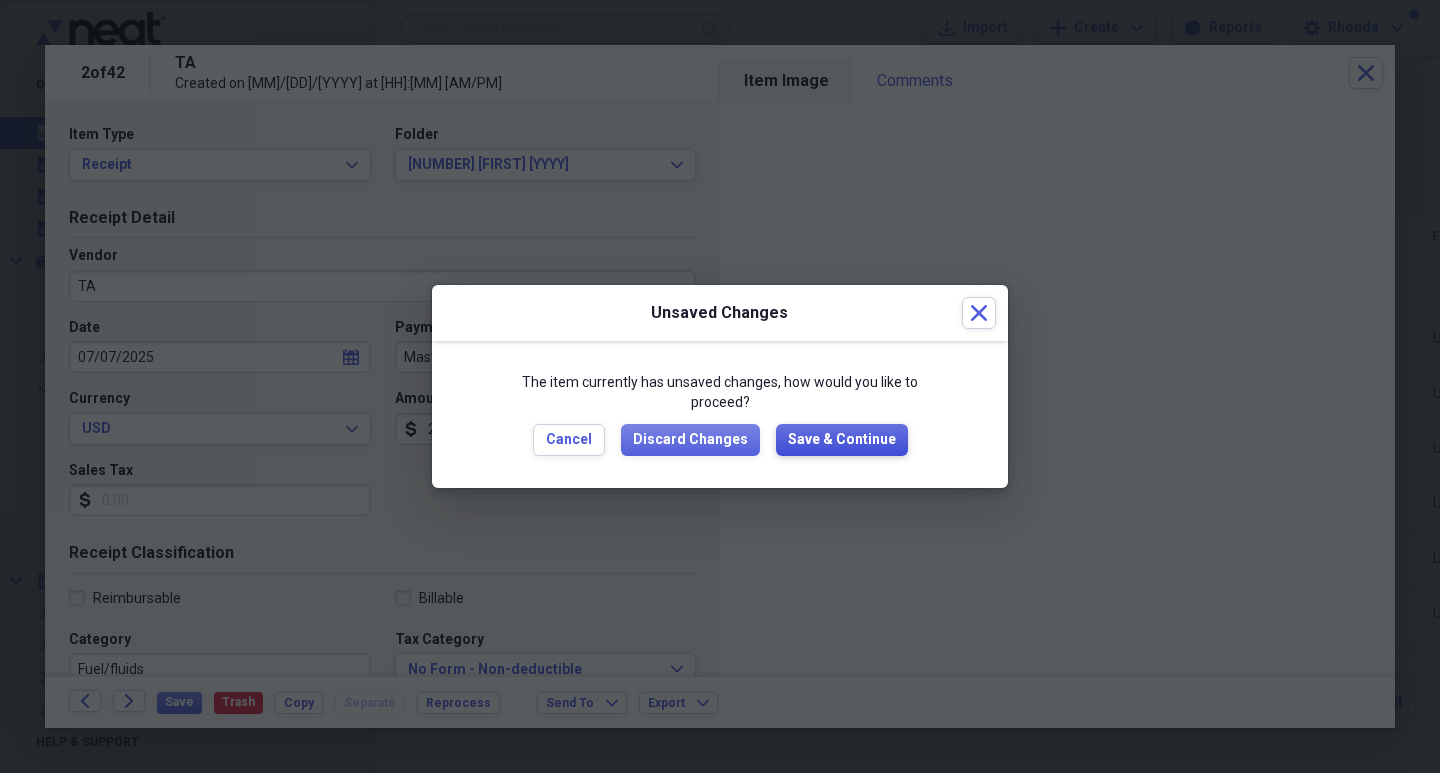 click on "Save & Continue" at bounding box center [842, 440] 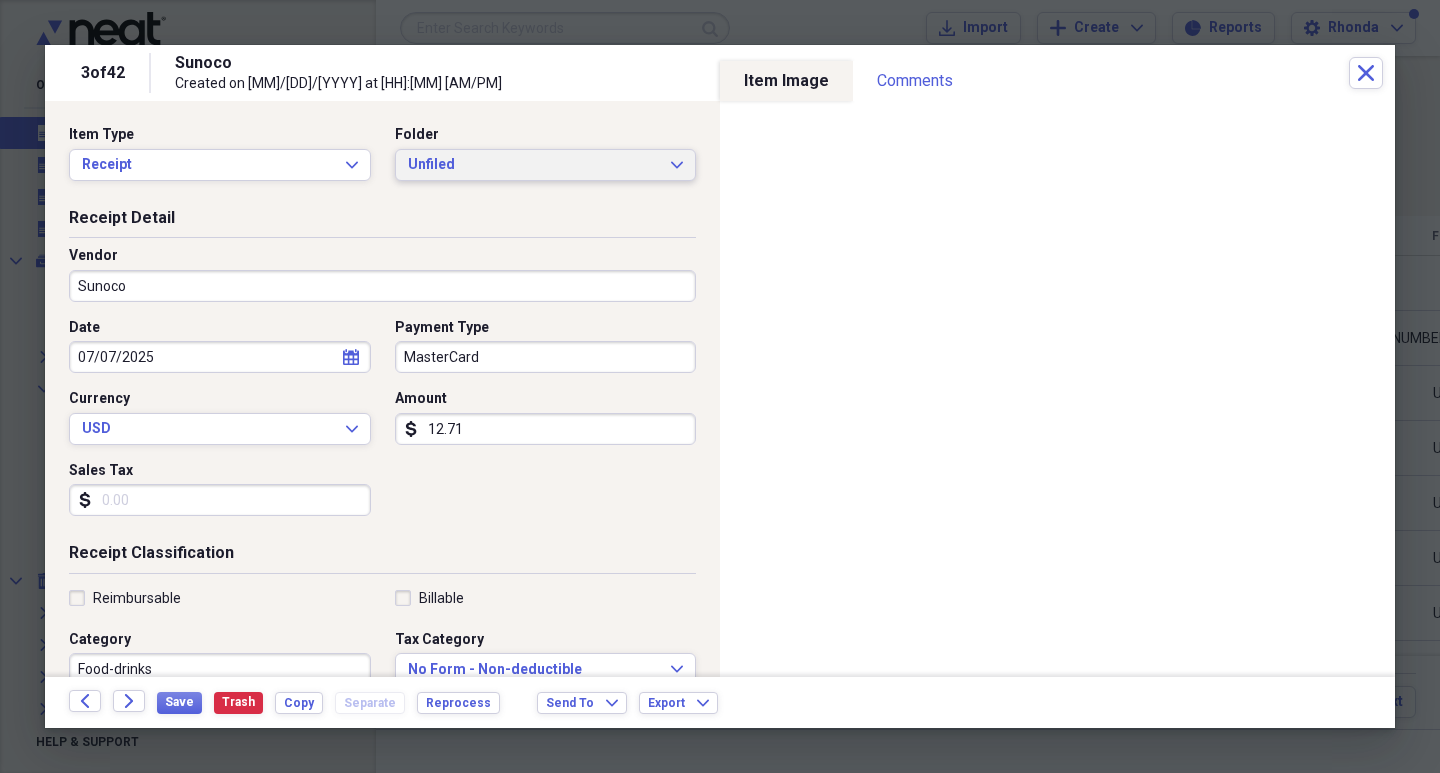 click on "Unfiled" at bounding box center (534, 165) 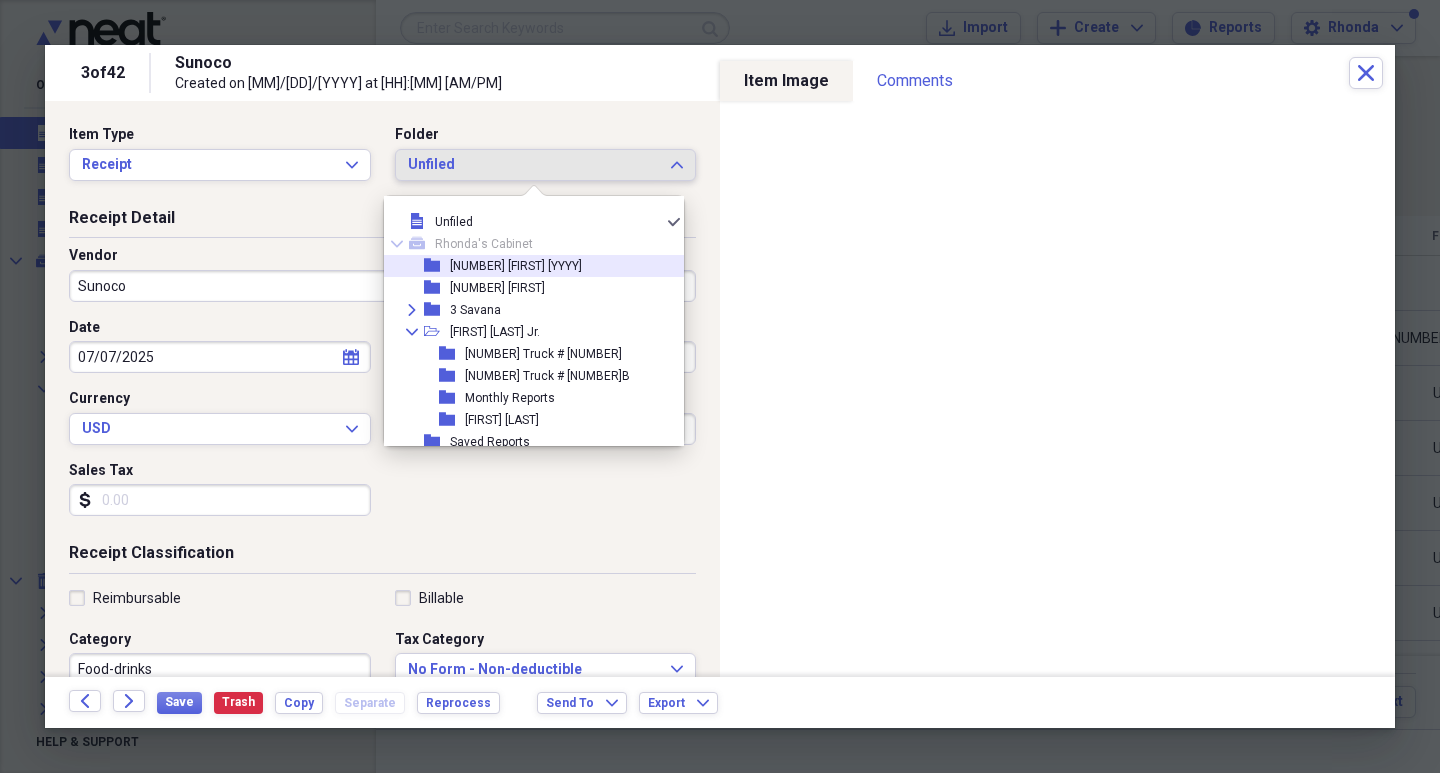 click on "[NUMBER] [FIRST] [YYYY]" at bounding box center (516, 266) 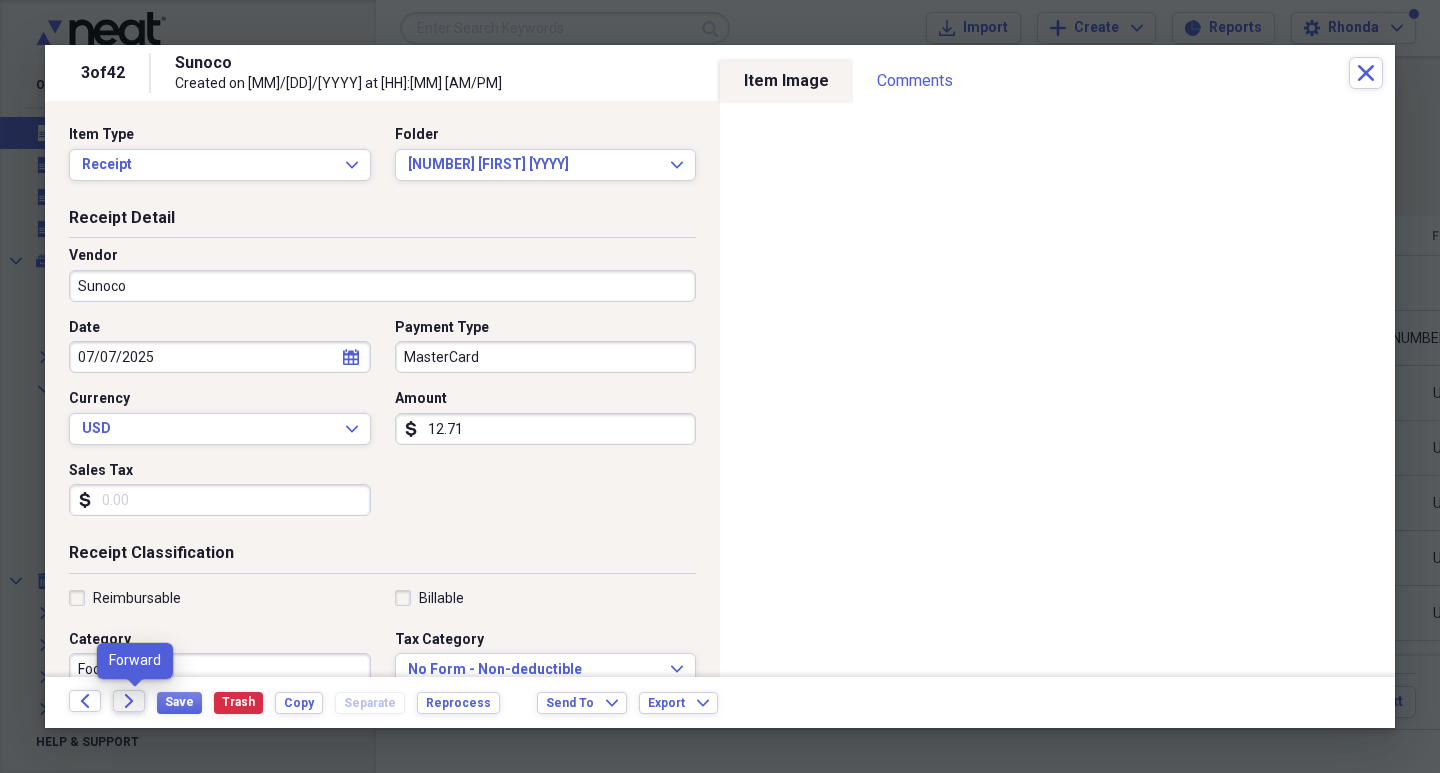 click on "Forward" 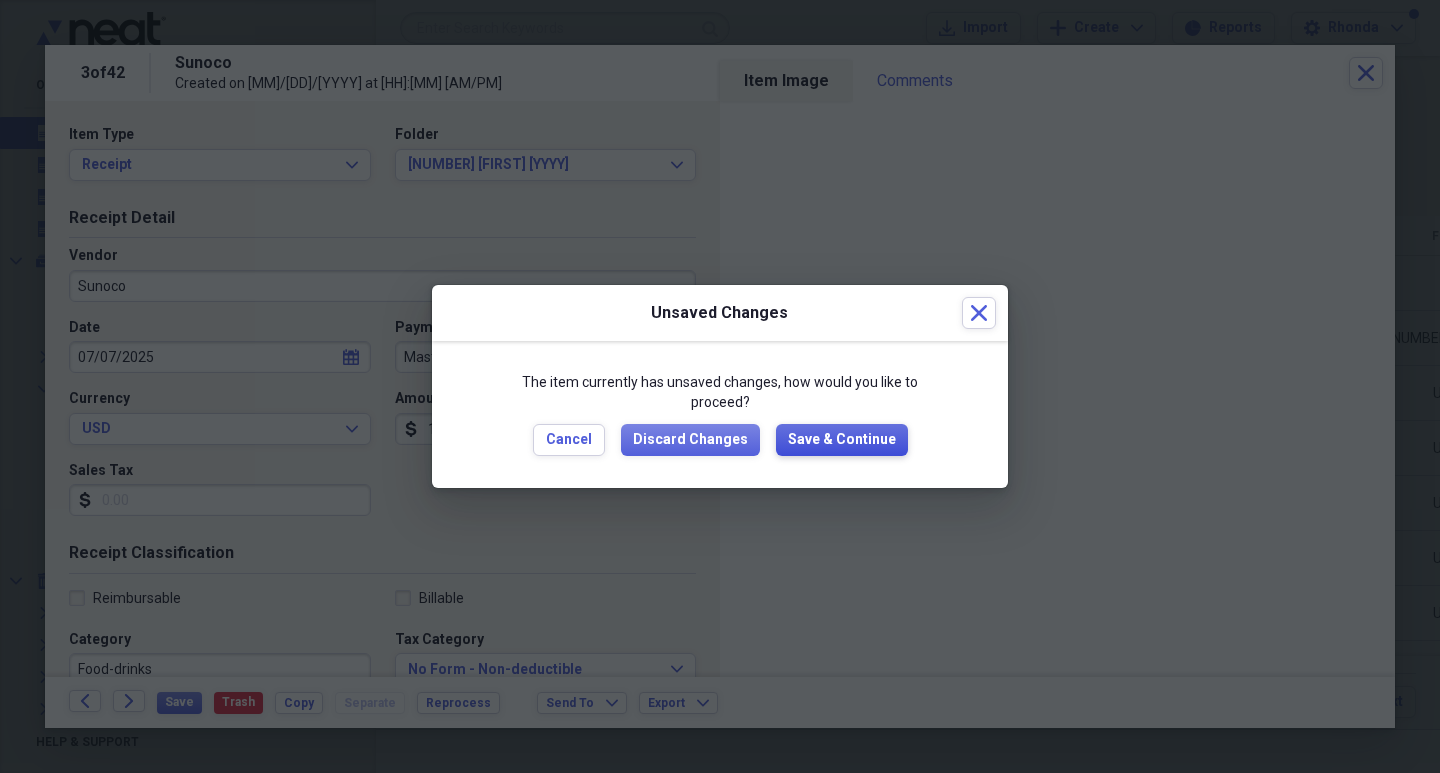click on "Save & Continue" at bounding box center (842, 440) 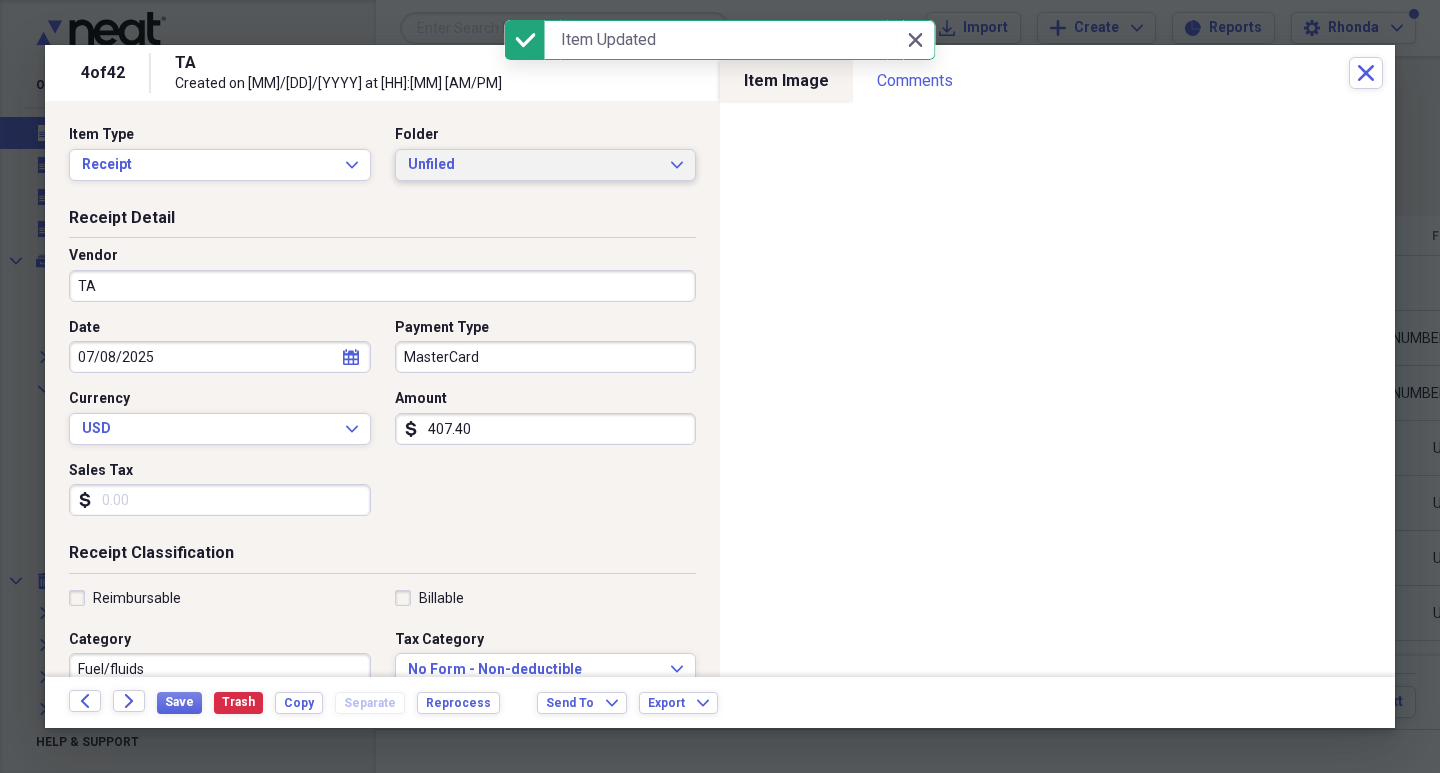 click on "Unfiled" at bounding box center (534, 165) 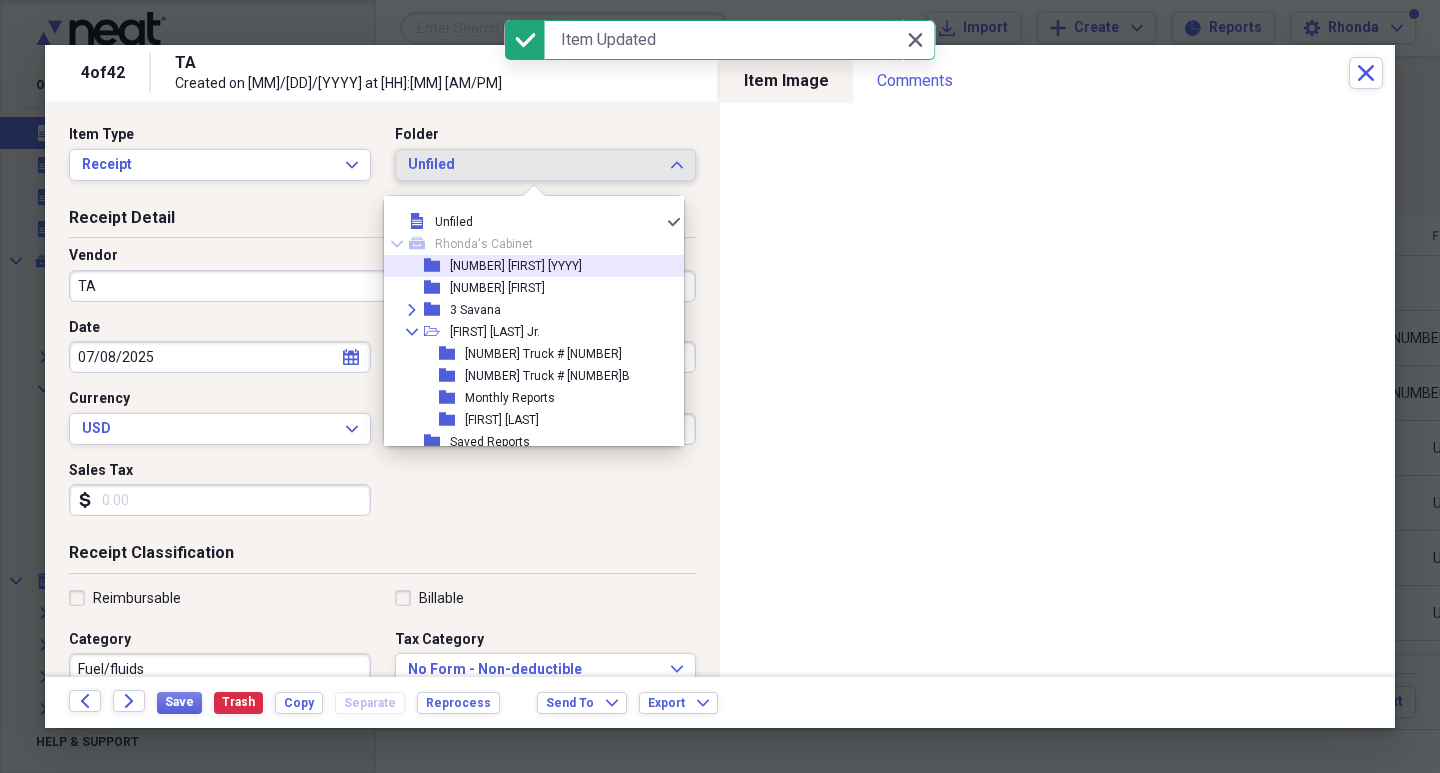 click on "folder [NUMBER] [FIRST] [YYYY]" at bounding box center (526, 266) 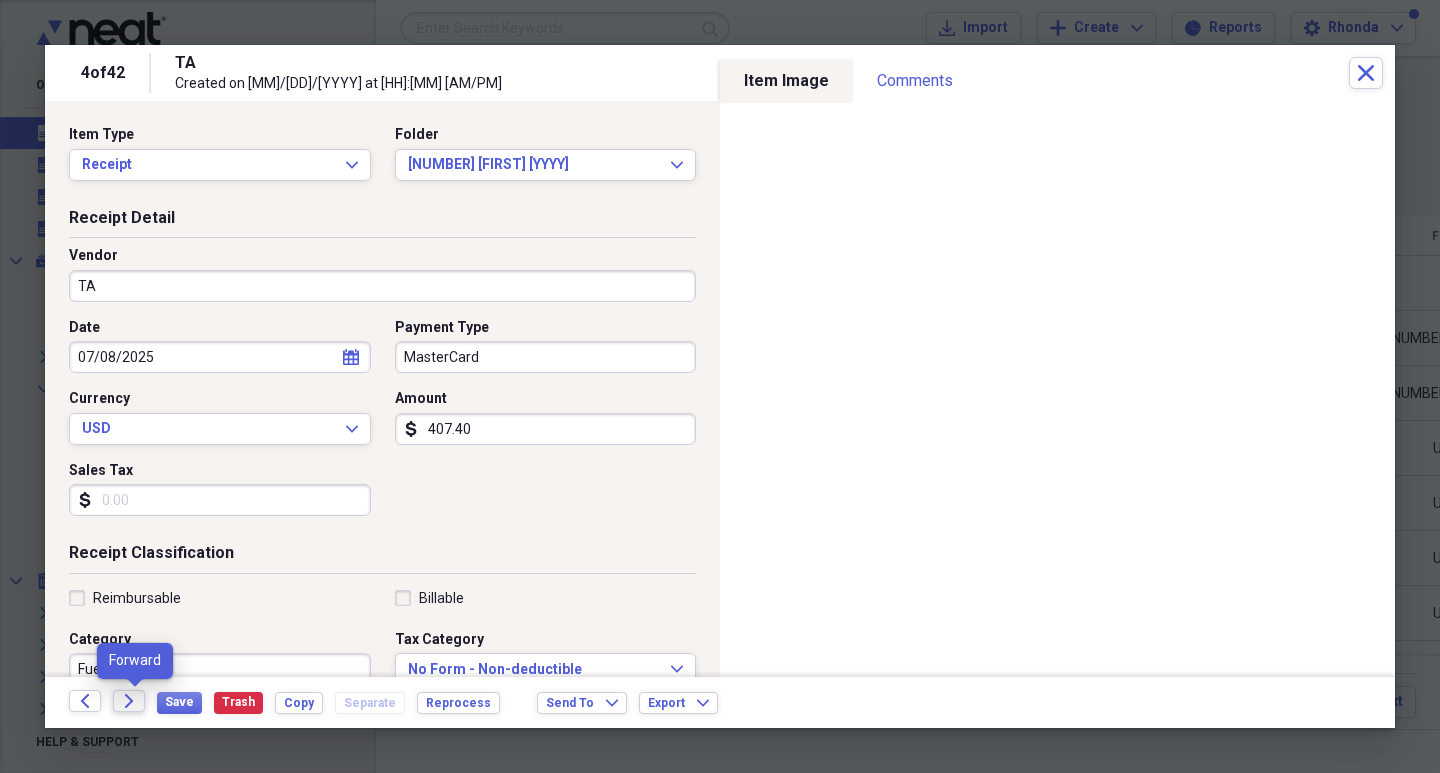 click 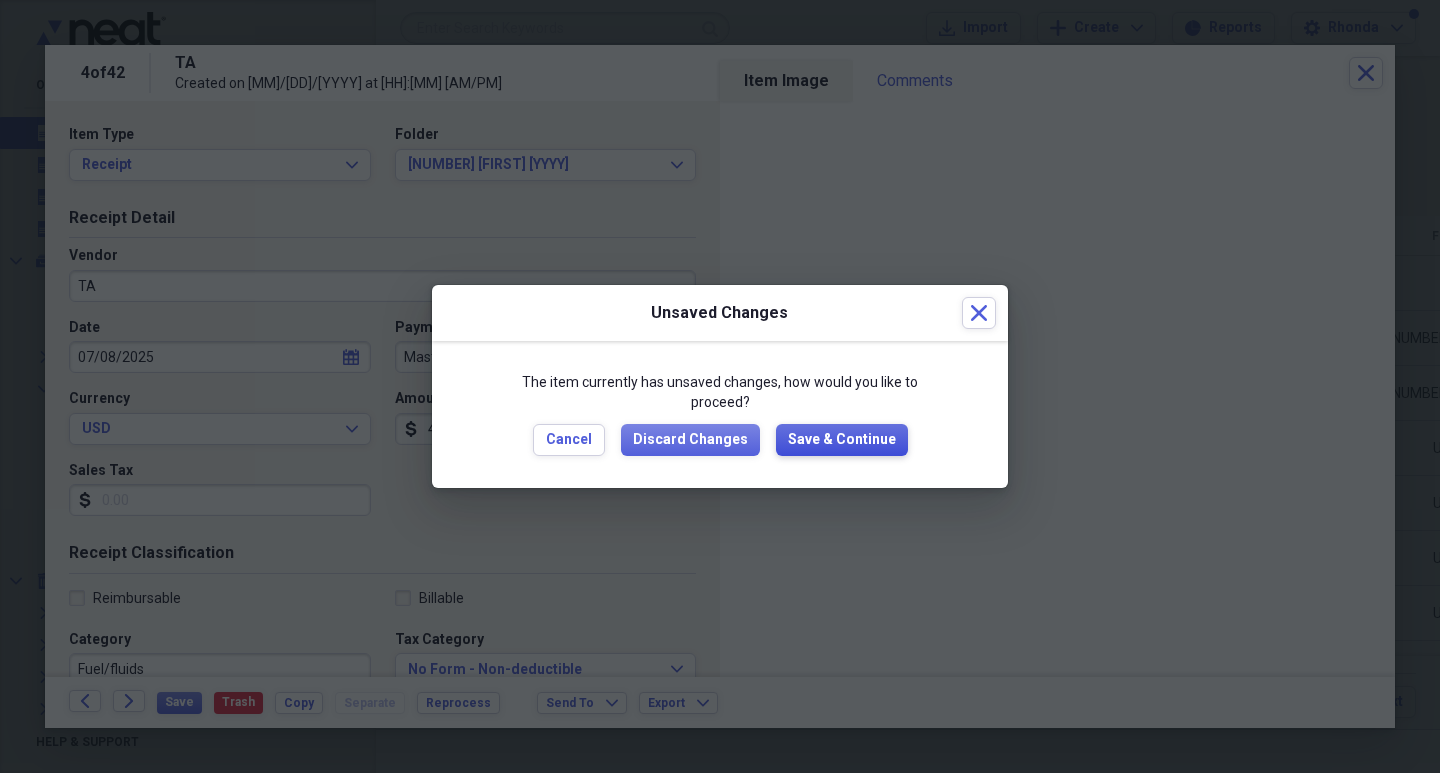 click on "Save & Continue" at bounding box center [842, 440] 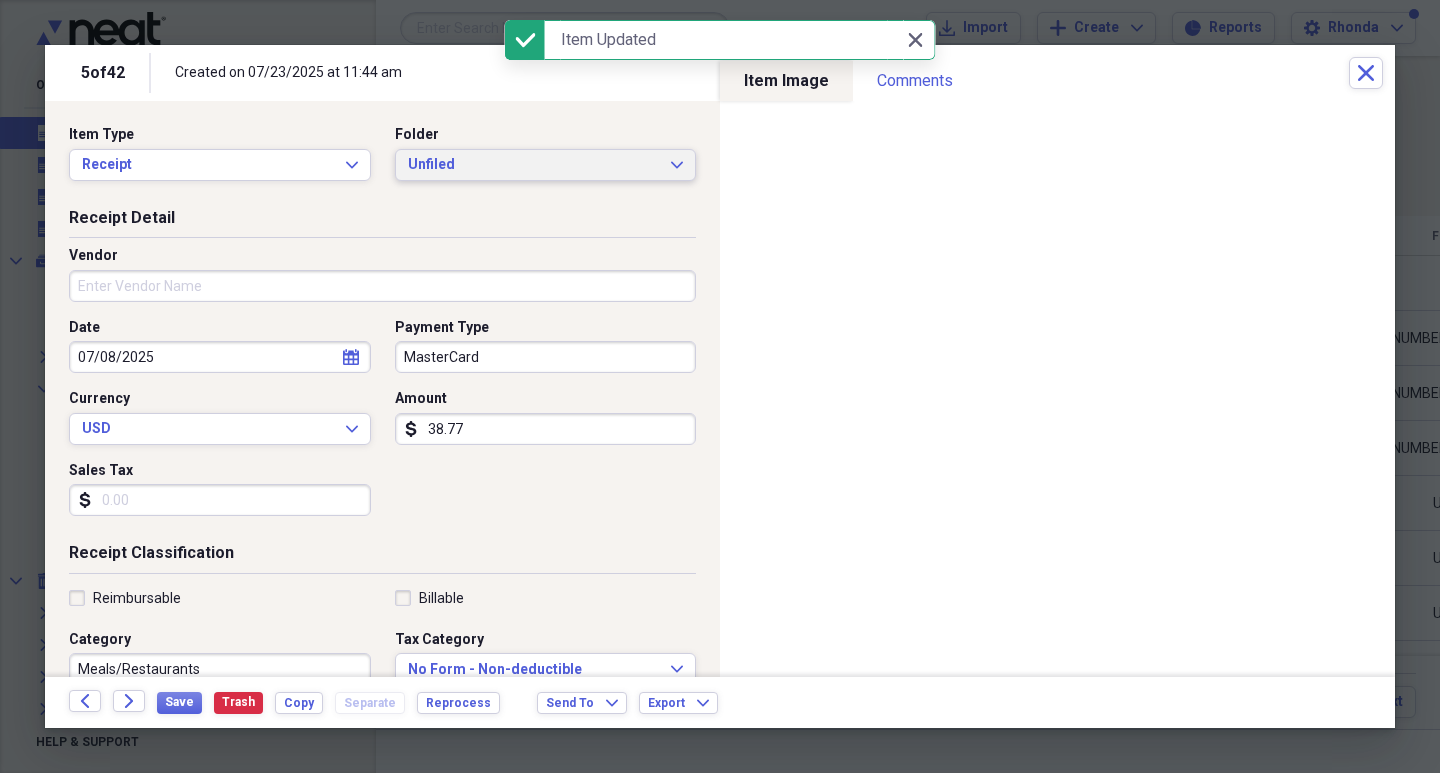 click on "Unfiled" at bounding box center [534, 165] 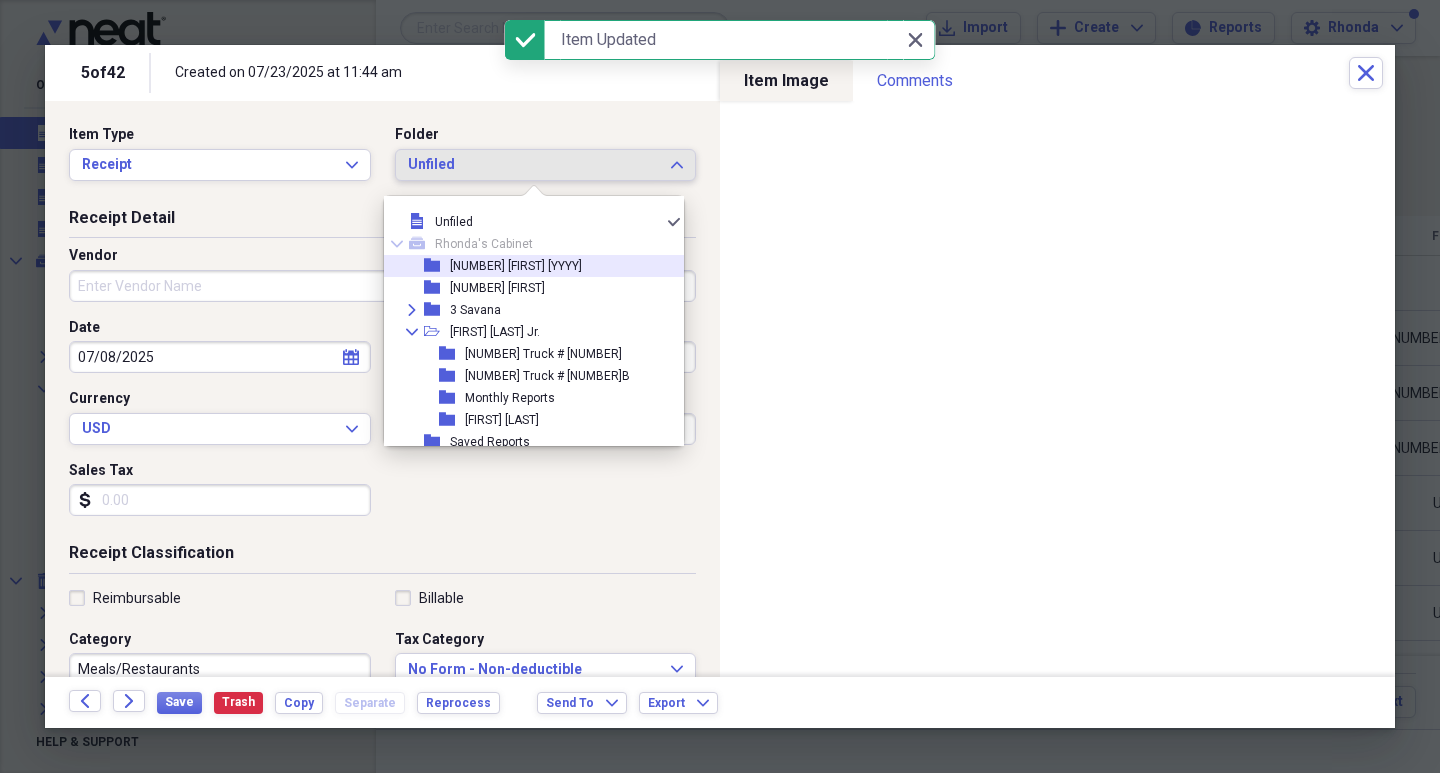 click on "[NUMBER] [FIRST] [YYYY]" at bounding box center [516, 266] 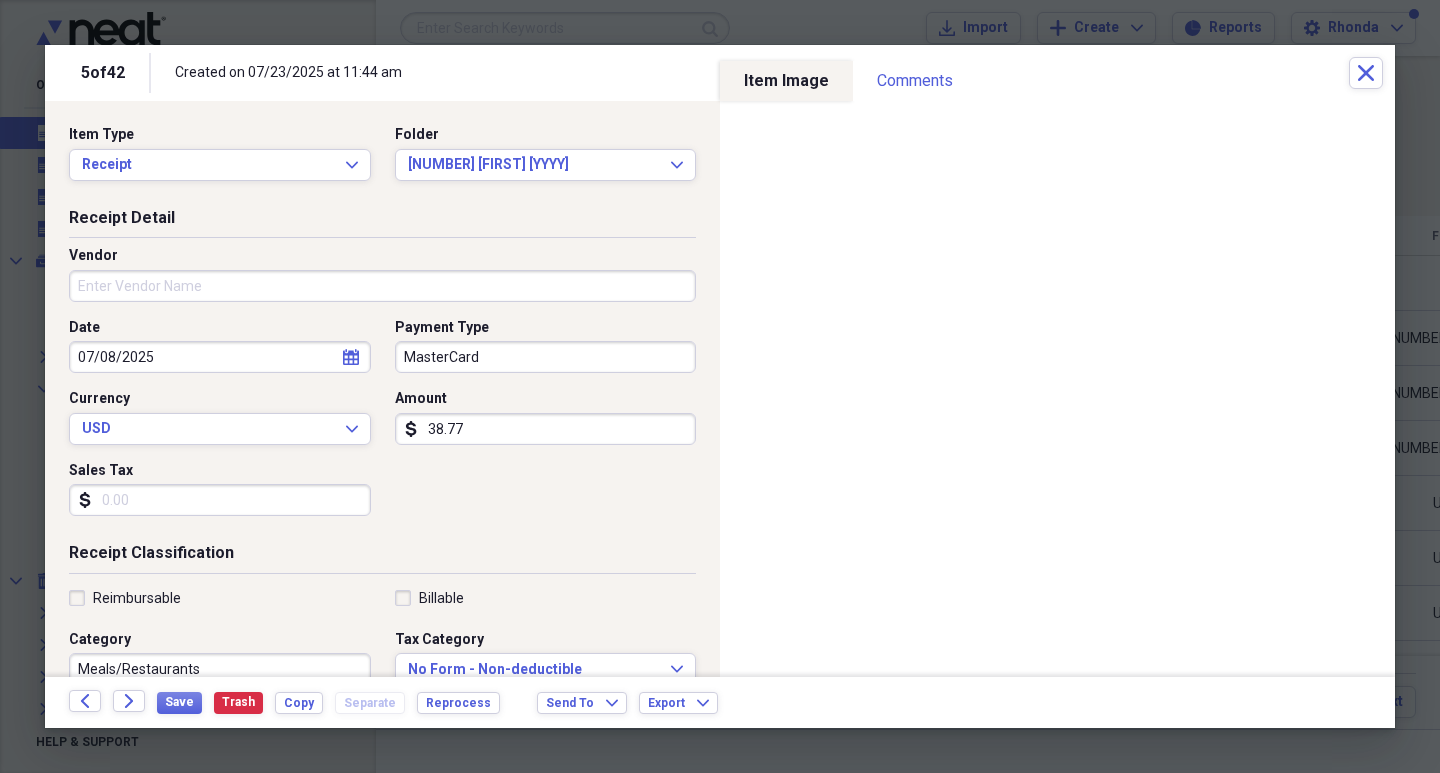 click on "Vendor" at bounding box center (382, 286) 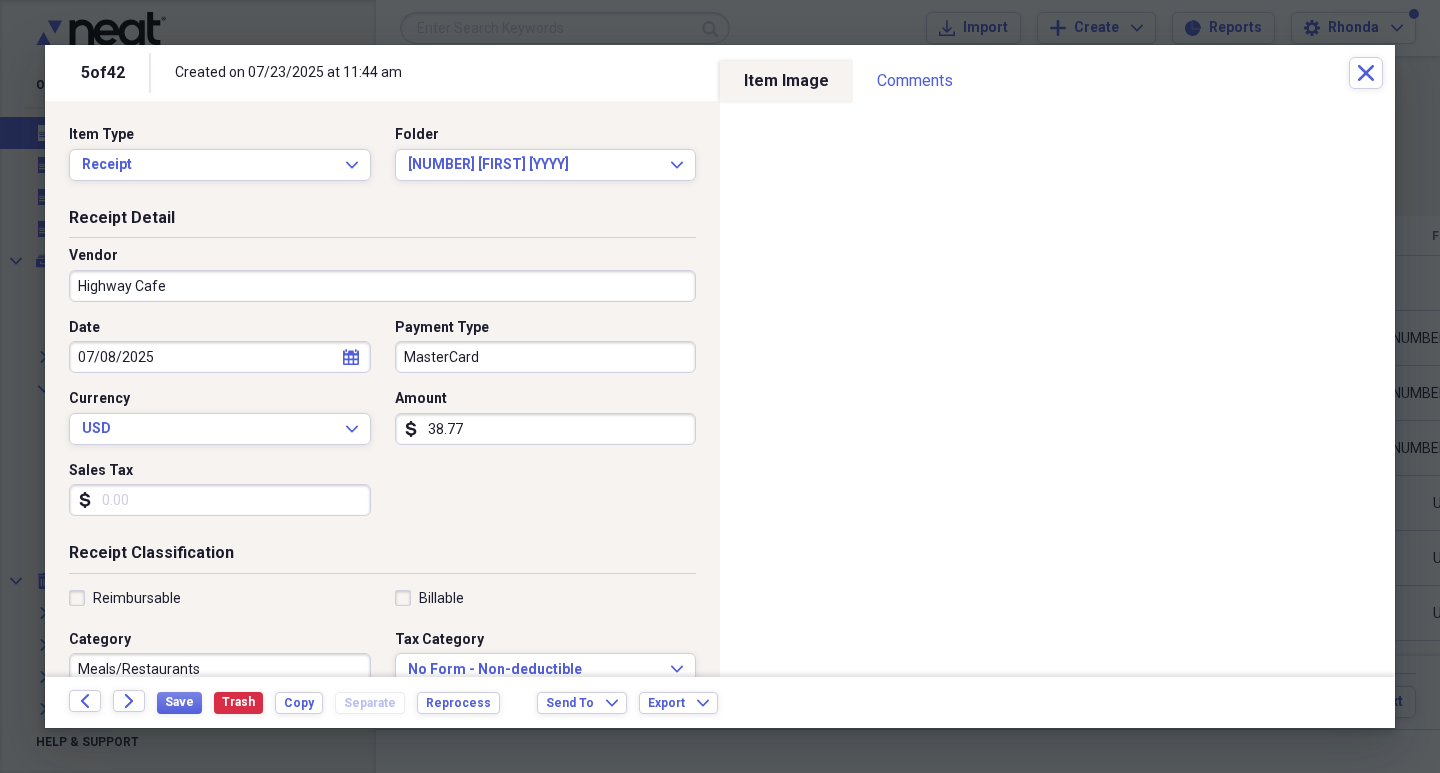 type on "Highway Cafe" 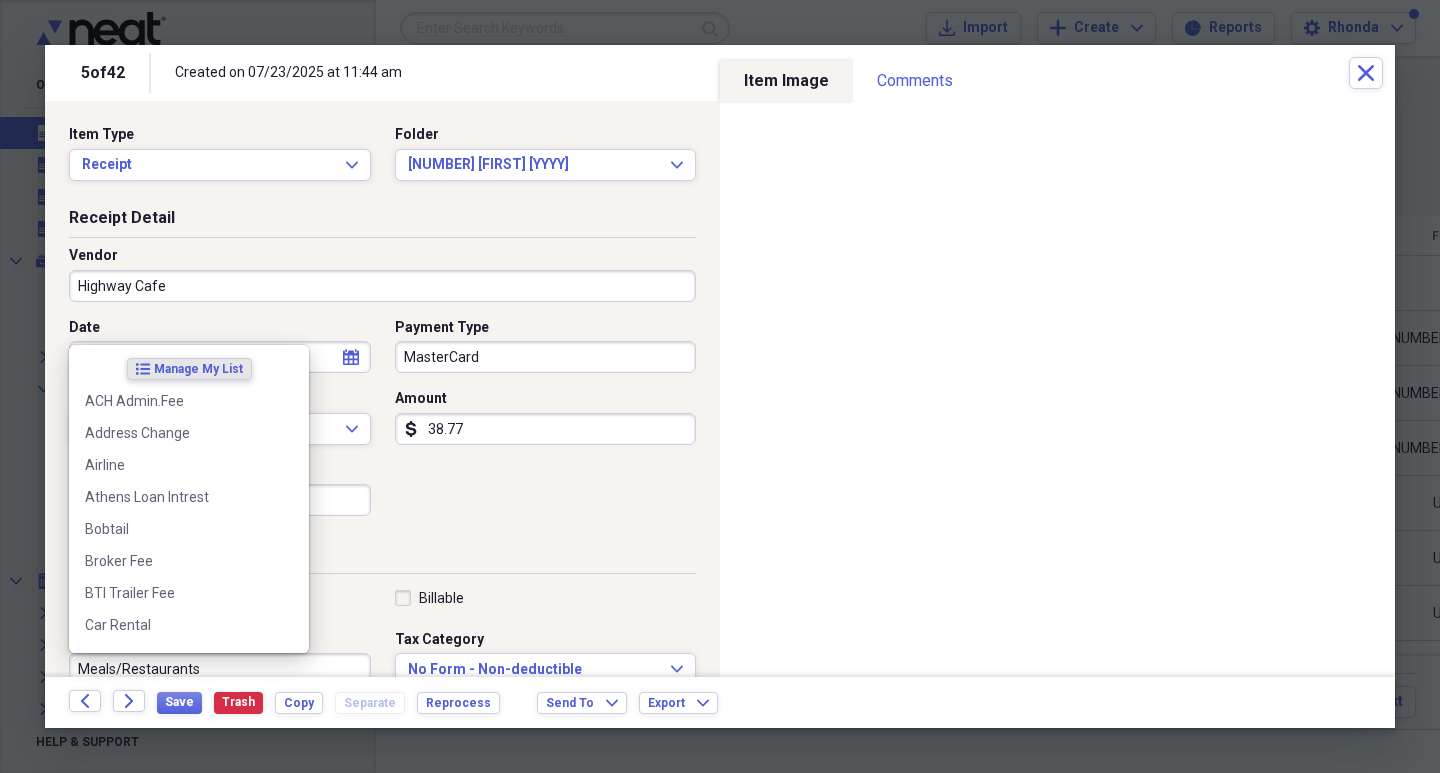 click on "Meals/Restaurants" at bounding box center (220, 669) 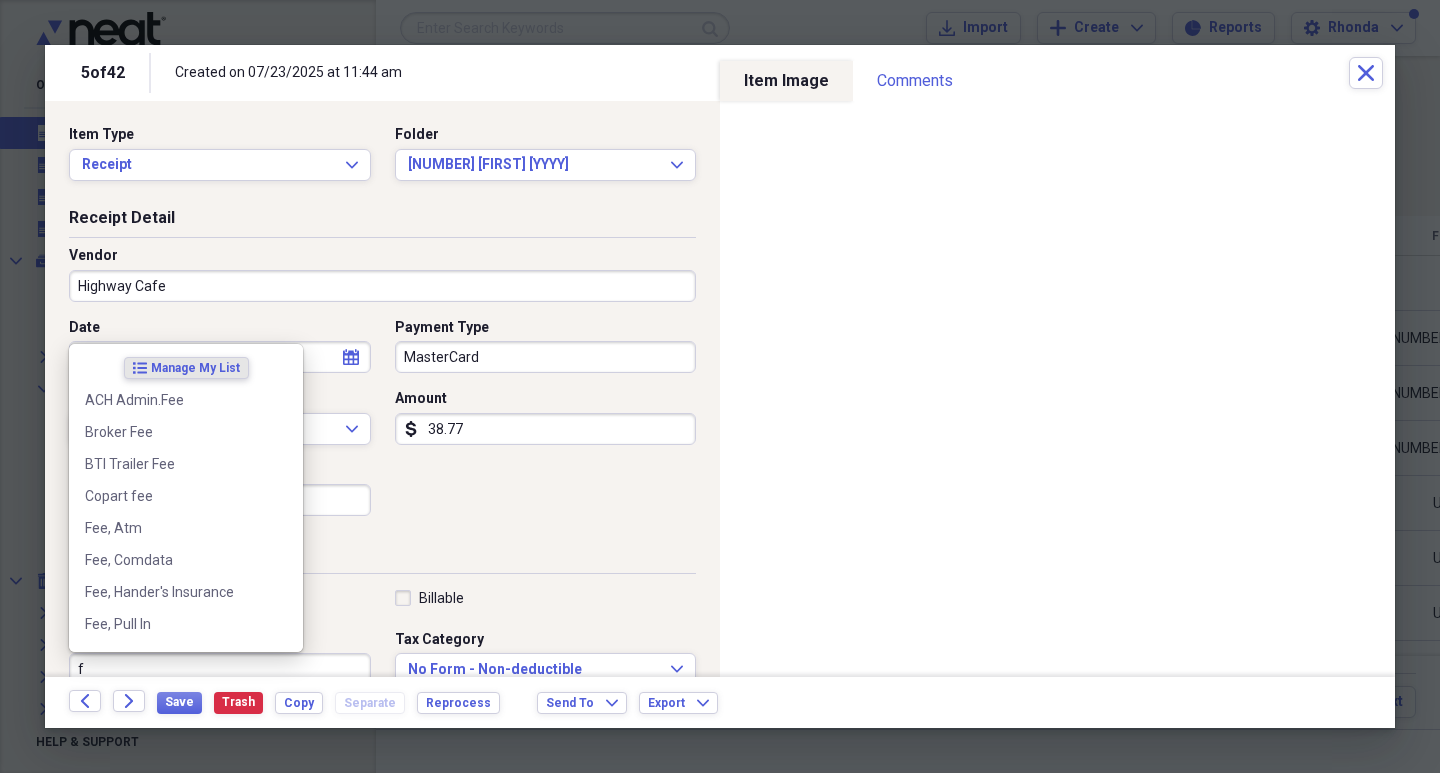 scroll, scrollTop: 1, scrollLeft: 0, axis: vertical 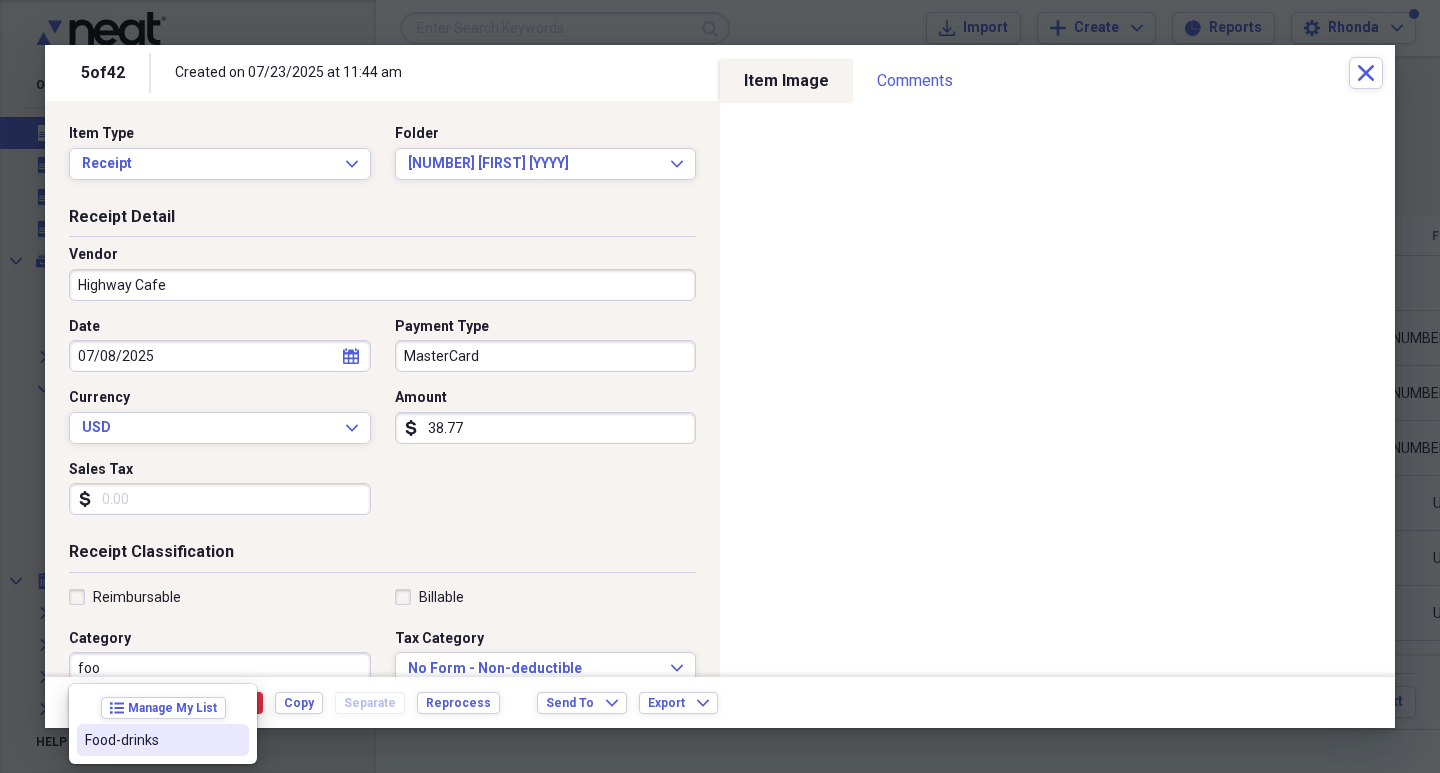 click on "Food-drinks" at bounding box center (163, 740) 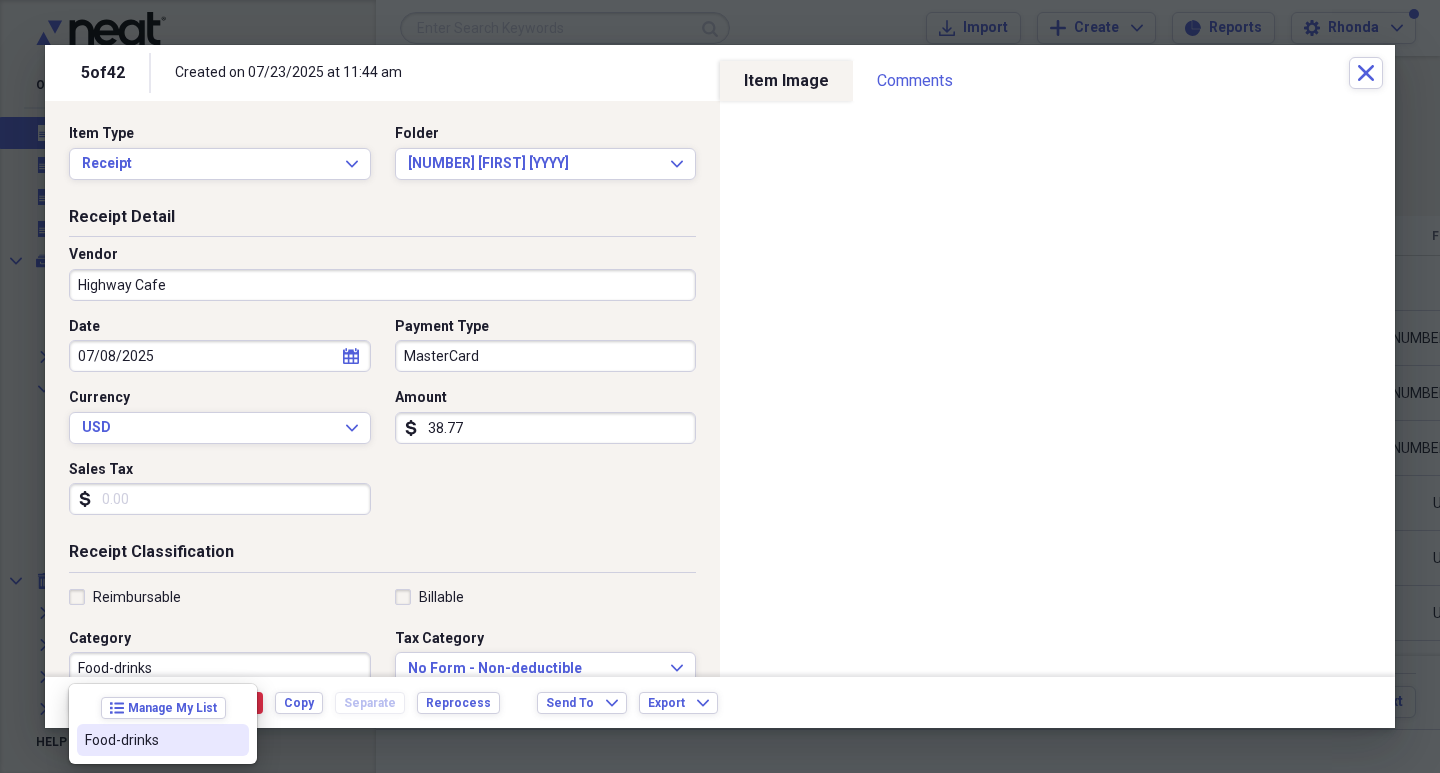 scroll, scrollTop: 8, scrollLeft: 0, axis: vertical 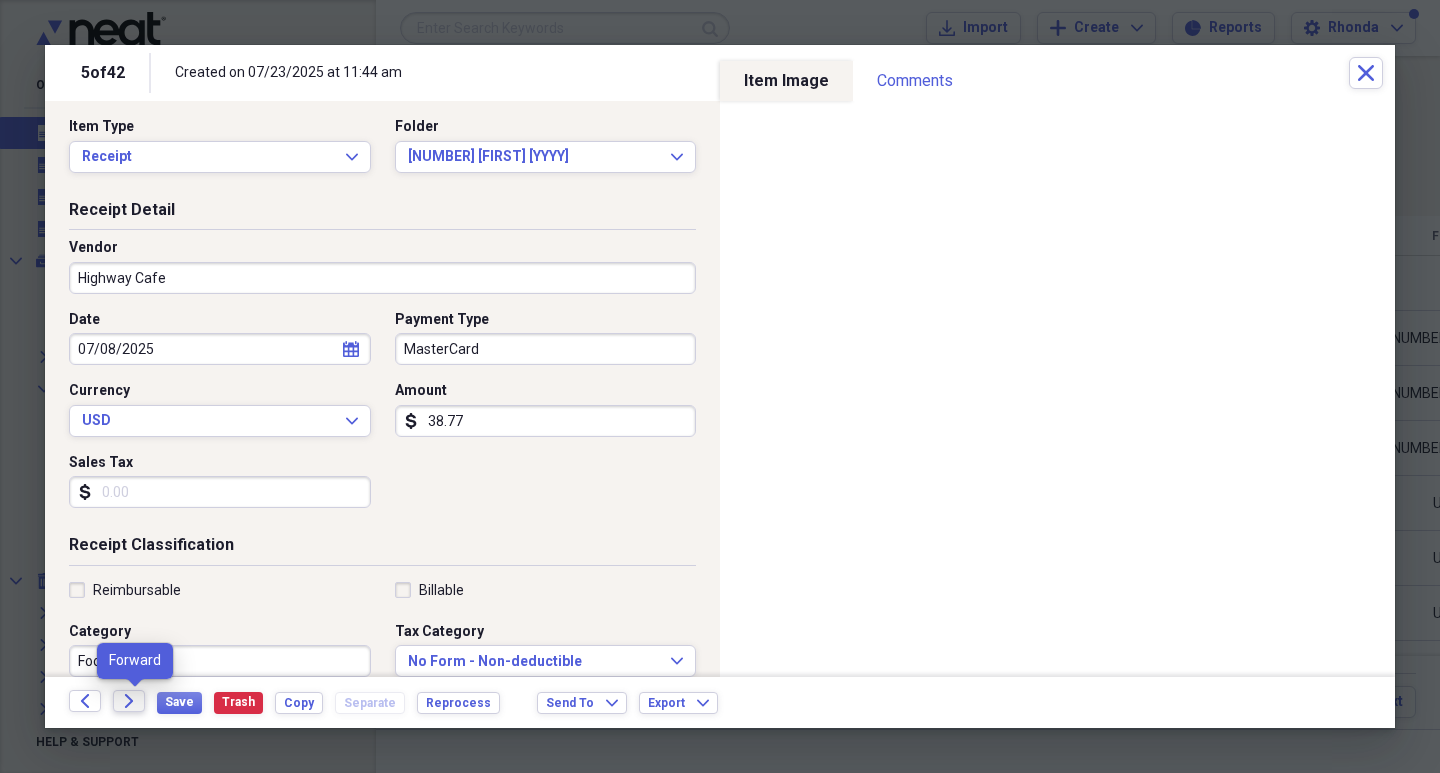 click on "Forward" 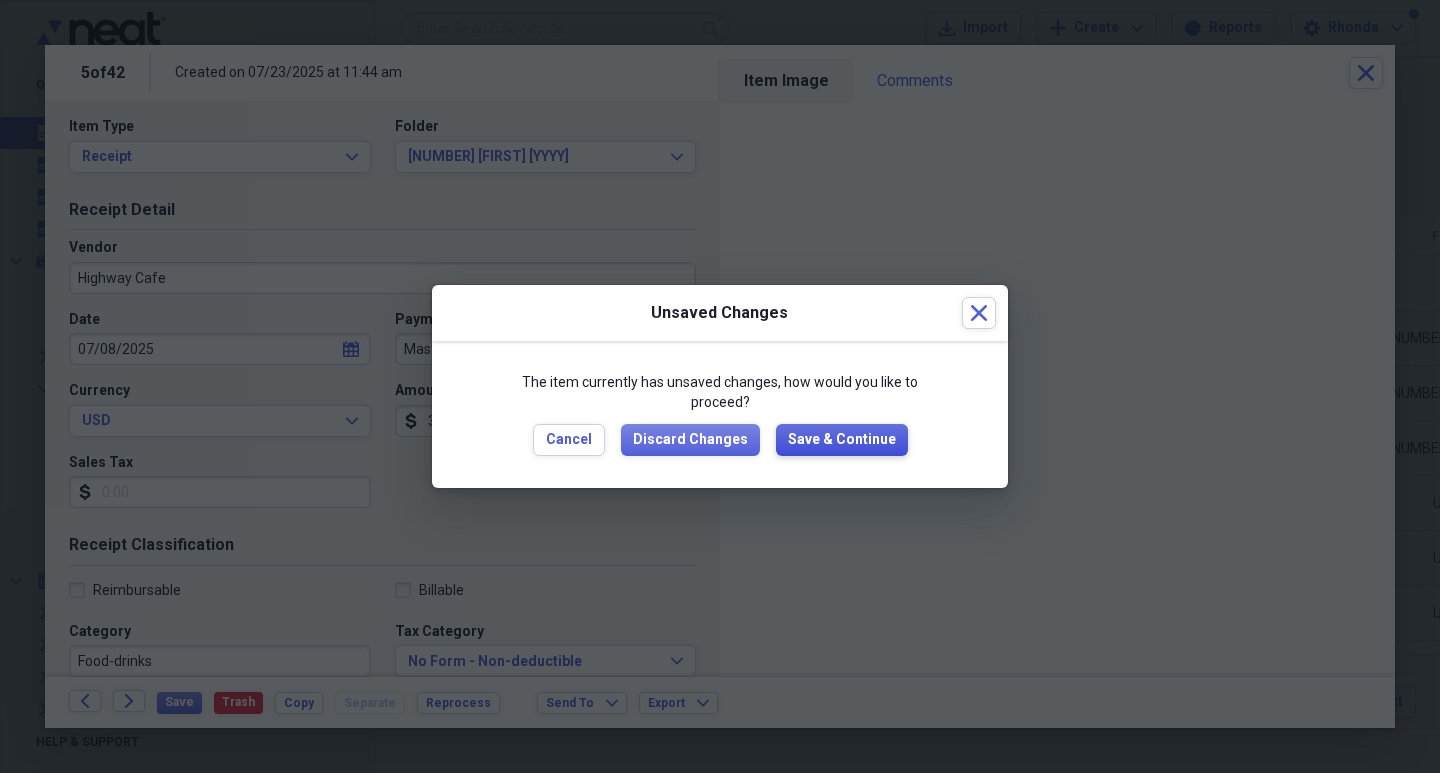 click on "Save & Continue" at bounding box center [842, 440] 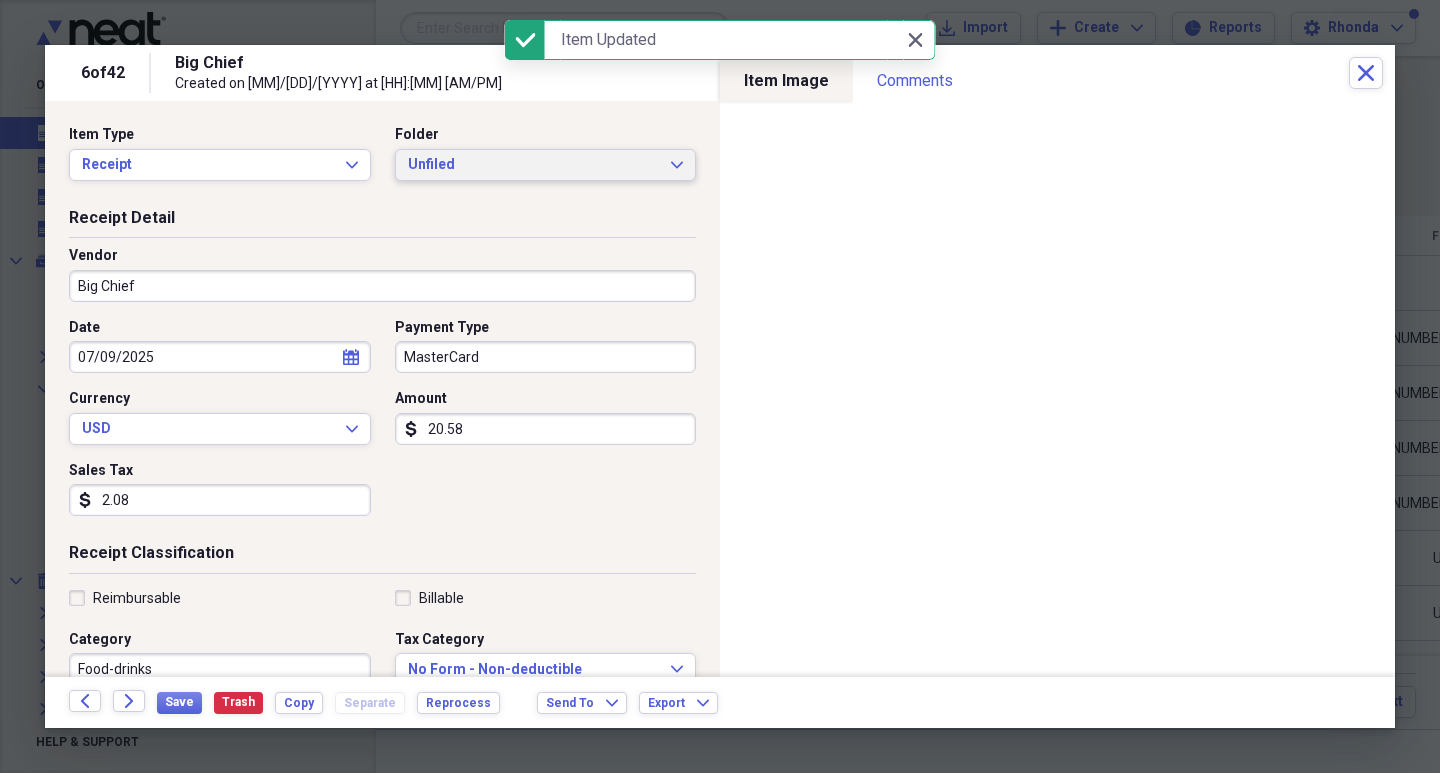 click on "Unfiled Expand" at bounding box center [546, 165] 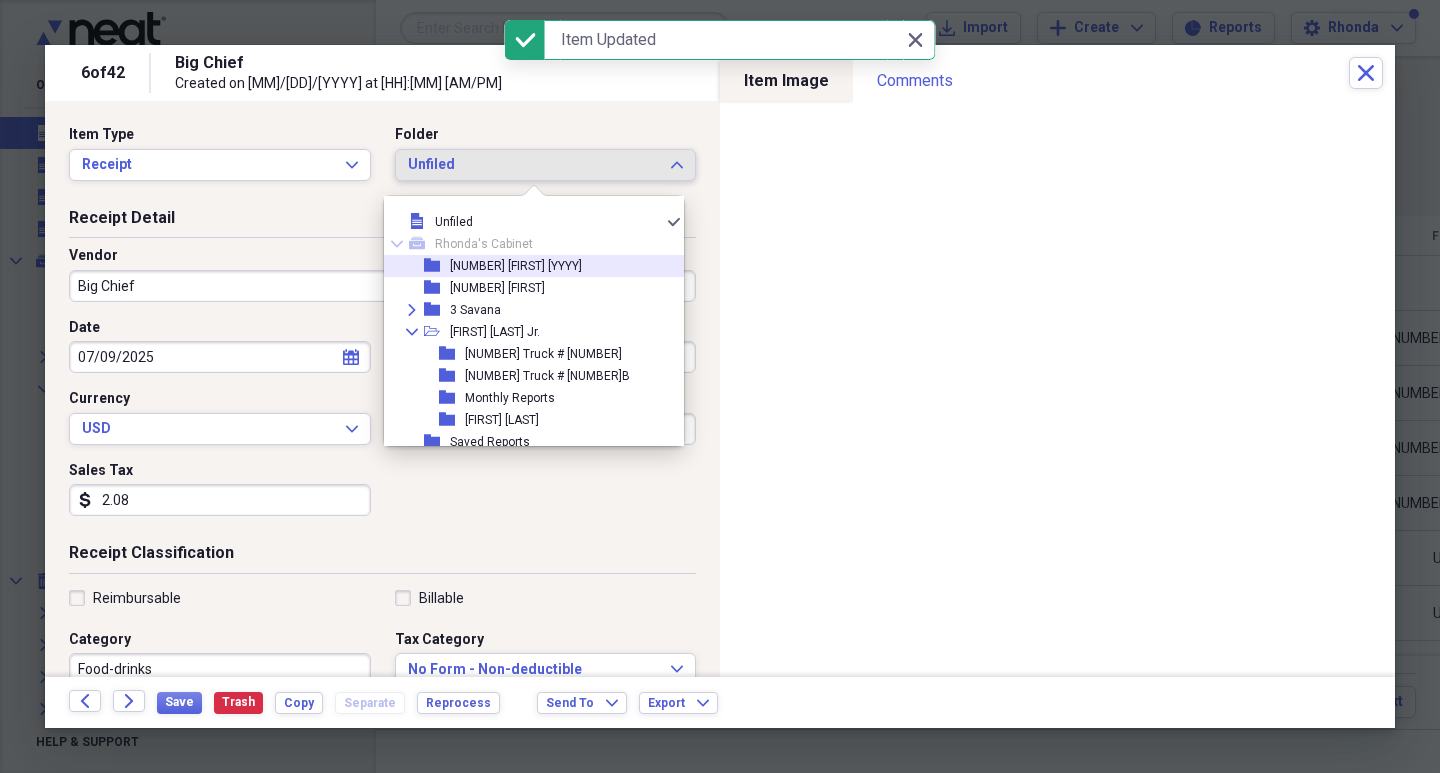 click on "[NUMBER] [FIRST] [YYYY]" at bounding box center (516, 266) 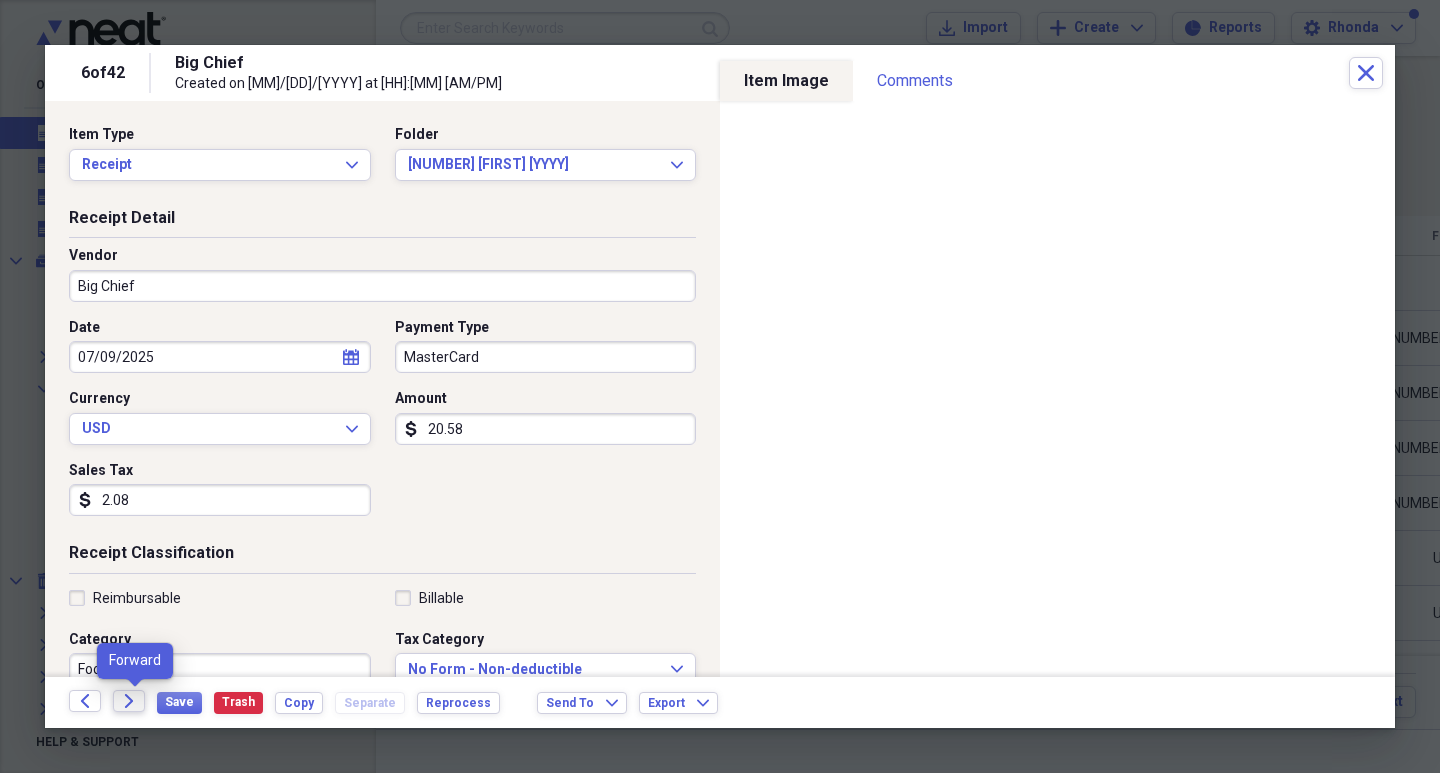 click on "Forward" at bounding box center [129, 701] 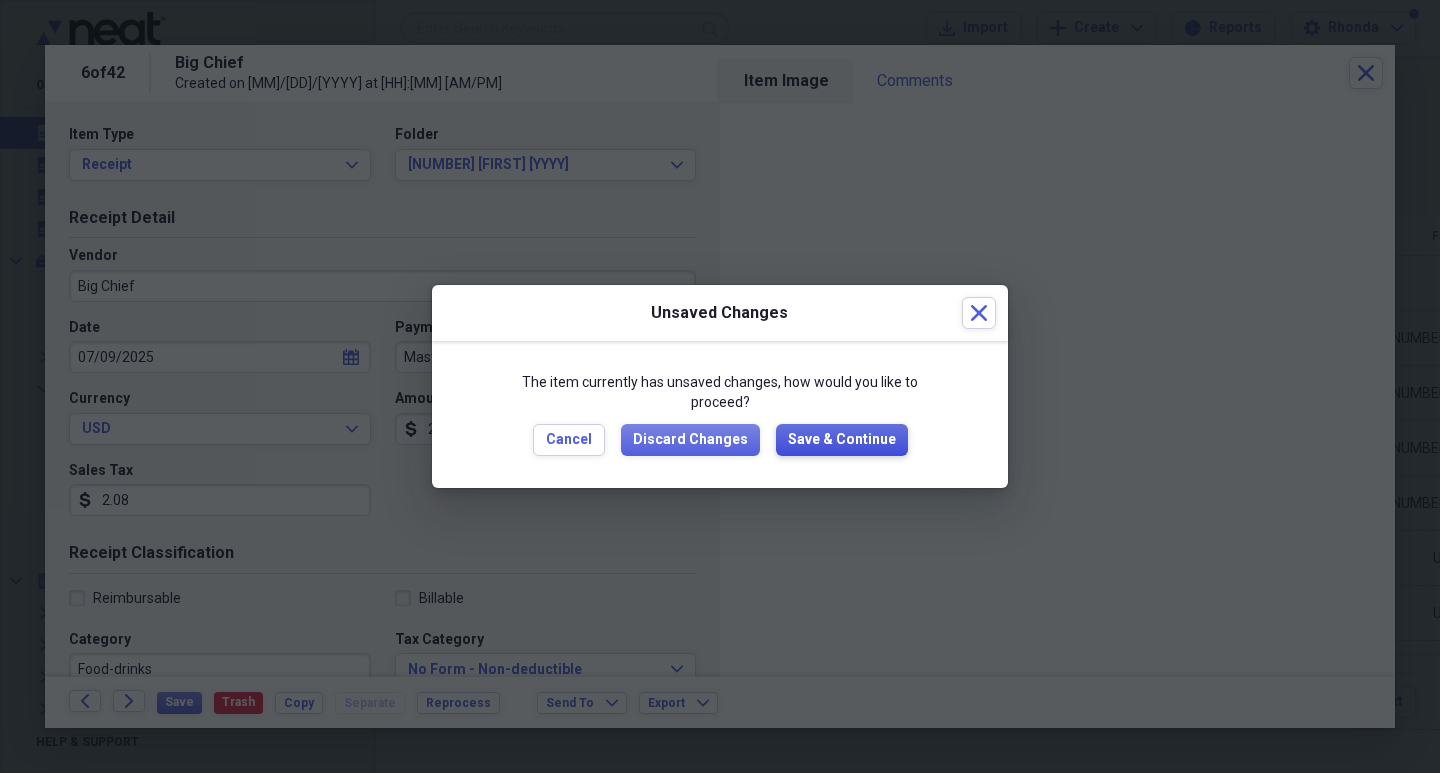 click on "Save & Continue" at bounding box center [842, 440] 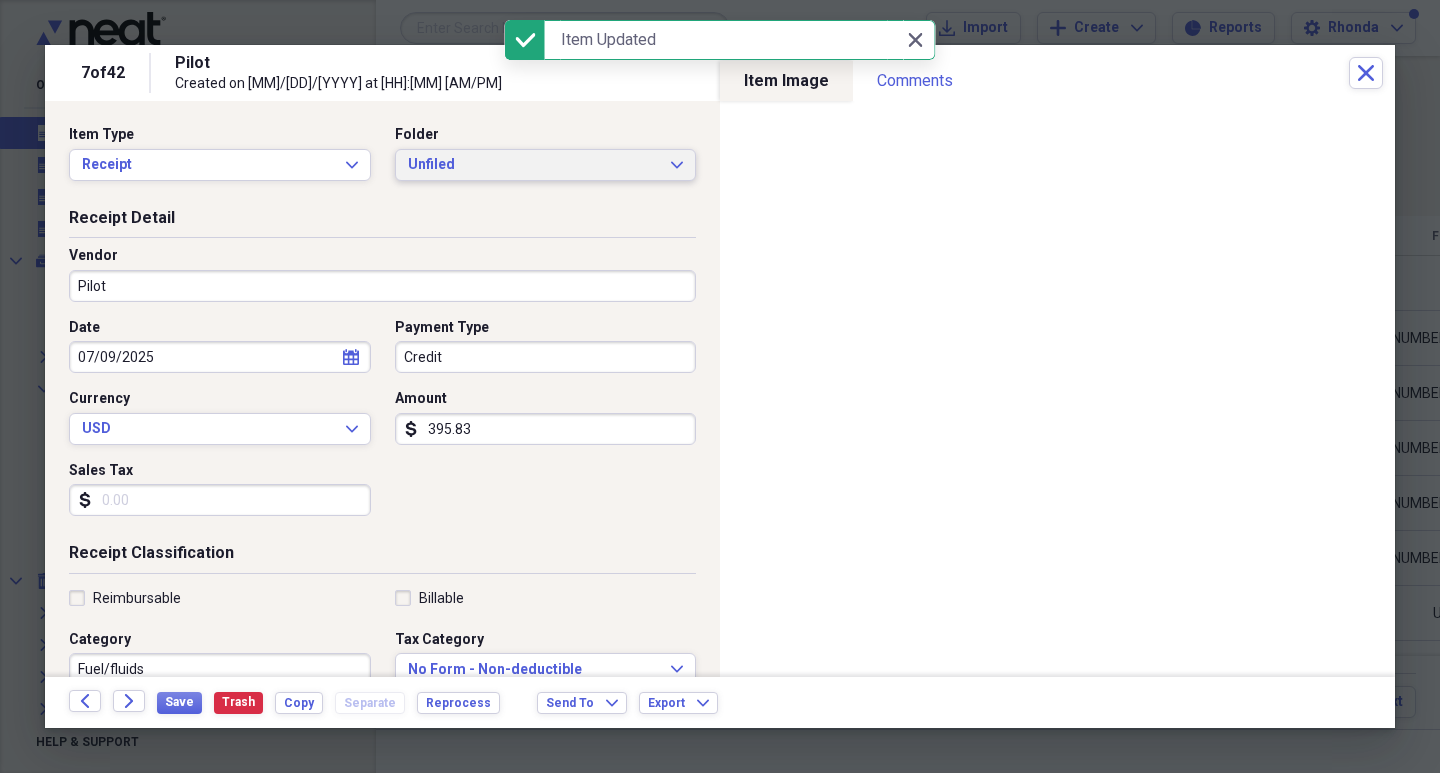 click on "Unfiled" at bounding box center [534, 165] 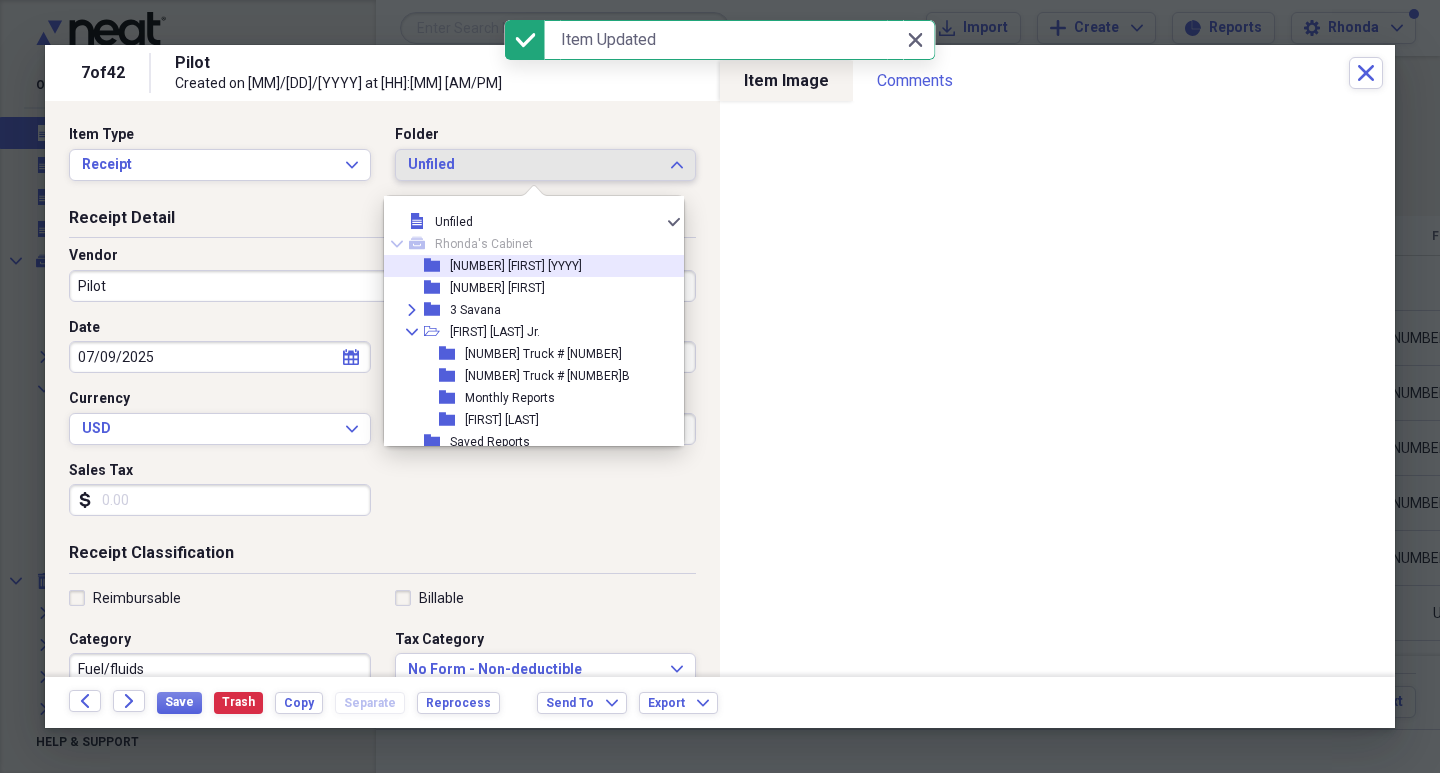 click on "folder [NUMBER] [FIRST] [YYYY]" at bounding box center [526, 266] 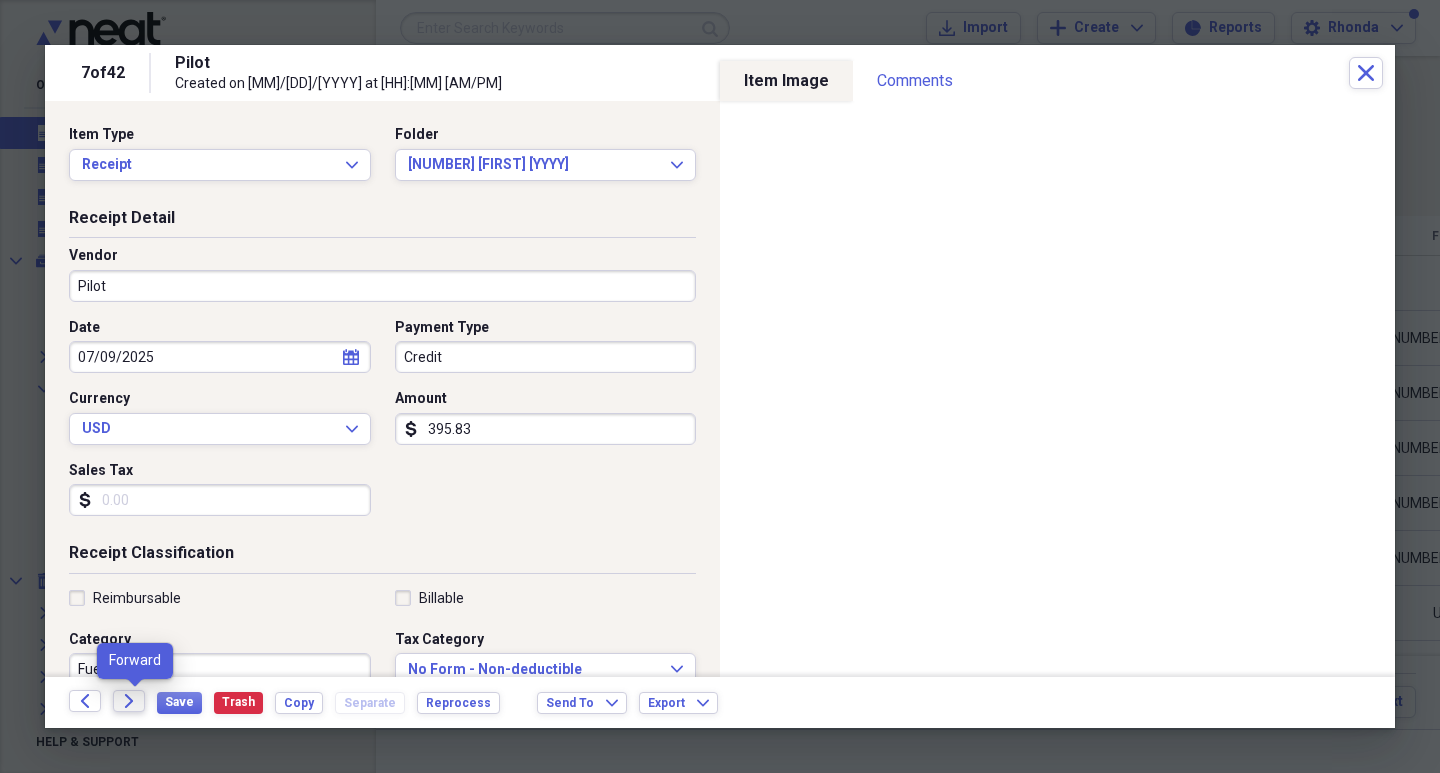 click on "Forward" 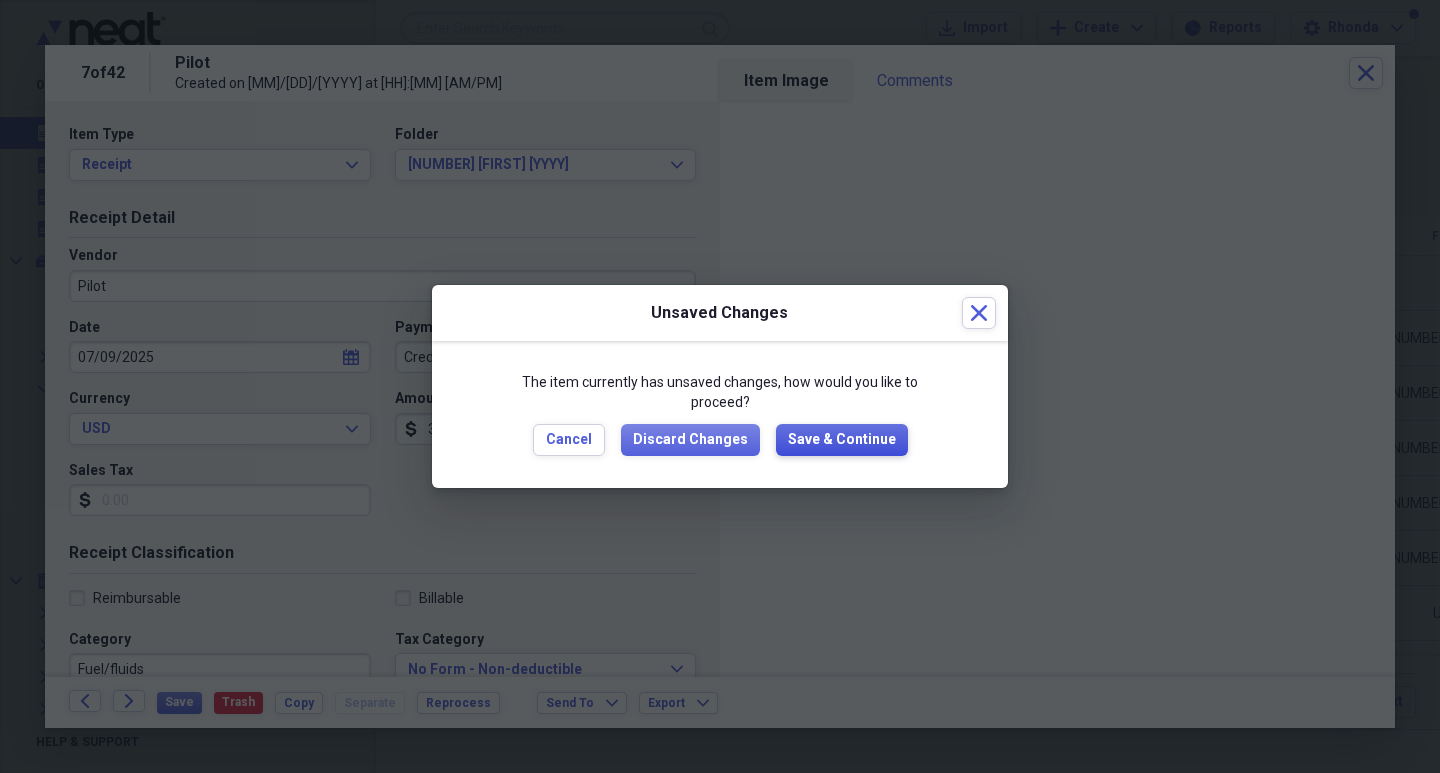 click on "Save & Continue" at bounding box center (842, 440) 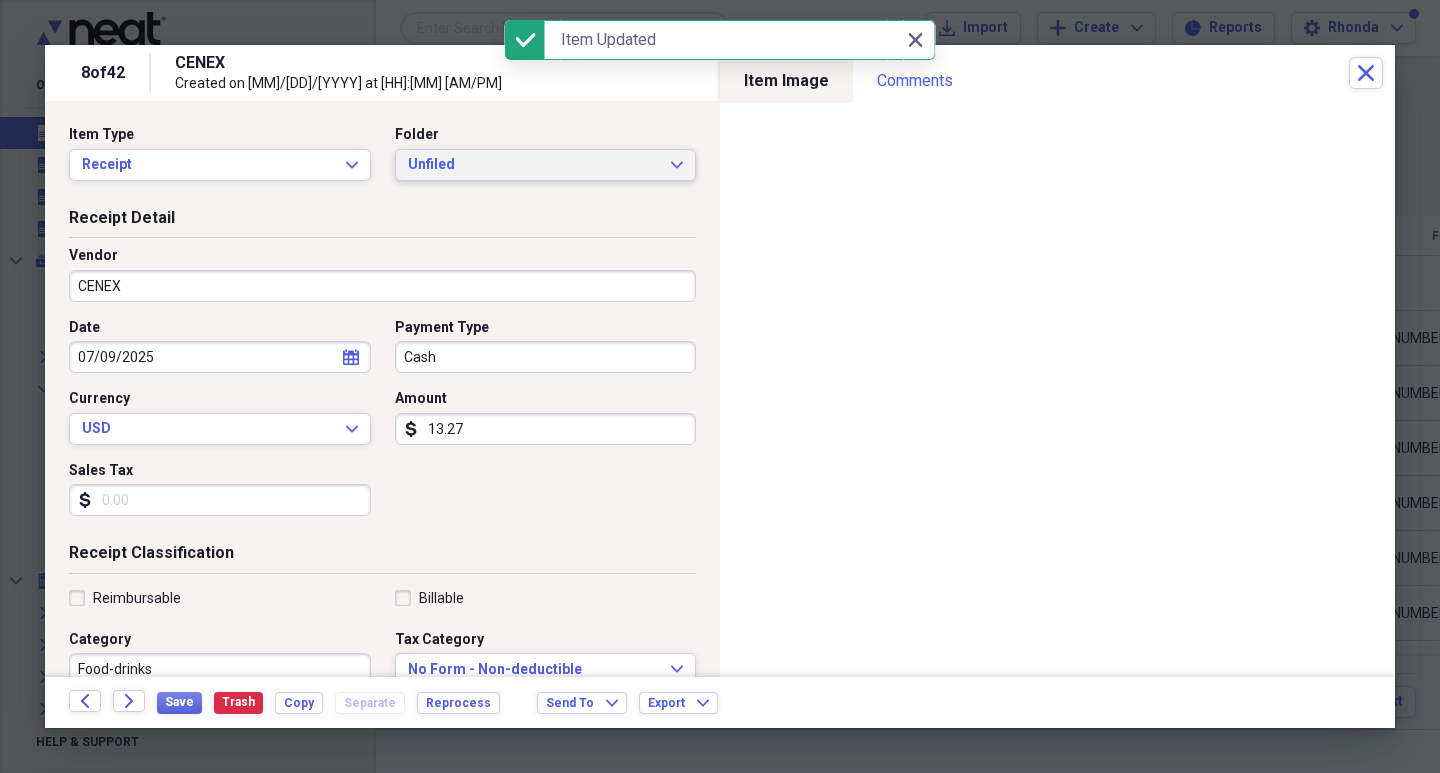 click on "Unfiled" at bounding box center [534, 165] 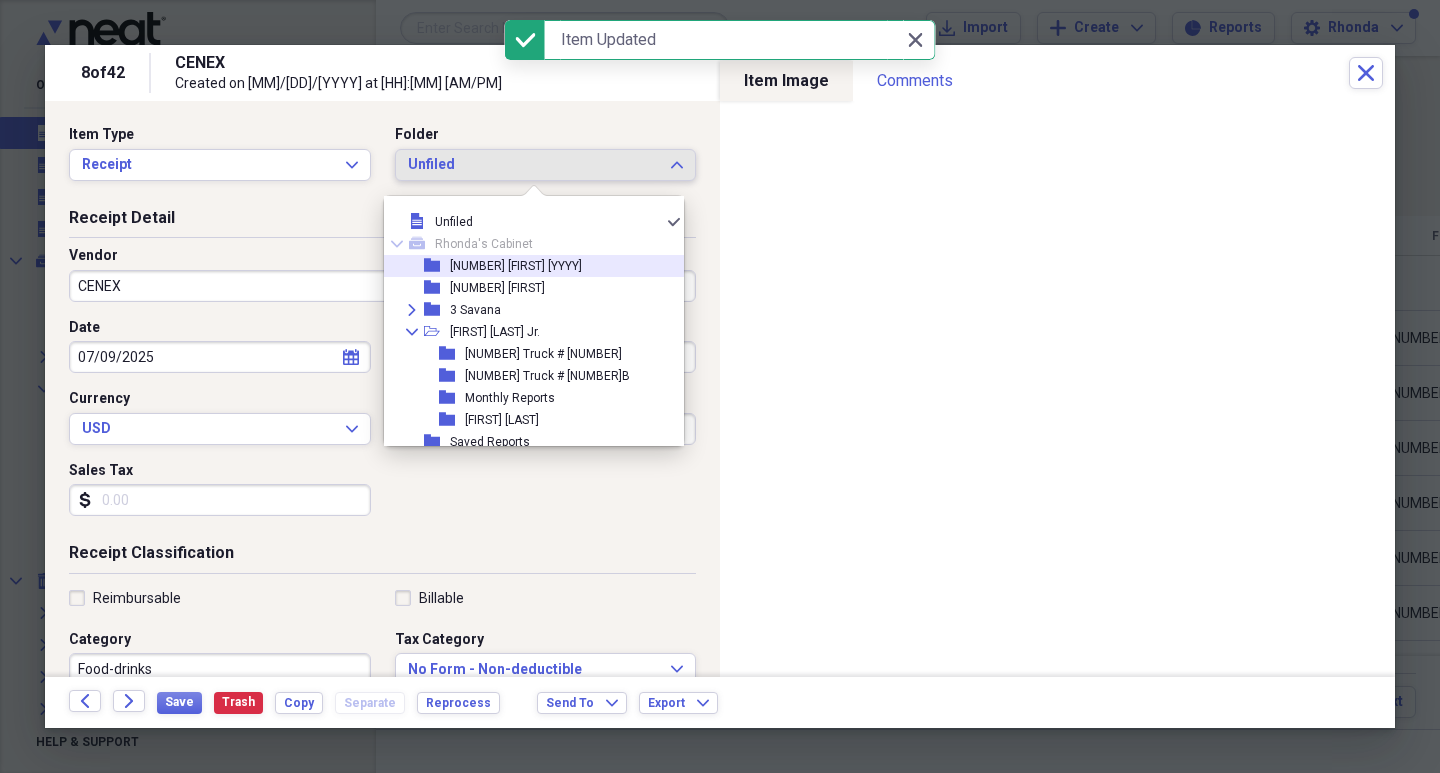click on "folder [NUMBER] [FIRST] [YYYY]" at bounding box center [526, 266] 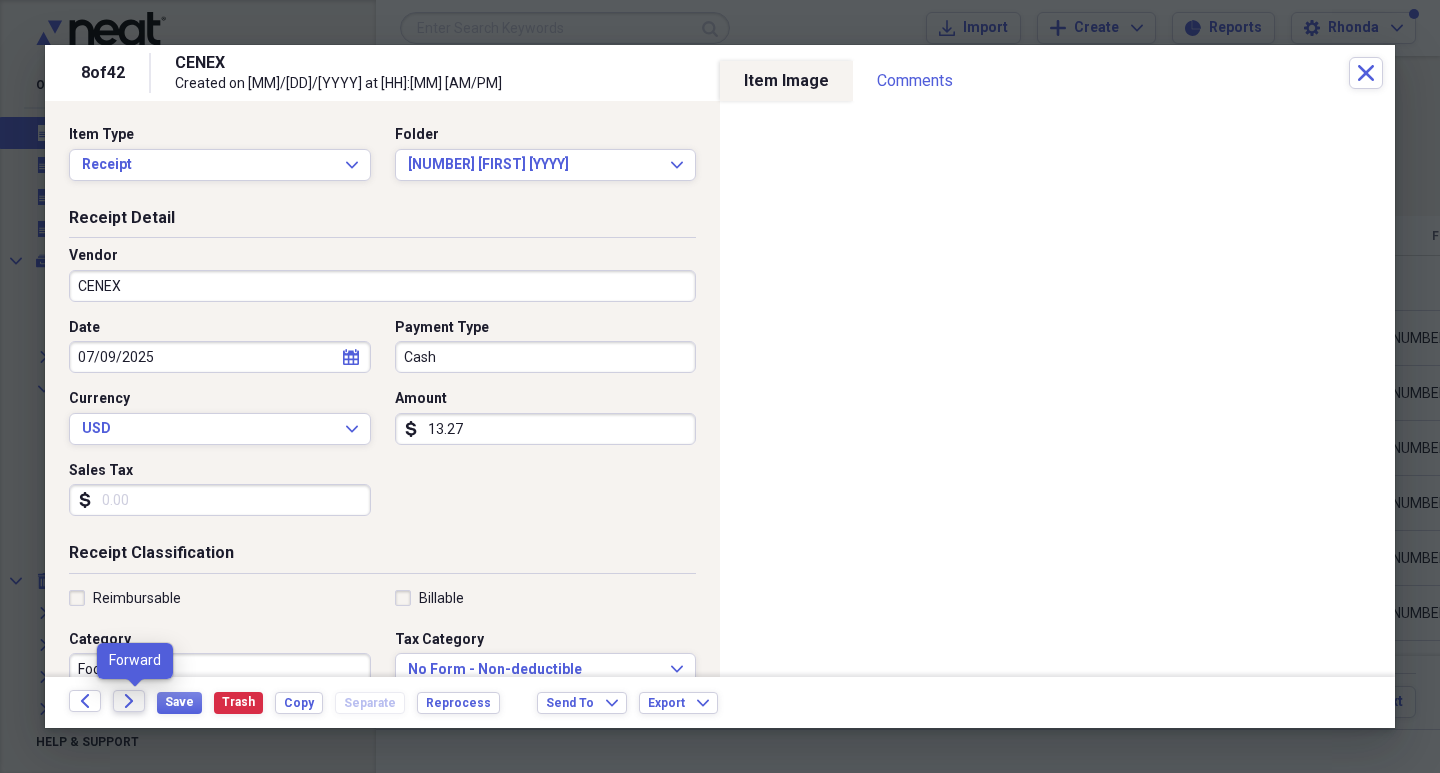 click on "Forward" 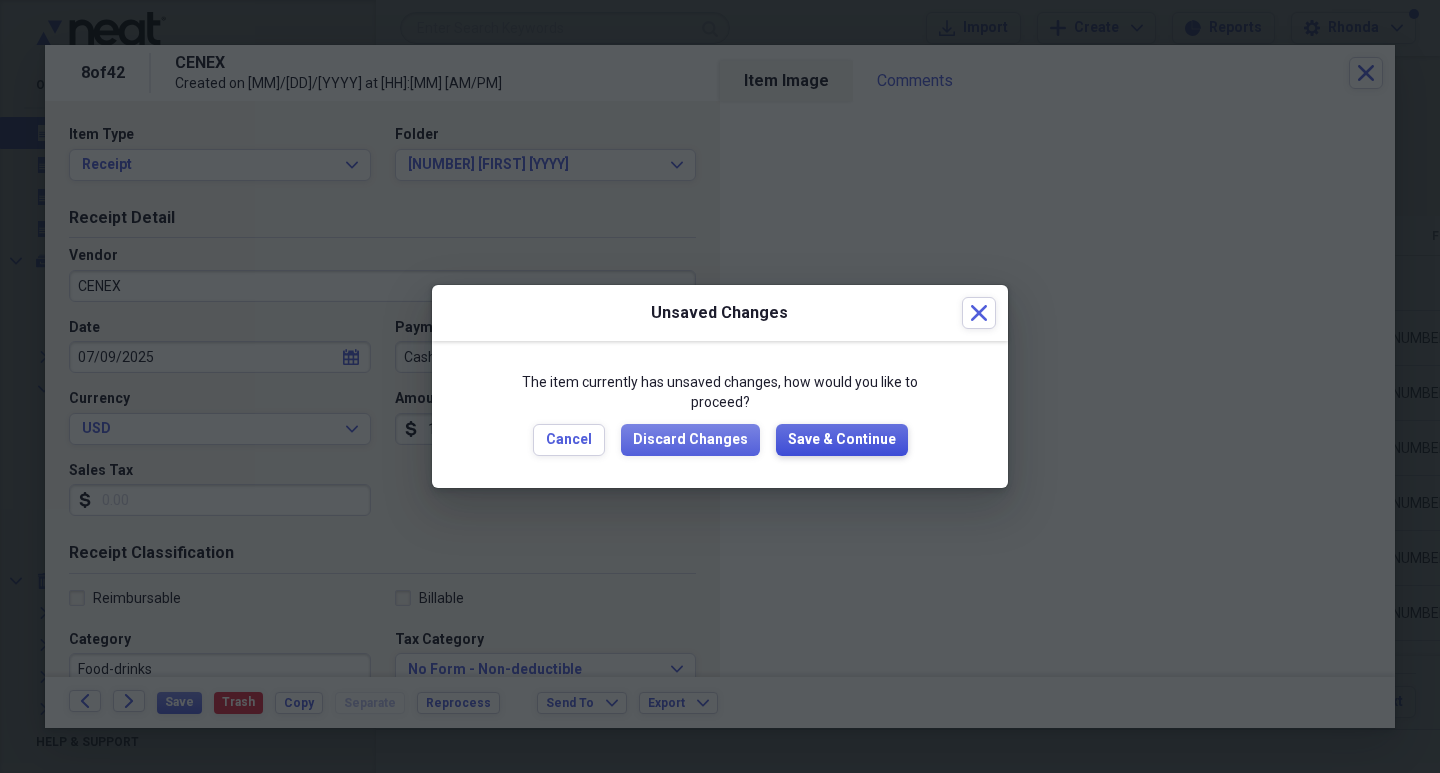 click on "Save & Continue" at bounding box center [842, 440] 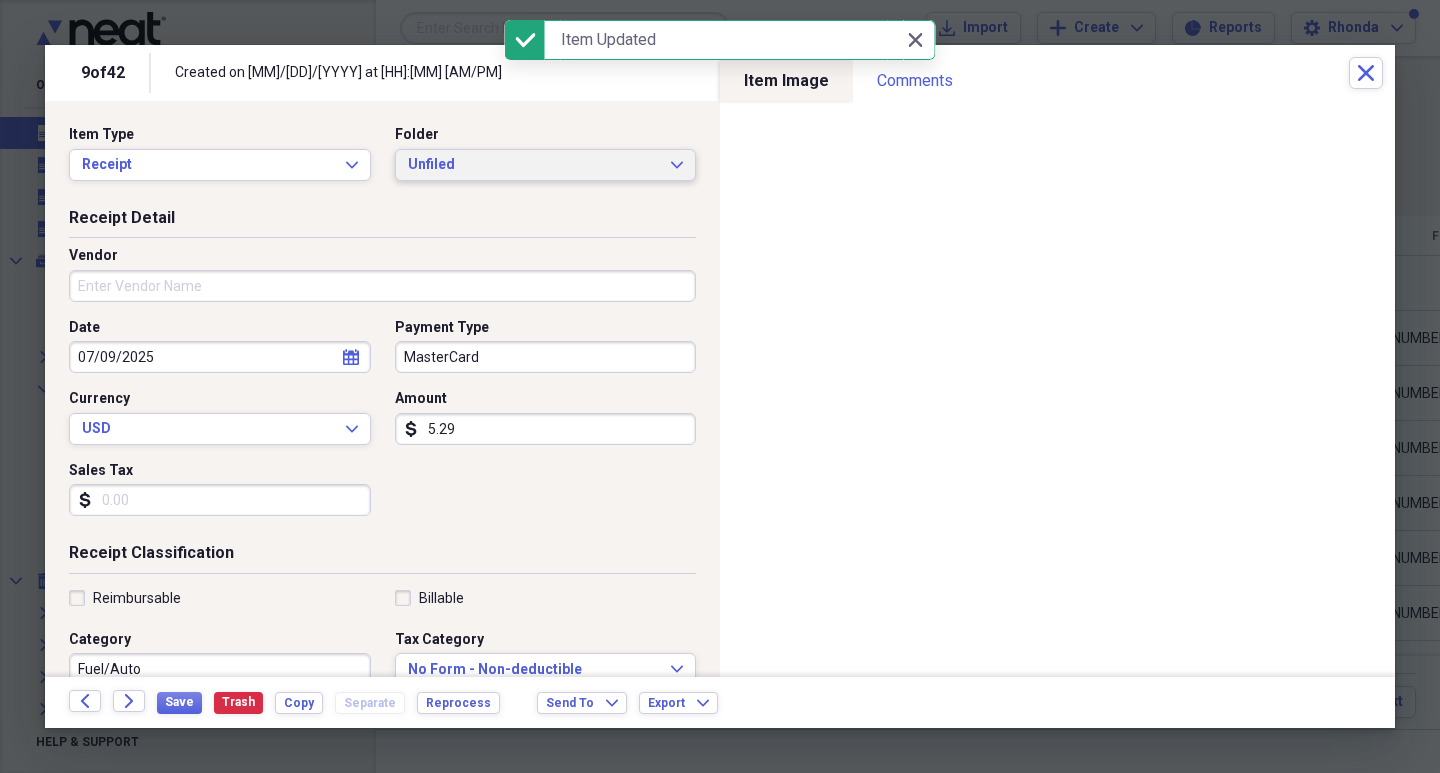 click on "Unfiled" at bounding box center [534, 165] 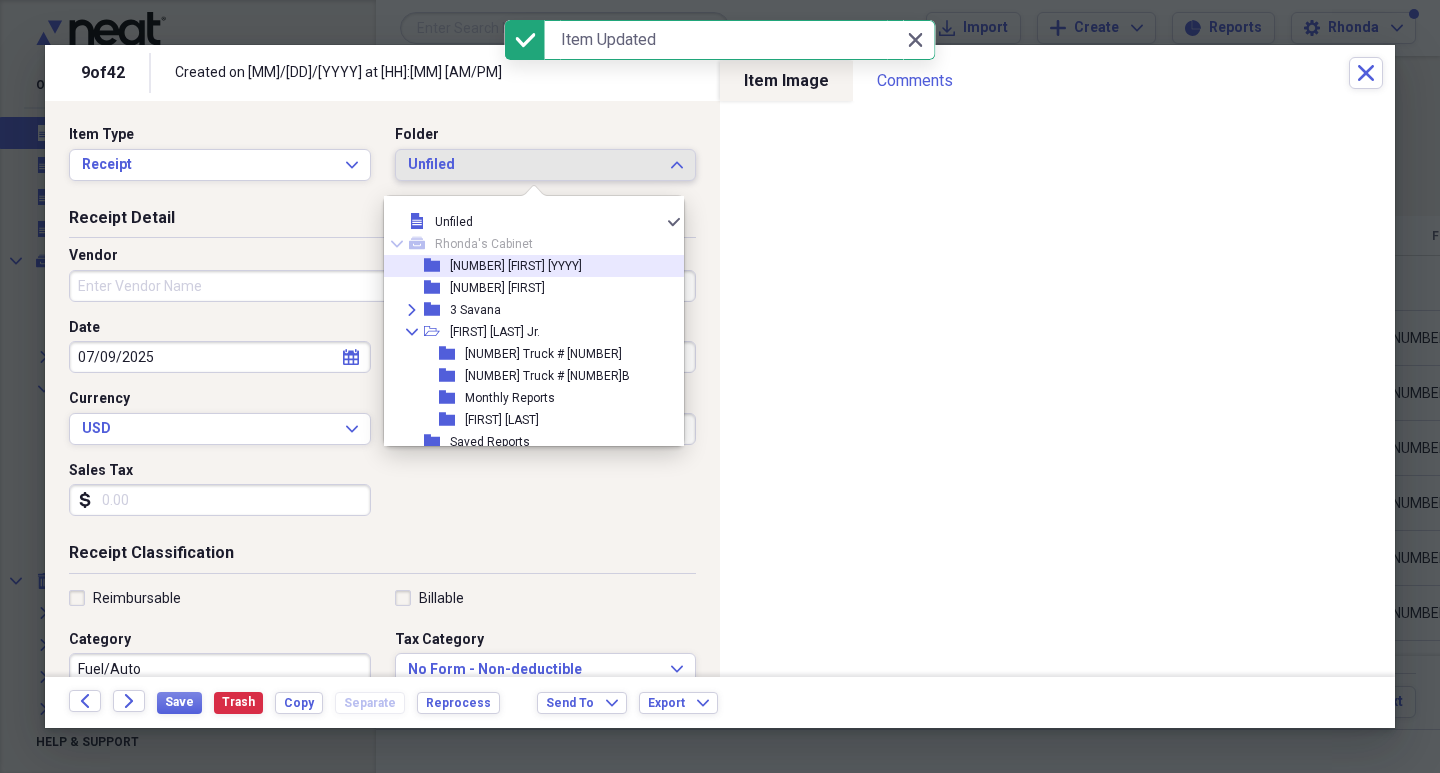 click on "[NUMBER] [FIRST] [YYYY]" at bounding box center [516, 266] 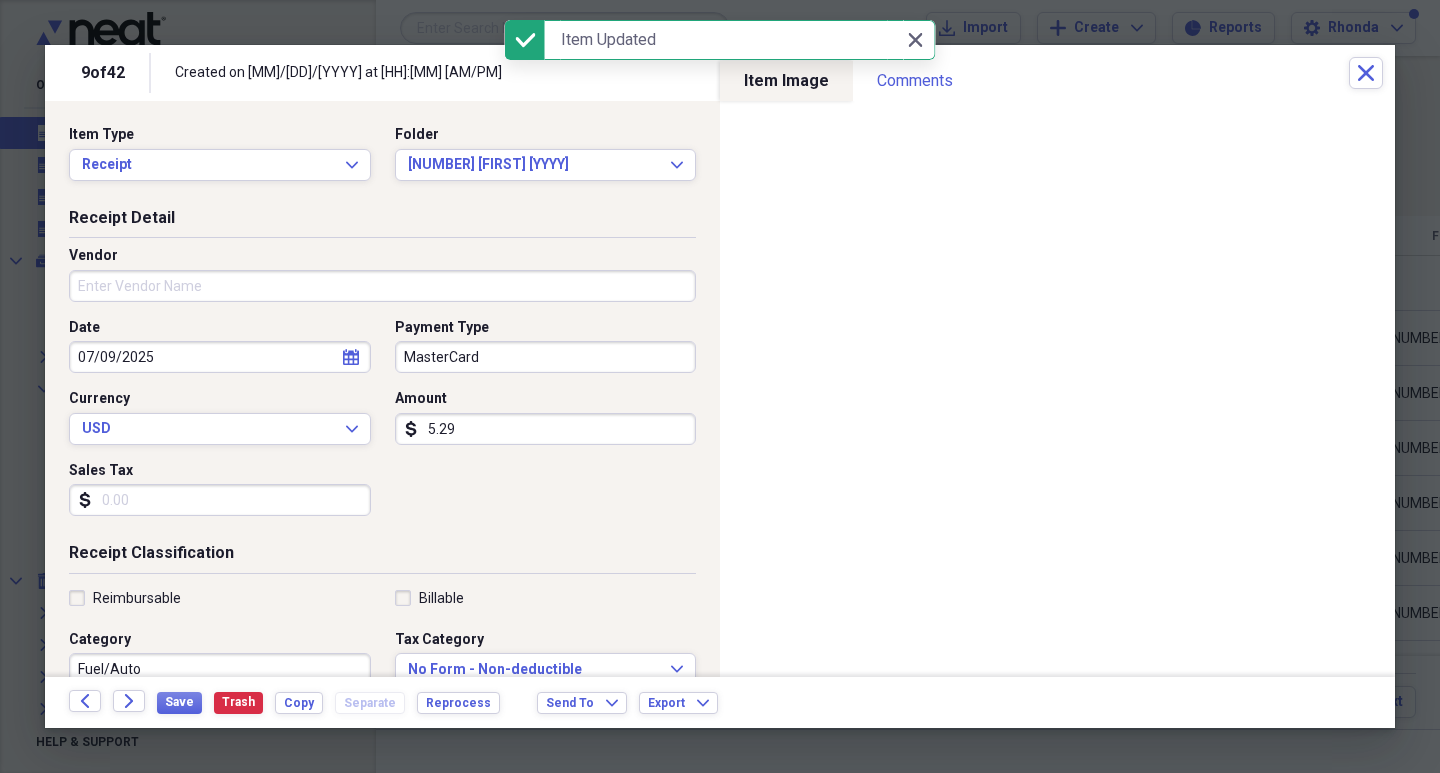 click on "Vendor" at bounding box center (382, 286) 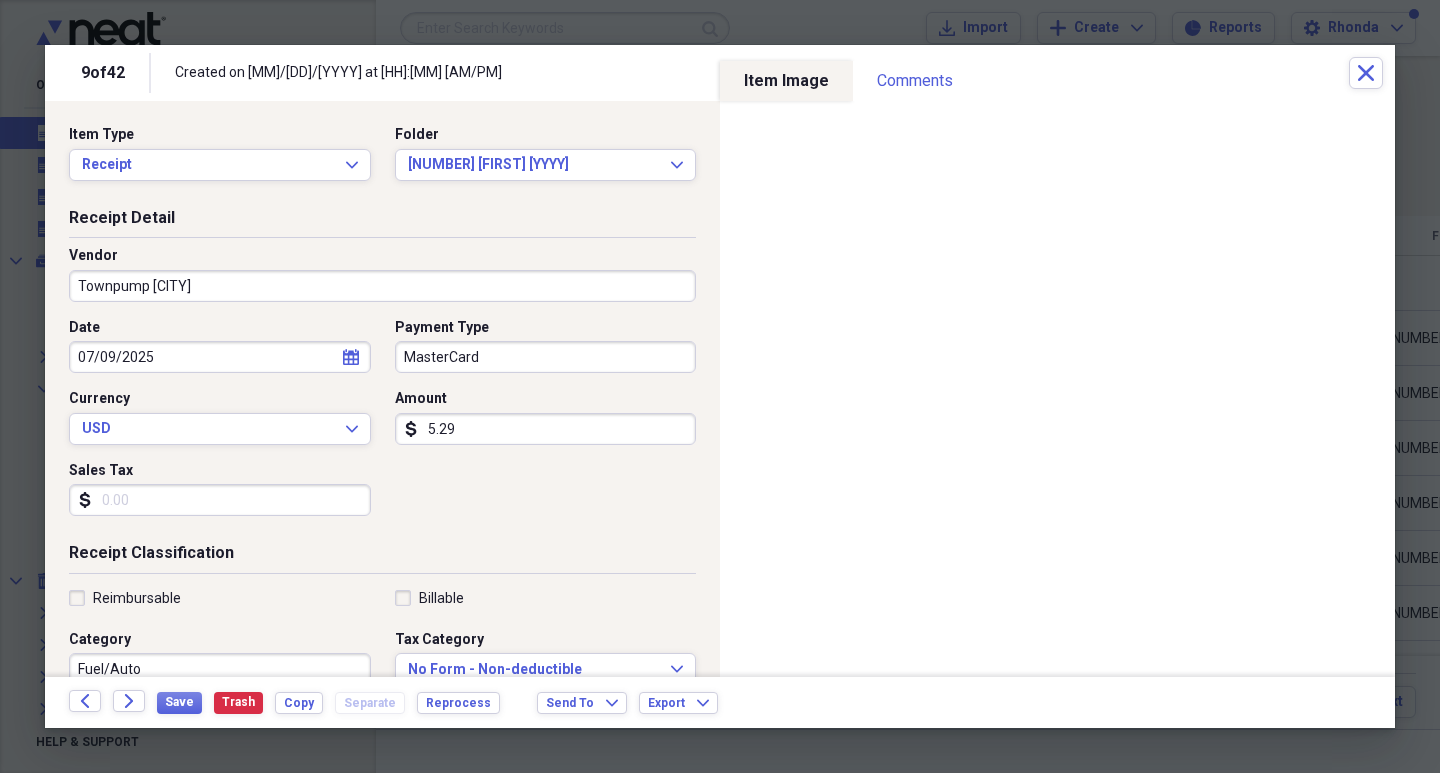 click on "Townpump [CITY]" at bounding box center [382, 286] 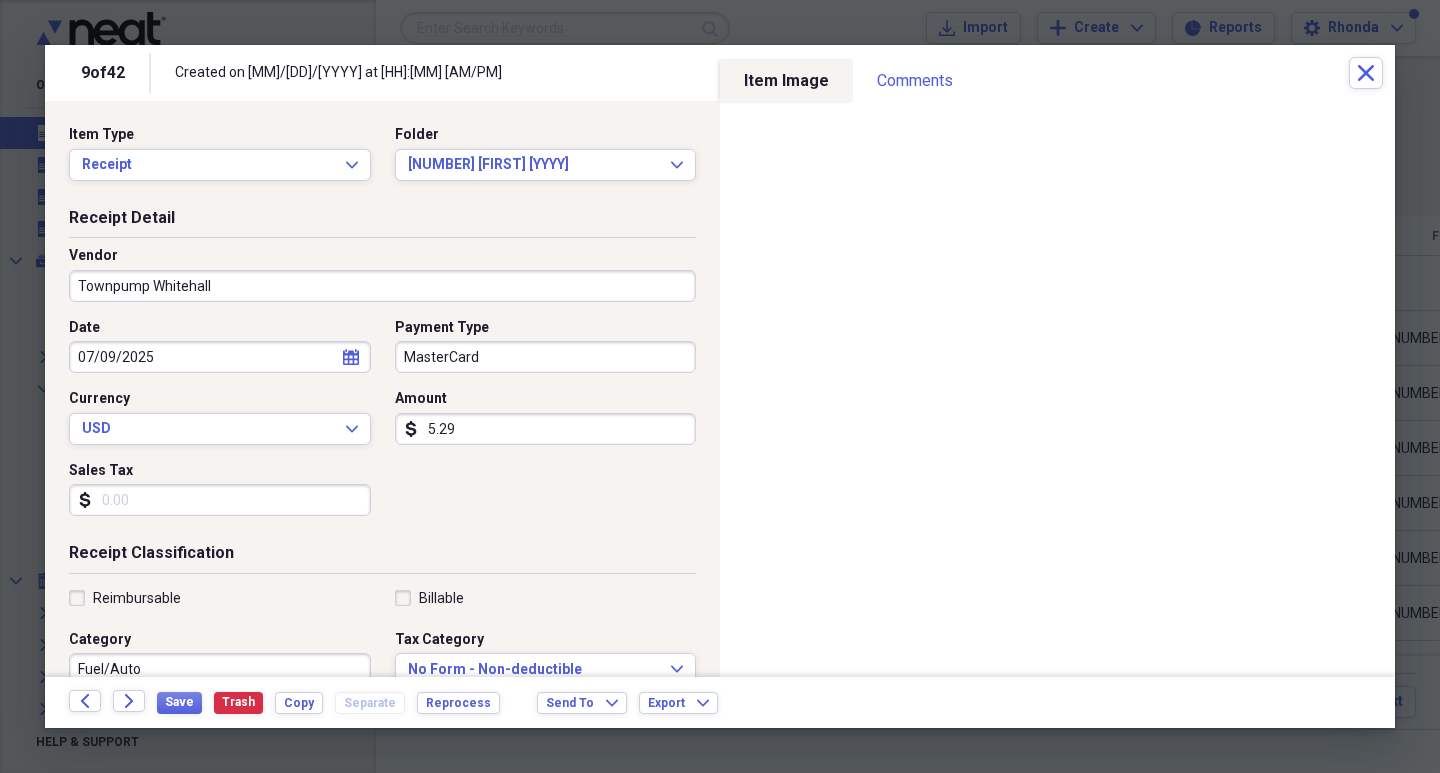 click on "Townpump Whitehall" at bounding box center (382, 286) 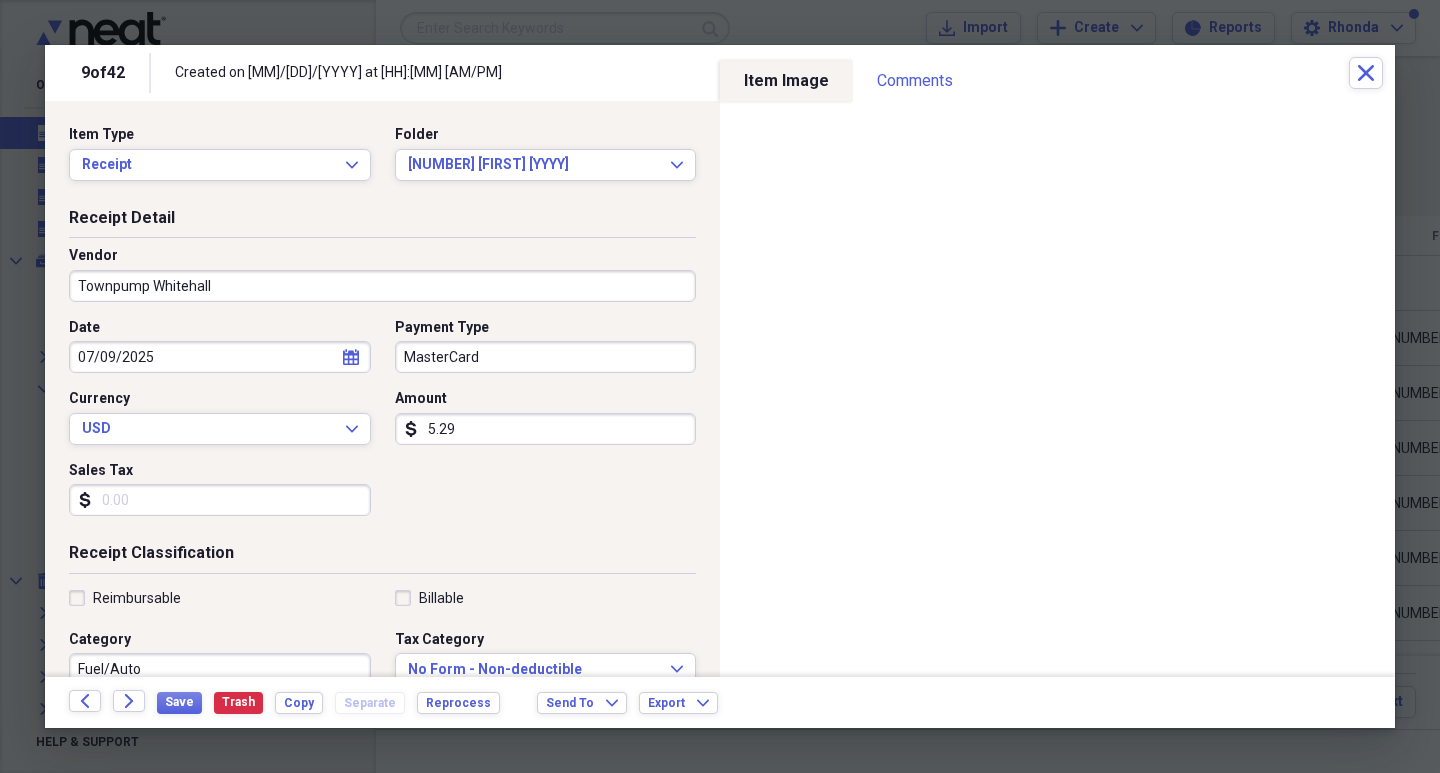 type on "Townpump Whitehall" 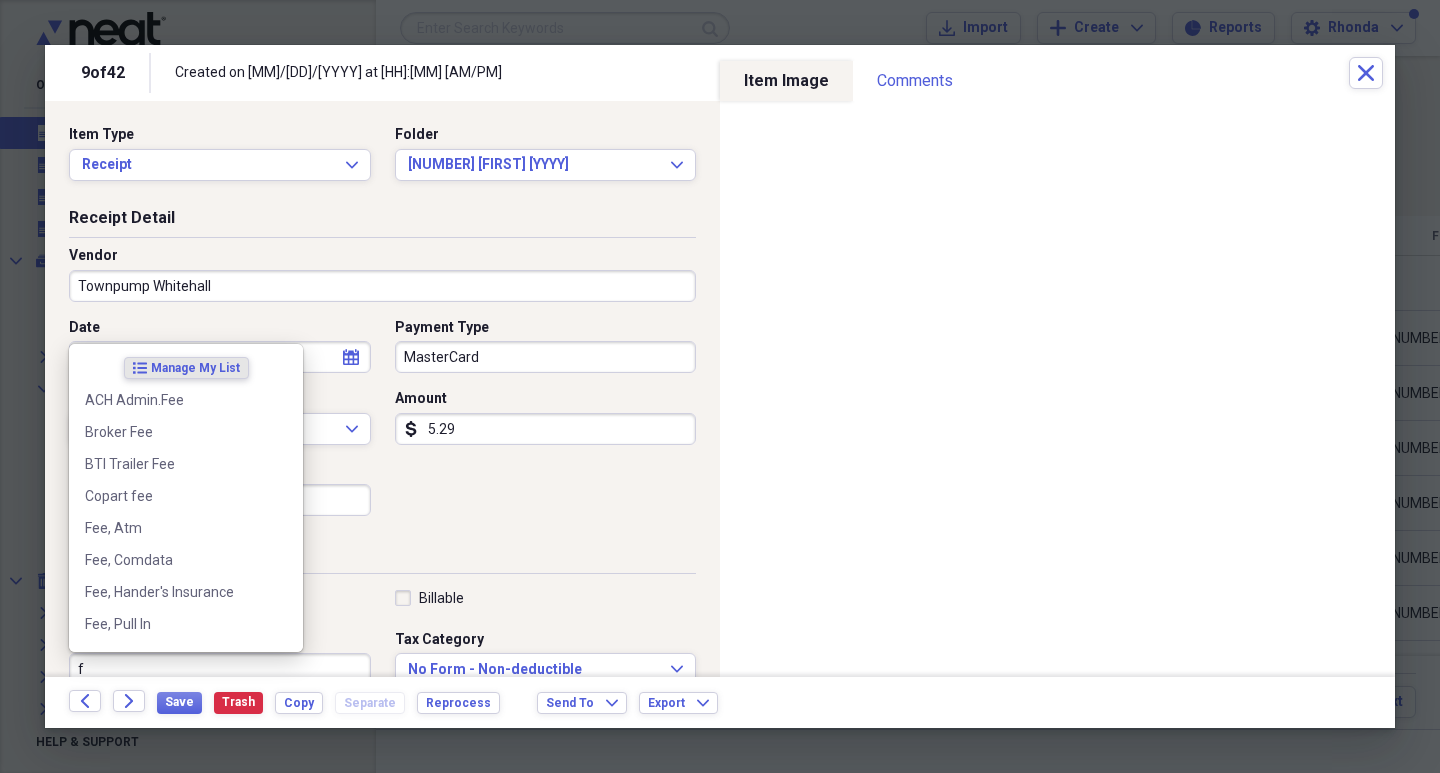 scroll, scrollTop: 1, scrollLeft: 0, axis: vertical 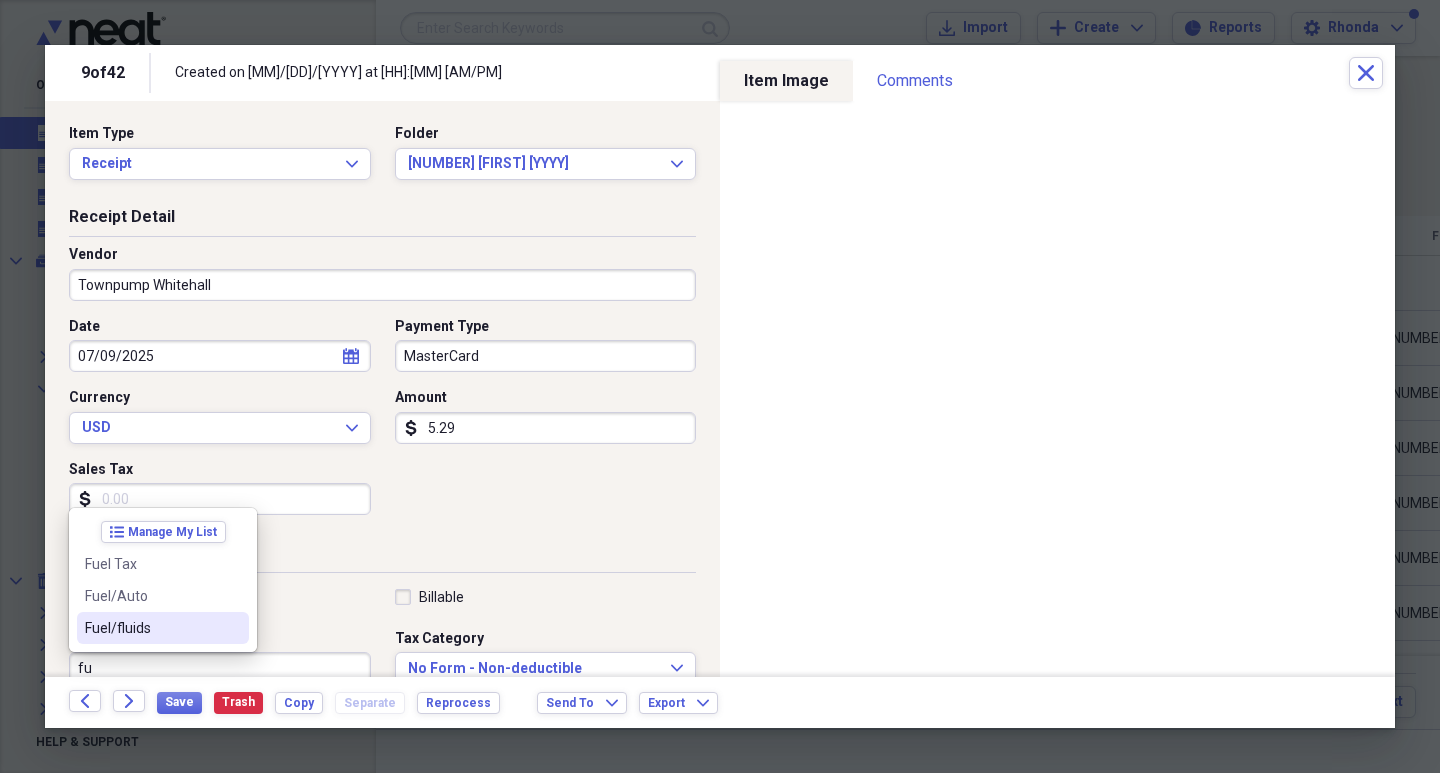 click on "Fuel/fluids" at bounding box center (151, 628) 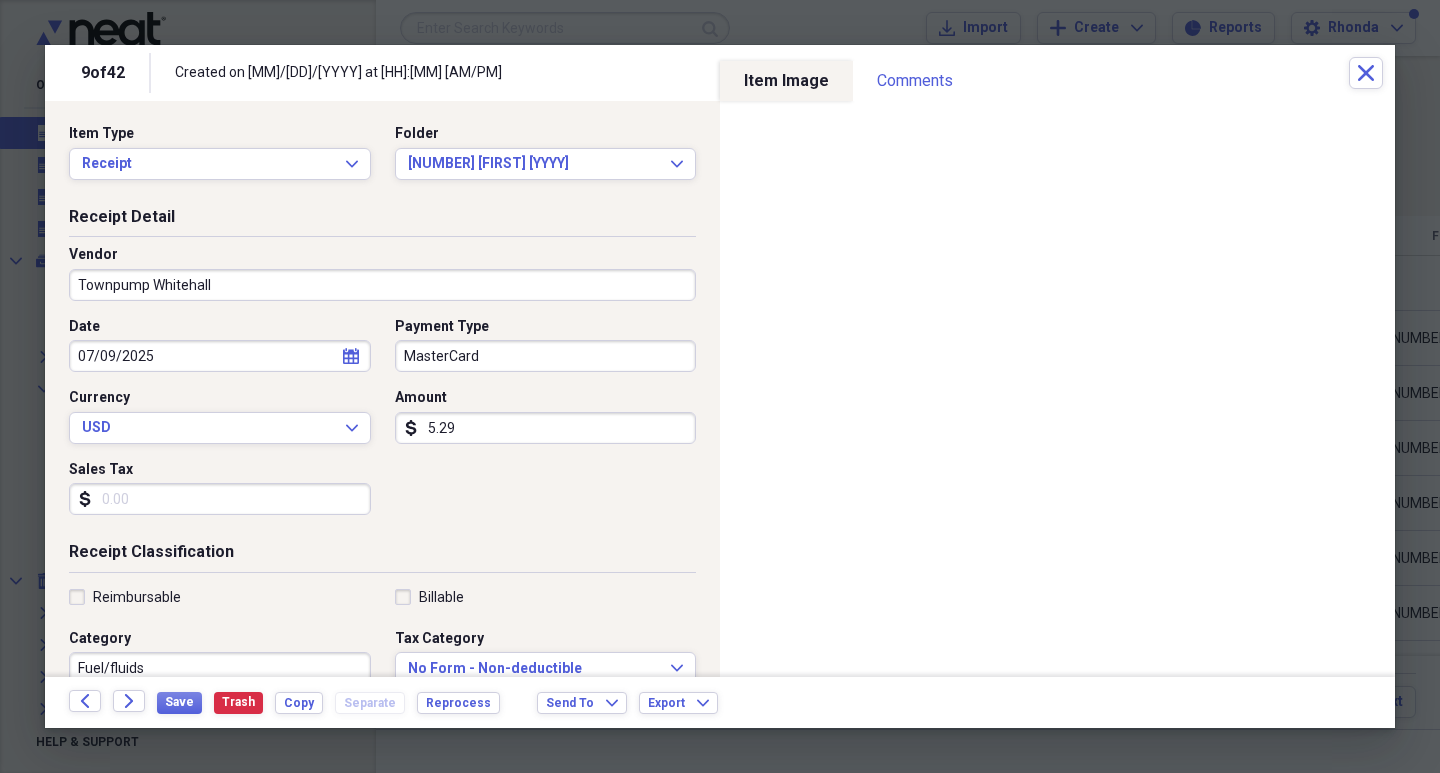 scroll, scrollTop: 8, scrollLeft: 0, axis: vertical 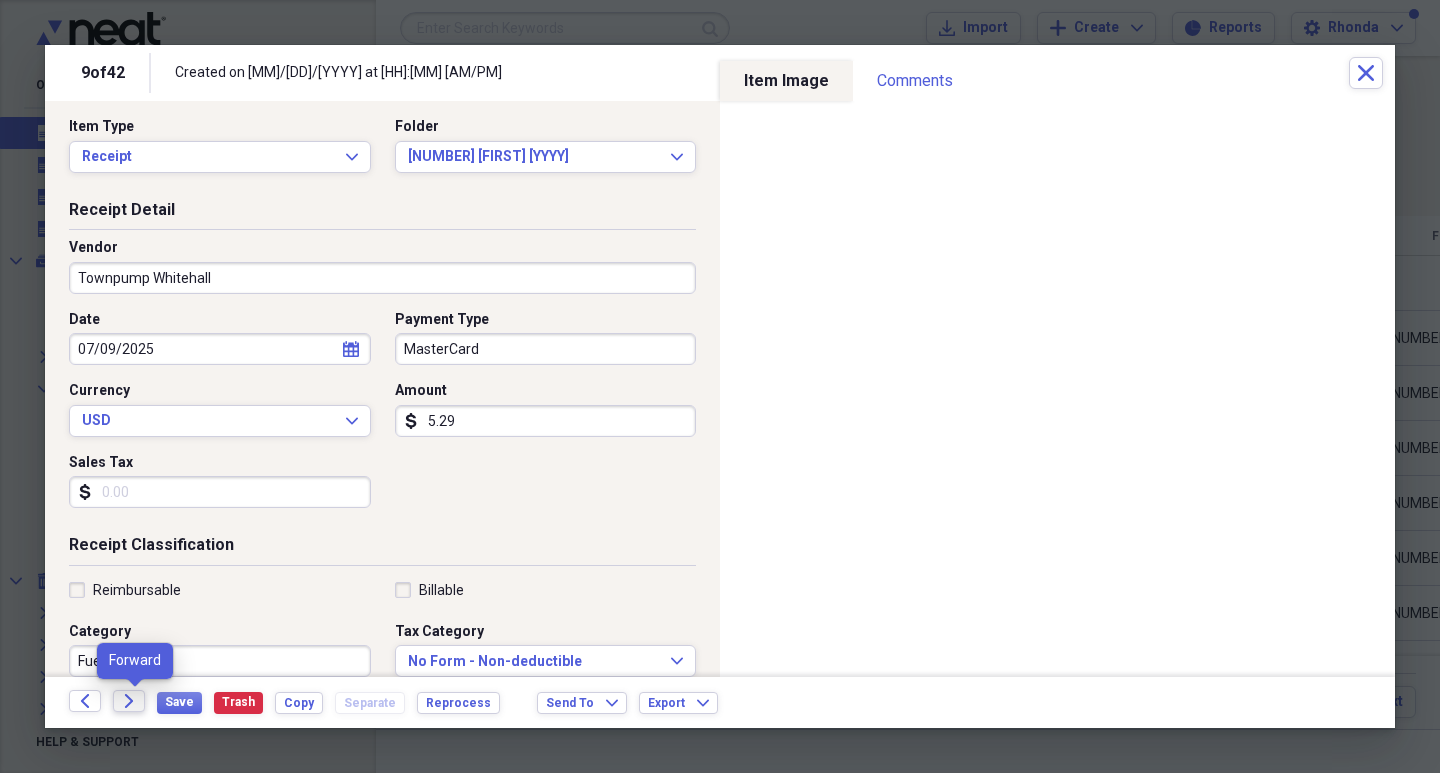 click 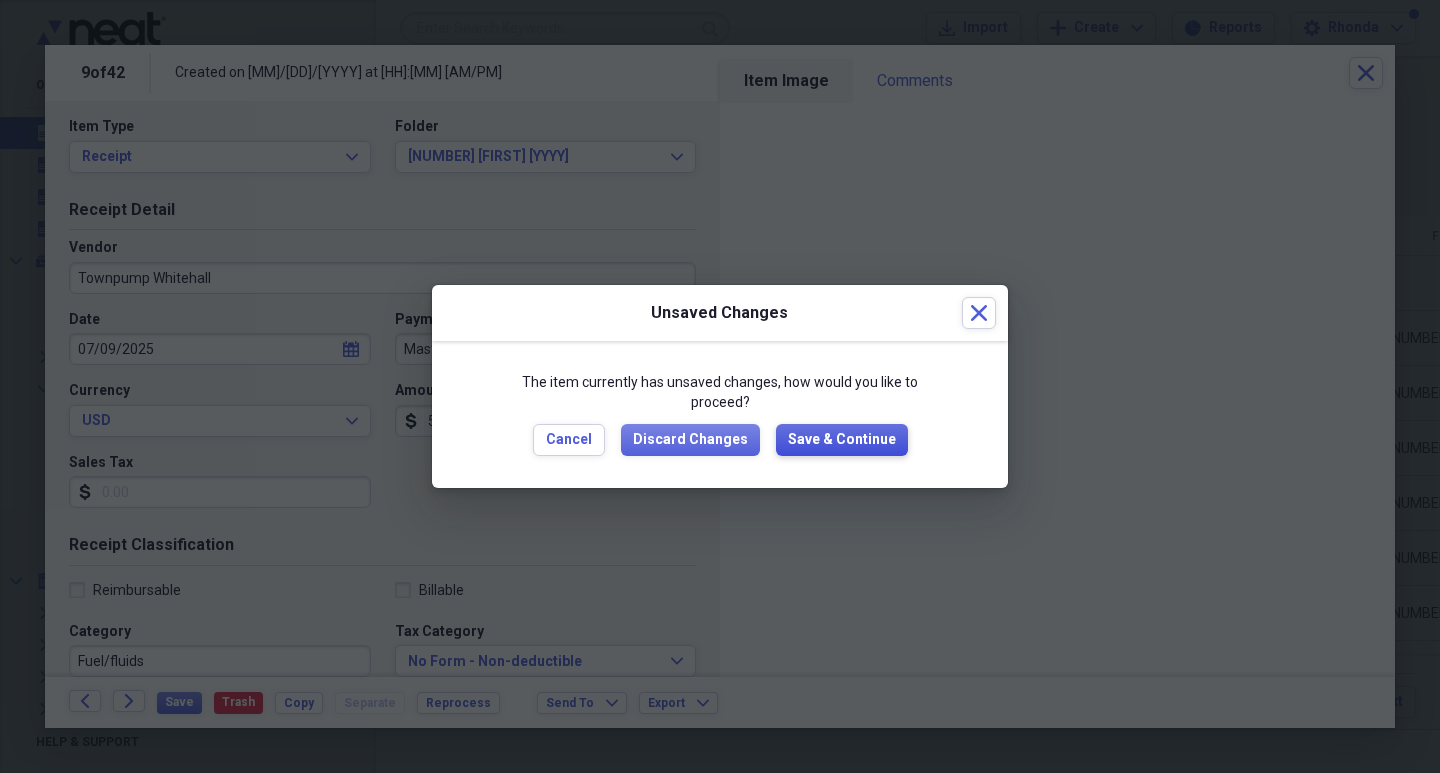 click on "Save & Continue" at bounding box center [842, 440] 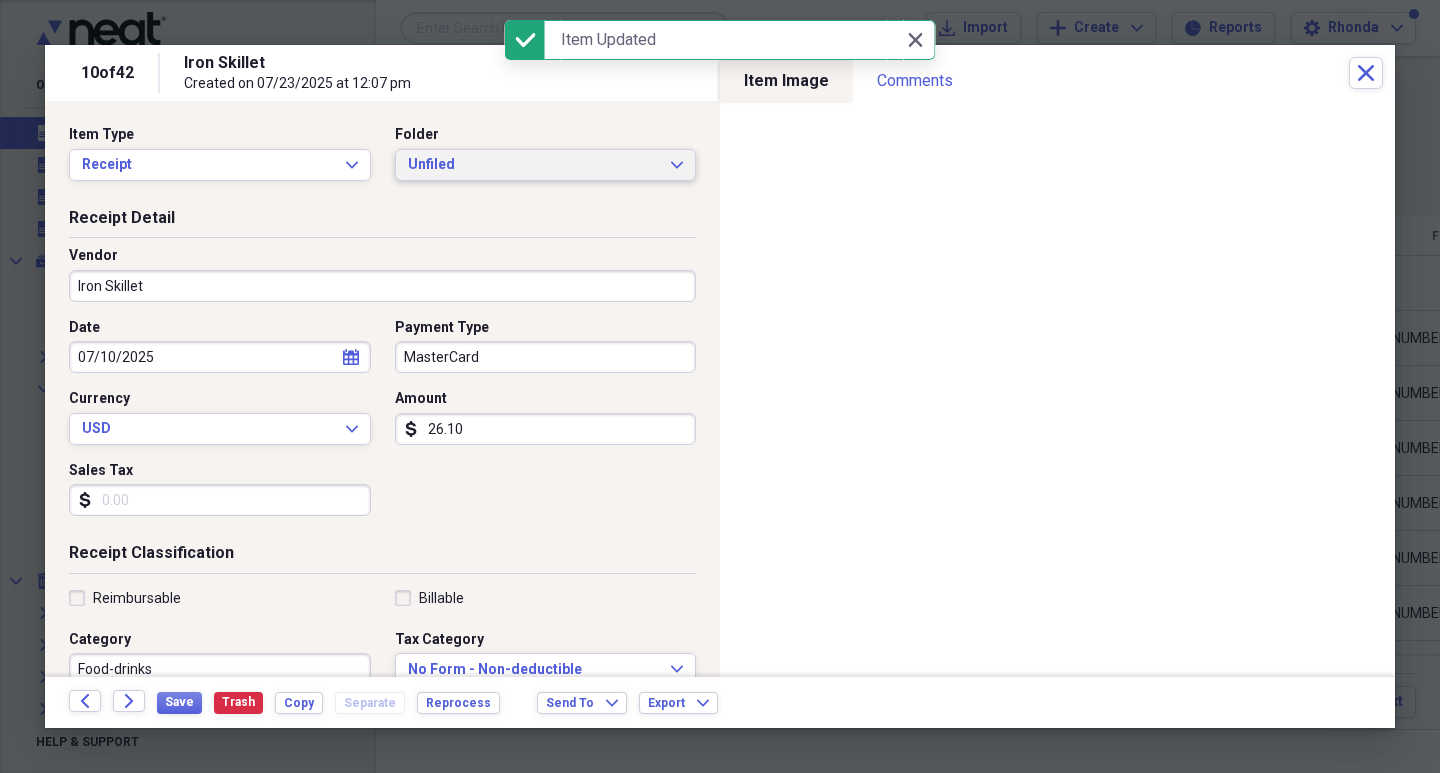 click on "Unfiled" at bounding box center (534, 165) 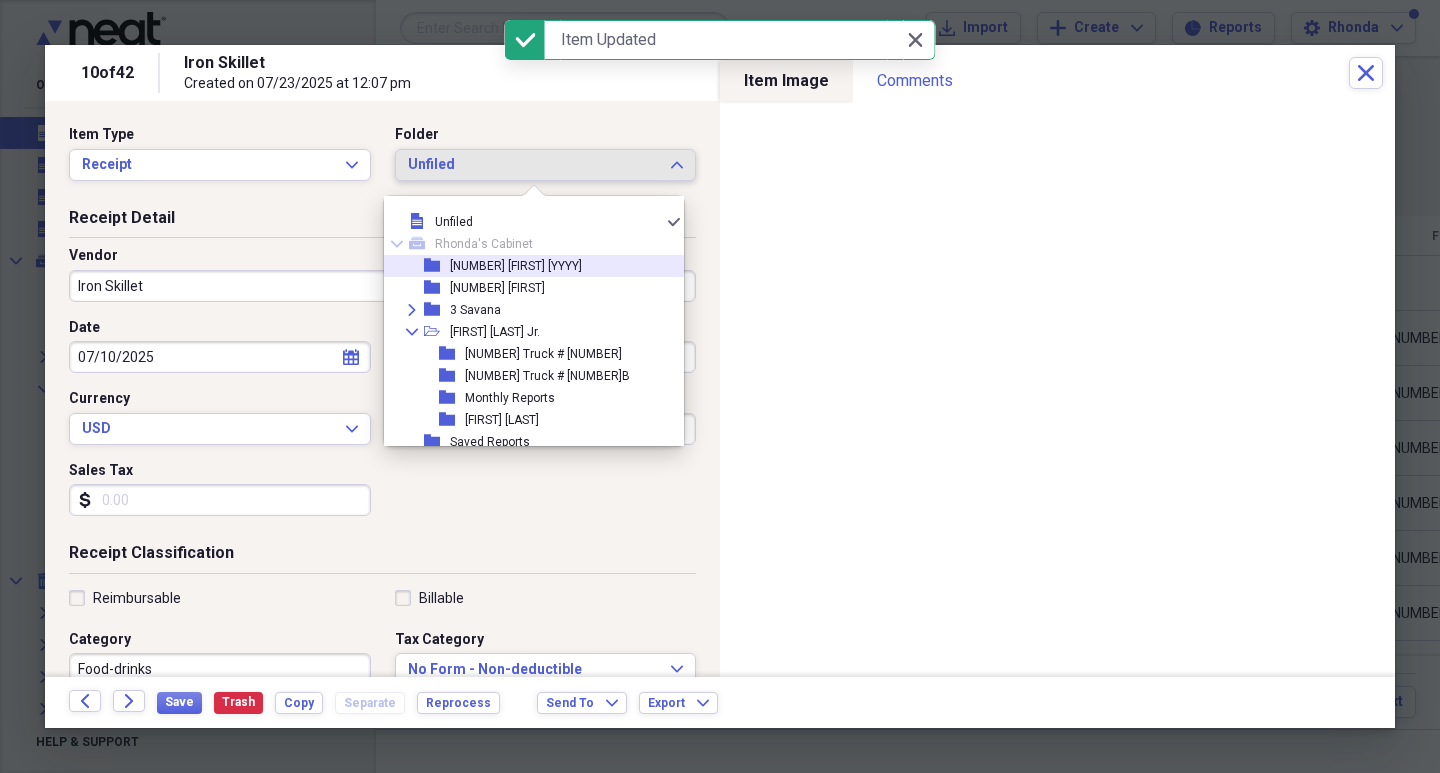 click on "[NUMBER] [FIRST] [YYYY]" at bounding box center (516, 266) 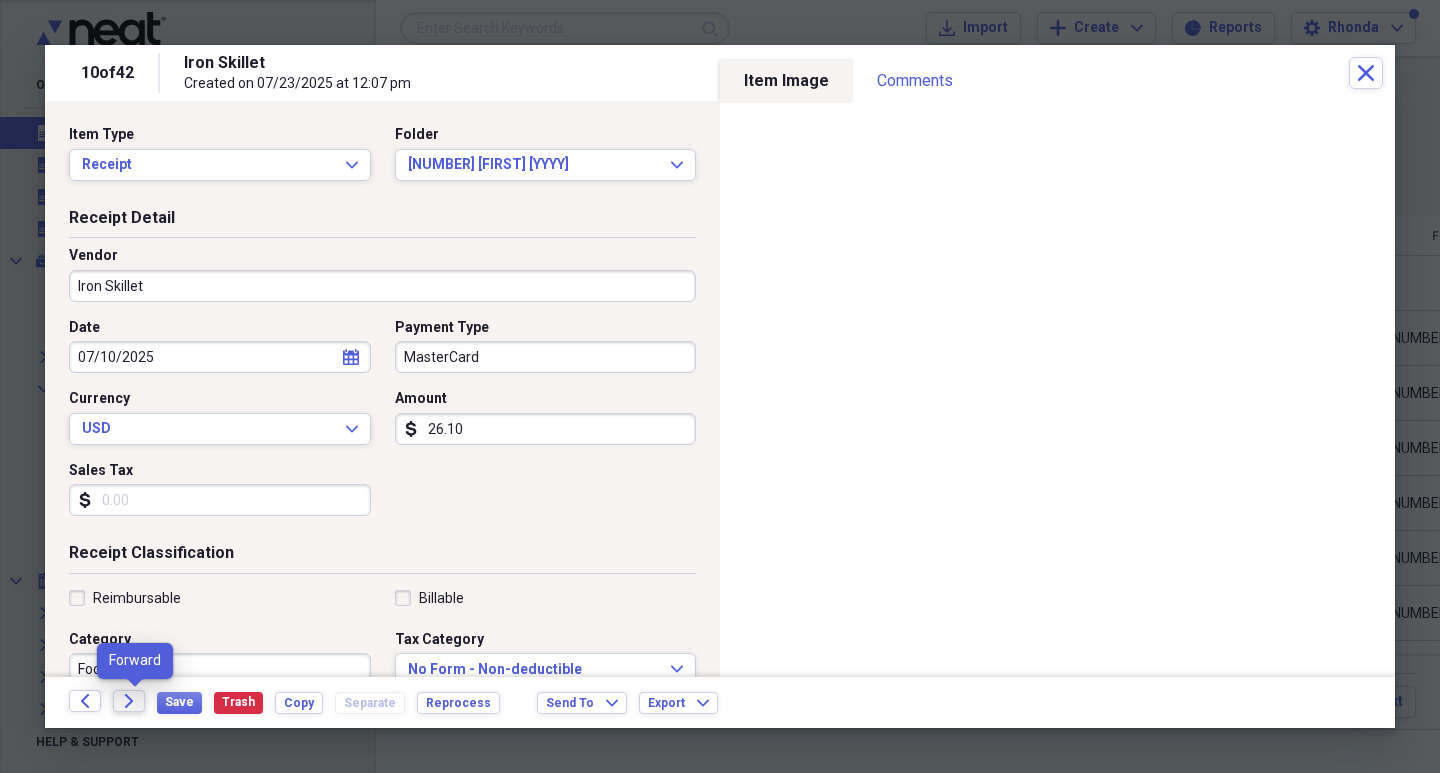 click on "Forward" at bounding box center [129, 701] 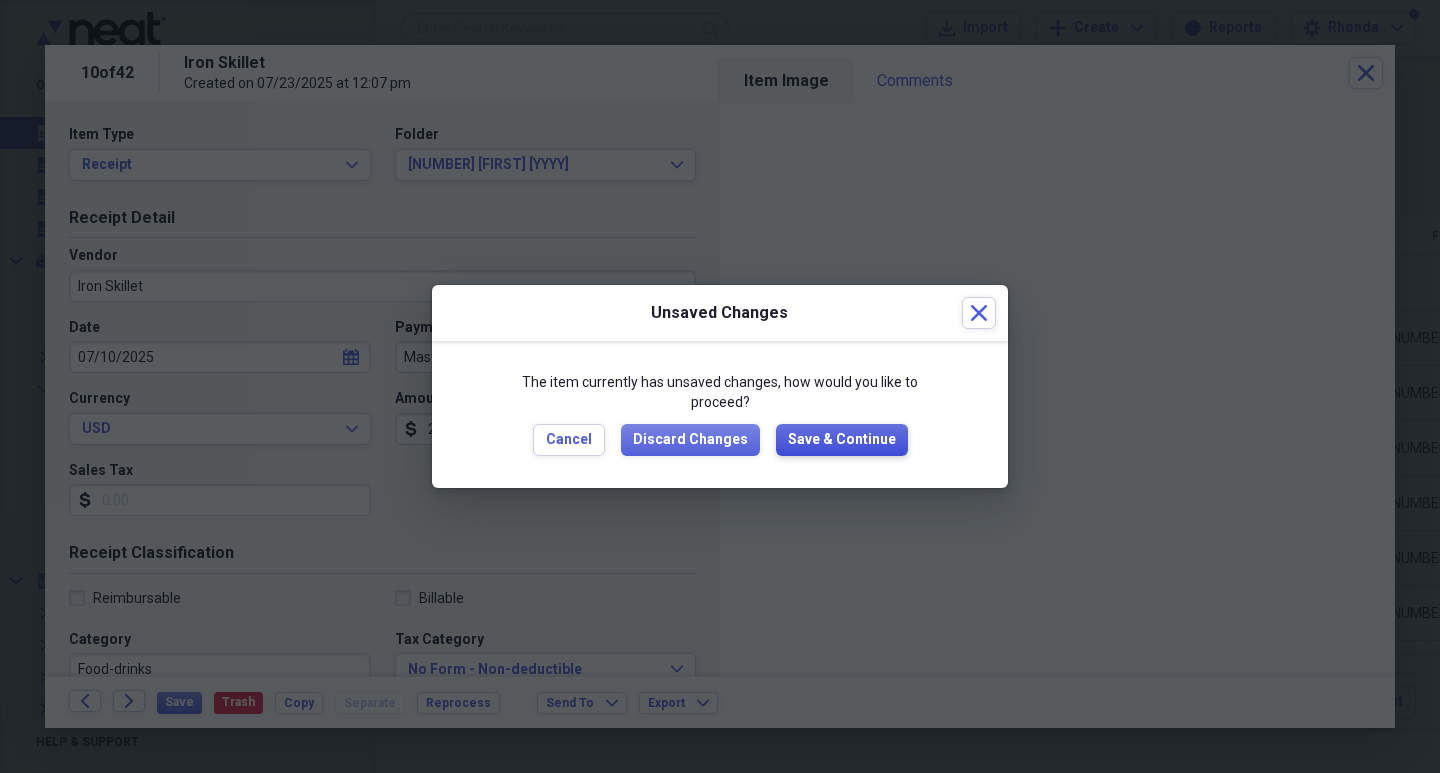 drag, startPoint x: 861, startPoint y: 441, endPoint x: 687, endPoint y: 245, distance: 262.09158 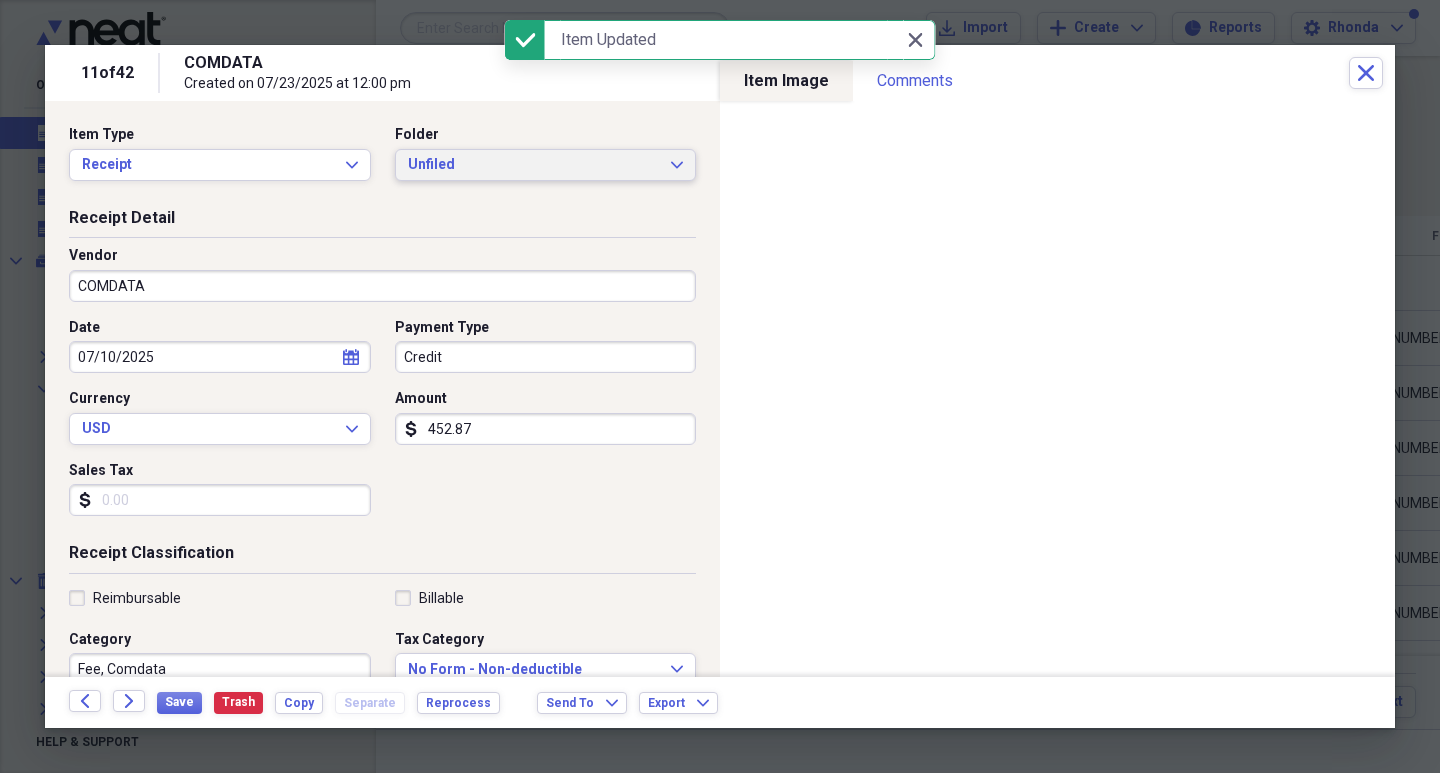 click on "Unfiled" at bounding box center (534, 165) 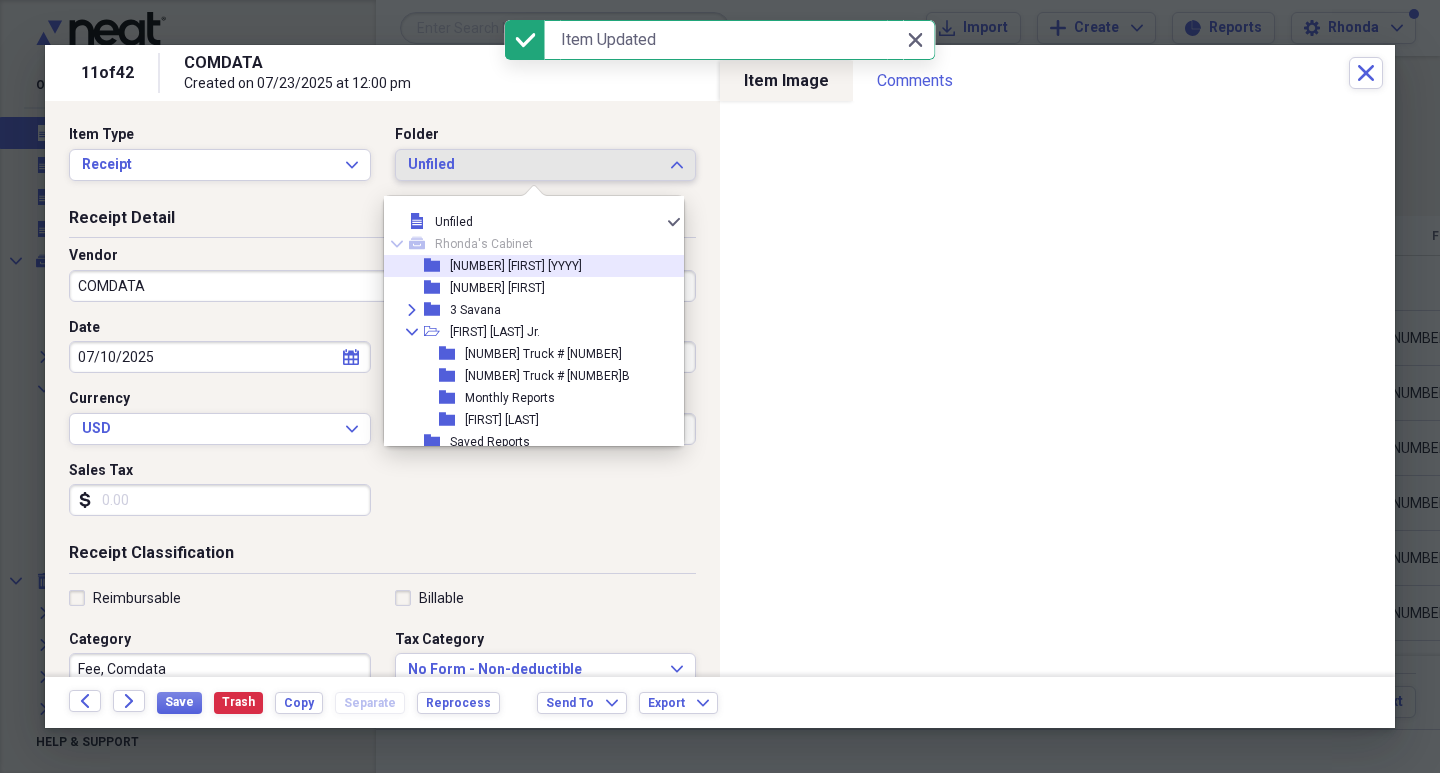click on "[NUMBER] [FIRST] [YYYY]" at bounding box center [516, 266] 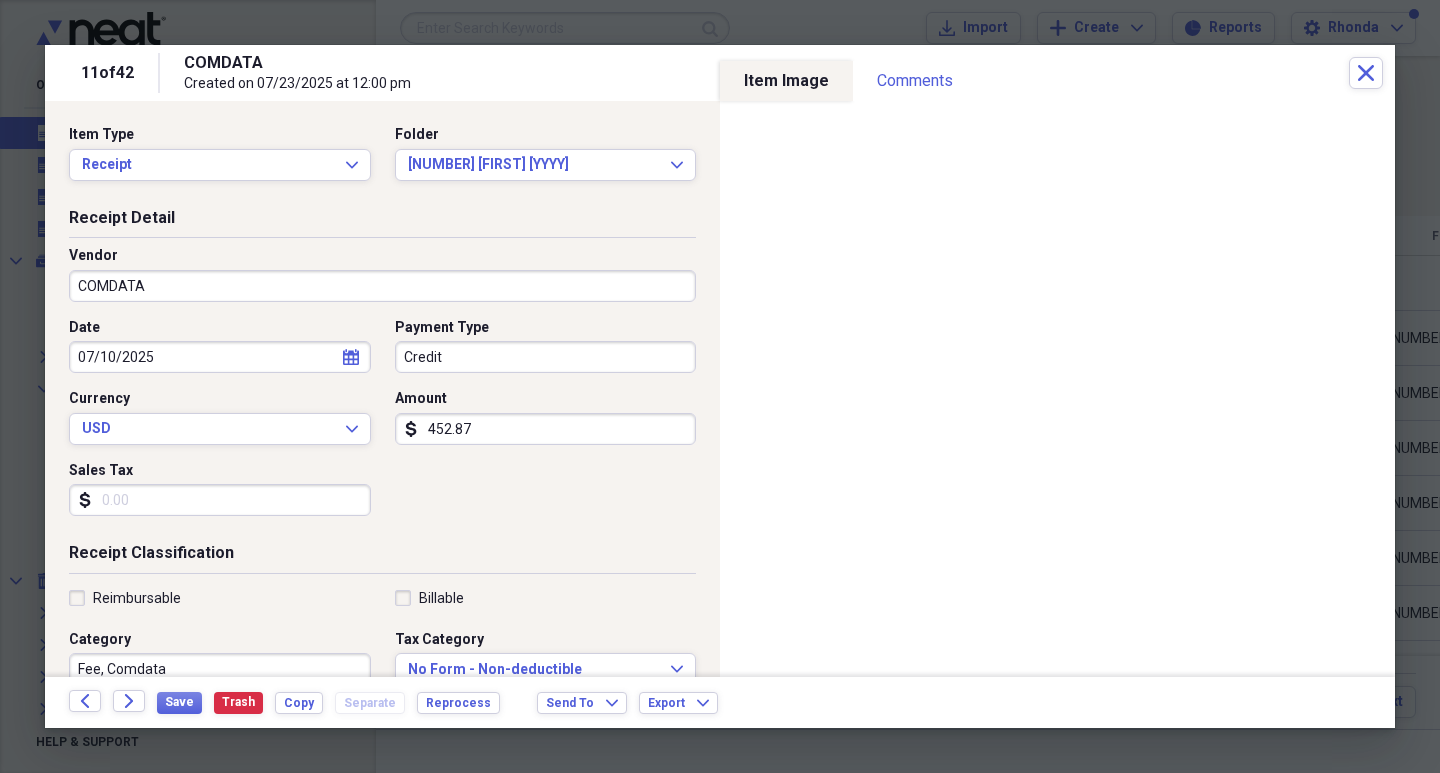 click on "COMDATA" at bounding box center [382, 286] 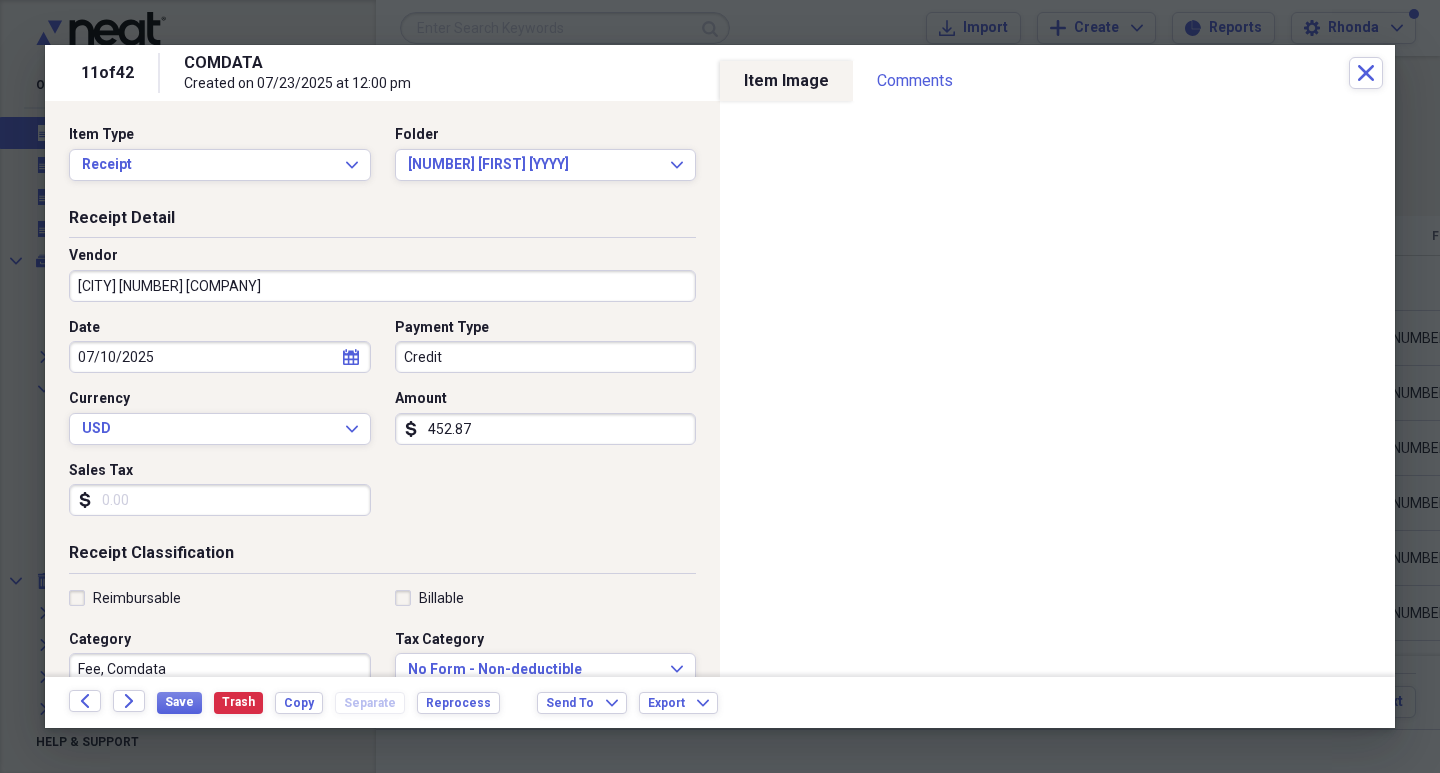 type on "[CITY] [NUMBER] [COMPANY]" 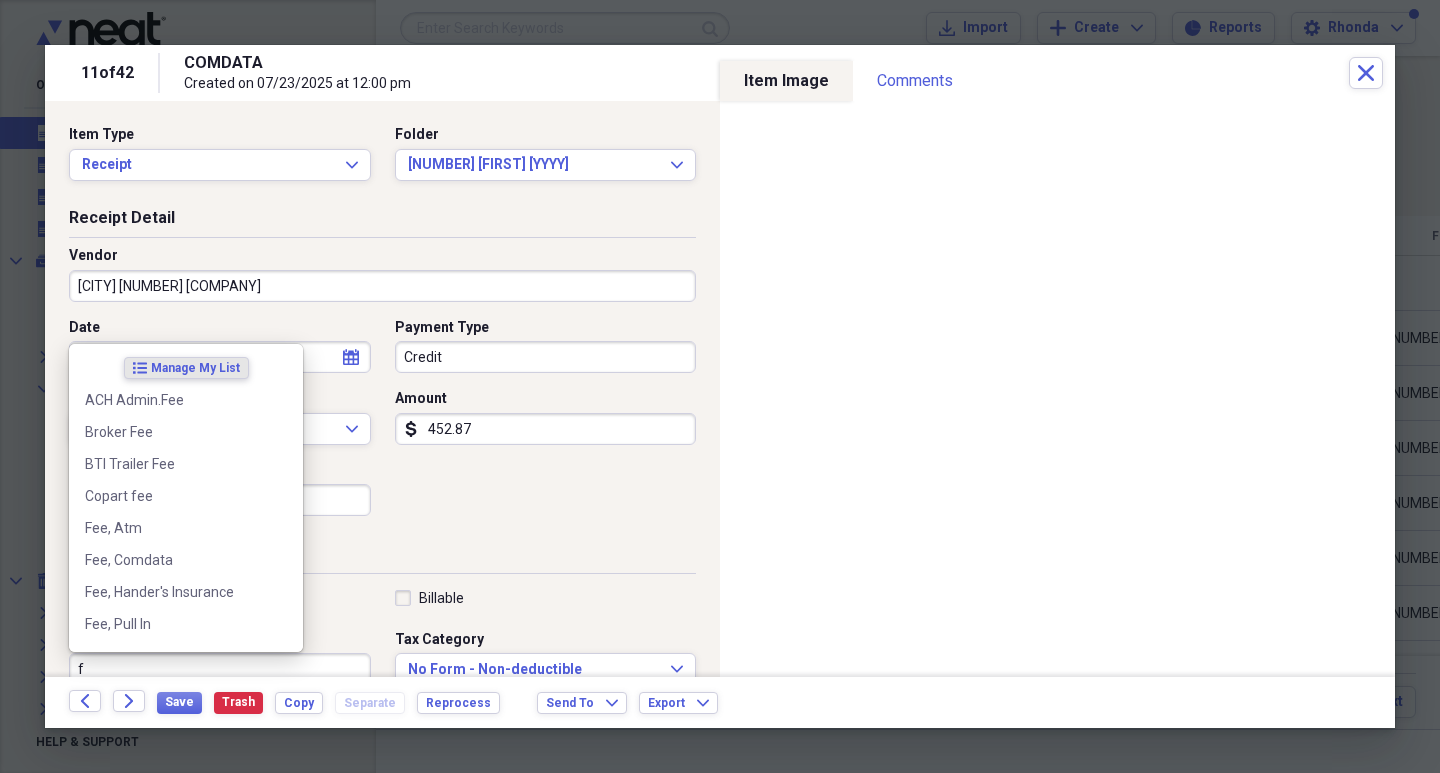 scroll, scrollTop: 1, scrollLeft: 0, axis: vertical 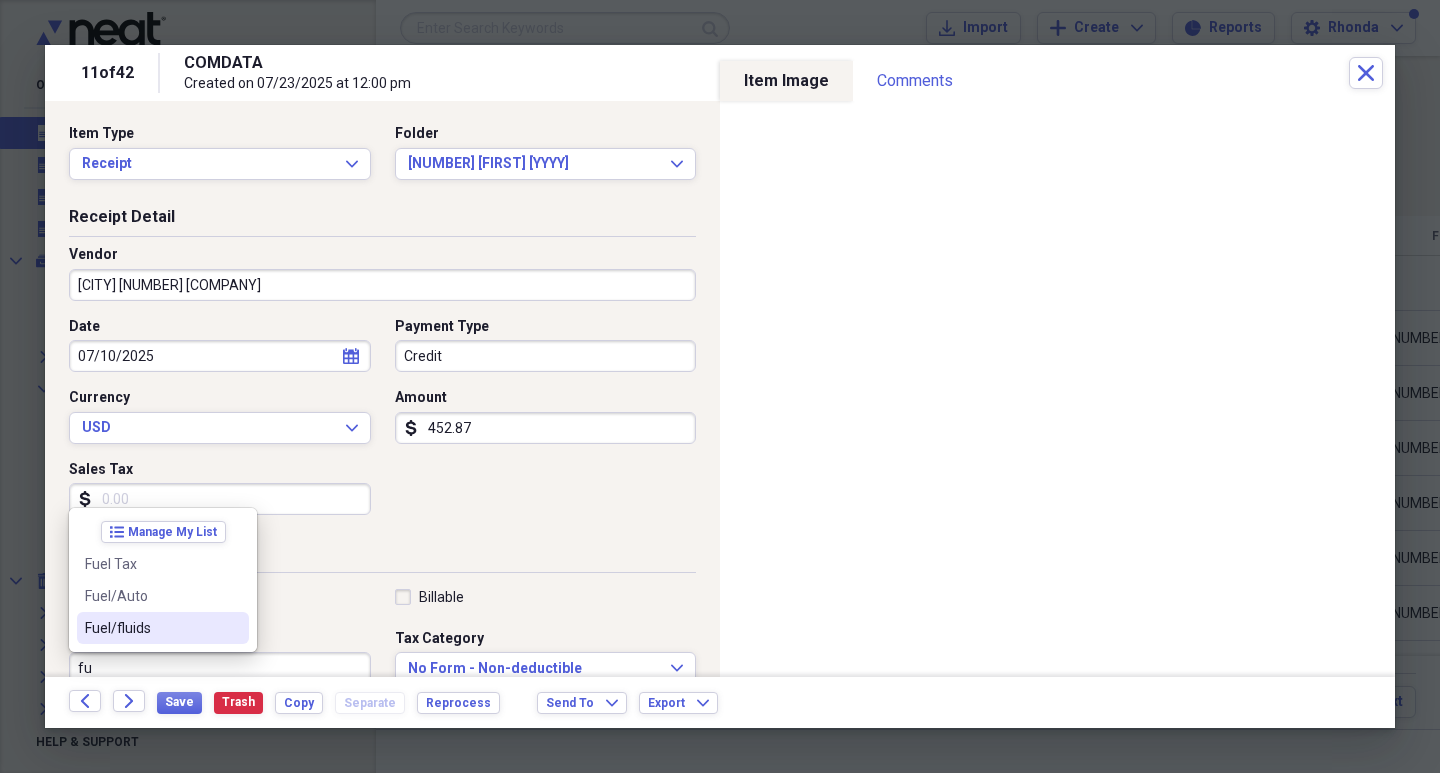 click on "Fuel/fluids" at bounding box center [151, 628] 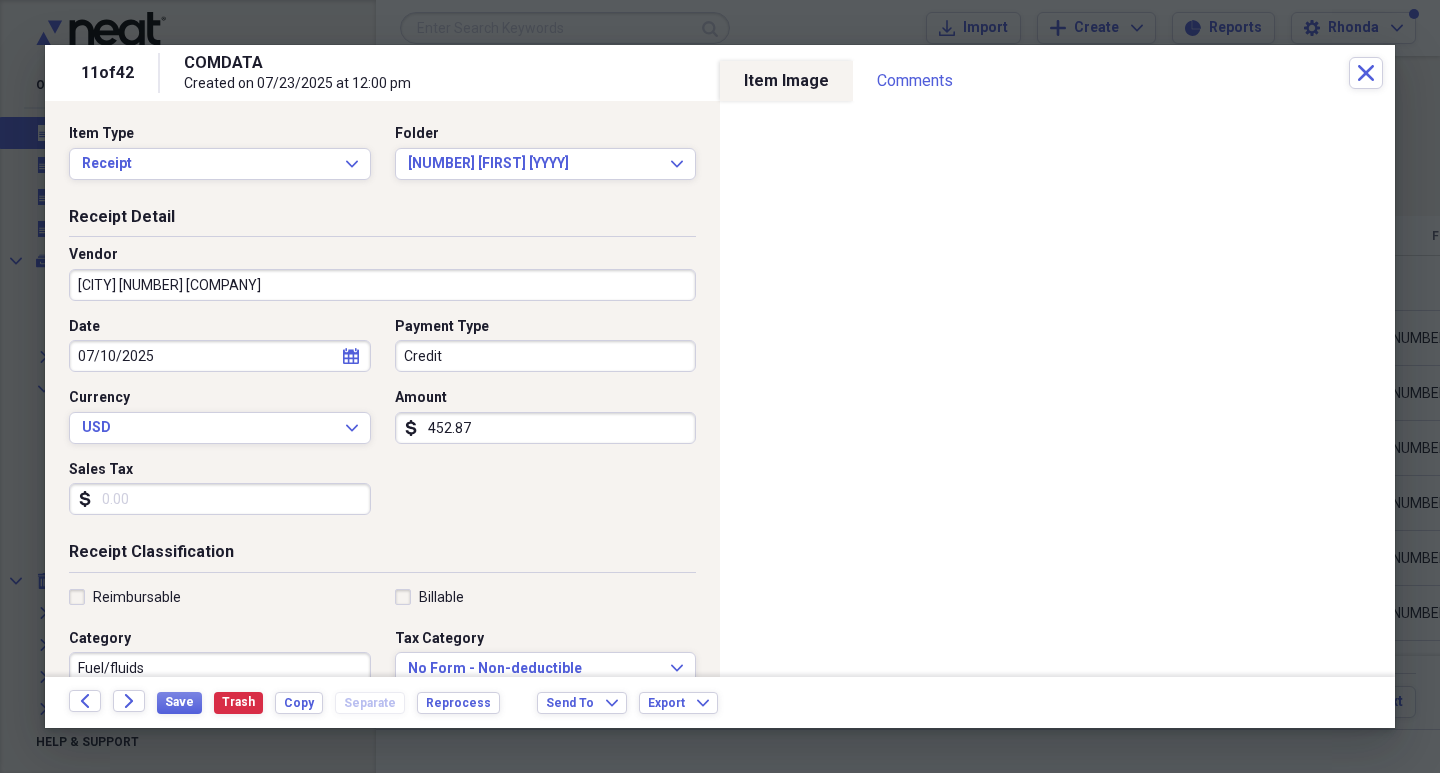 scroll, scrollTop: 8, scrollLeft: 0, axis: vertical 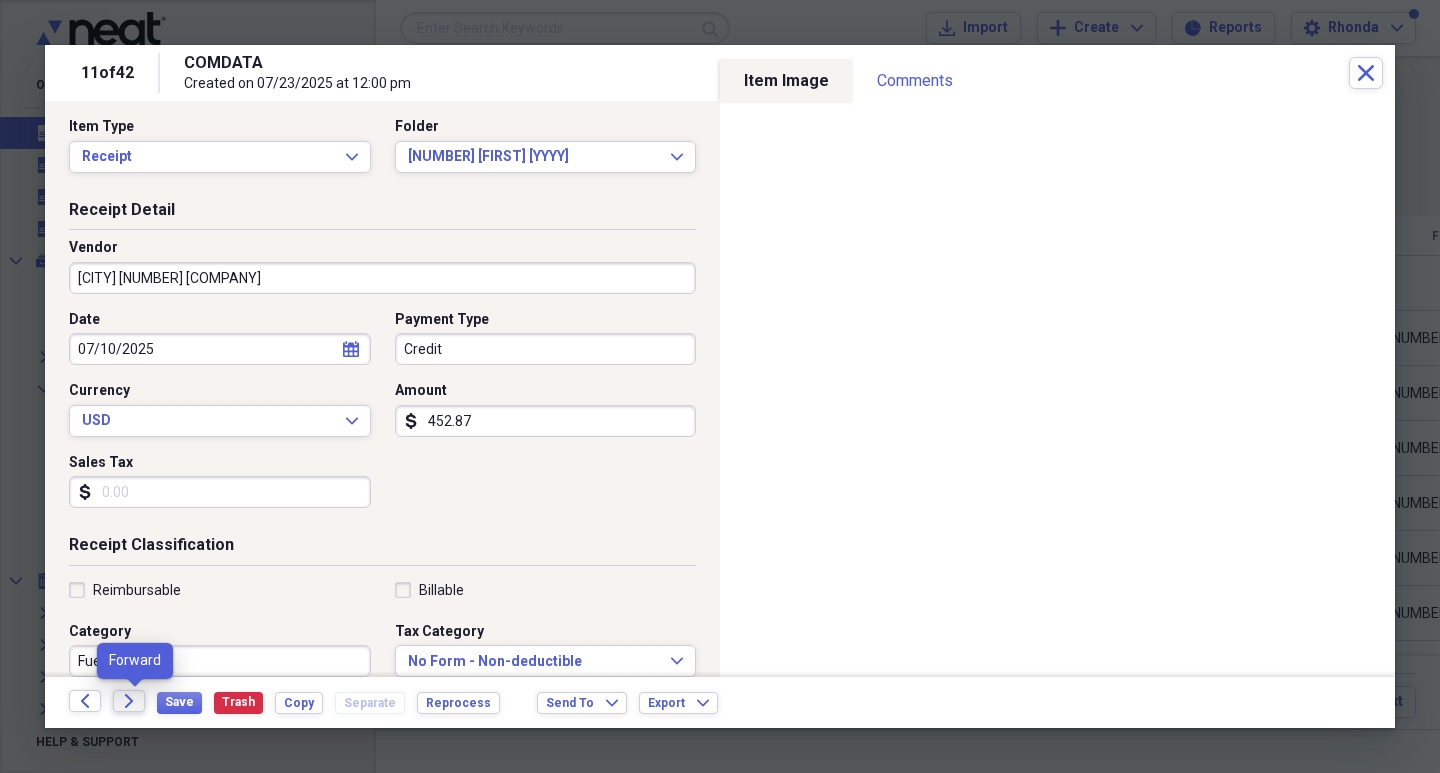 click on "Forward" 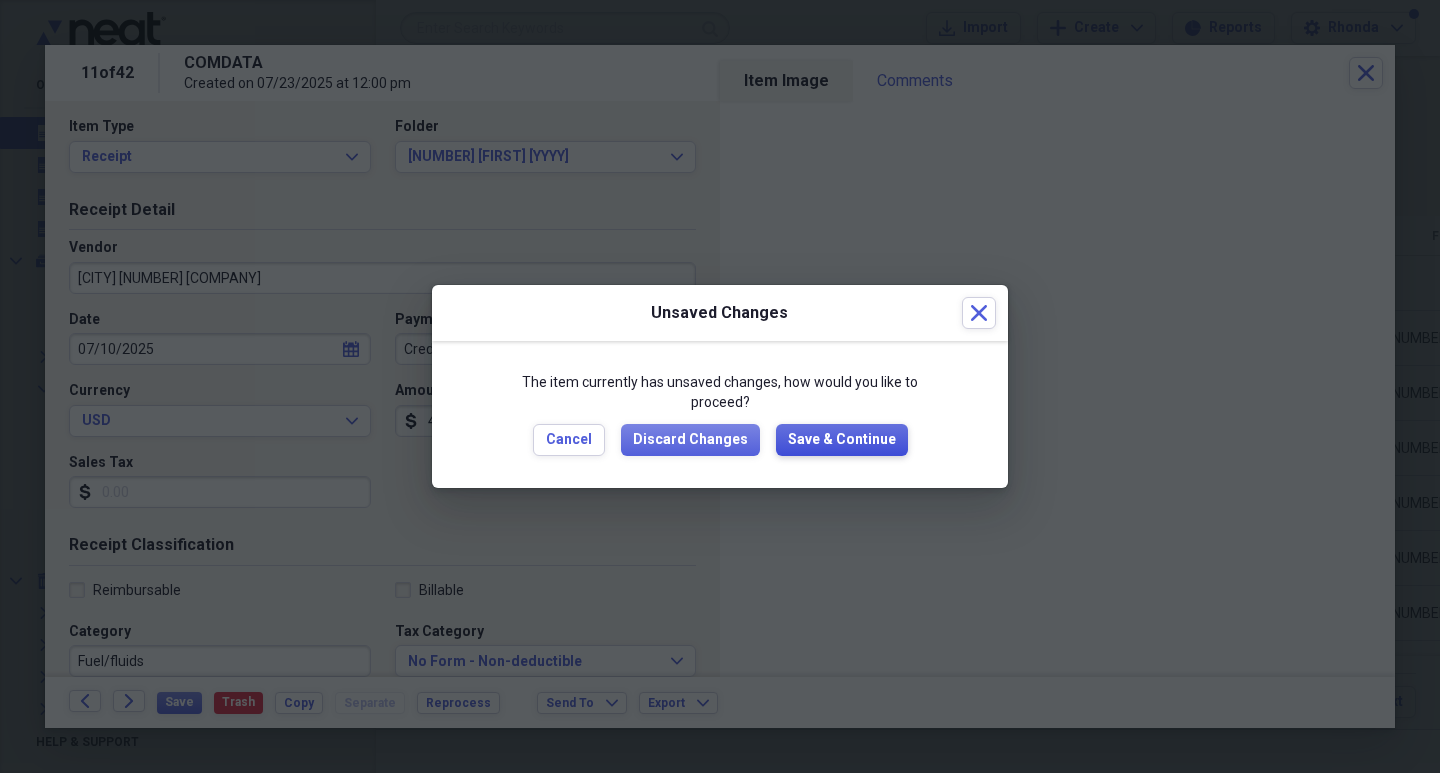 drag, startPoint x: 804, startPoint y: 448, endPoint x: 701, endPoint y: 329, distance: 157.38487 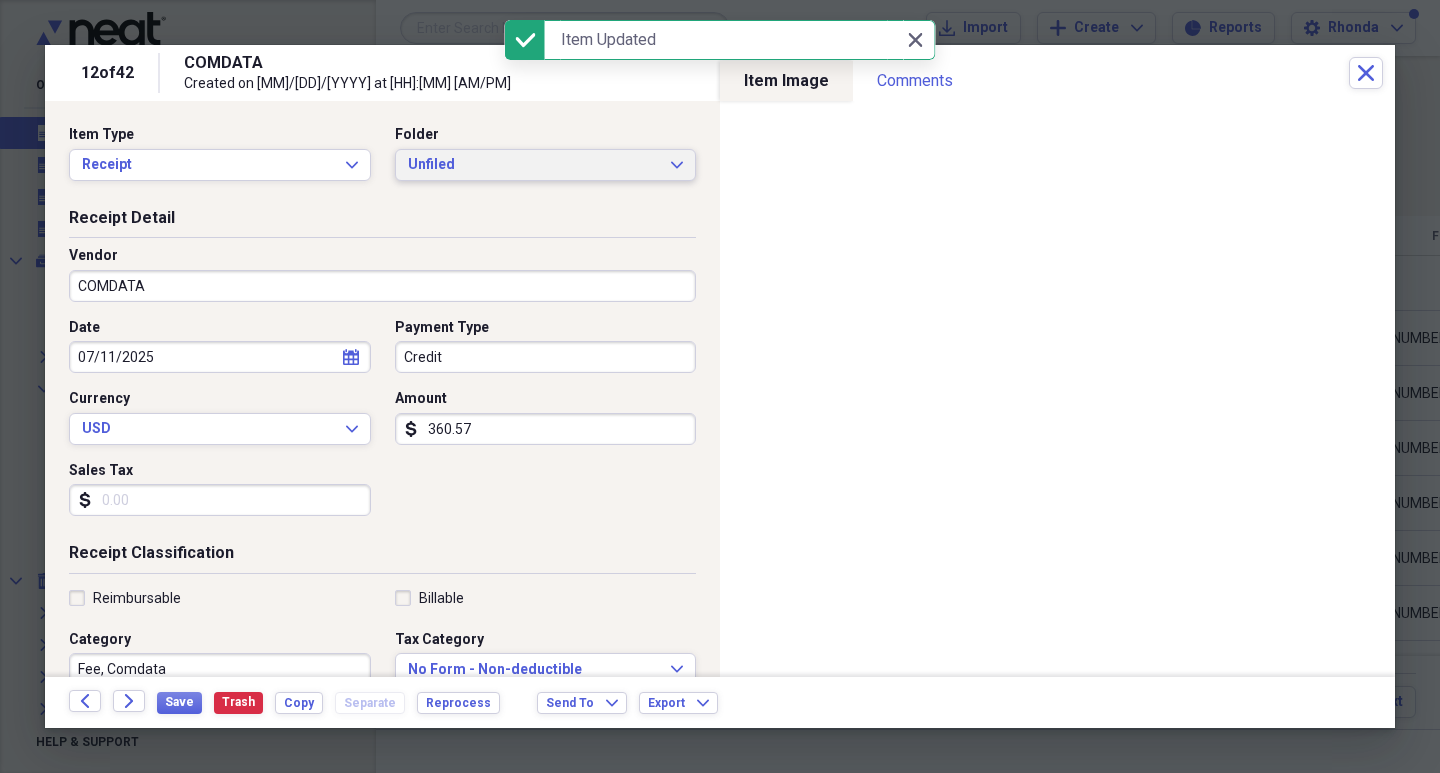 click on "Unfiled Expand" at bounding box center [546, 165] 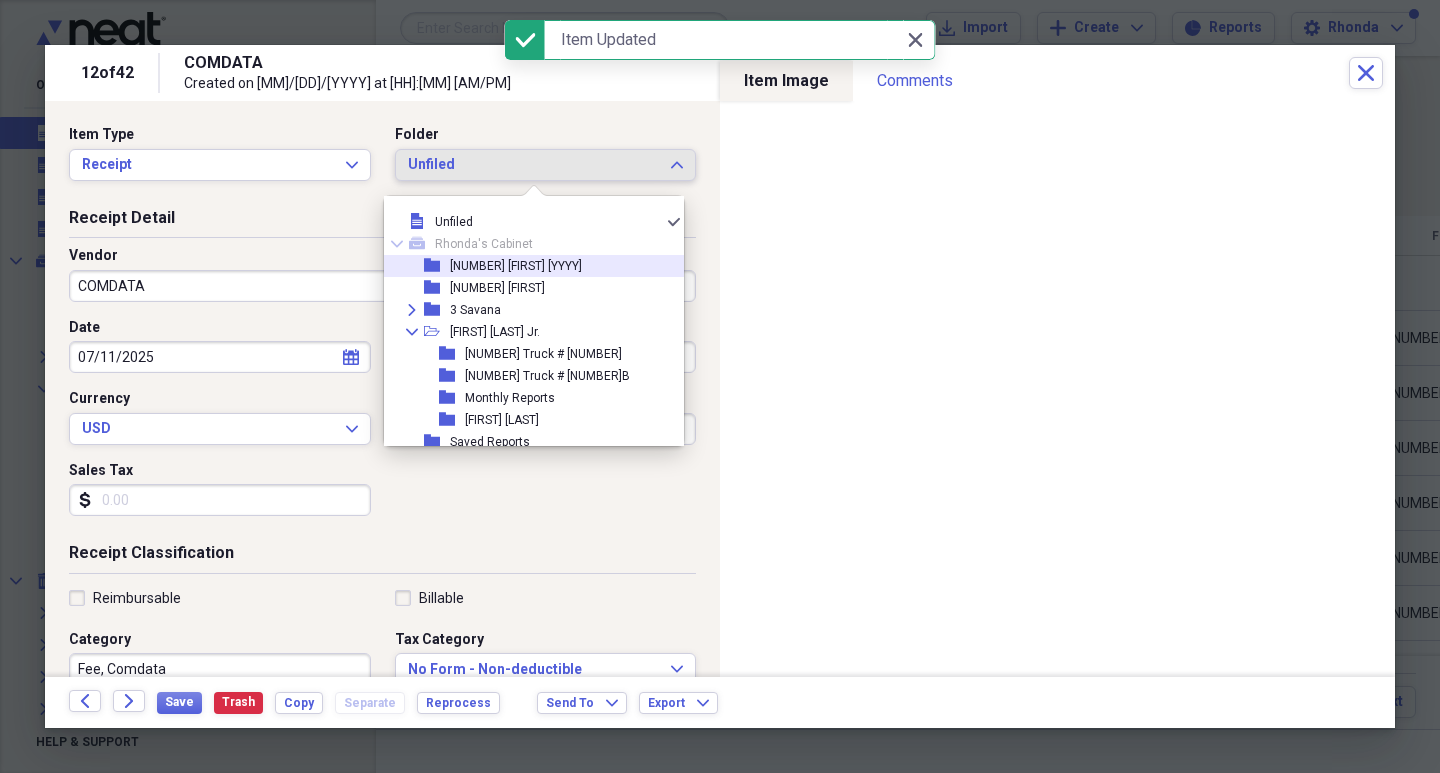 click on "[NUMBER] [FIRST] [YYYY]" at bounding box center (516, 266) 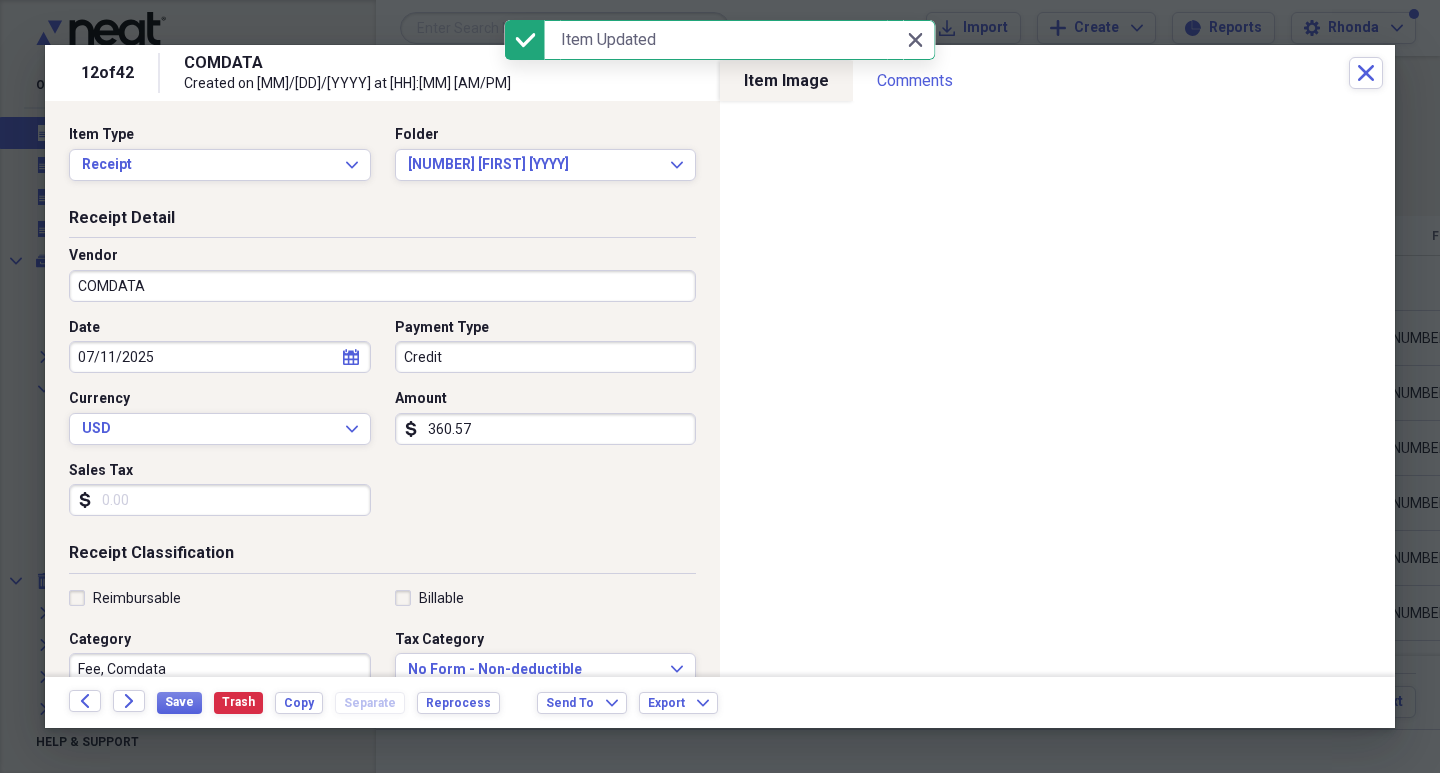 click on "Vendor COMDATA" at bounding box center (382, 282) 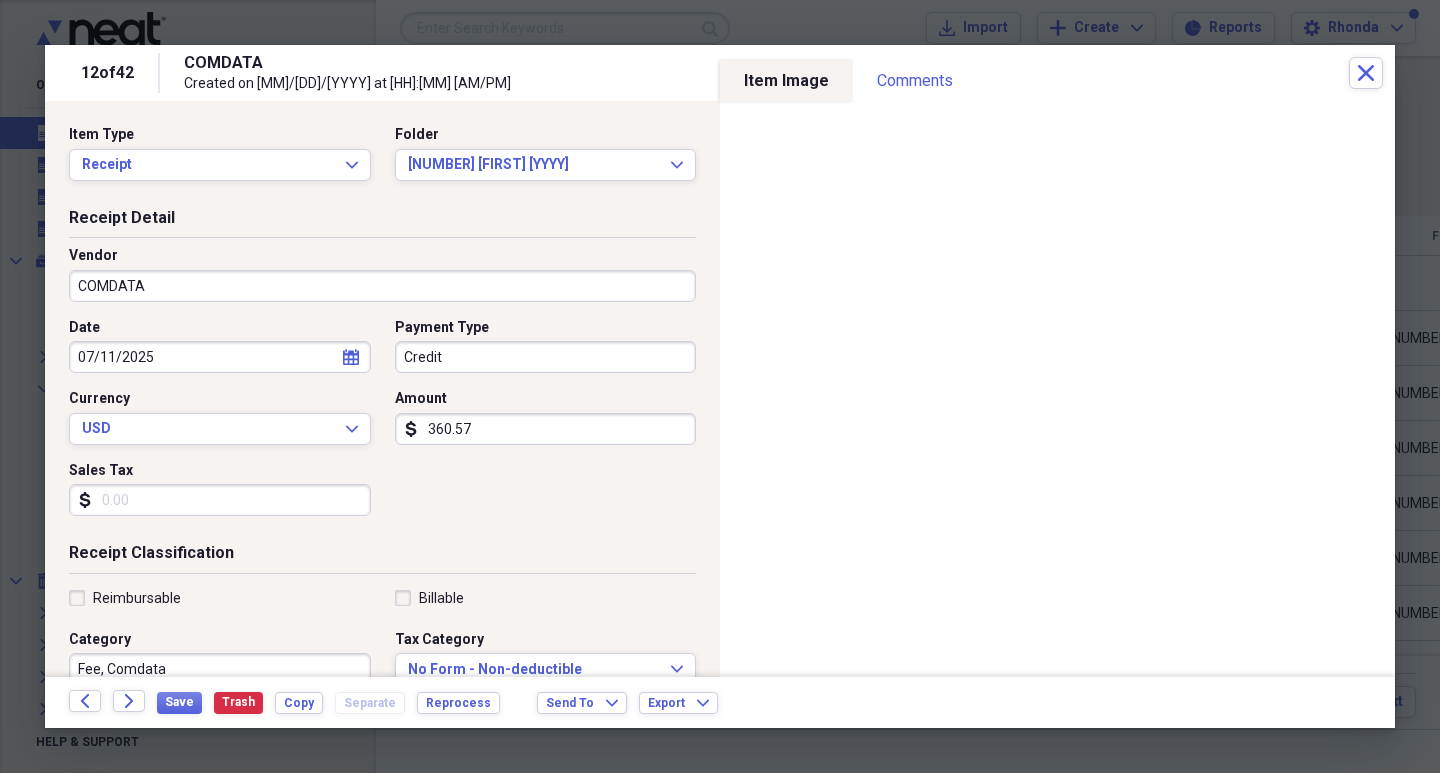 click on "COMDATA" at bounding box center (382, 286) 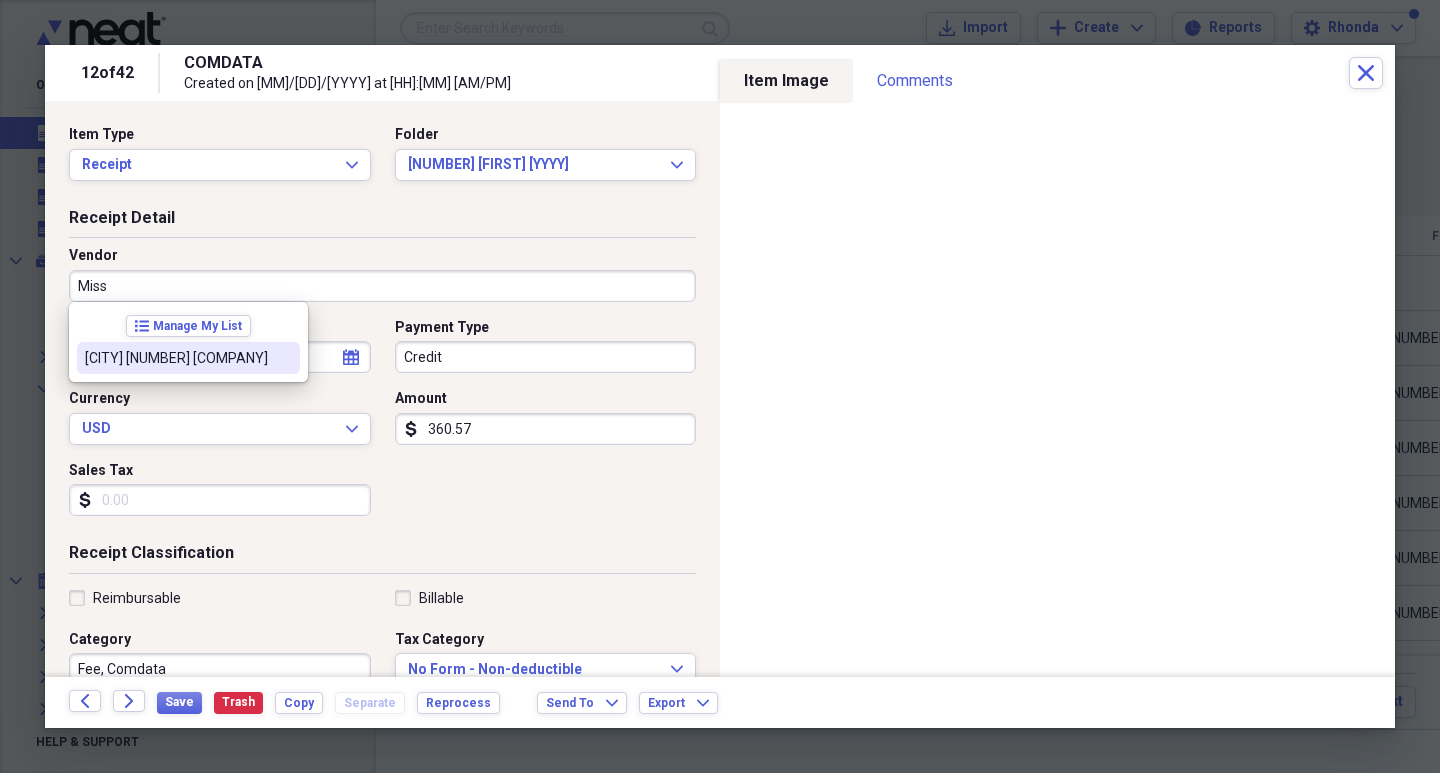 click on "[CITY] [NUMBER] [COMPANY]" at bounding box center [176, 358] 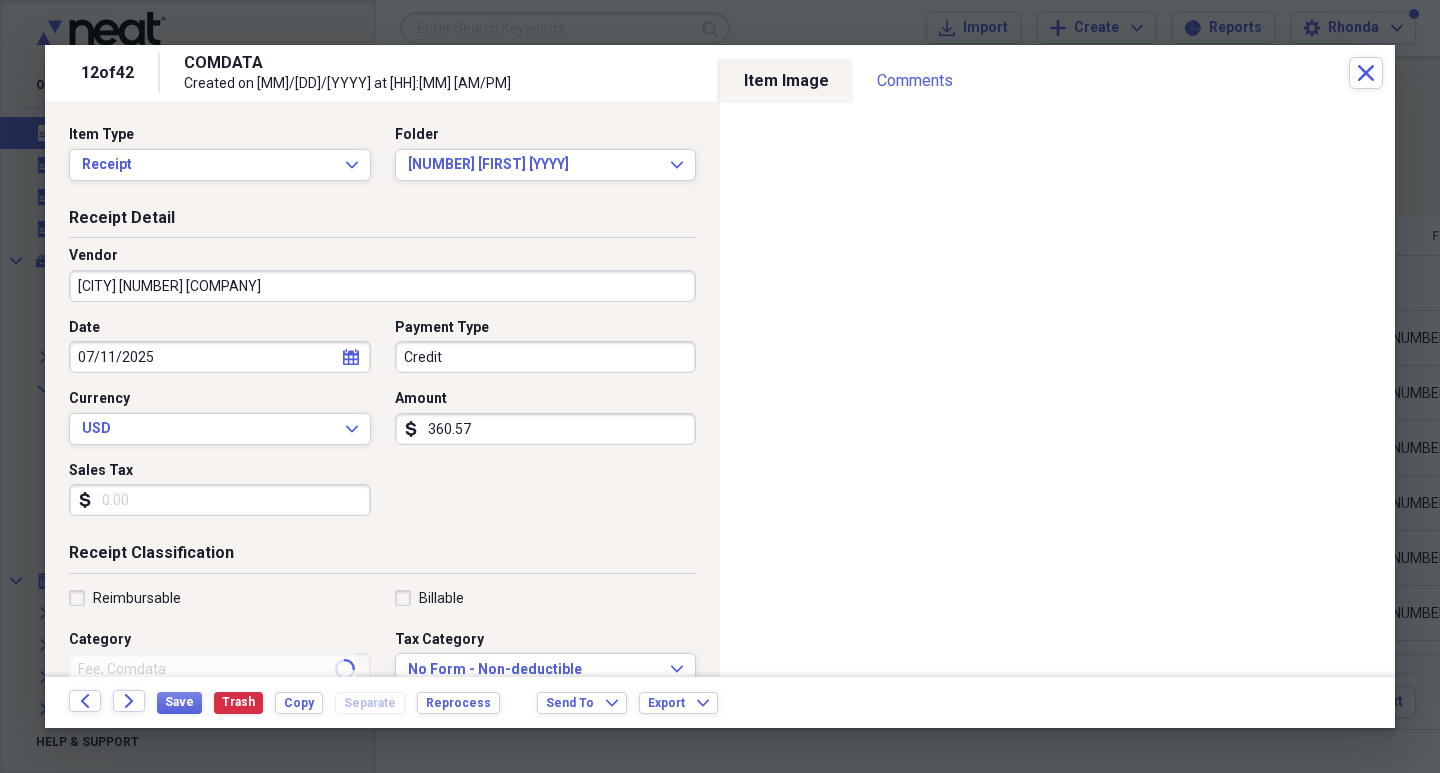 type on "Fuel/fluids" 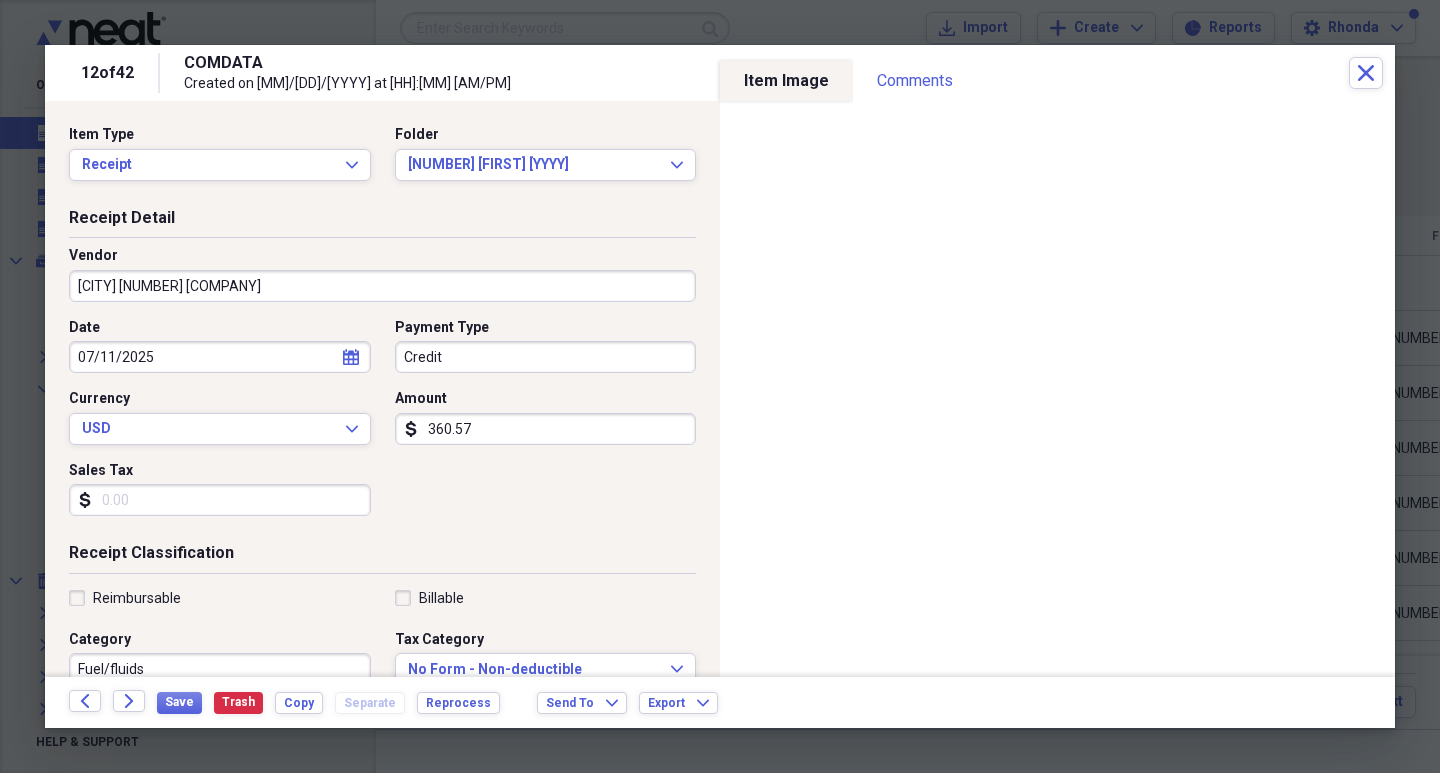 drag, startPoint x: 154, startPoint y: 281, endPoint x: 140, endPoint y: 283, distance: 14.142136 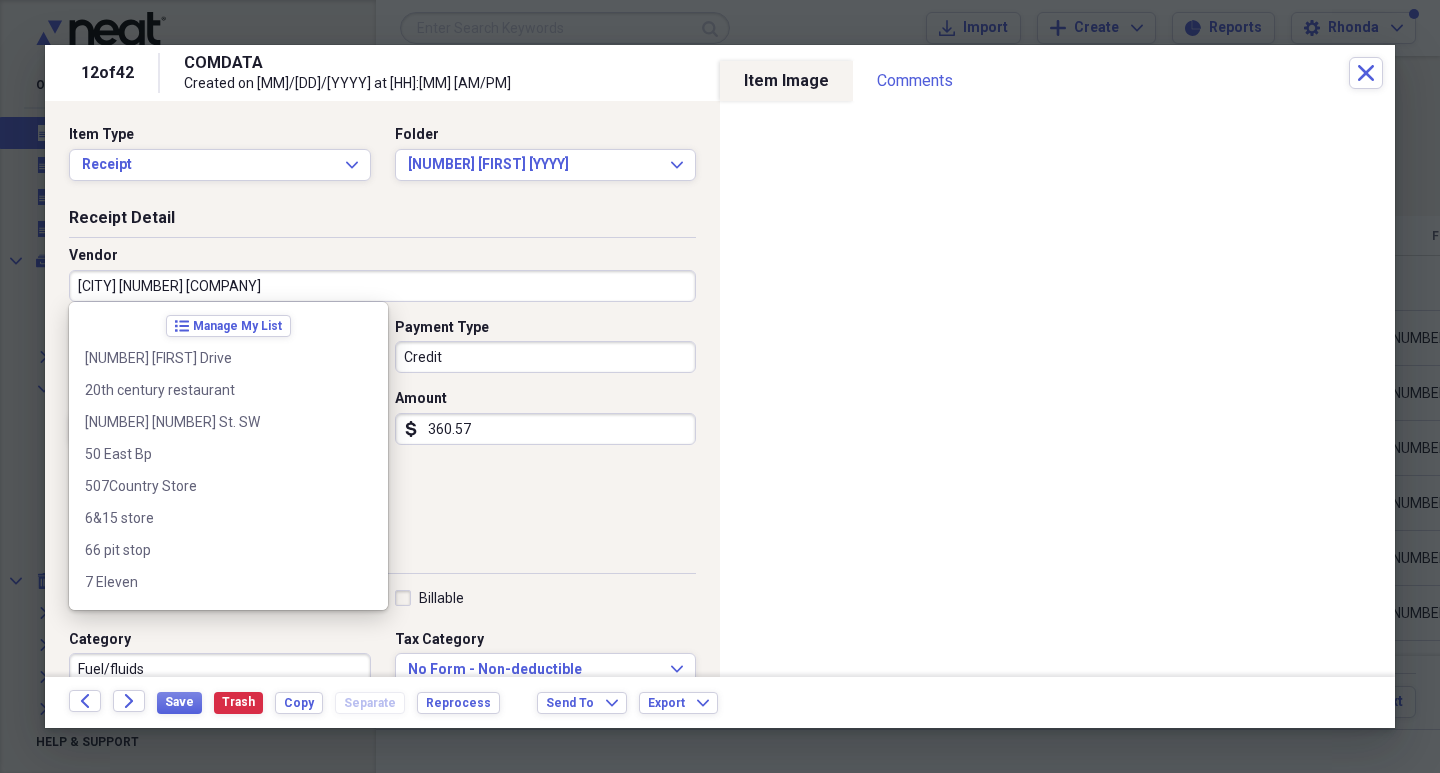 scroll, scrollTop: 13308, scrollLeft: 0, axis: vertical 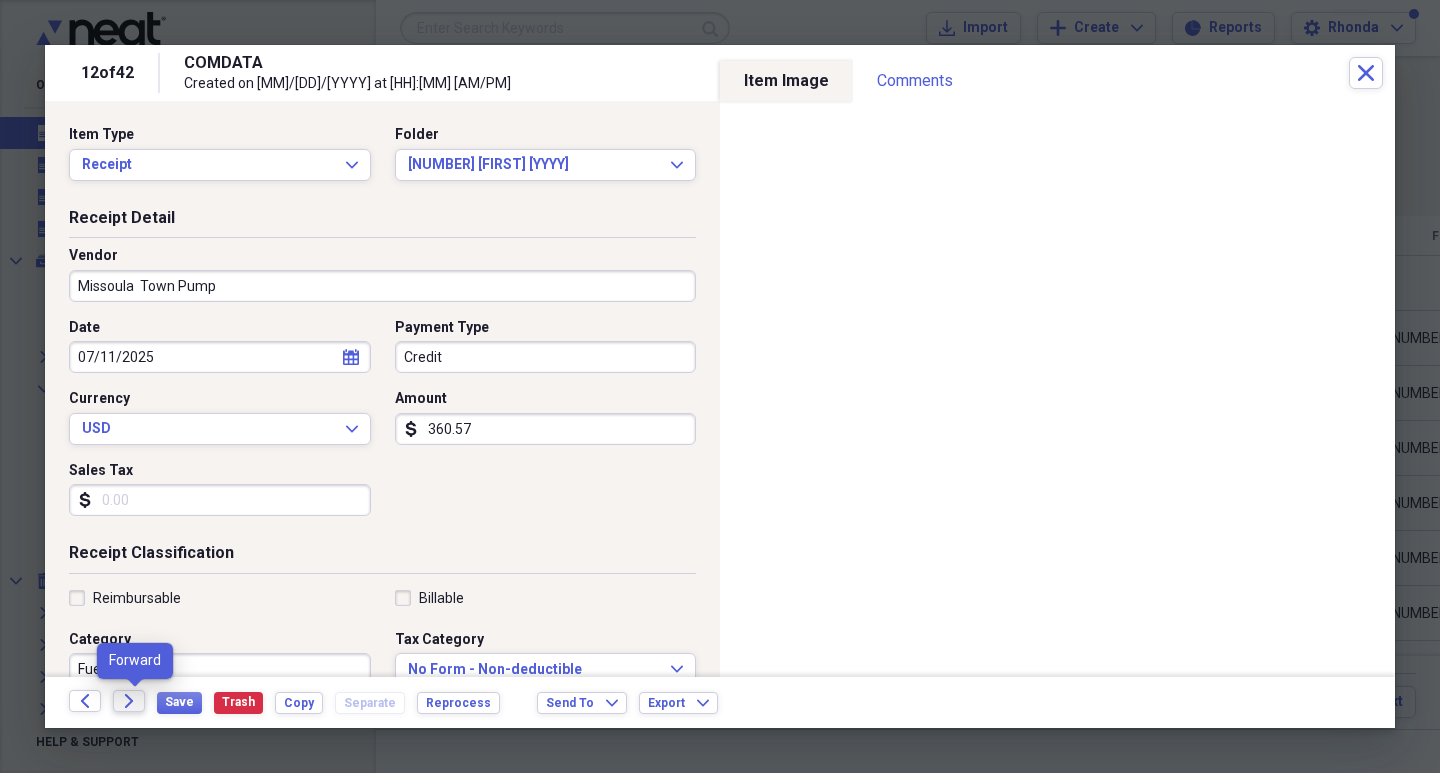 type on "Missoula  Town Pump" 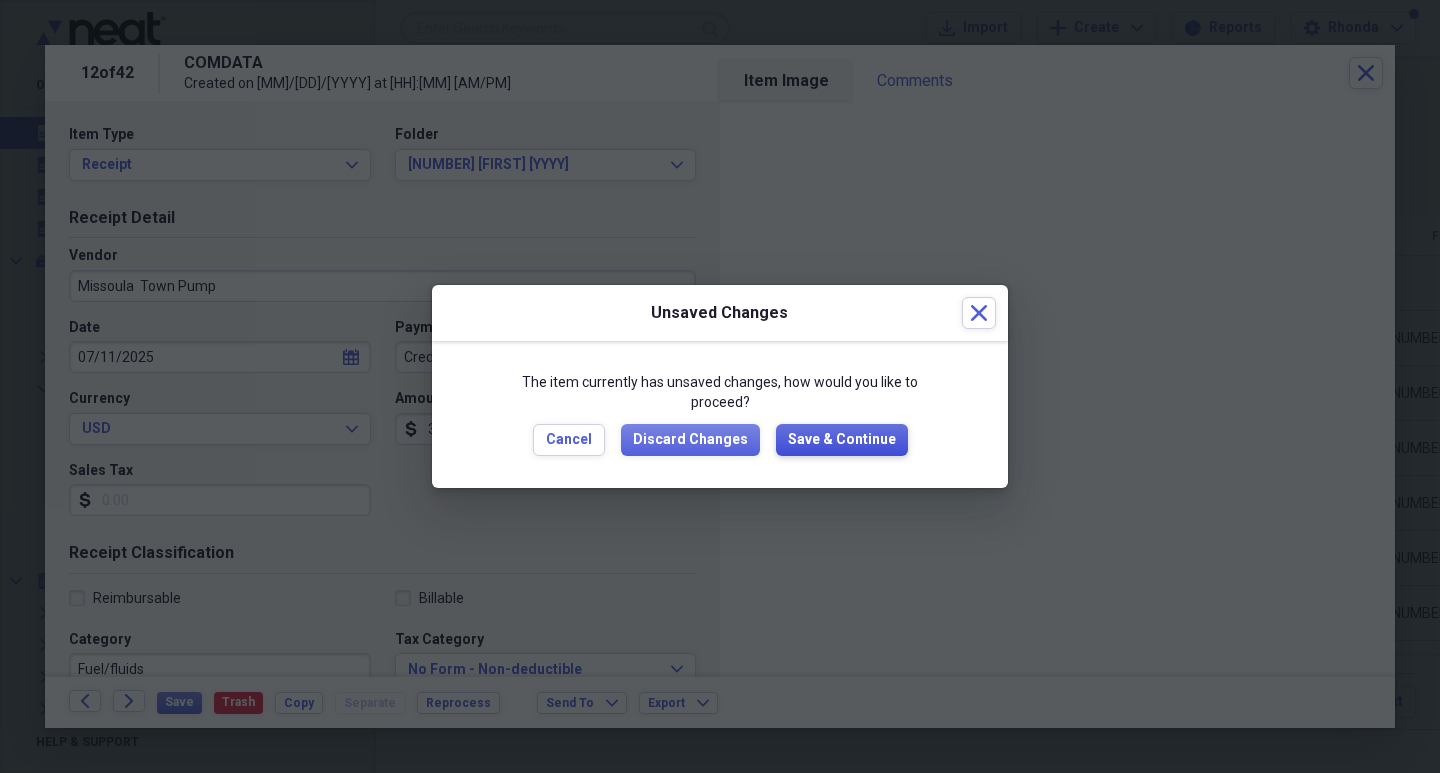 click on "Save & Continue" at bounding box center [842, 440] 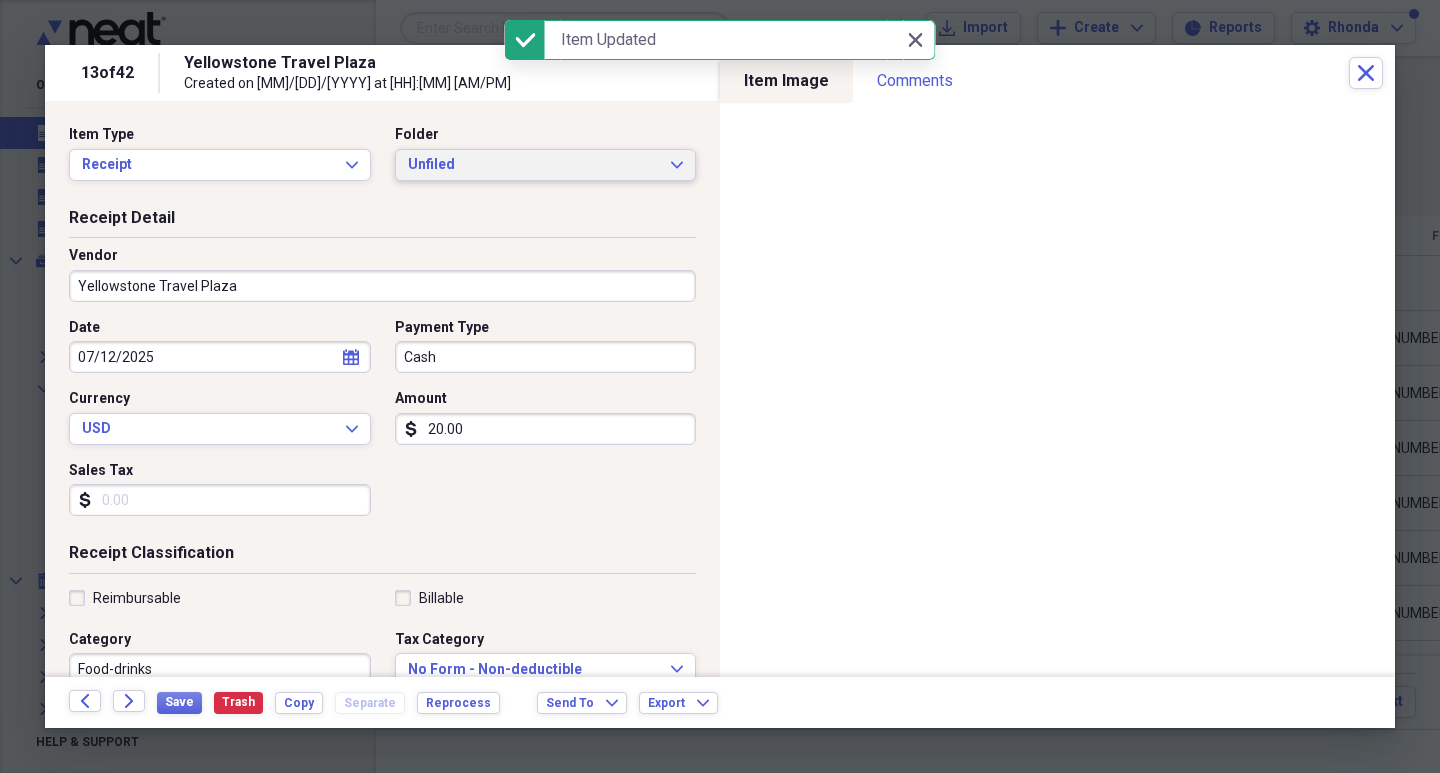 click on "Unfiled" at bounding box center [534, 165] 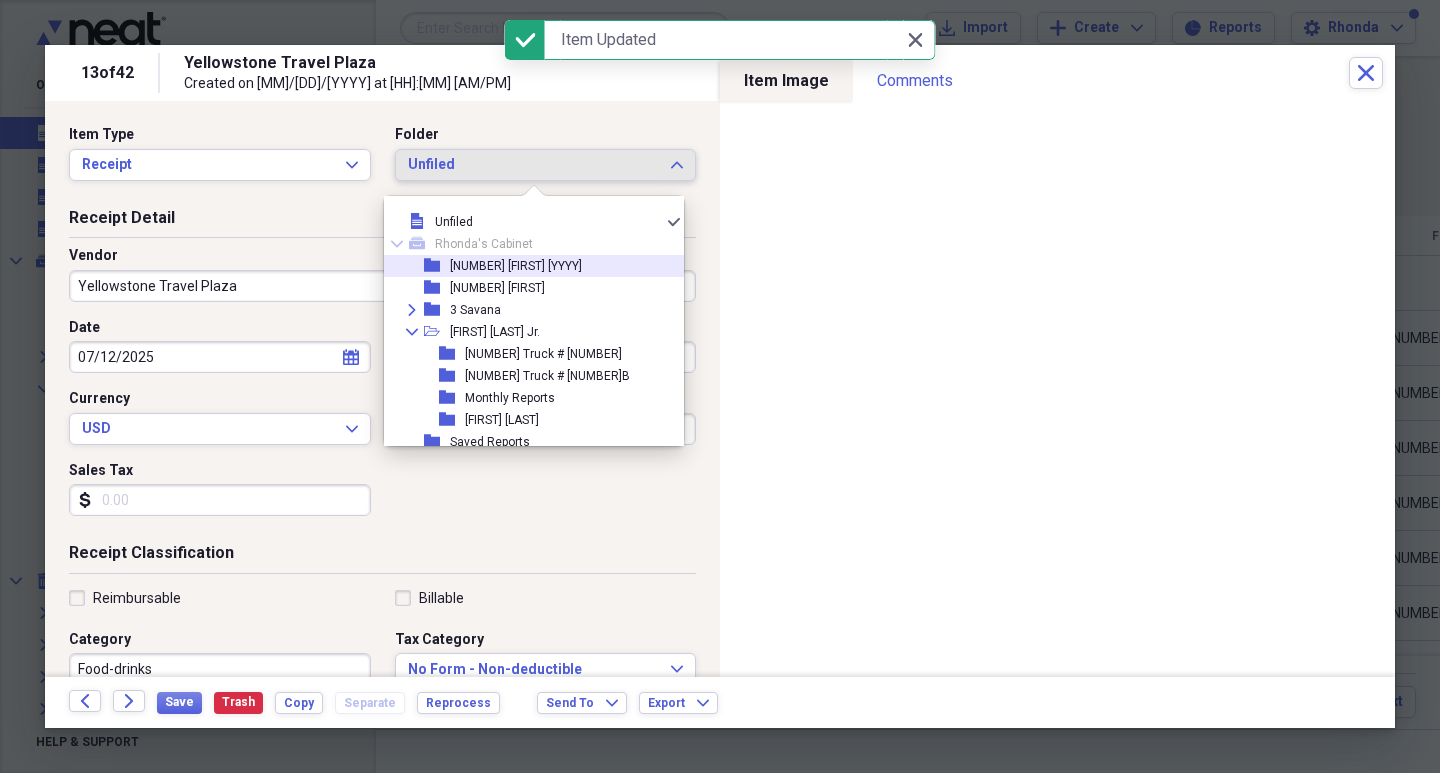 click on "[NUMBER] [FIRST] [YYYY]" at bounding box center (516, 266) 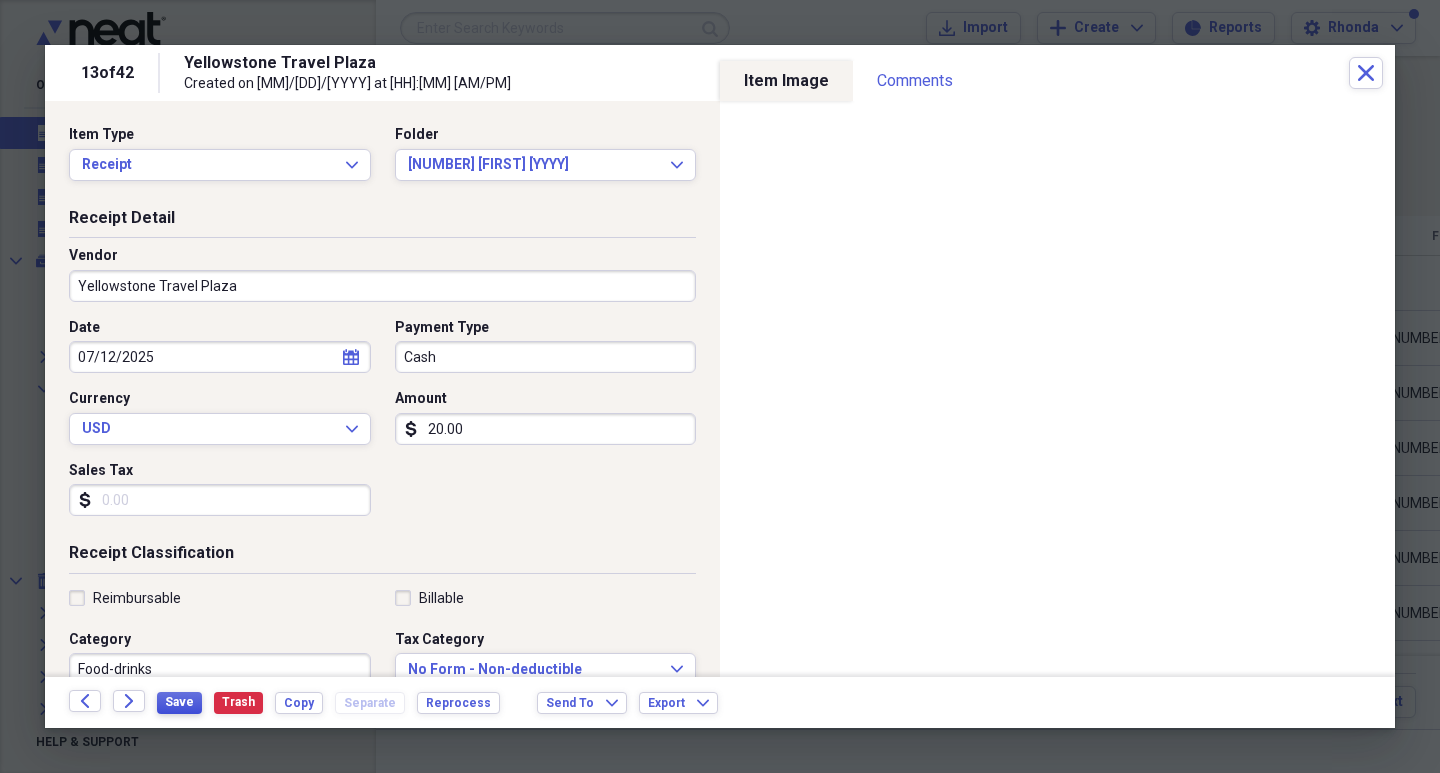 click on "Save" at bounding box center [179, 702] 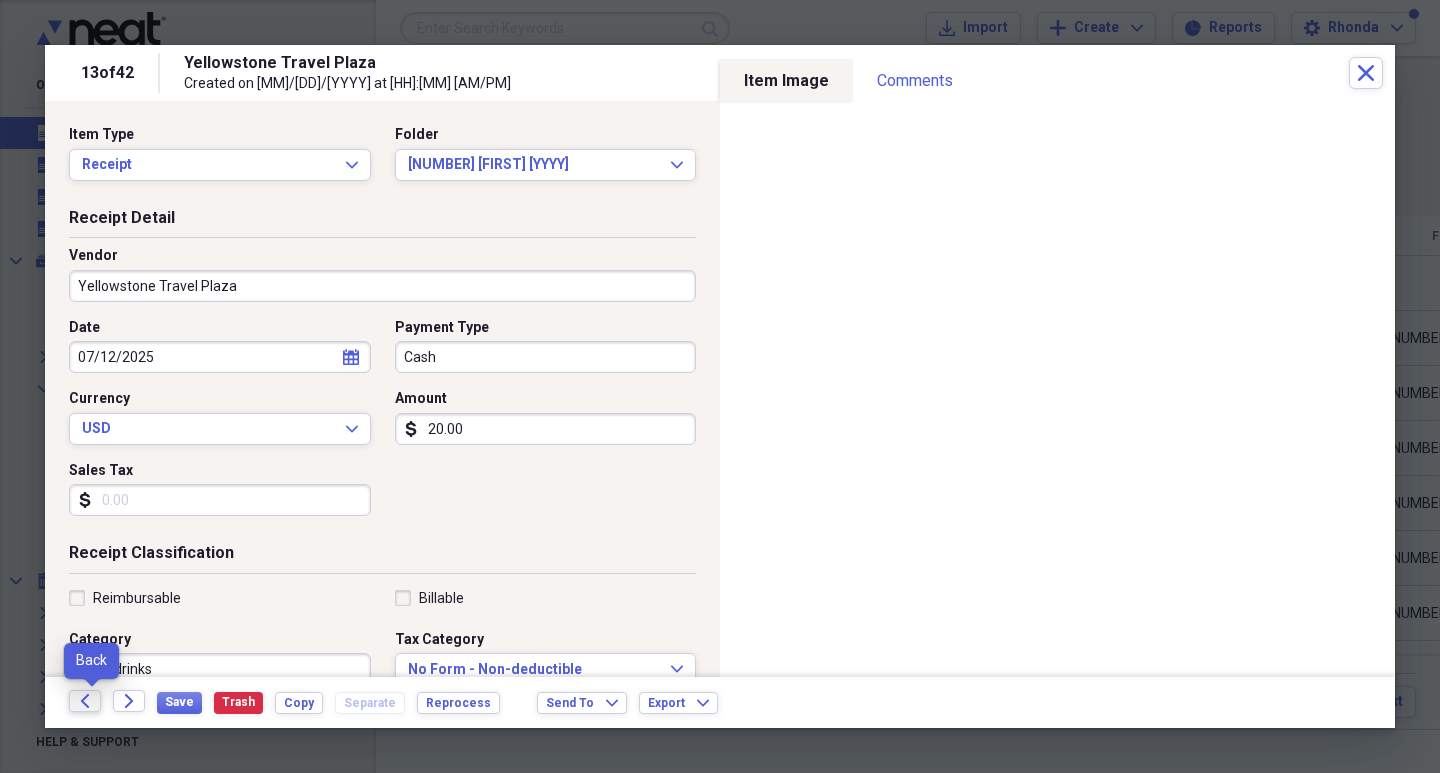 click on "Back" at bounding box center [85, 701] 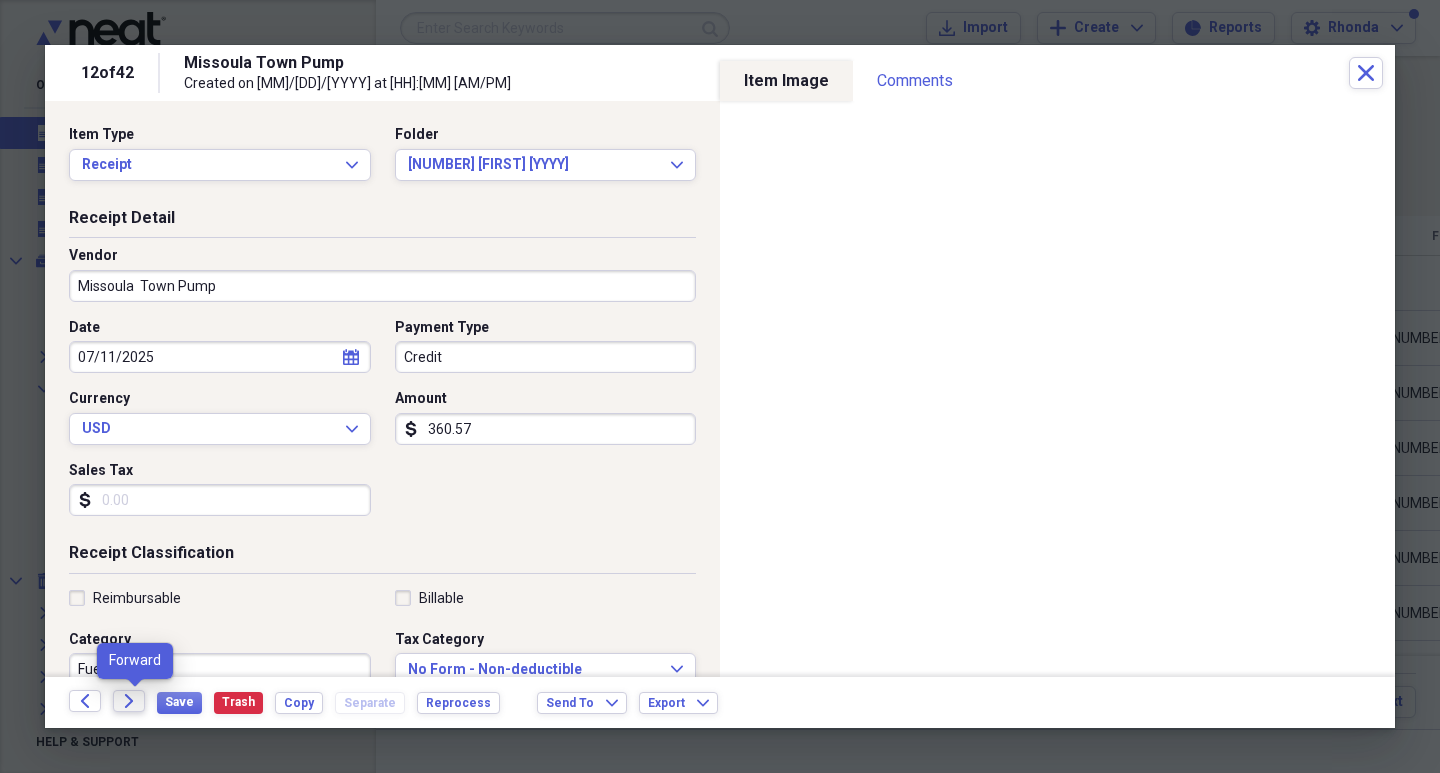 click on "Forward" at bounding box center (129, 701) 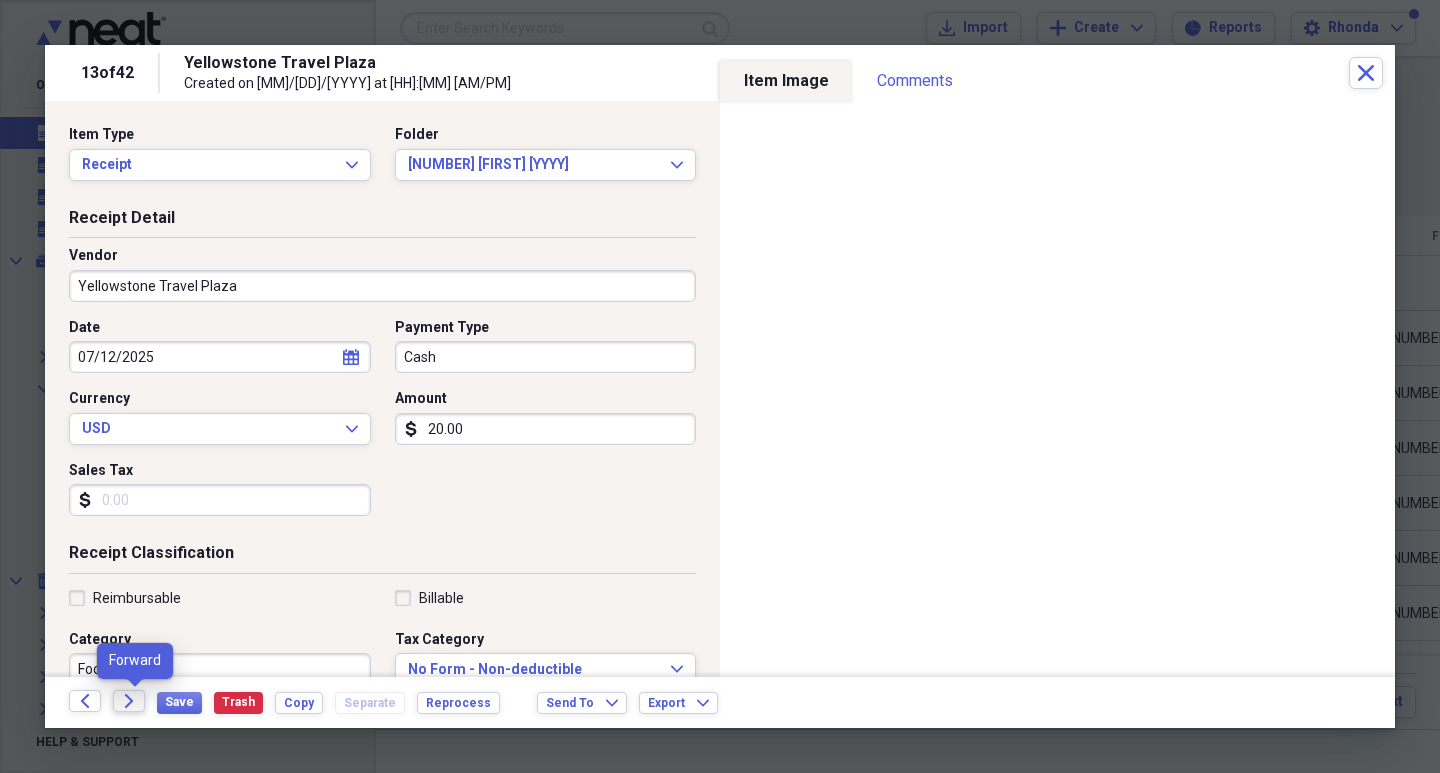 click on "Forward" 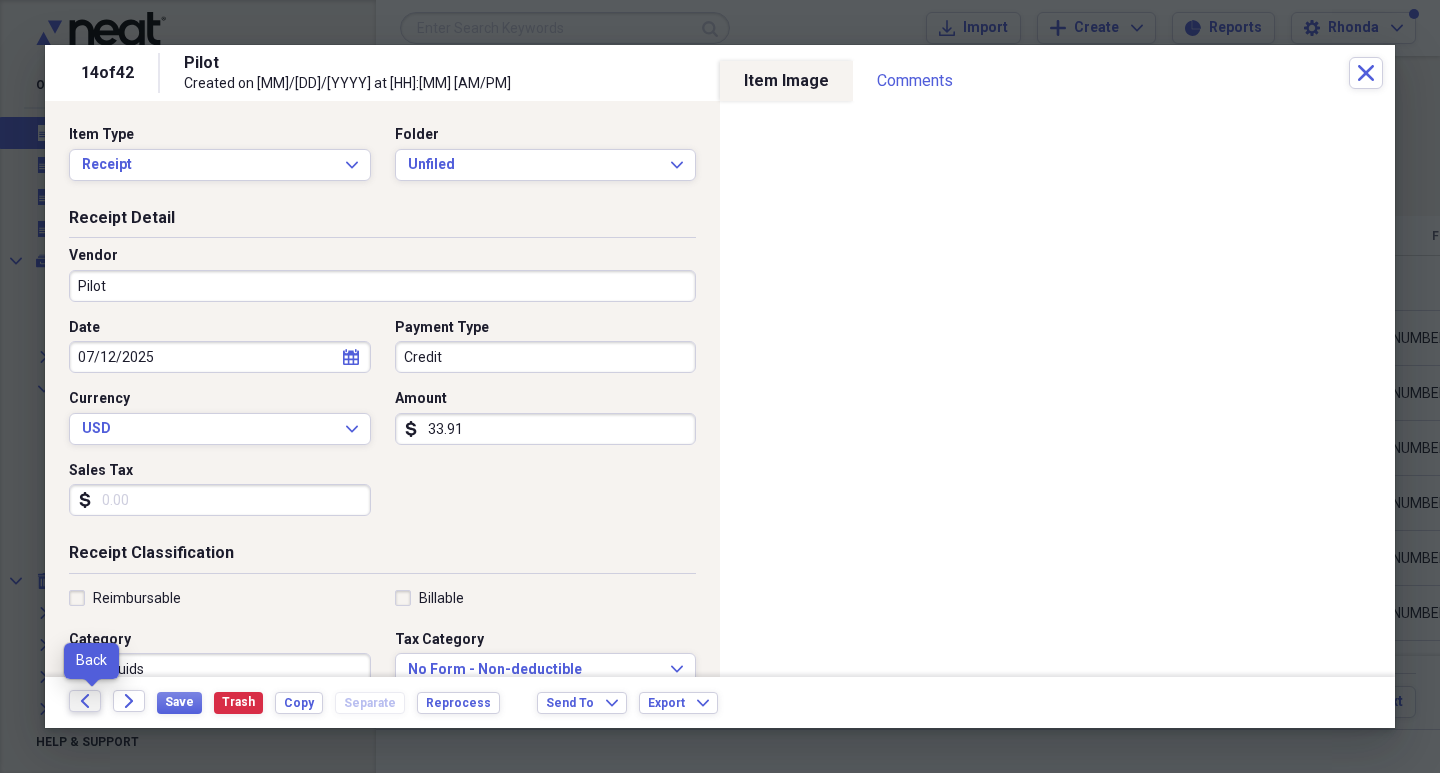 click on "Back" 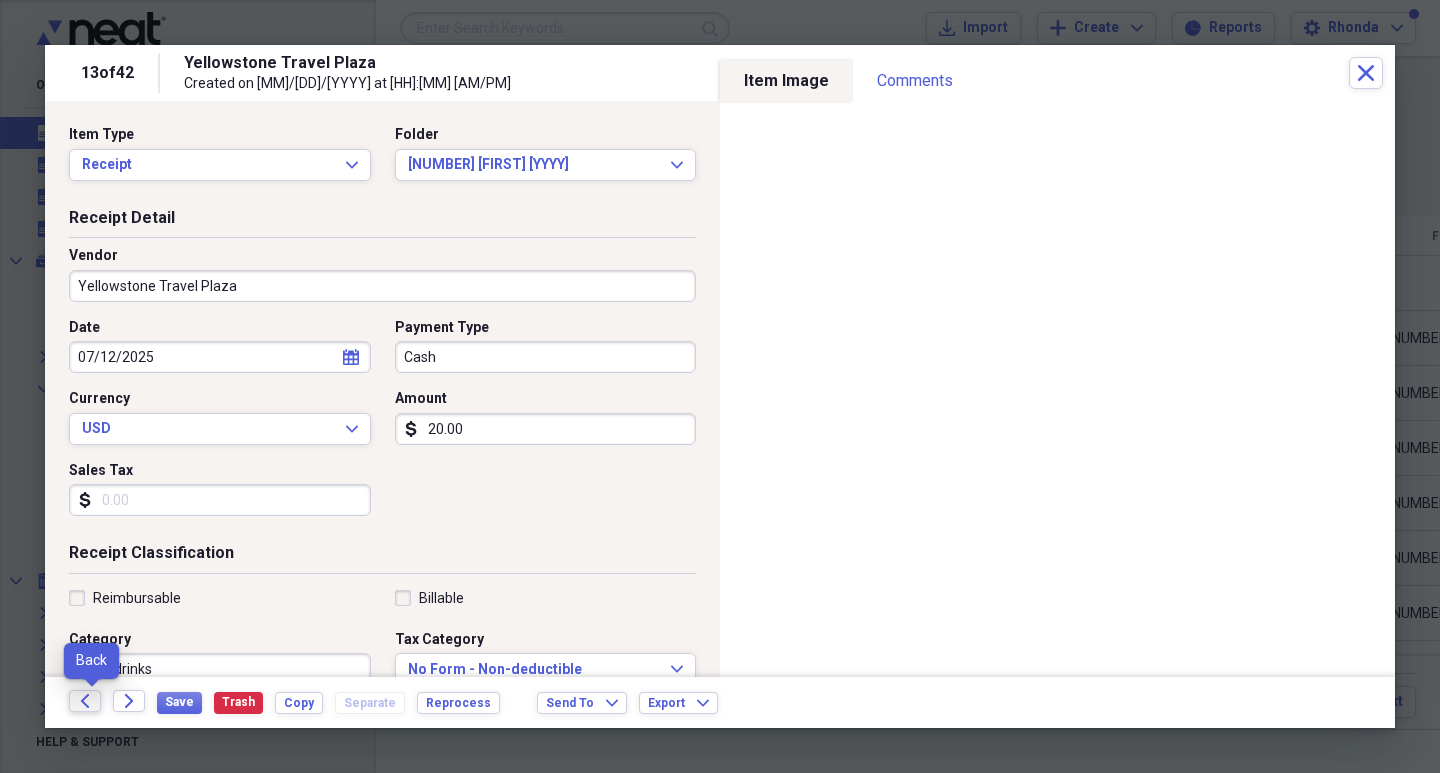 click on "Back" 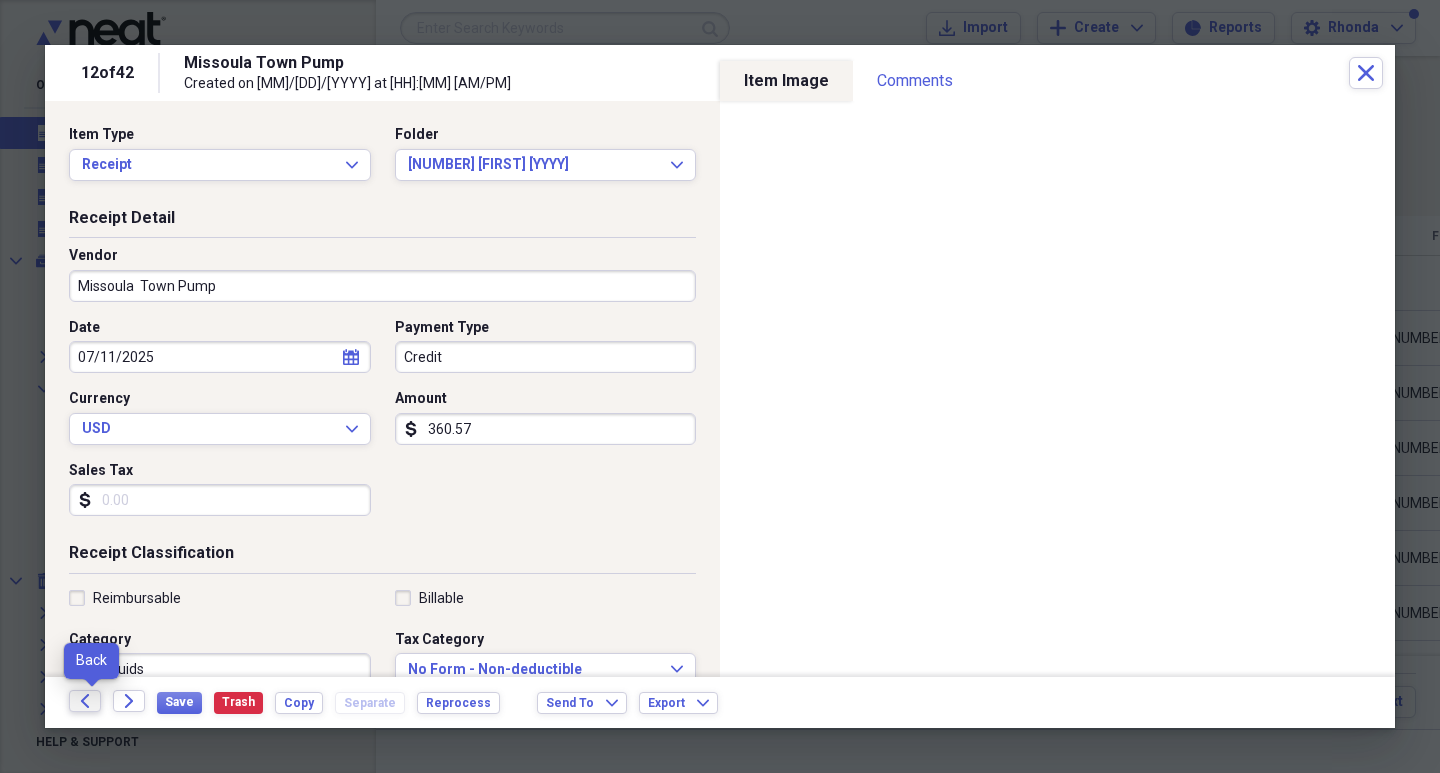 click on "Back" 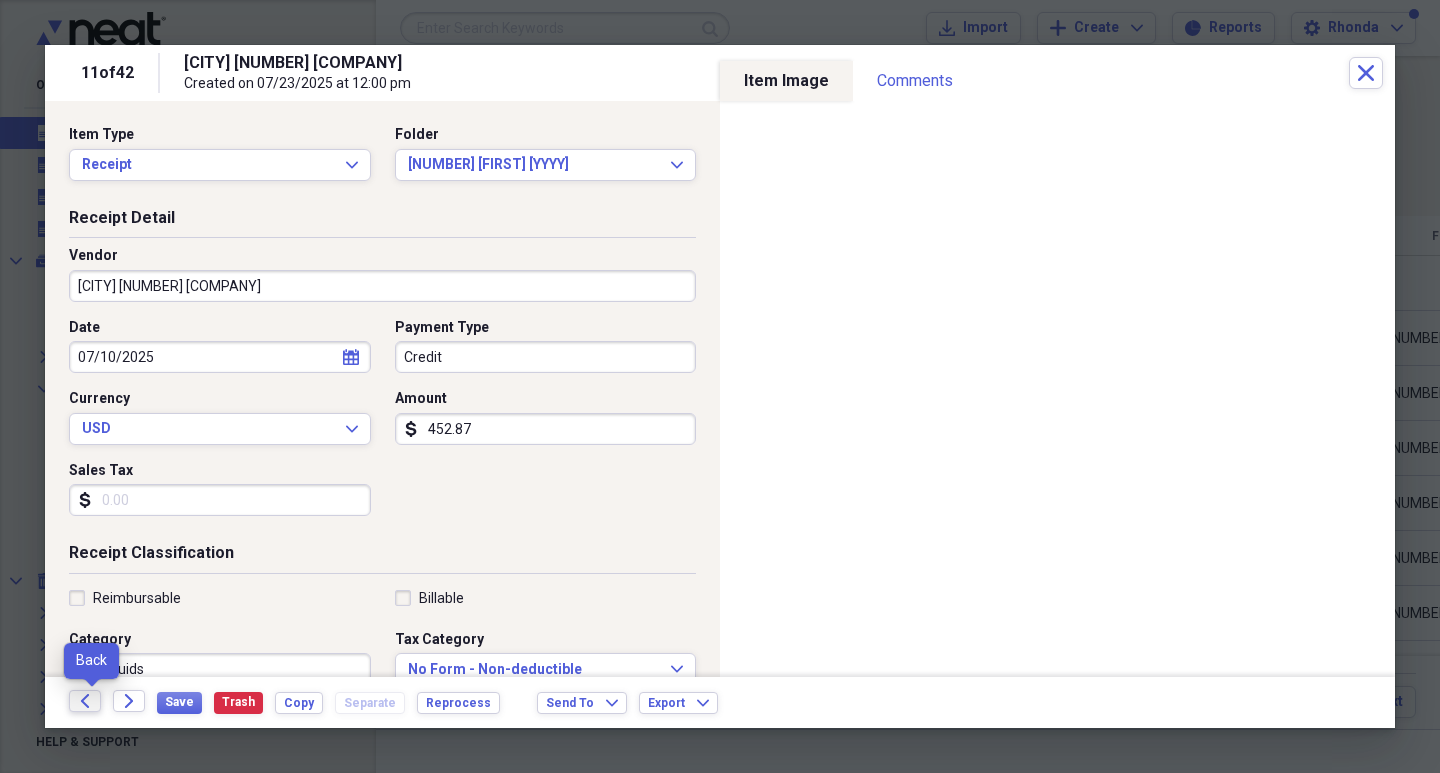 click on "Back" 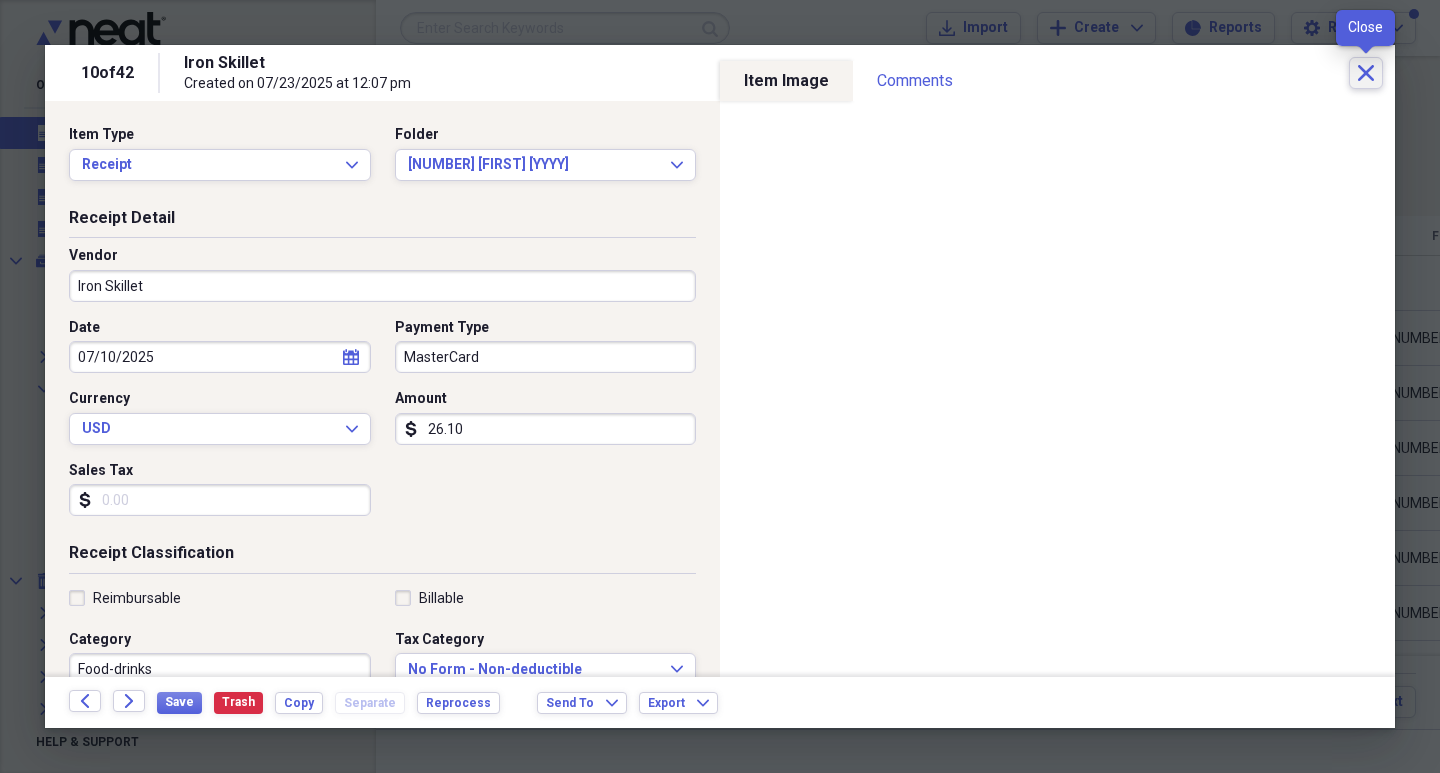 click on "Close" at bounding box center [1366, 73] 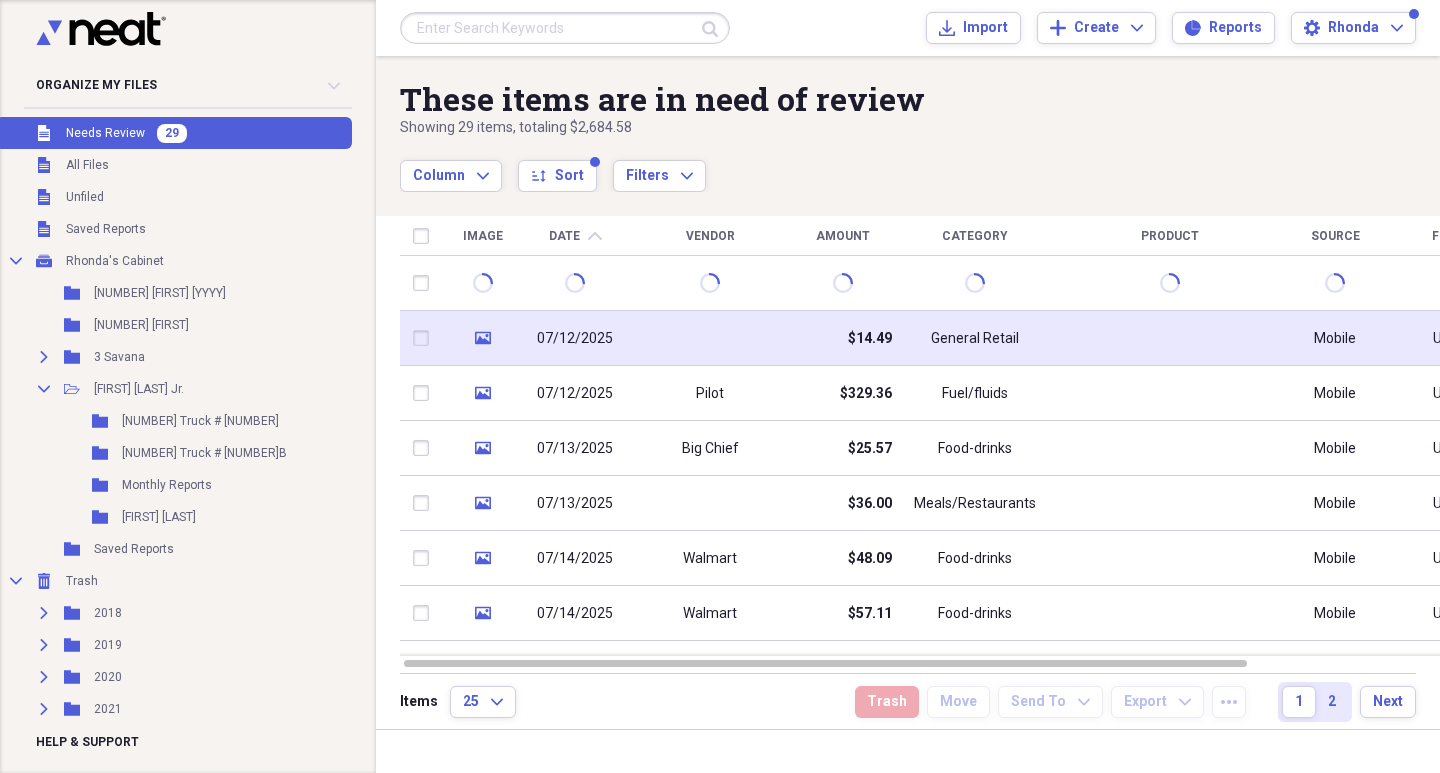 click on "07/12/2025" at bounding box center [575, 338] 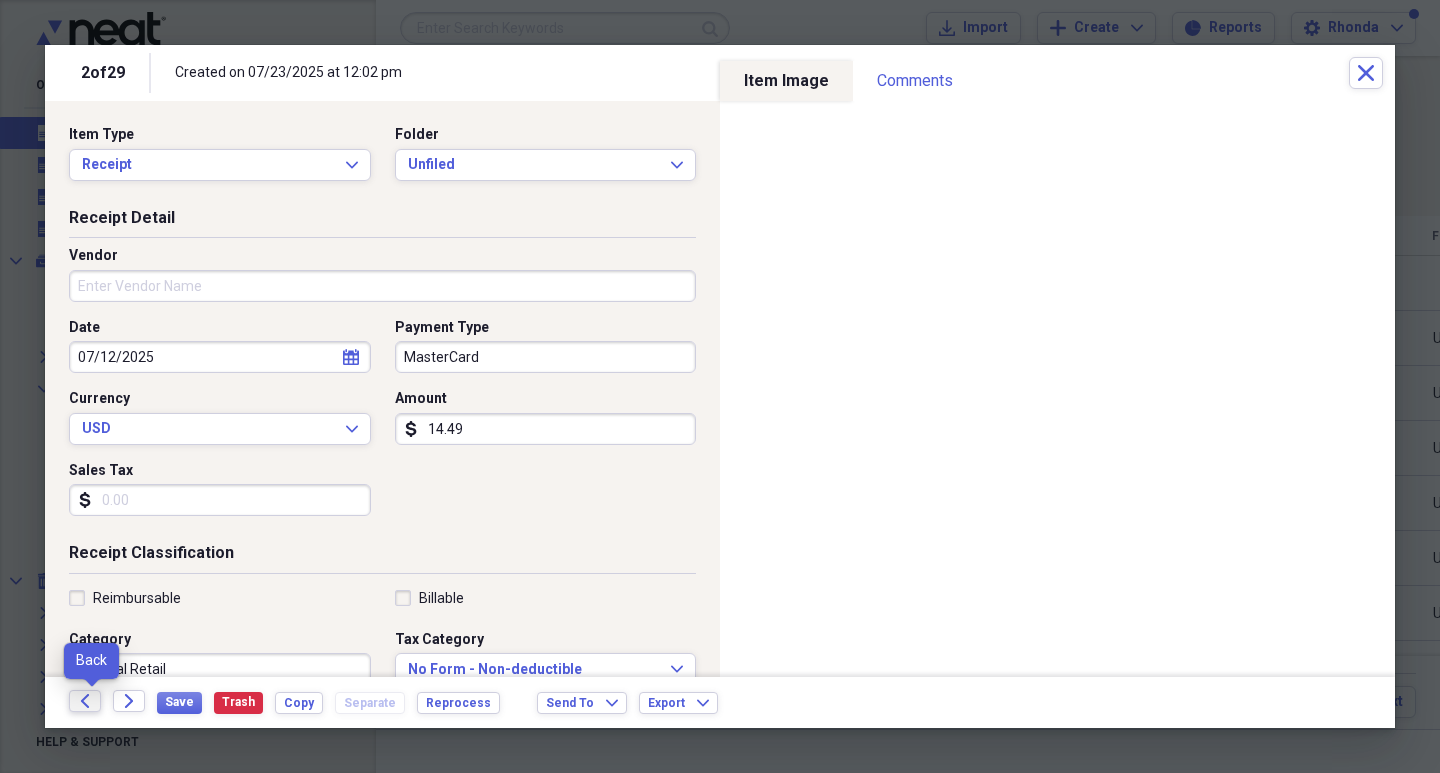 click on "Back" 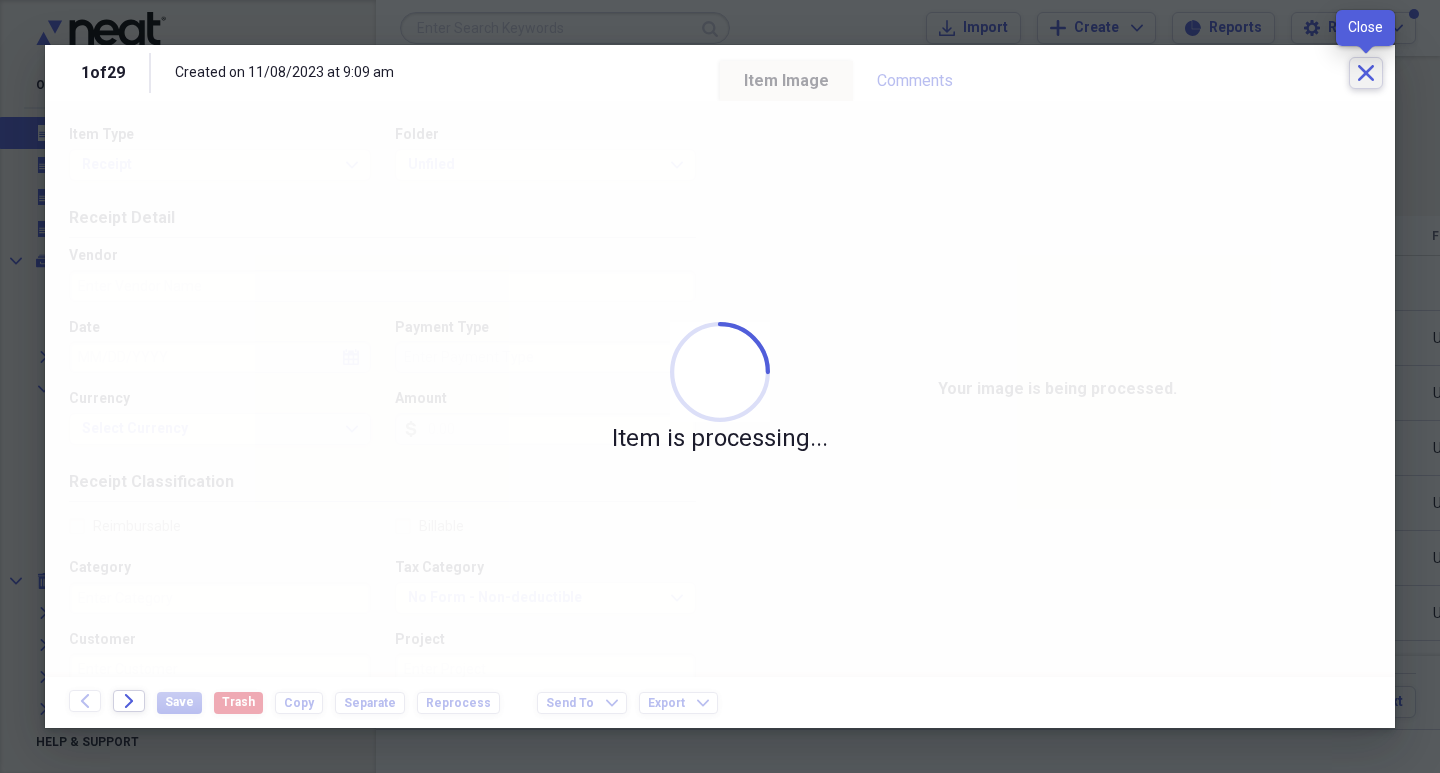 click on "Close" at bounding box center [1366, 73] 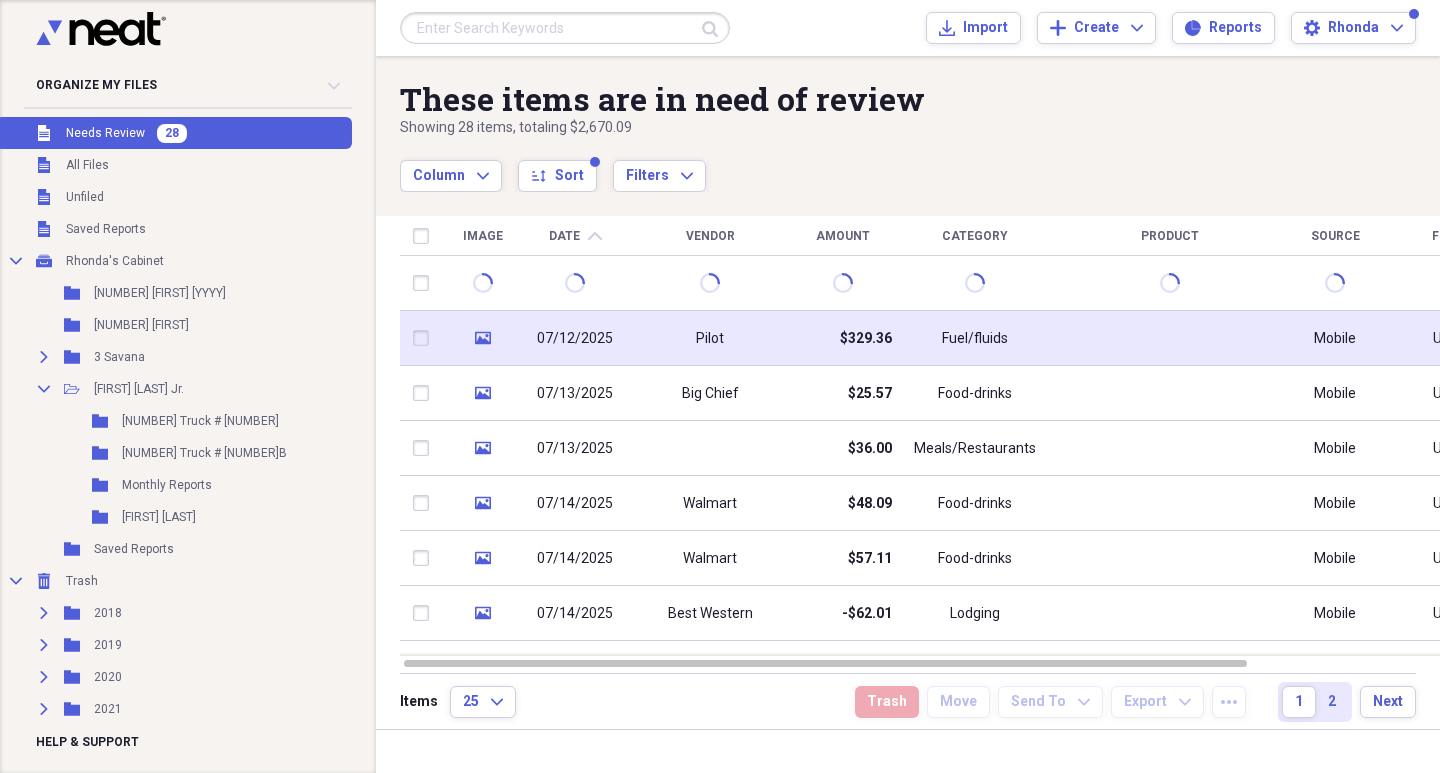 click on "07/12/2025" at bounding box center (575, 339) 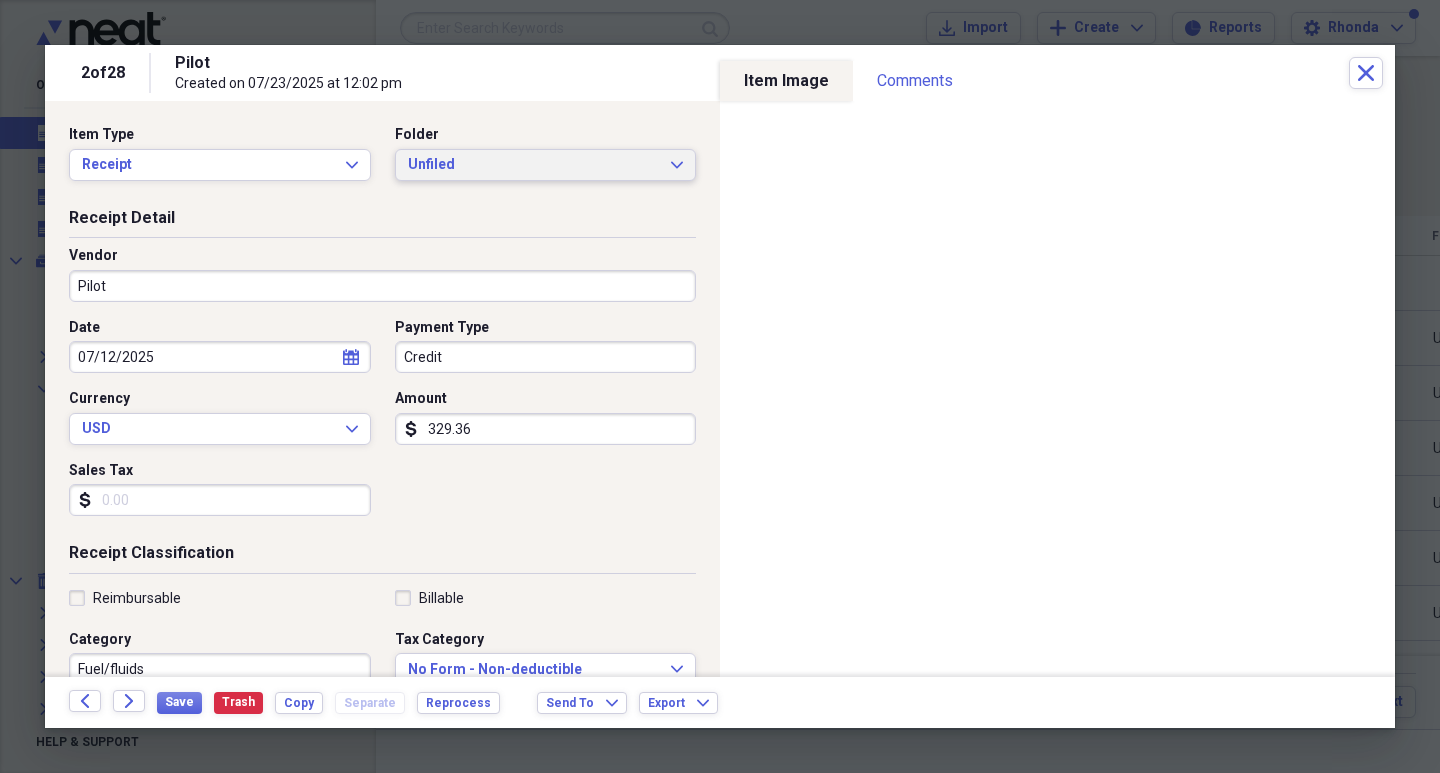 click on "Unfiled" at bounding box center [534, 165] 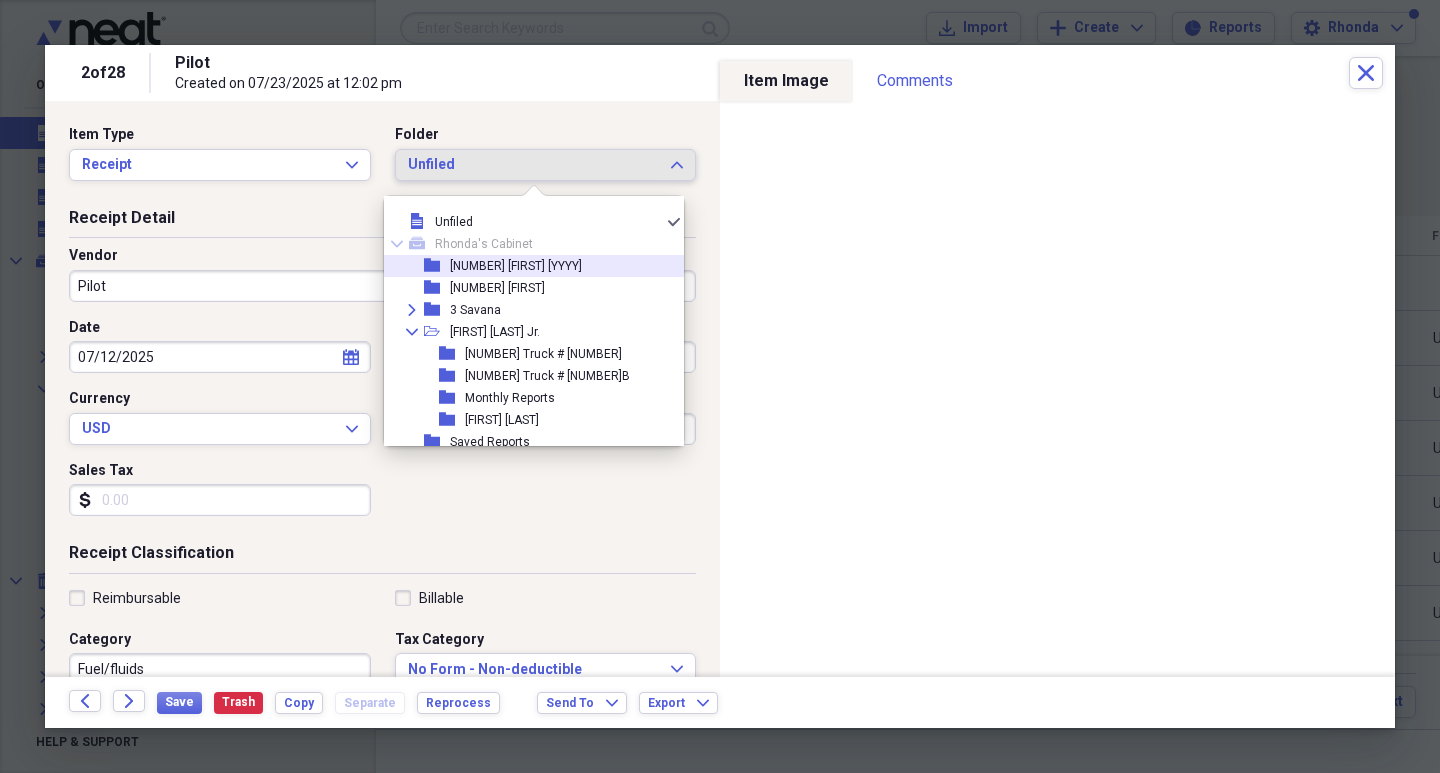 click on "[NUMBER] [FIRST] [YYYY]" at bounding box center [516, 266] 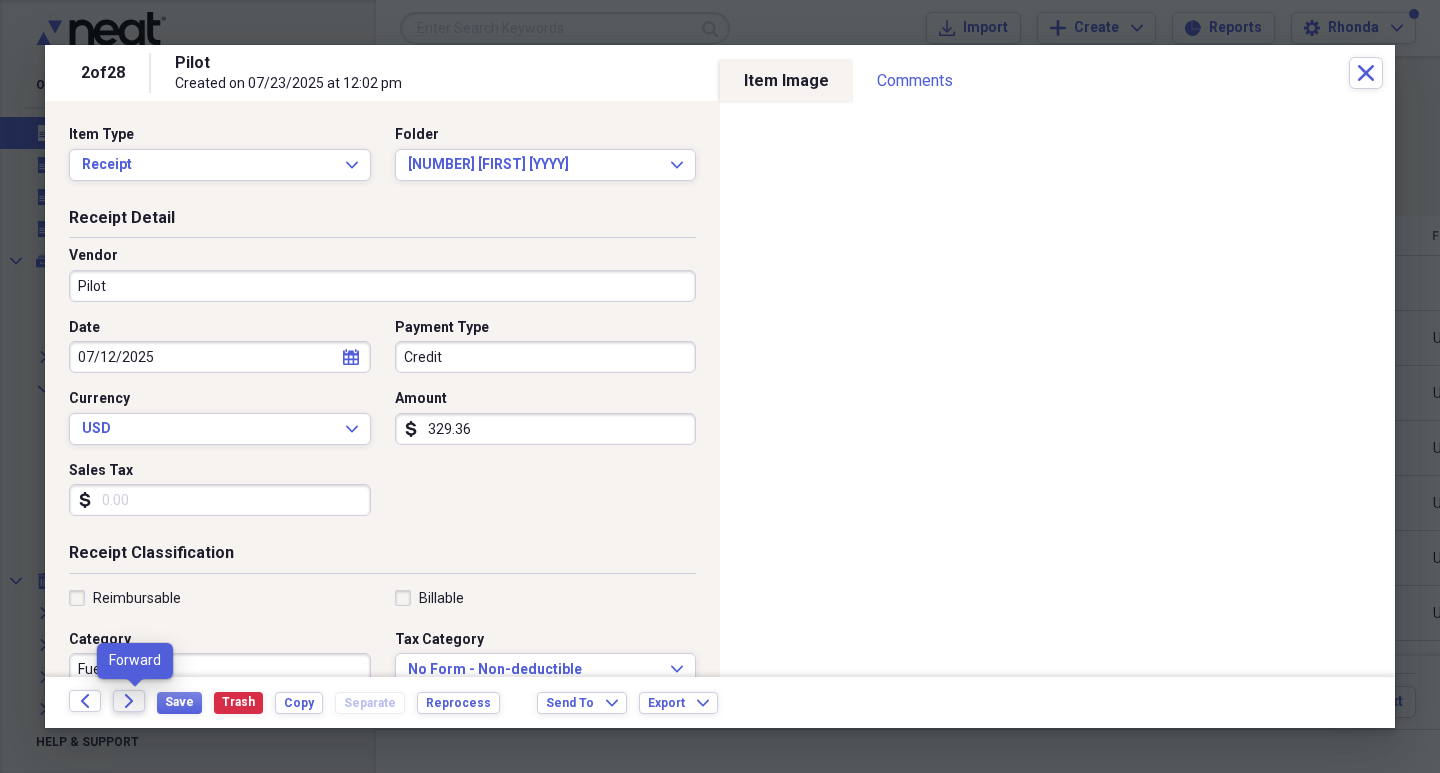click on "Forward" 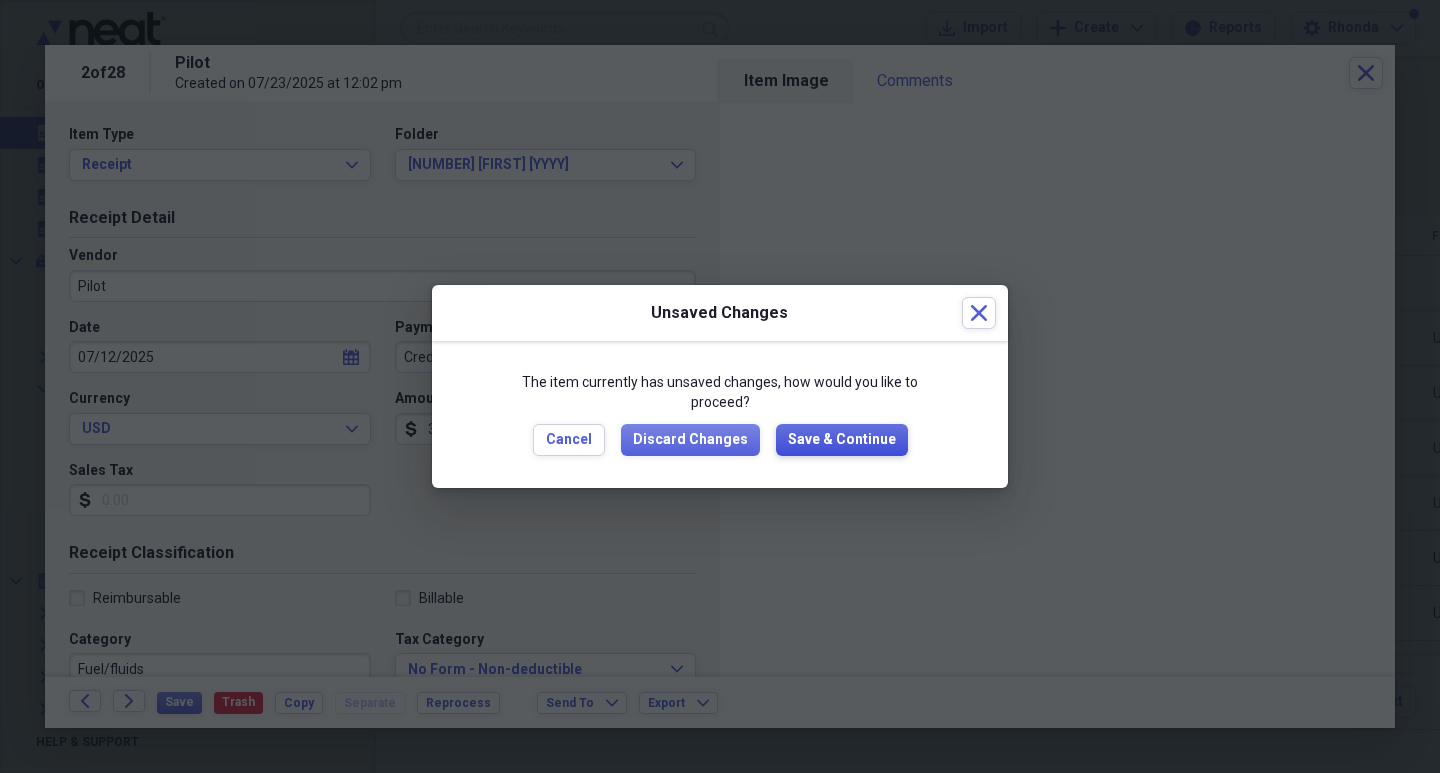 click on "Save & Continue" at bounding box center [842, 440] 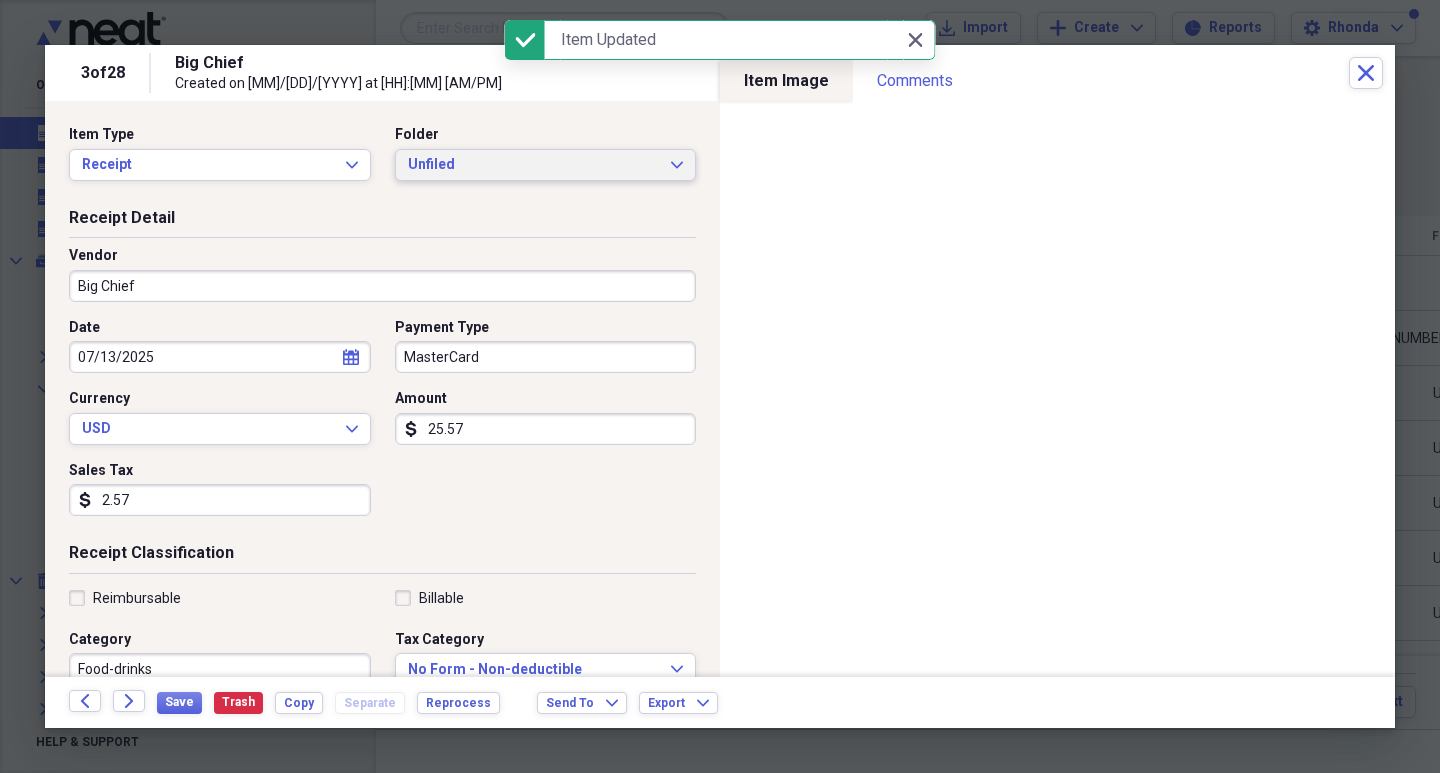 click on "Unfiled" at bounding box center (534, 165) 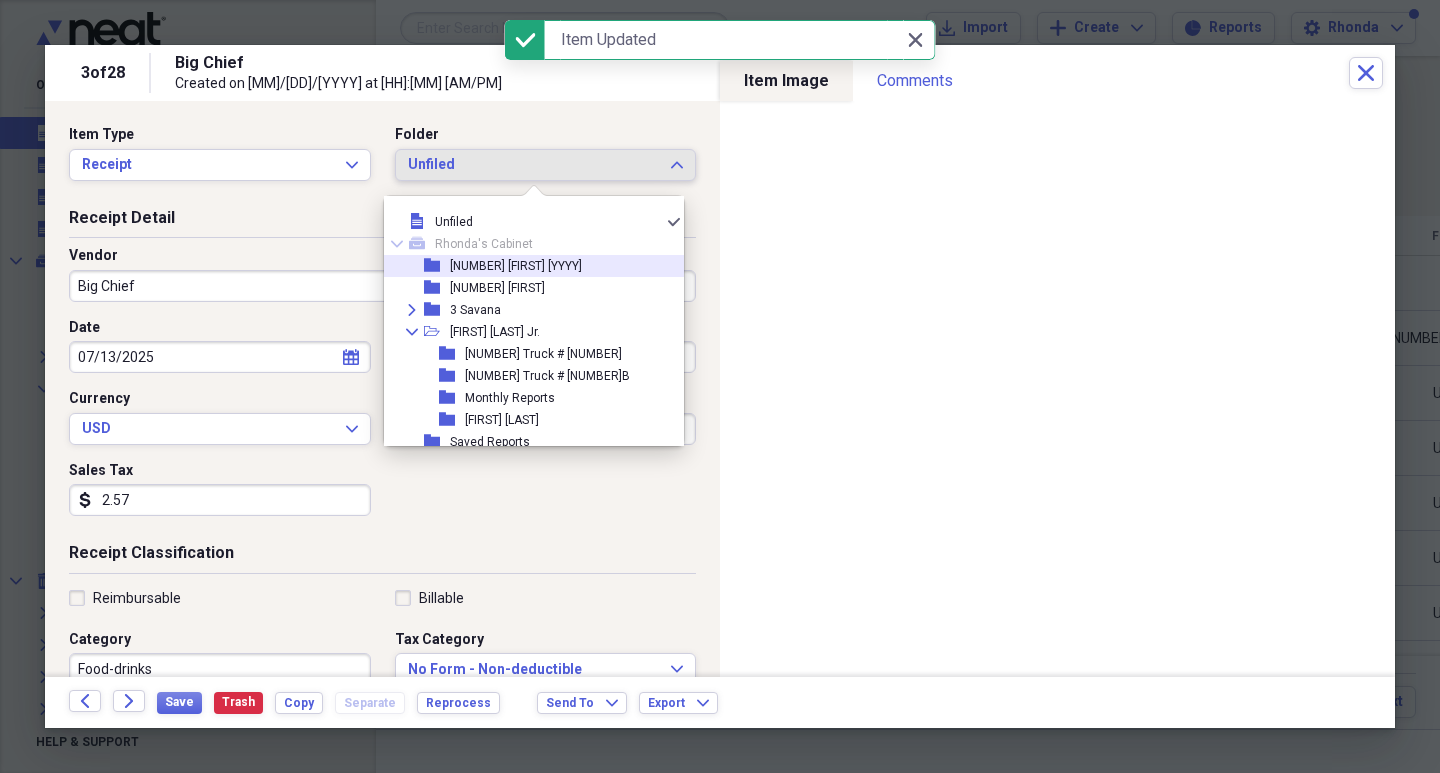 click on "[NUMBER] [FIRST] [YYYY]" at bounding box center (516, 266) 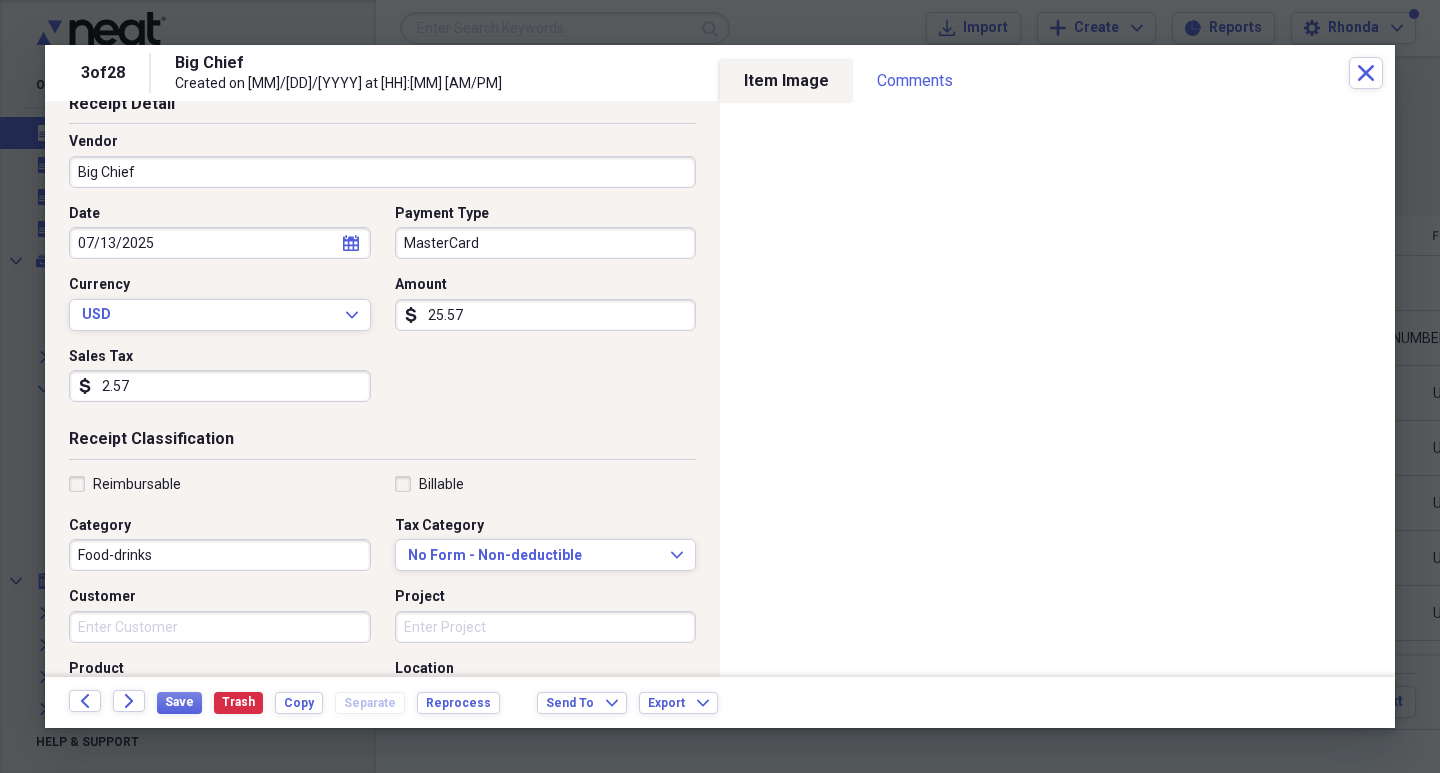 scroll, scrollTop: 0, scrollLeft: 0, axis: both 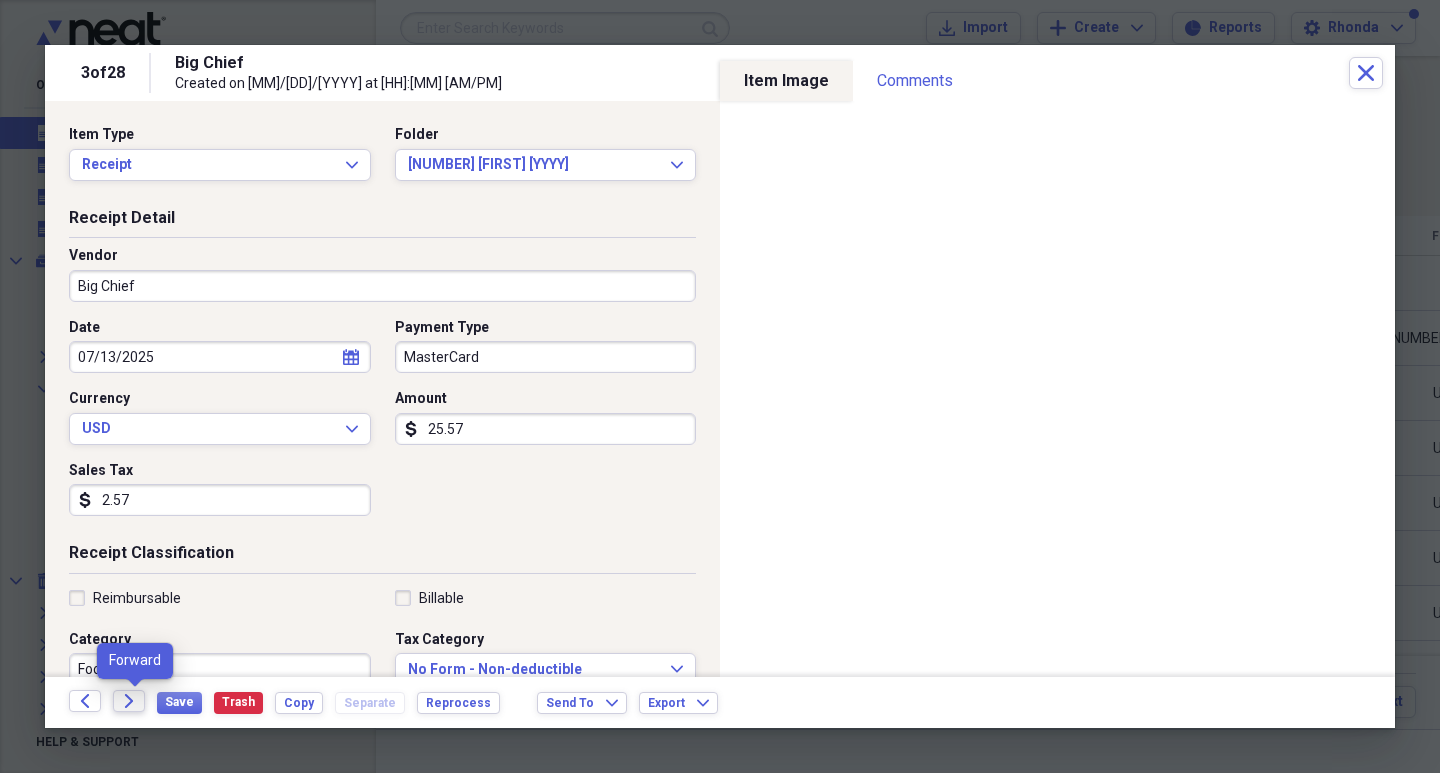 click on "Forward" at bounding box center (129, 701) 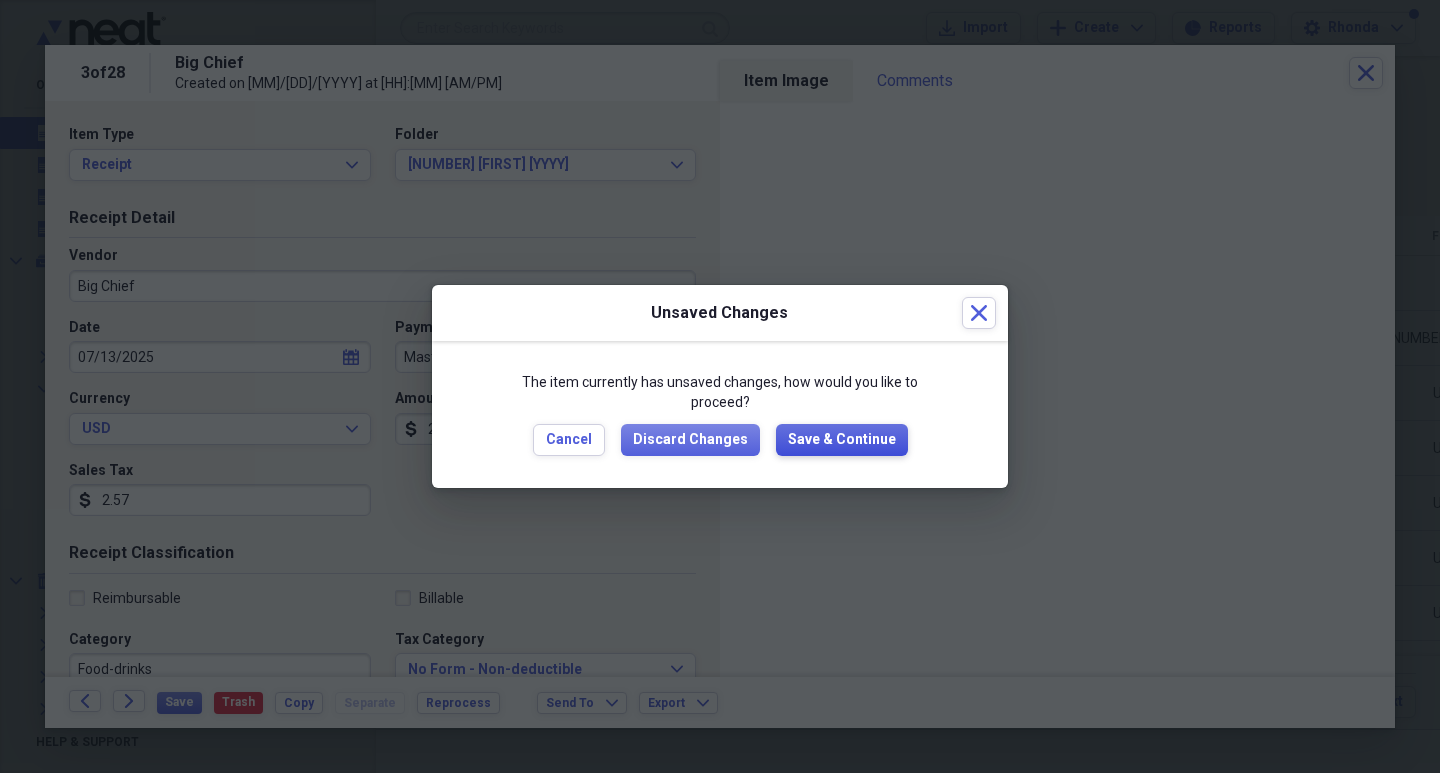 click on "Save & Continue" at bounding box center [842, 440] 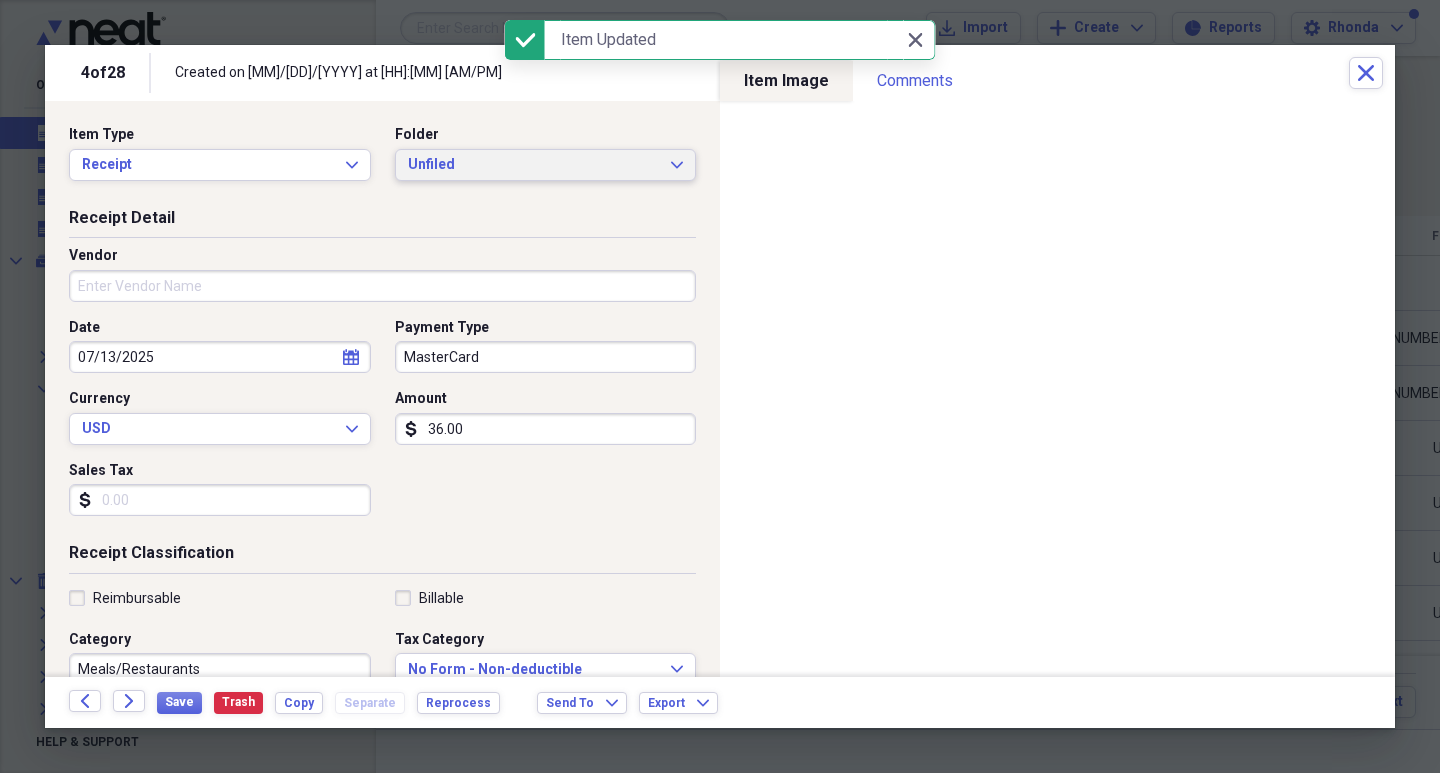 click on "Unfiled" at bounding box center (534, 165) 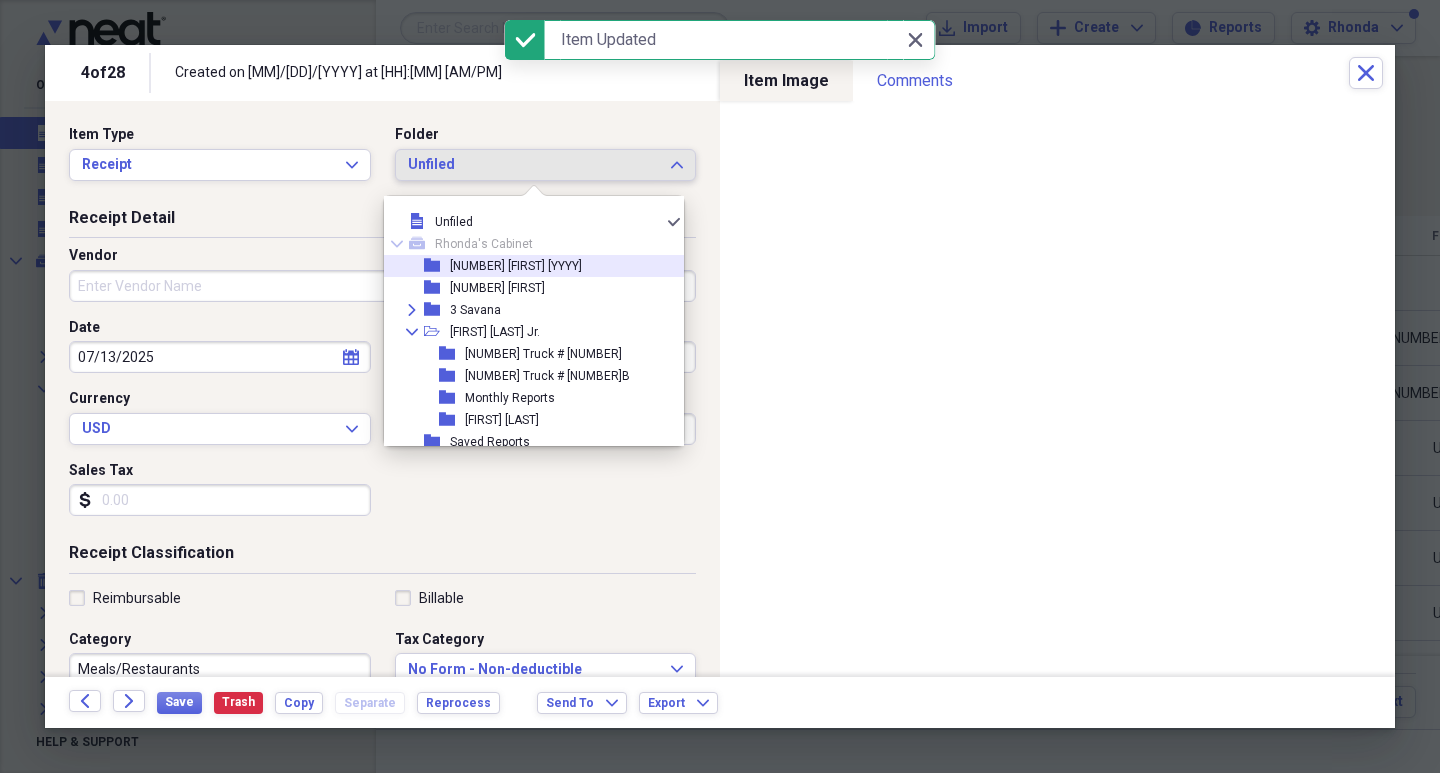 click on "[NUMBER] [FIRST] [YYYY]" at bounding box center (516, 266) 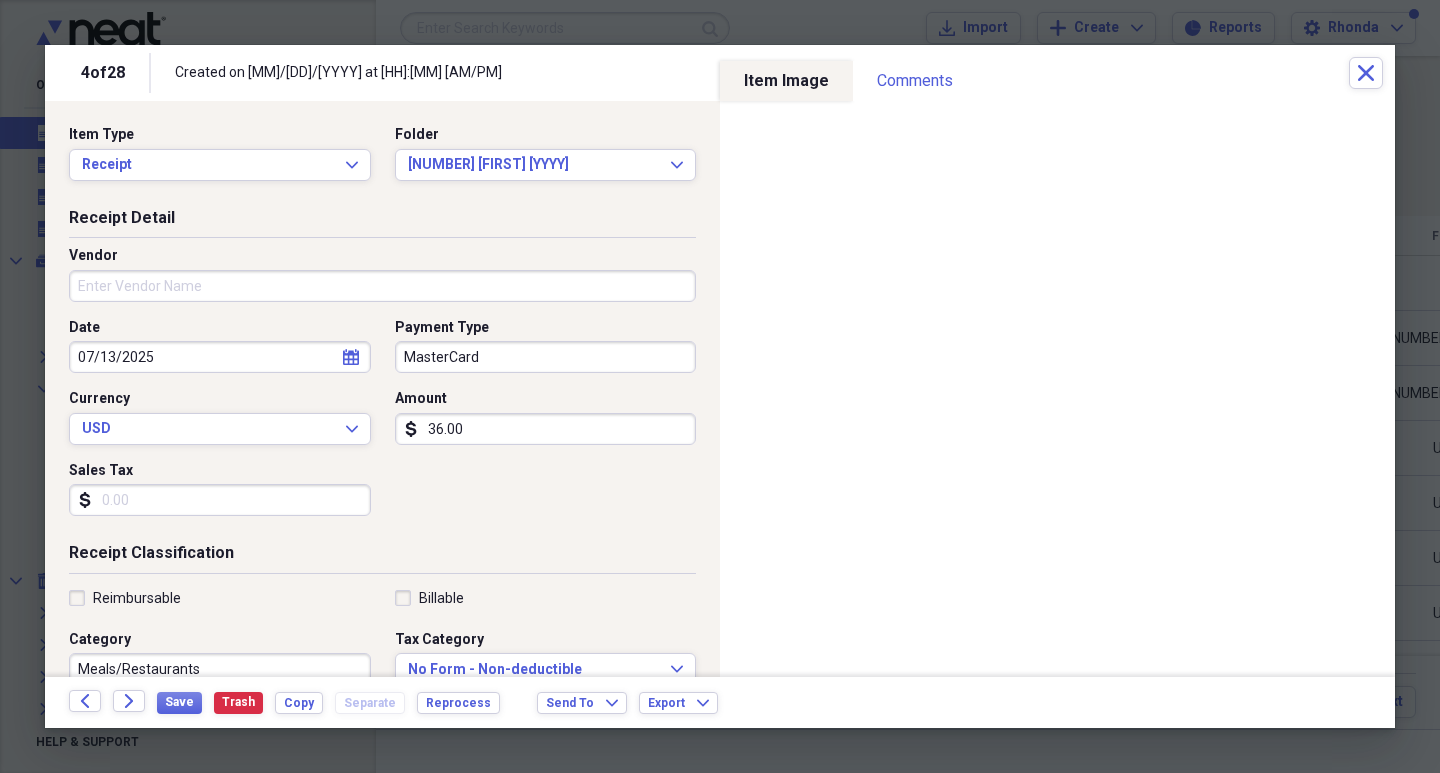 click on "Vendor" at bounding box center [382, 286] 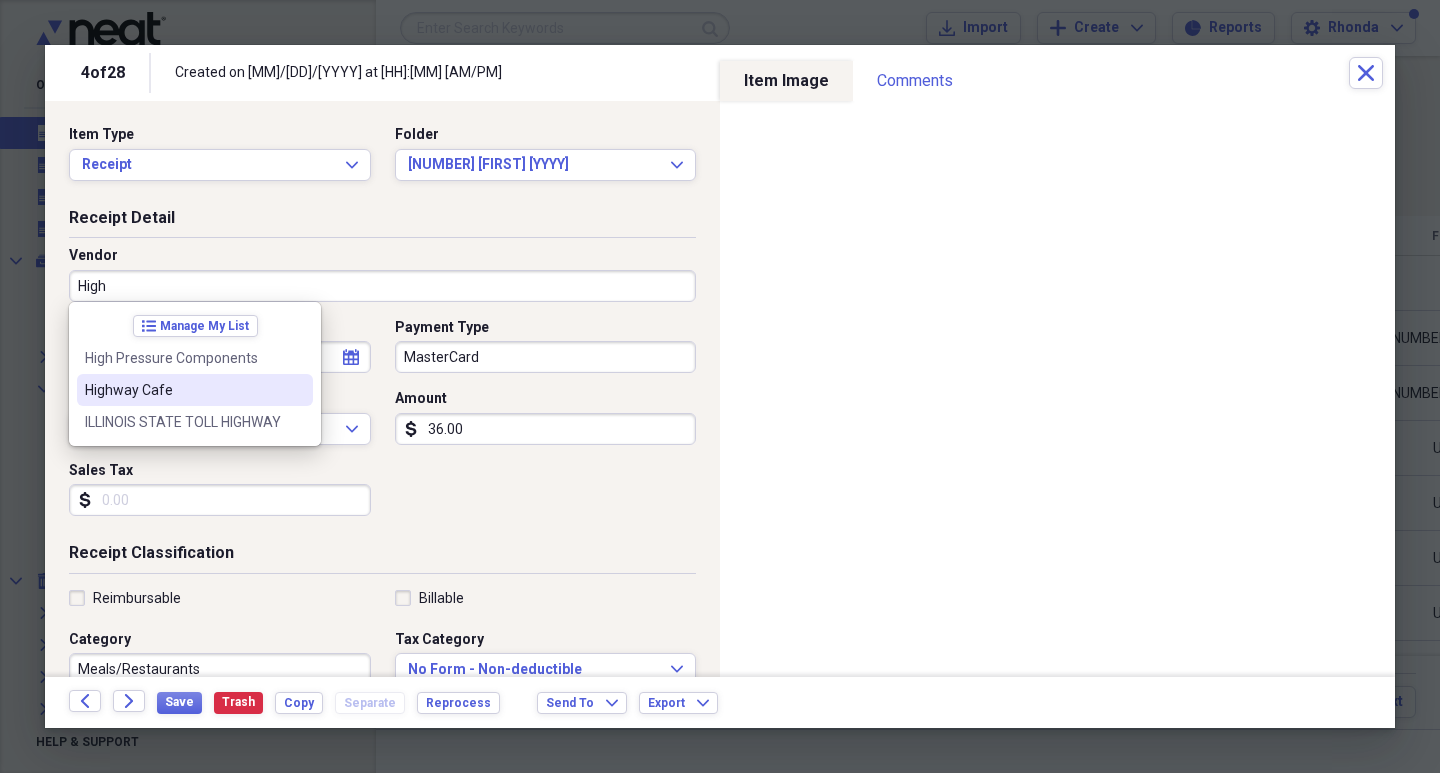 click on "Highway Cafe" at bounding box center [183, 390] 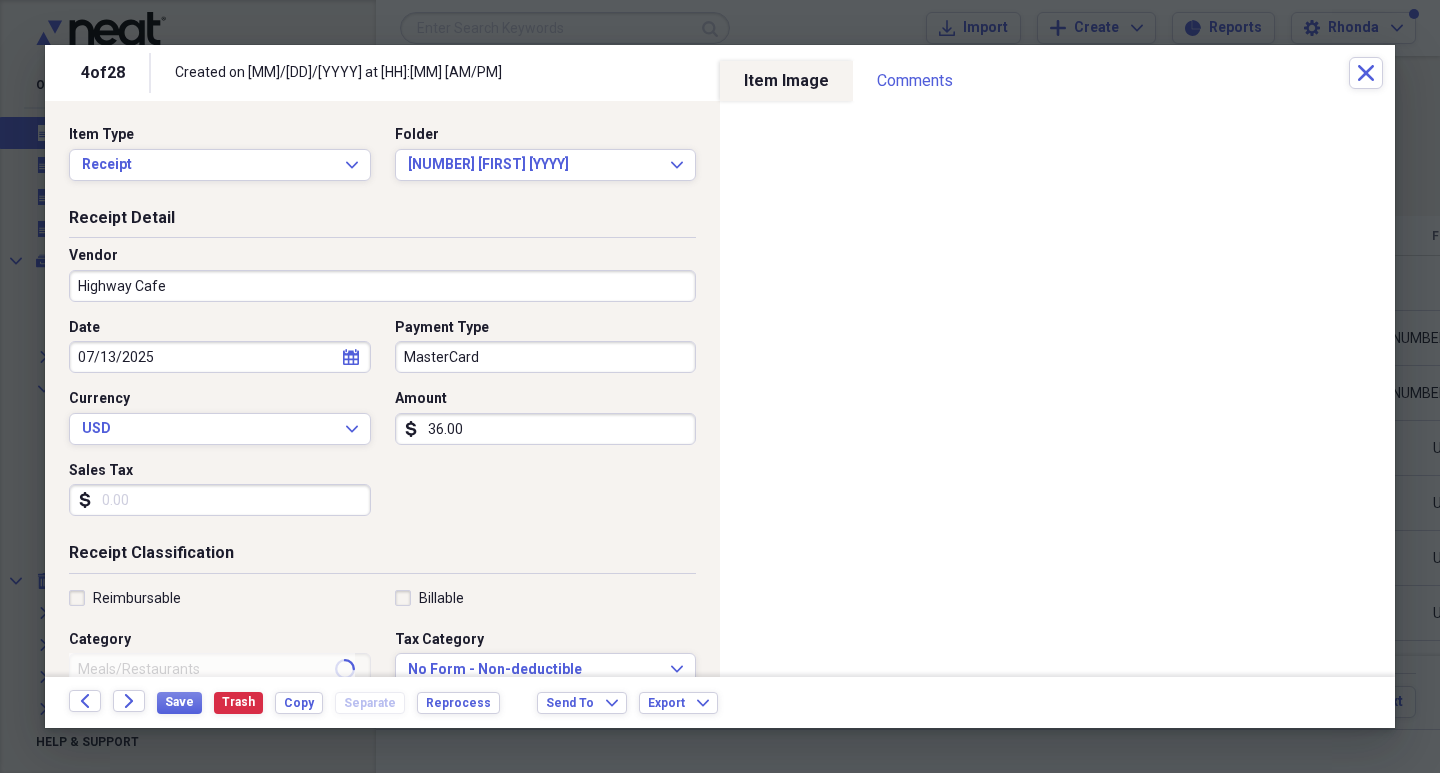 type on "Food-drinks" 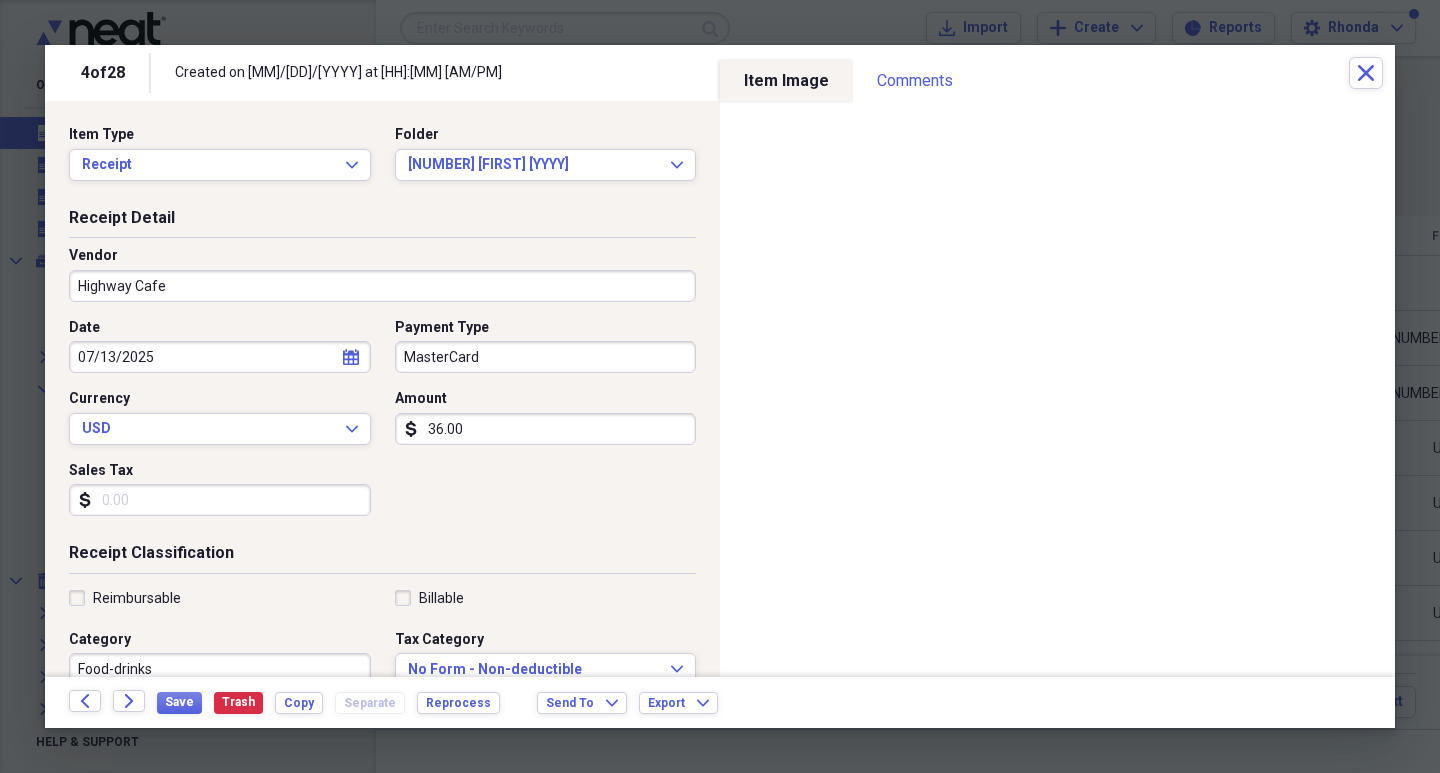 click on "Amount dollar-sign 36.00" at bounding box center [540, 417] 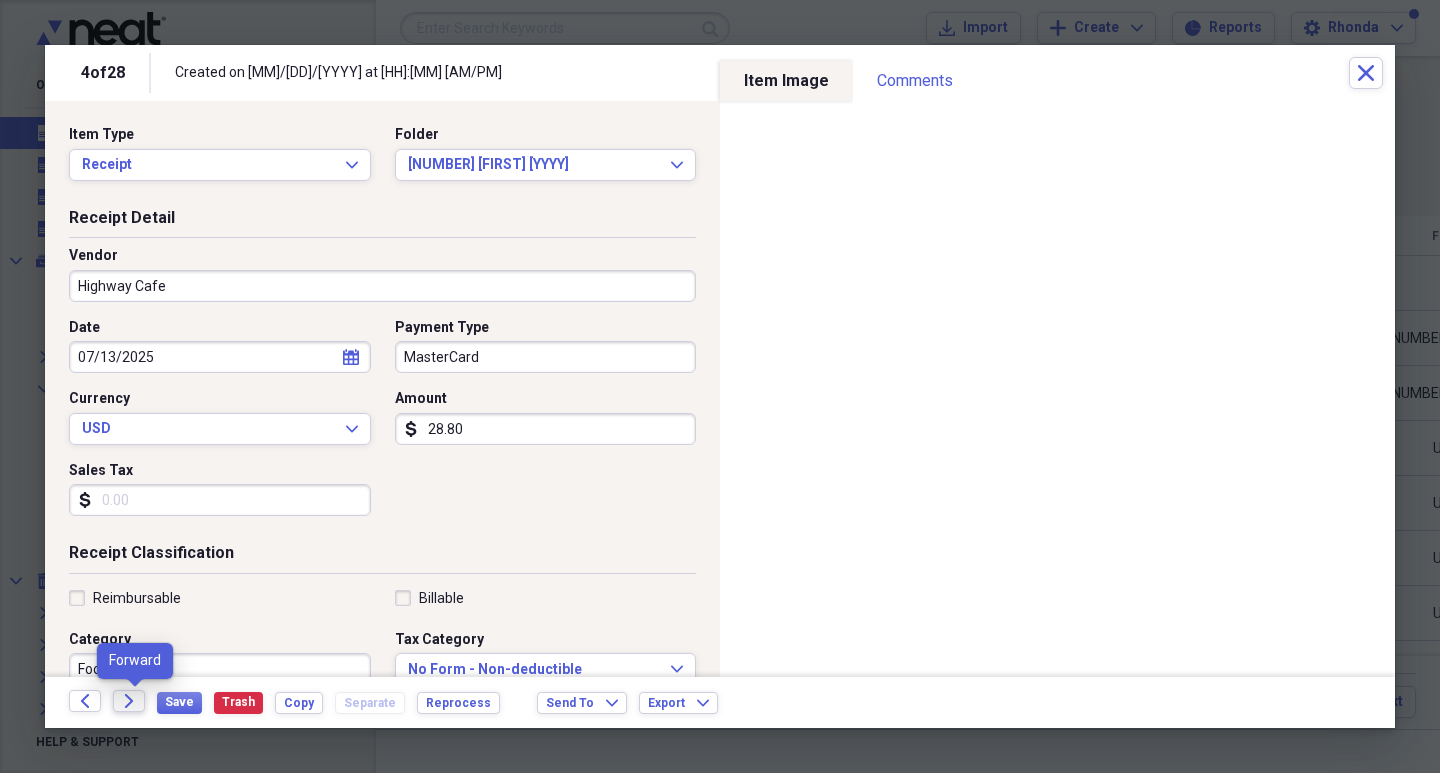 type on "28.80" 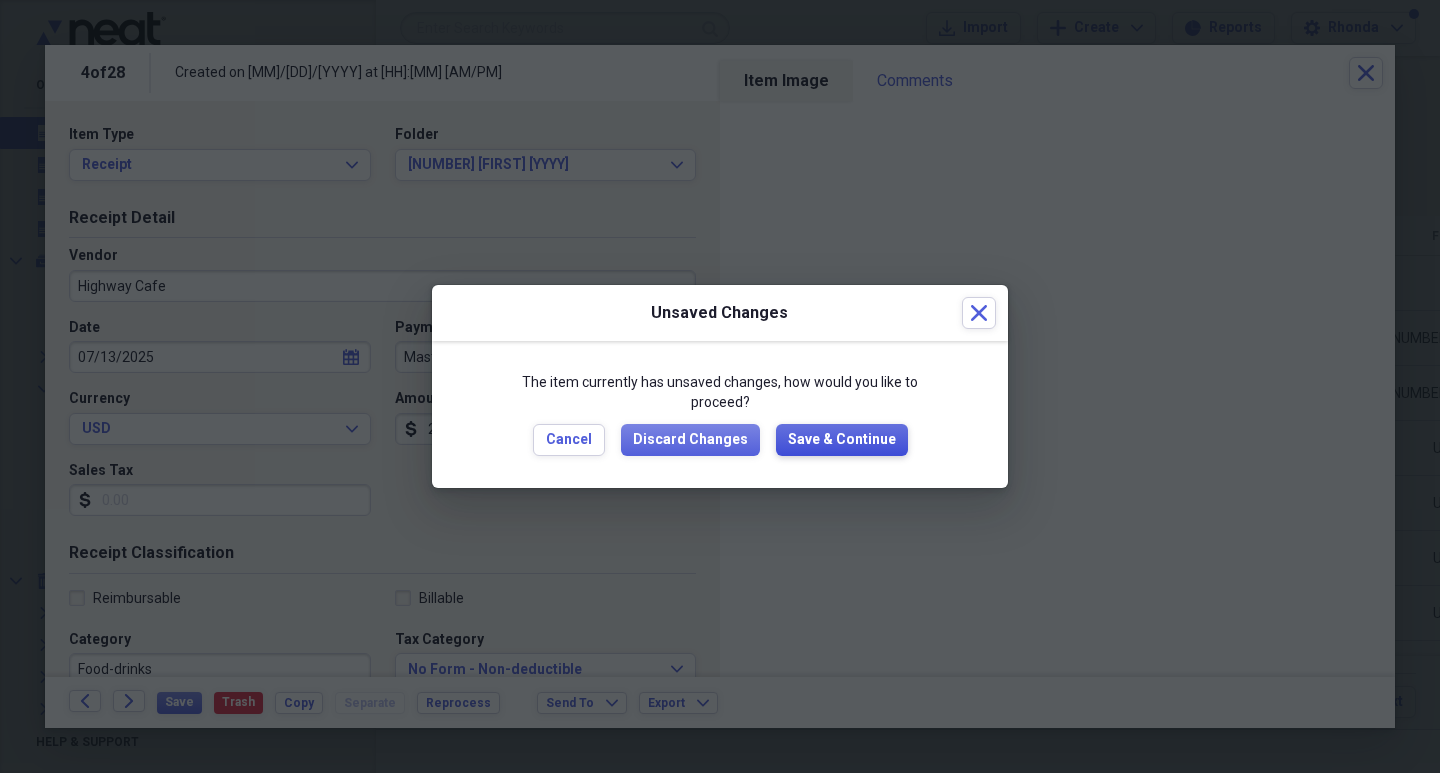 click on "Save & Continue" at bounding box center (842, 440) 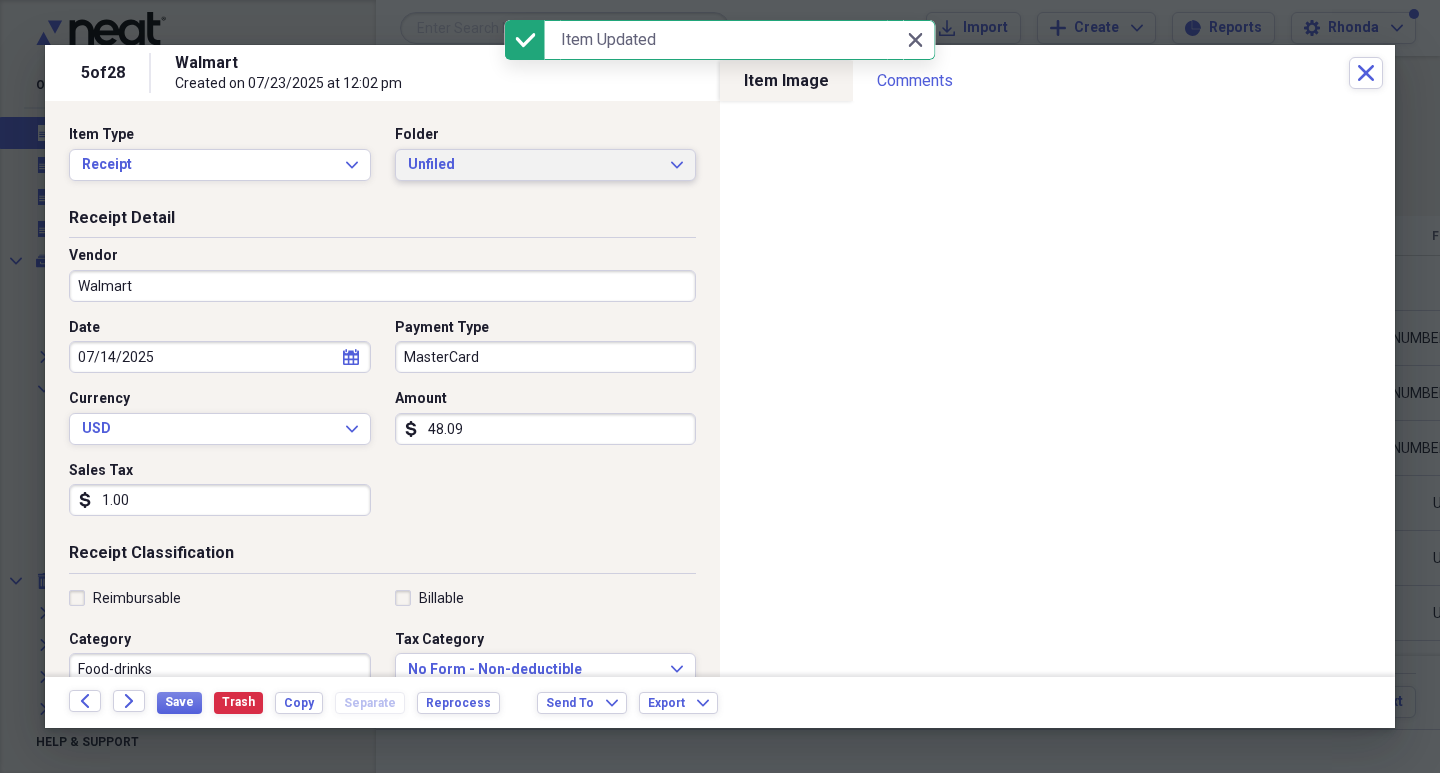 click on "Unfiled" at bounding box center (534, 165) 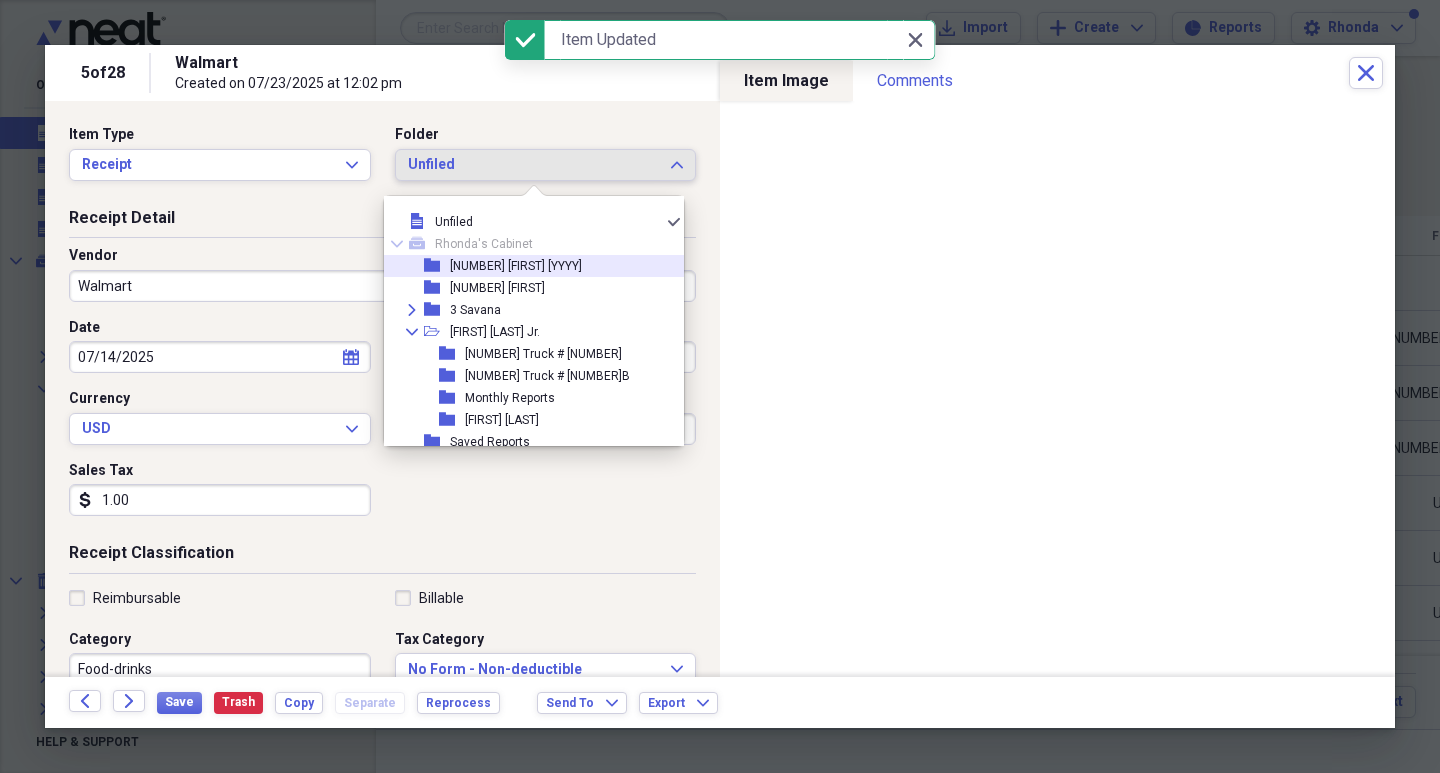 click on "[NUMBER] [FIRST] [YYYY]" at bounding box center (516, 266) 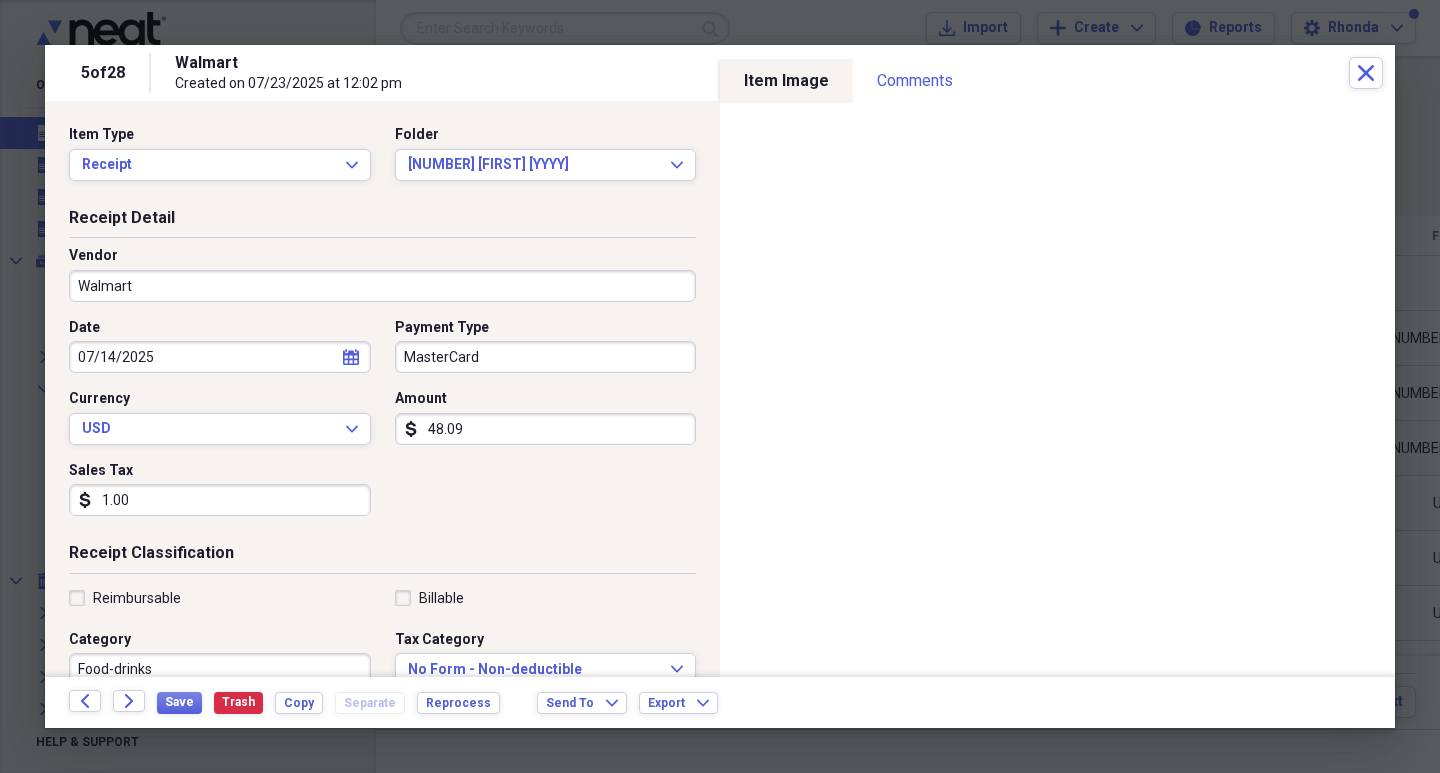 click on "Food-drinks" at bounding box center (220, 669) 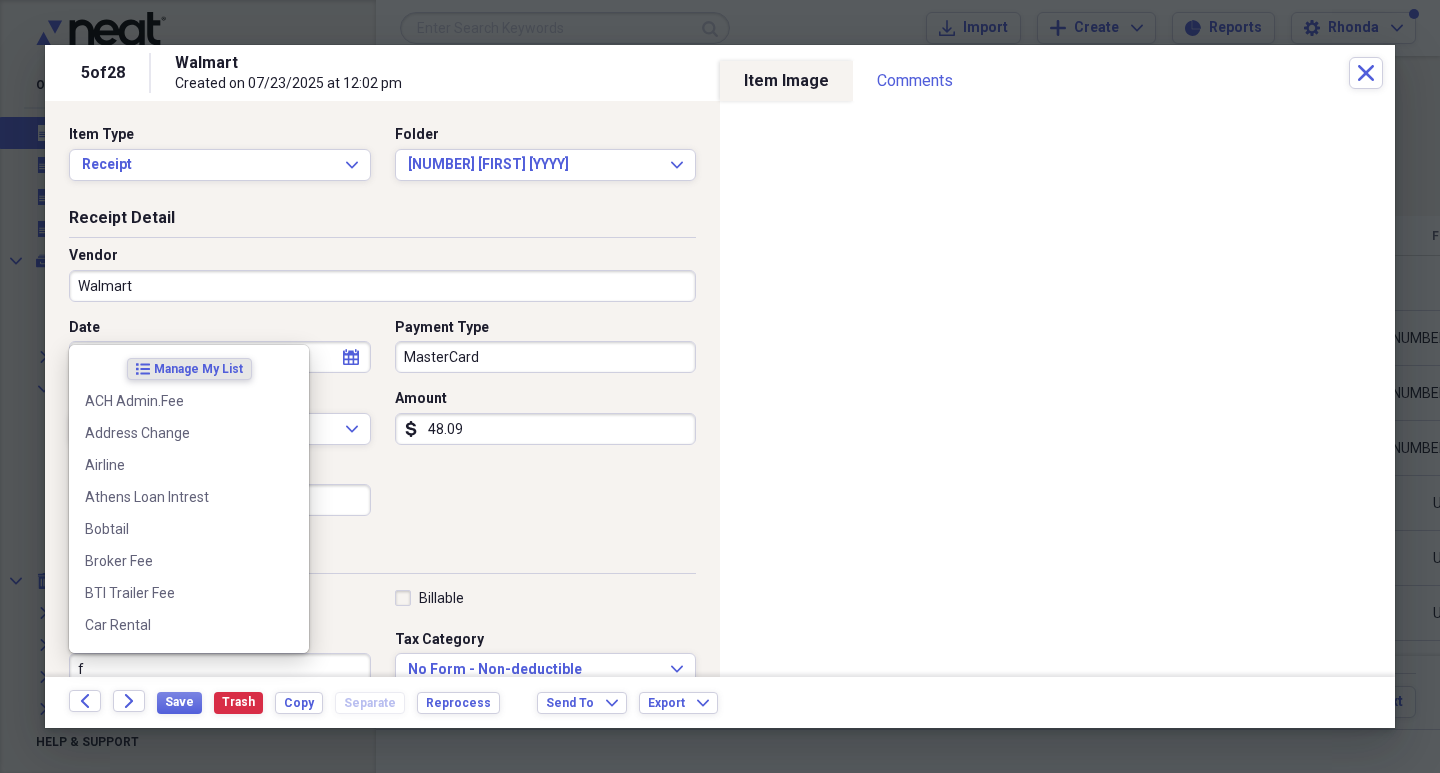 scroll, scrollTop: 1, scrollLeft: 0, axis: vertical 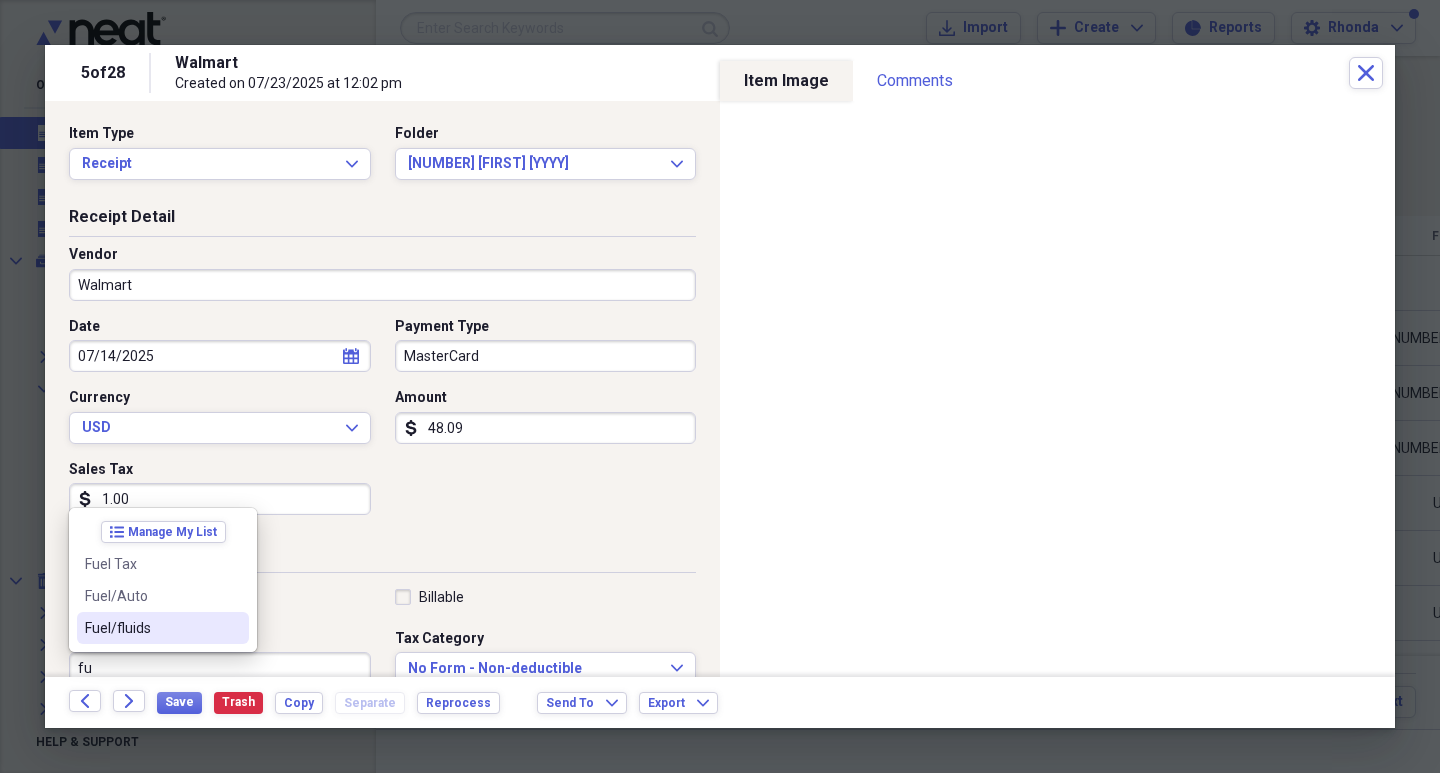 click on "Fuel/fluids" at bounding box center (151, 628) 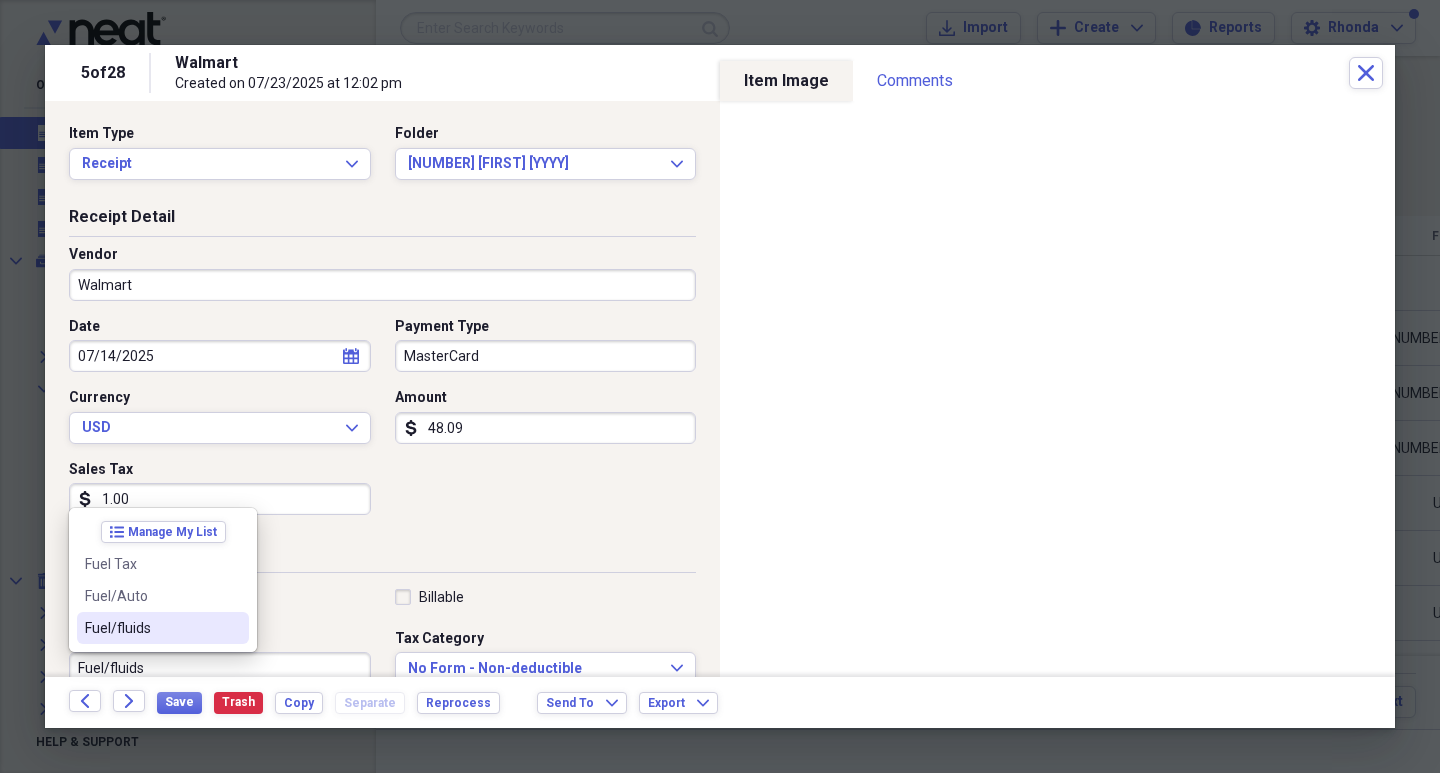 scroll, scrollTop: 8, scrollLeft: 0, axis: vertical 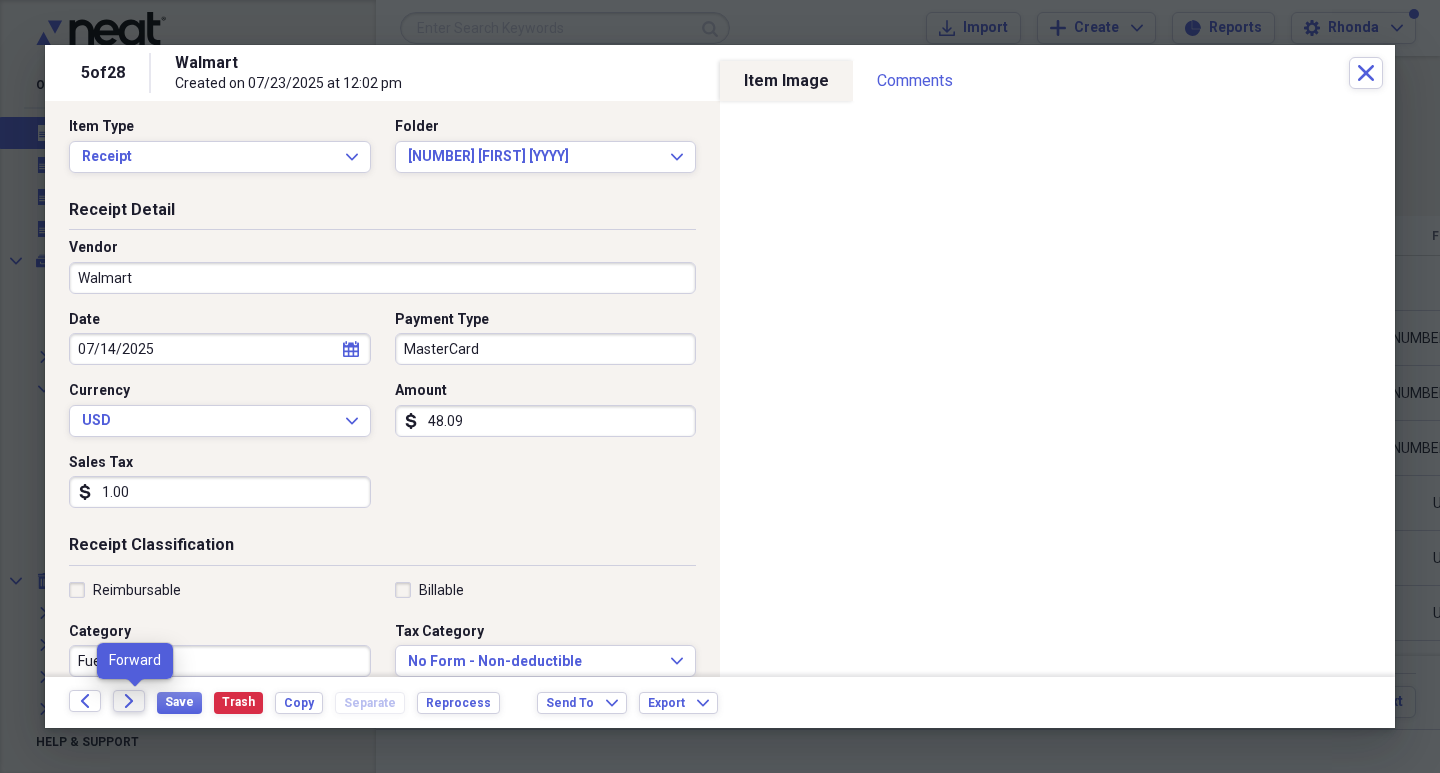 click 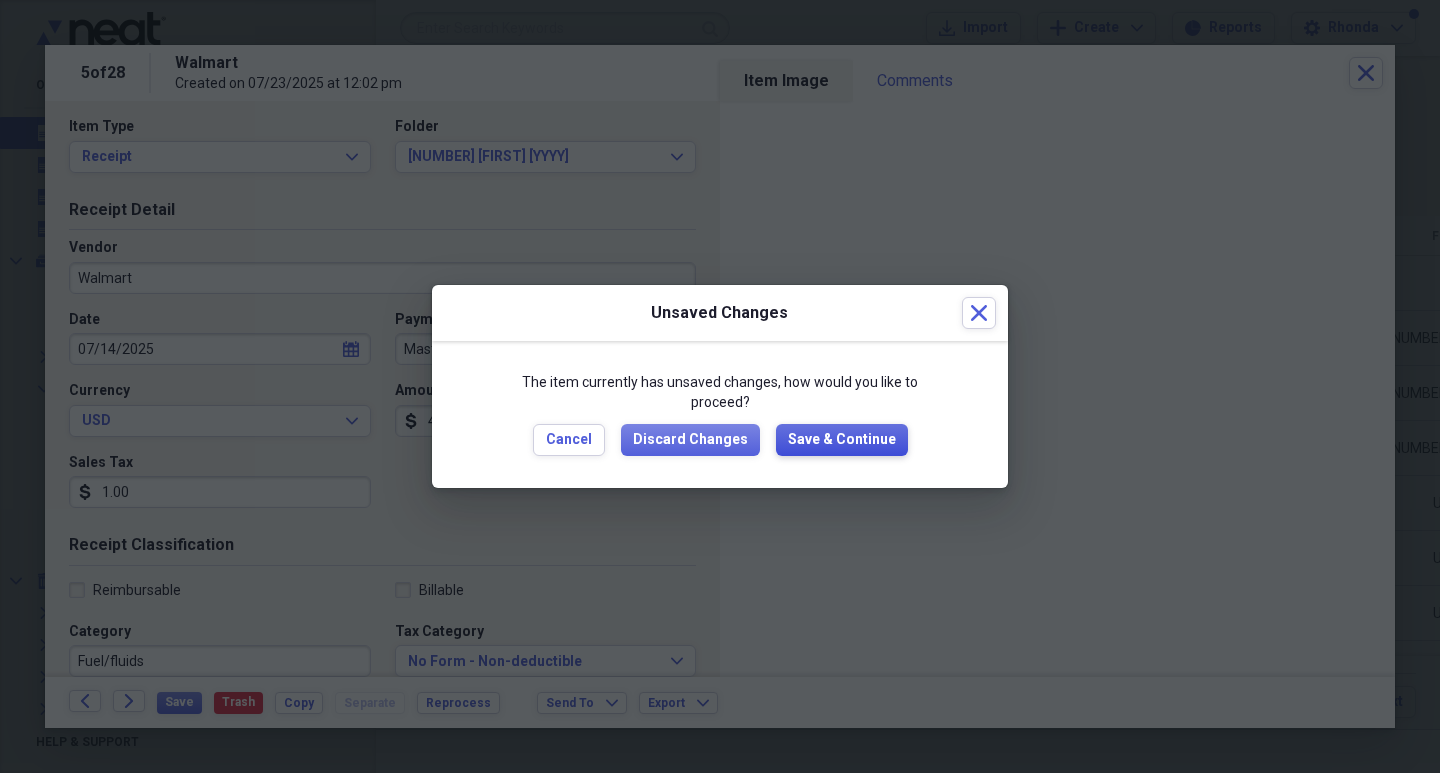 click on "Save & Continue" at bounding box center [842, 440] 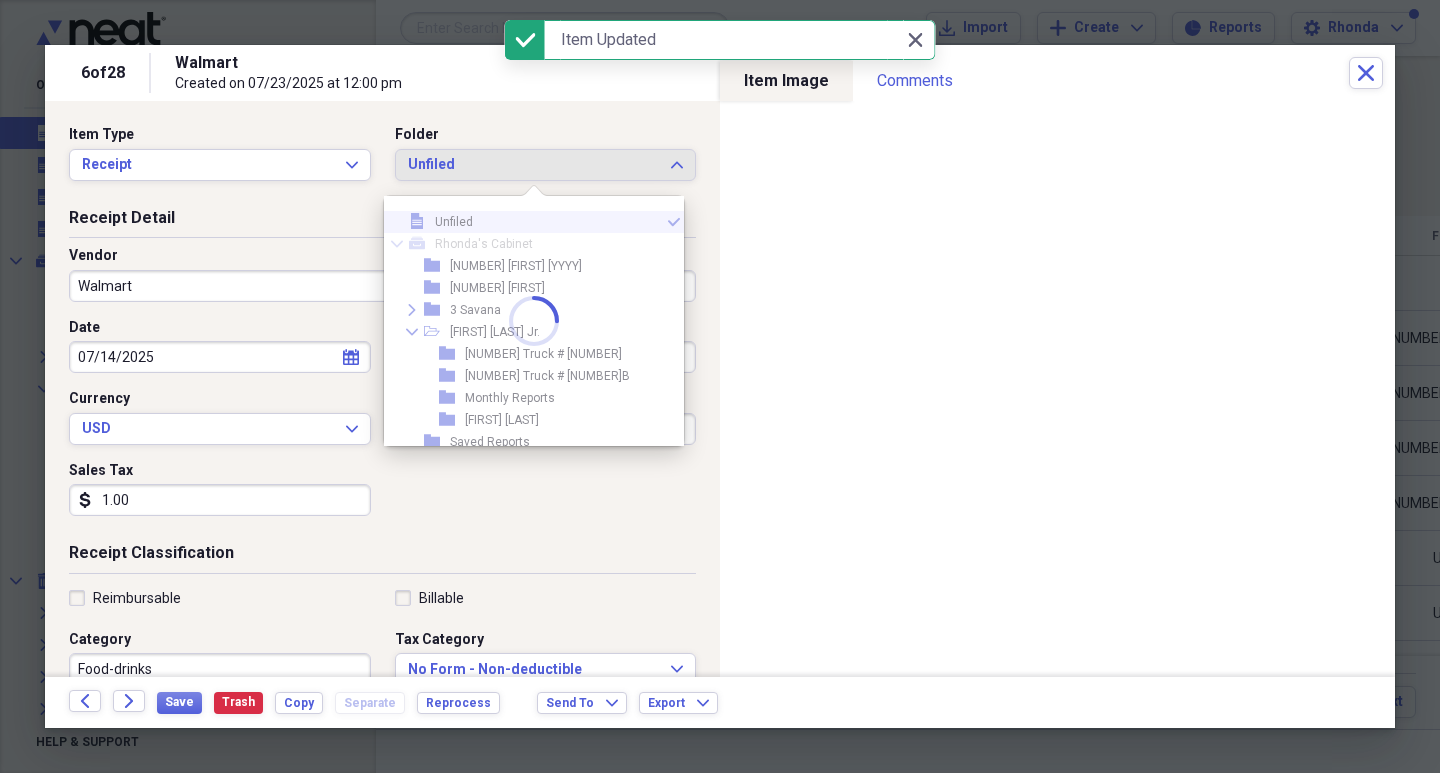 click on "Unfiled" at bounding box center (534, 165) 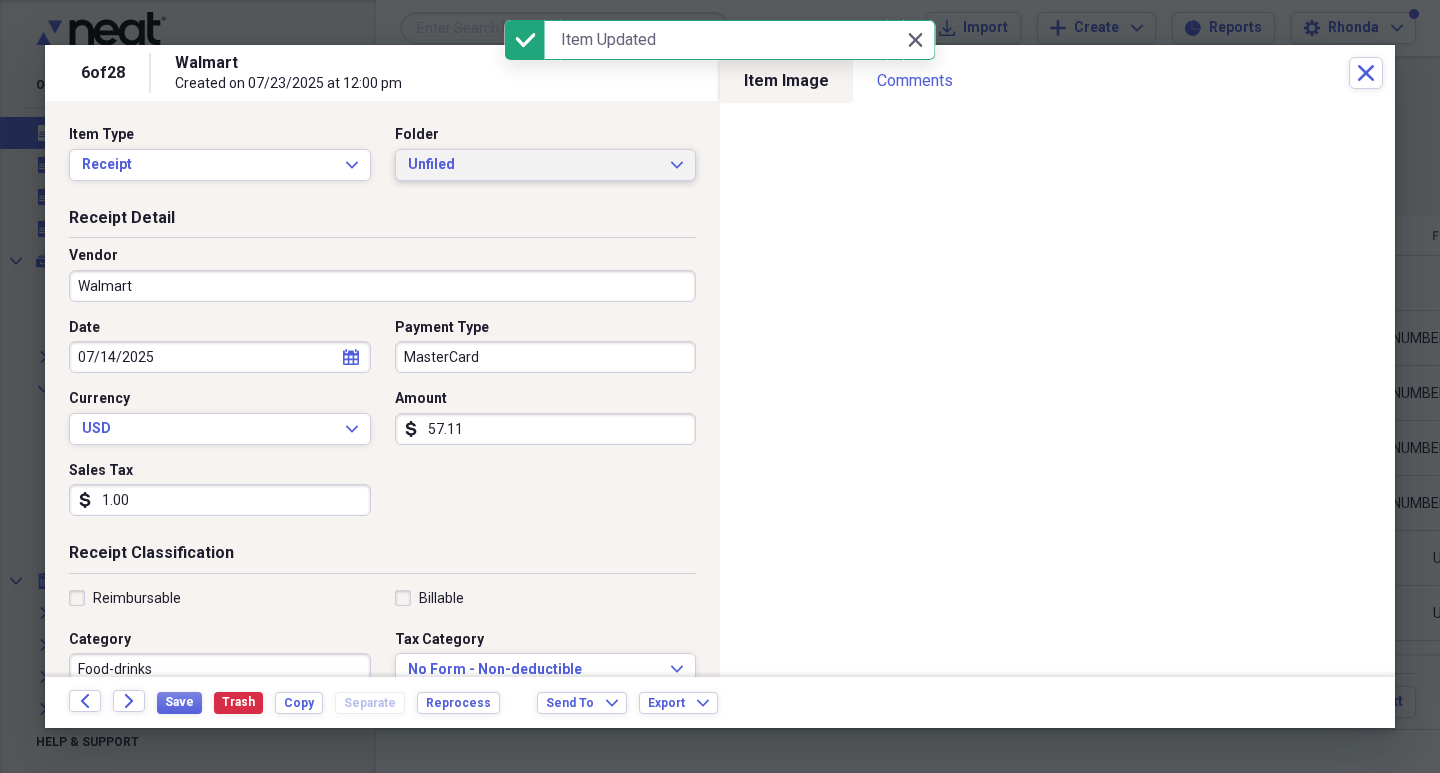 click on "Unfiled" at bounding box center [534, 165] 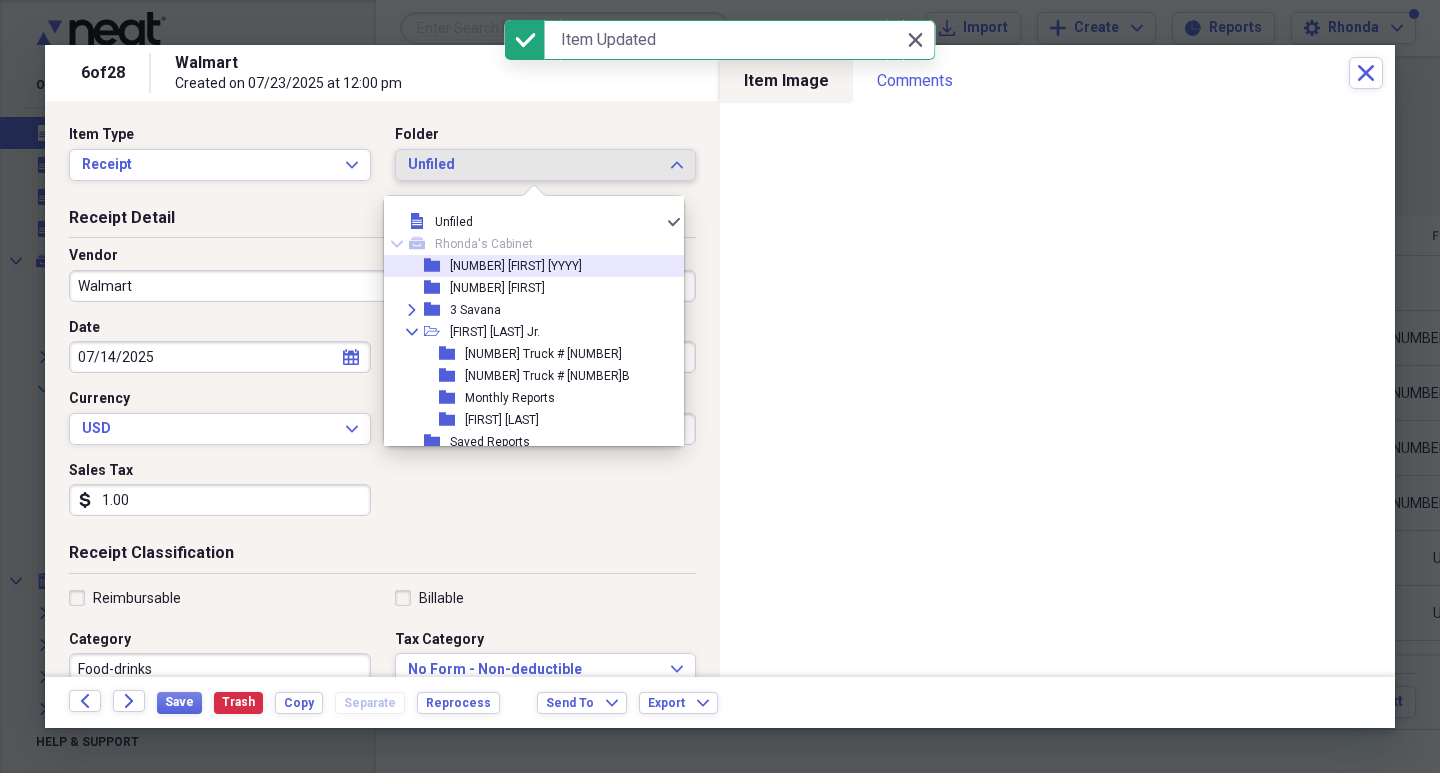 click on "[NUMBER] [FIRST] [YYYY]" at bounding box center (516, 266) 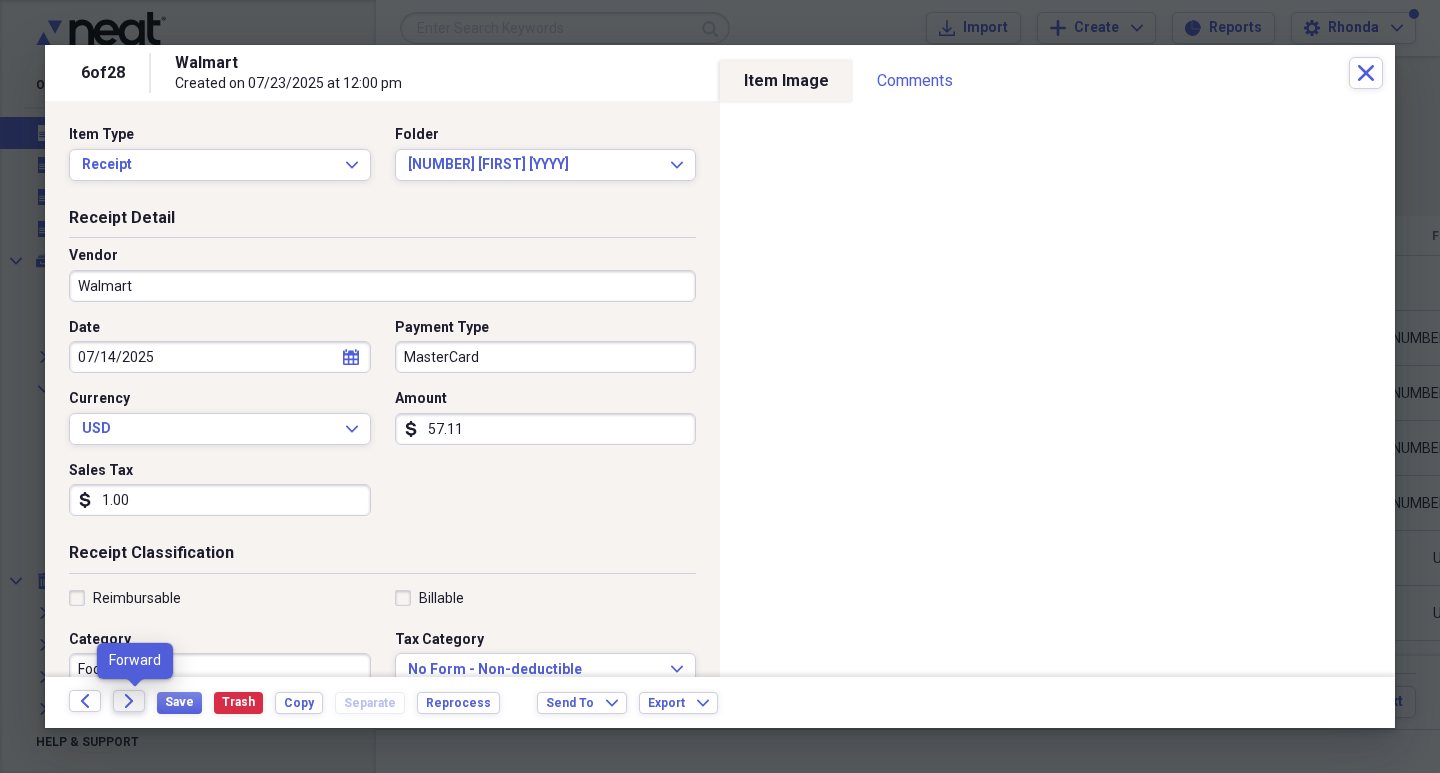 click 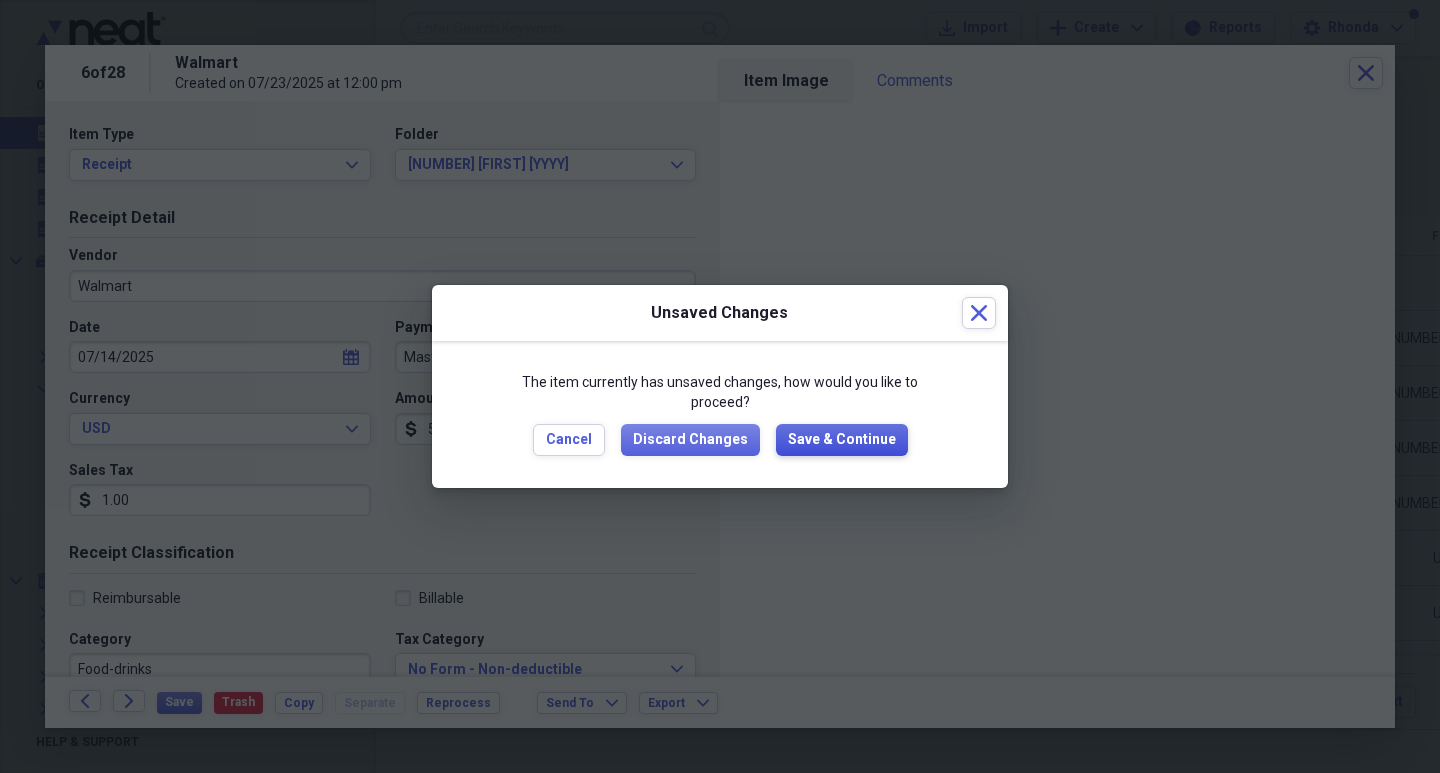 click on "Save & Continue" at bounding box center [842, 440] 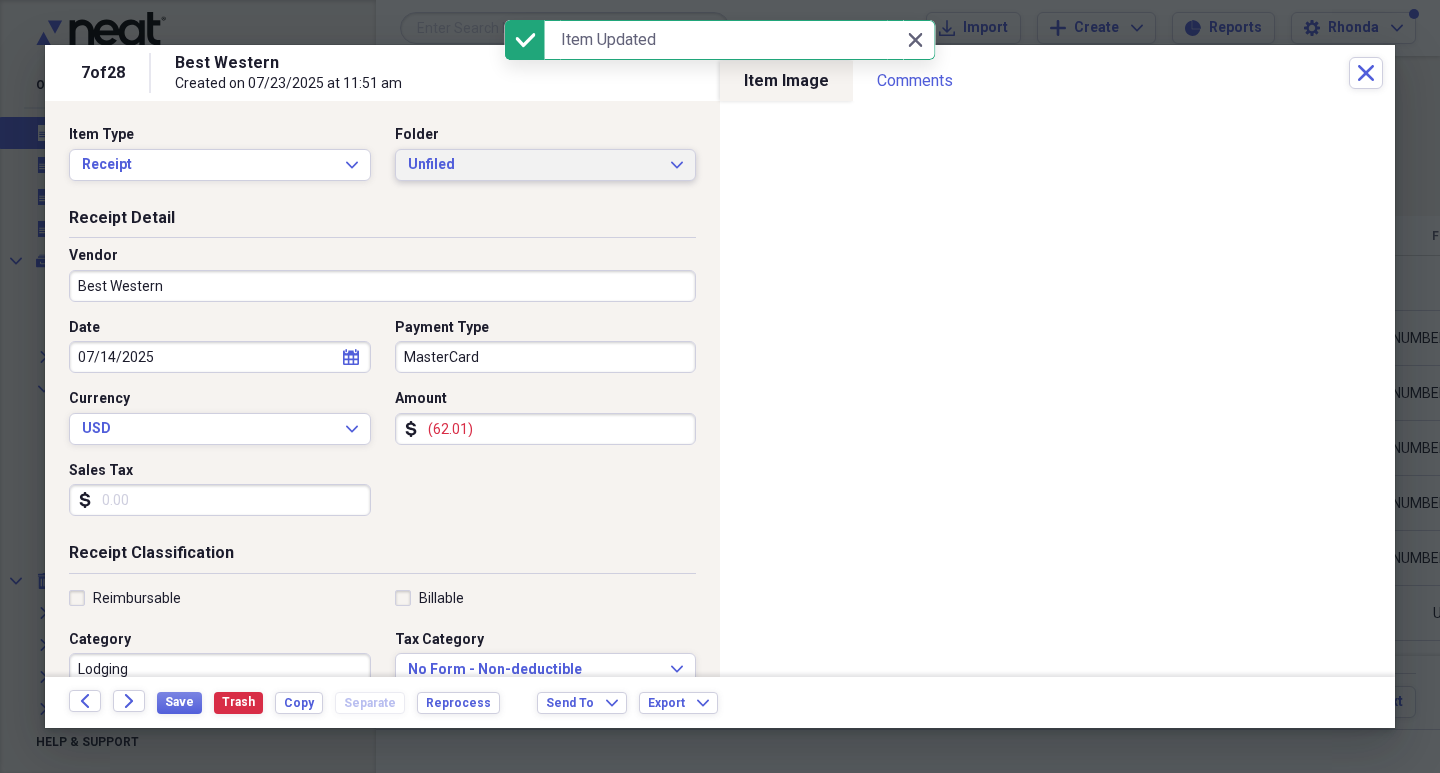 click on "Unfiled" at bounding box center (534, 165) 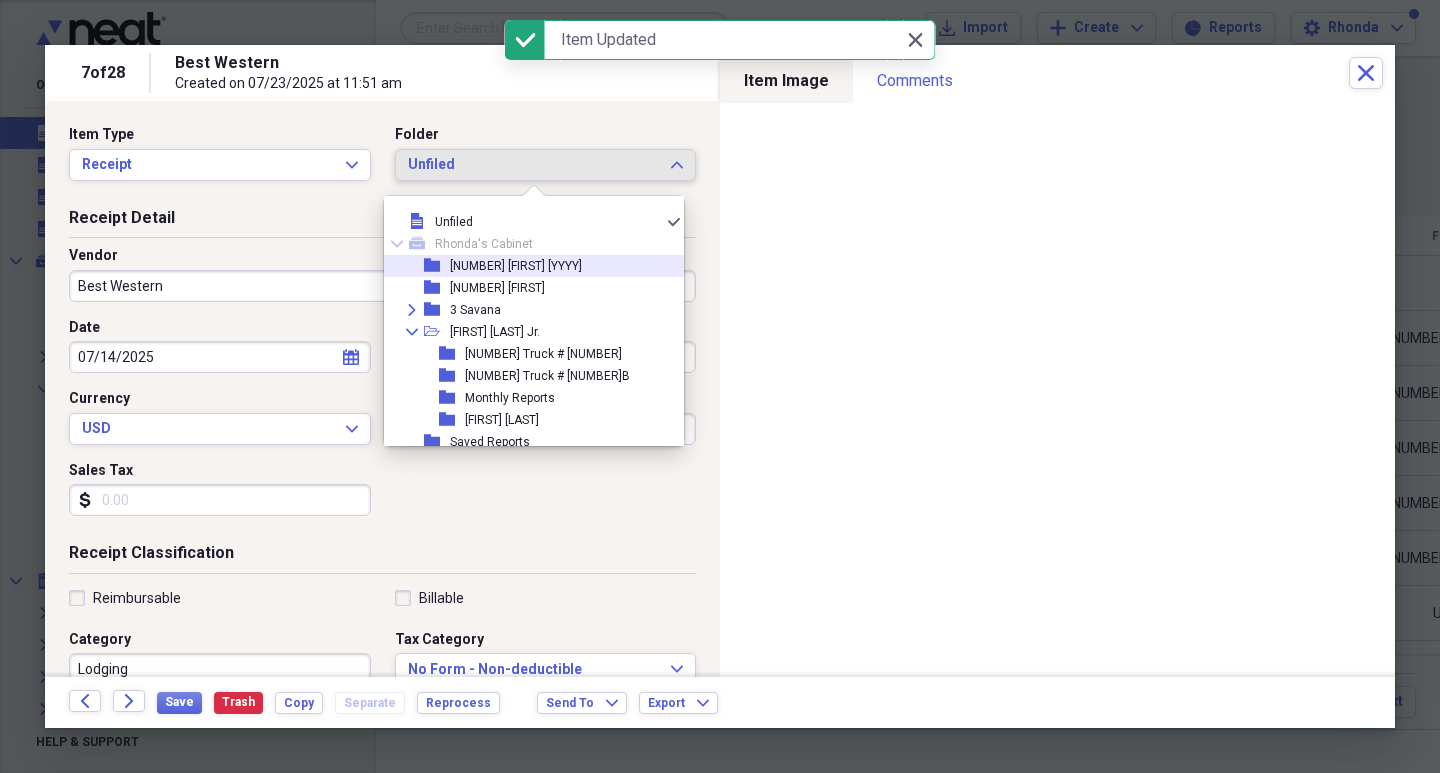 click on "[NUMBER] [FIRST] [YYYY]" at bounding box center (516, 266) 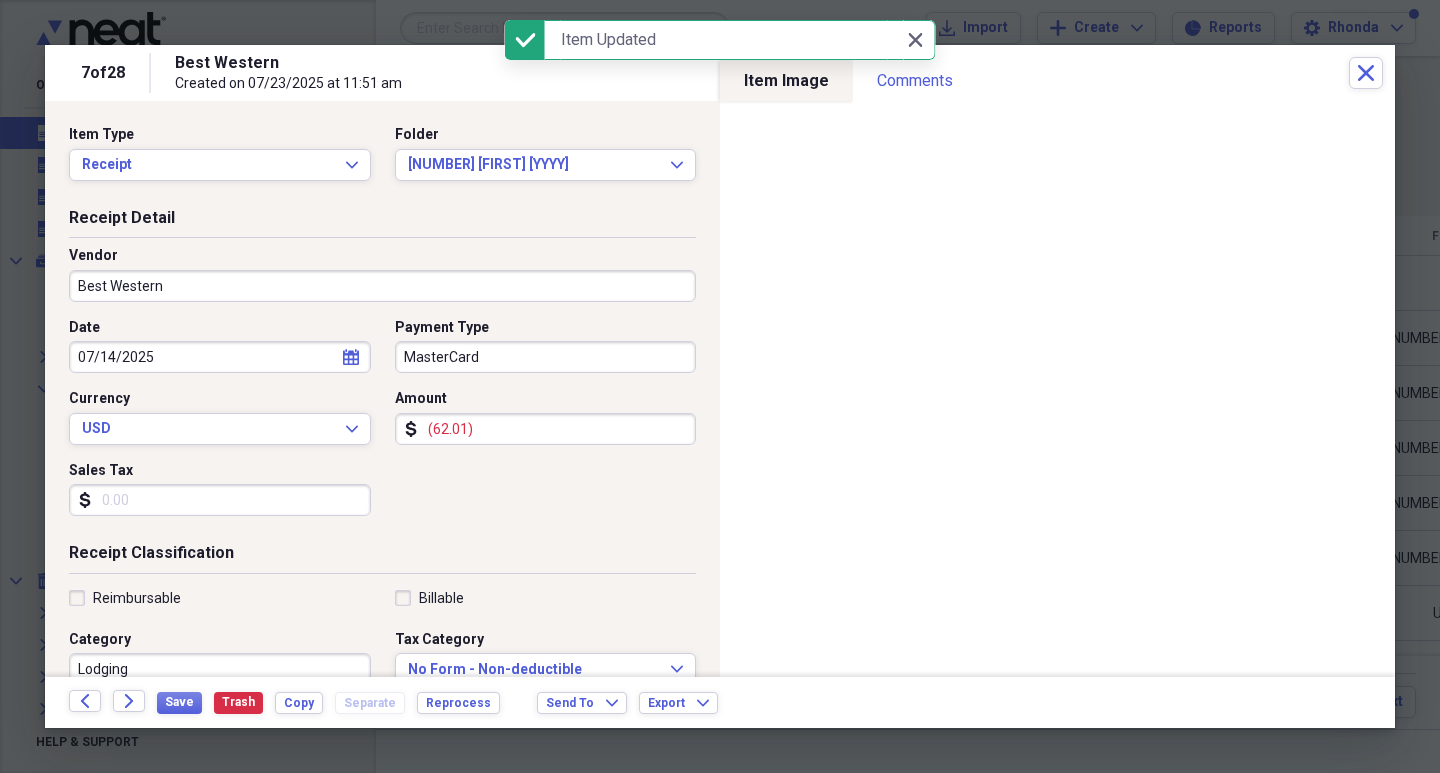 click on "(62.01)" at bounding box center (546, 429) 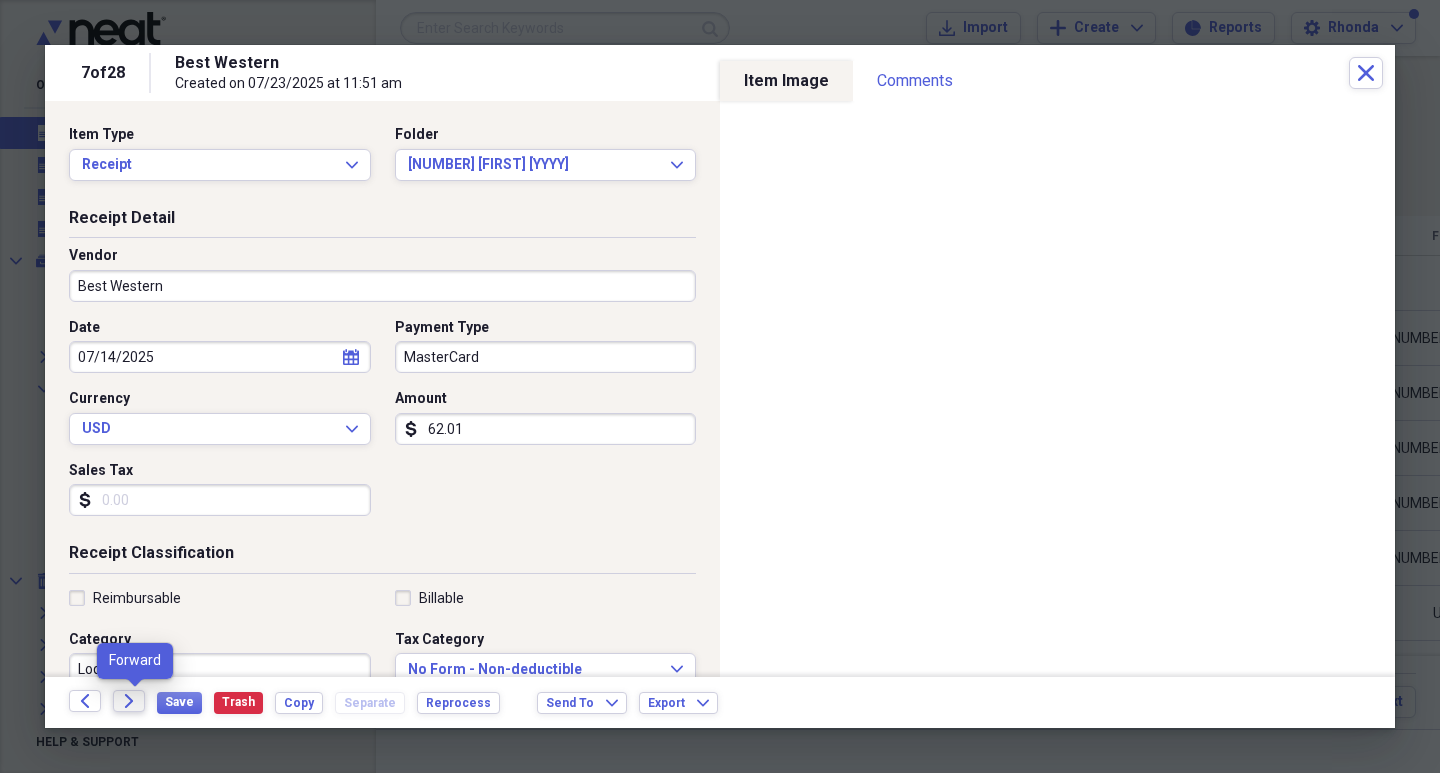 type on "62.01" 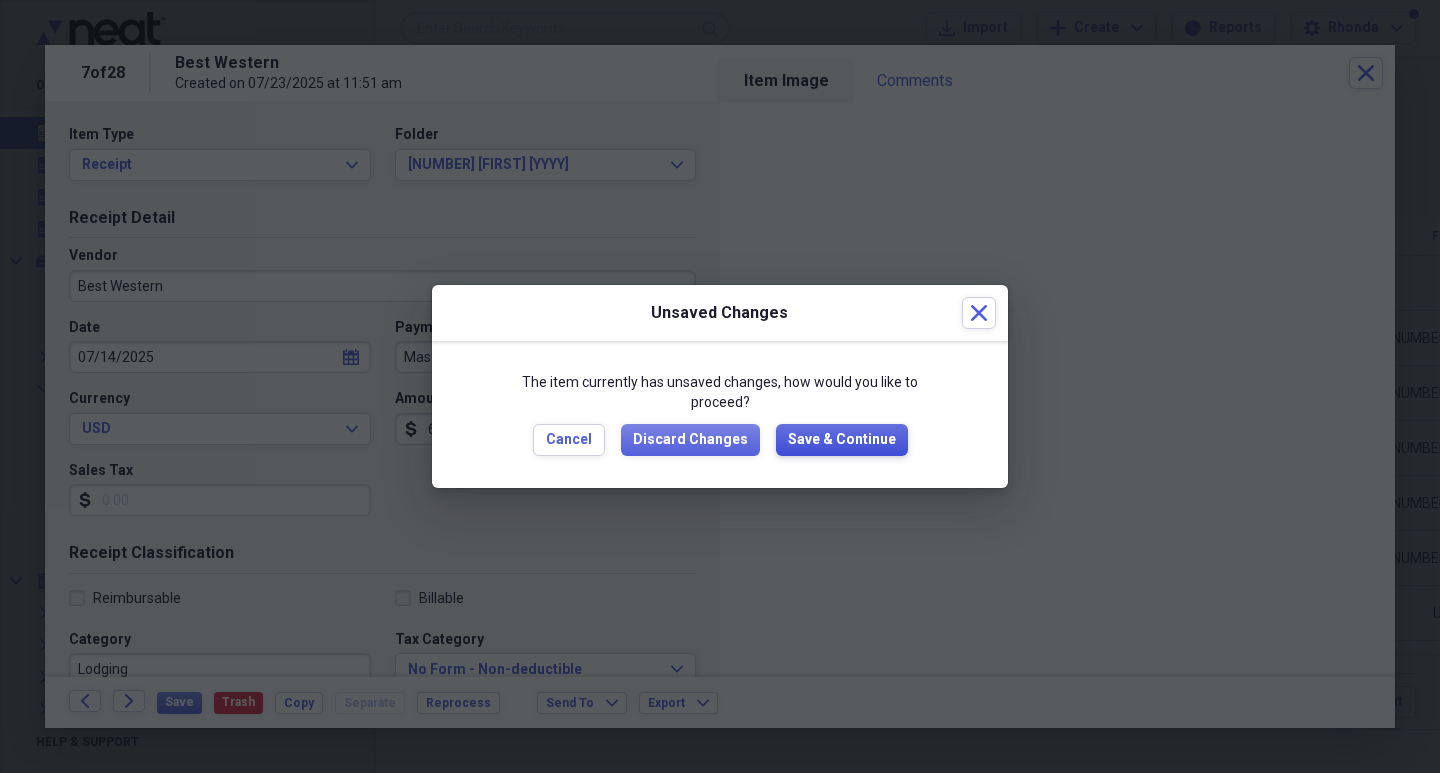 click on "Save & Continue" at bounding box center [842, 440] 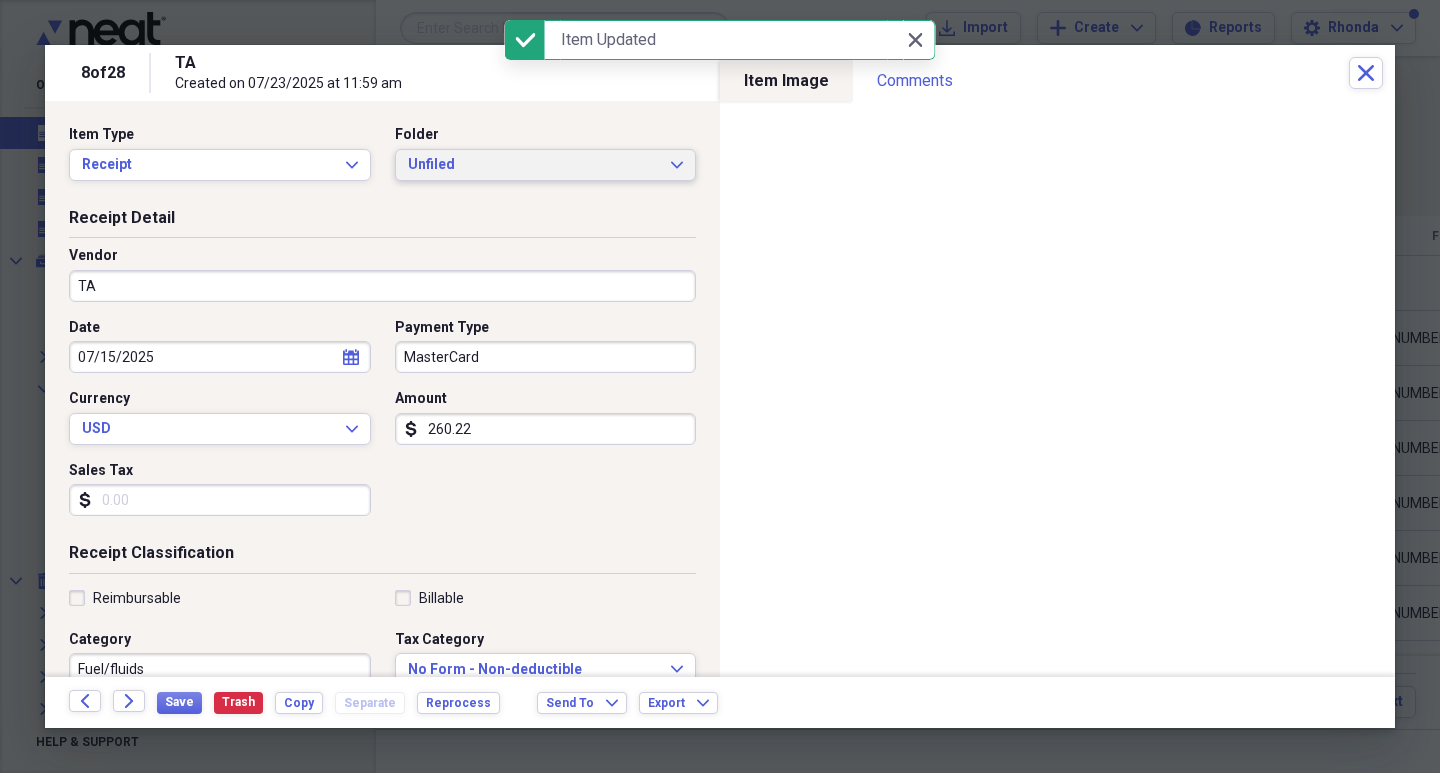click on "Unfiled" at bounding box center [534, 165] 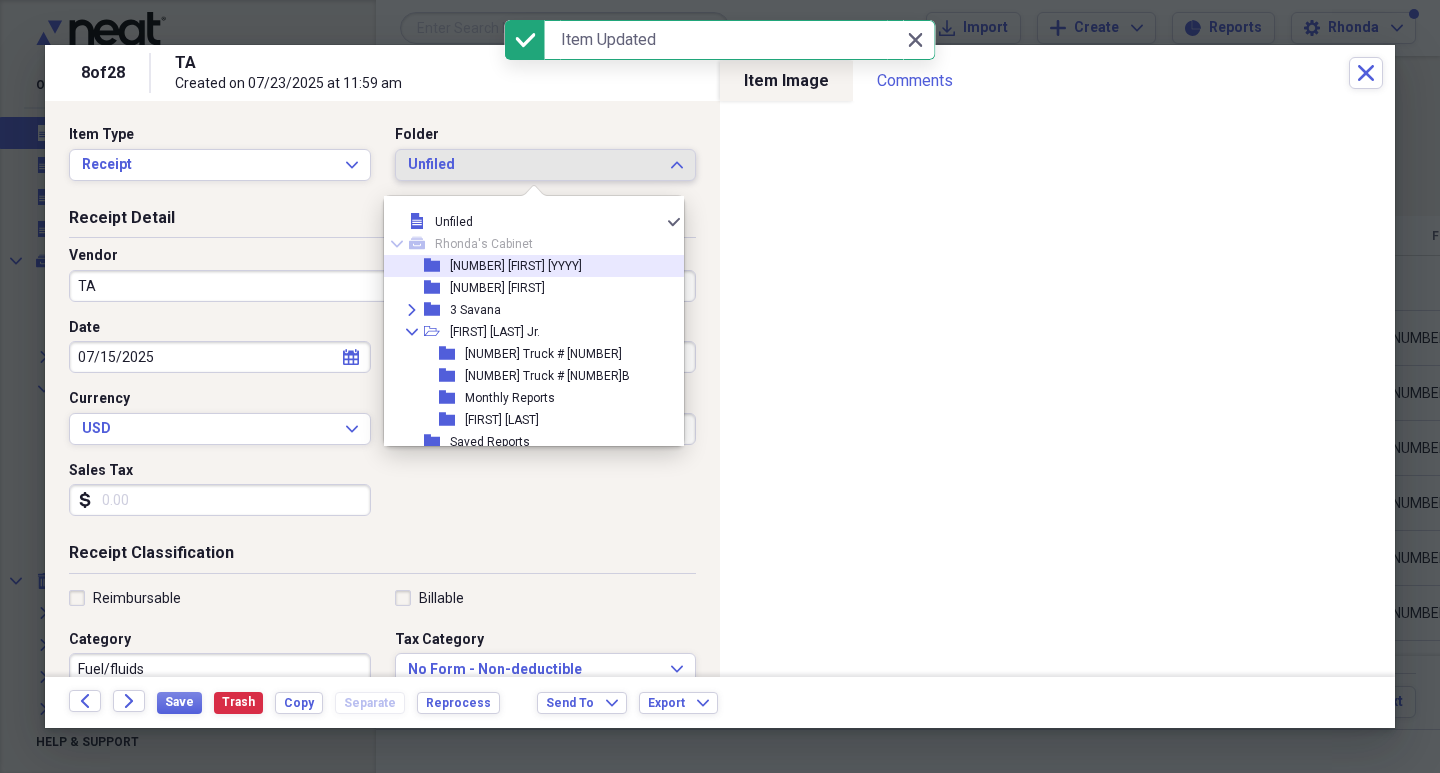 click on "[NUMBER] [FIRST] [YYYY]" at bounding box center (516, 266) 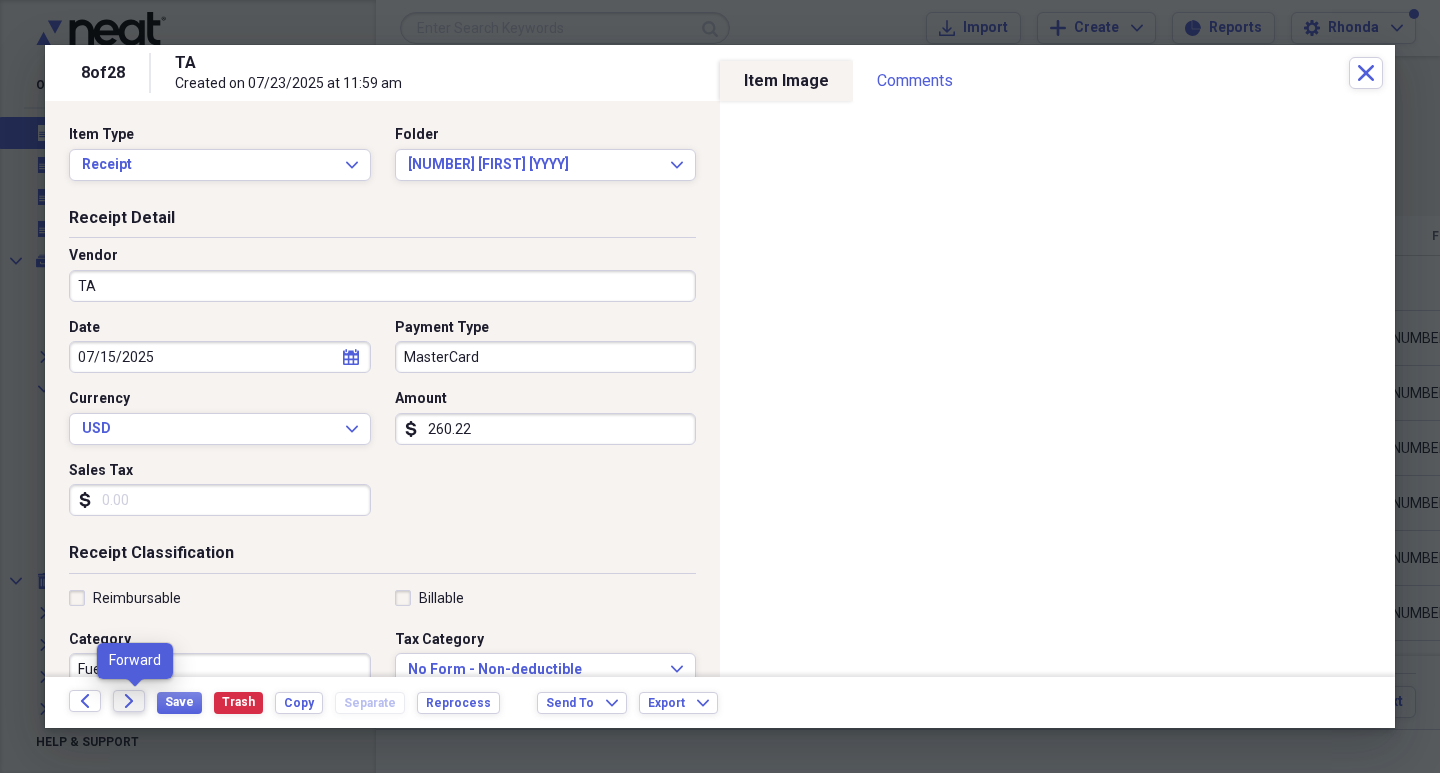 click on "Forward" at bounding box center [129, 701] 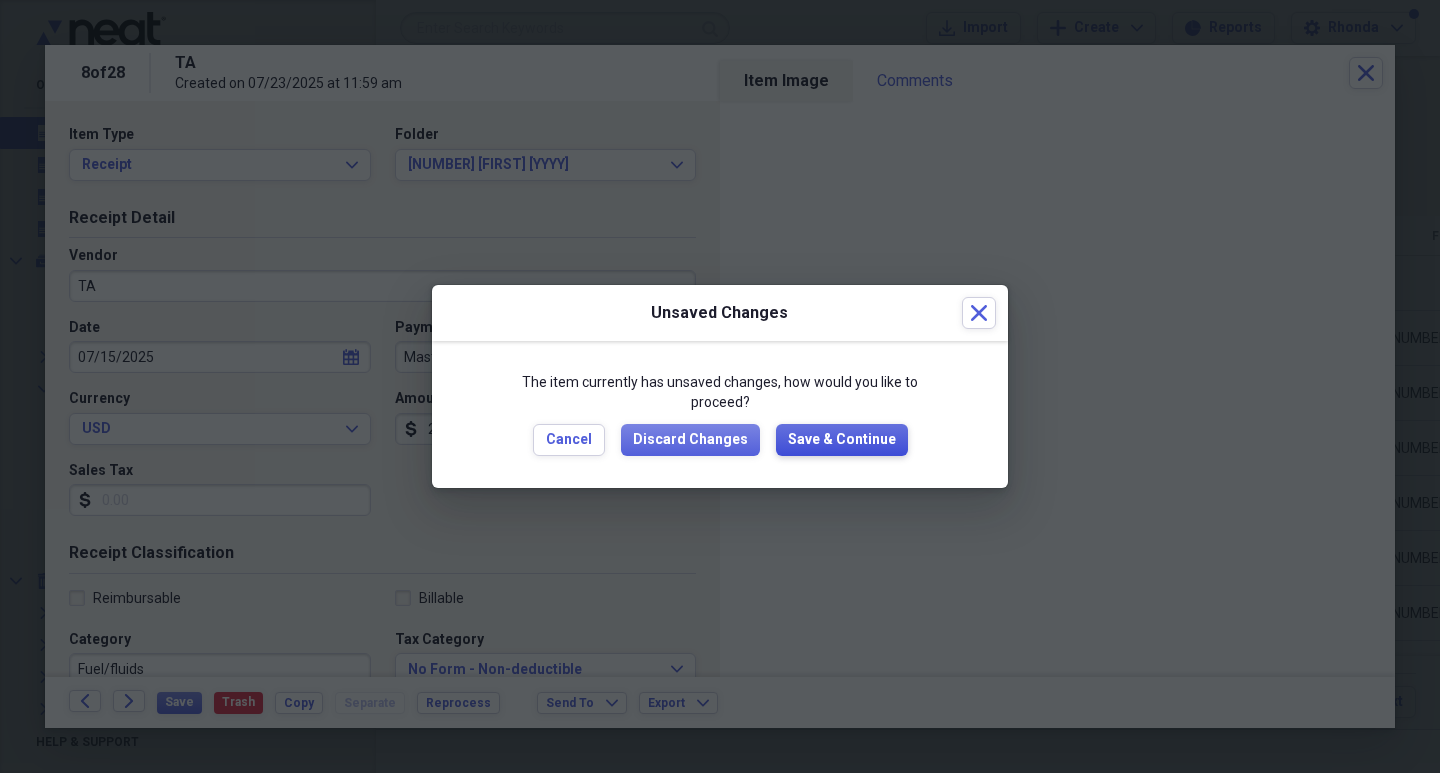 click on "Save & Continue" at bounding box center [842, 440] 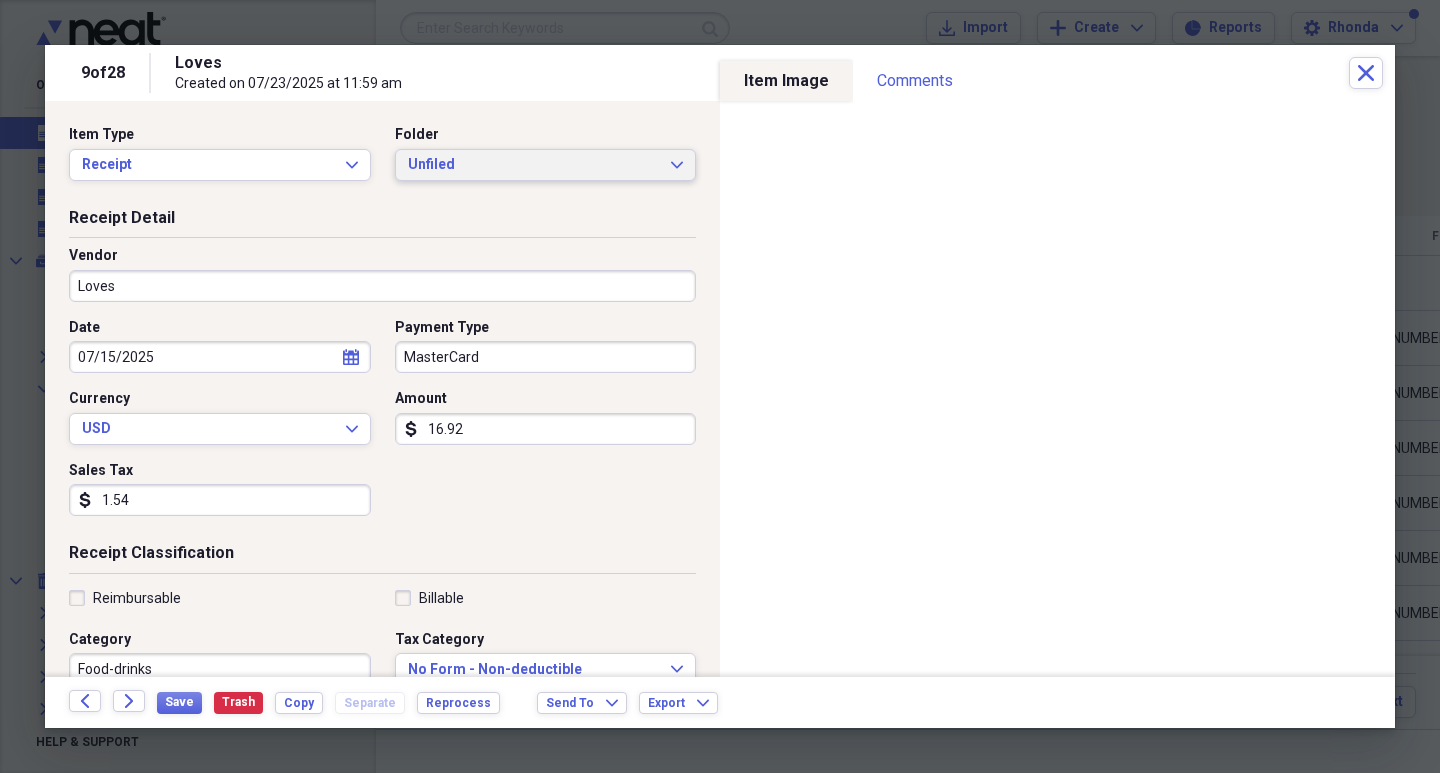 click on "Unfiled" at bounding box center (534, 165) 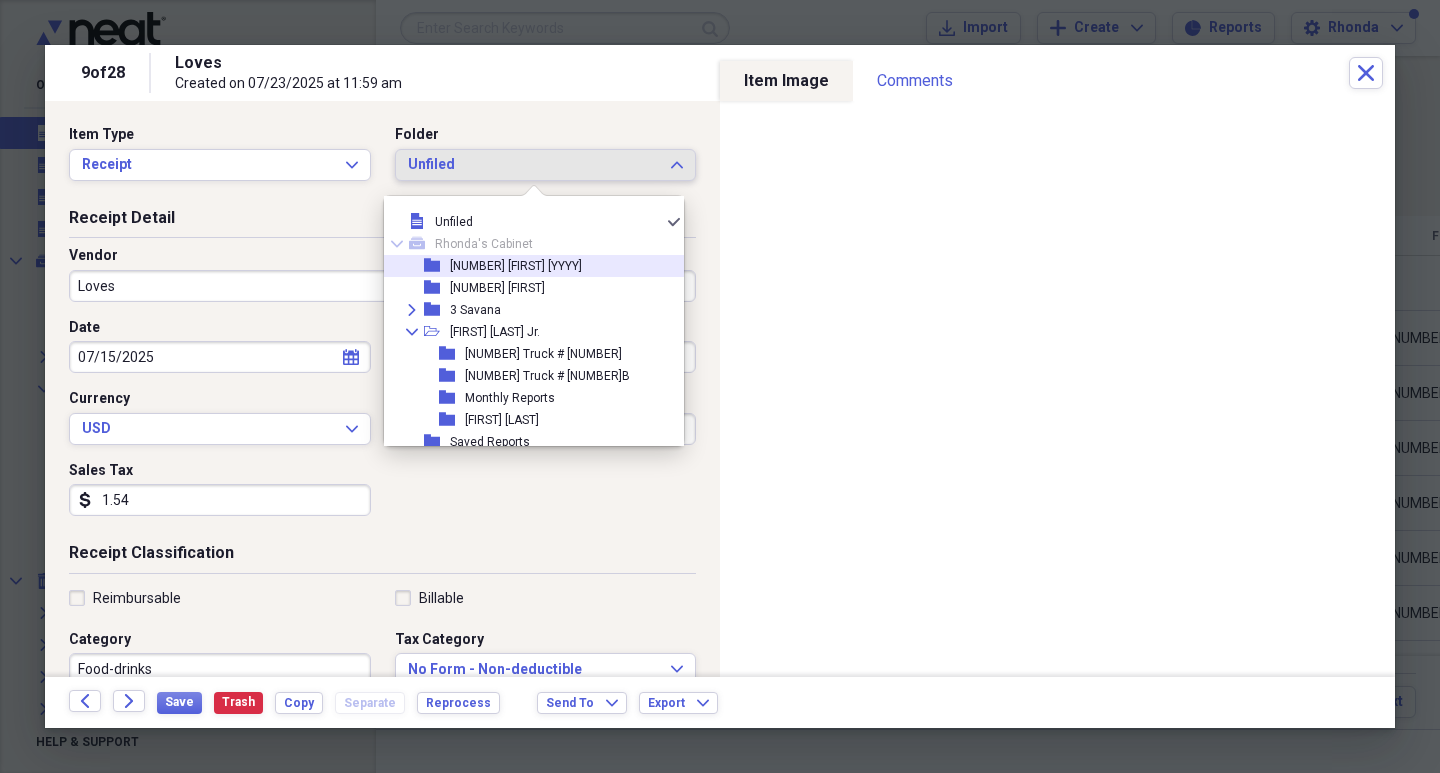 click on "[NUMBER] [FIRST] [YYYY]" at bounding box center [516, 266] 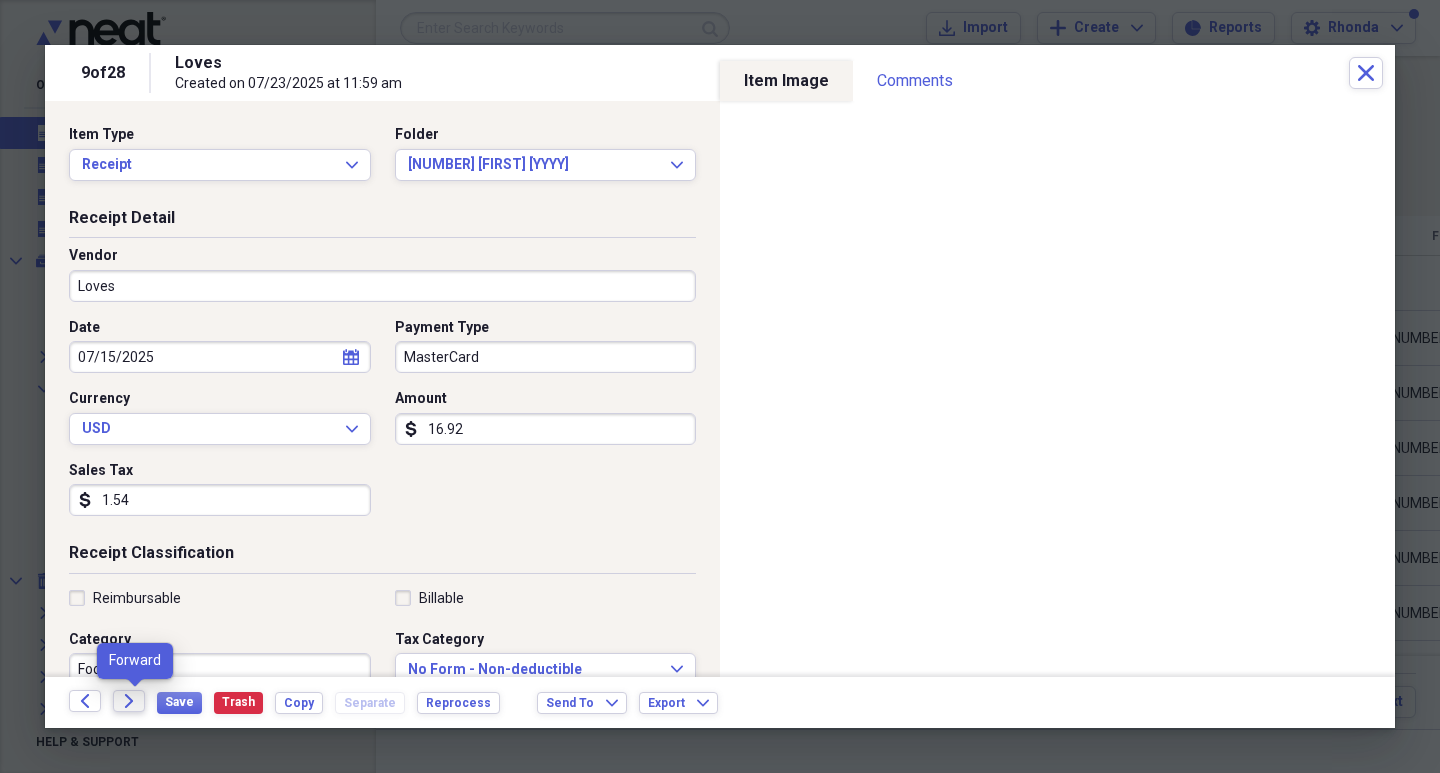 click on "Forward" 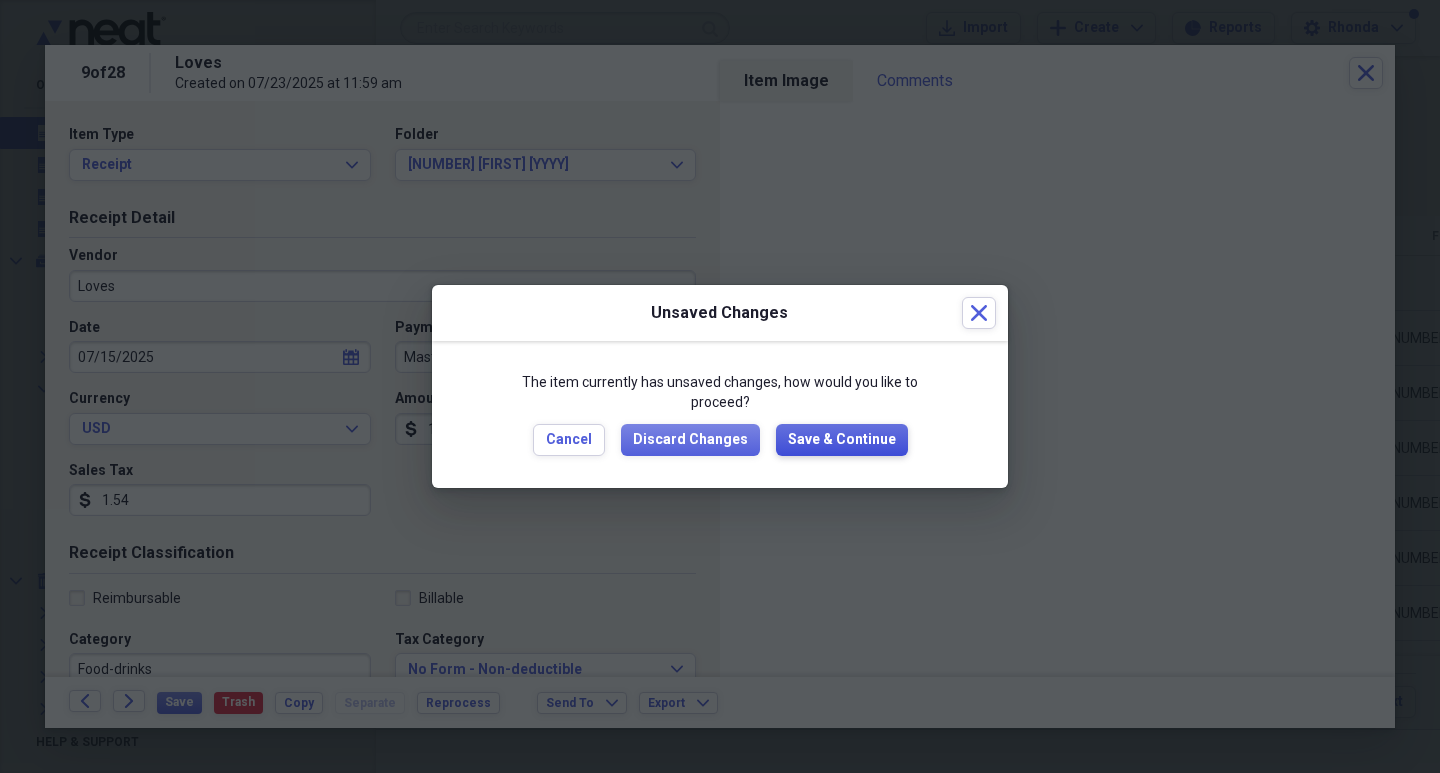 drag, startPoint x: 862, startPoint y: 442, endPoint x: 698, endPoint y: 246, distance: 255.56212 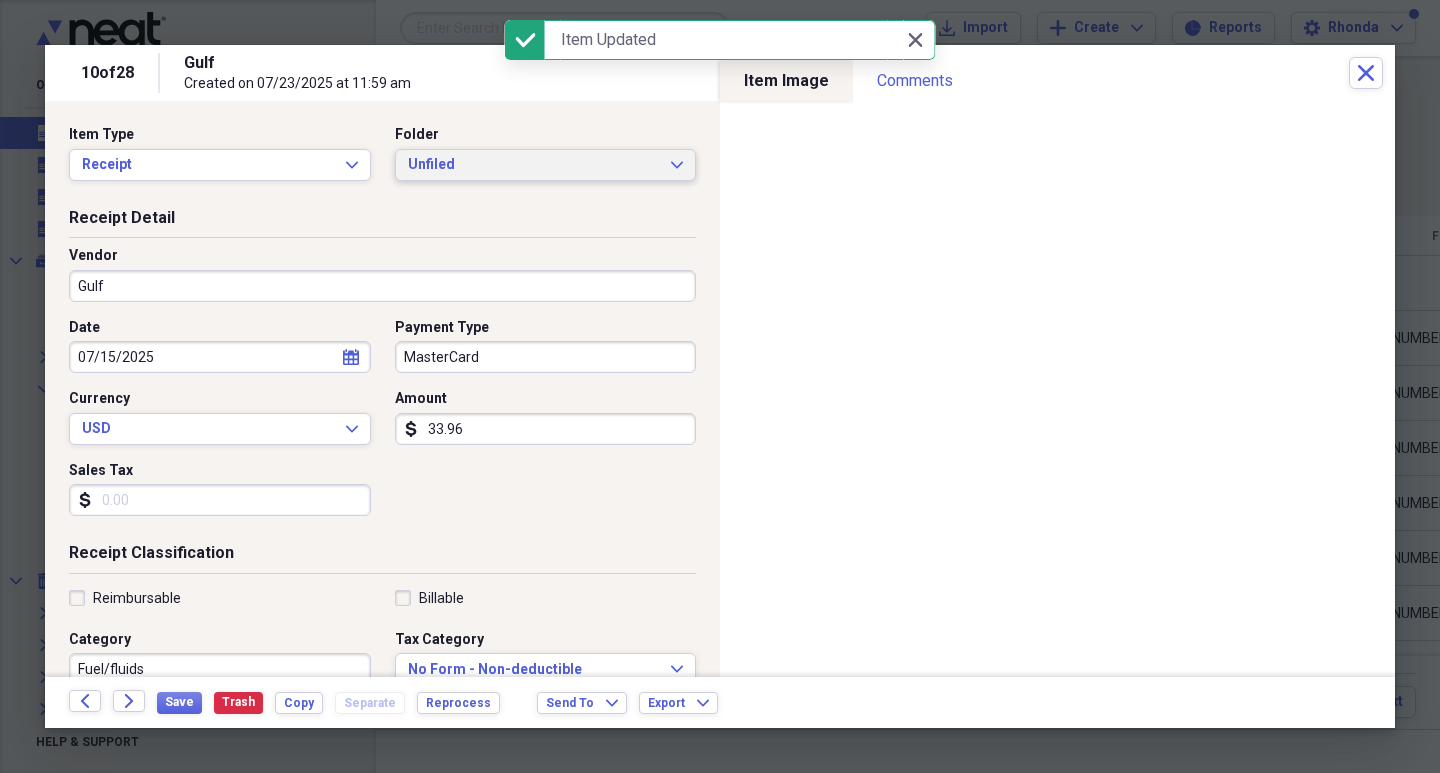 click on "Unfiled" at bounding box center [534, 165] 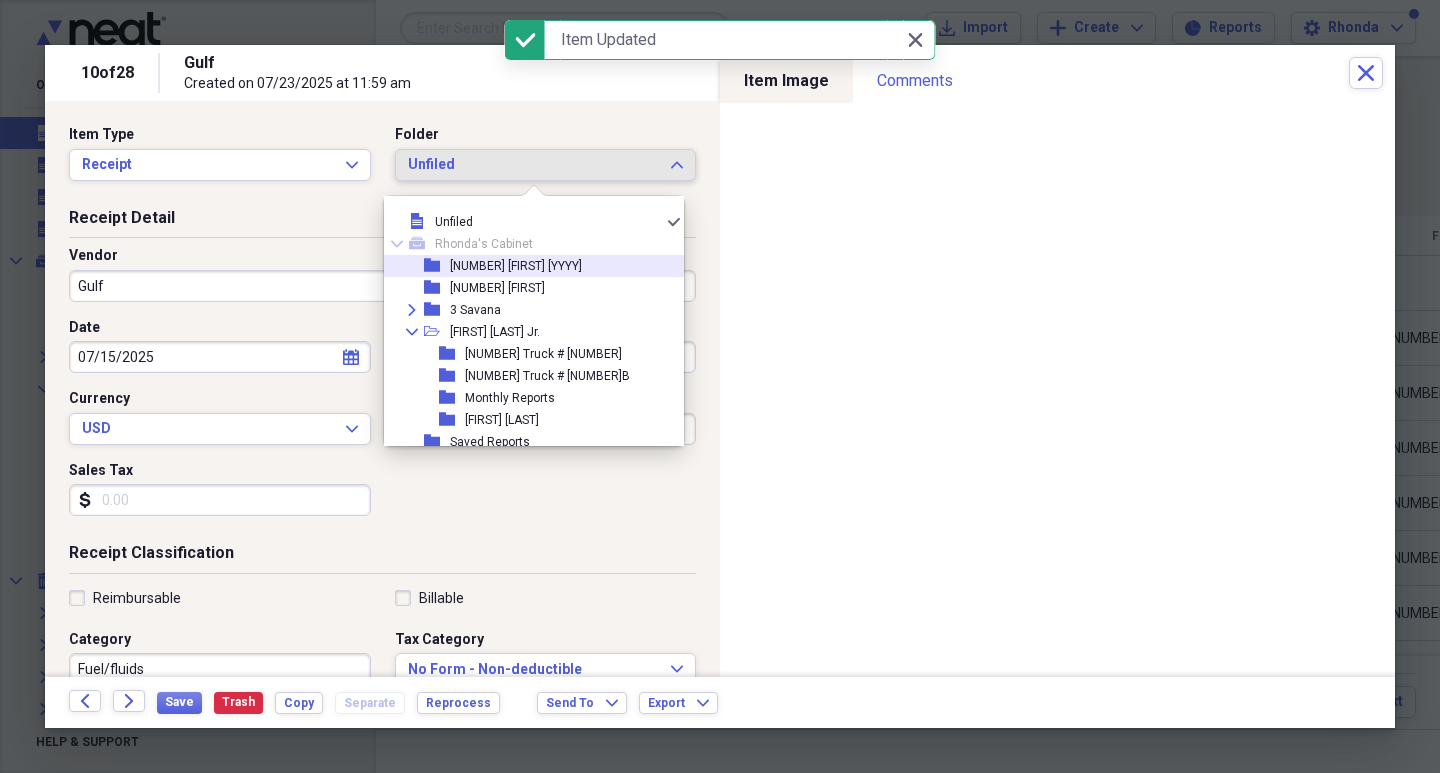 click on "[NUMBER] [FIRST] [YYYY]" at bounding box center [516, 266] 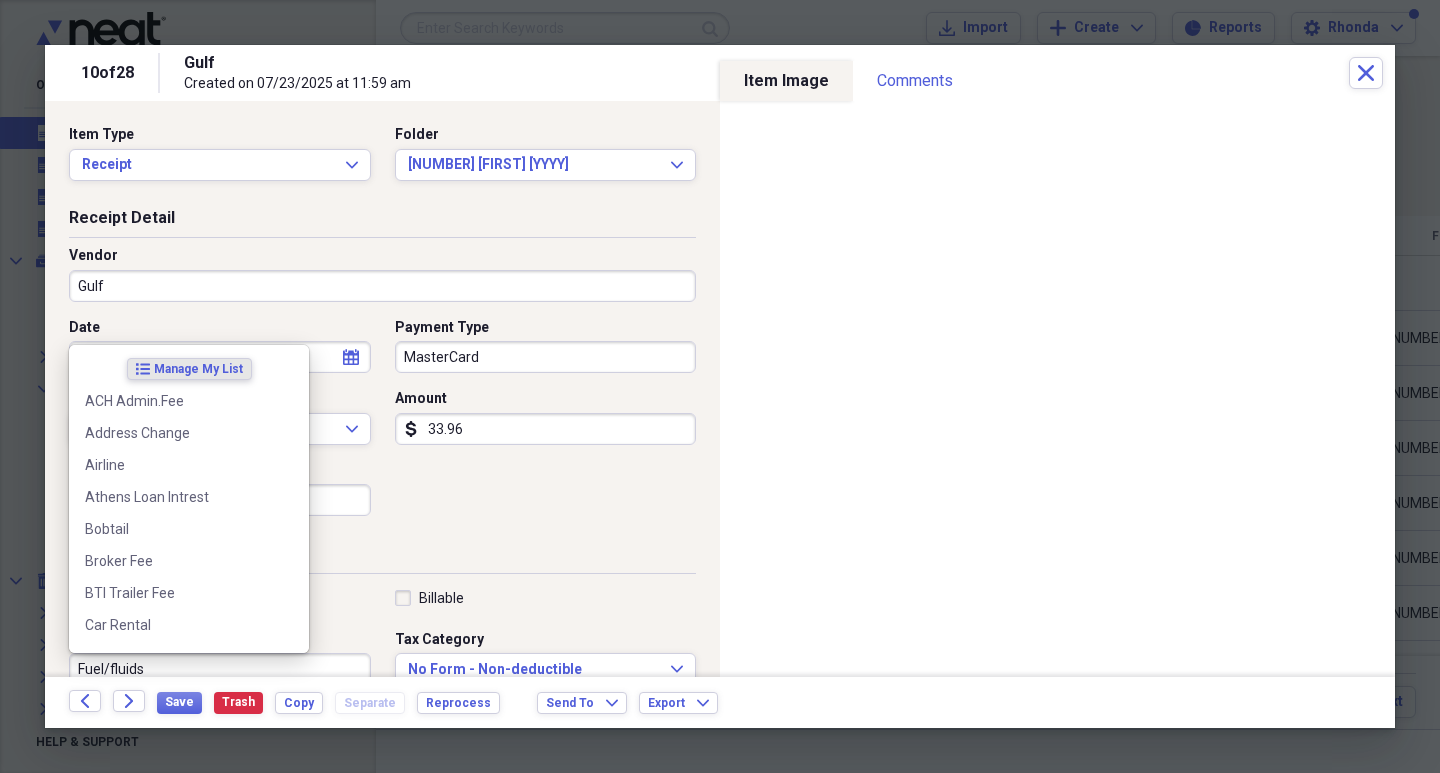 click on "Fuel/fluids" at bounding box center (220, 669) 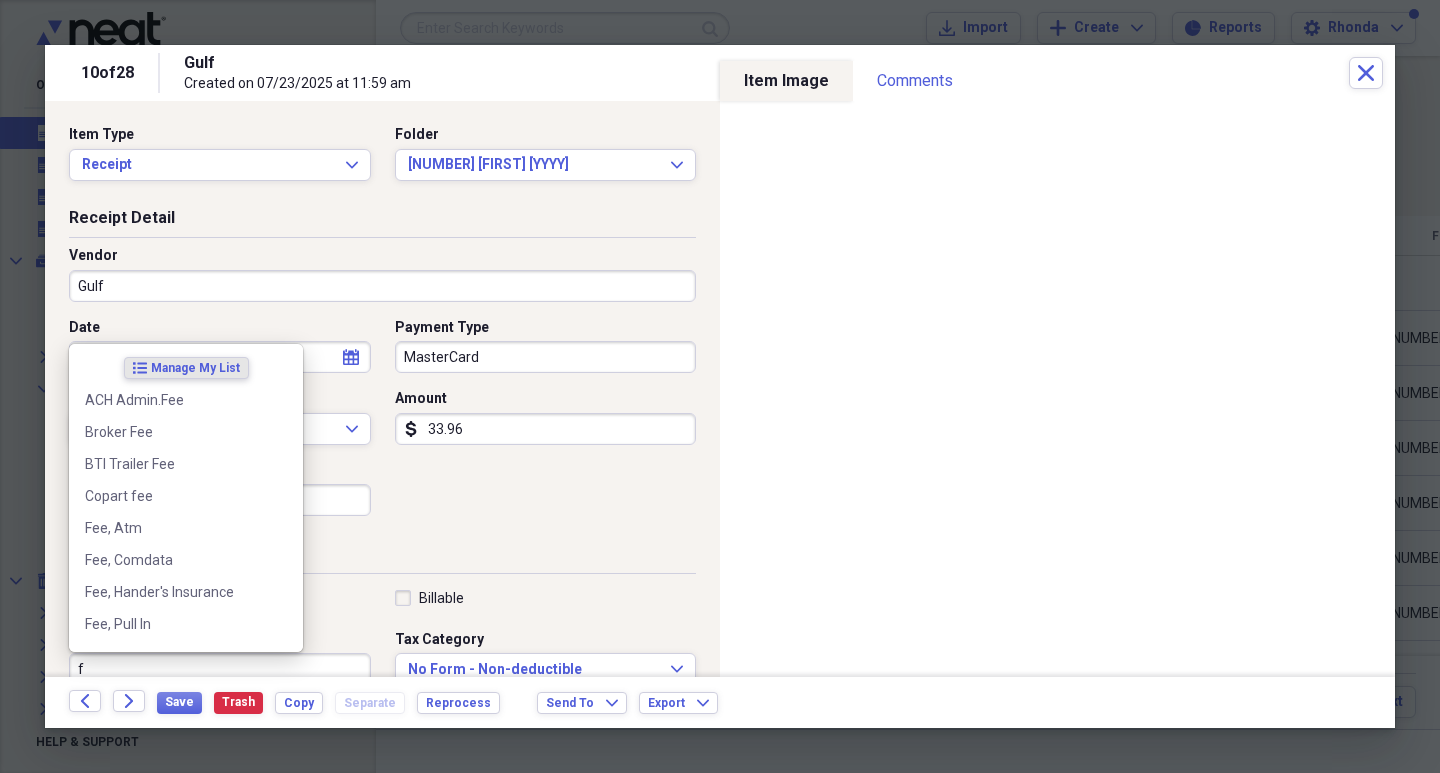 scroll, scrollTop: 1, scrollLeft: 0, axis: vertical 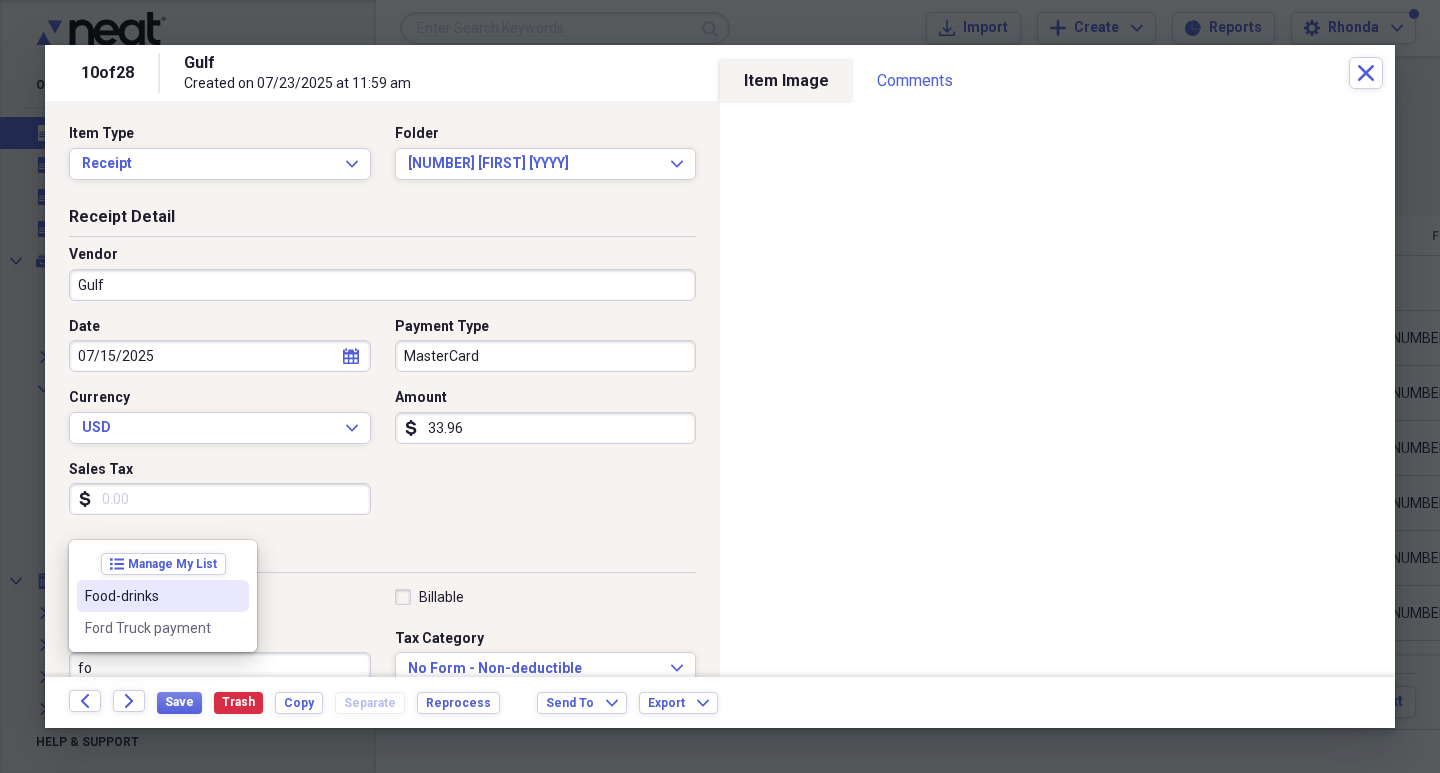 click on "Food-drinks" at bounding box center [151, 596] 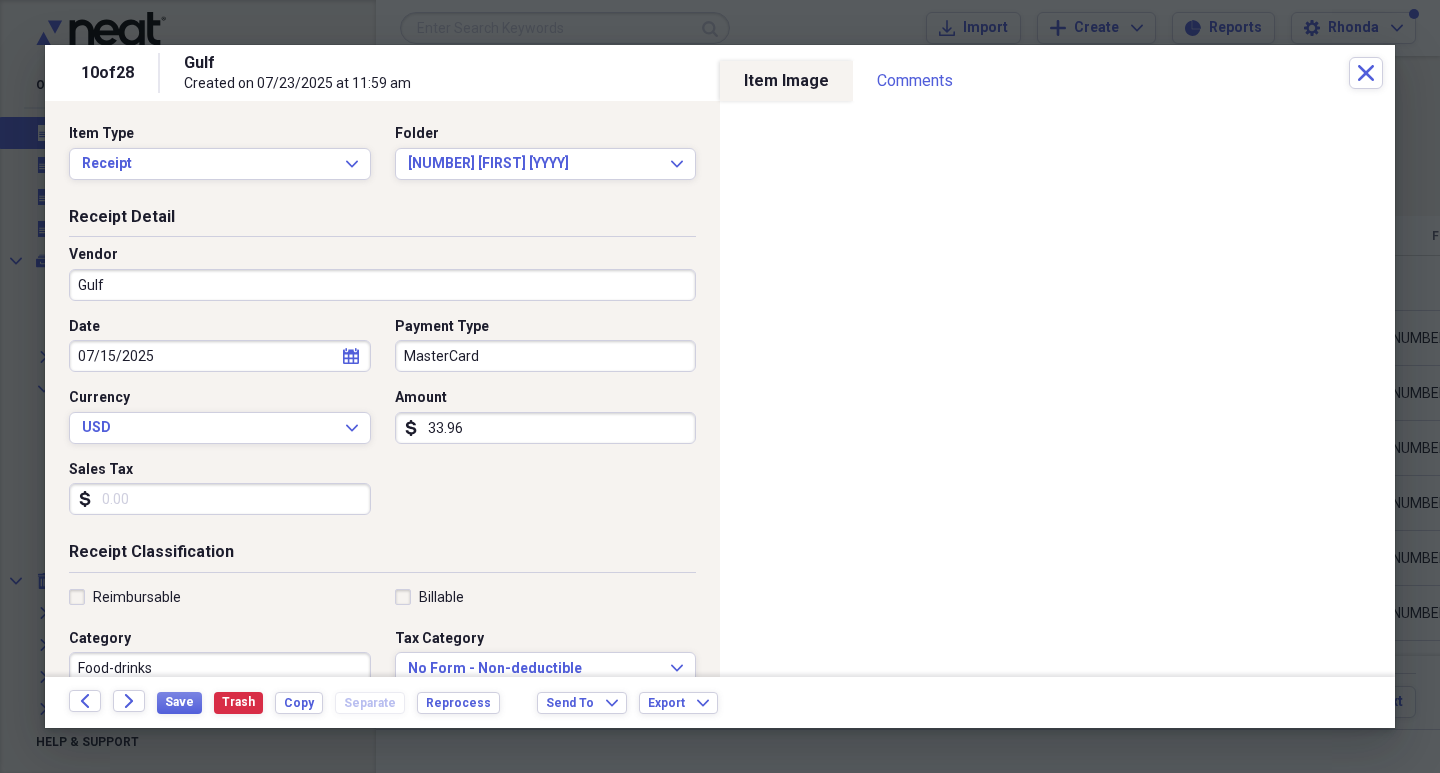 scroll, scrollTop: 8, scrollLeft: 0, axis: vertical 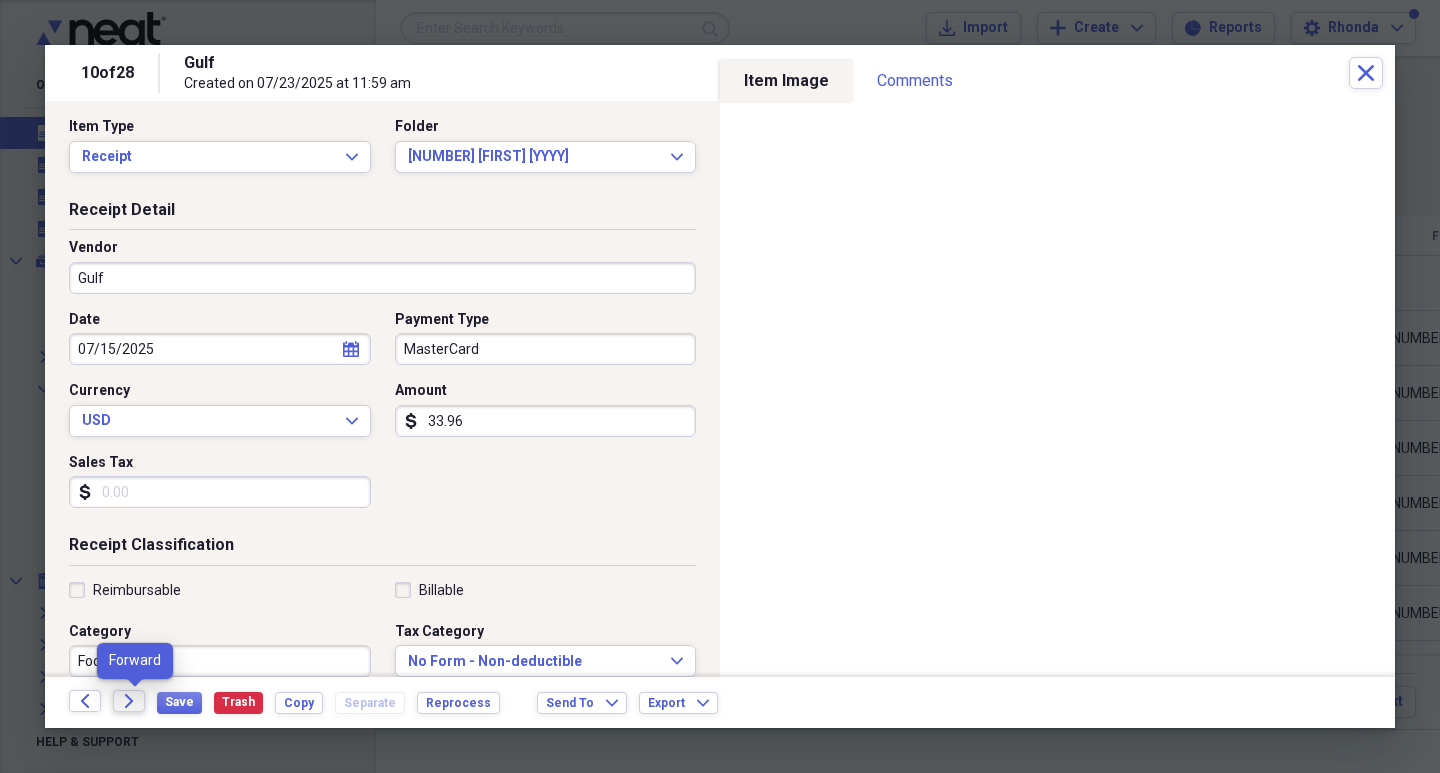 click on "Forward" 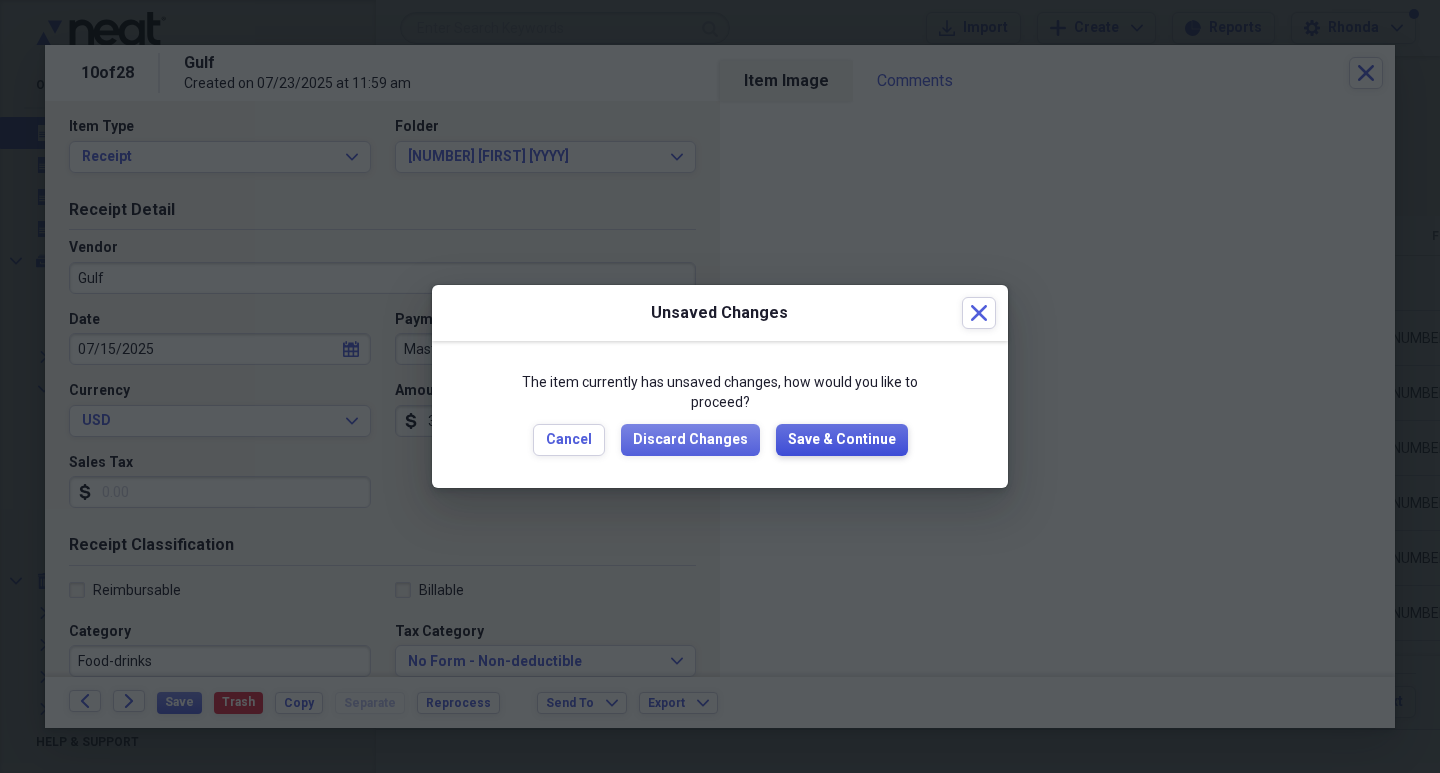 click on "Save & Continue" at bounding box center [842, 440] 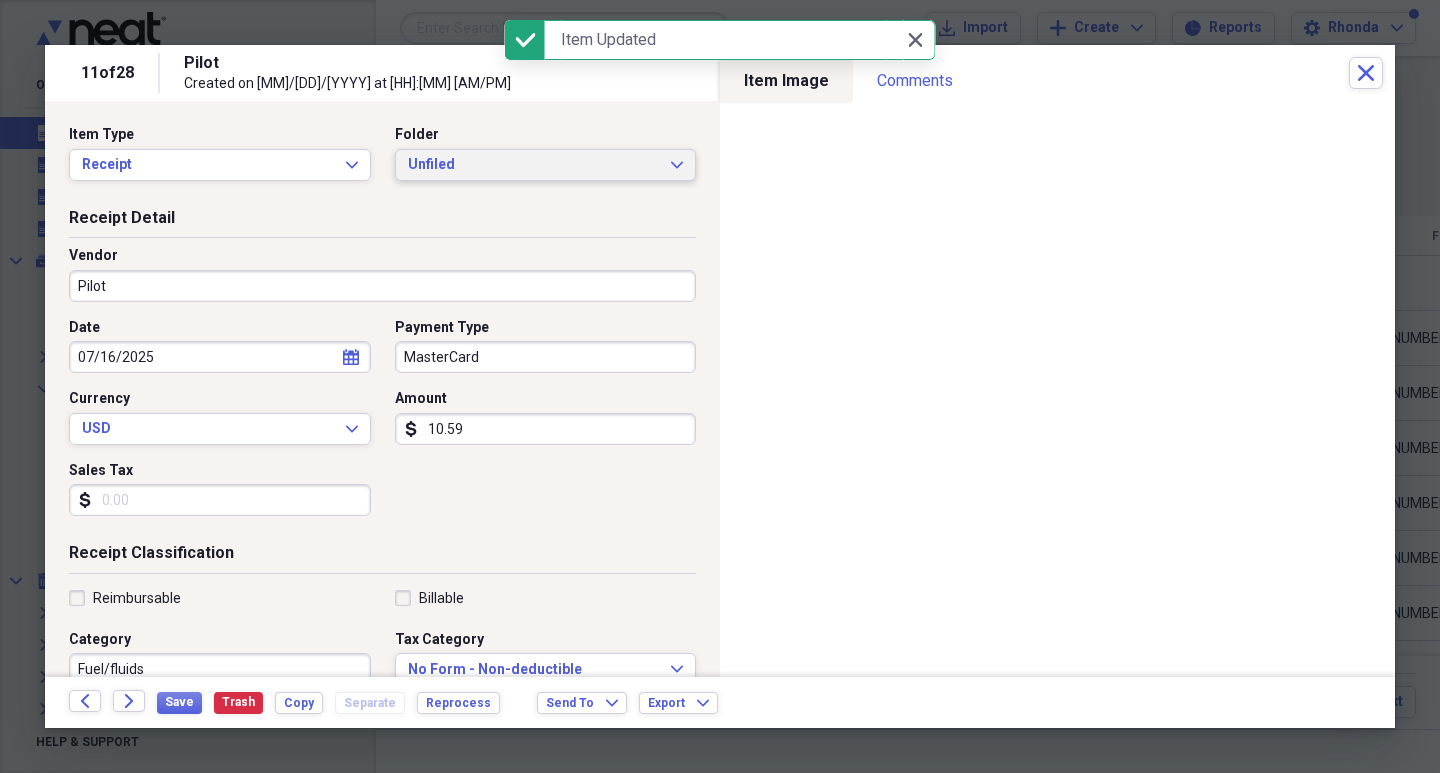click on "Unfiled Expand" at bounding box center [546, 165] 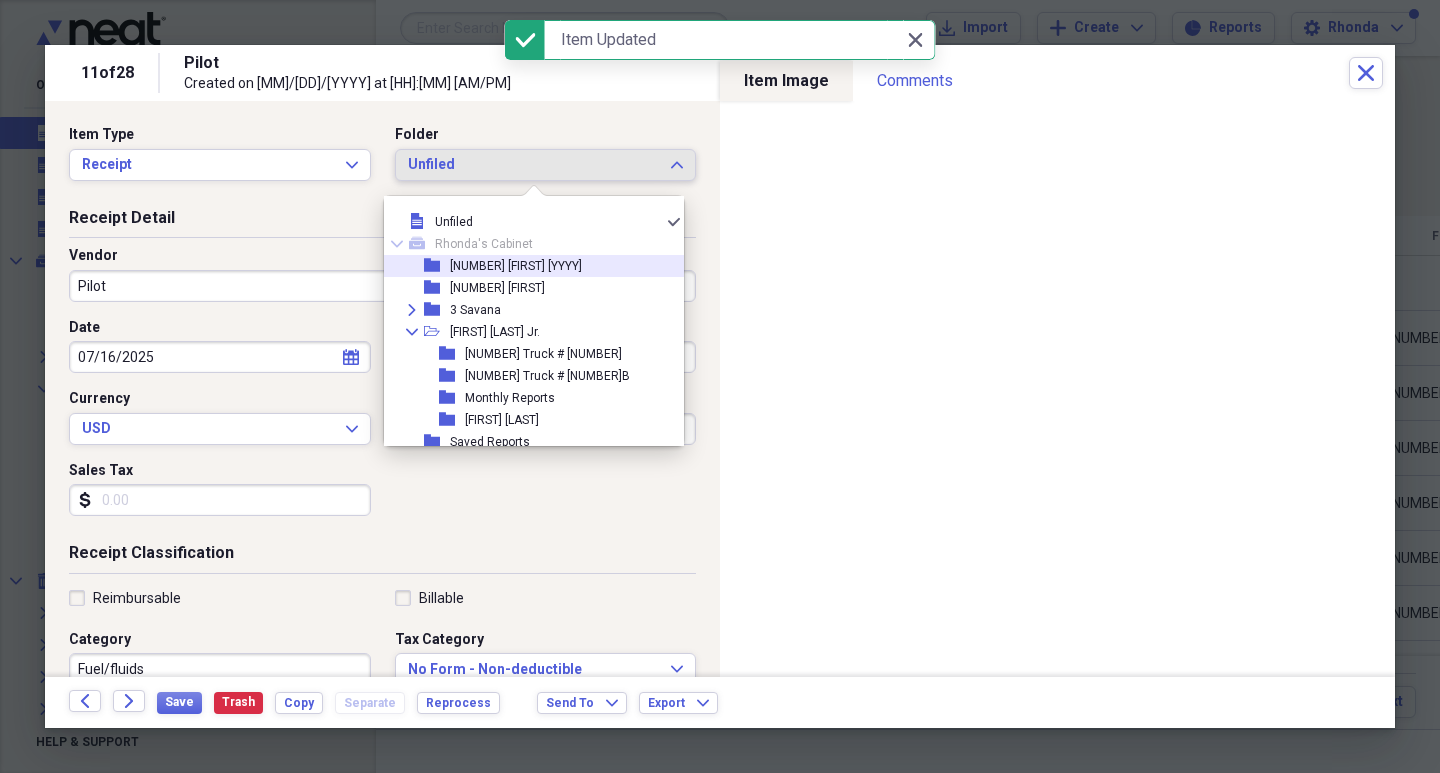 click on "[NUMBER] [FIRST] [YYYY]" at bounding box center [516, 266] 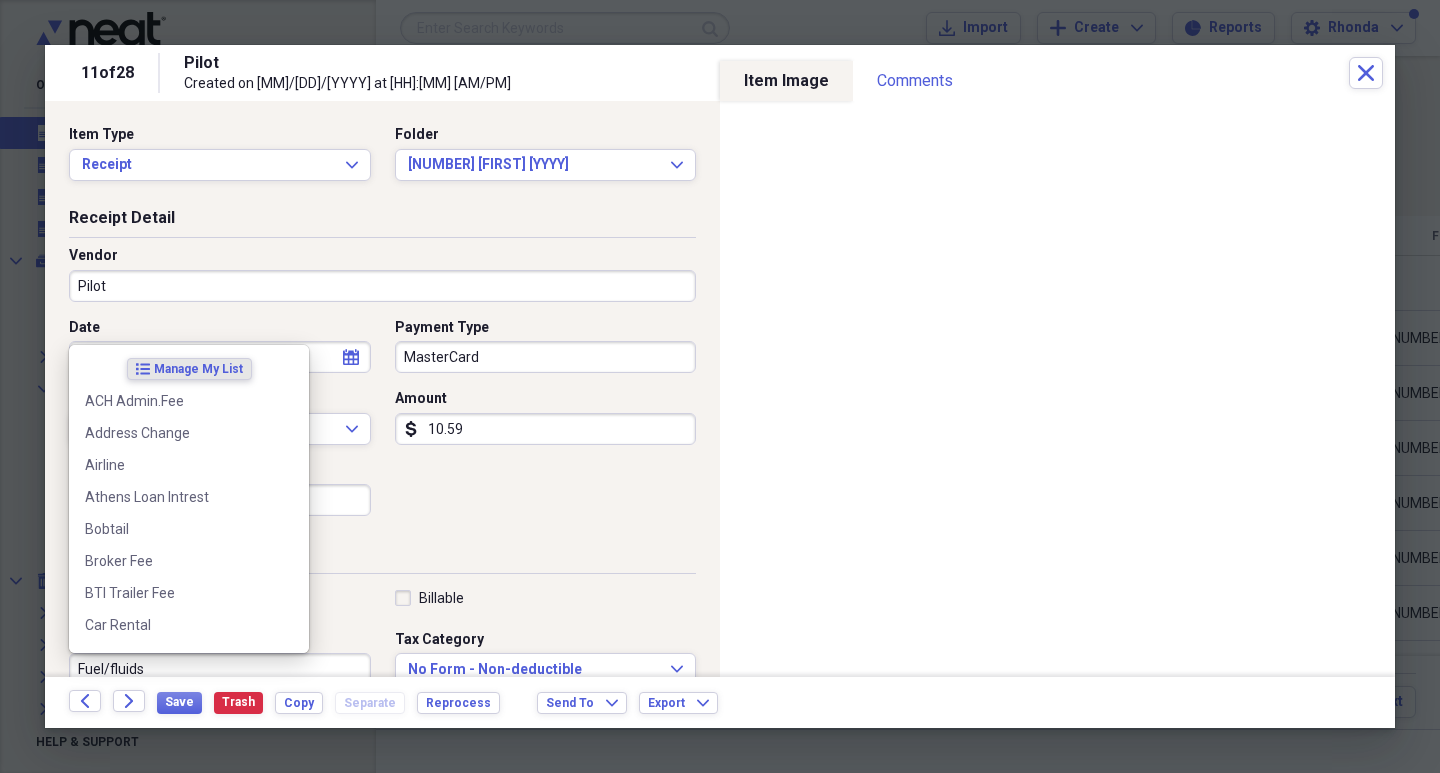 click on "Fuel/fluids" at bounding box center (220, 669) 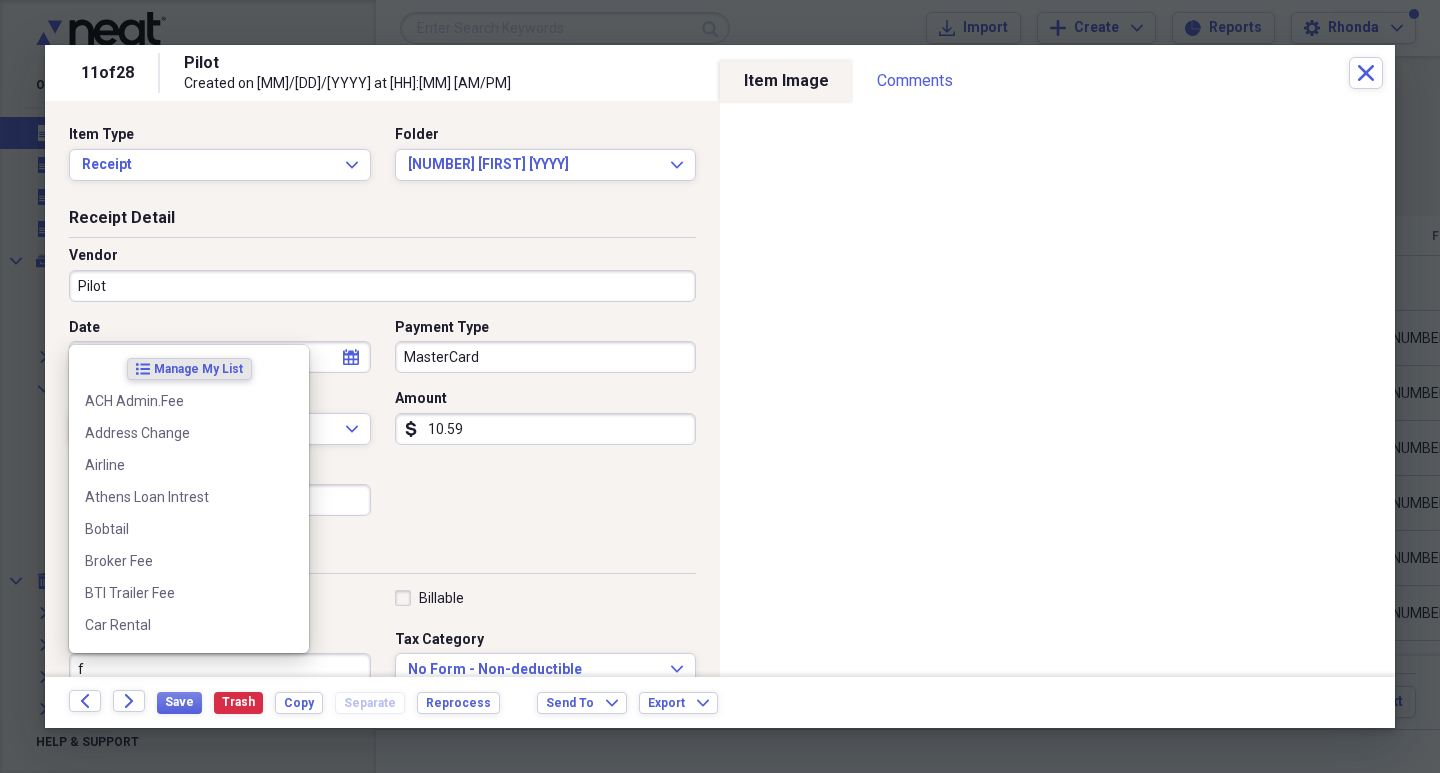 scroll, scrollTop: 1, scrollLeft: 0, axis: vertical 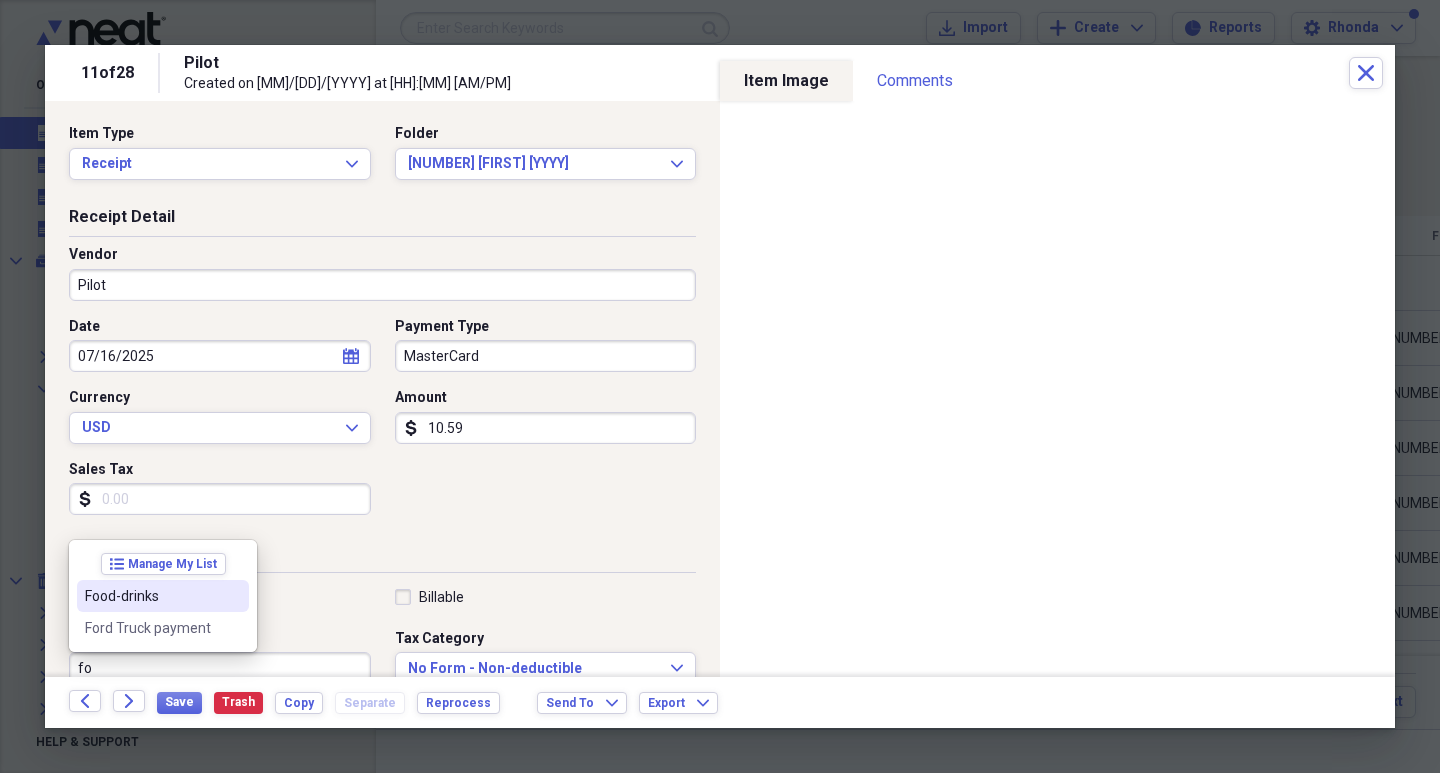 click on "Food-drinks" at bounding box center [151, 596] 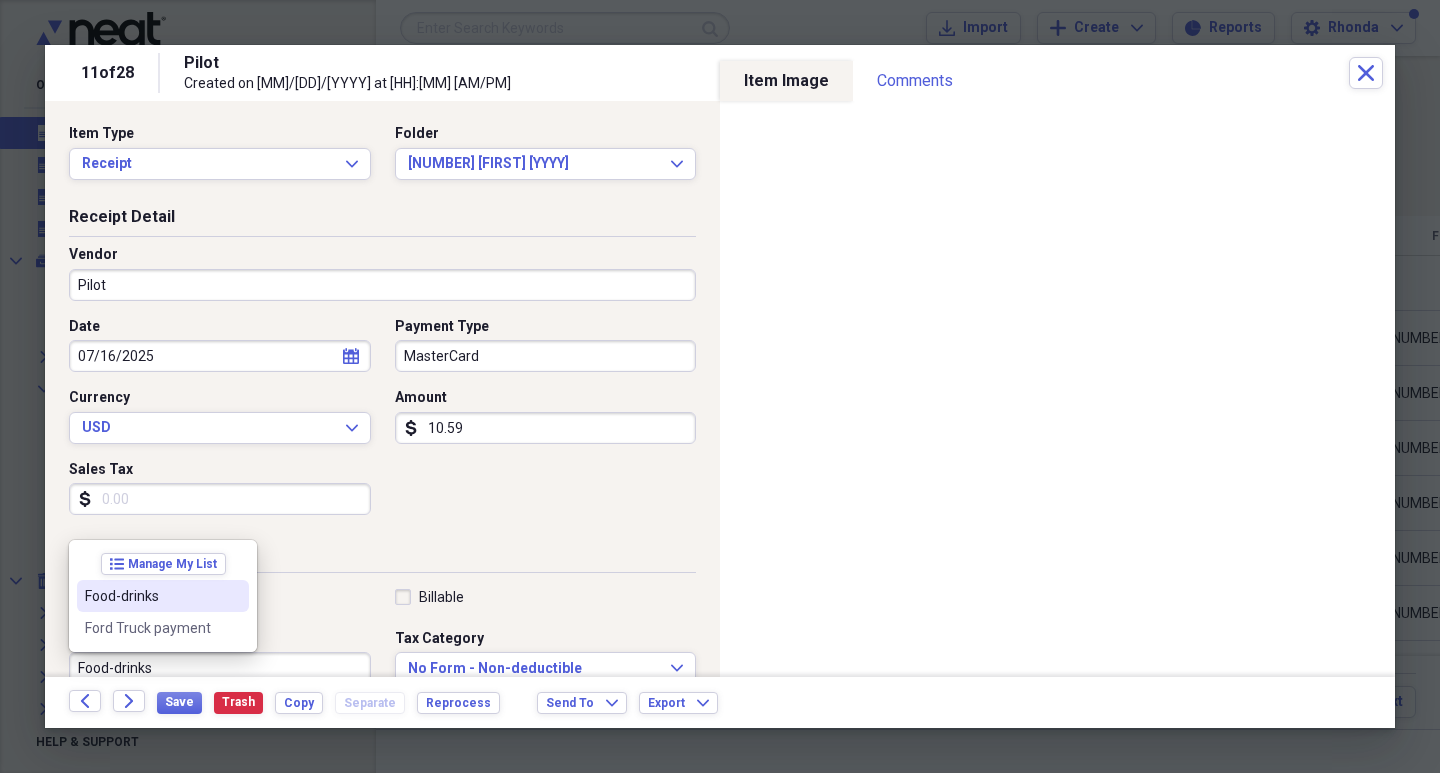 scroll, scrollTop: 8, scrollLeft: 0, axis: vertical 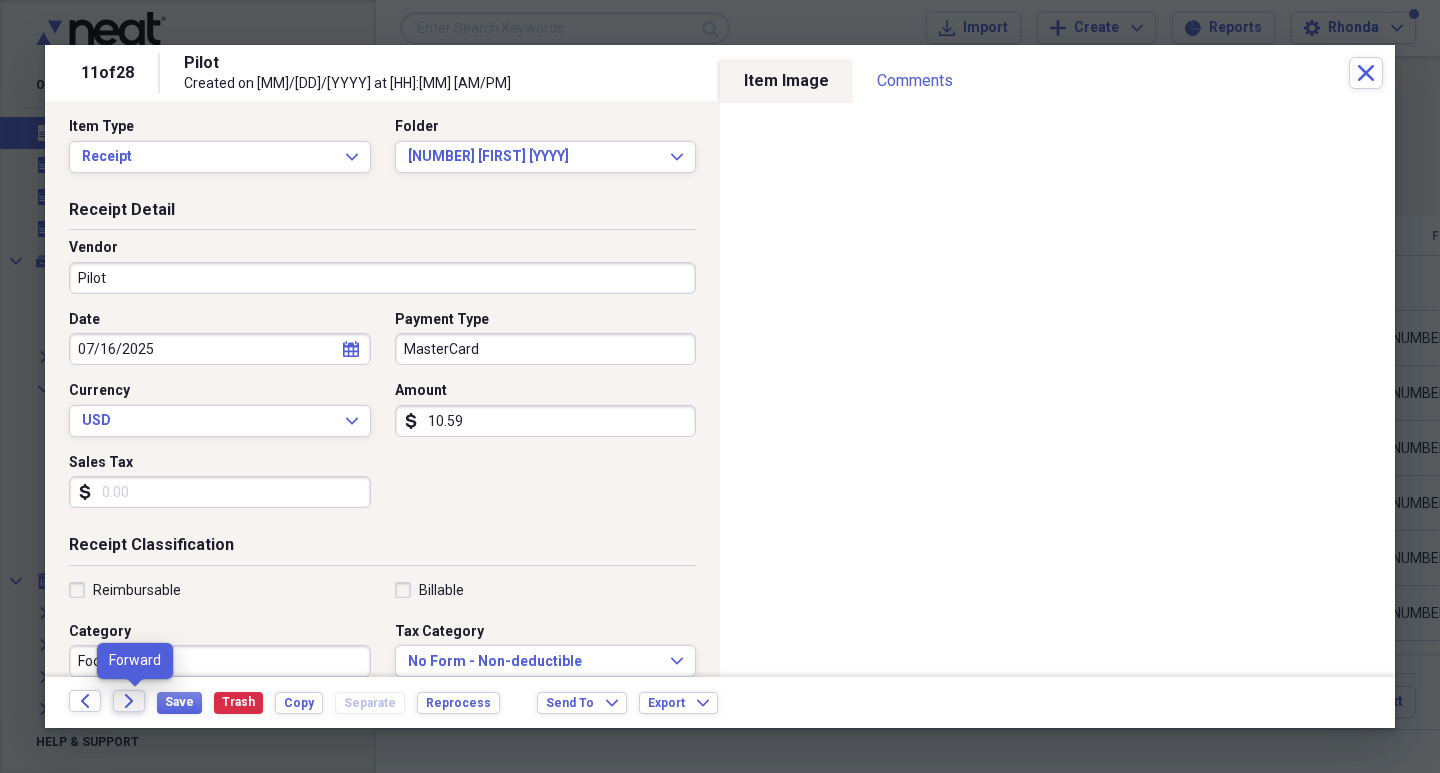 click 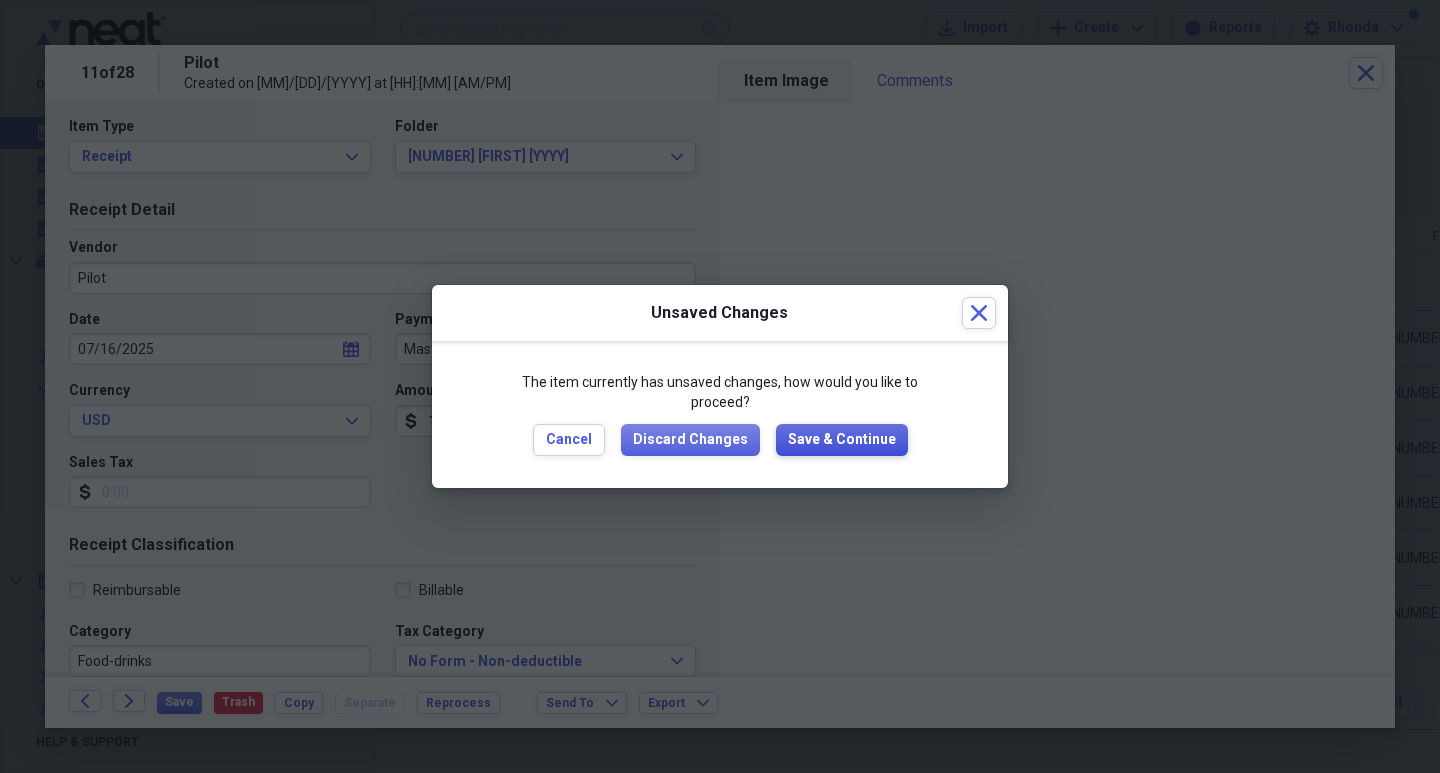 click on "Save & Continue" at bounding box center (842, 440) 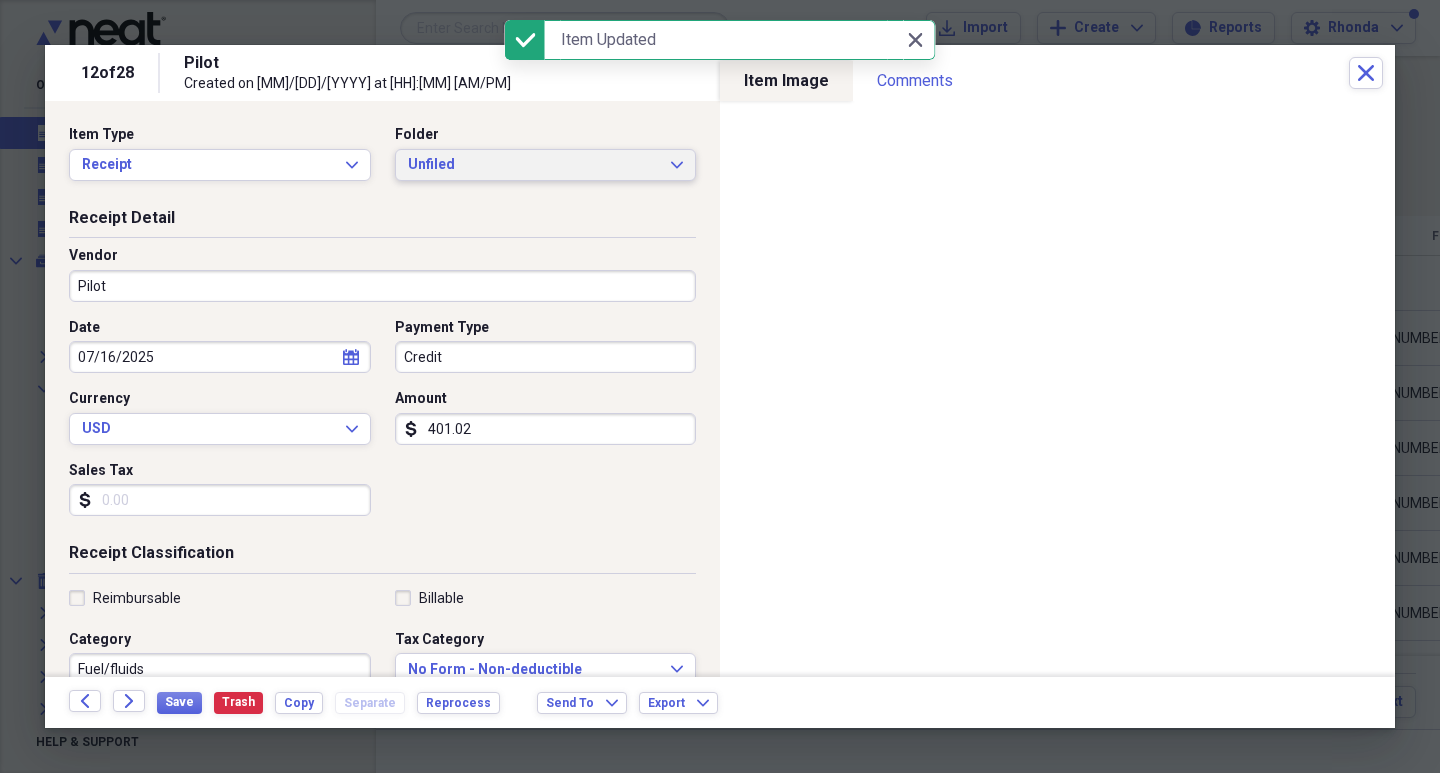 click on "Unfiled" at bounding box center [534, 165] 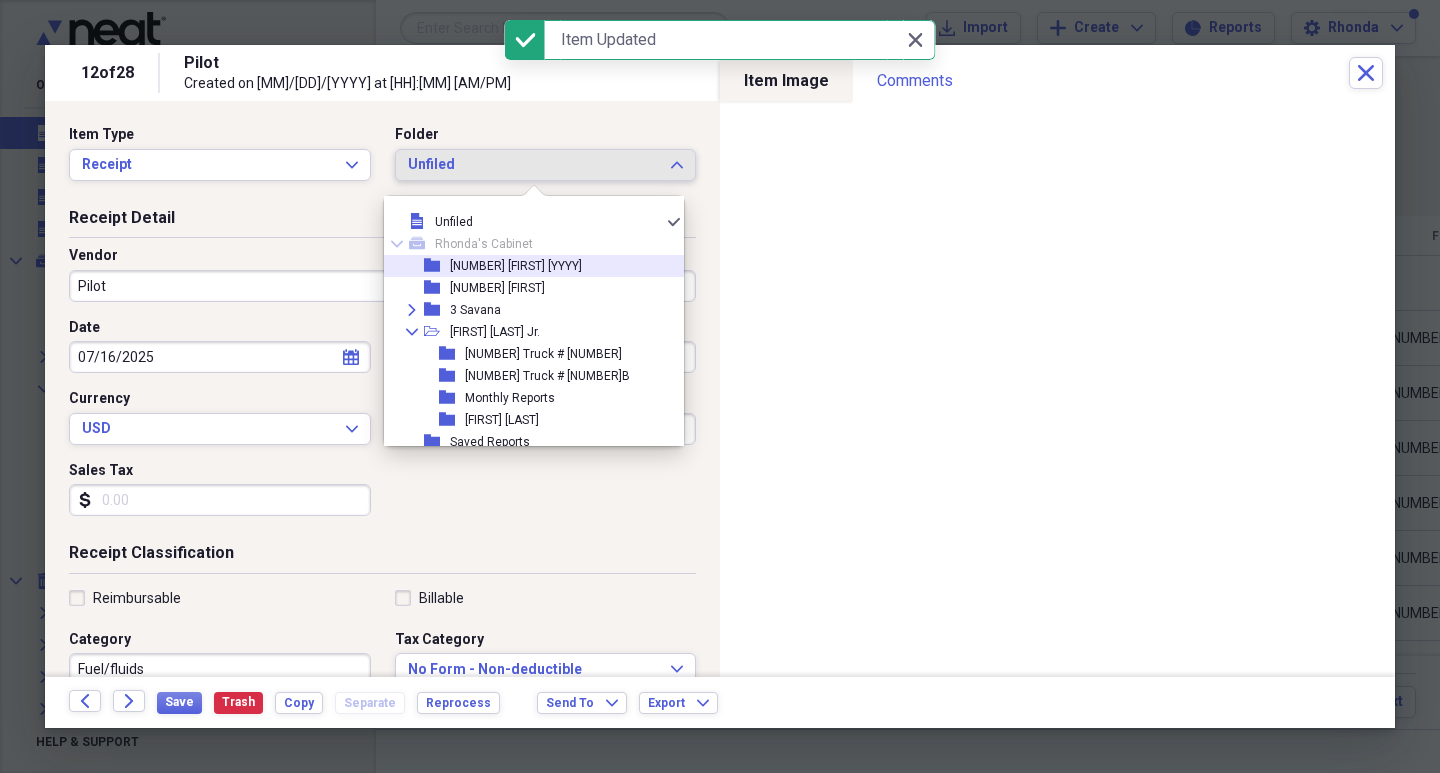 click on "[NUMBER] [FIRST] [YYYY]" at bounding box center (516, 266) 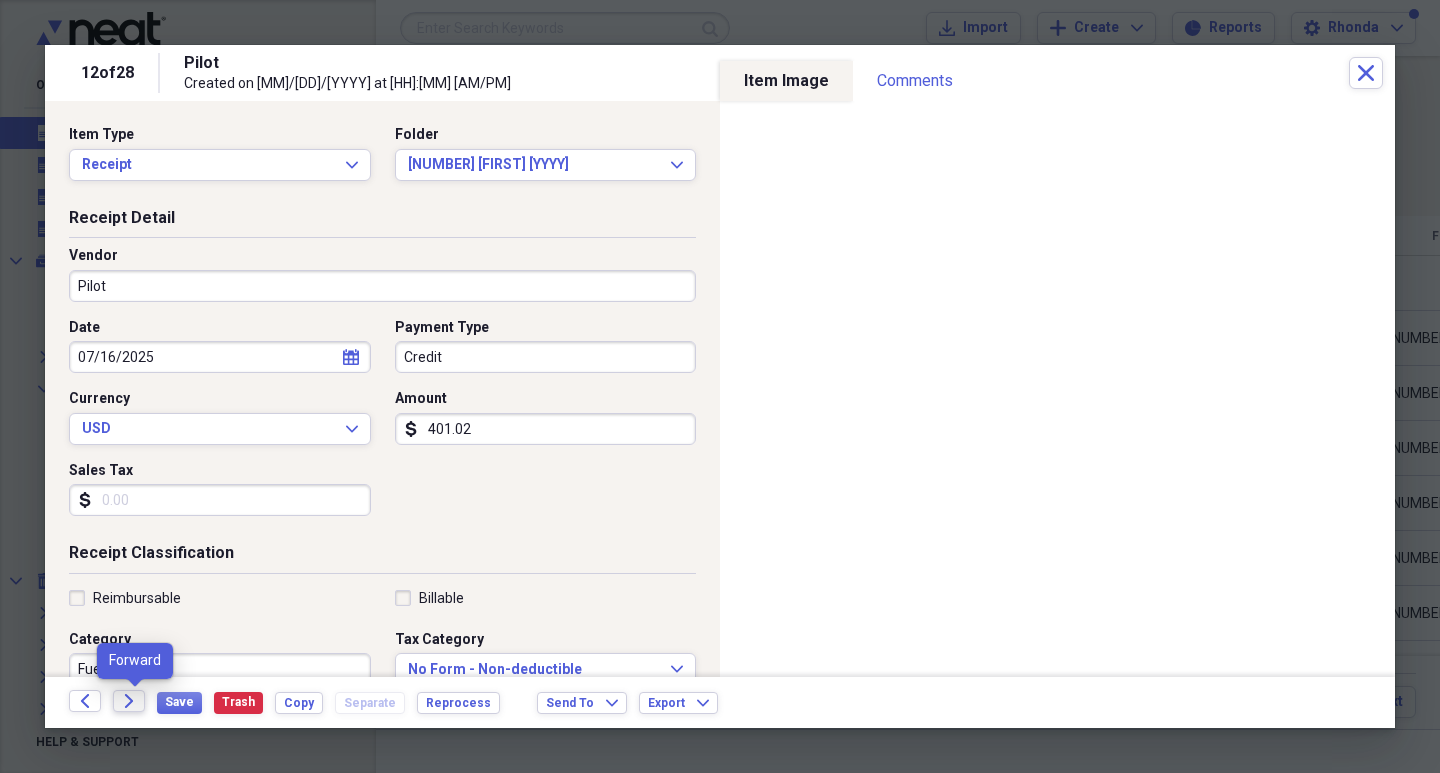 click on "Forward" 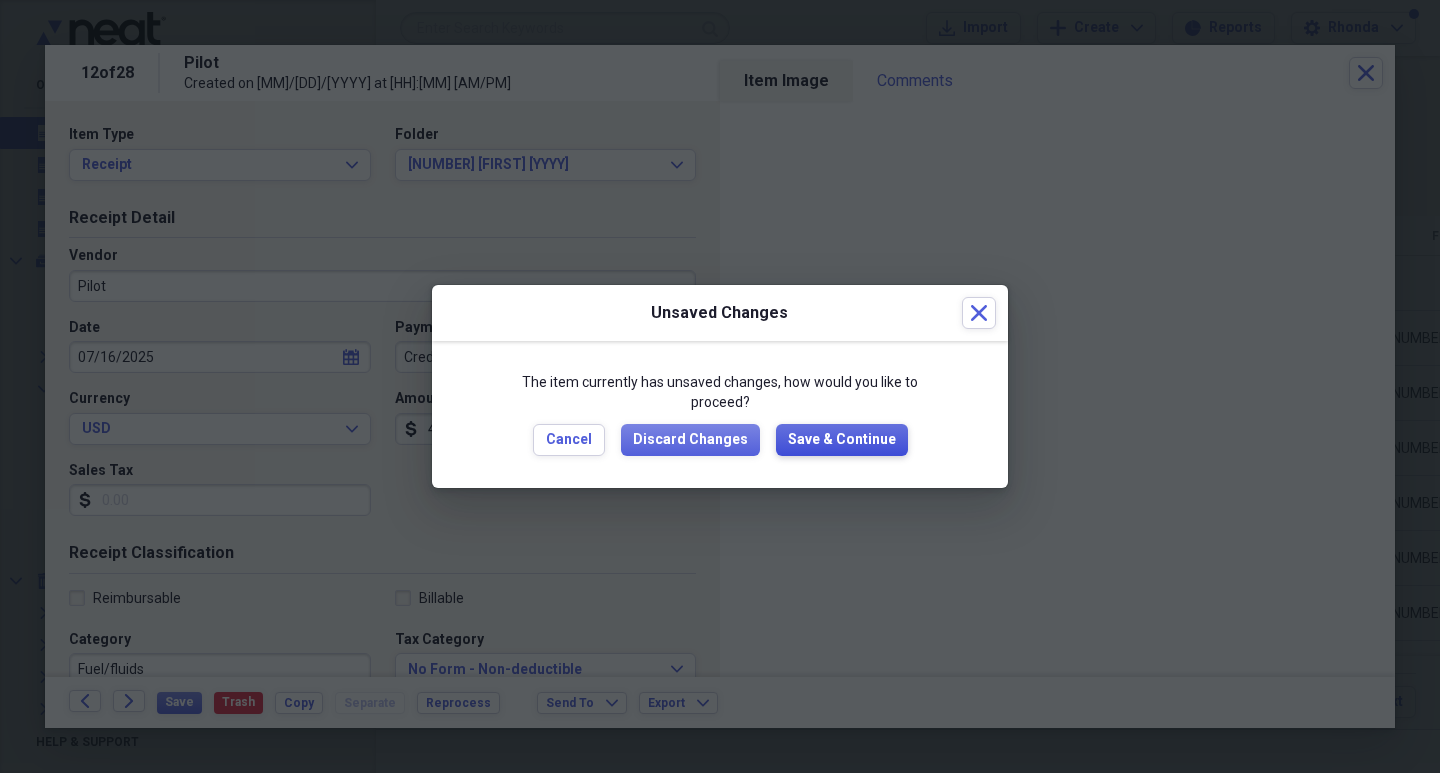 click on "Save & Continue" at bounding box center (842, 440) 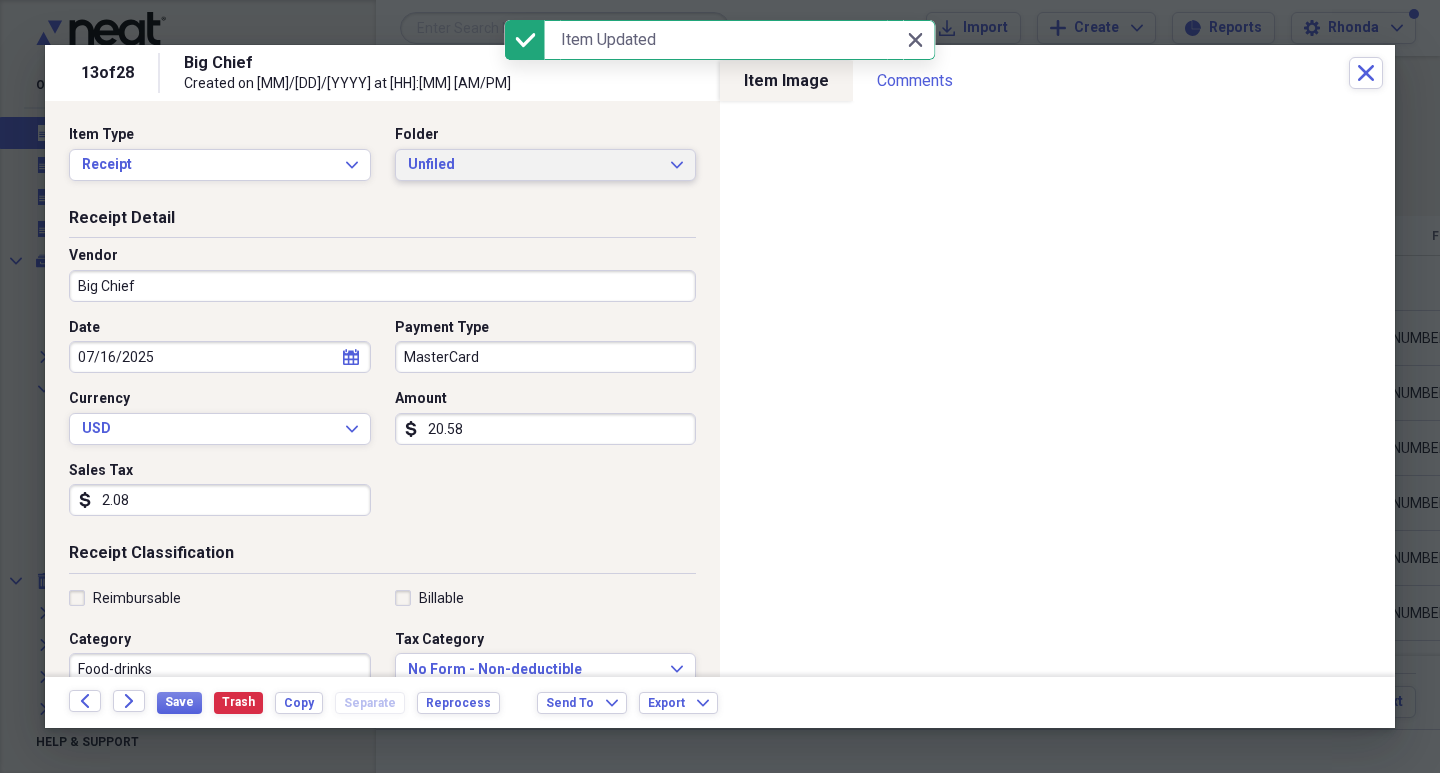 click on "Unfiled" at bounding box center (534, 165) 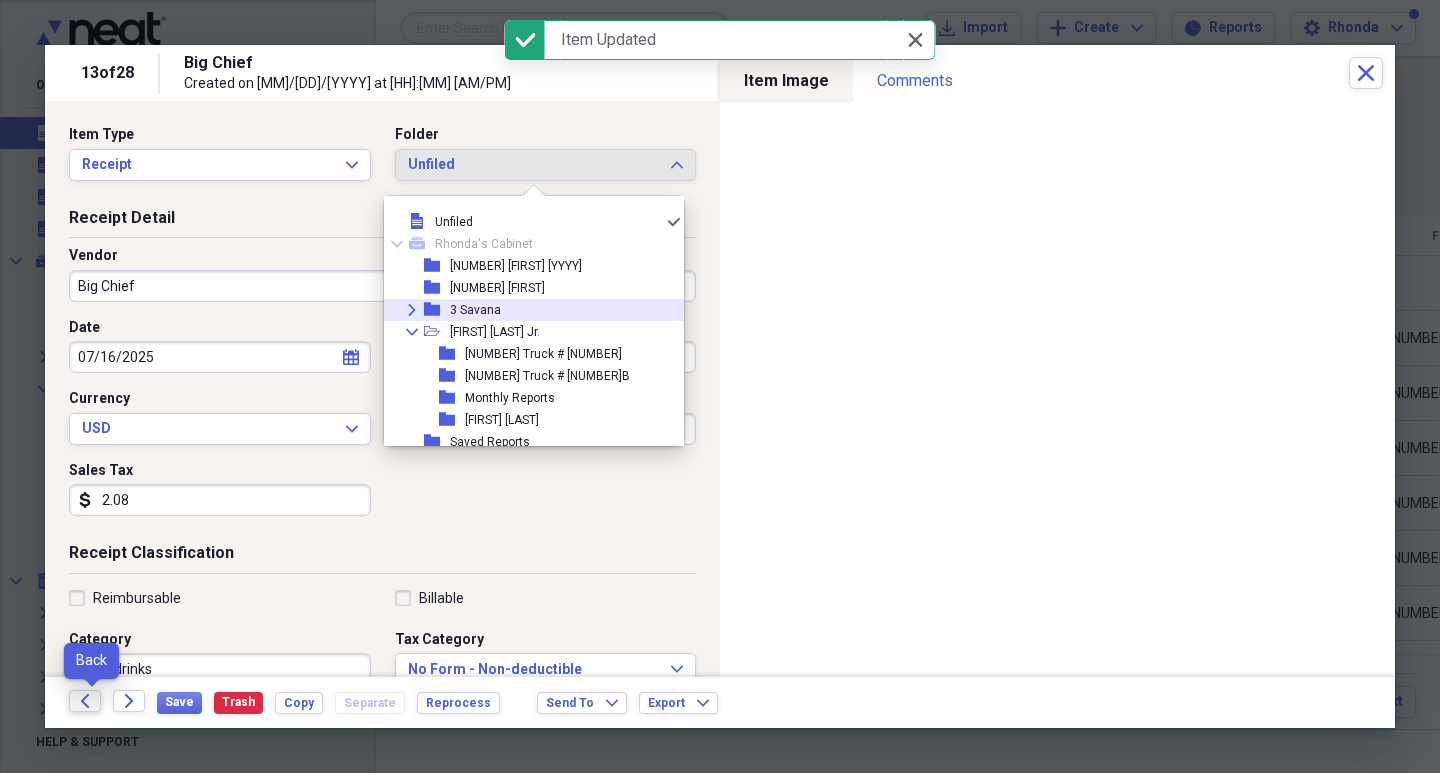 click on "Back" 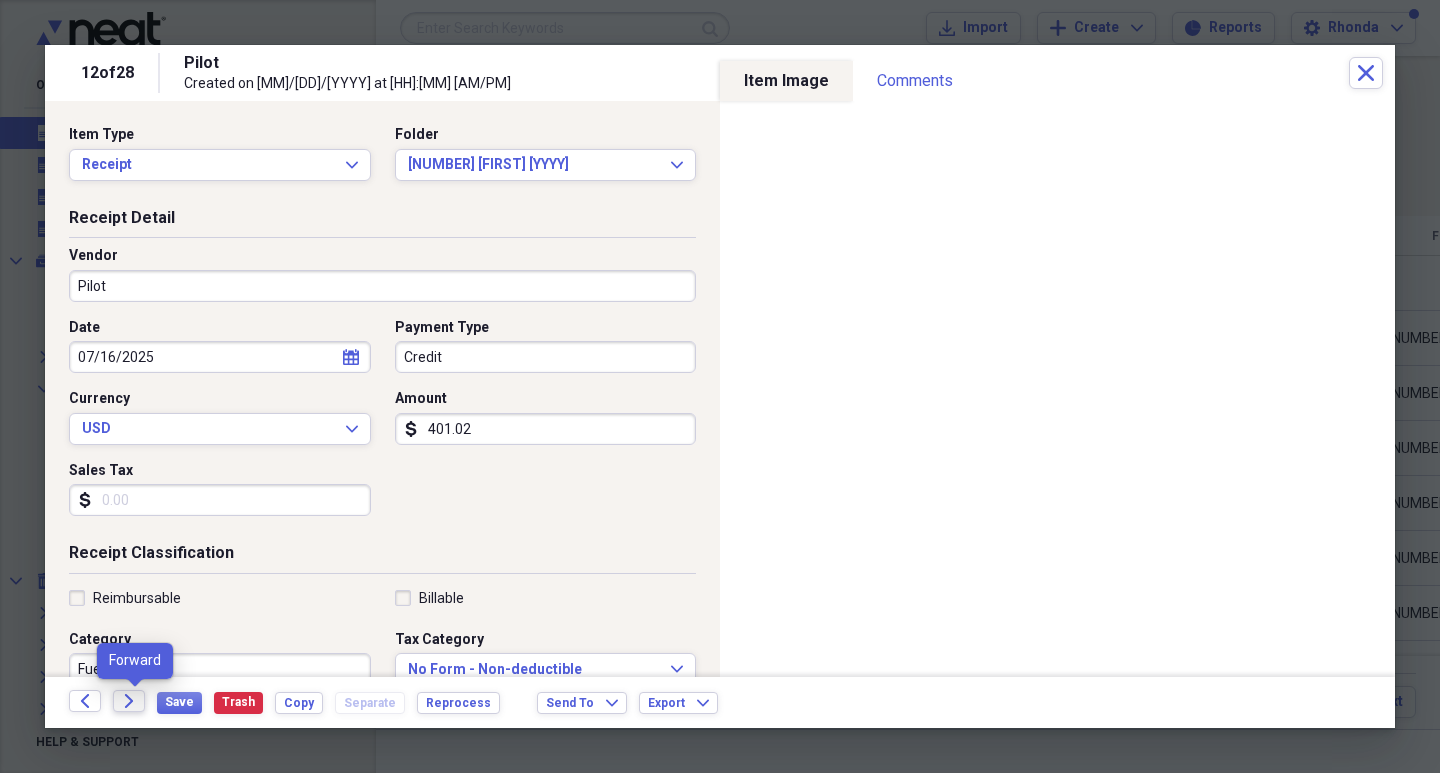click 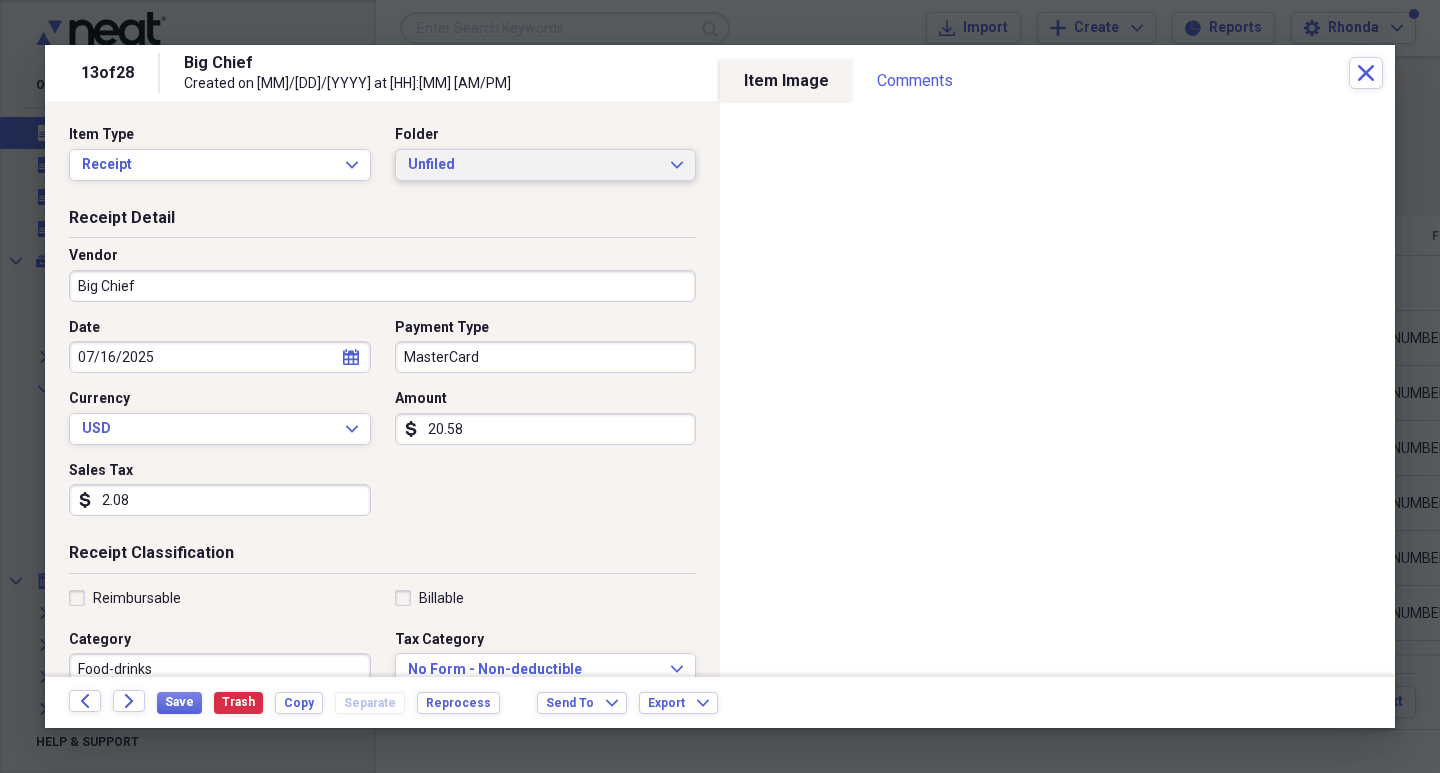 click on "Unfiled" at bounding box center [534, 165] 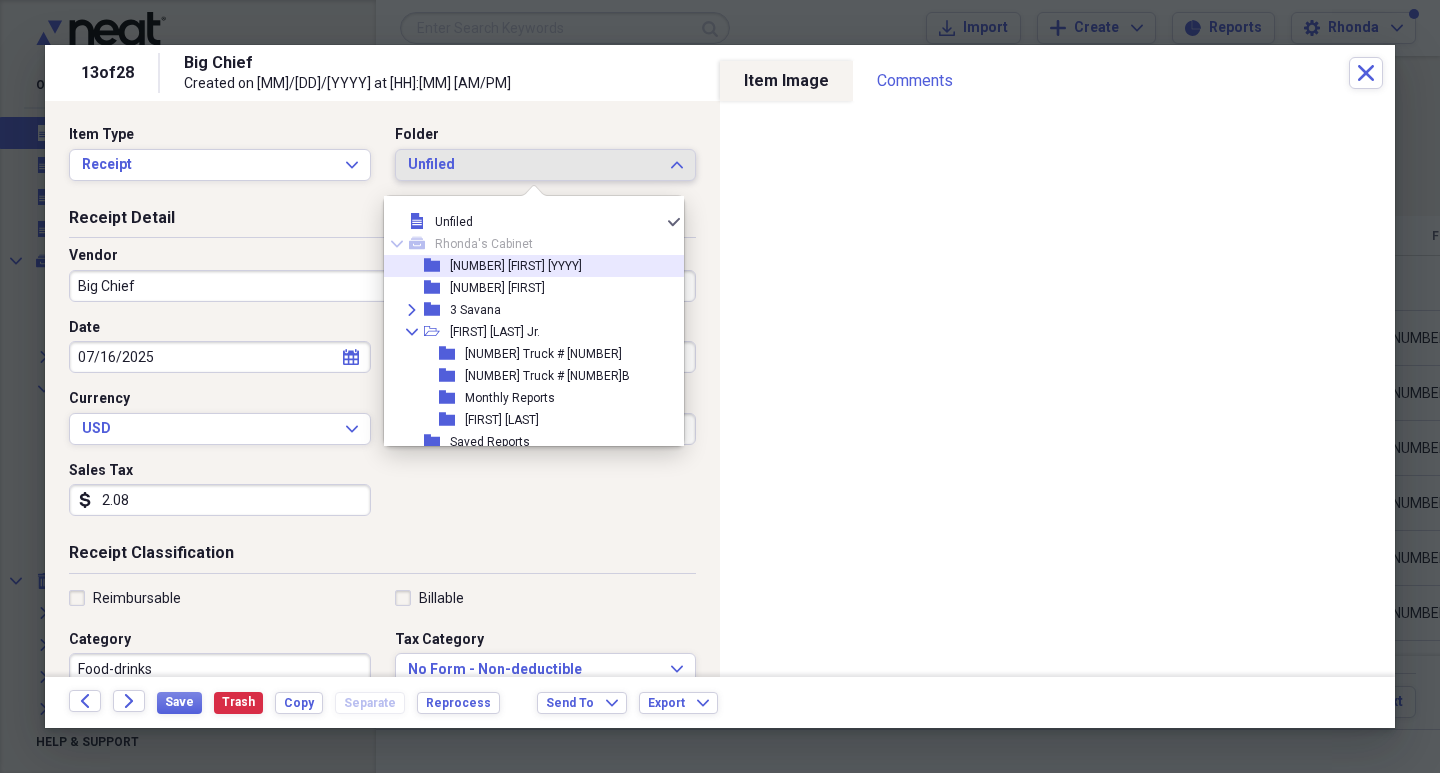 click on "[NUMBER] [FIRST] [YYYY]" at bounding box center [516, 266] 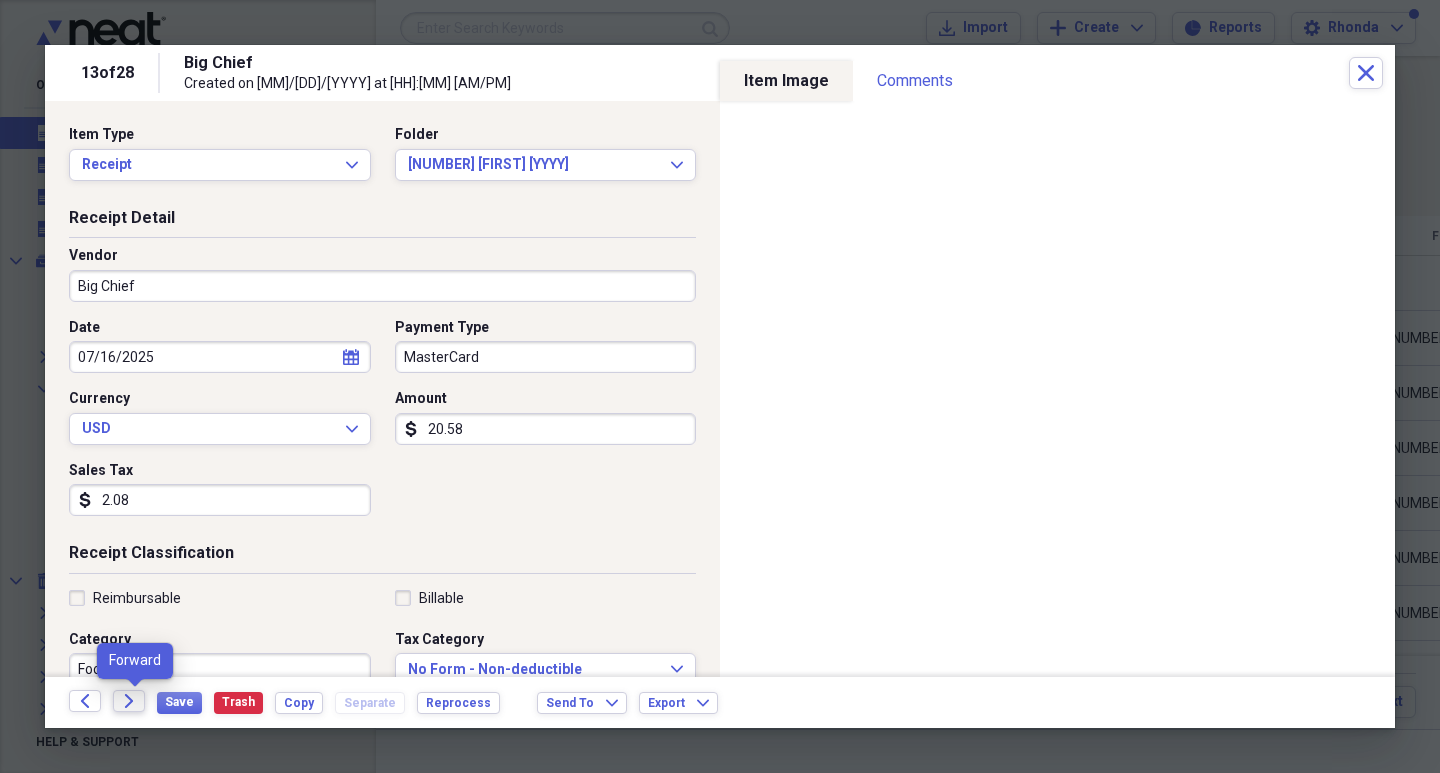 click on "Forward" at bounding box center [129, 701] 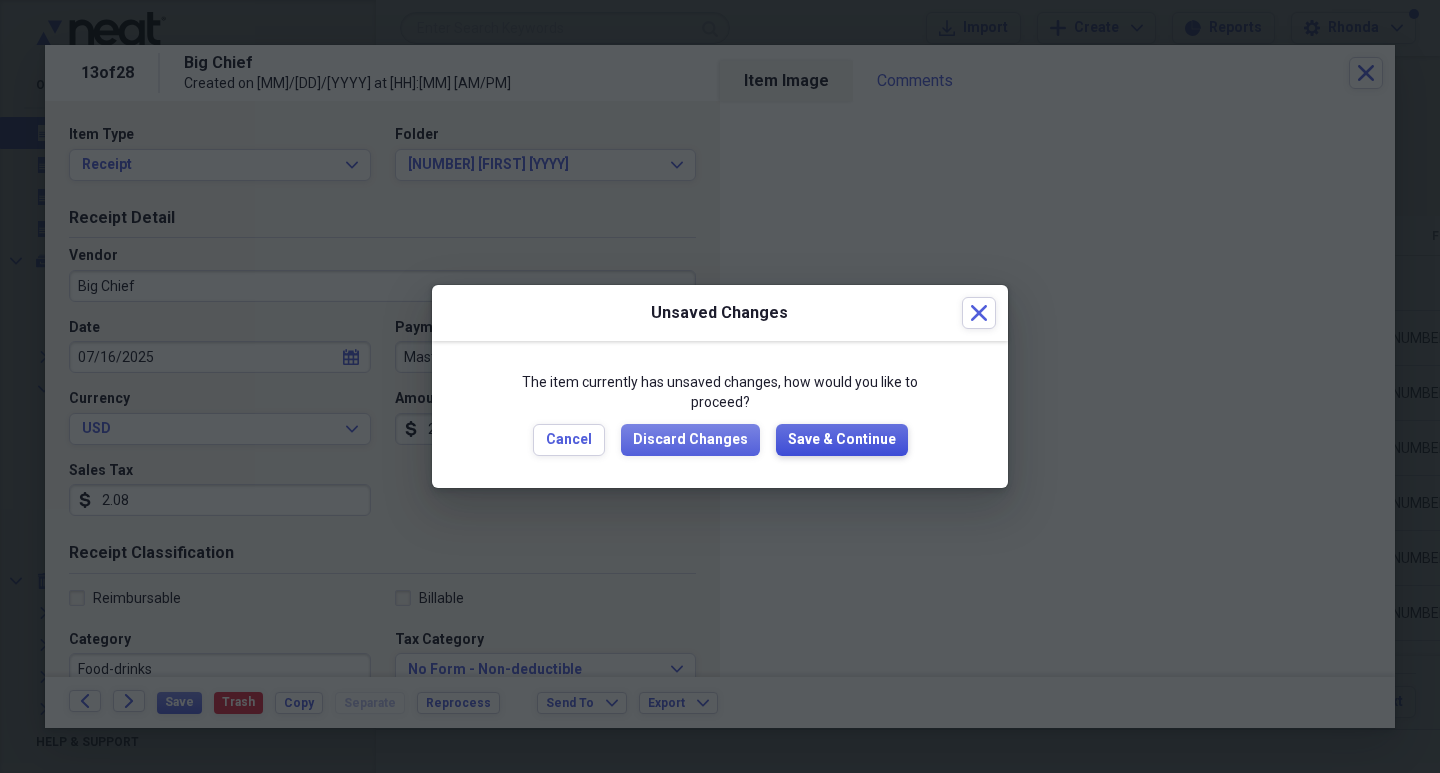 click on "Save & Continue" at bounding box center [842, 440] 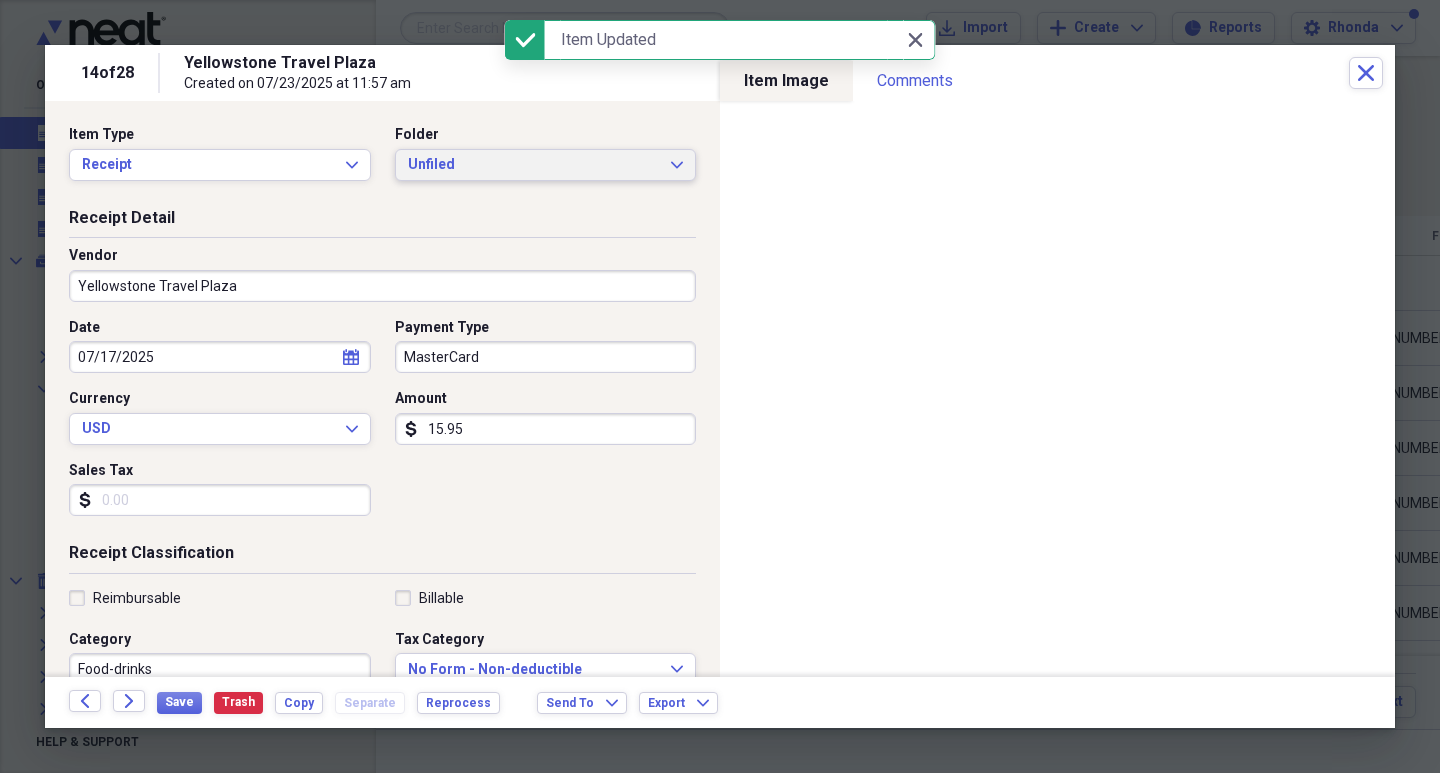 click on "Unfiled" at bounding box center [534, 165] 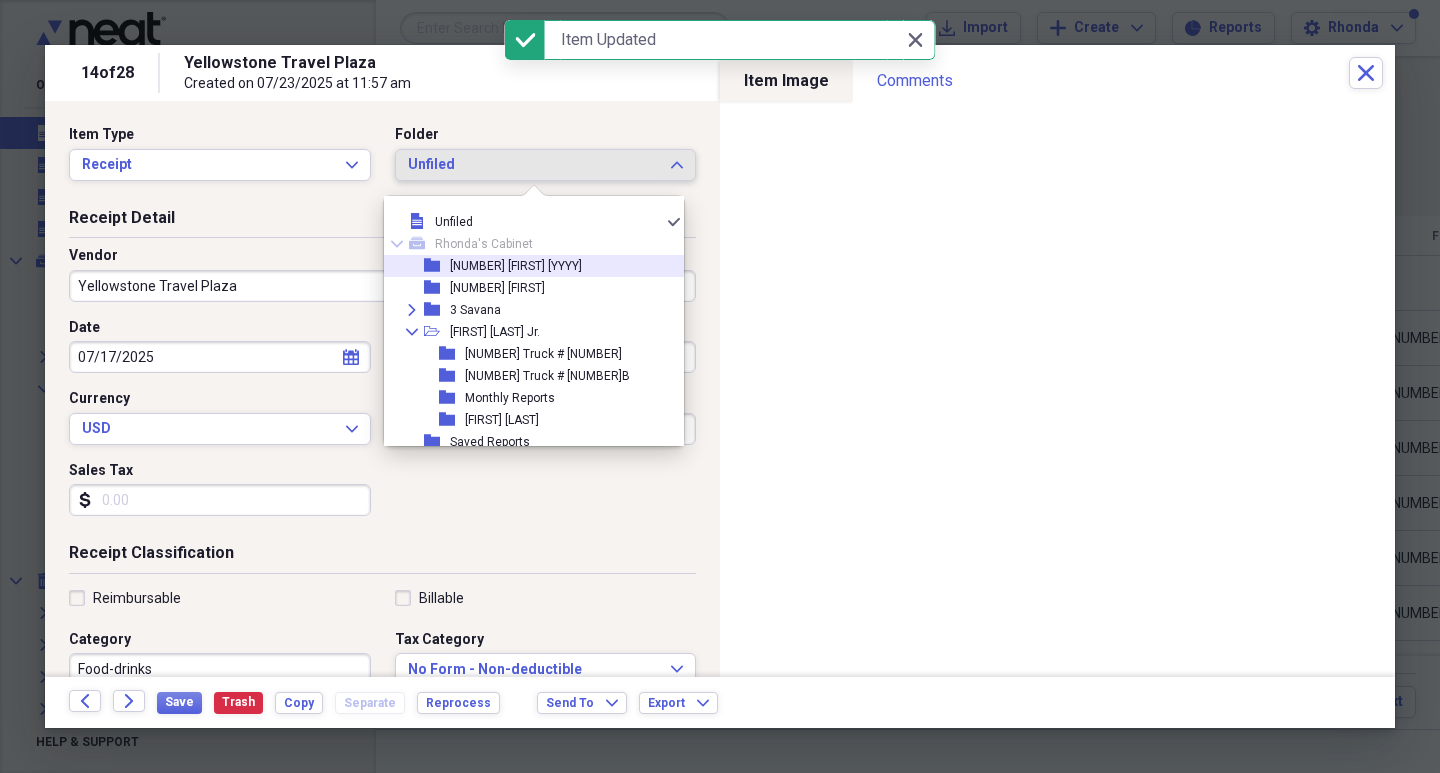 click on "[NUMBER] [FIRST] [YYYY]" at bounding box center (516, 266) 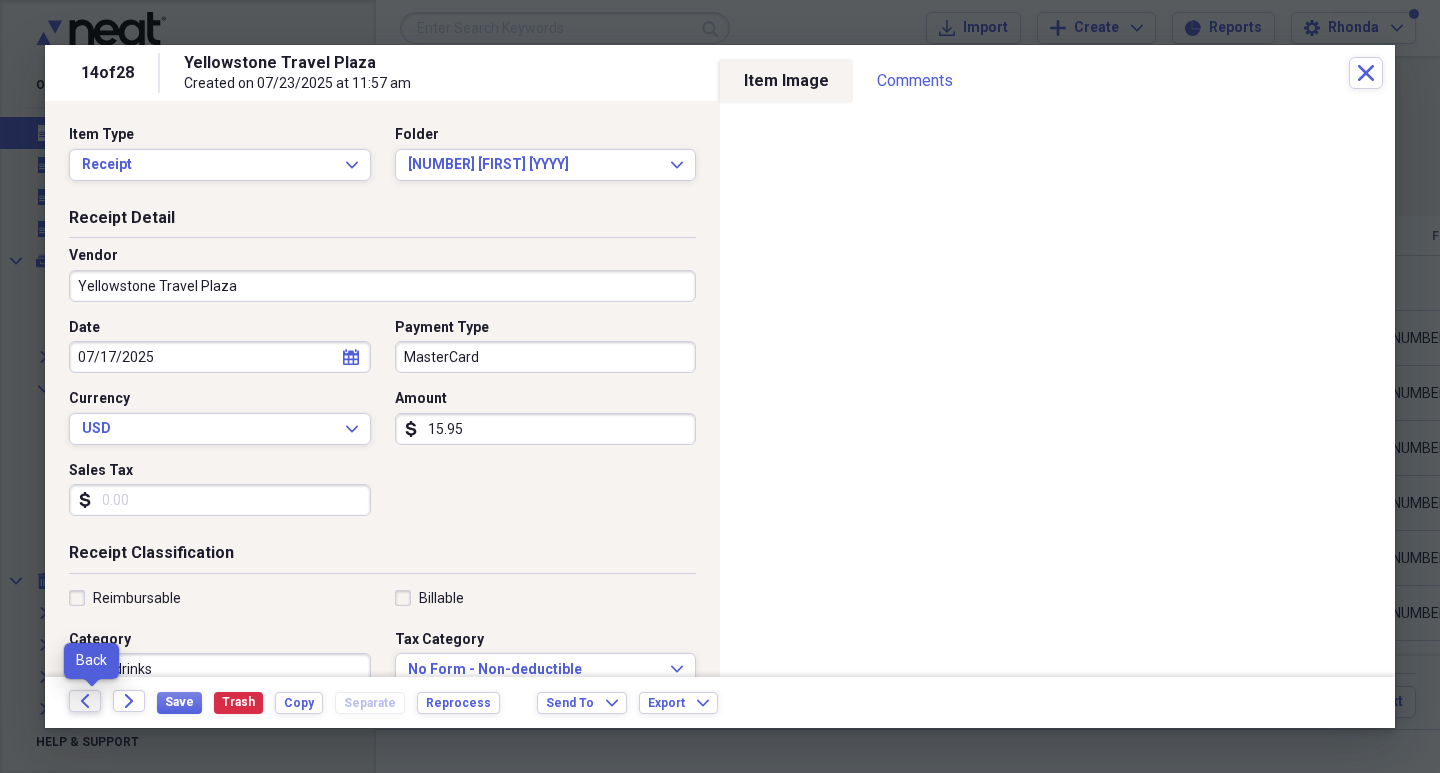 click on "Back" at bounding box center (85, 701) 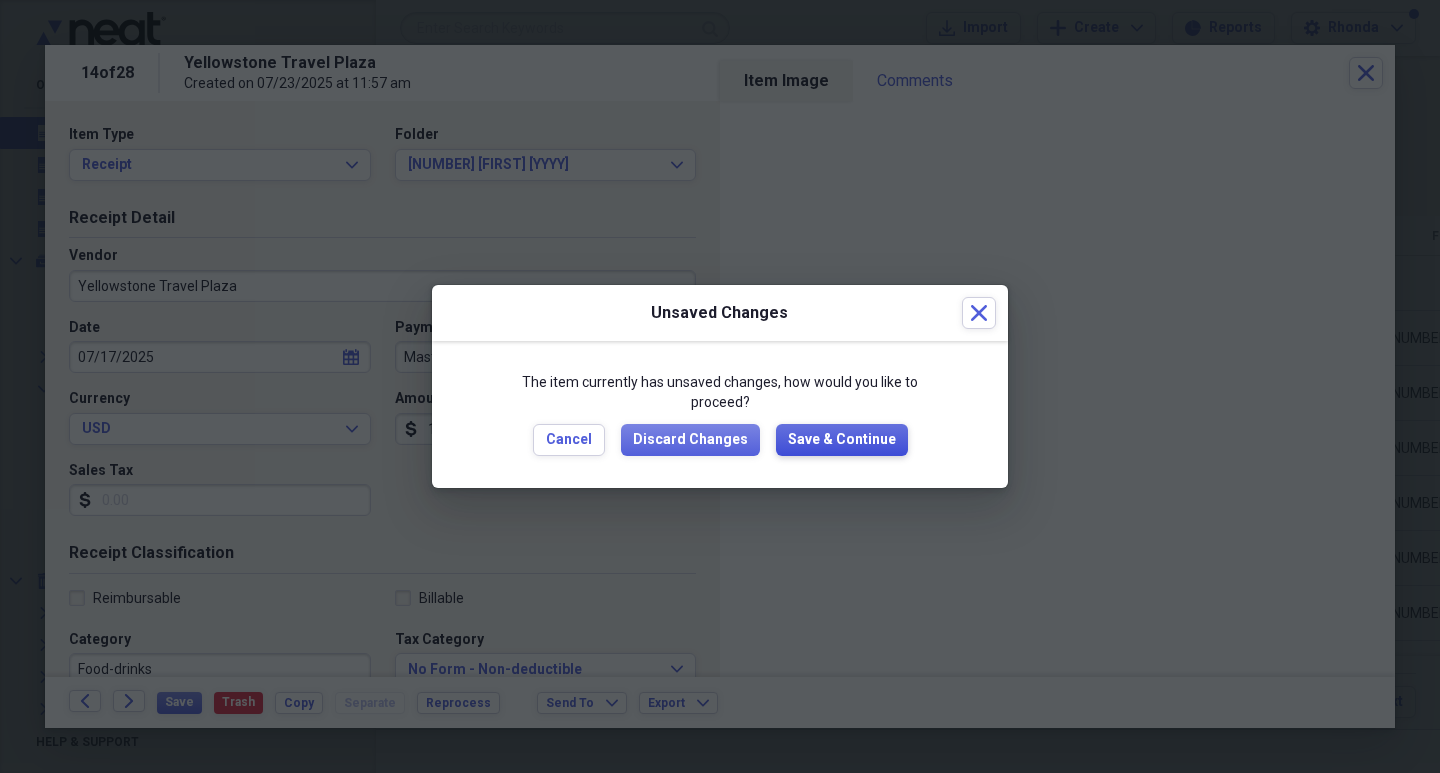 click on "Save & Continue" at bounding box center [842, 440] 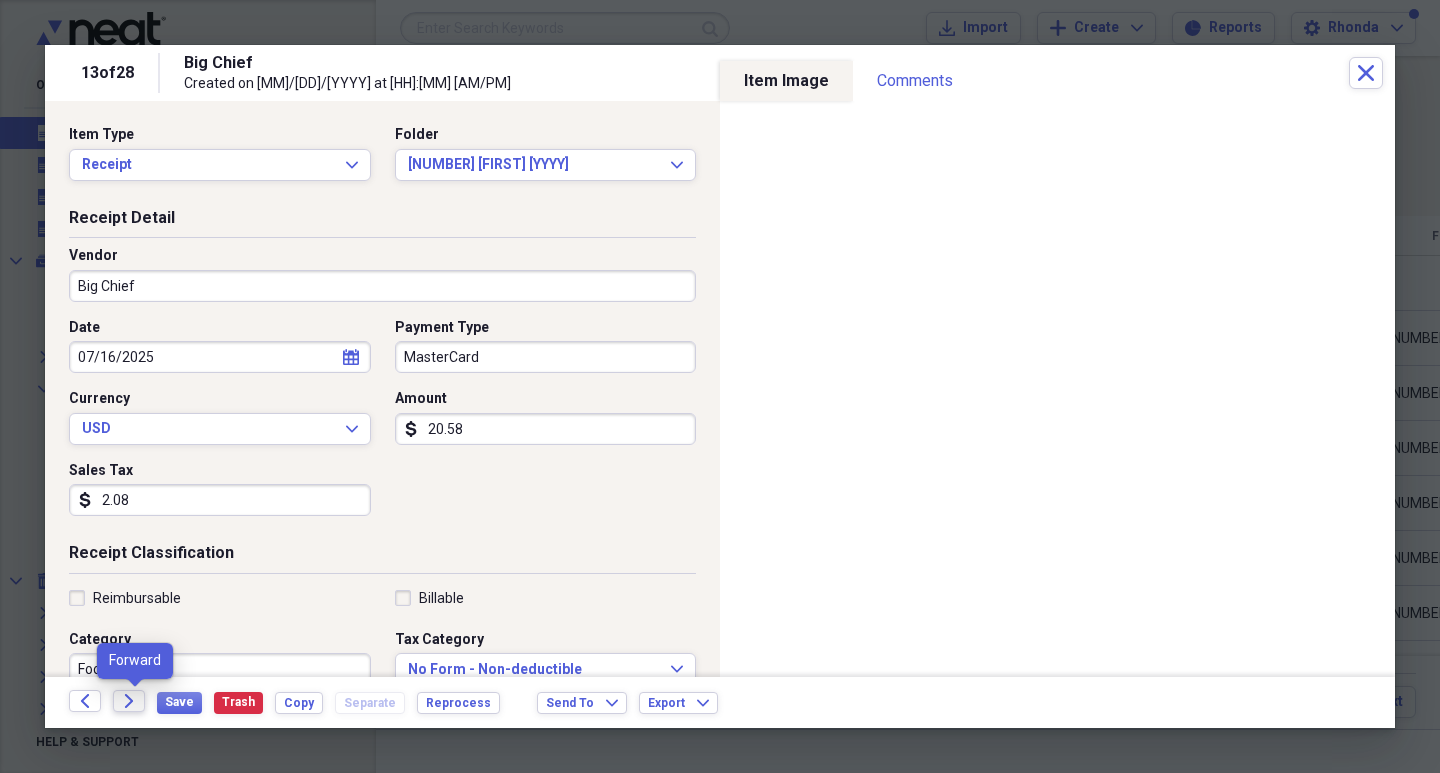 click on "Forward" 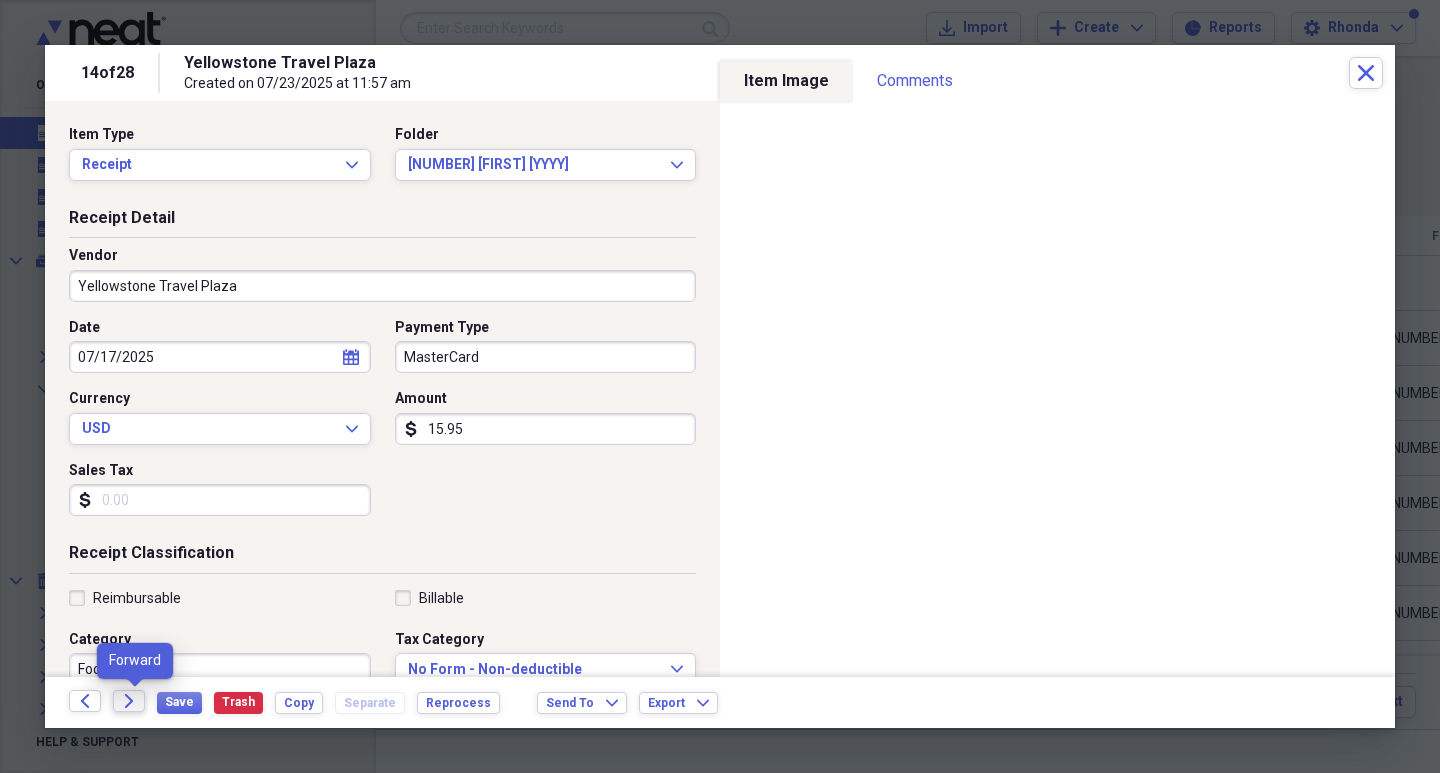 click on "Forward" at bounding box center [129, 701] 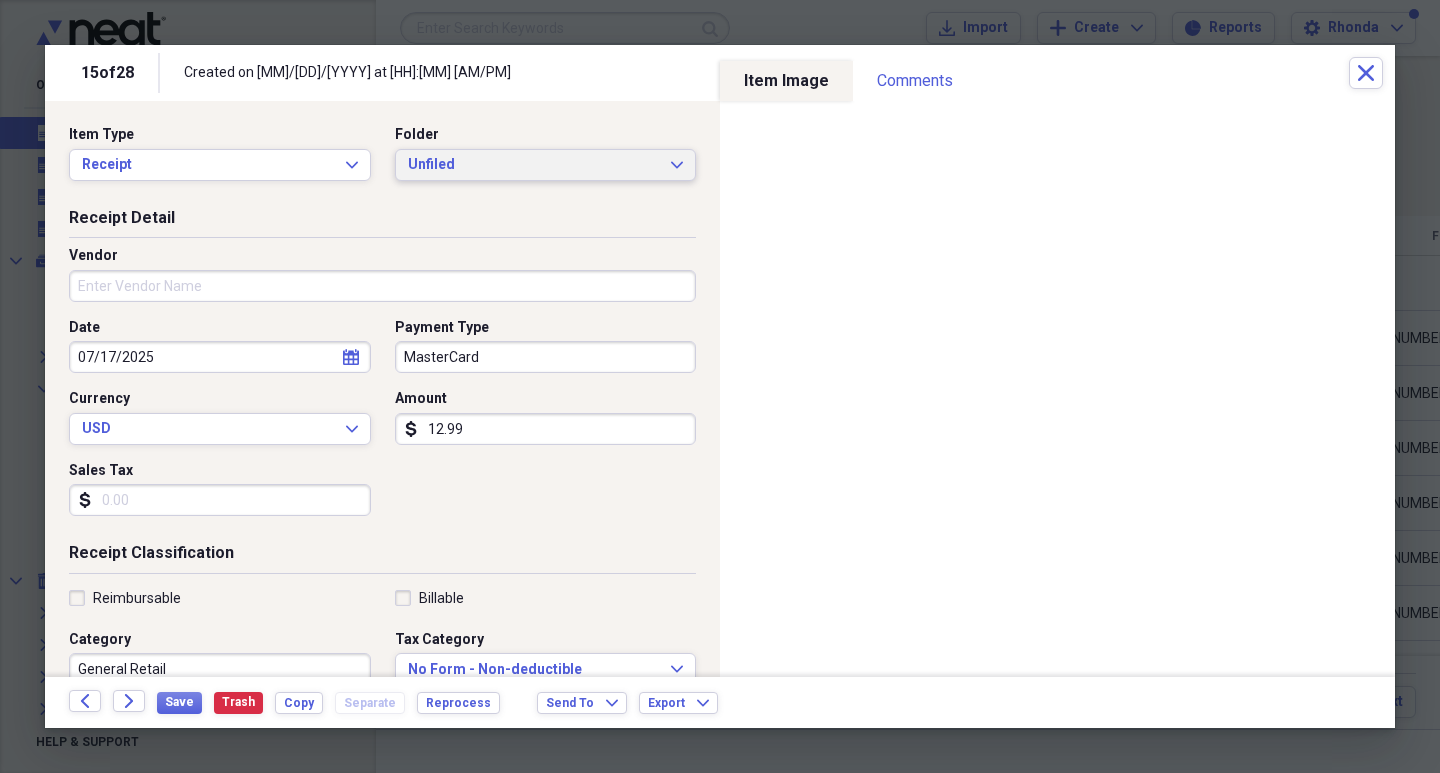 click on "Unfiled Expand" at bounding box center [546, 165] 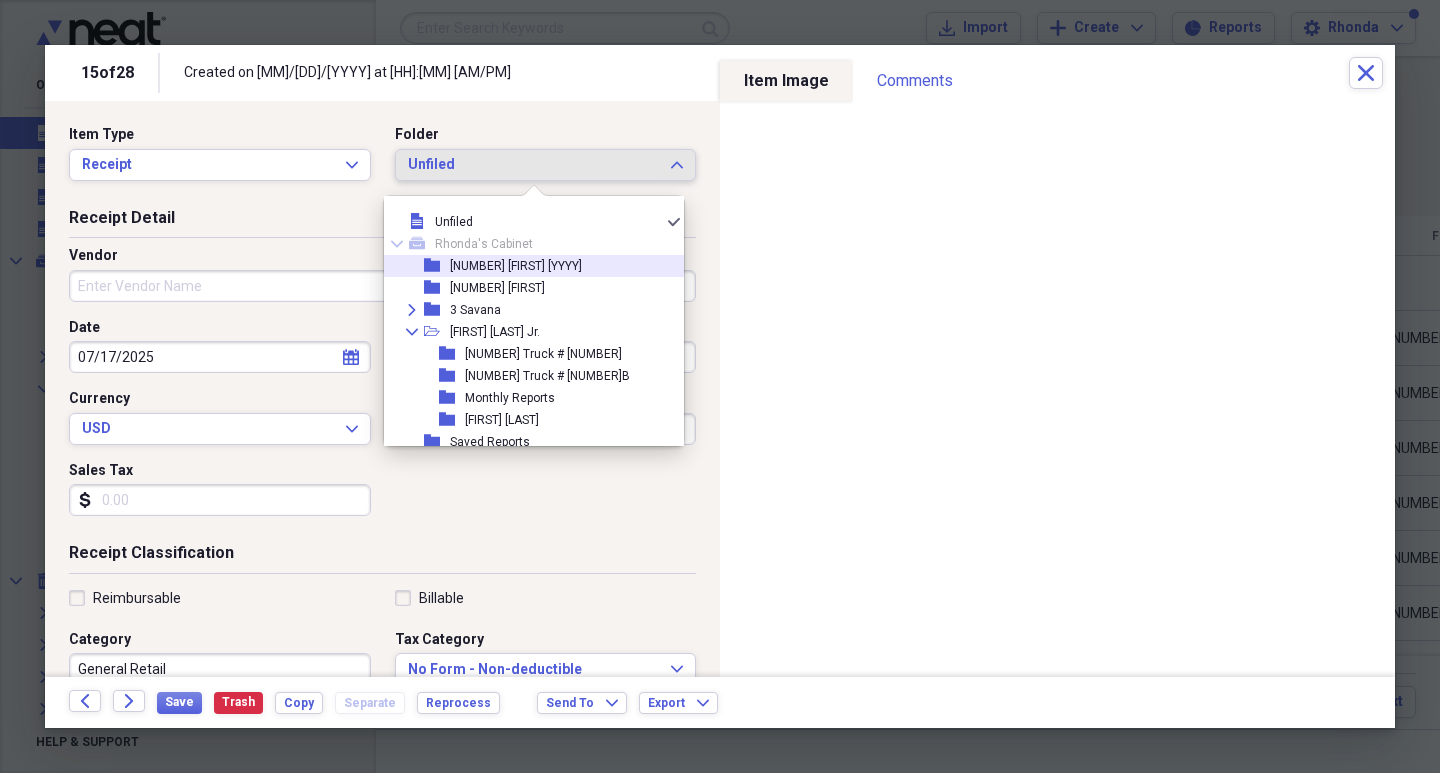 click on "[NUMBER] [FIRST] [YYYY]" at bounding box center [516, 266] 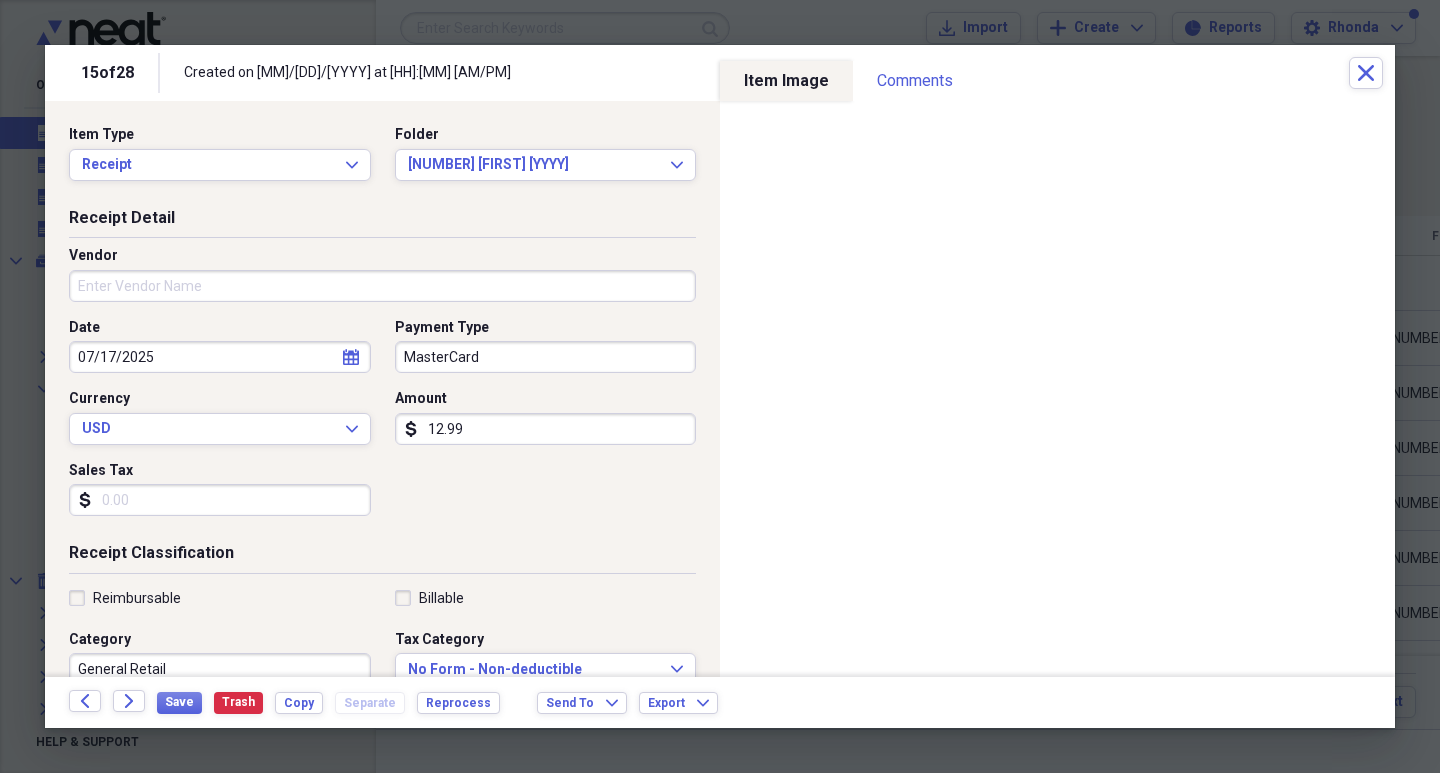 click on "Vendor" at bounding box center (382, 286) 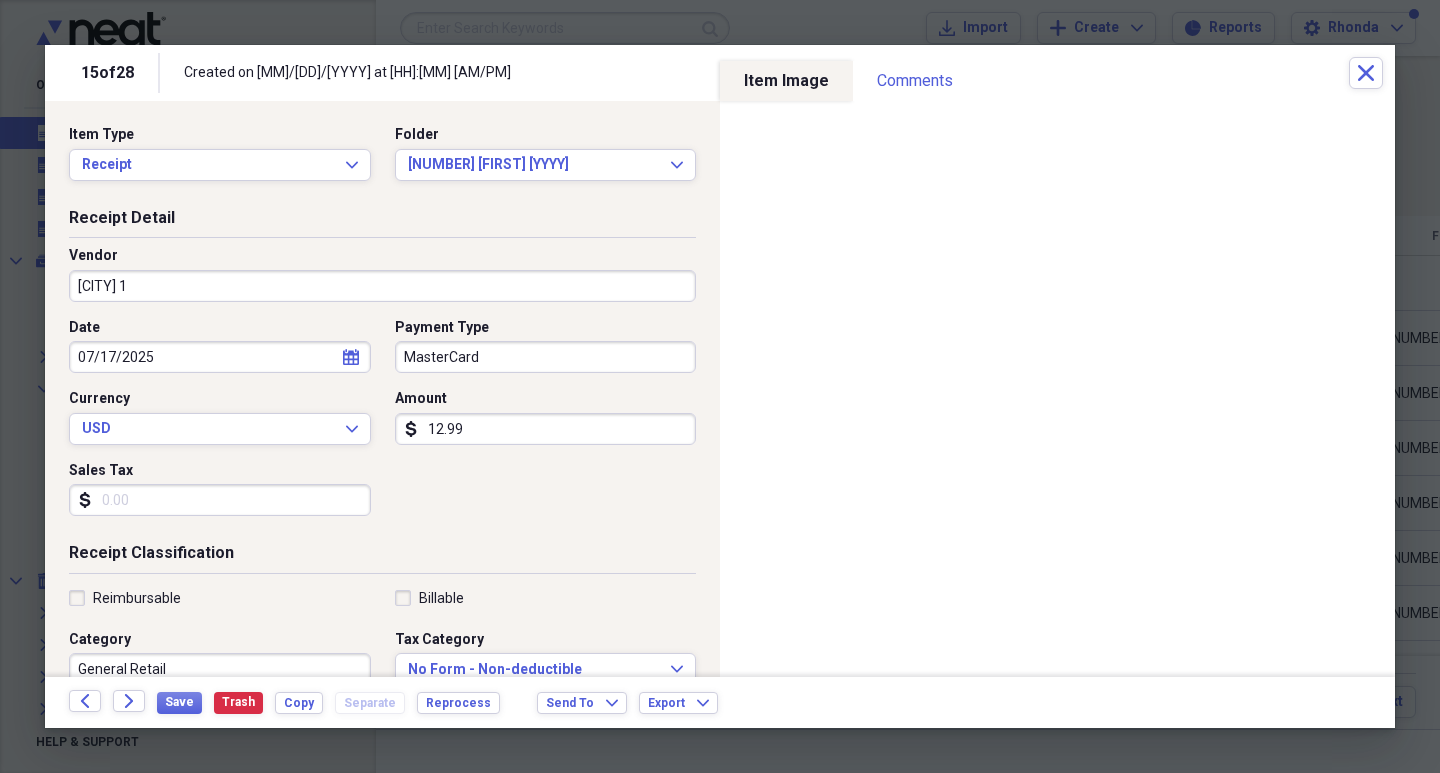 type on "[CITY] 1" 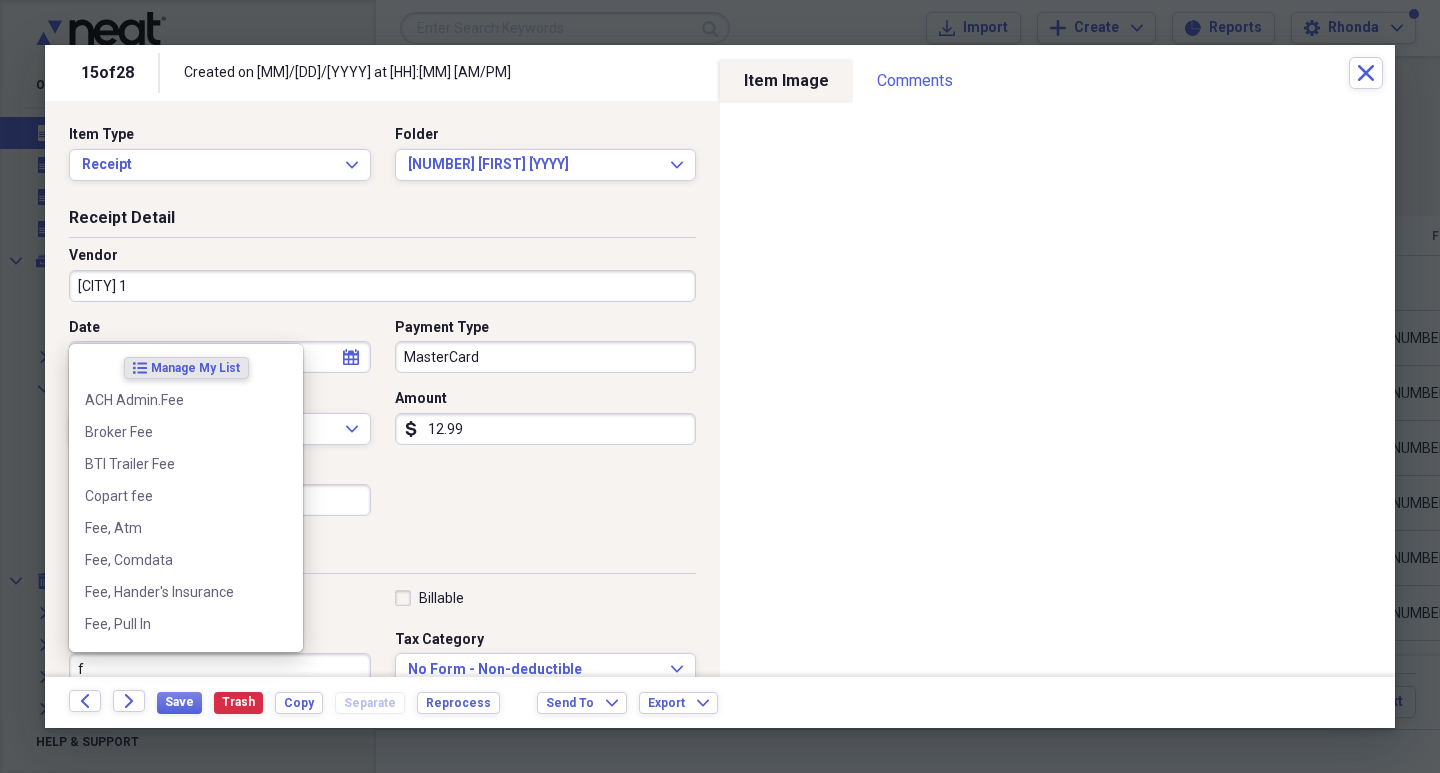 scroll, scrollTop: 1, scrollLeft: 0, axis: vertical 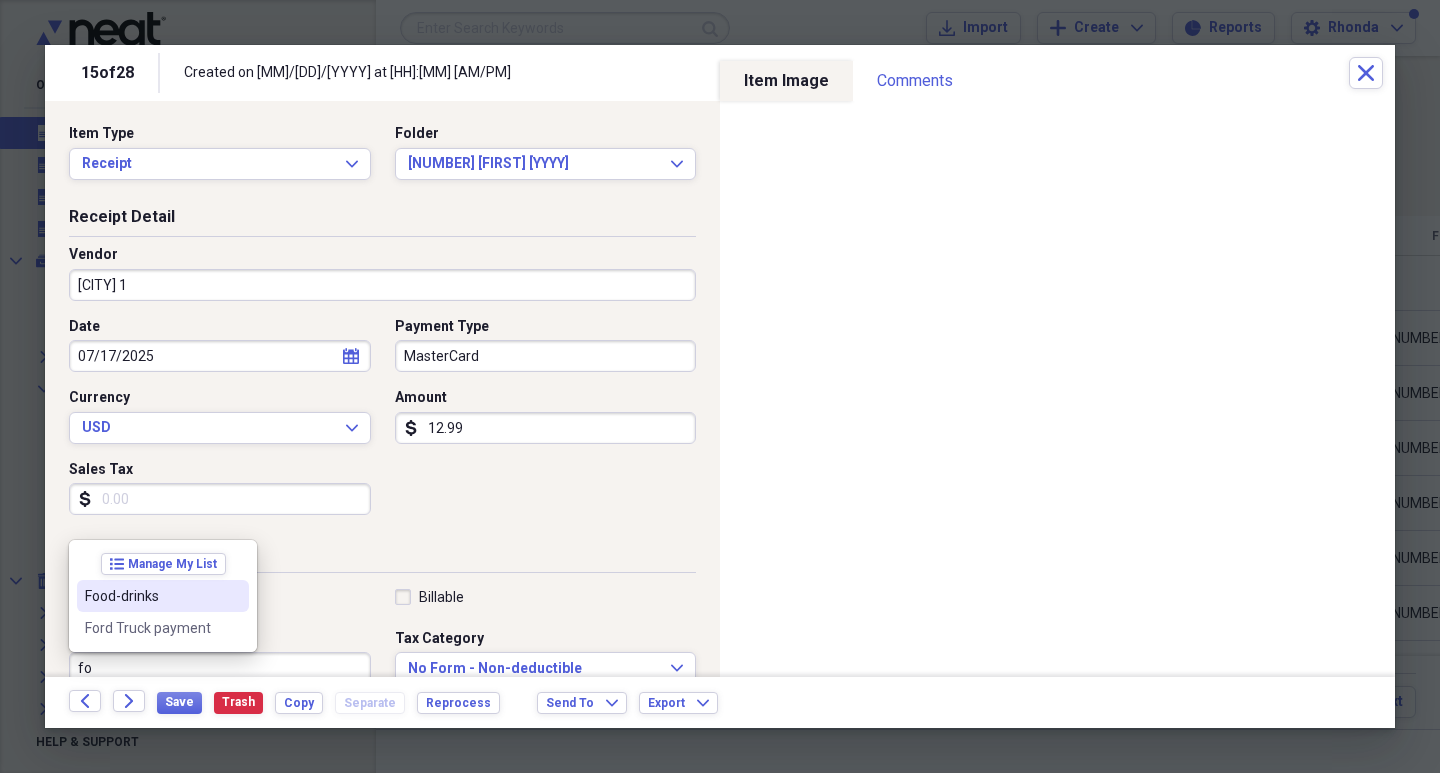 click on "Food-drinks" at bounding box center [163, 596] 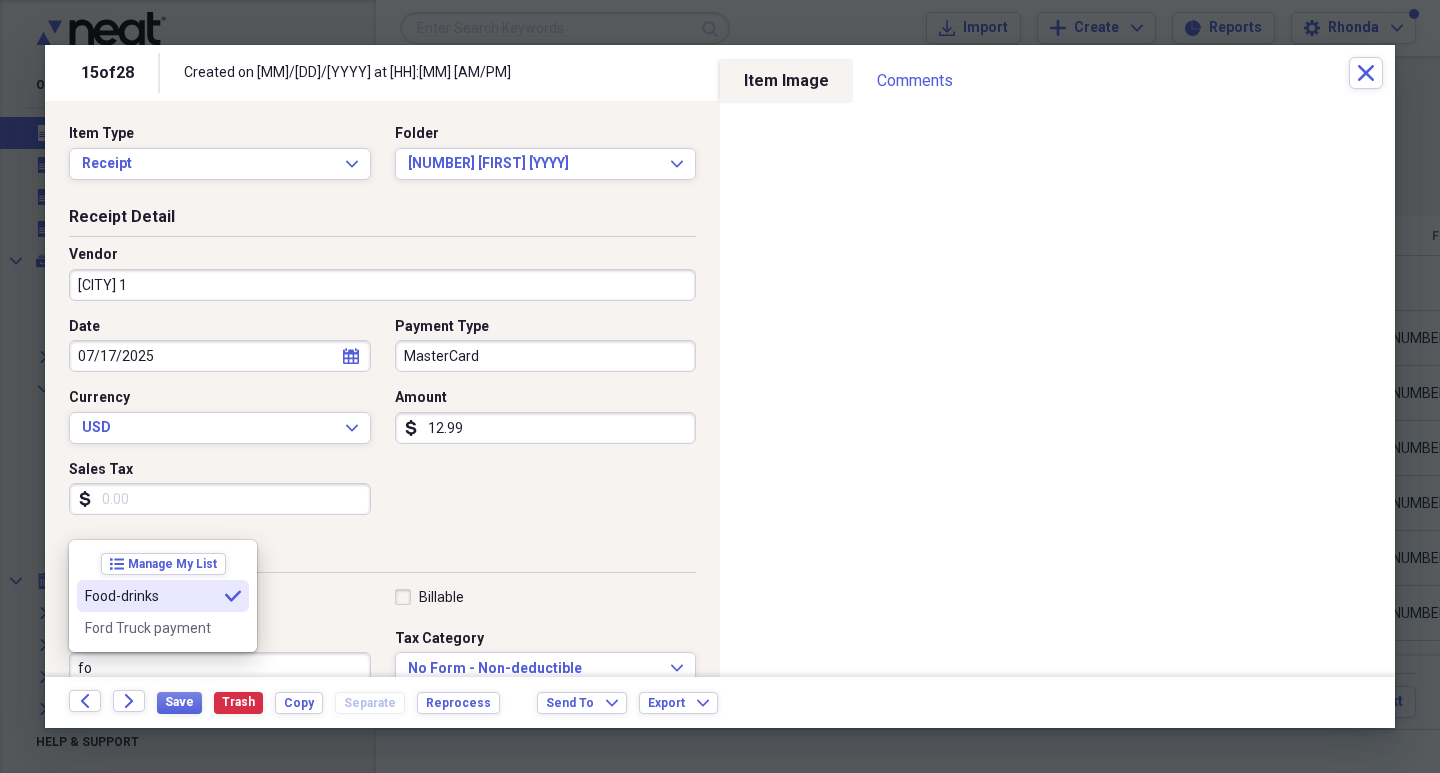 type on "Food-drinks" 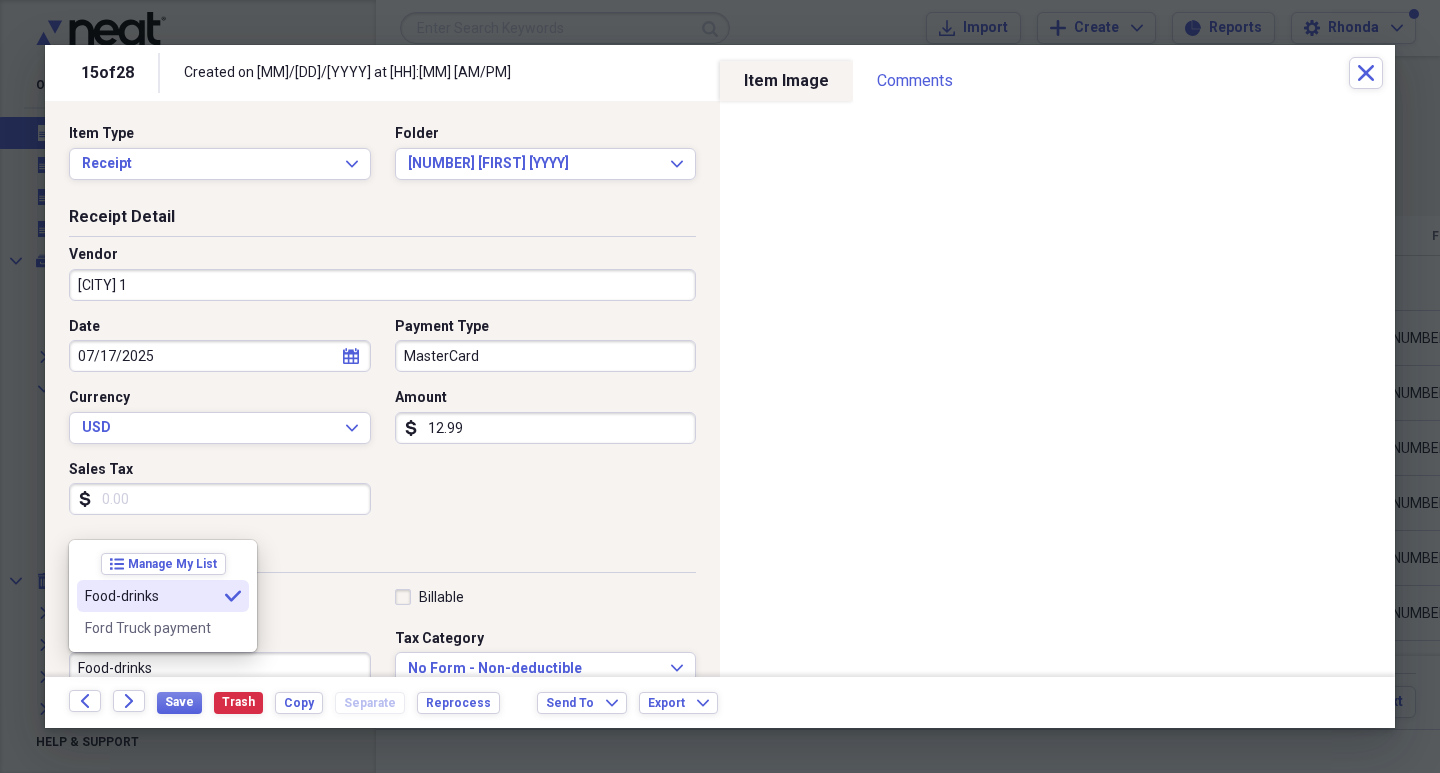 scroll, scrollTop: 8, scrollLeft: 0, axis: vertical 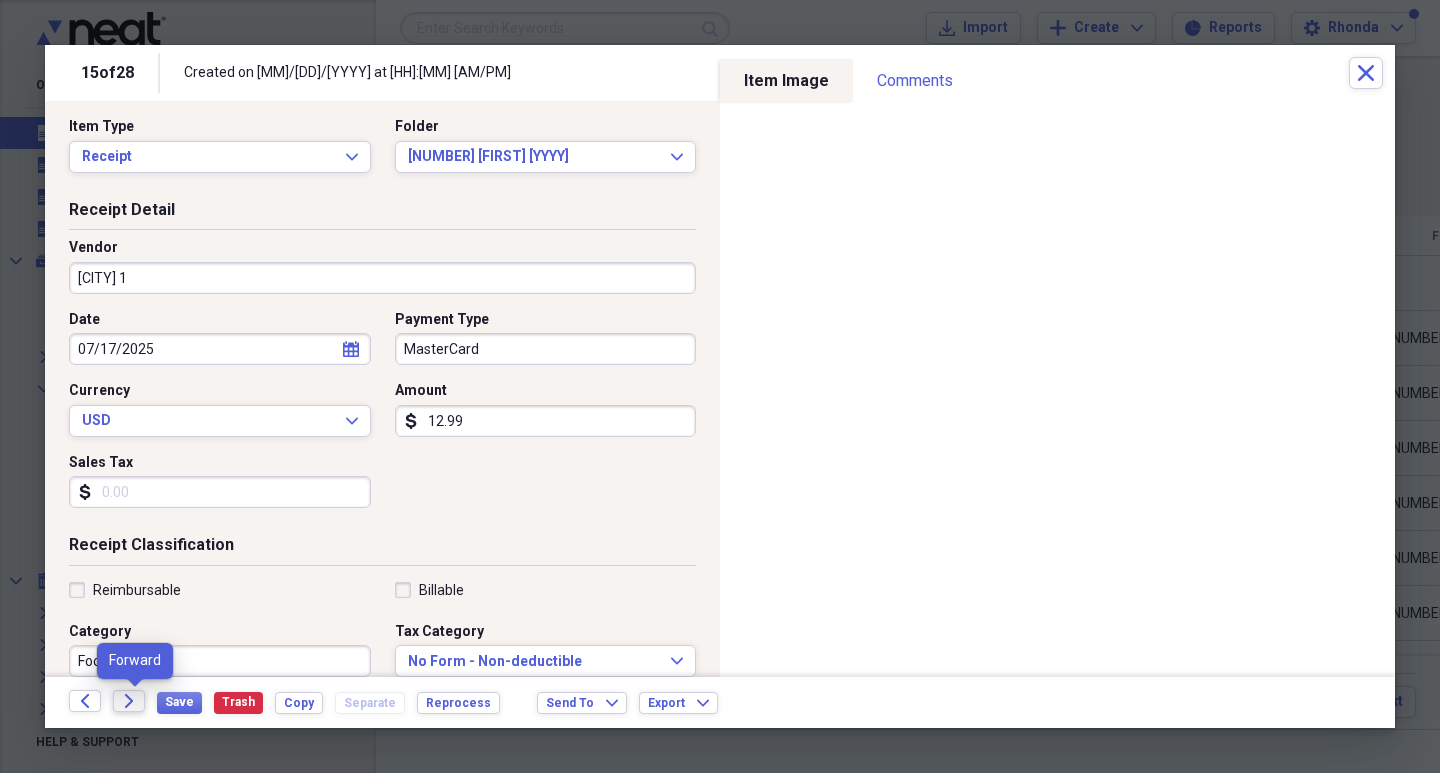 click 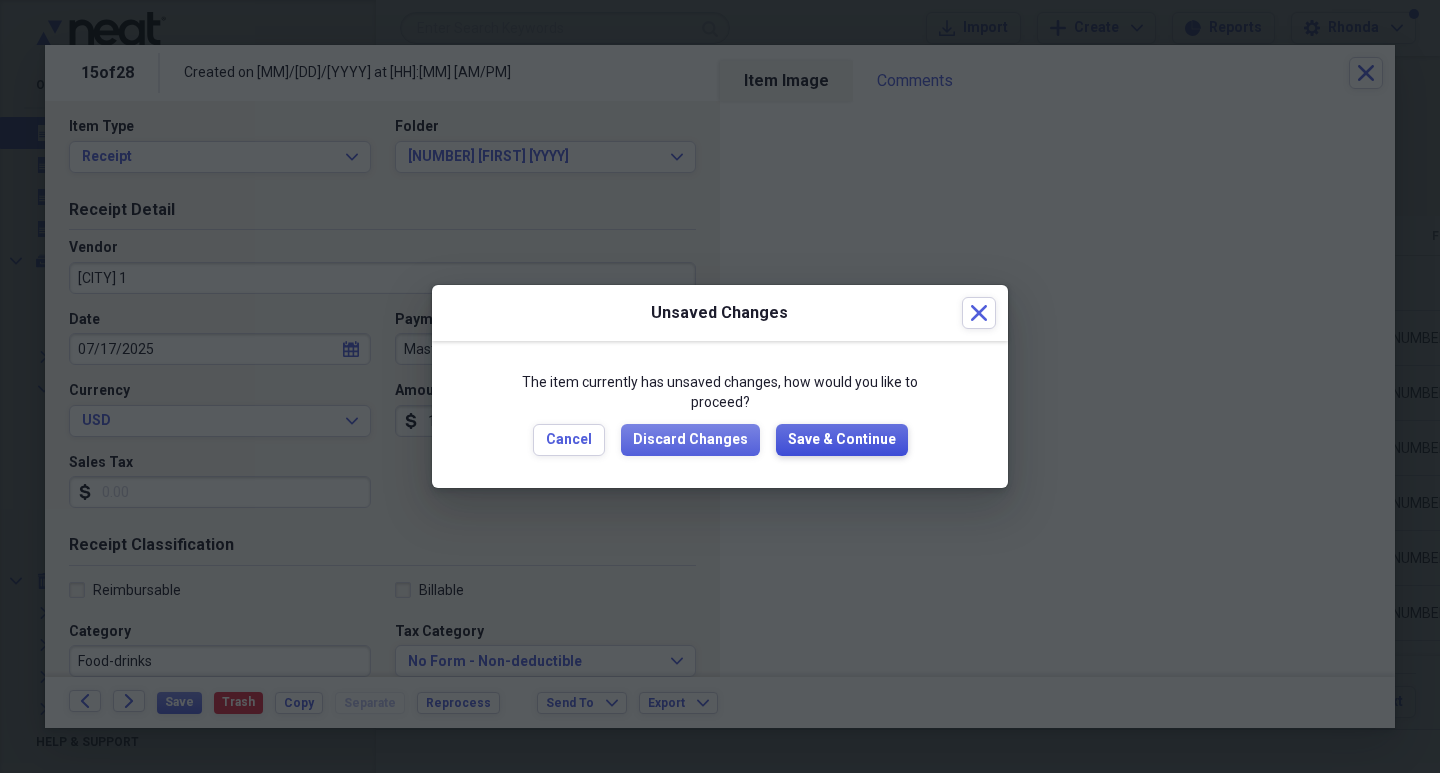 click on "Save & Continue" at bounding box center (842, 440) 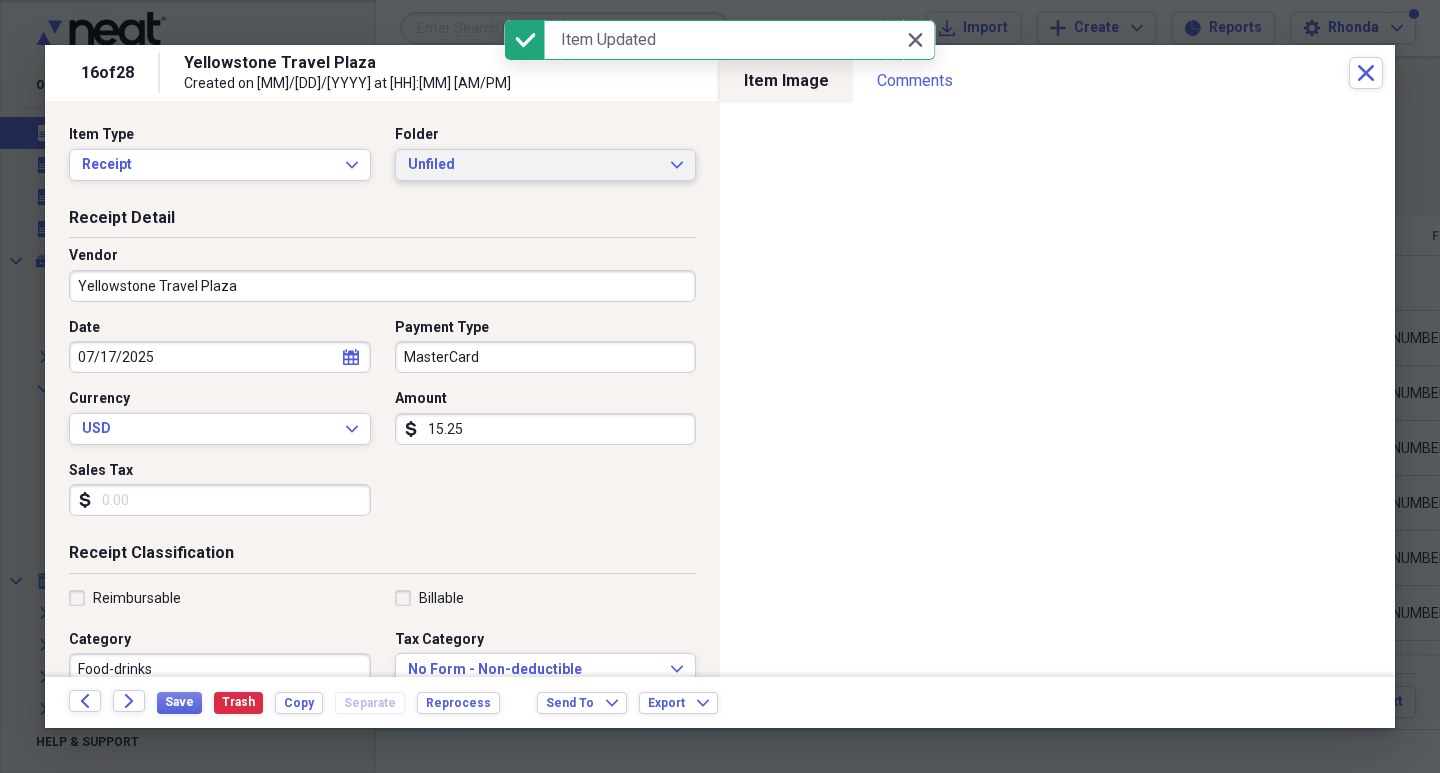click on "Unfiled" at bounding box center (534, 165) 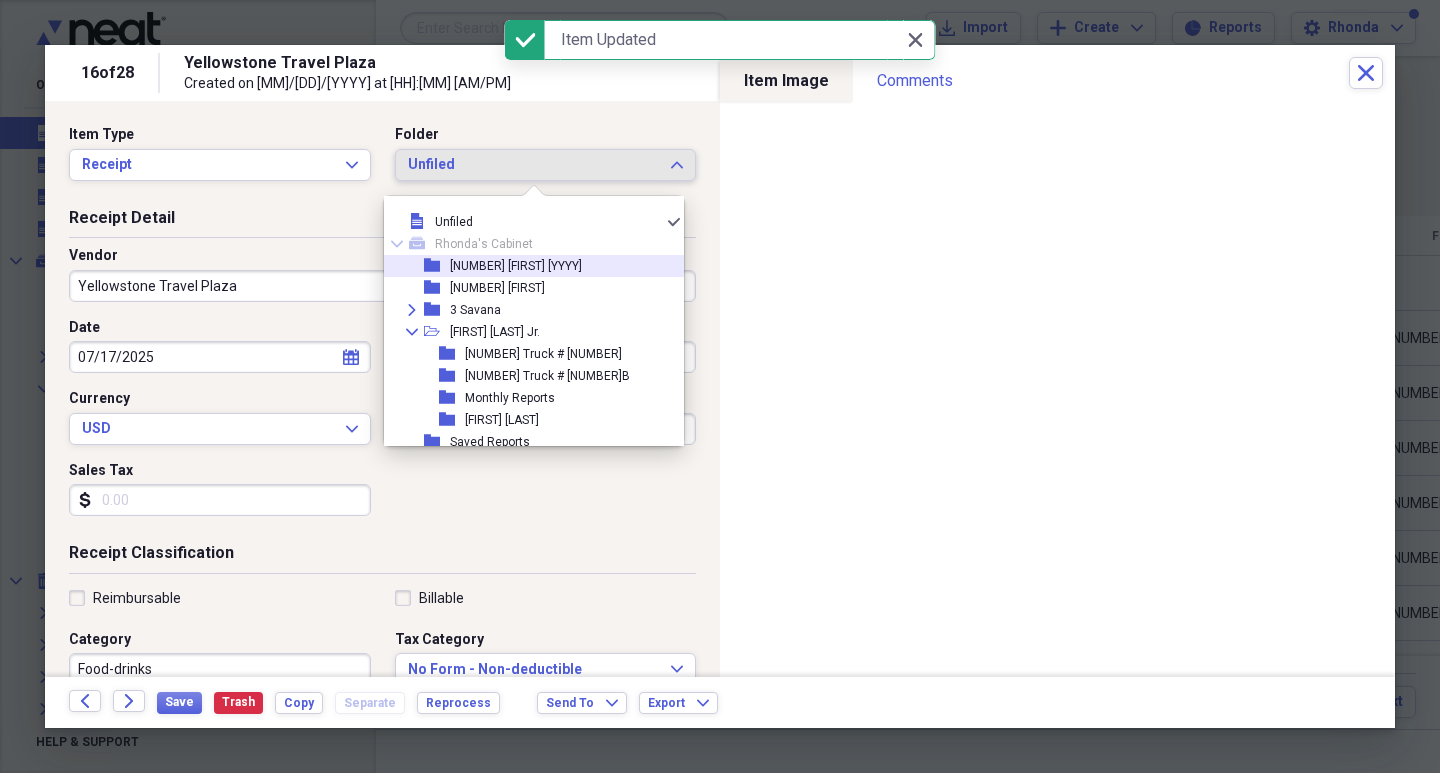 click on "folder [NUMBER] [FIRST] [YYYY]" at bounding box center (526, 266) 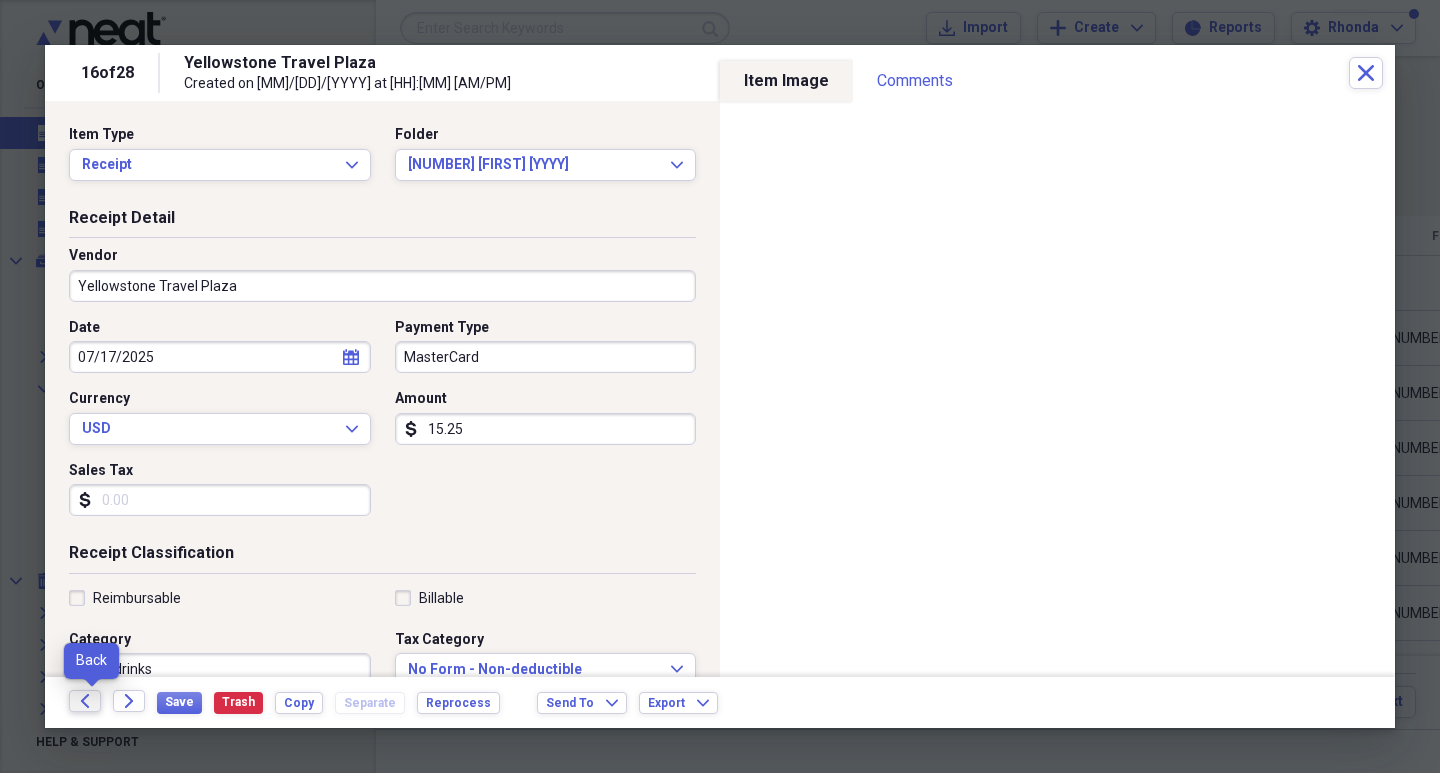 click 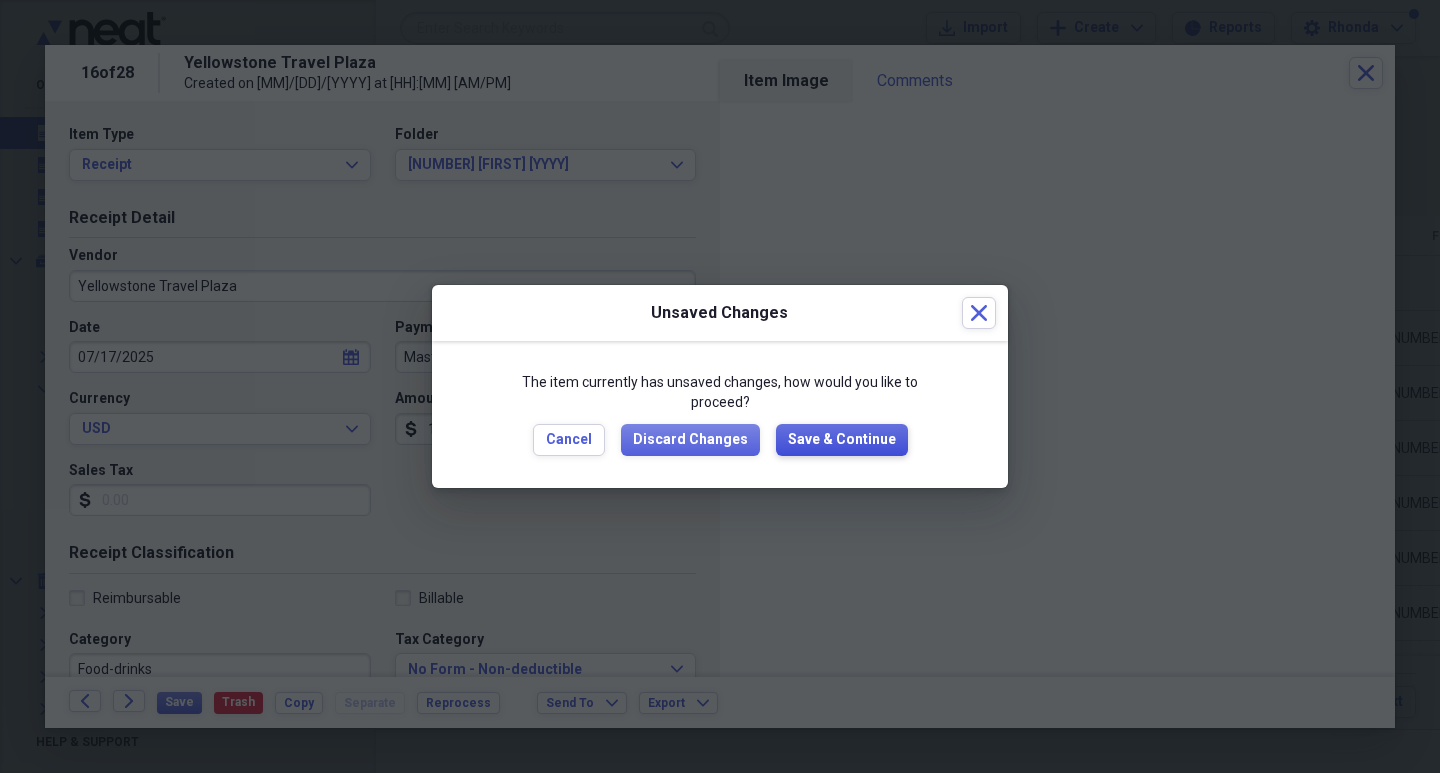 click on "Save & Continue" at bounding box center (842, 440) 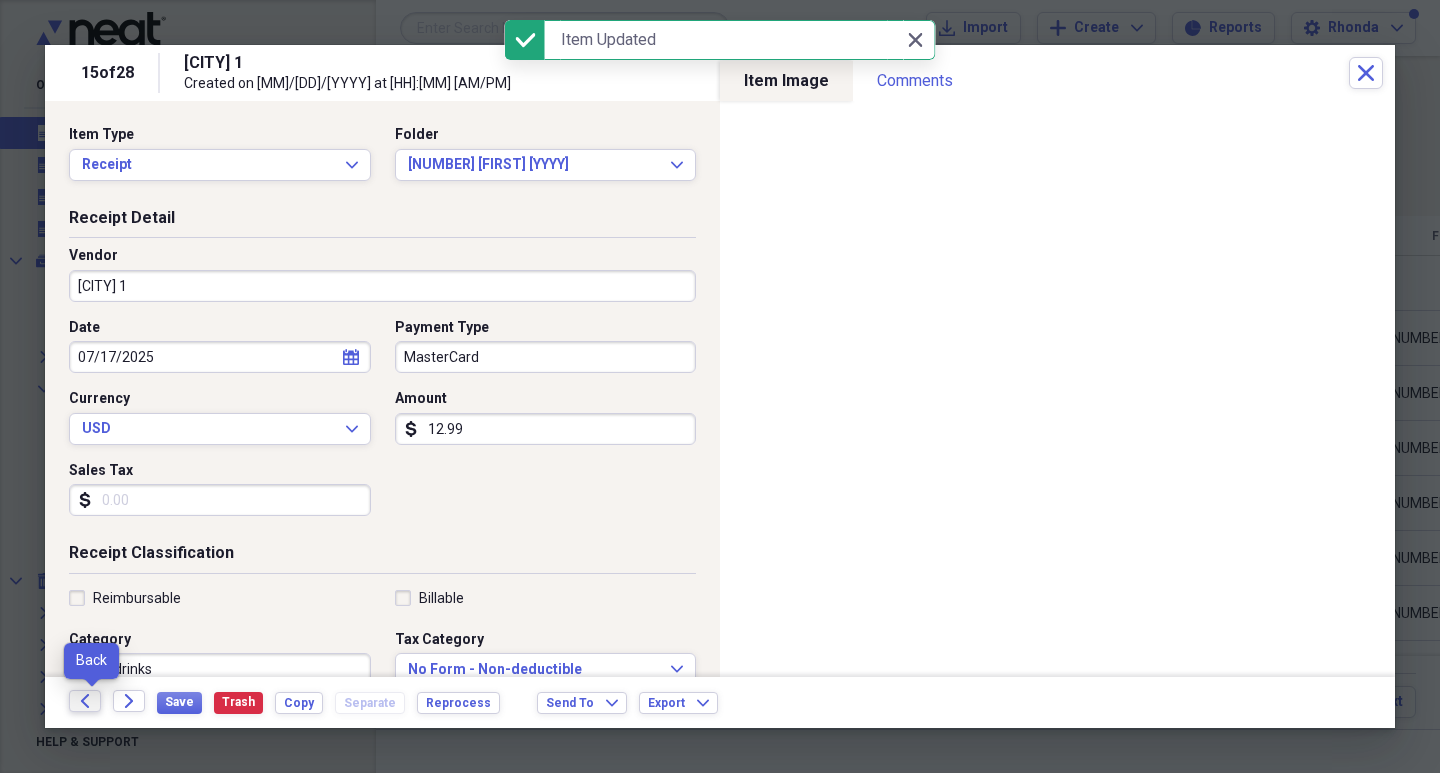 click on "Back" 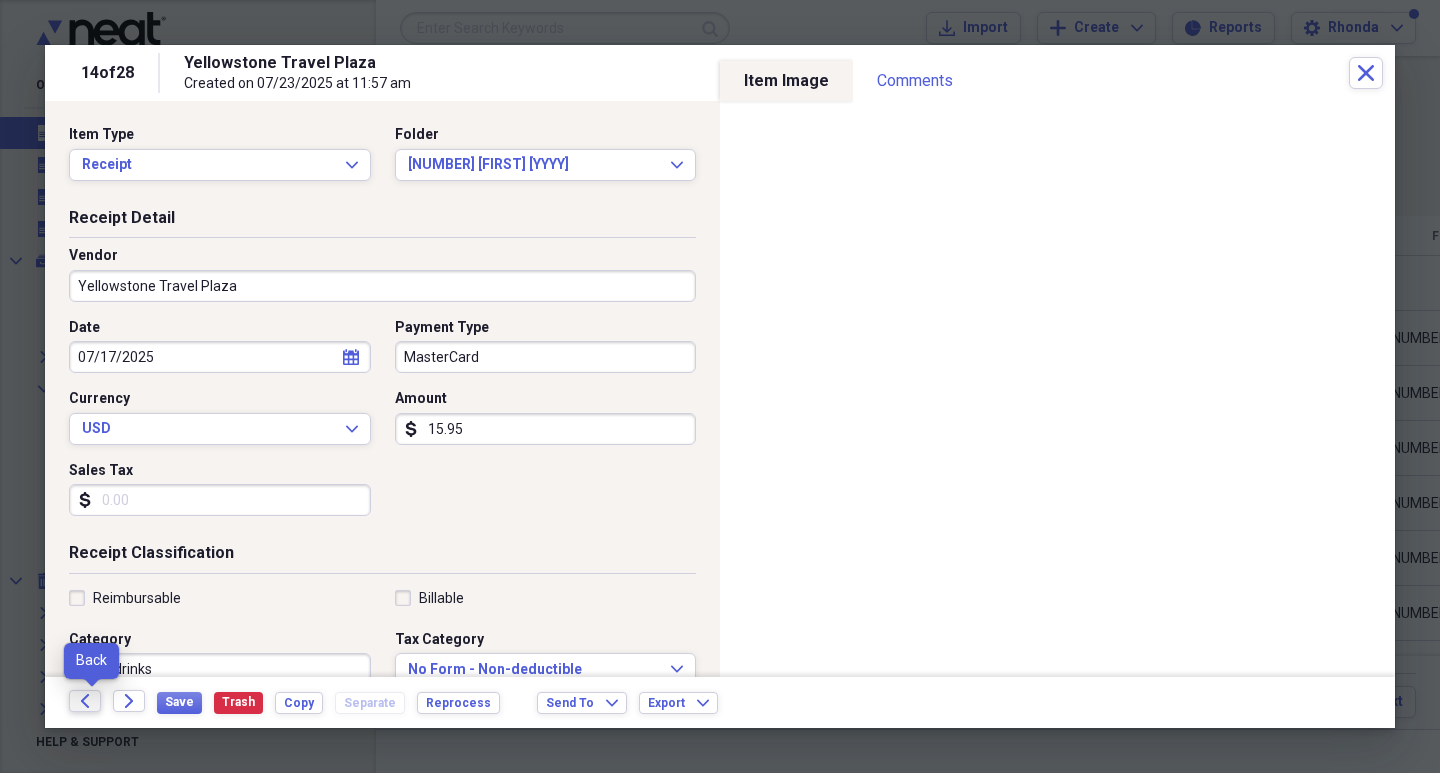 click on "Back" 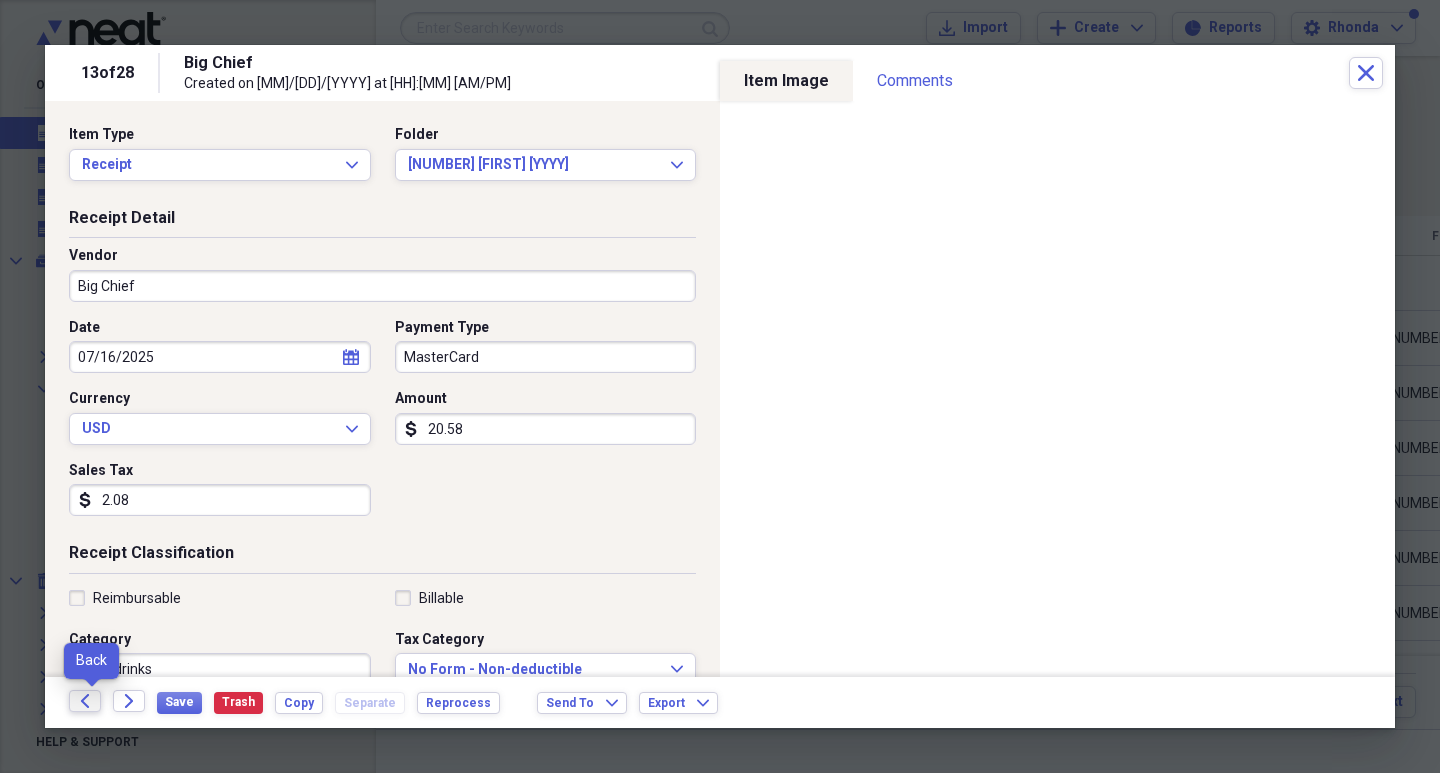 click on "Back" 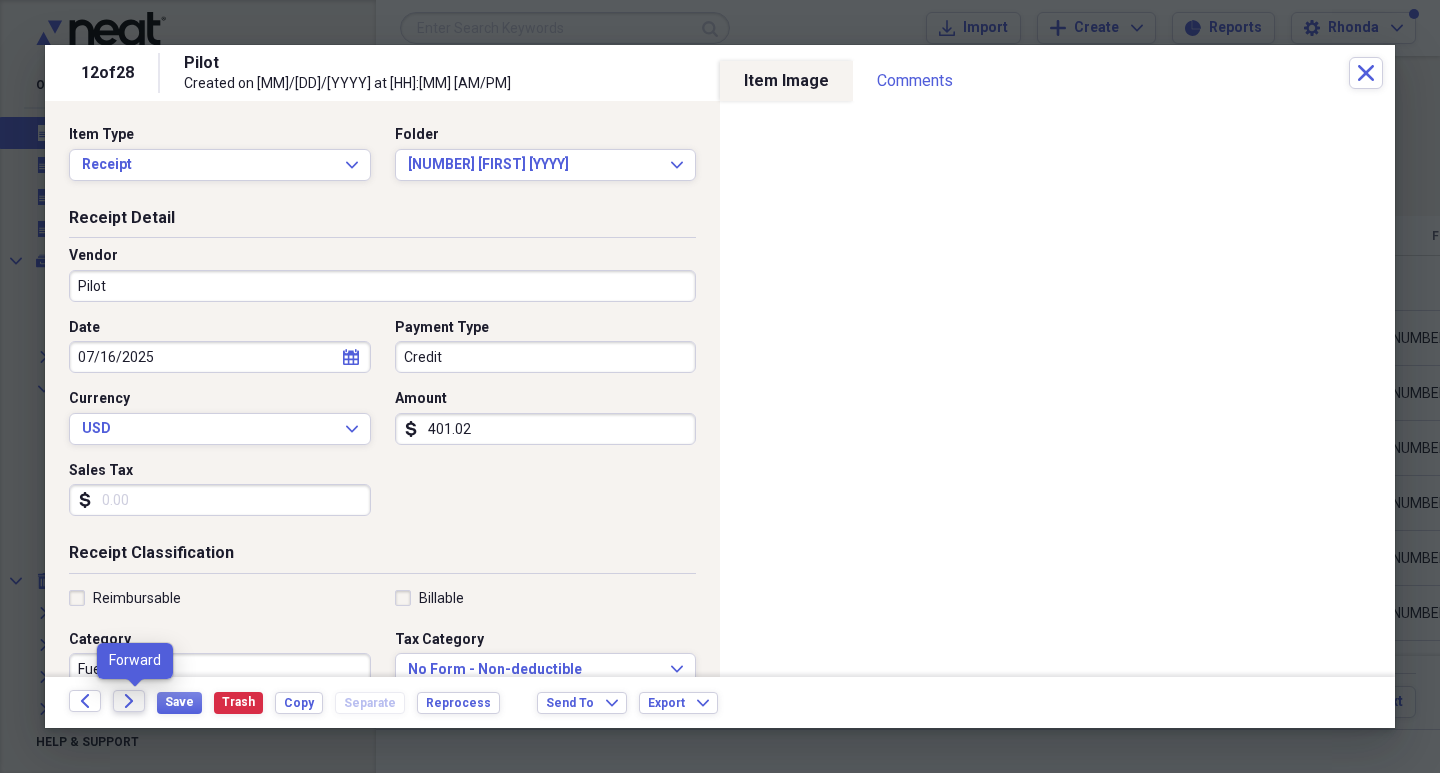 click on "Forward" at bounding box center (129, 701) 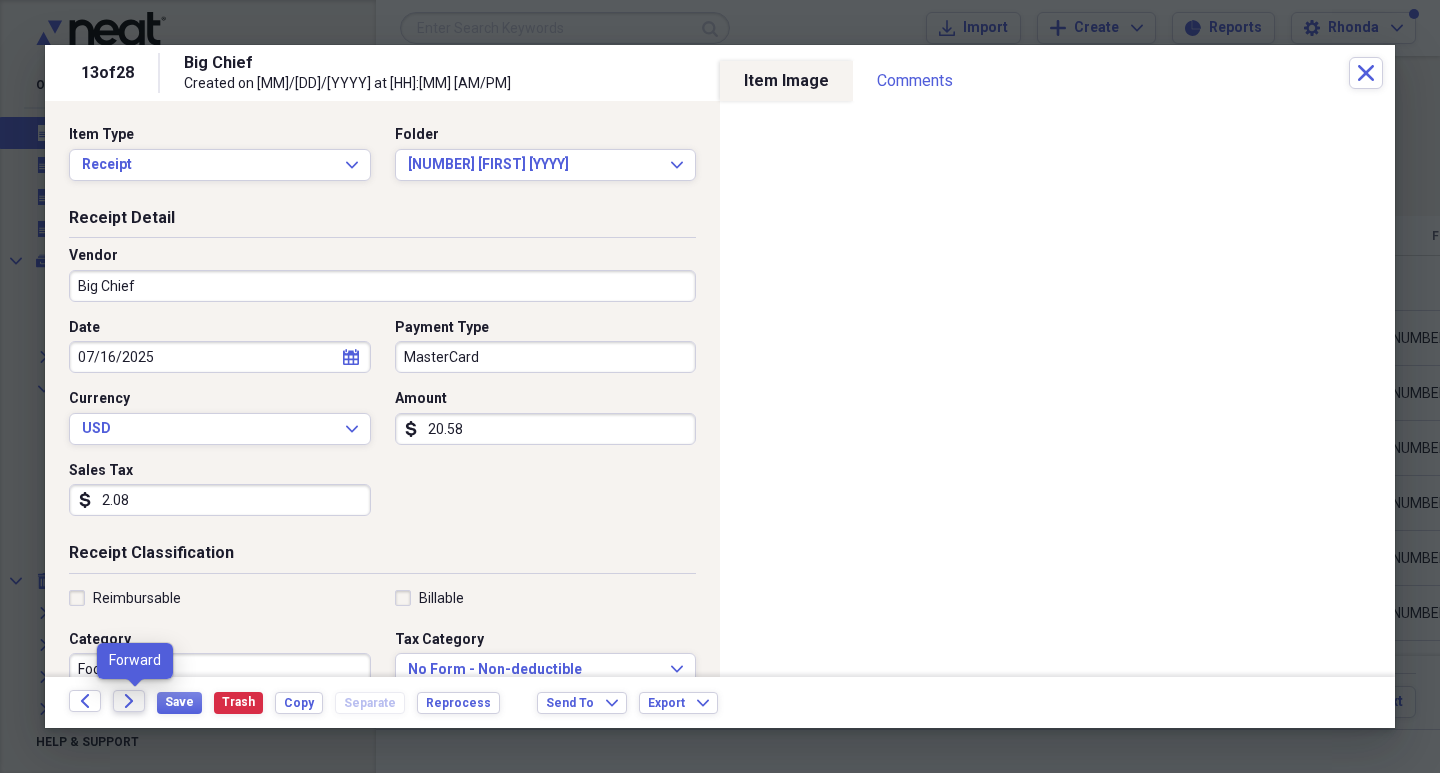 click on "Forward" at bounding box center (129, 701) 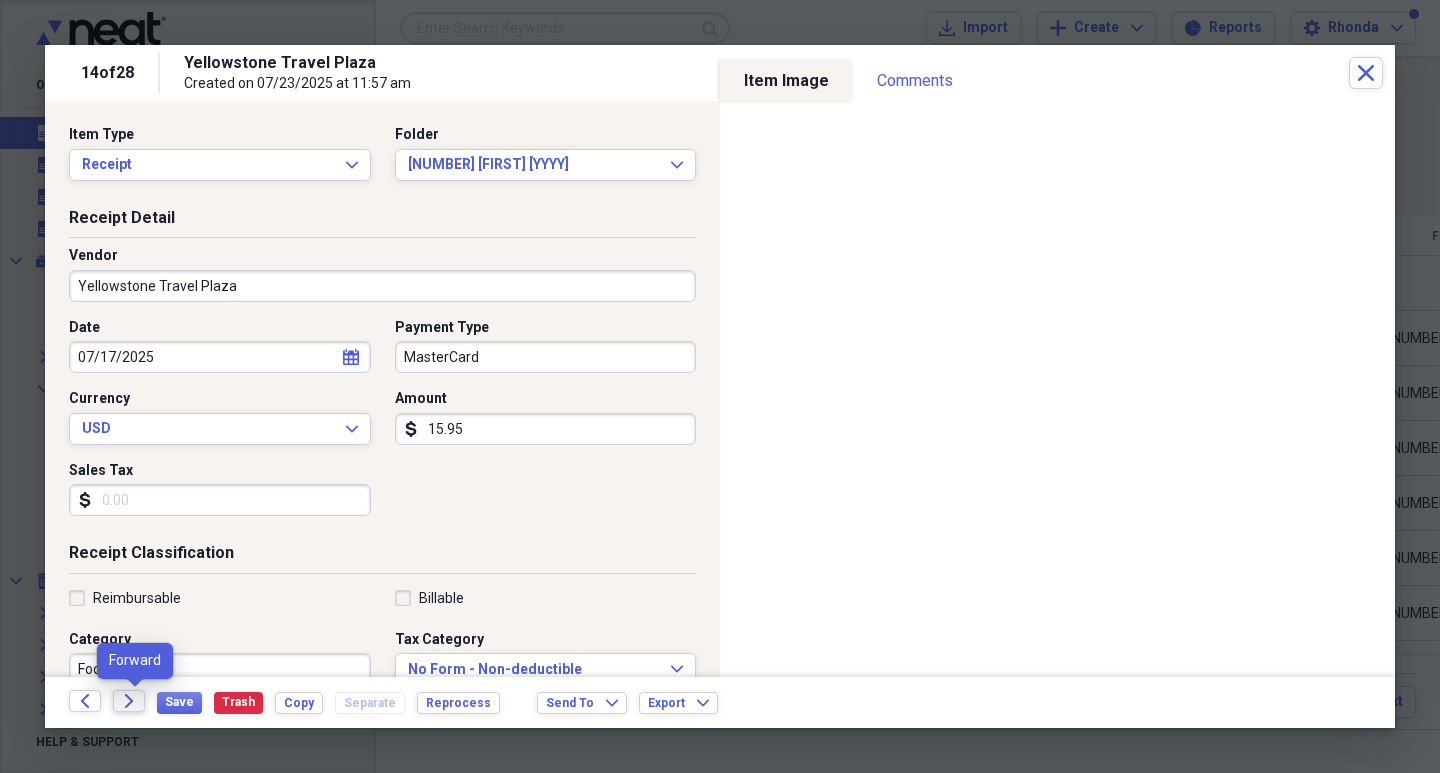 click on "Forward" 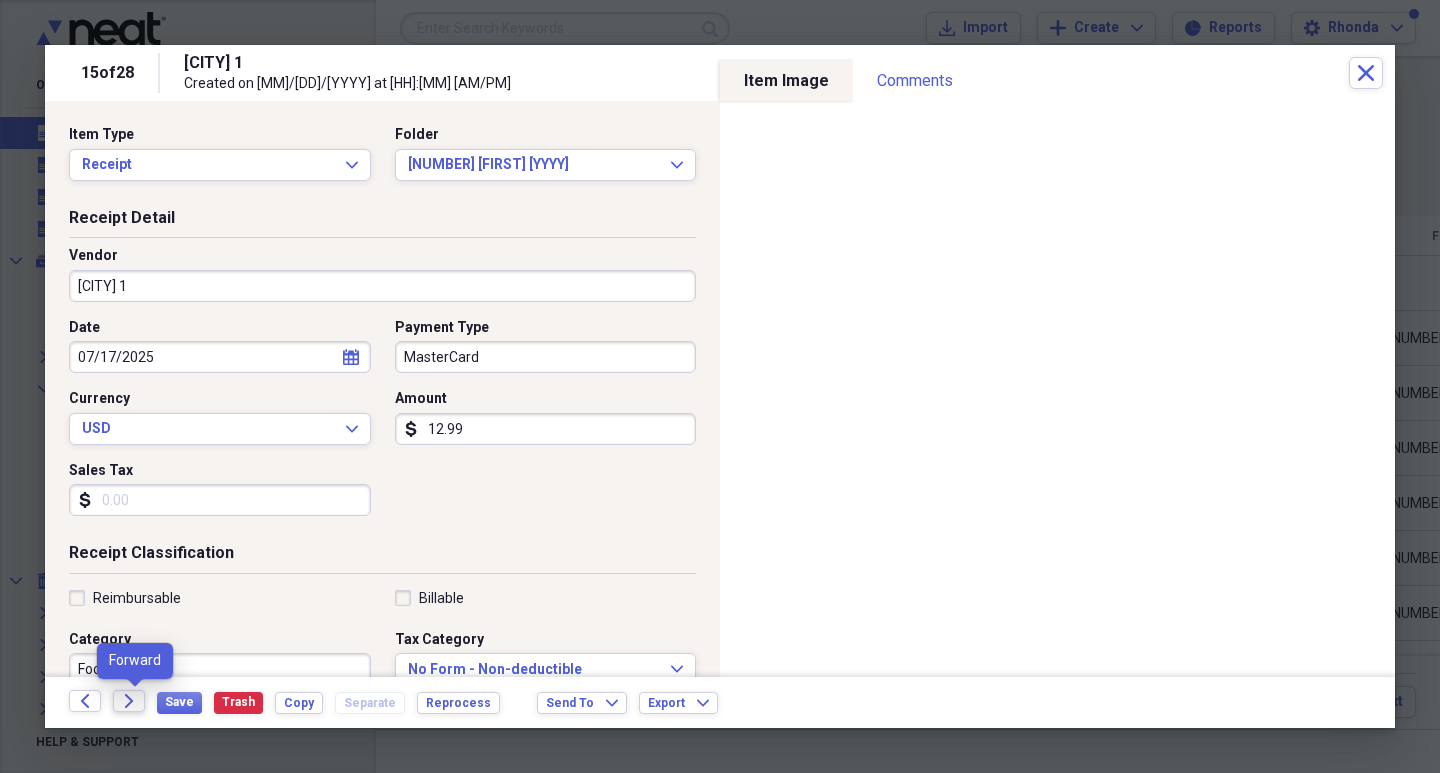 click on "Forward" 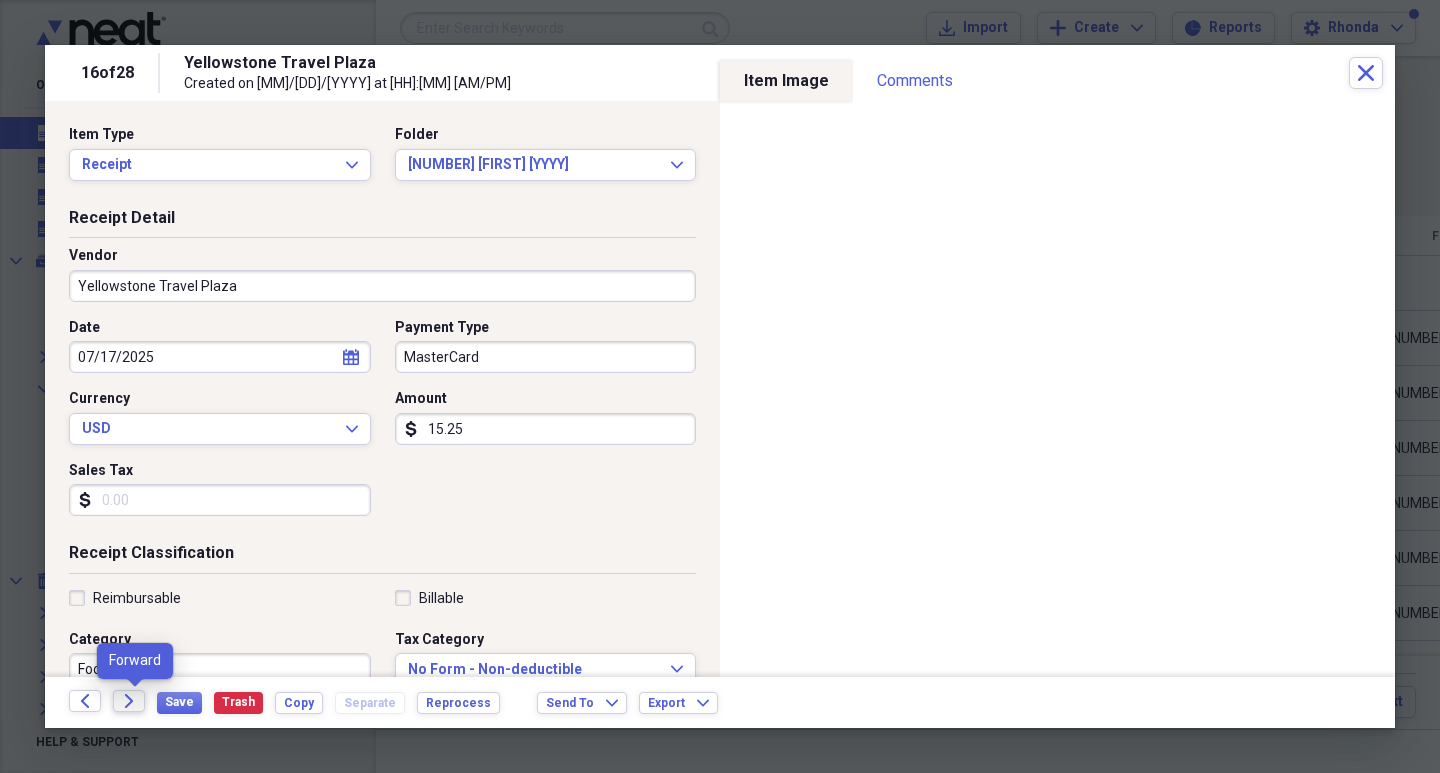 click on "Forward" 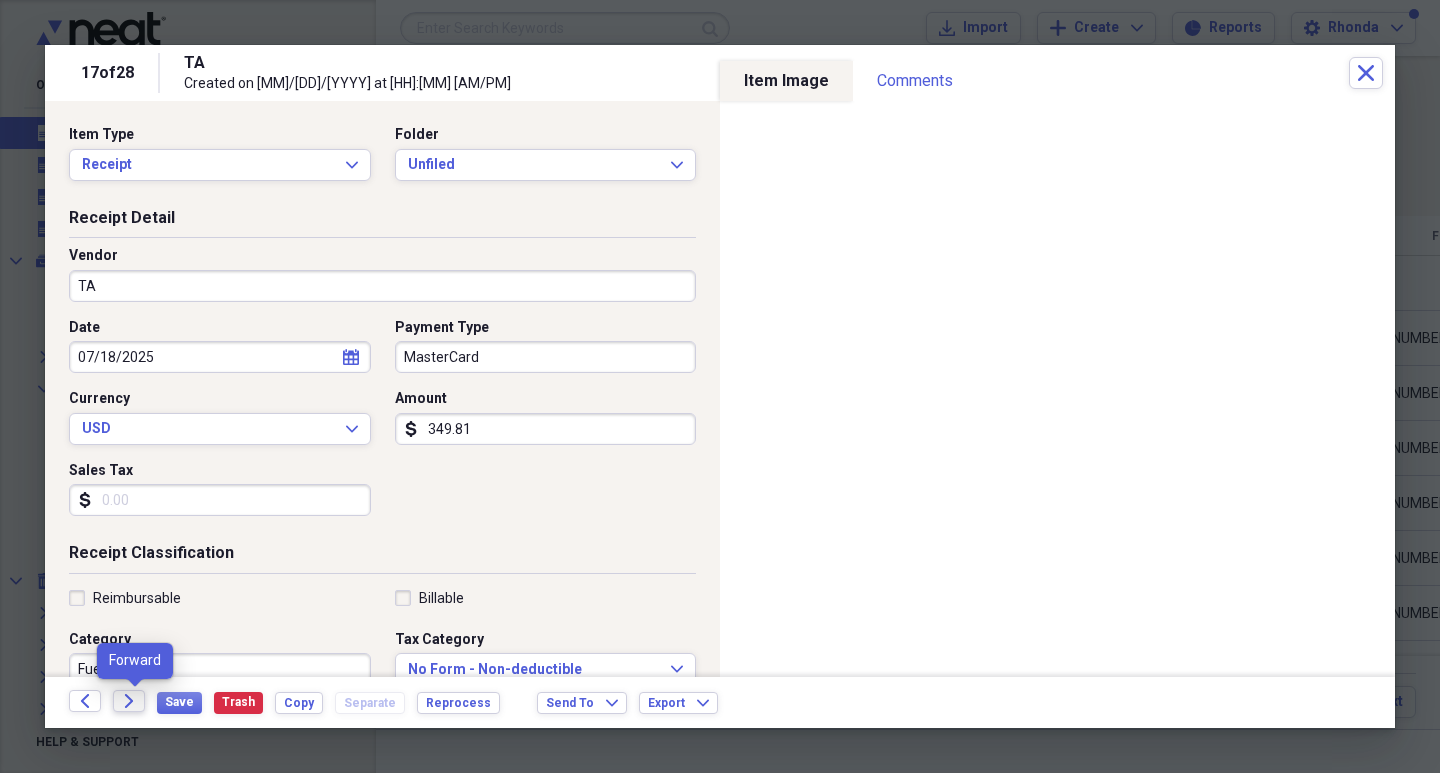 click on "Forward" 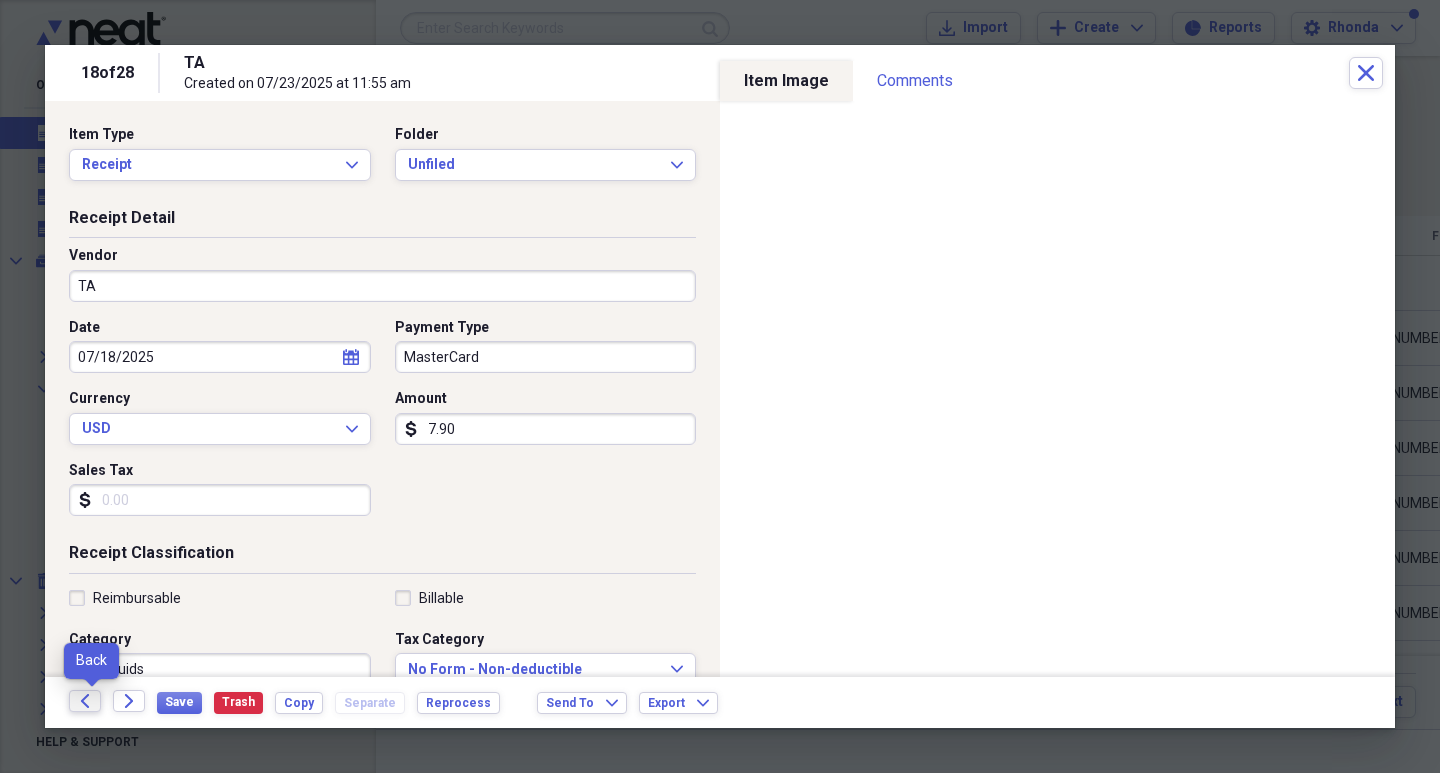 click on "Back" 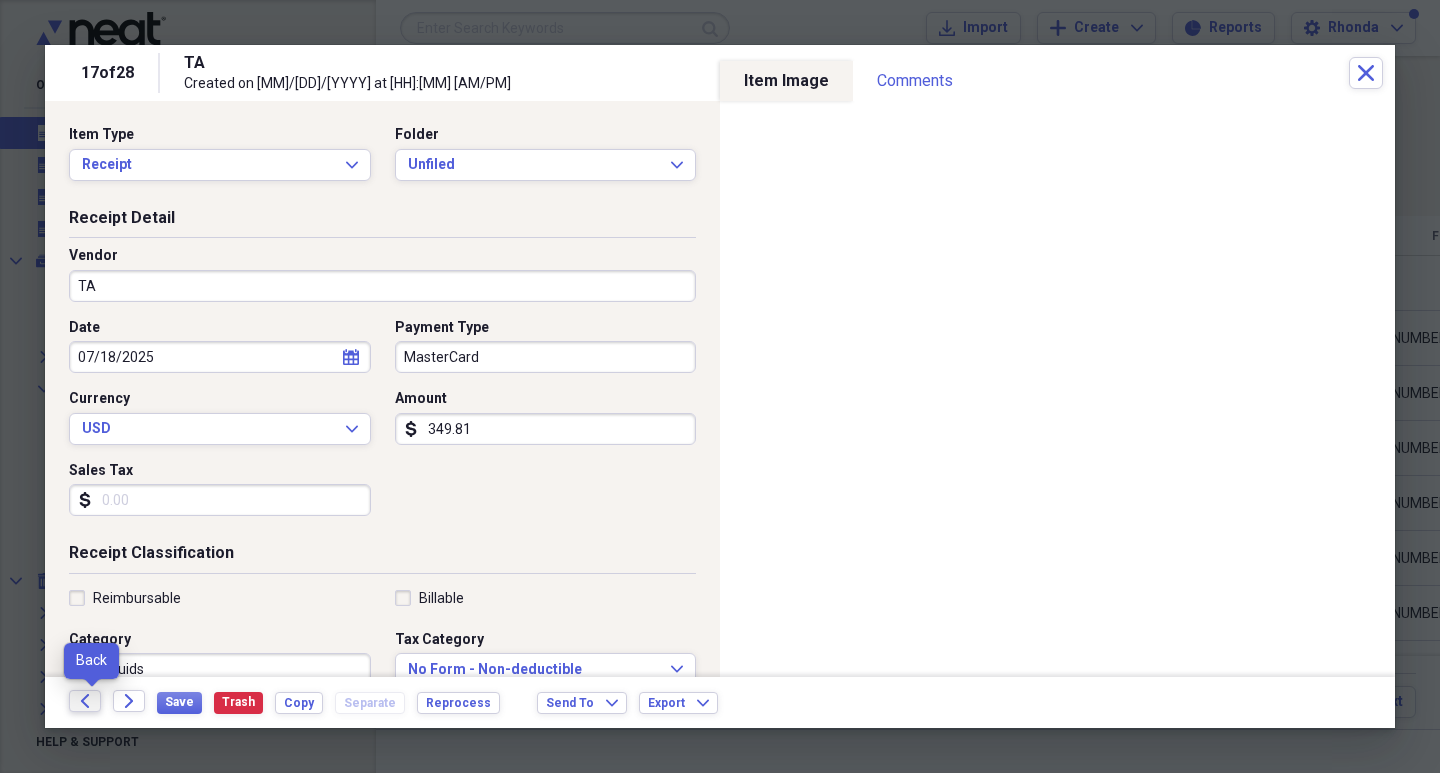 click on "Back" 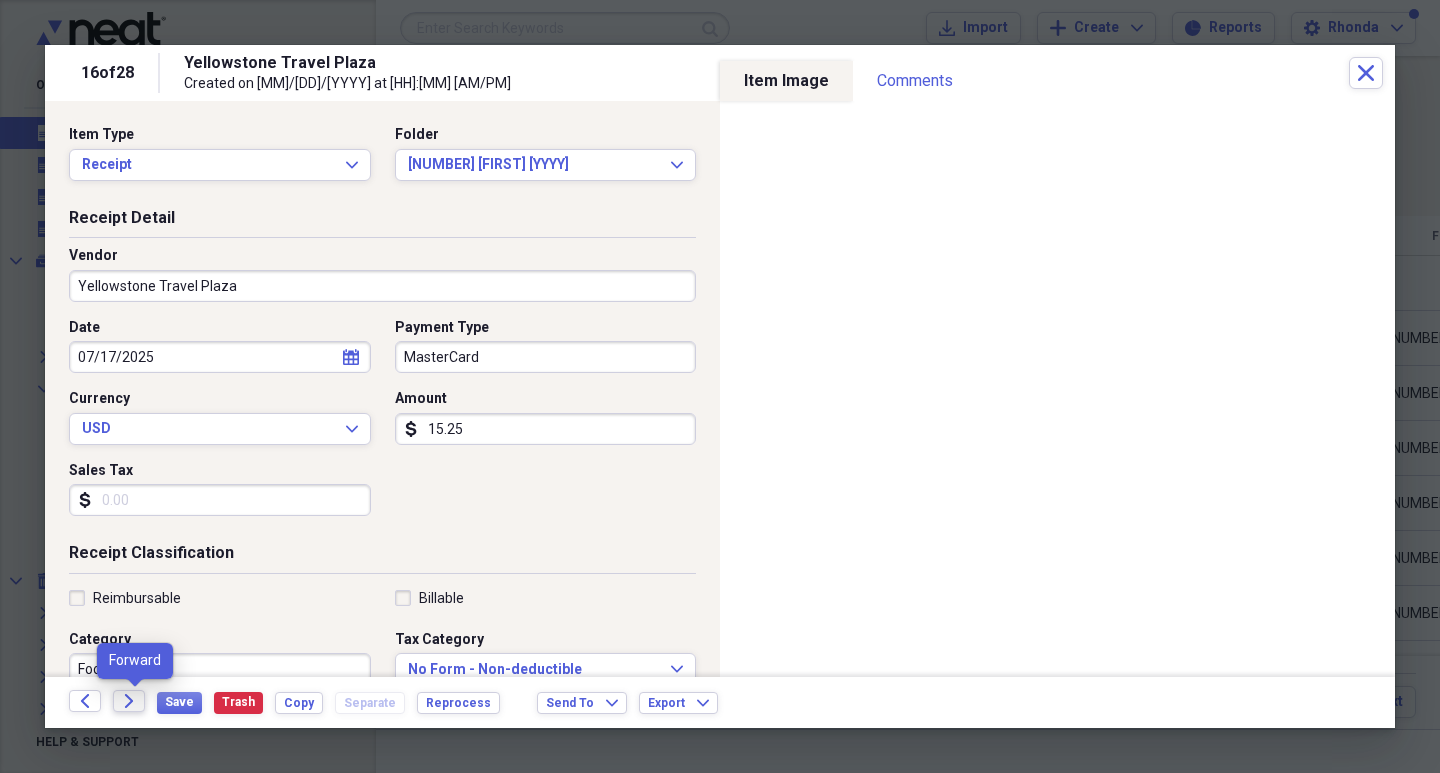 click on "Forward" at bounding box center (129, 701) 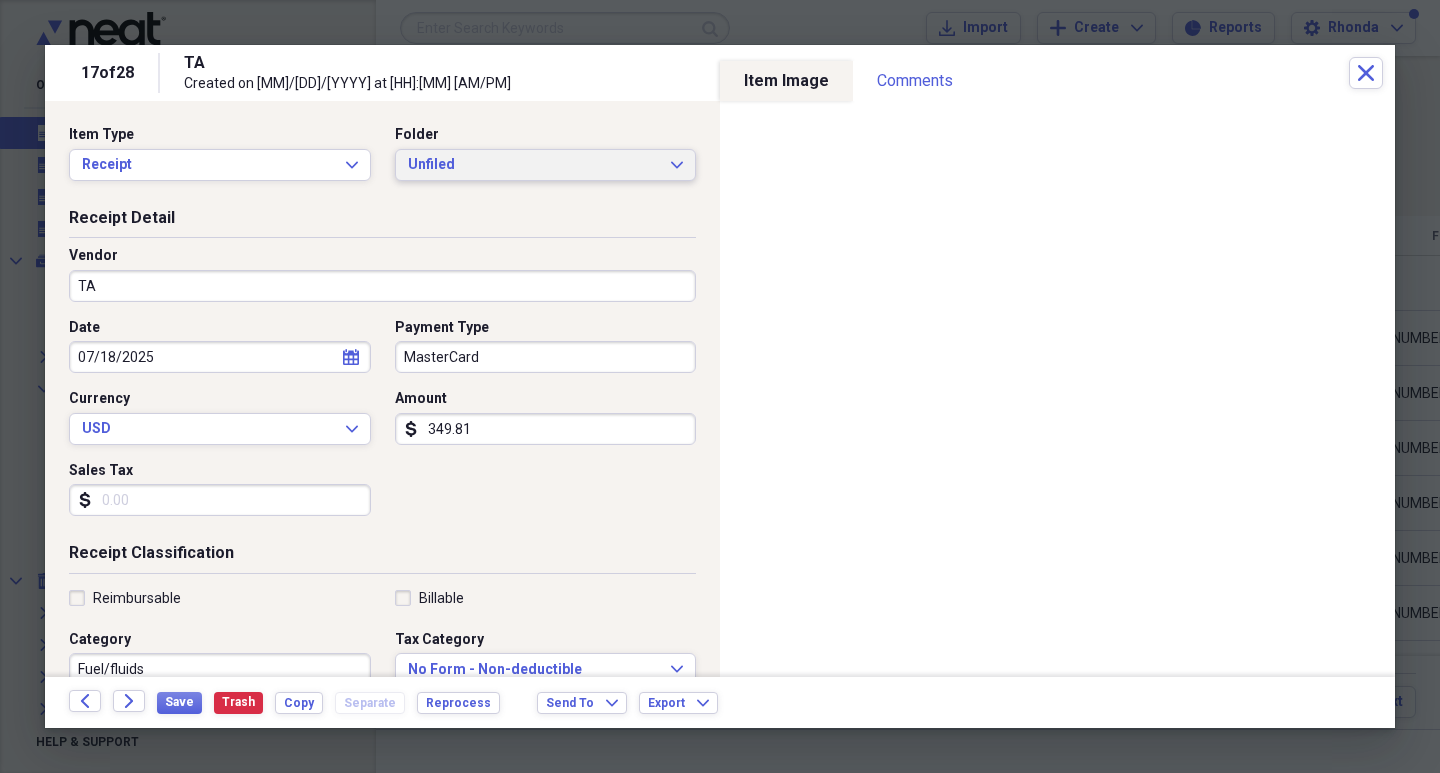 click on "Unfiled" at bounding box center [534, 165] 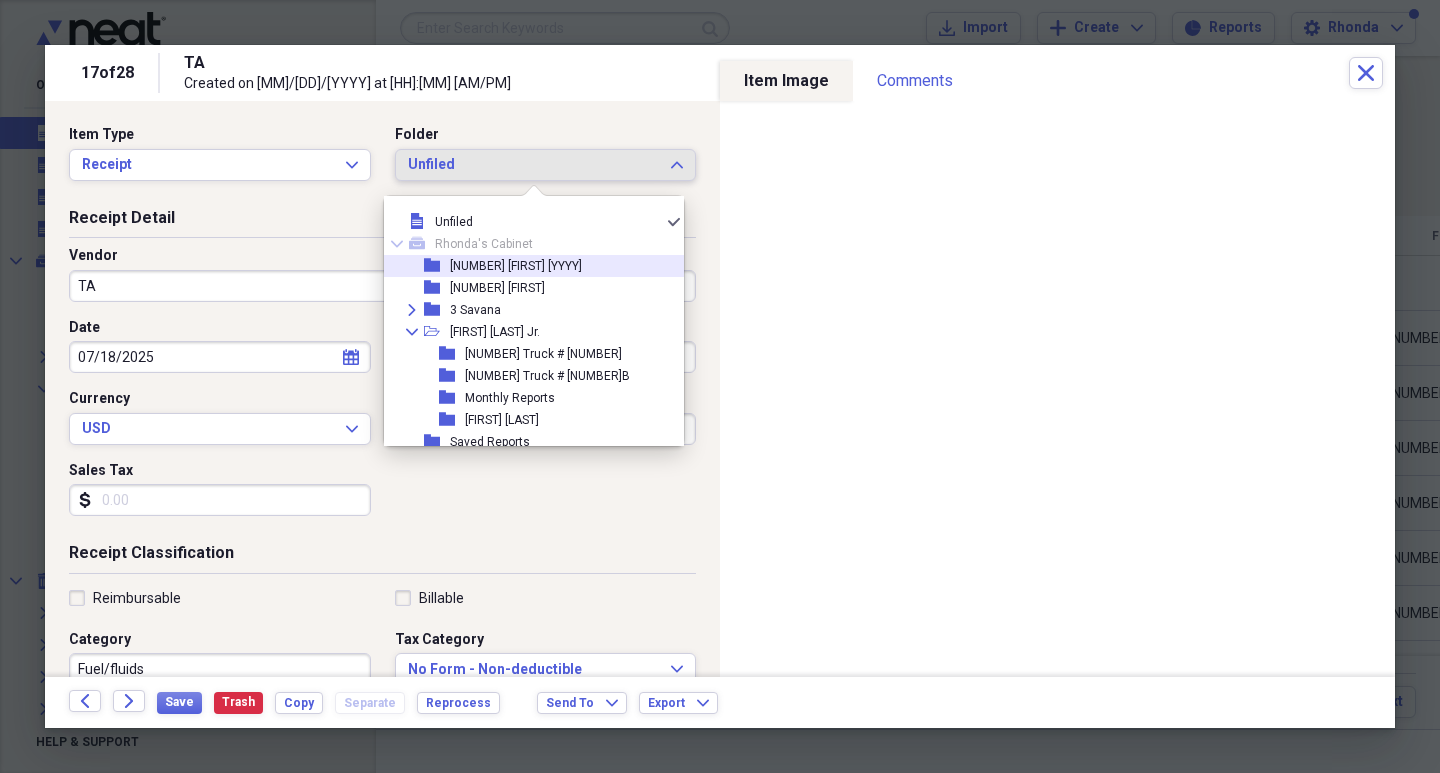 click on "[NUMBER] [FIRST] [YYYY]" at bounding box center [516, 266] 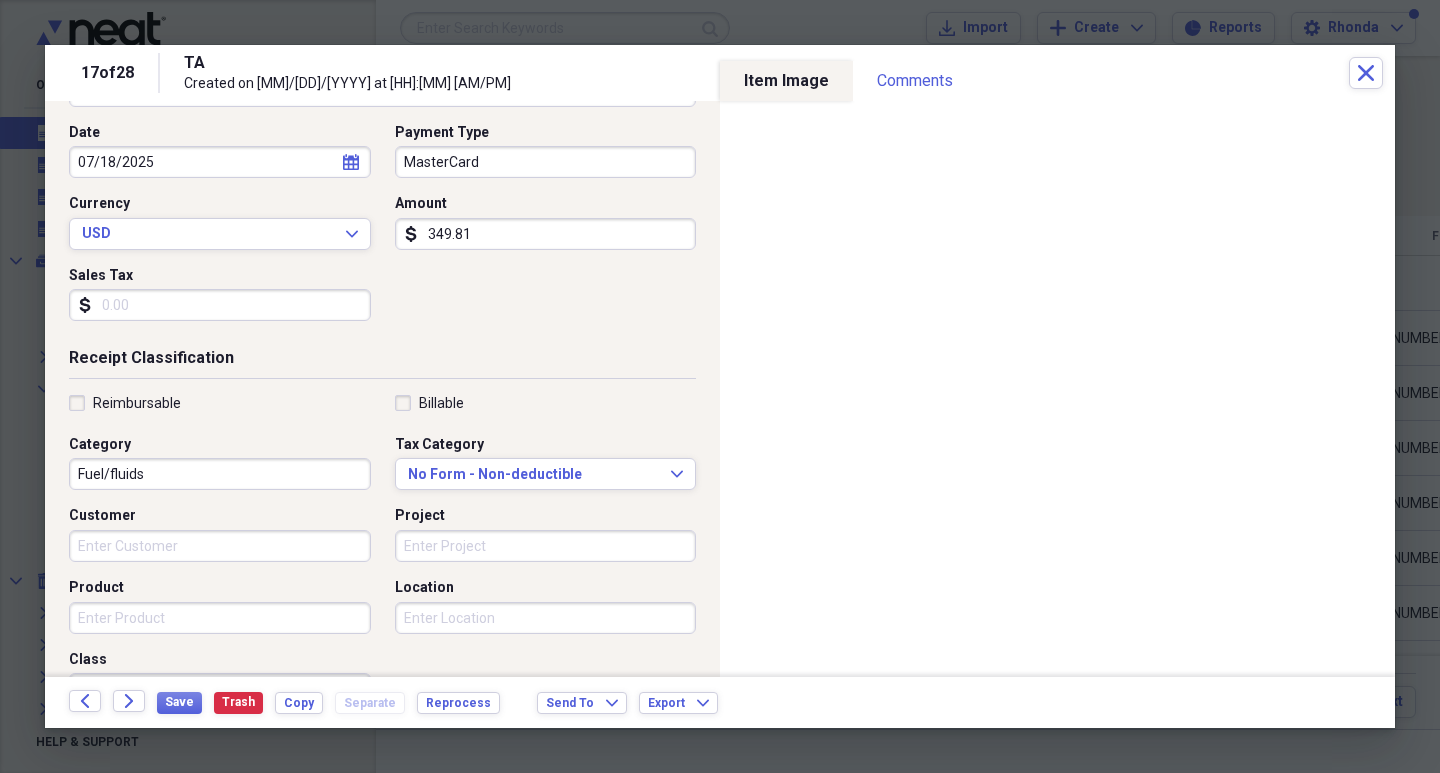scroll, scrollTop: 200, scrollLeft: 0, axis: vertical 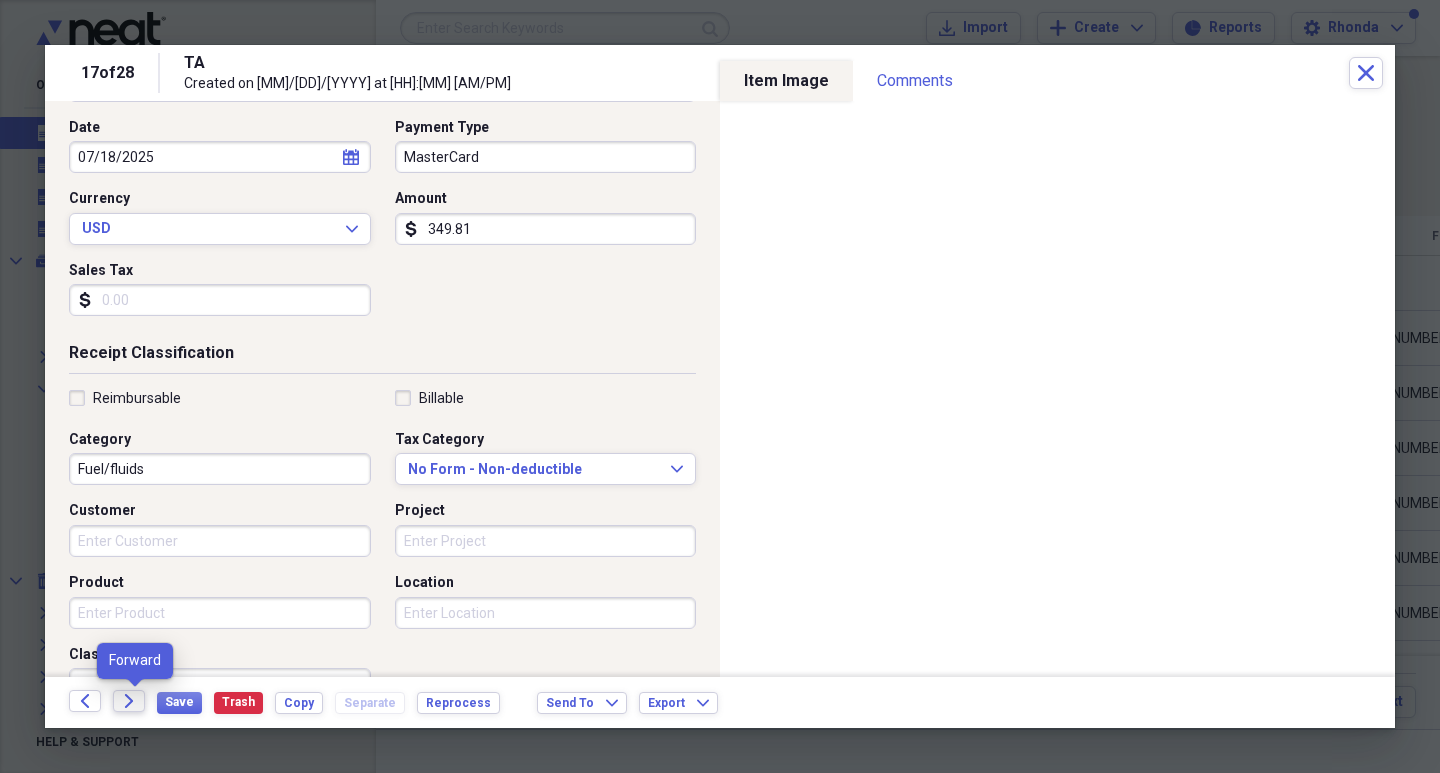 click on "Forward" 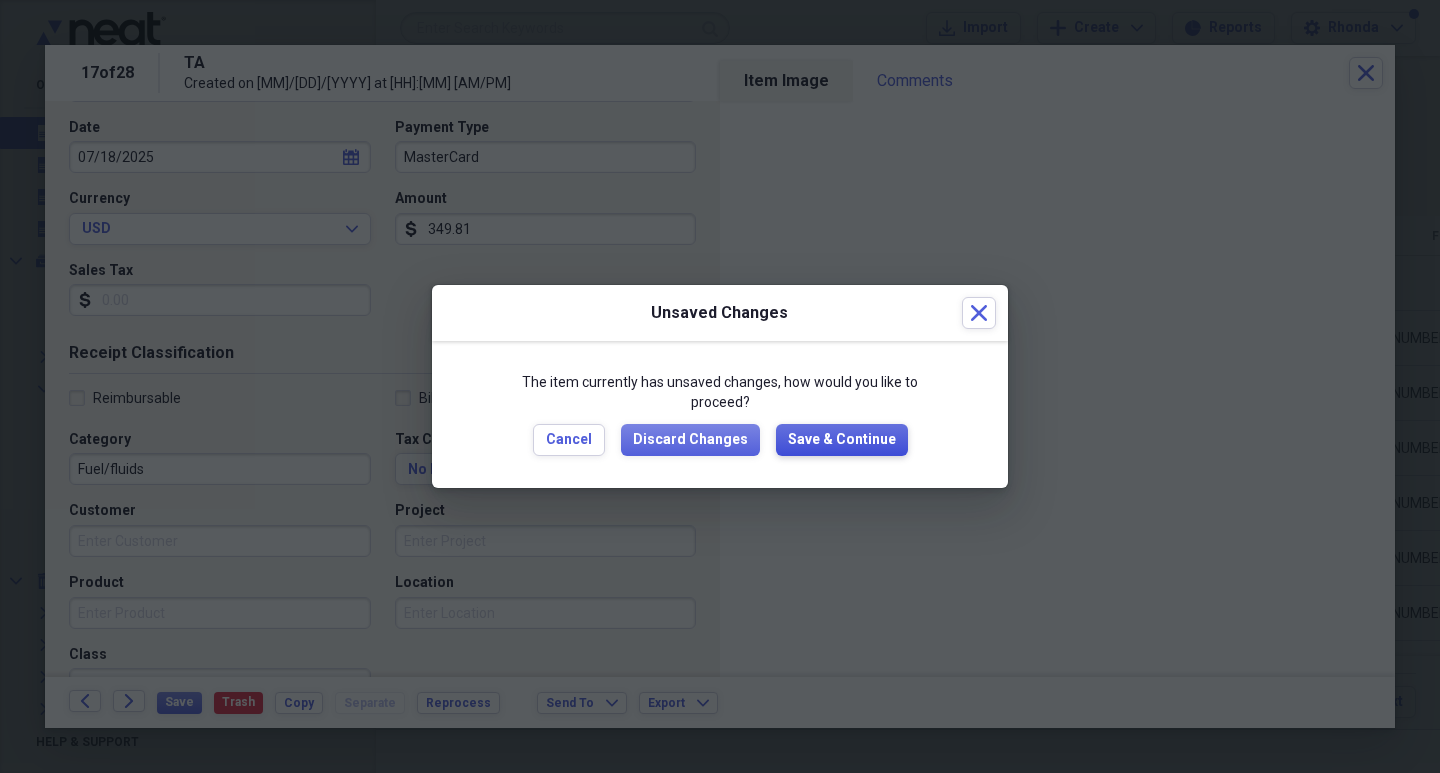 click on "Save & Continue" at bounding box center (842, 440) 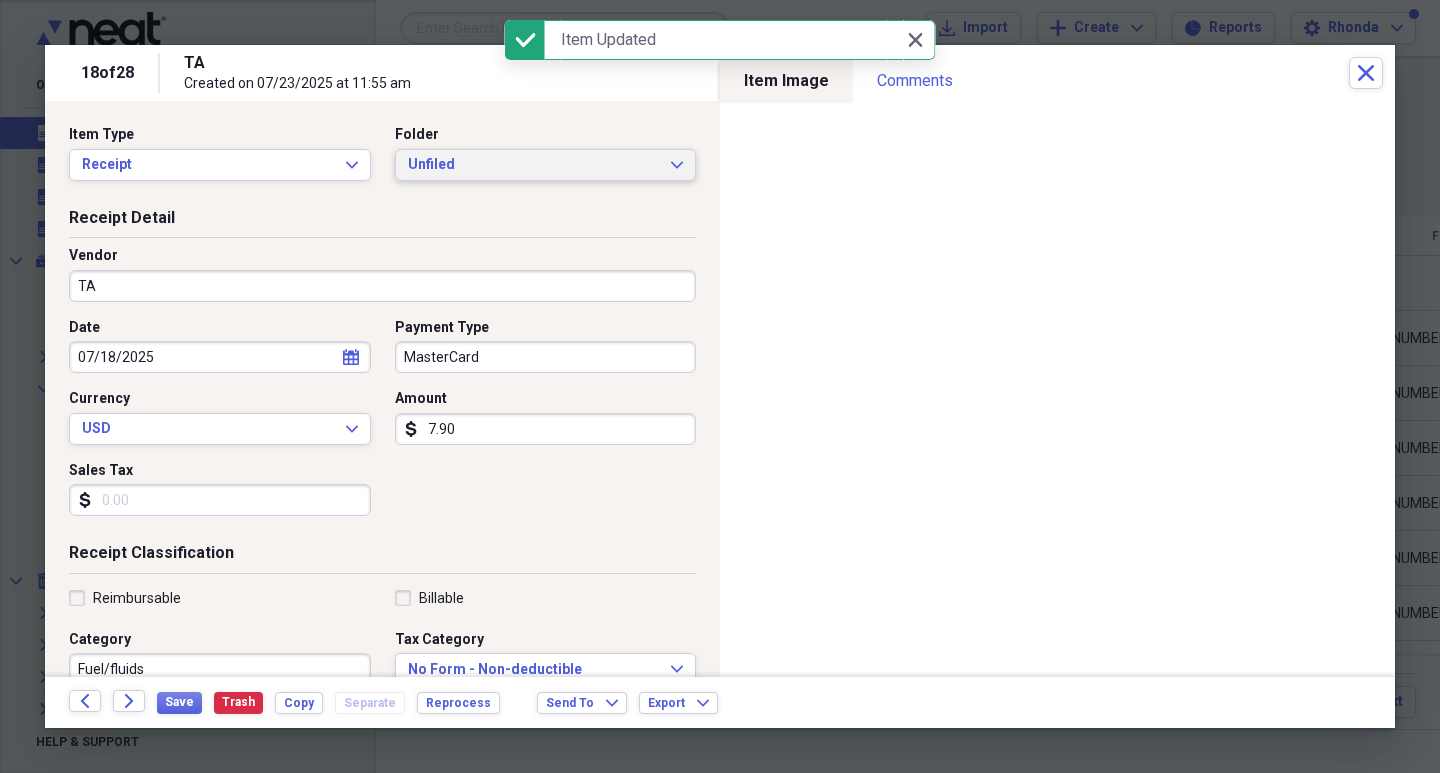 click on "Unfiled" at bounding box center (534, 165) 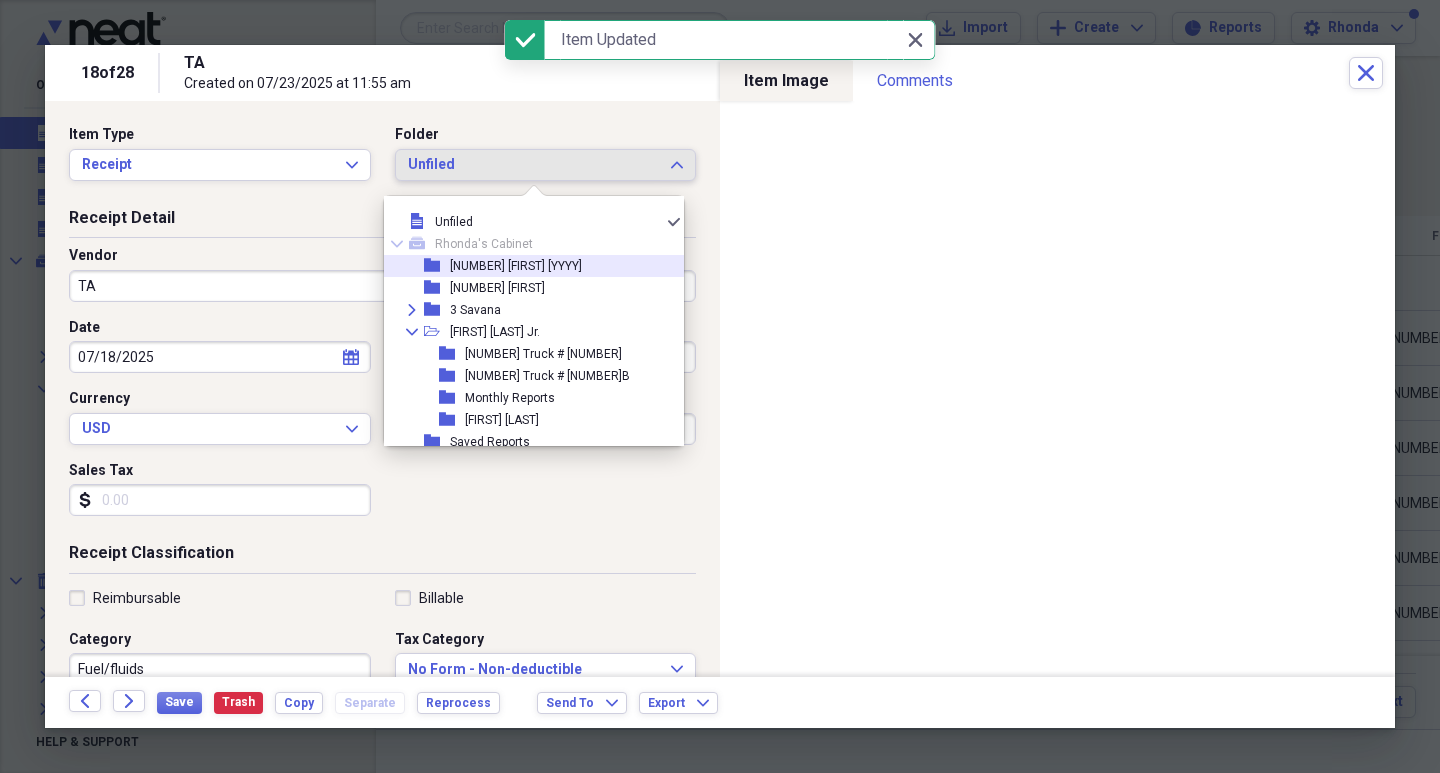 click on "folder" at bounding box center [437, 266] 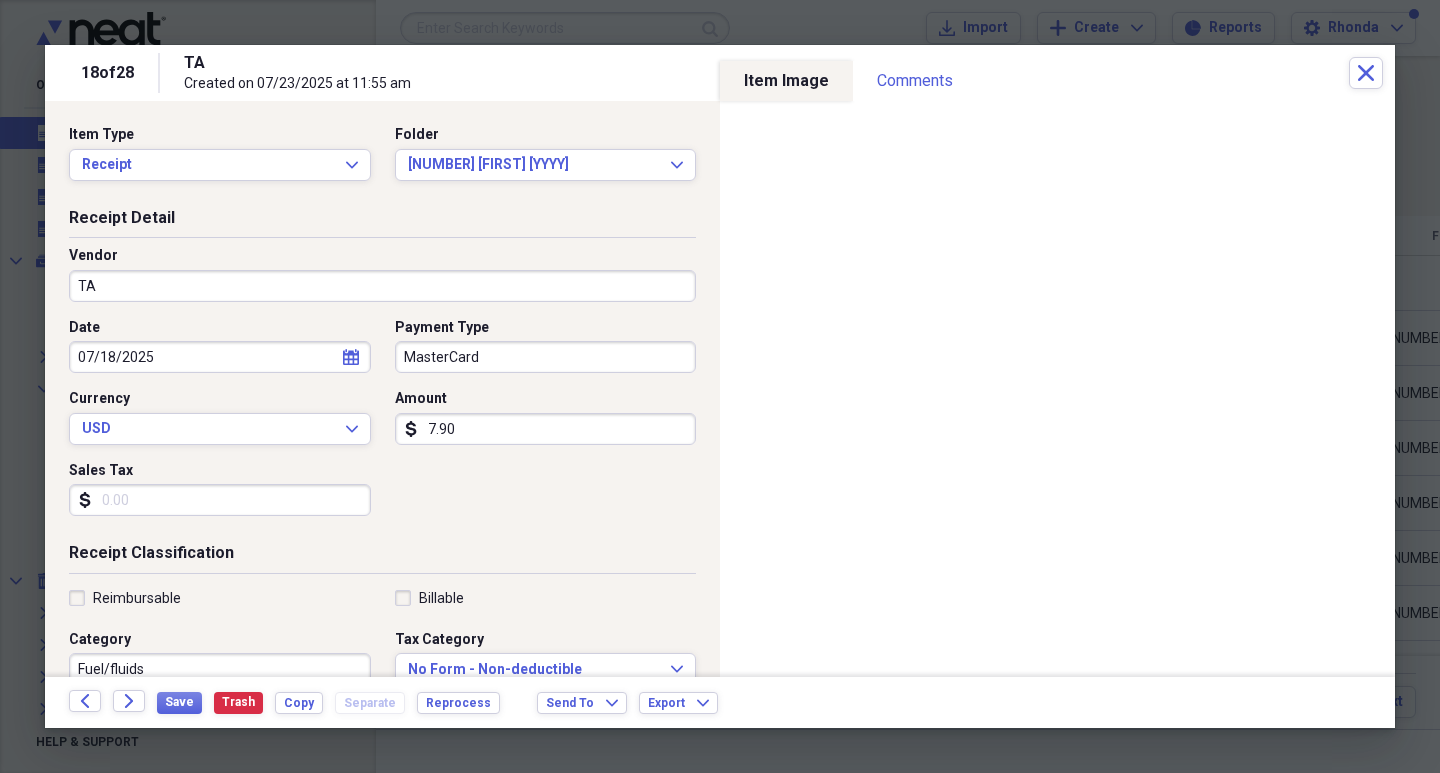 click on "Fuel/fluids" at bounding box center [220, 669] 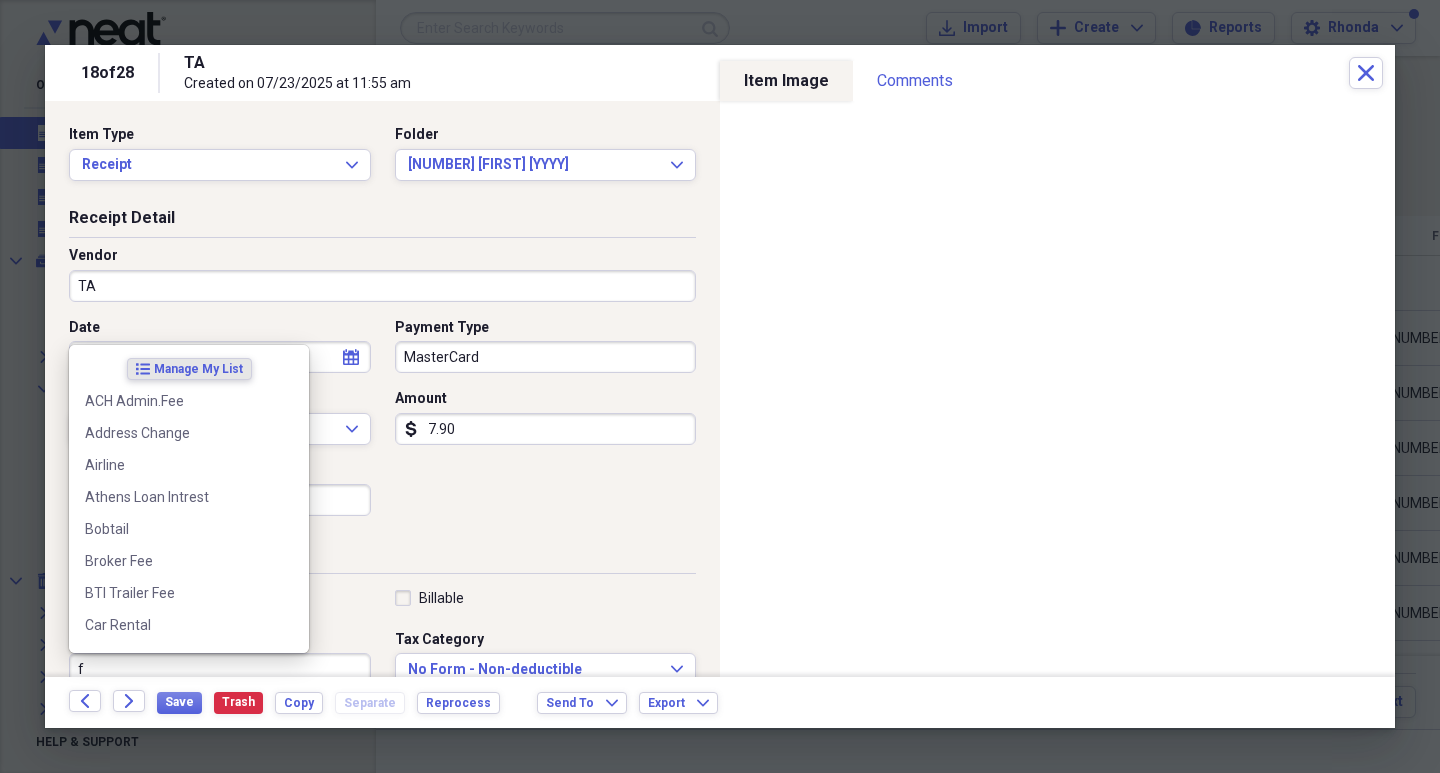 scroll, scrollTop: 1, scrollLeft: 0, axis: vertical 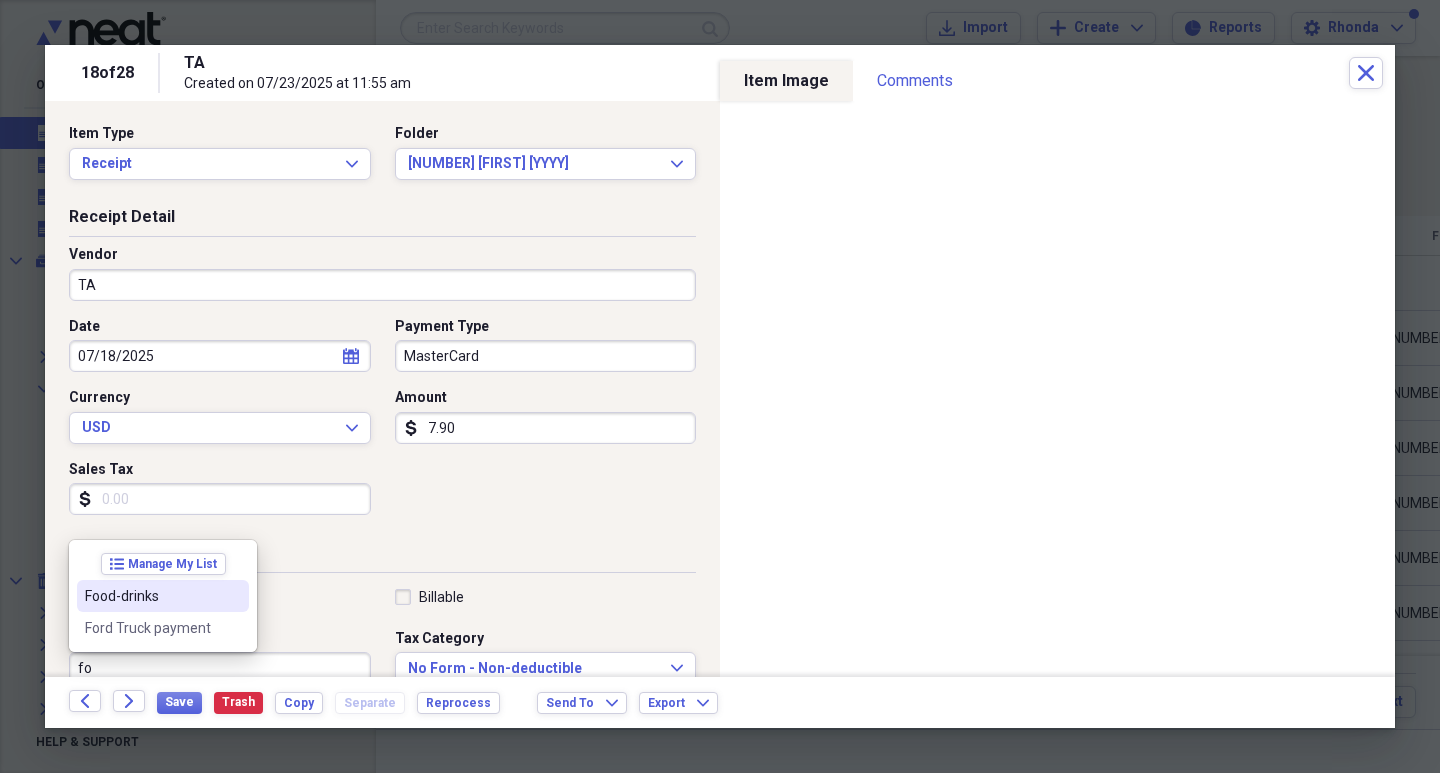 click on "Food-drinks" at bounding box center (163, 596) 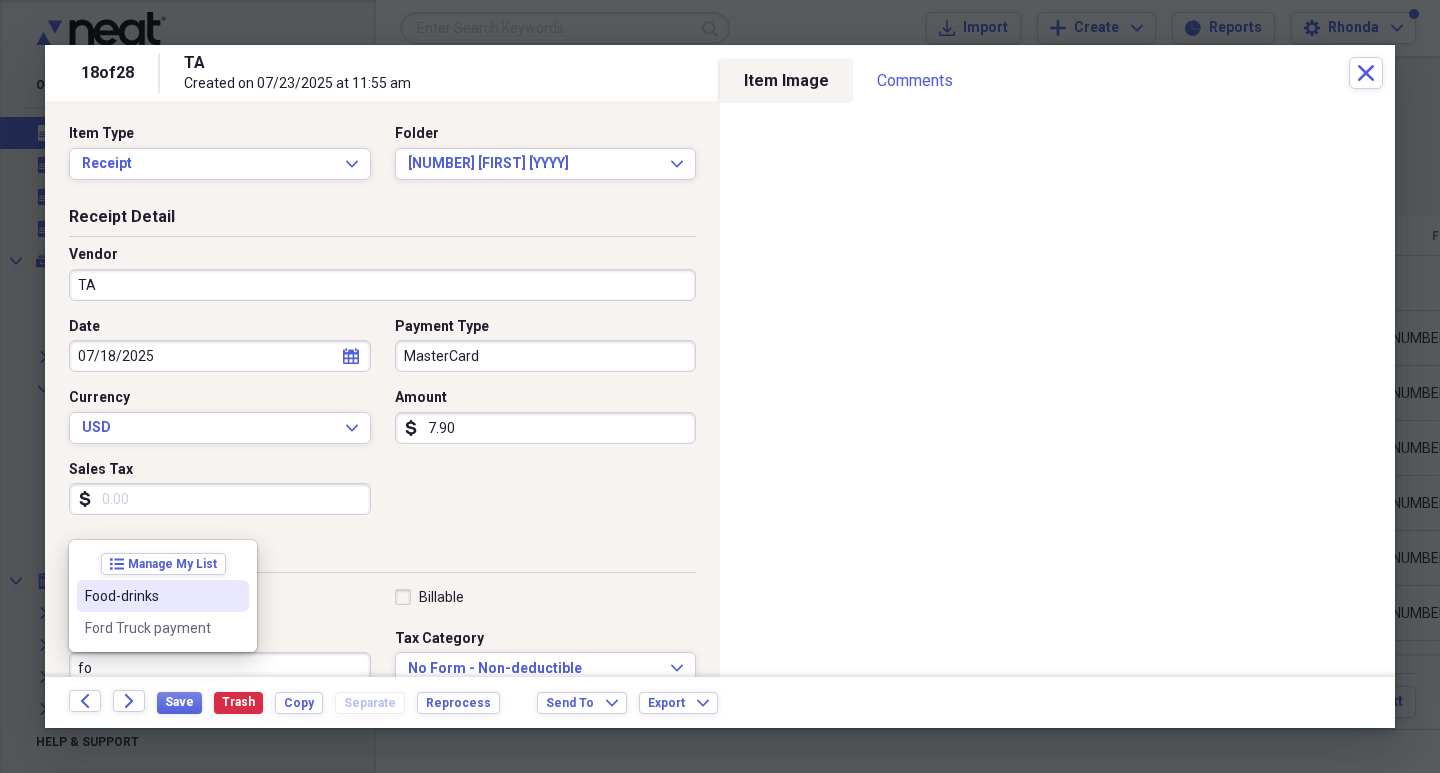 type on "Food-drinks" 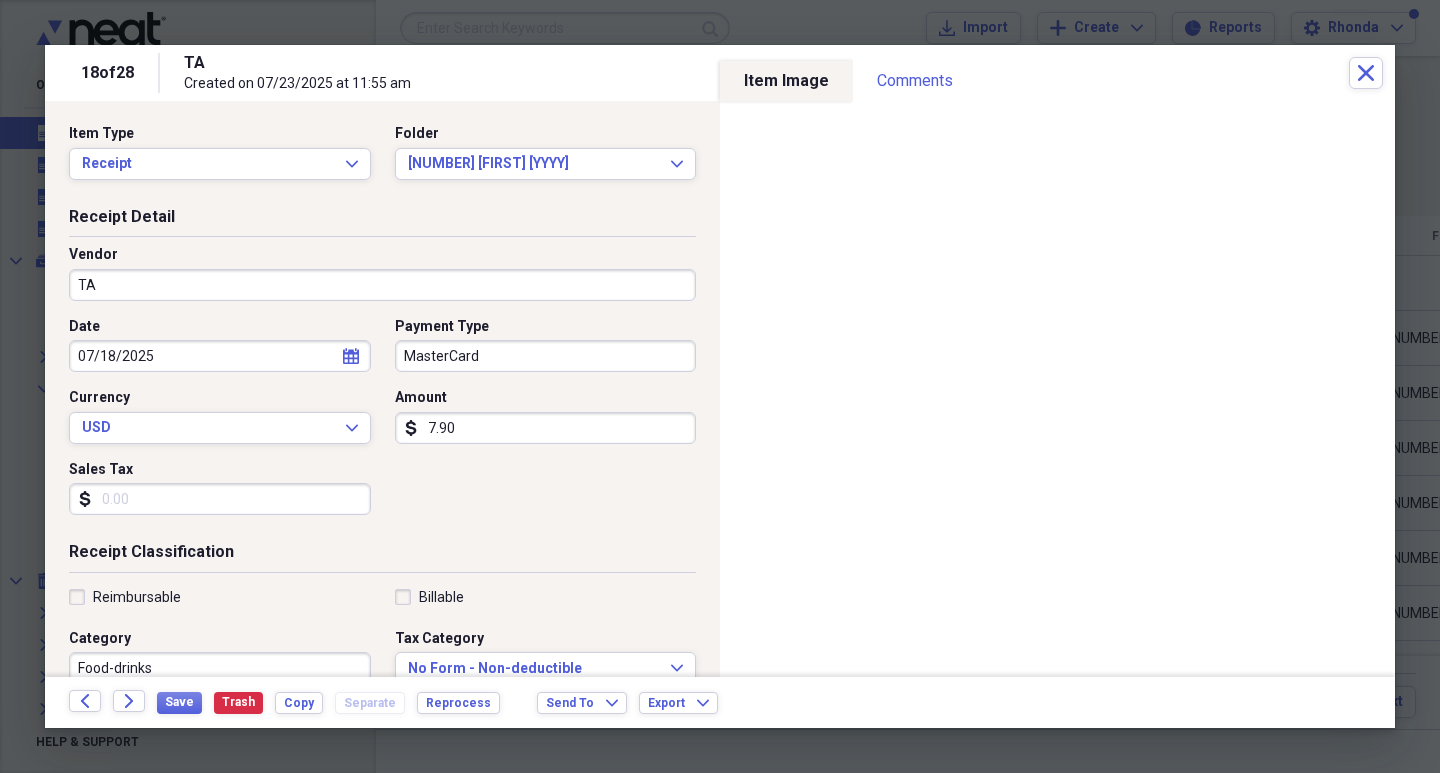 scroll, scrollTop: 8, scrollLeft: 0, axis: vertical 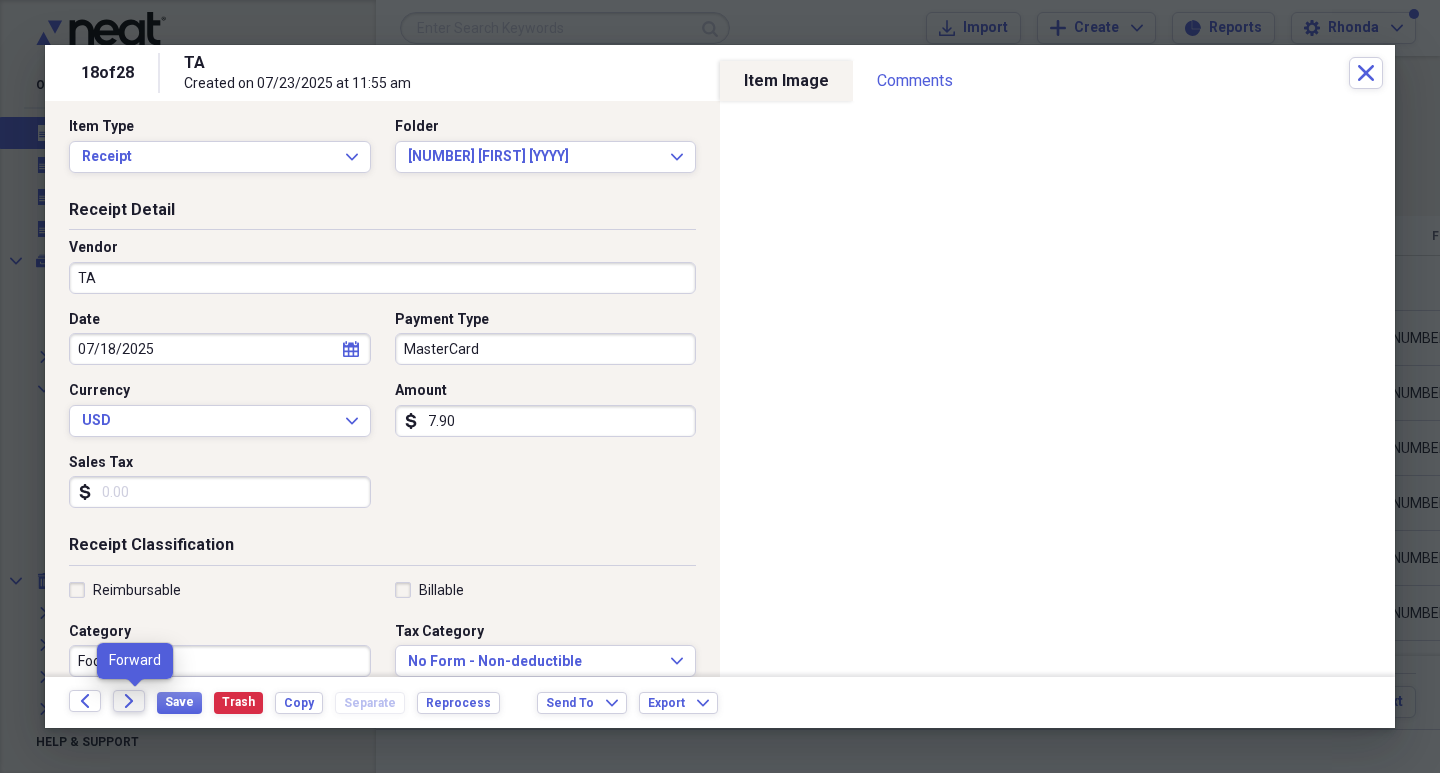 click on "Forward" 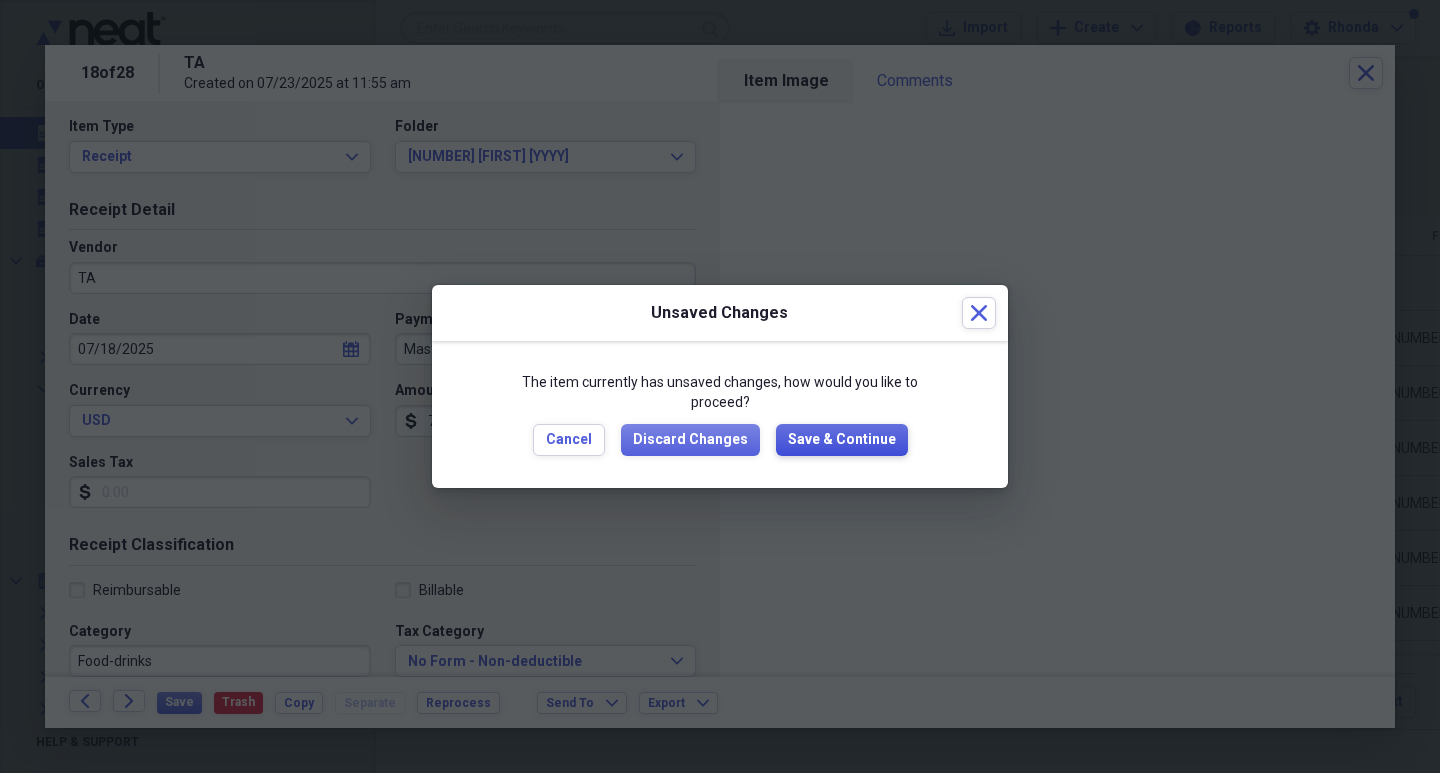 click on "Save & Continue" at bounding box center [842, 440] 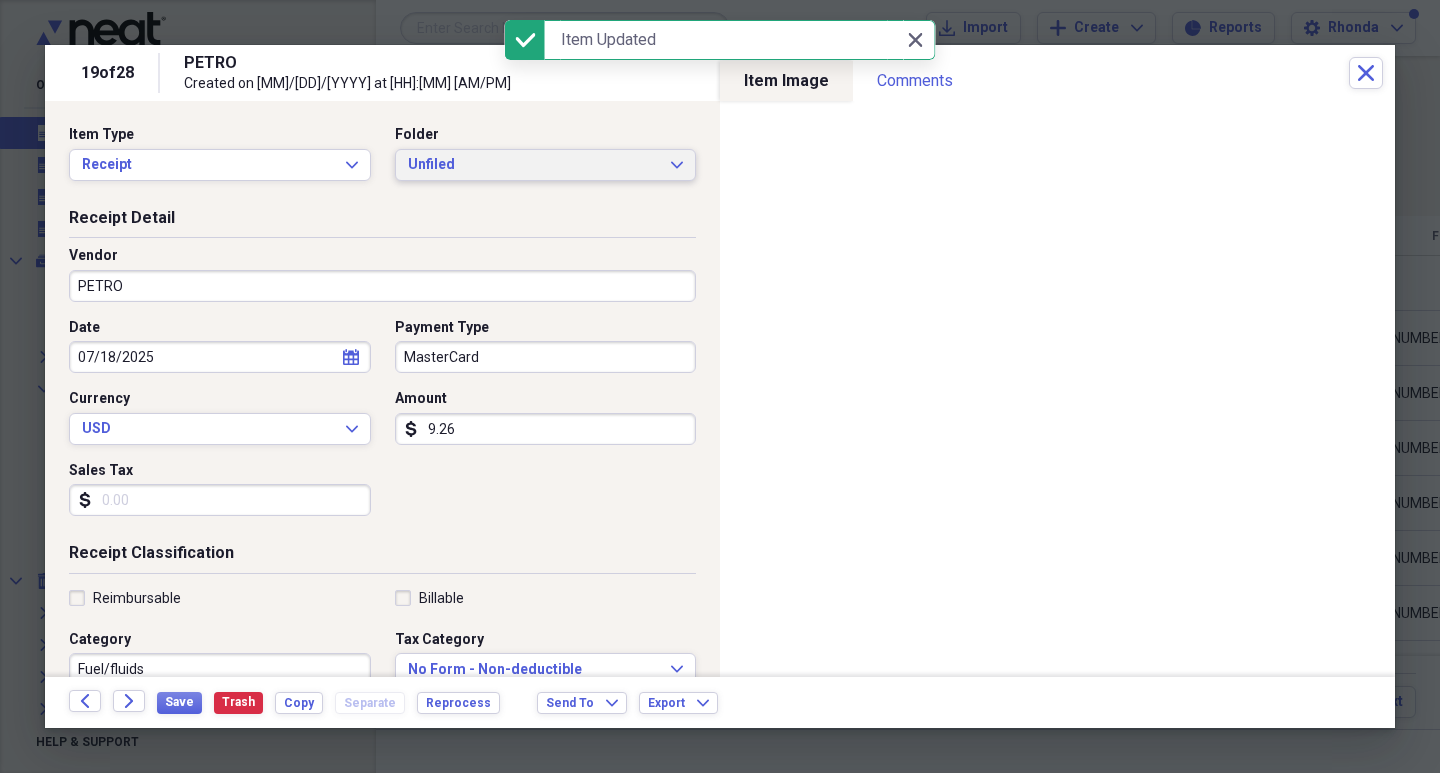 click on "Unfiled" at bounding box center (534, 165) 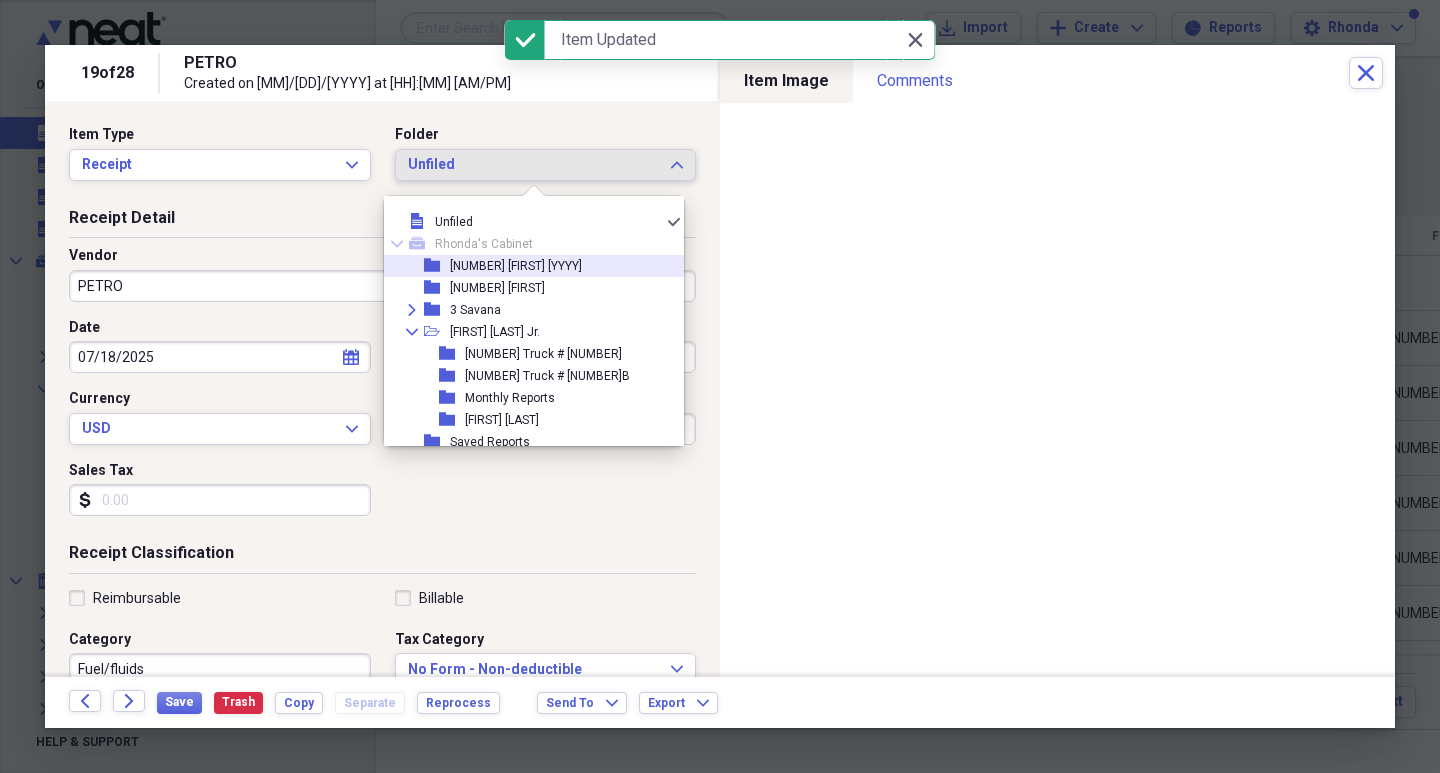 click on "[NUMBER] [FIRST] [YYYY]" at bounding box center [516, 266] 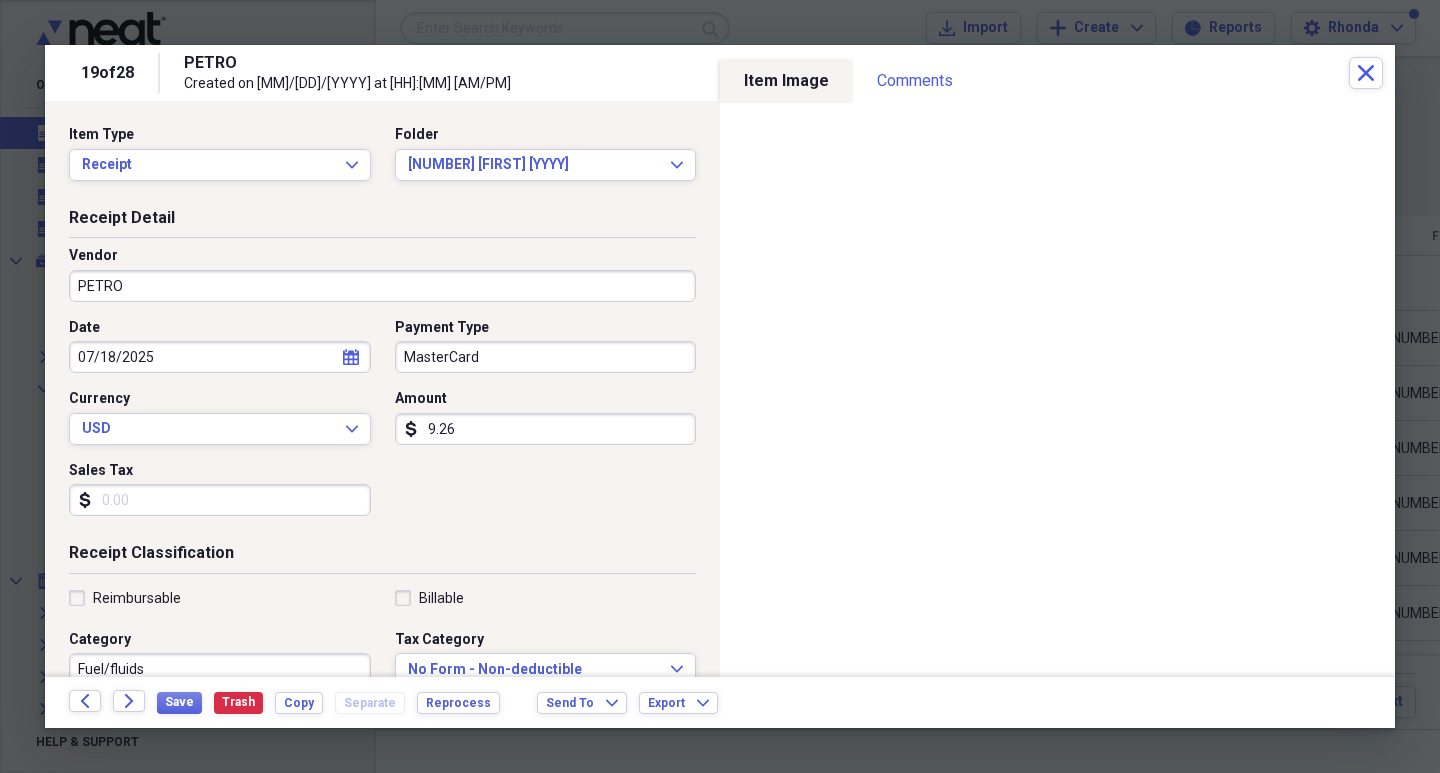 click on "Fuel/fluids" at bounding box center (220, 669) 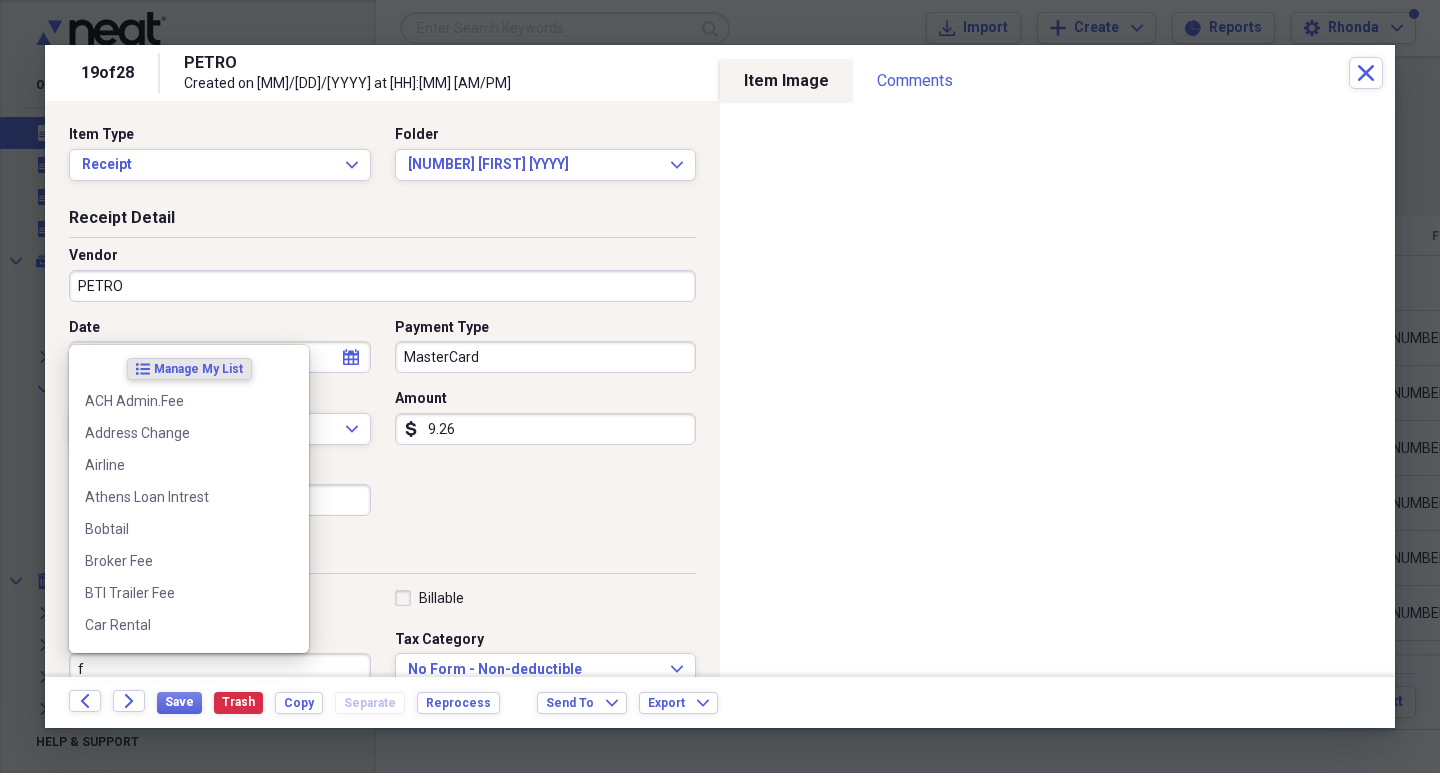 scroll, scrollTop: 1, scrollLeft: 0, axis: vertical 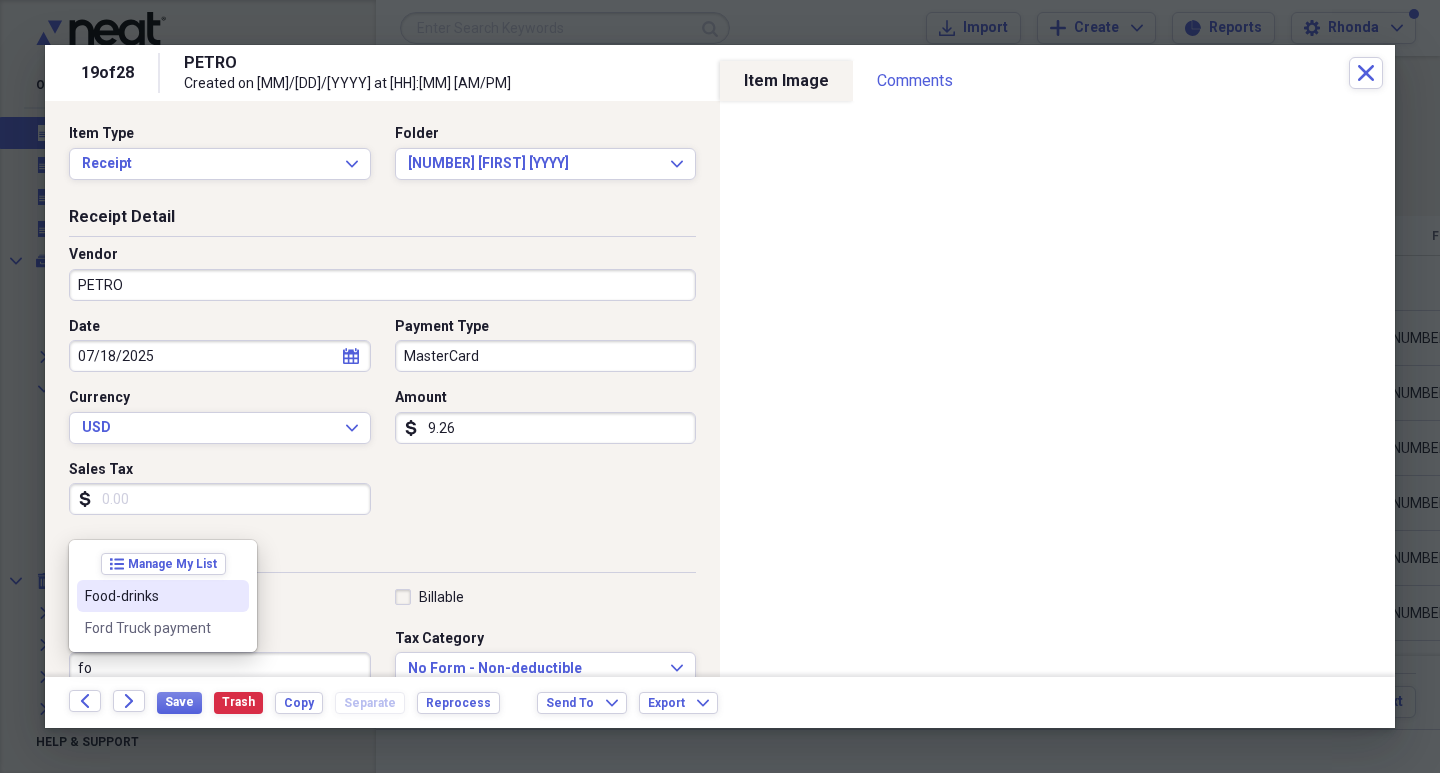 click on "Food-drinks" at bounding box center [151, 596] 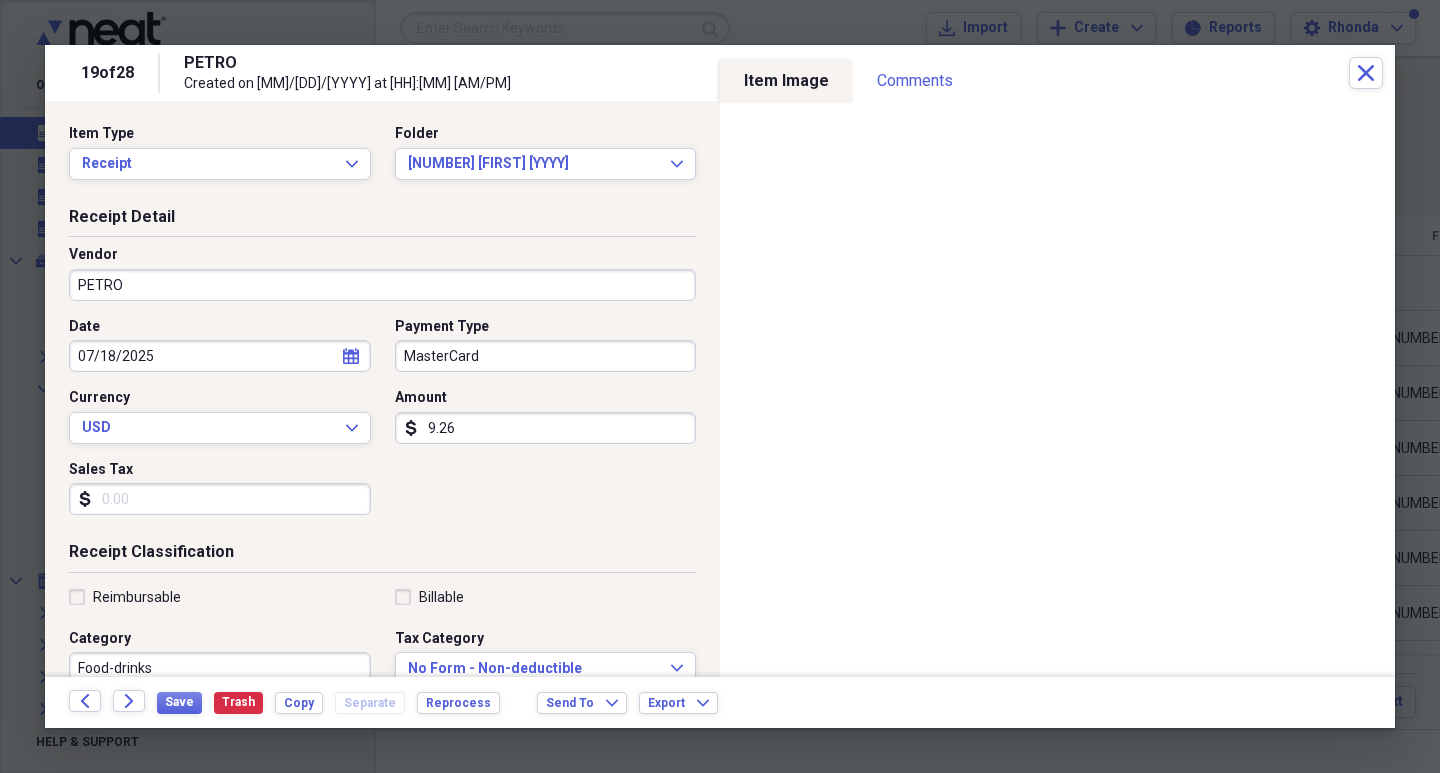 scroll, scrollTop: 8, scrollLeft: 0, axis: vertical 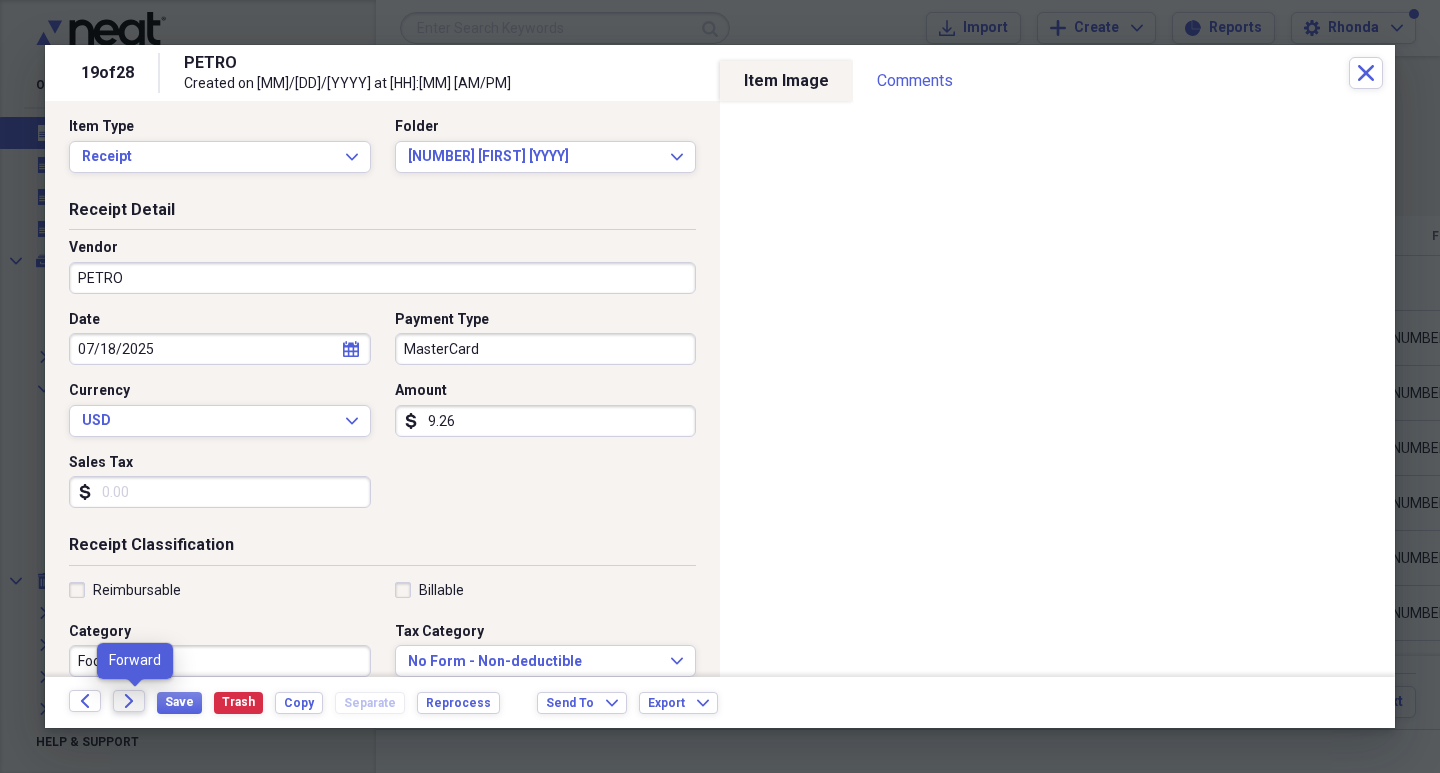 click on "Forward" at bounding box center [129, 701] 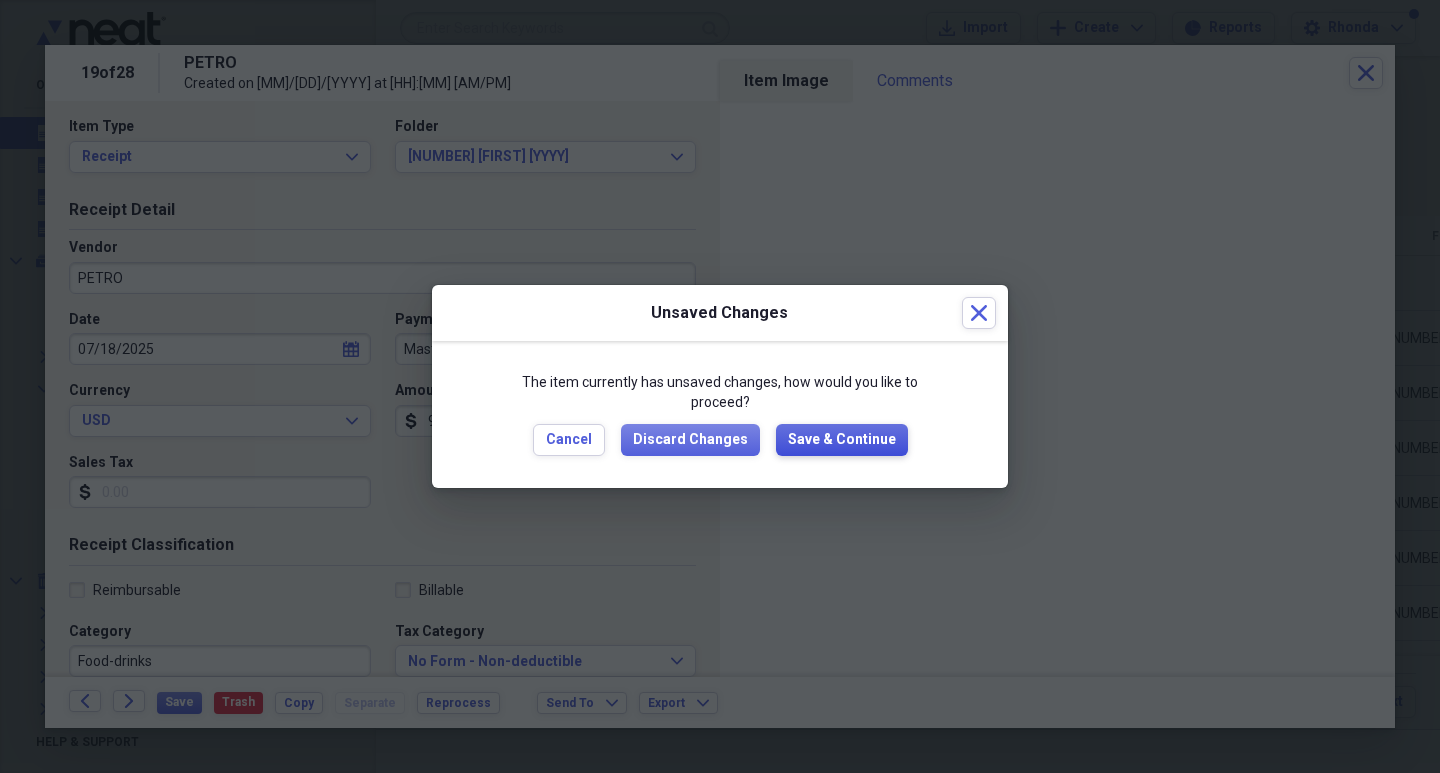 click on "Save & Continue" at bounding box center (842, 440) 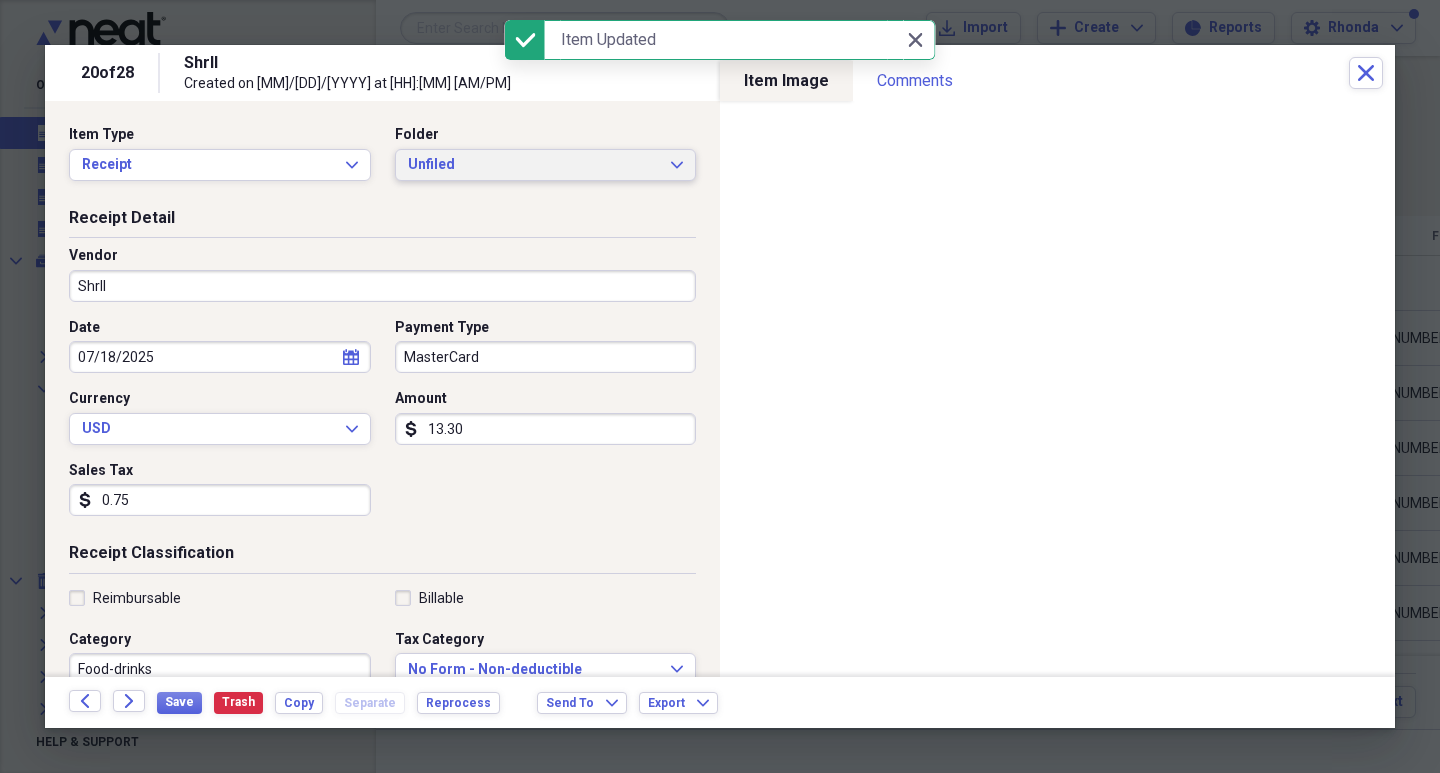 click on "Unfiled" at bounding box center [534, 165] 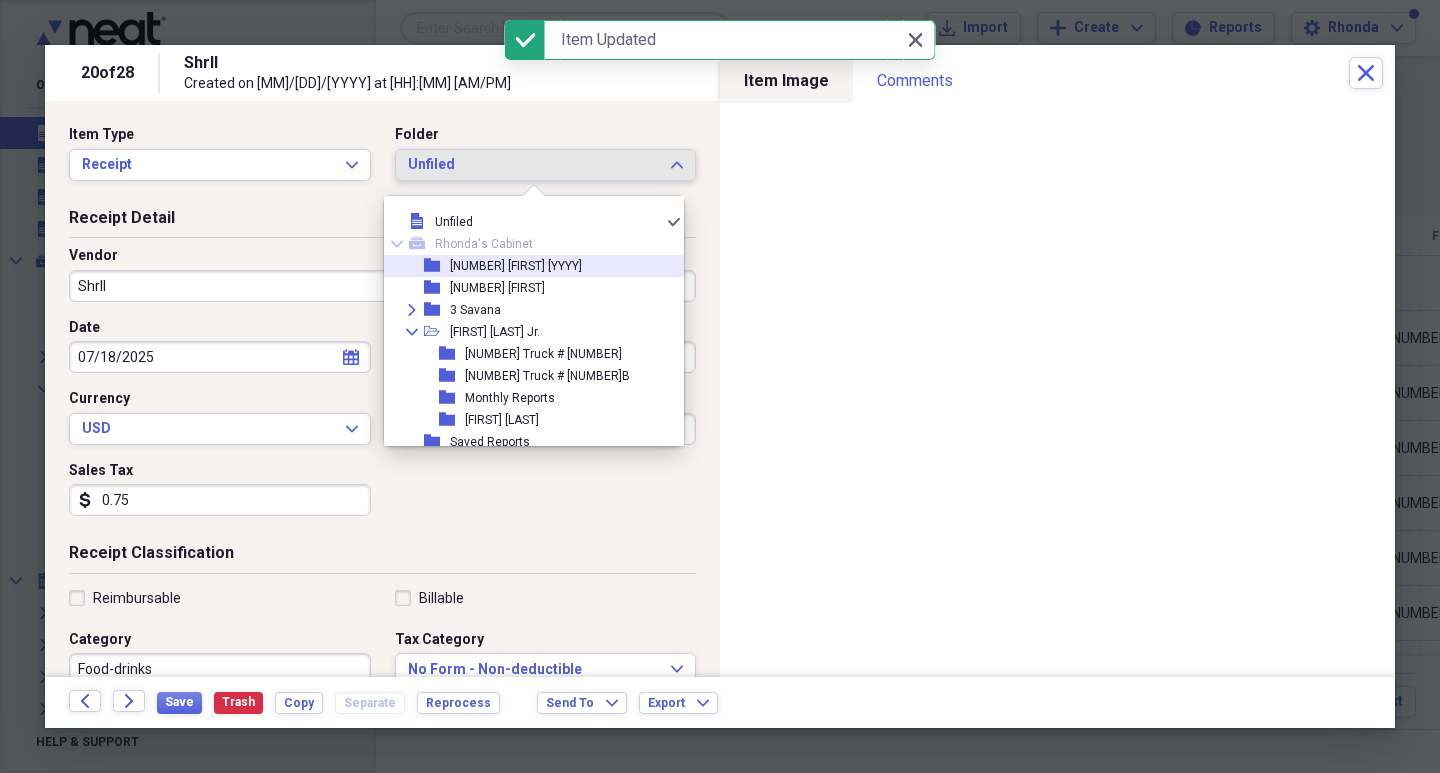 click on "[NUMBER] [FIRST] [YYYY]" at bounding box center [516, 266] 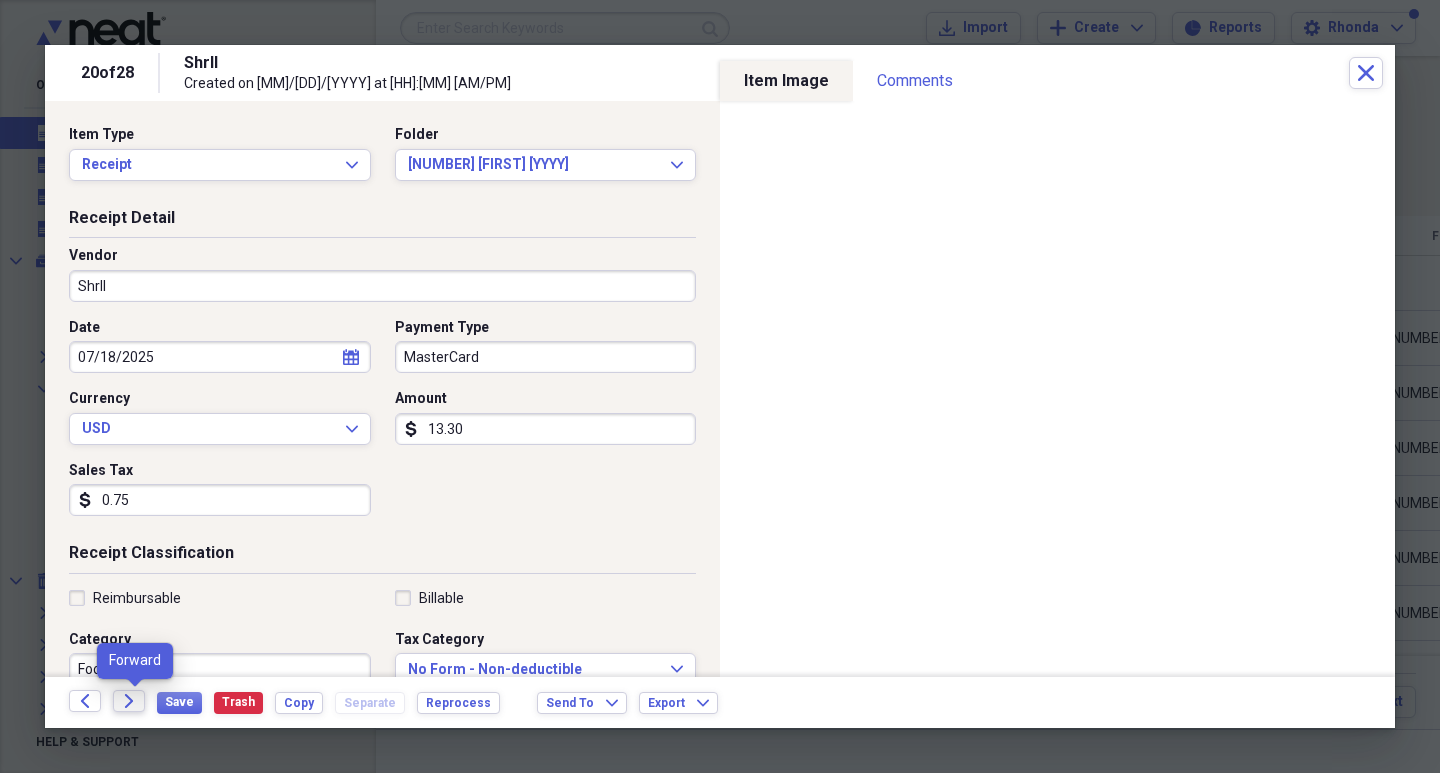 click on "Forward" 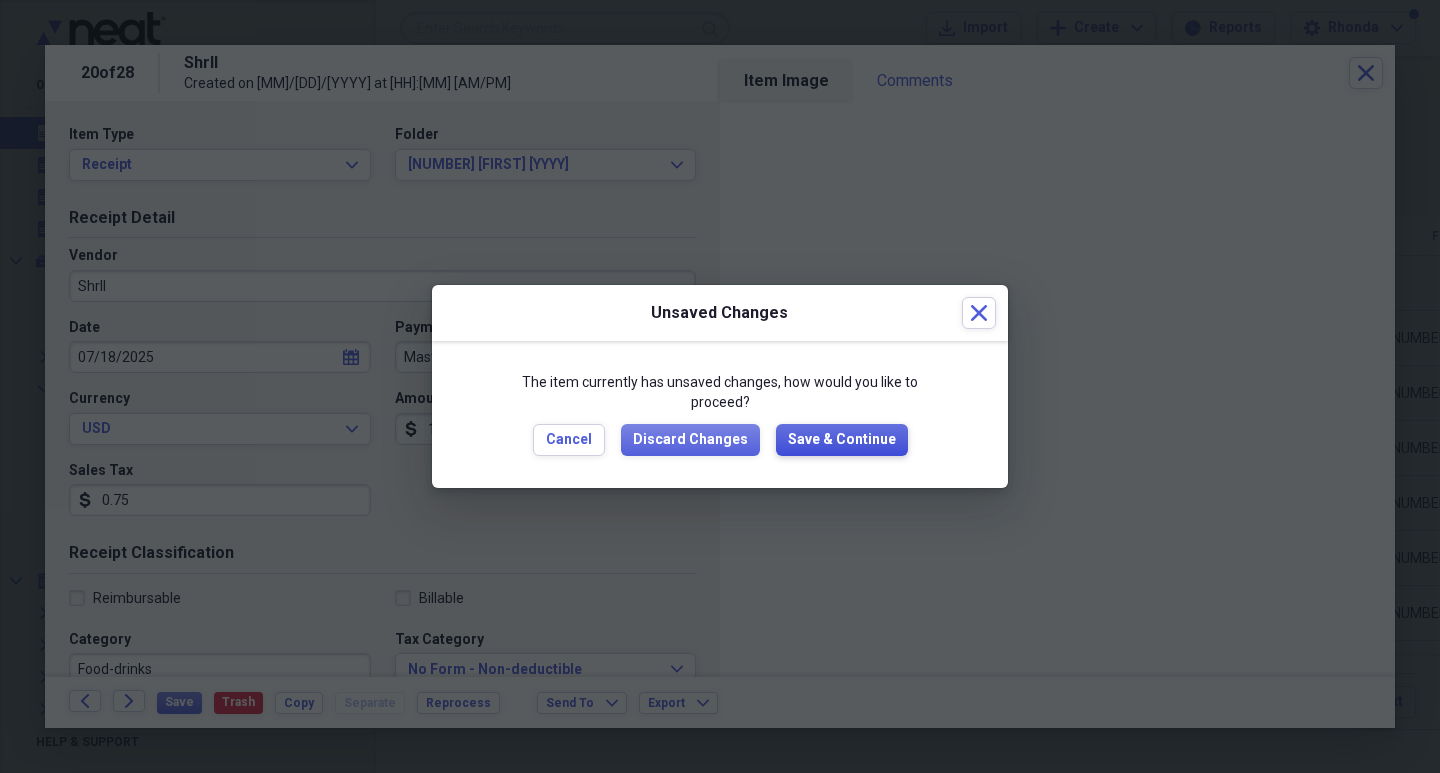 click on "Save & Continue" at bounding box center [842, 440] 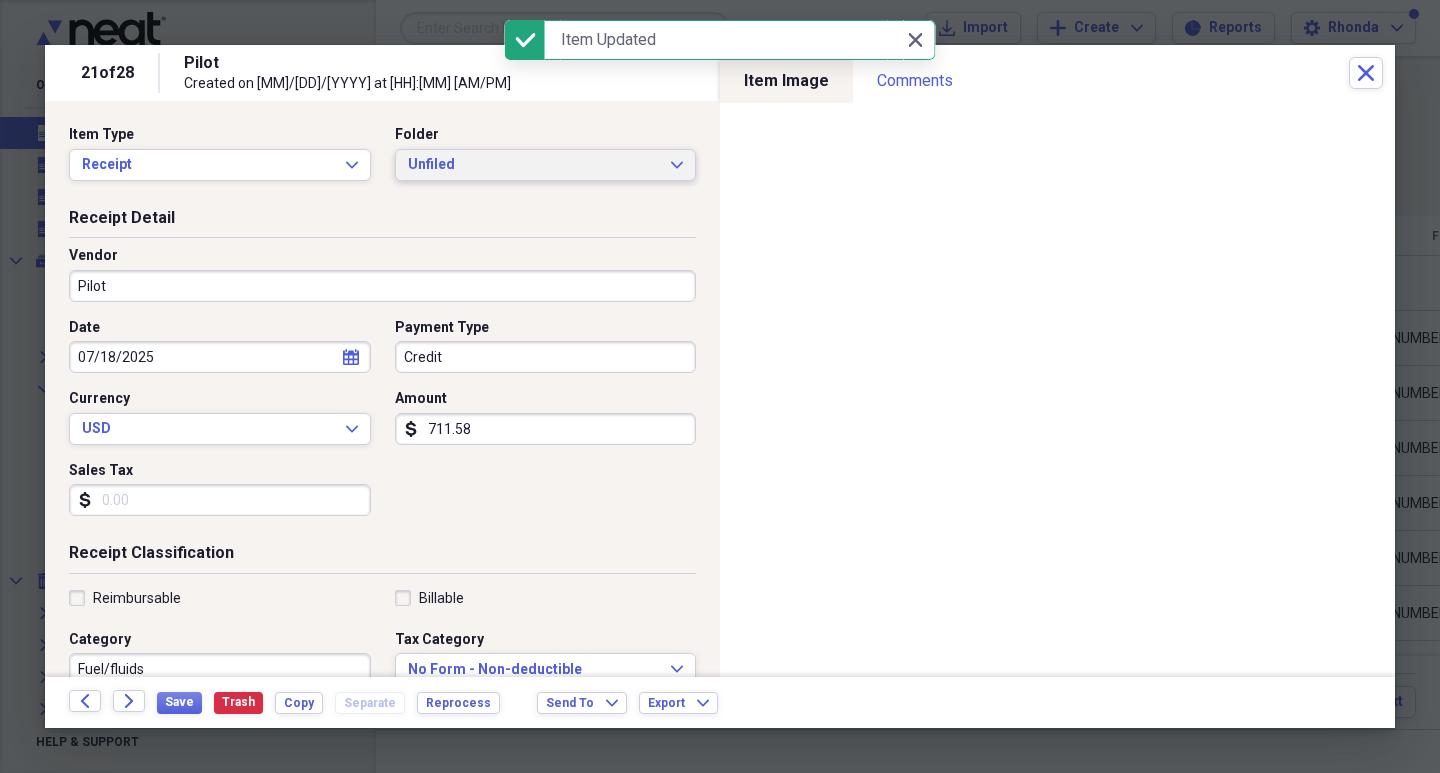 click on "Unfiled" at bounding box center (534, 165) 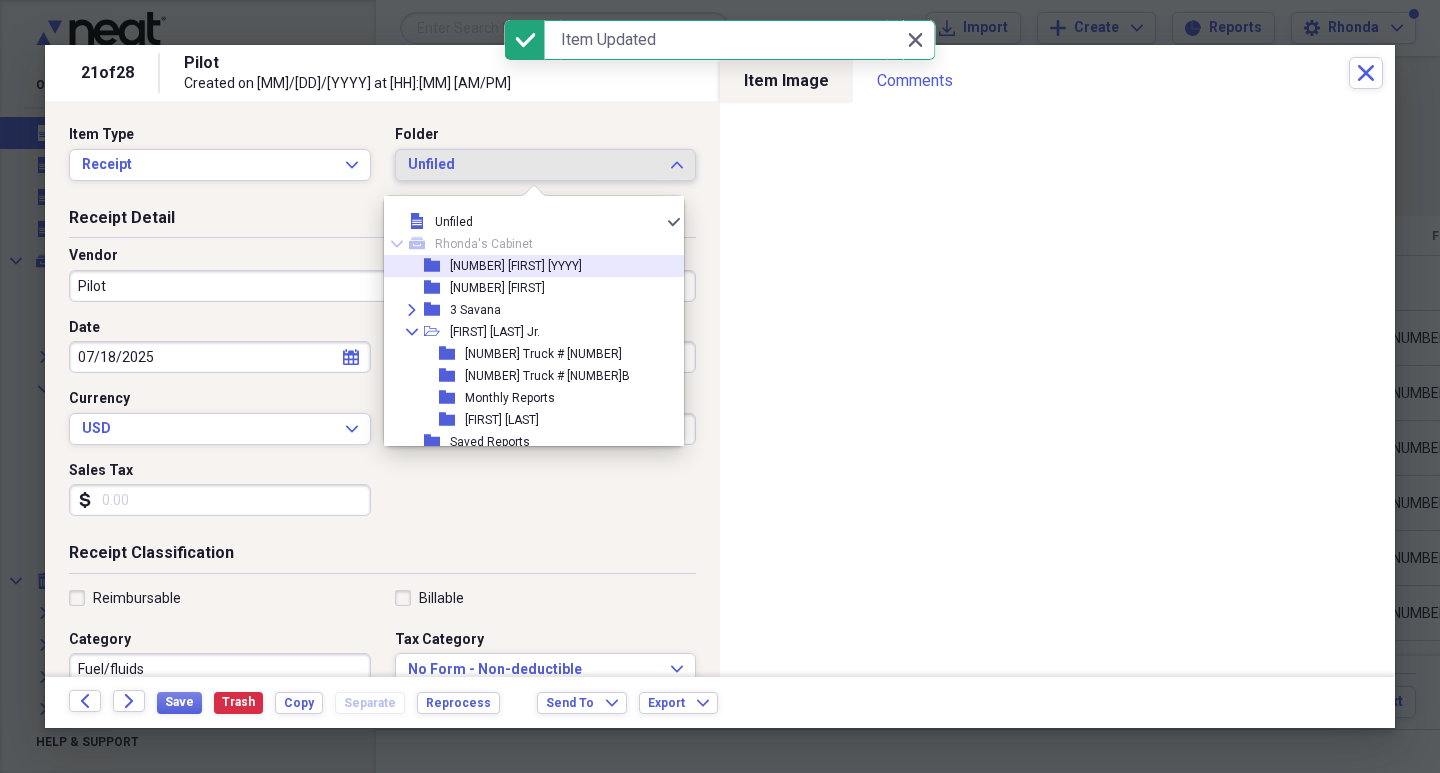 click on "[NUMBER] [FIRST] [YYYY]" at bounding box center [516, 266] 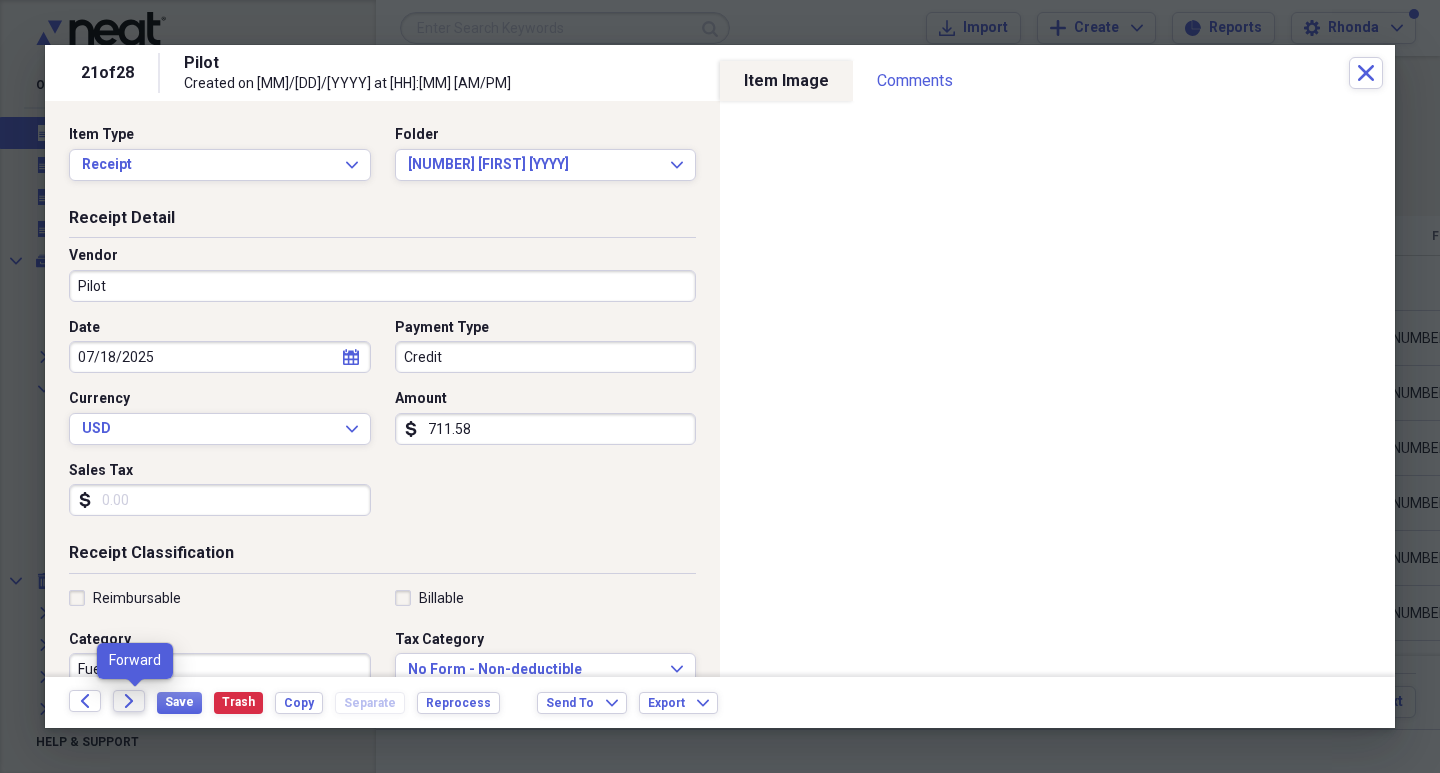 click on "Forward" 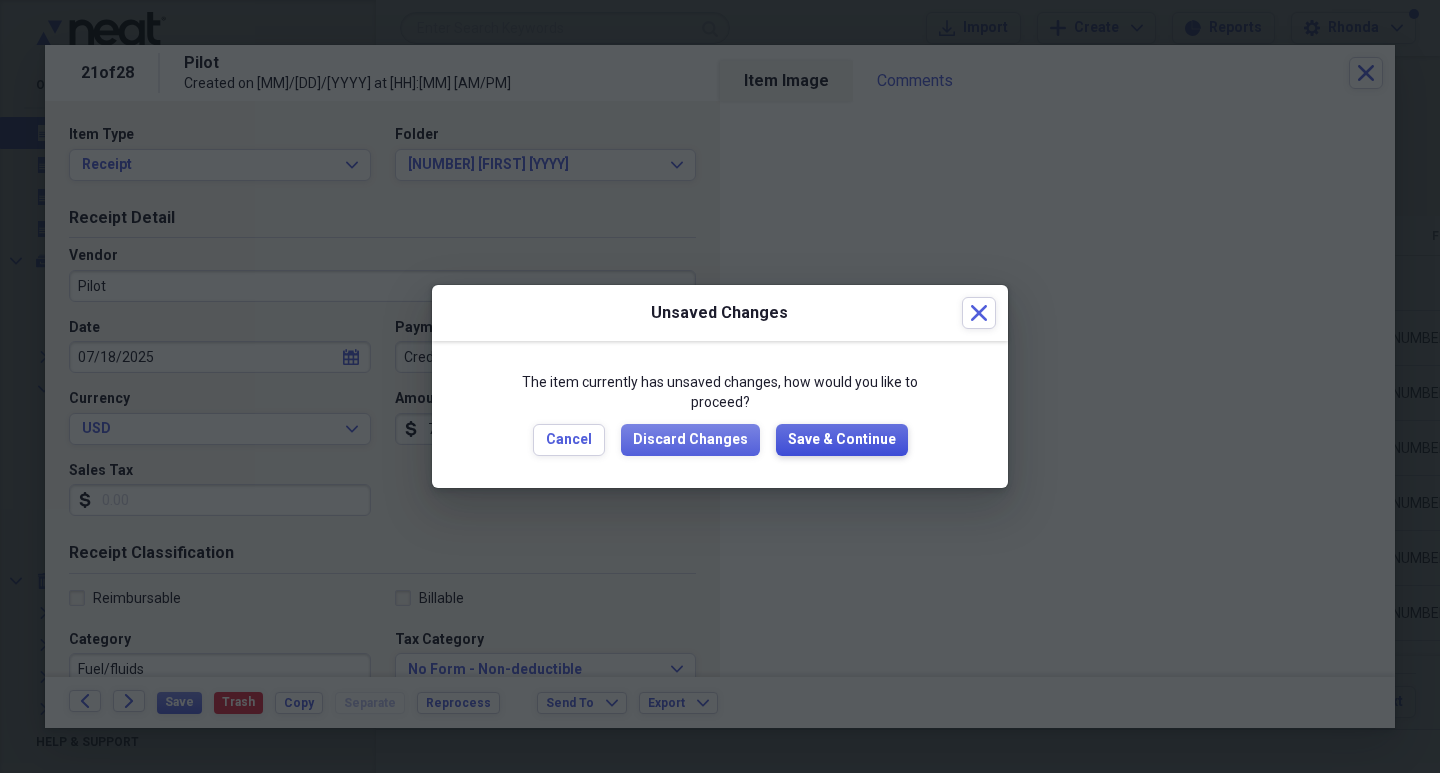 click on "Save & Continue" at bounding box center (842, 440) 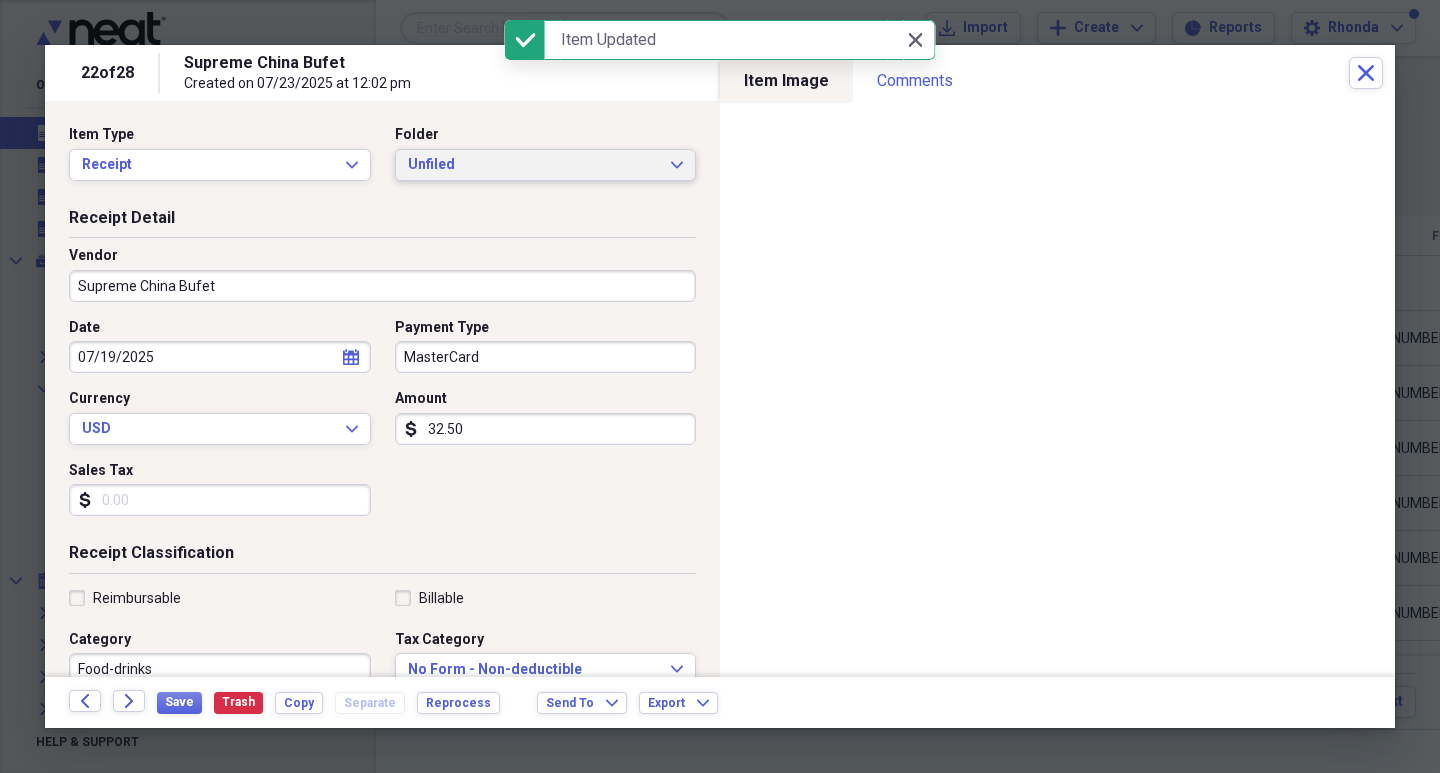 click on "Unfiled" at bounding box center (534, 165) 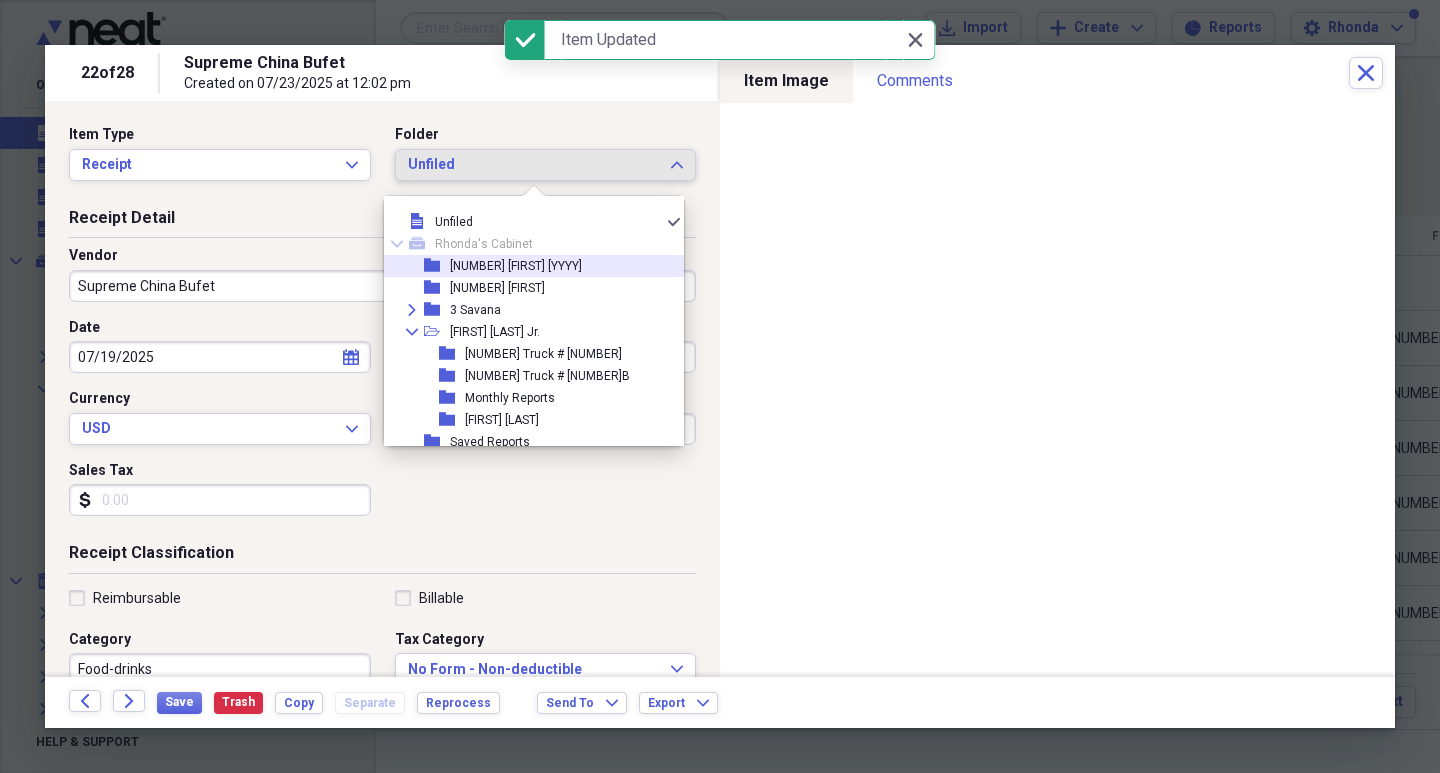 click on "[NUMBER] [FIRST] [YYYY]" at bounding box center (516, 266) 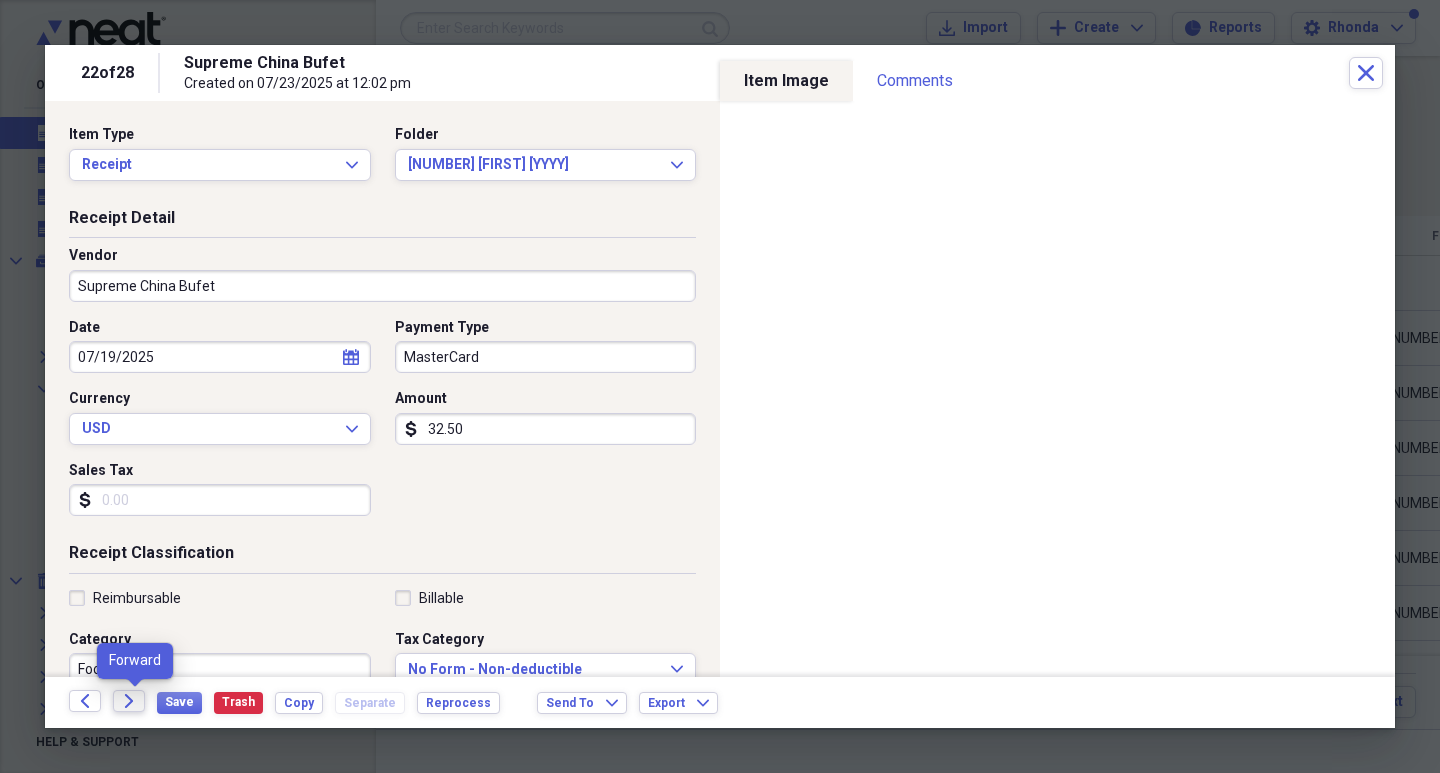 click on "Forward" 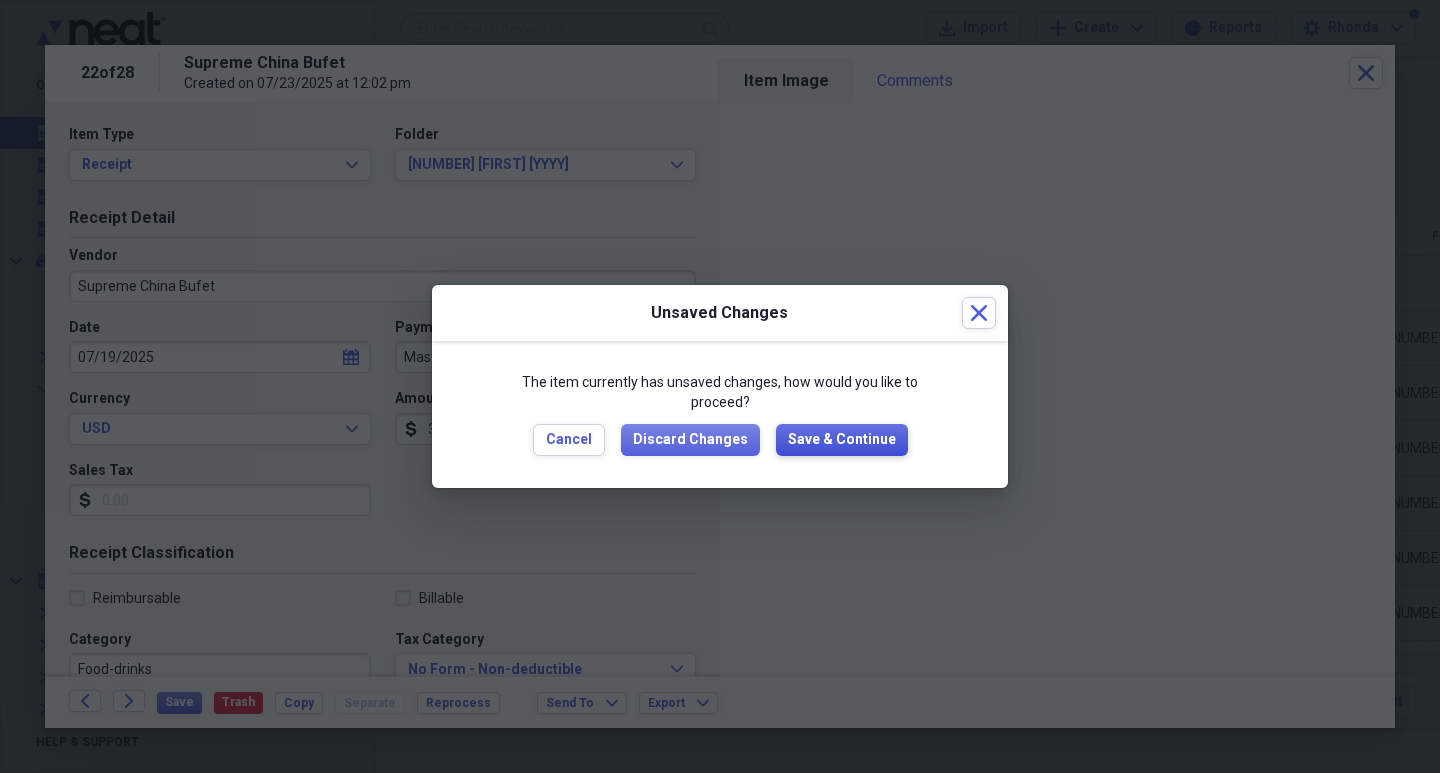 click on "Save & Continue" at bounding box center [842, 440] 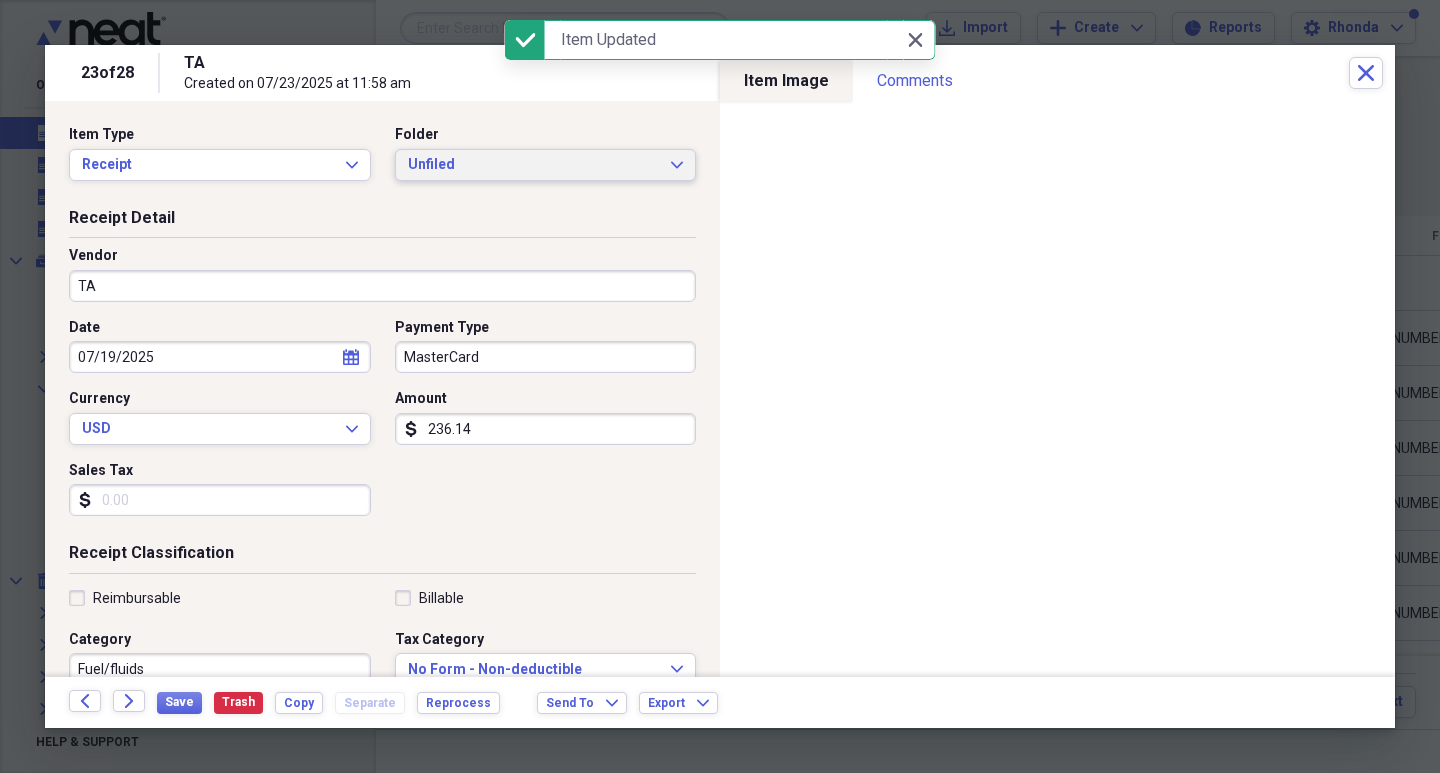 click on "Unfiled" at bounding box center (534, 165) 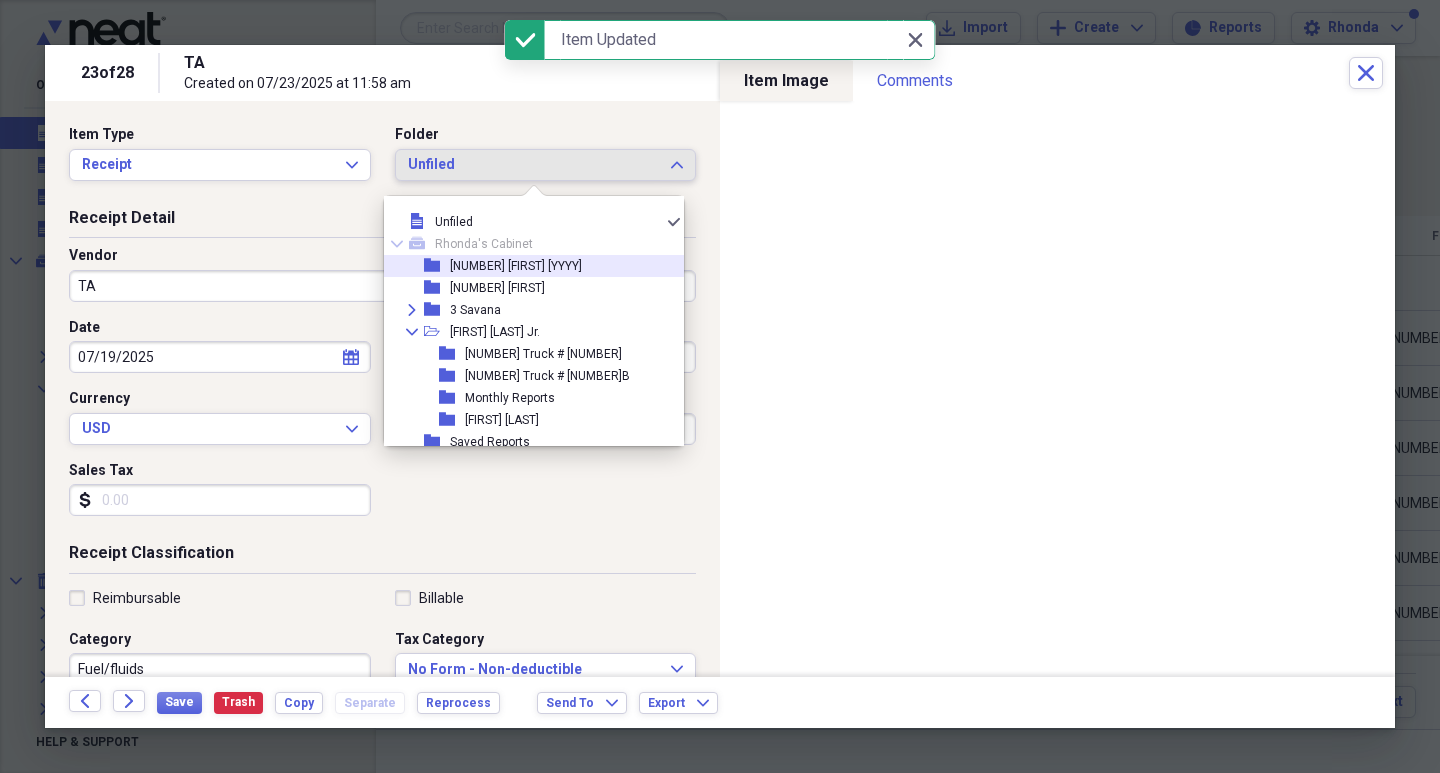 click on "[NUMBER] [FIRST] [YYYY]" at bounding box center [516, 266] 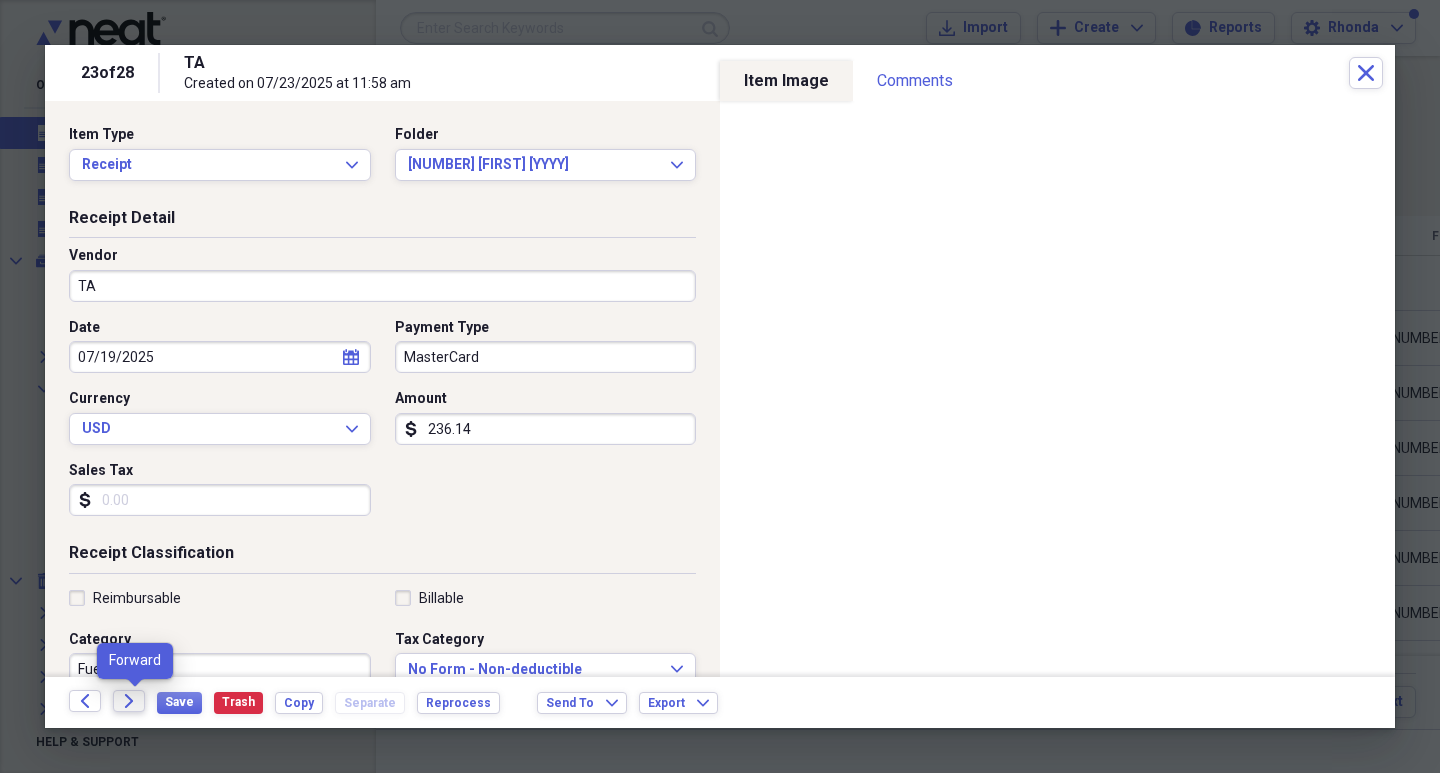 click on "Forward" 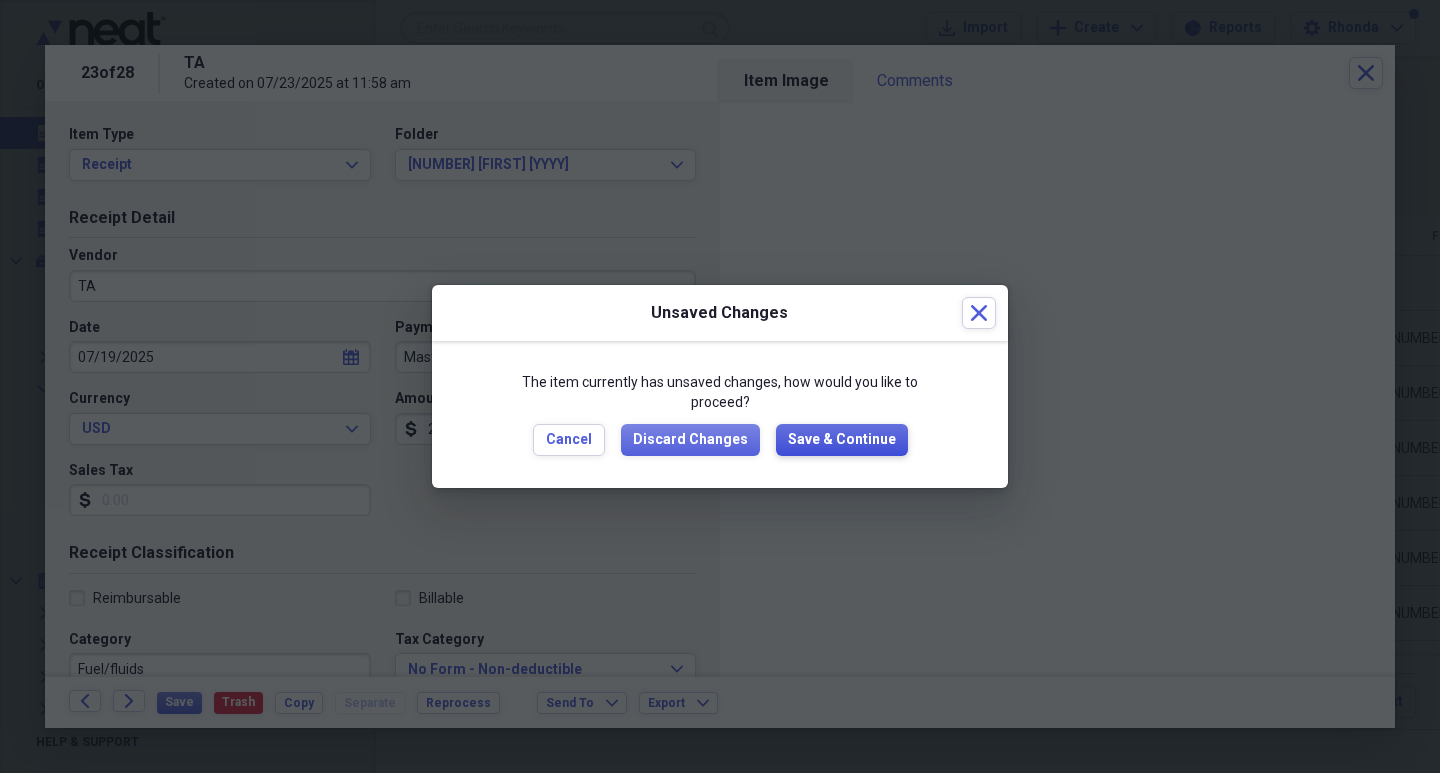 click on "Save & Continue" at bounding box center (842, 440) 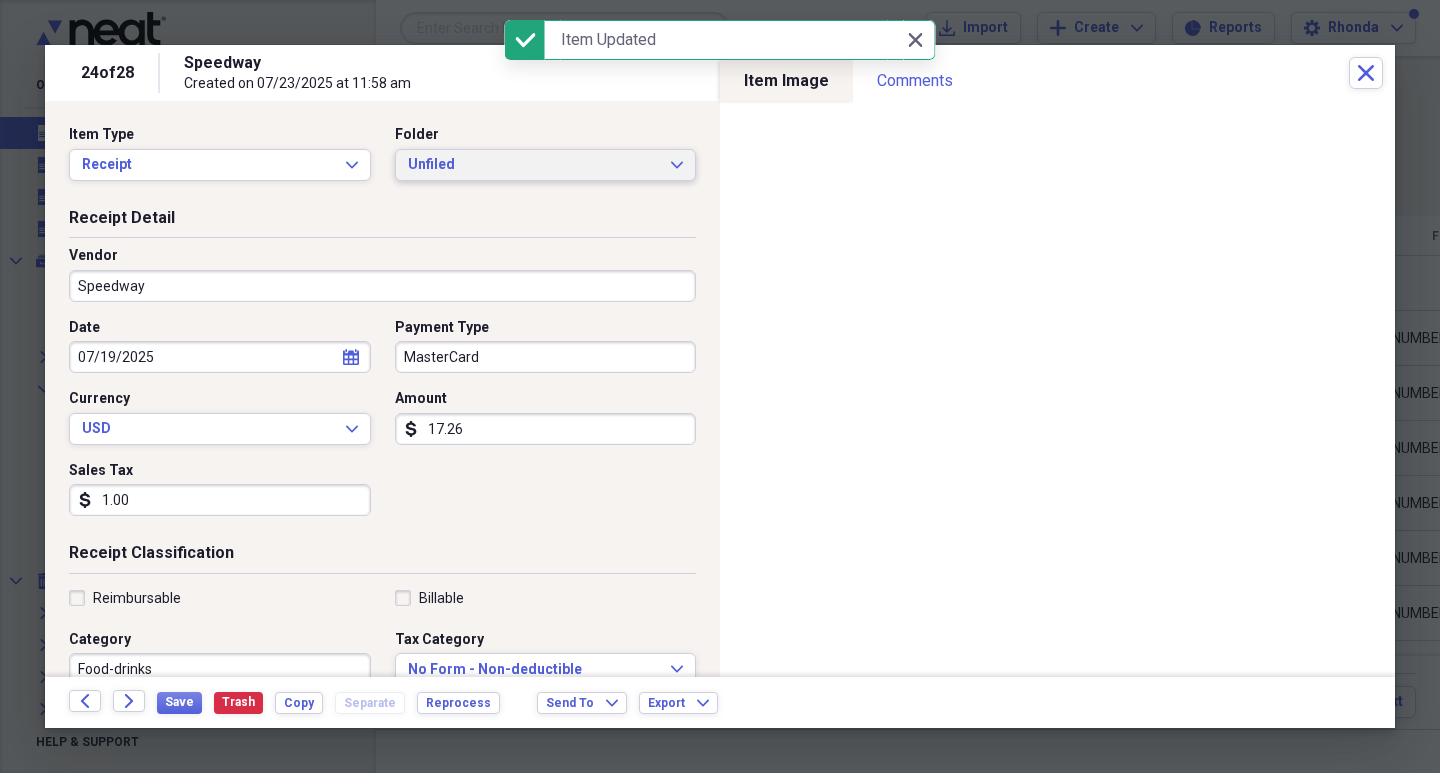 click on "Unfiled" at bounding box center (534, 165) 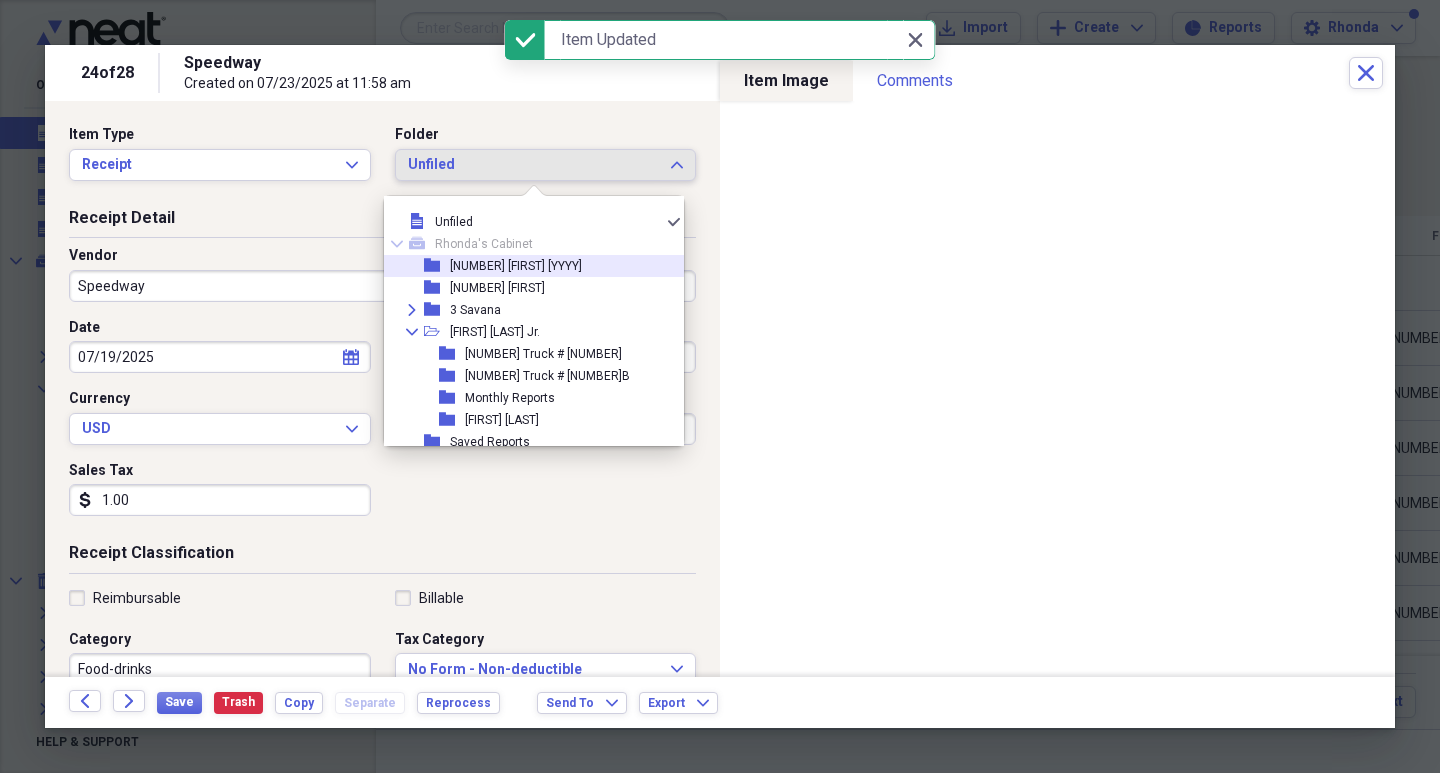 click on "folder [NUMBER] [FIRST] [YYYY]" at bounding box center (526, 266) 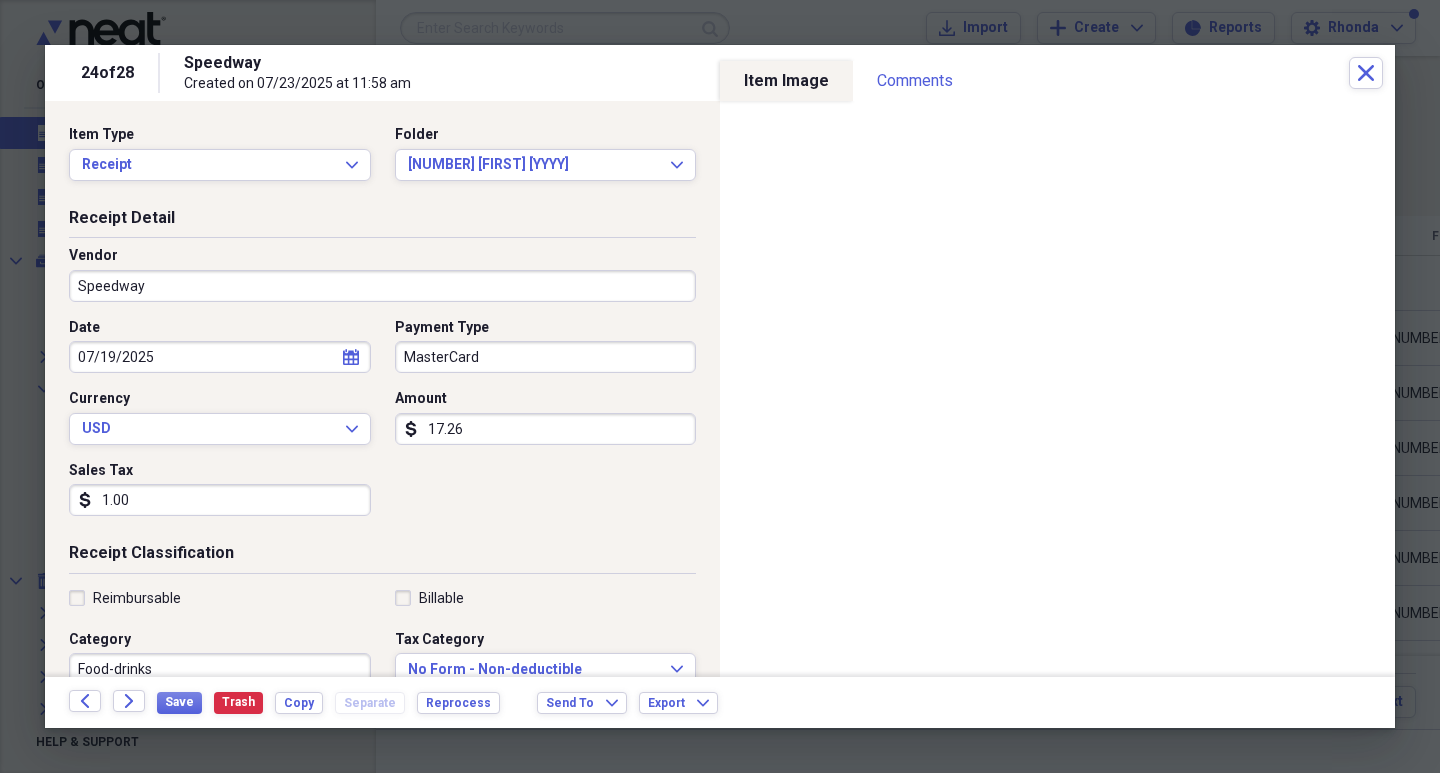click on "1.00" at bounding box center [220, 500] 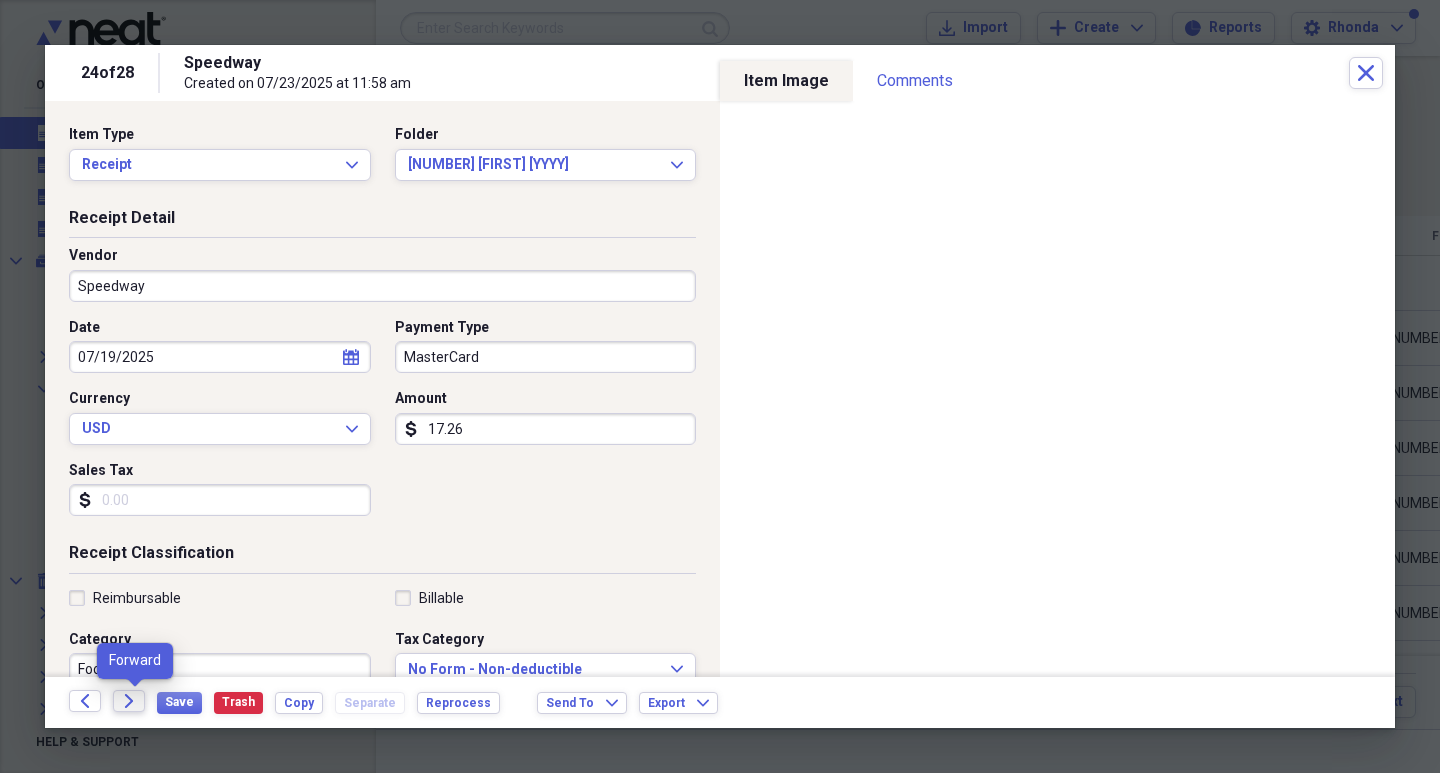 type 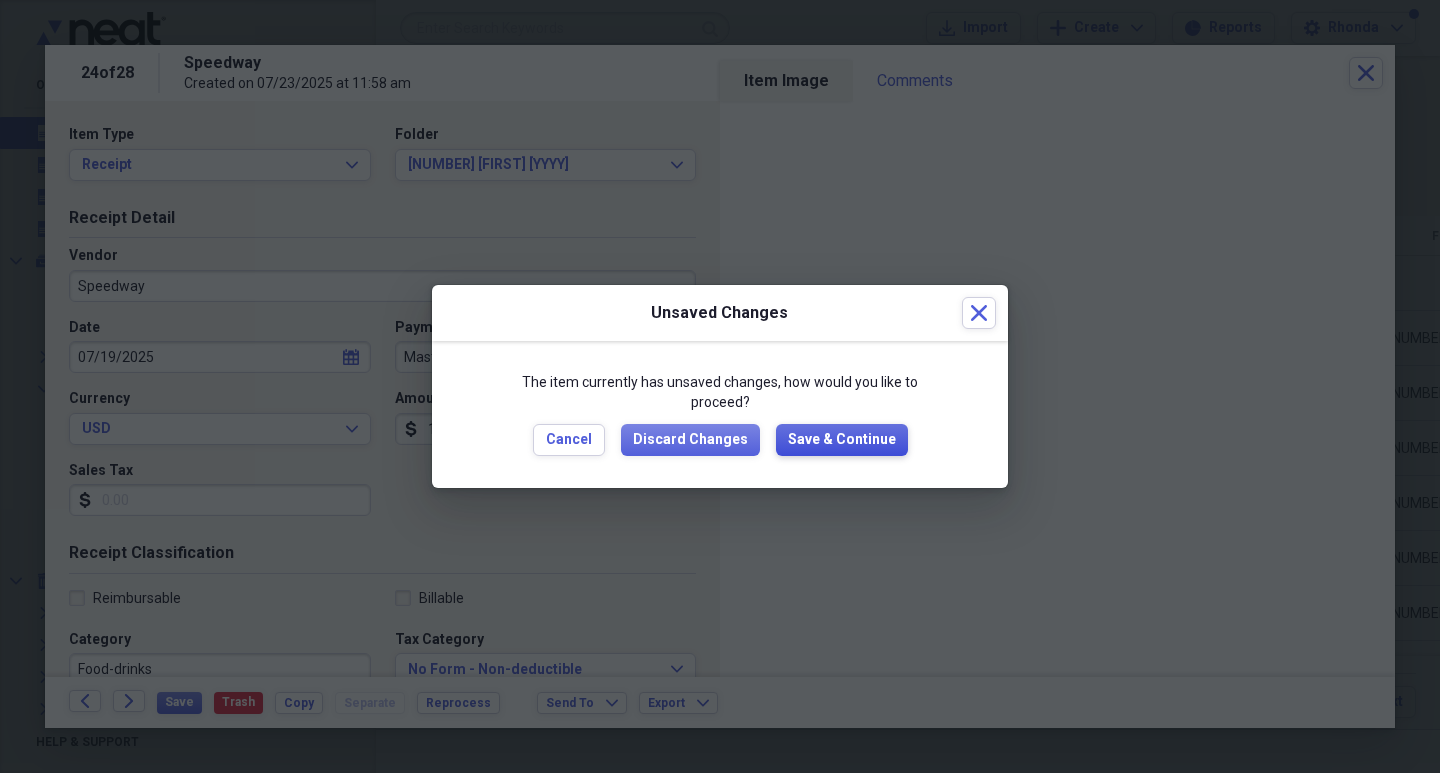 click on "Save & Continue" at bounding box center [842, 440] 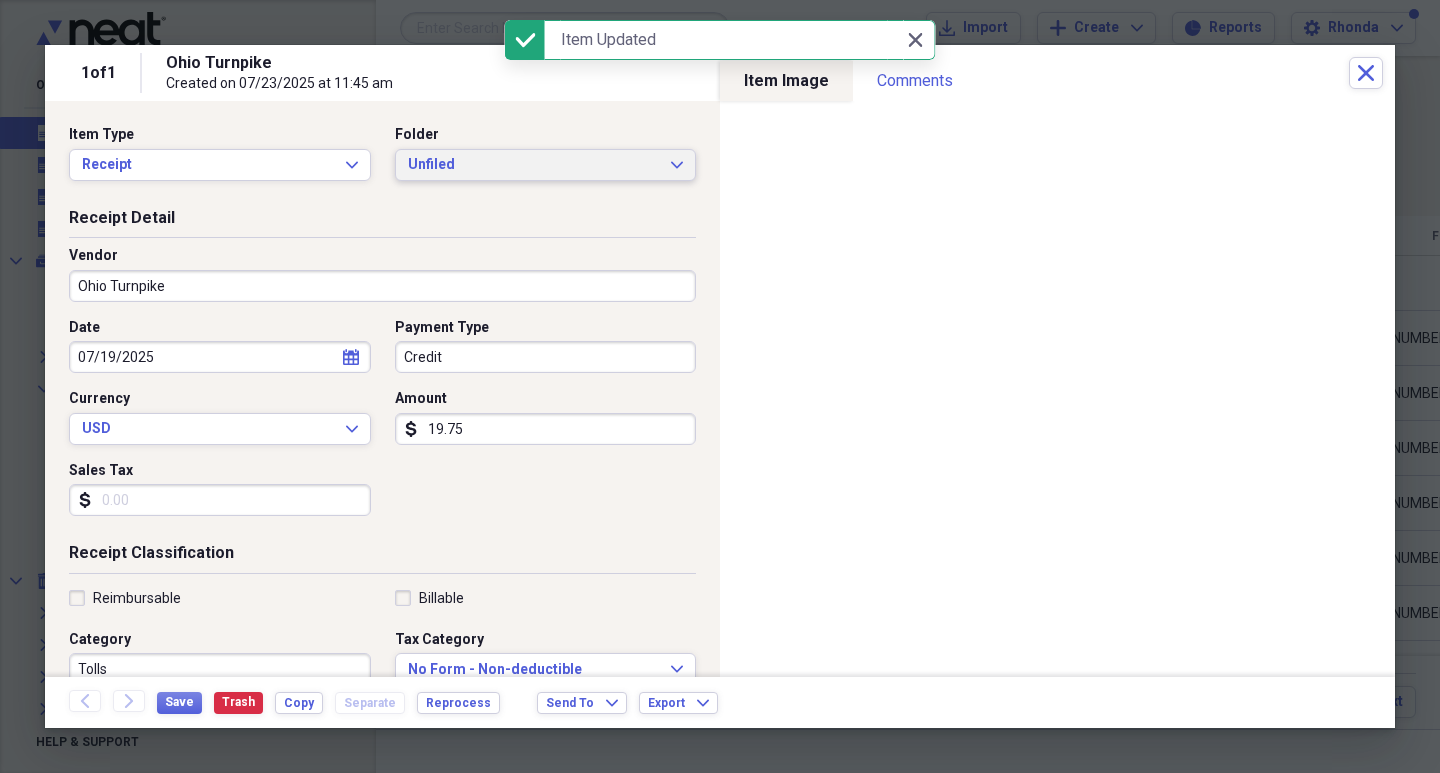 click on "Unfiled" at bounding box center [534, 165] 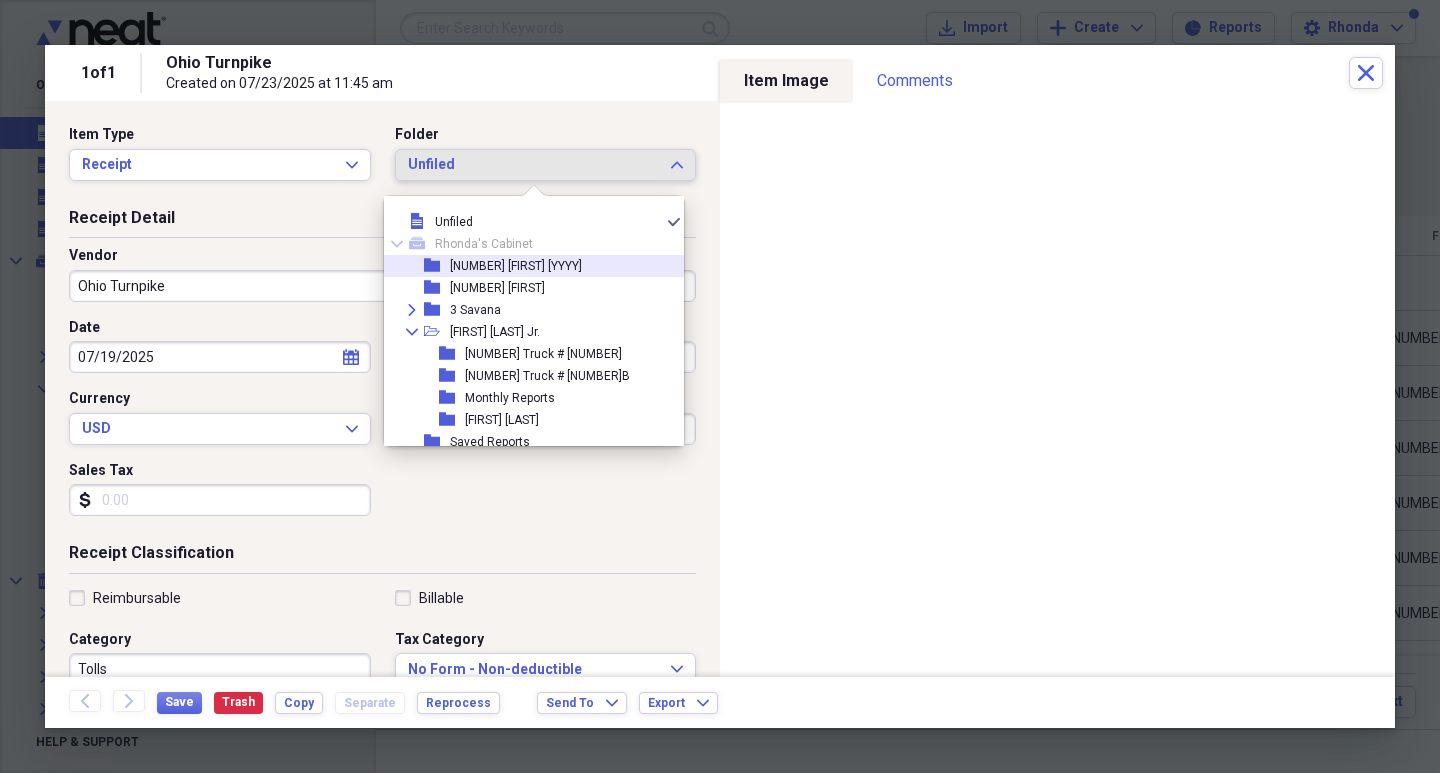 click on "[NUMBER] [FIRST] [YYYY]" at bounding box center (516, 266) 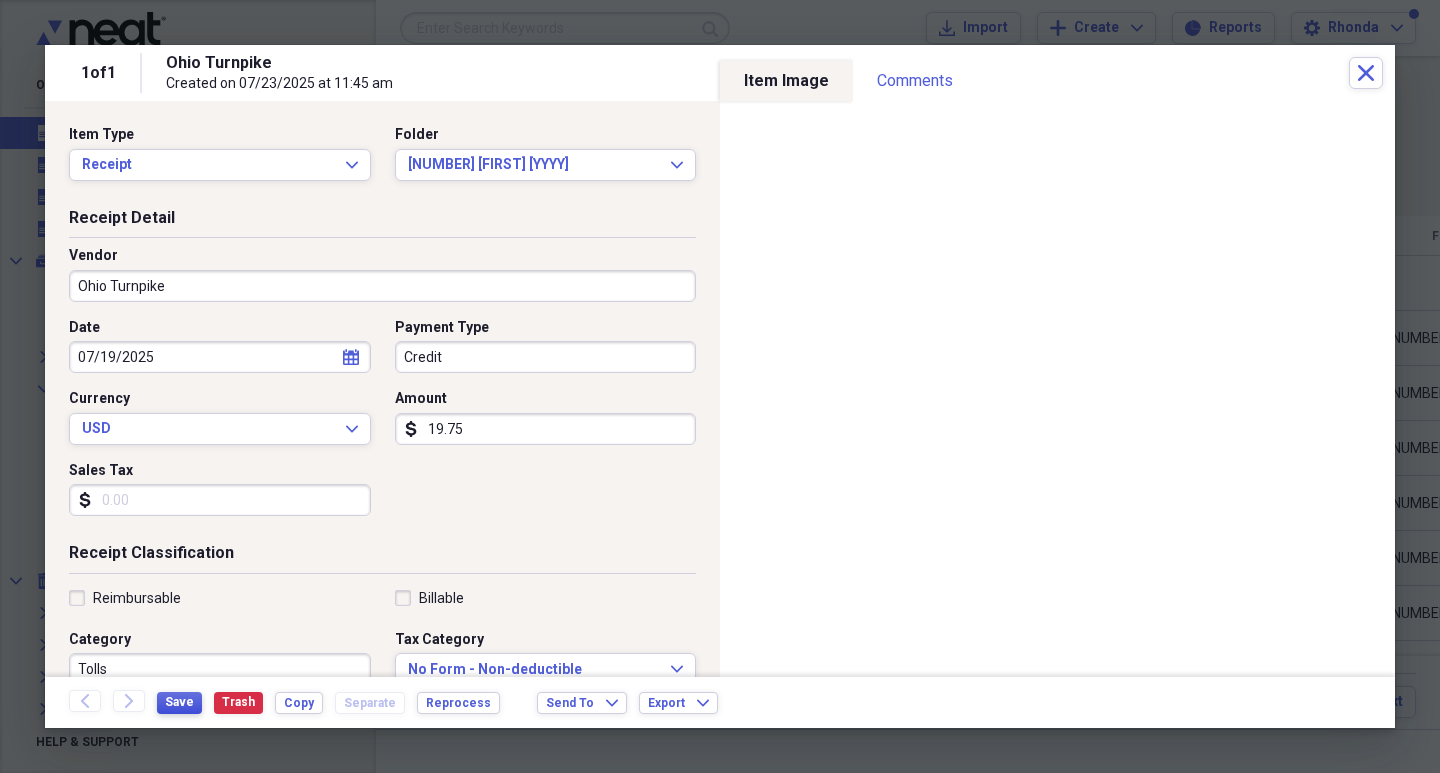 click on "Save" at bounding box center [179, 702] 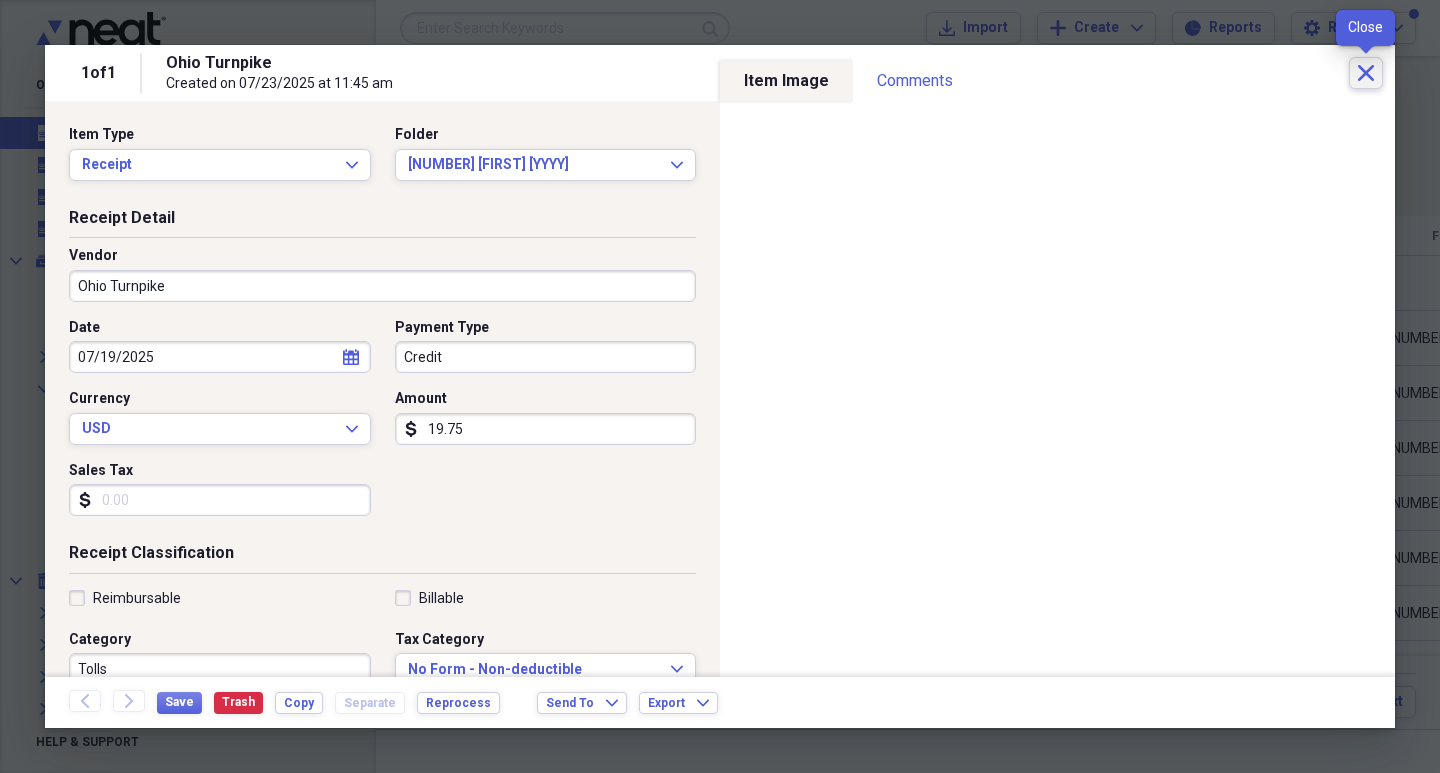click on "Close" at bounding box center [1366, 73] 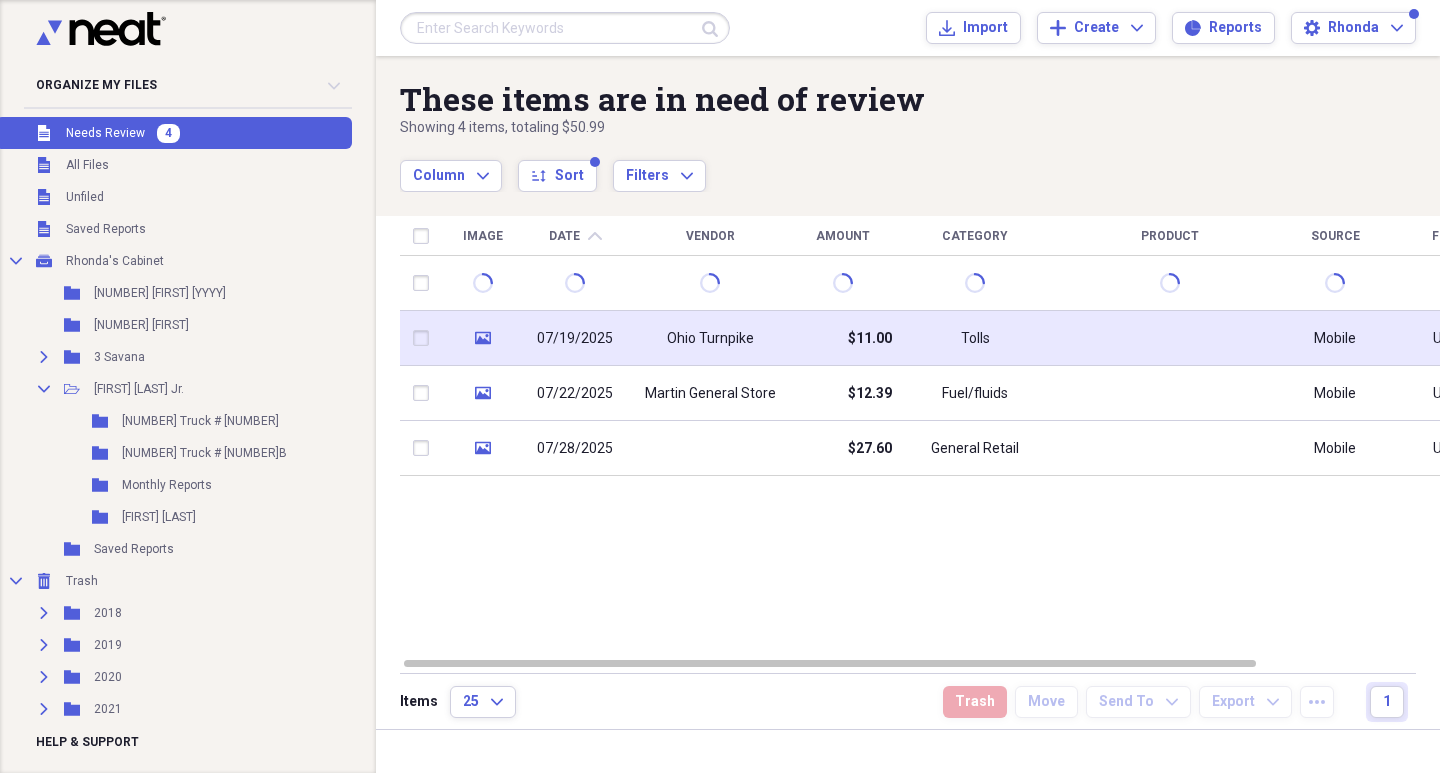 click on "07/19/2025" at bounding box center [575, 339] 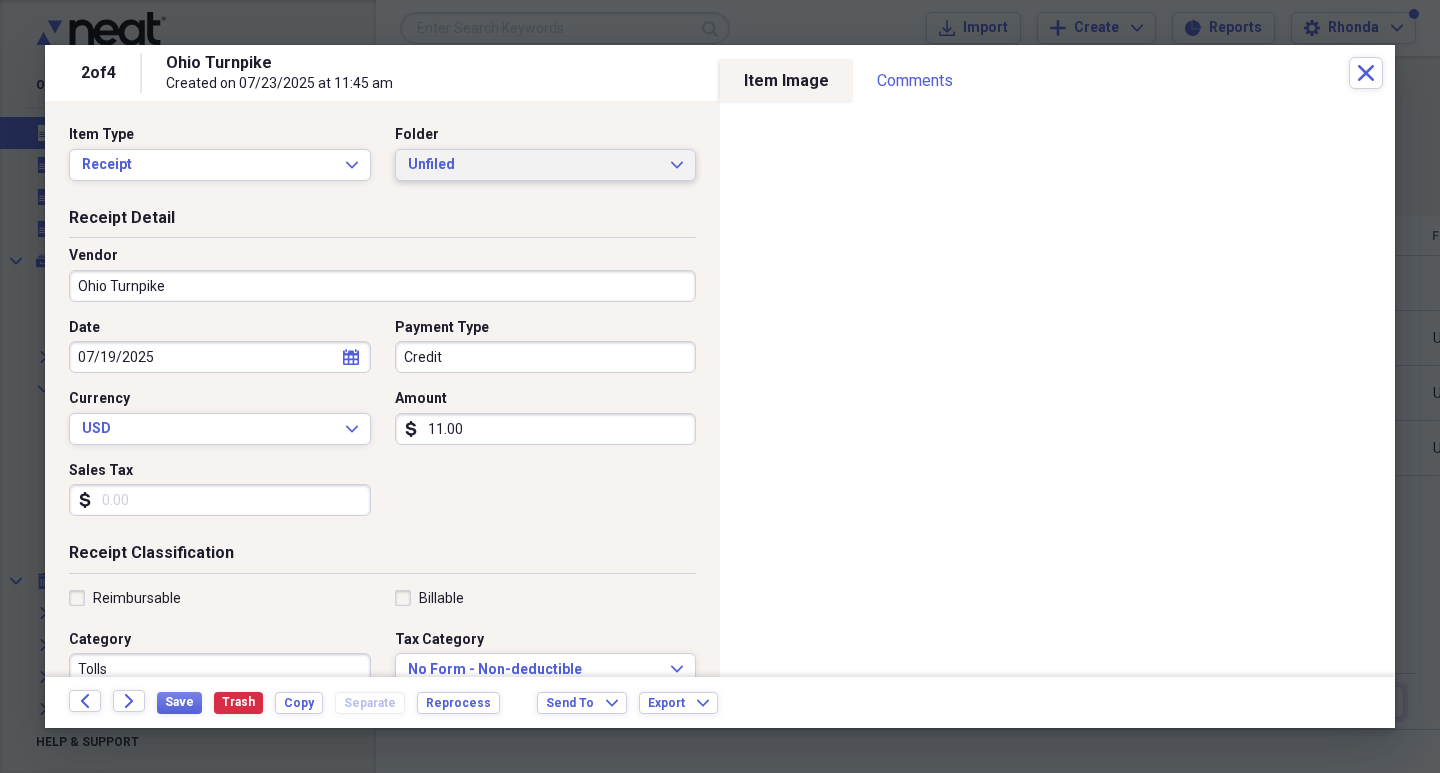 click on "Unfiled Expand" at bounding box center [546, 165] 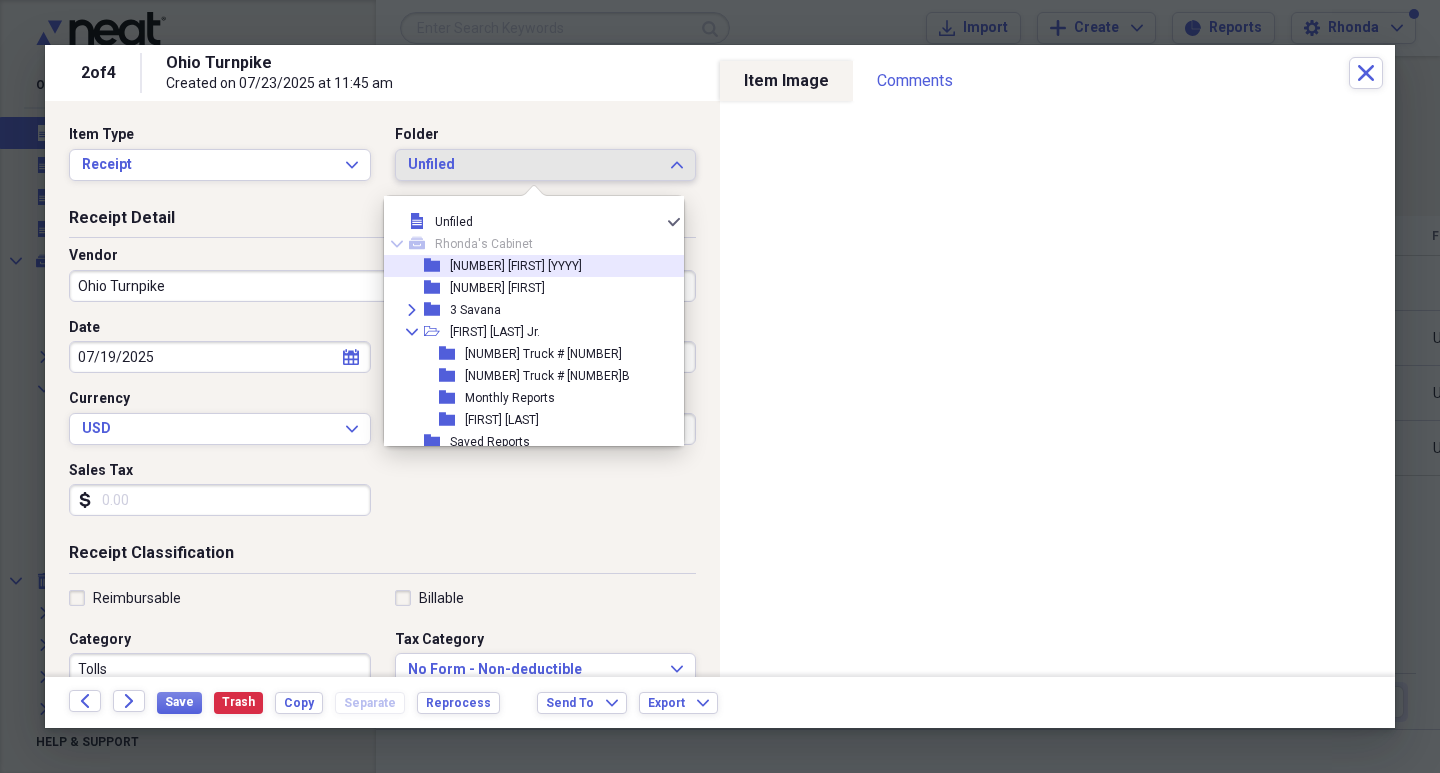 click on "[NUMBER] [FIRST] [YYYY]" at bounding box center [516, 266] 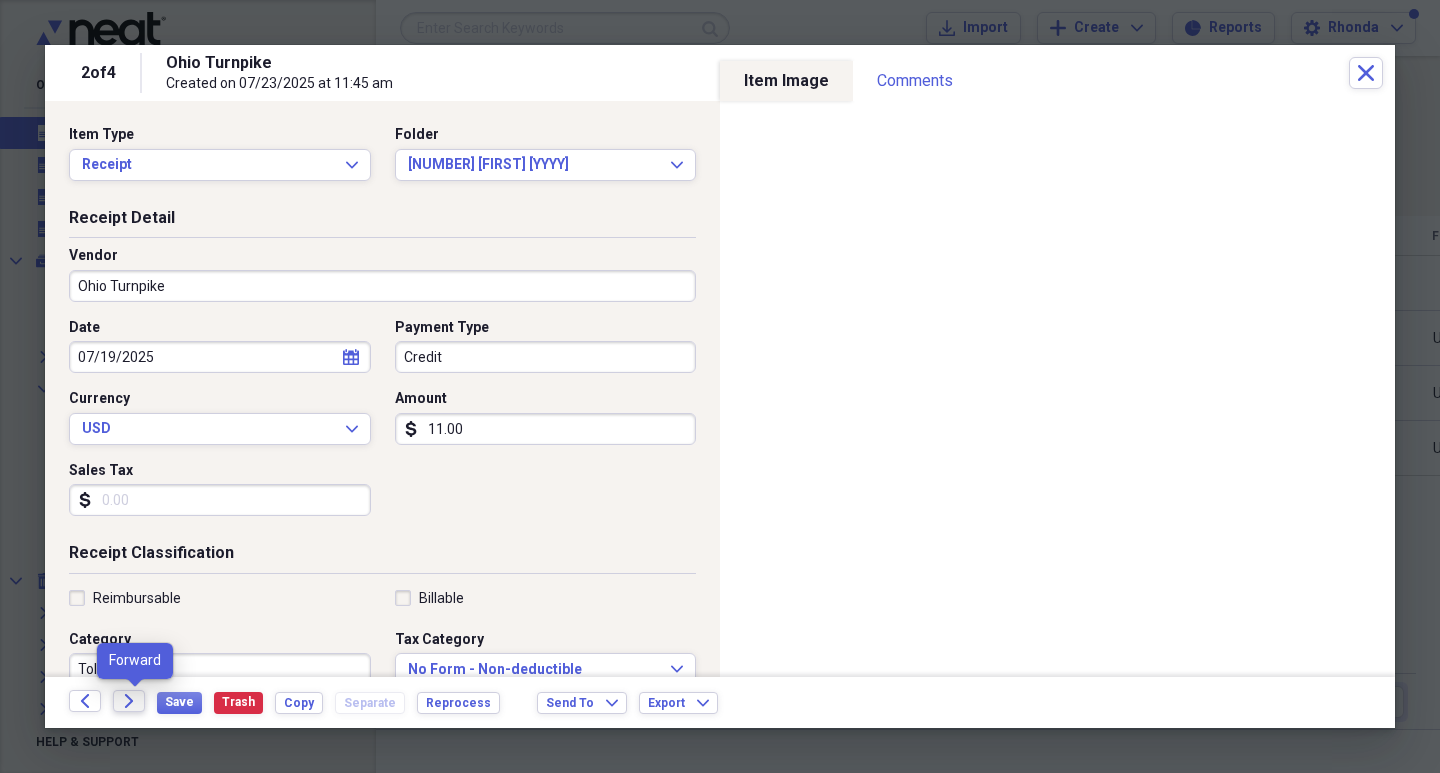 click 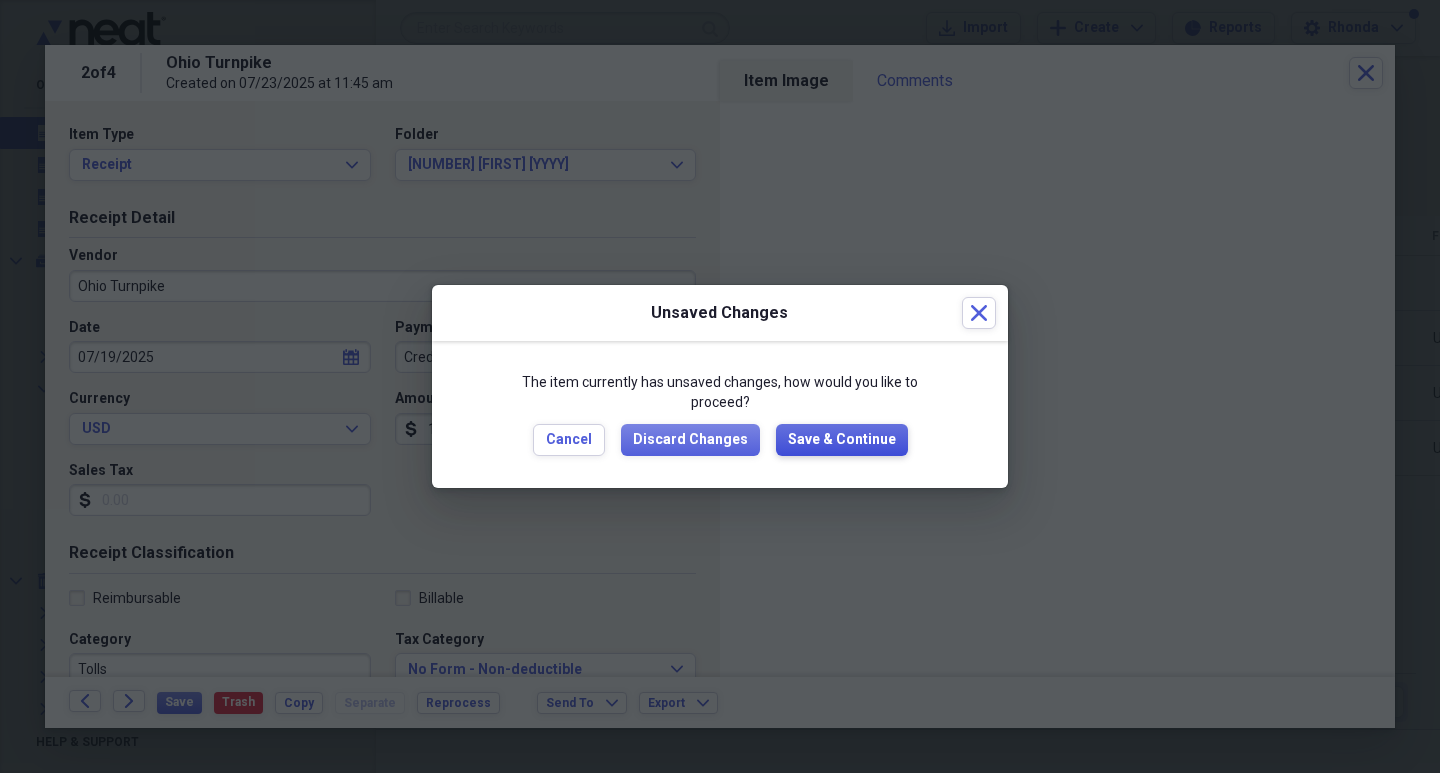 click on "Save & Continue" at bounding box center [842, 440] 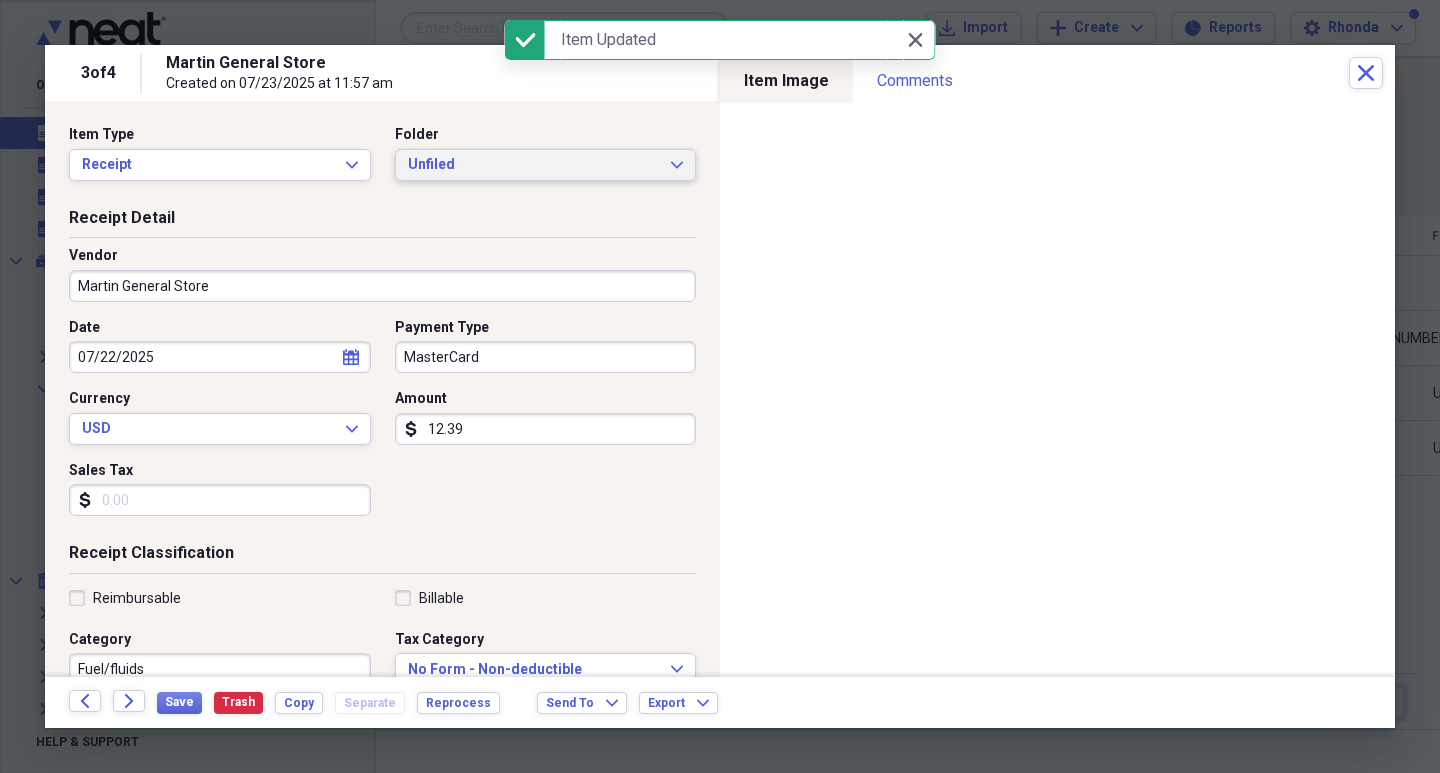 click on "Unfiled" at bounding box center [534, 165] 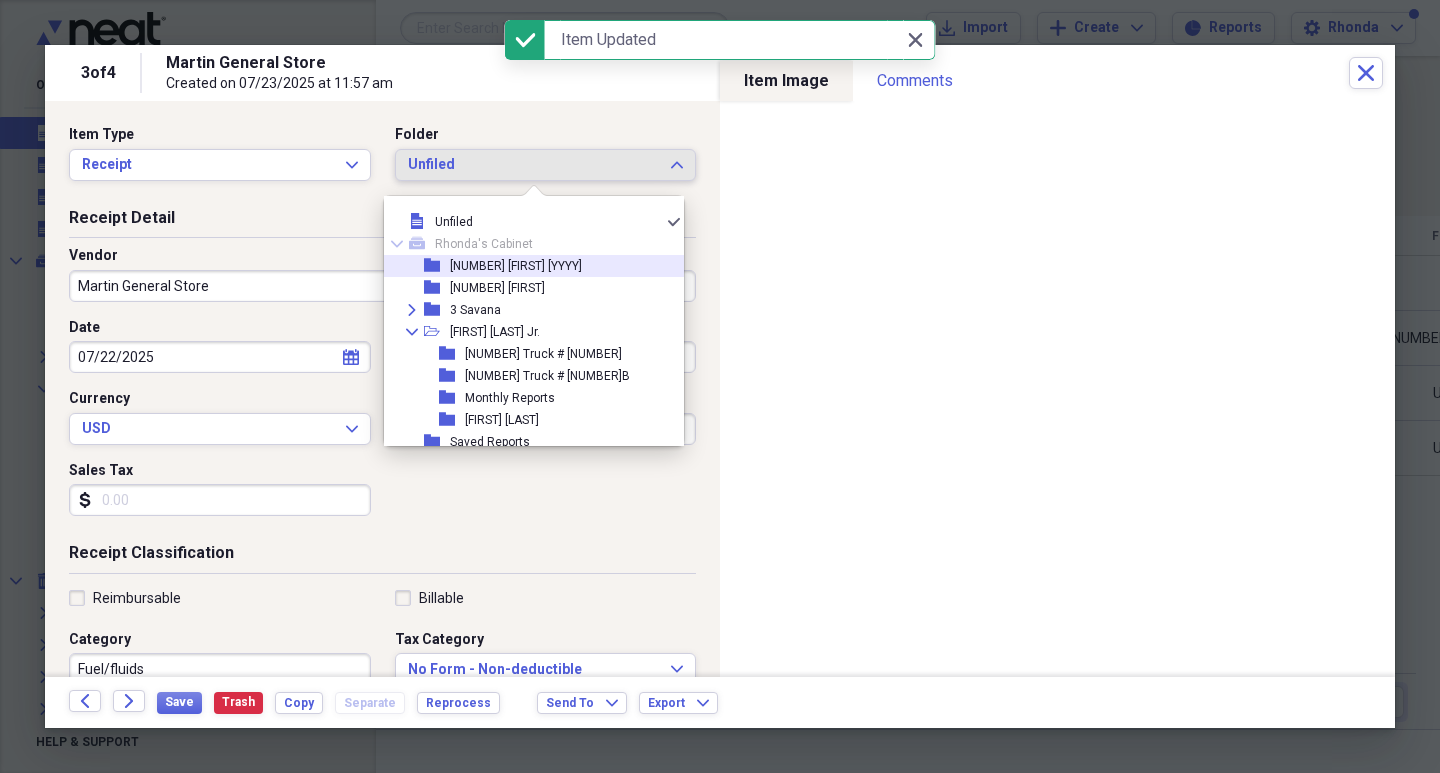 click on "folder [NUMBER] [FIRST] [YYYY]" at bounding box center [526, 266] 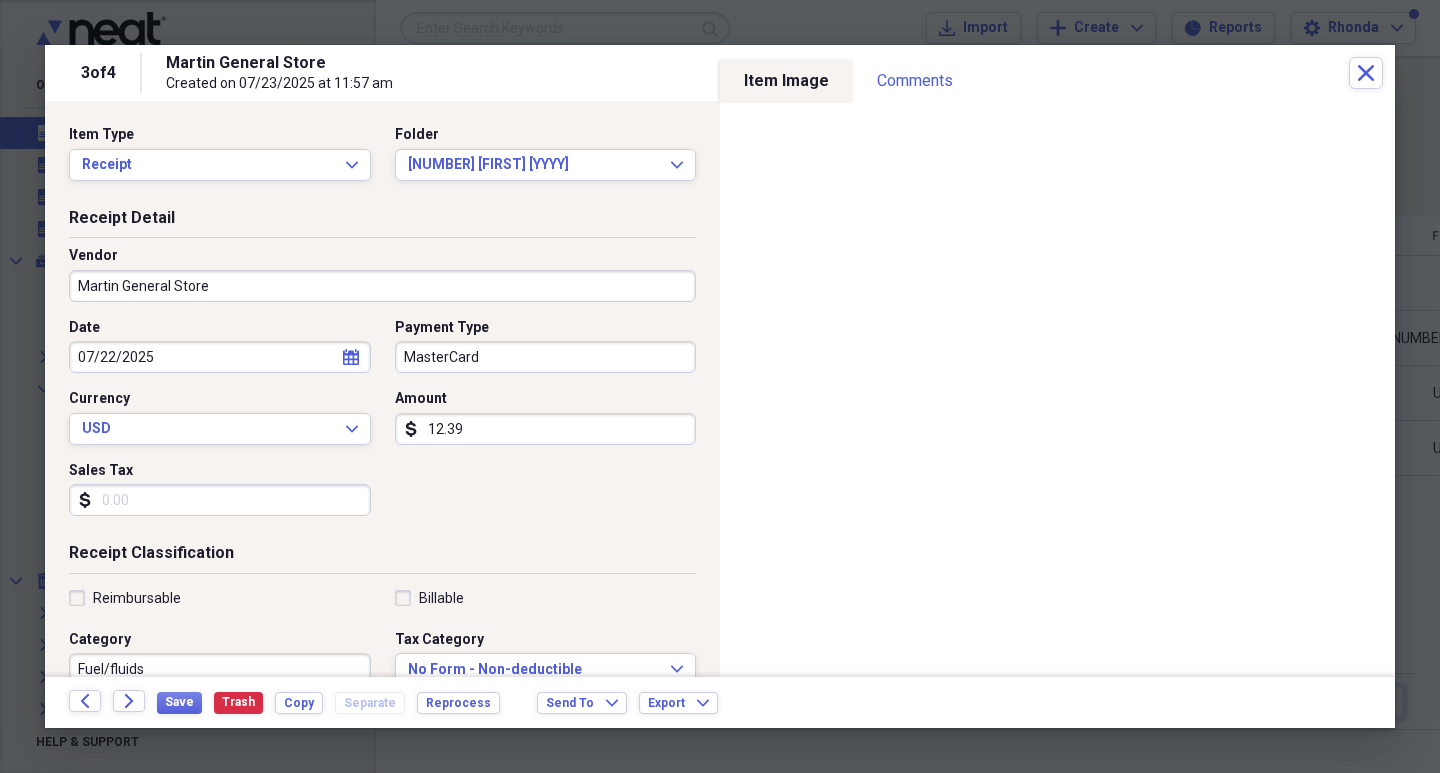 click on "Fuel/fluids" at bounding box center [220, 669] 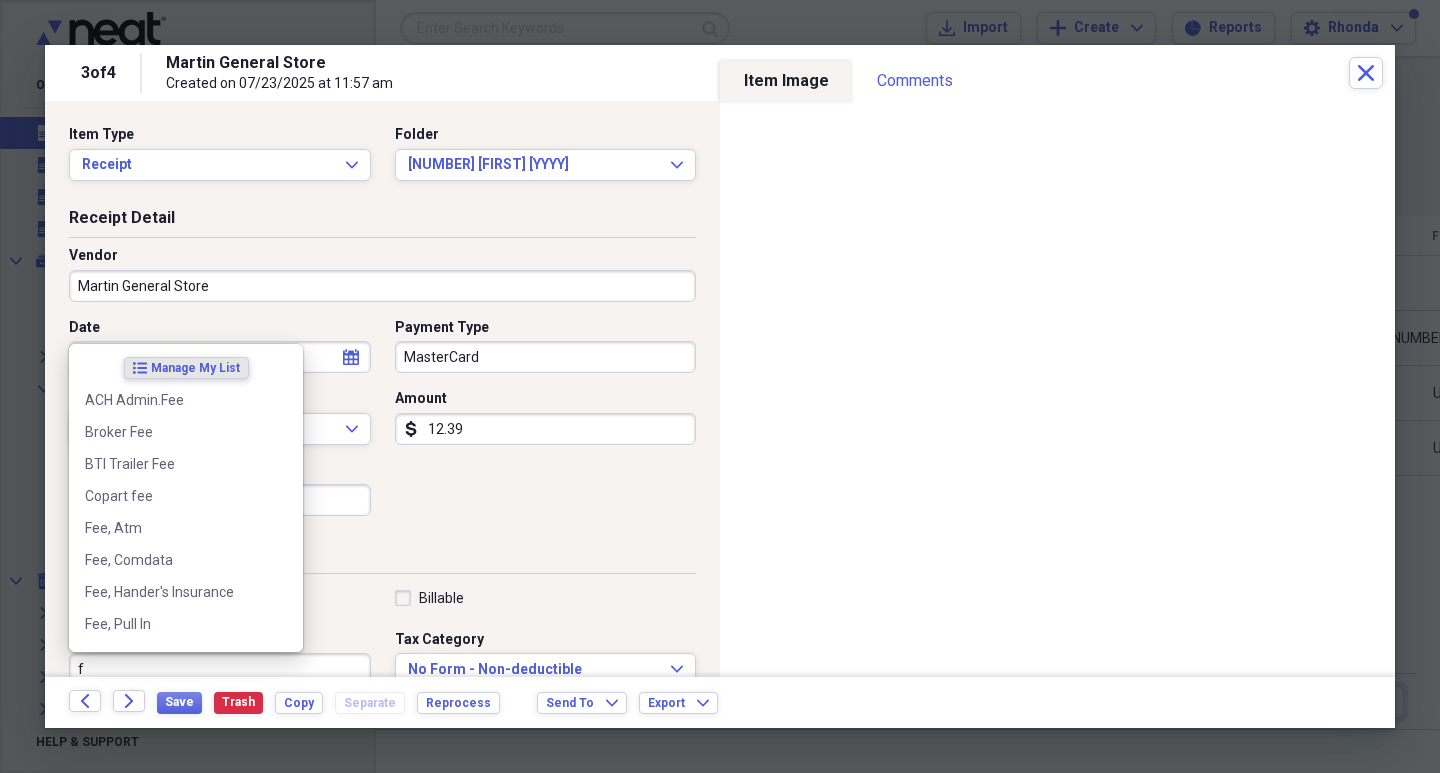 scroll, scrollTop: 1, scrollLeft: 0, axis: vertical 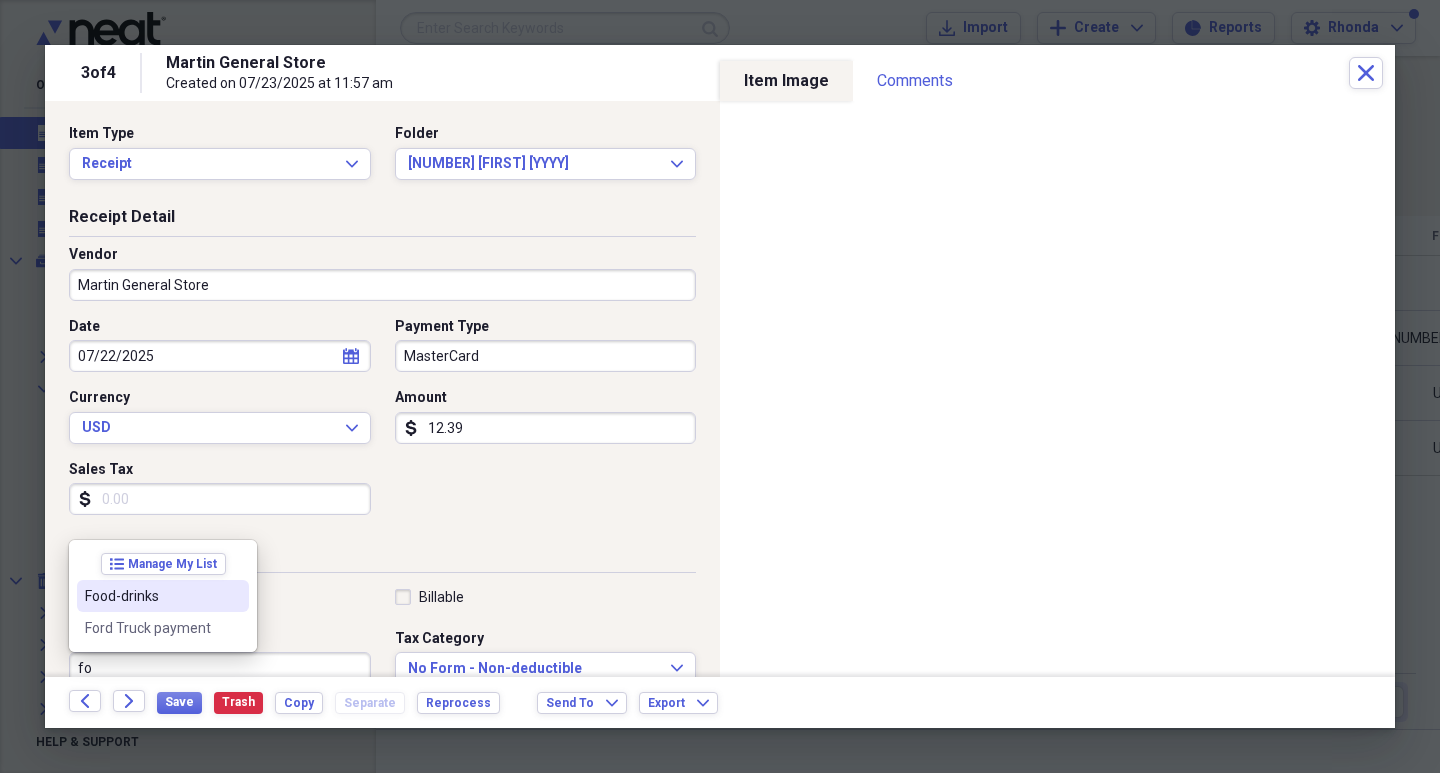 click on "Food-drinks" at bounding box center [151, 596] 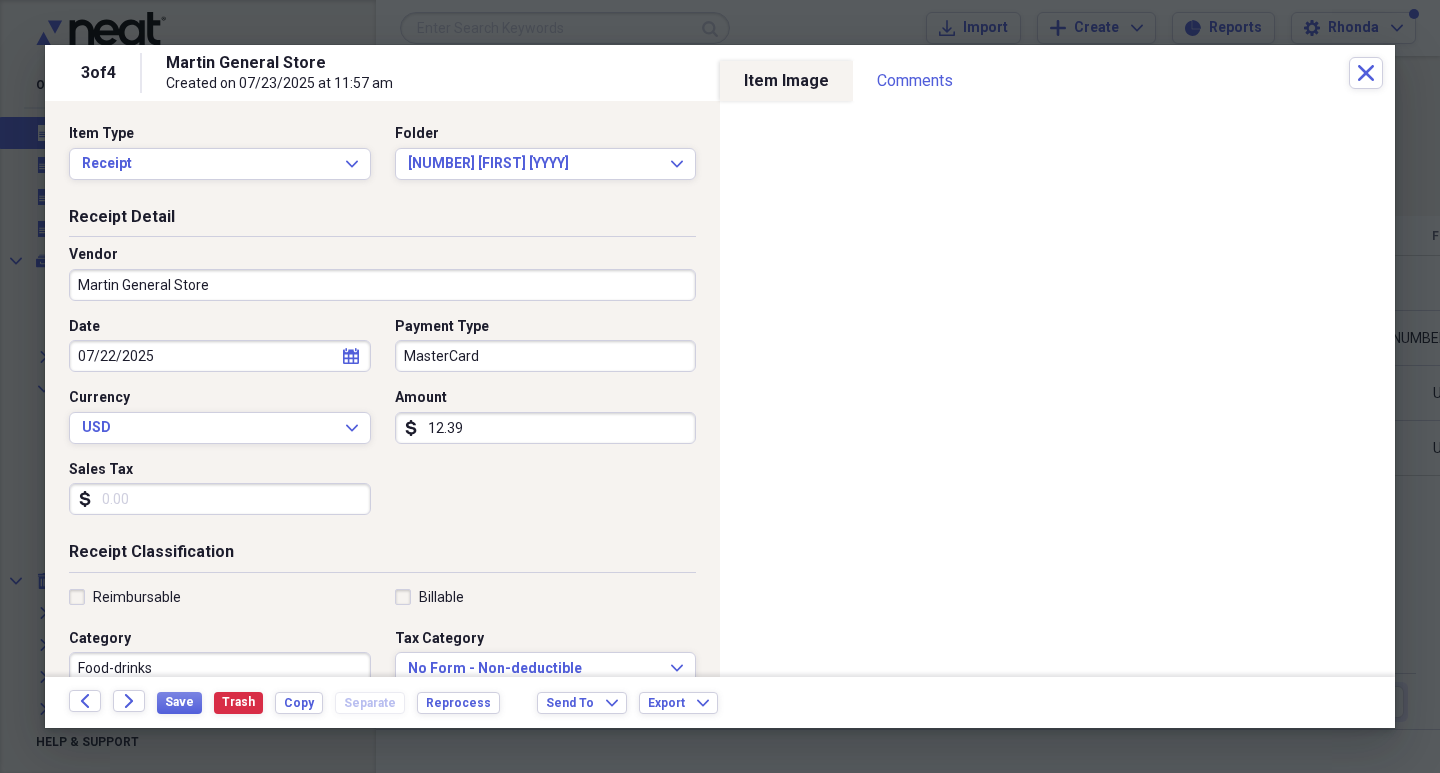 scroll, scrollTop: 8, scrollLeft: 0, axis: vertical 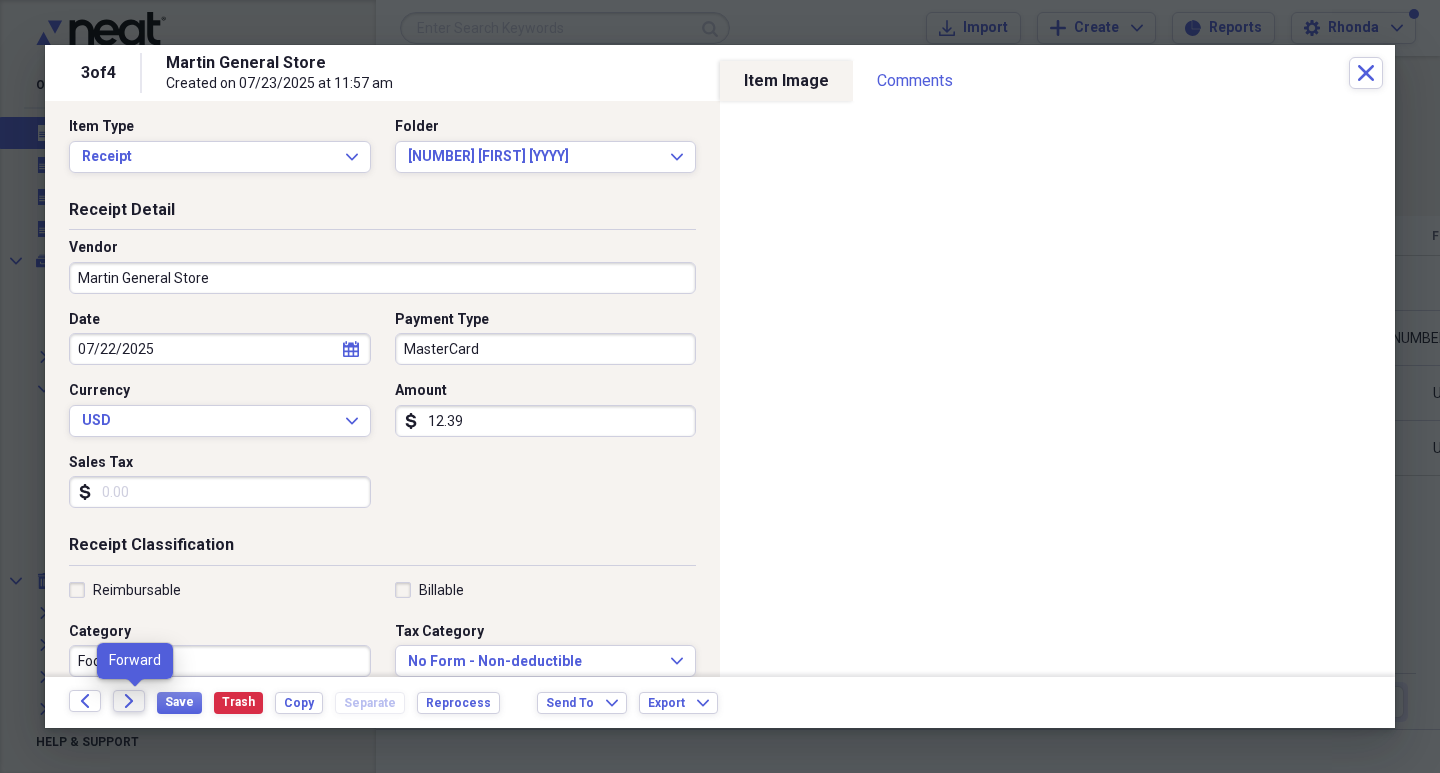click on "Forward" at bounding box center (129, 701) 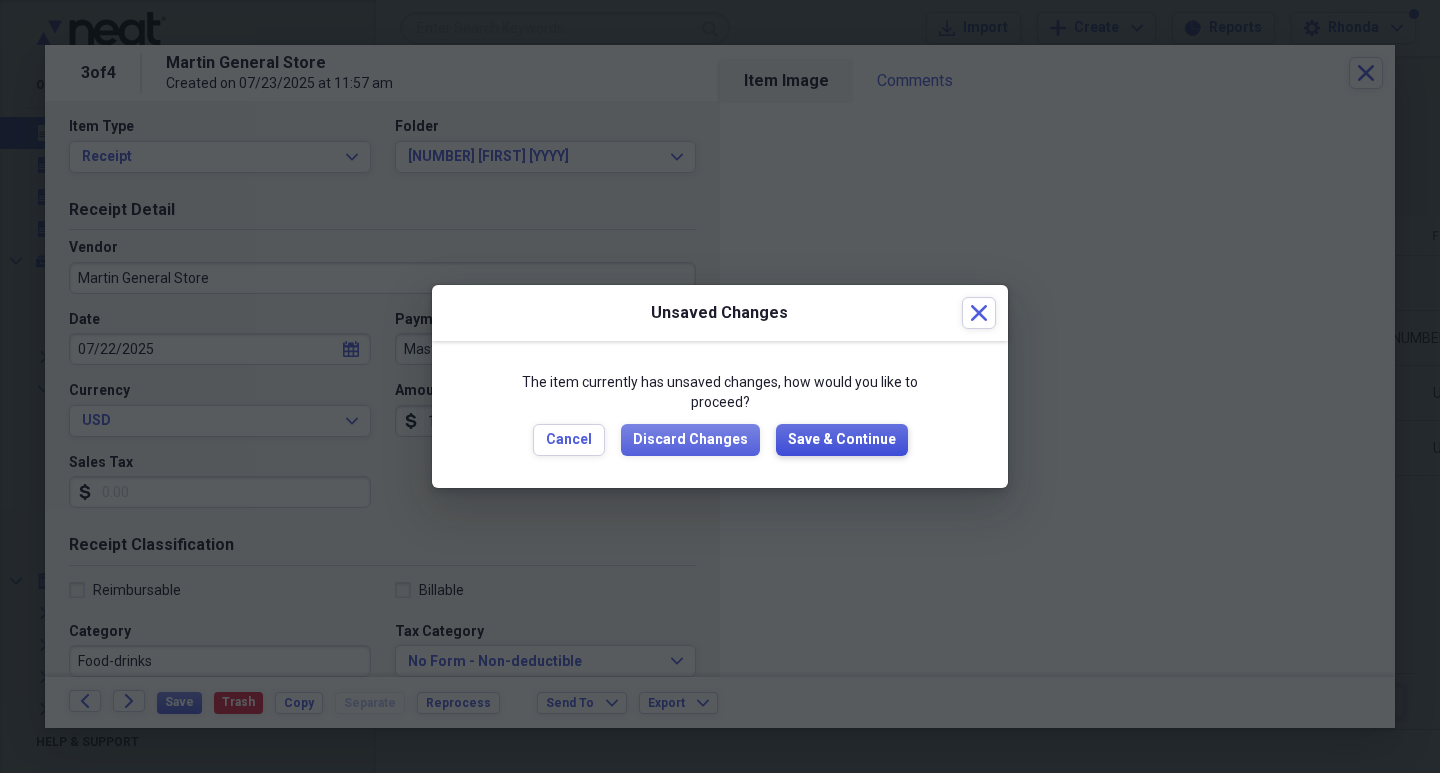 click on "Save & Continue" at bounding box center (842, 440) 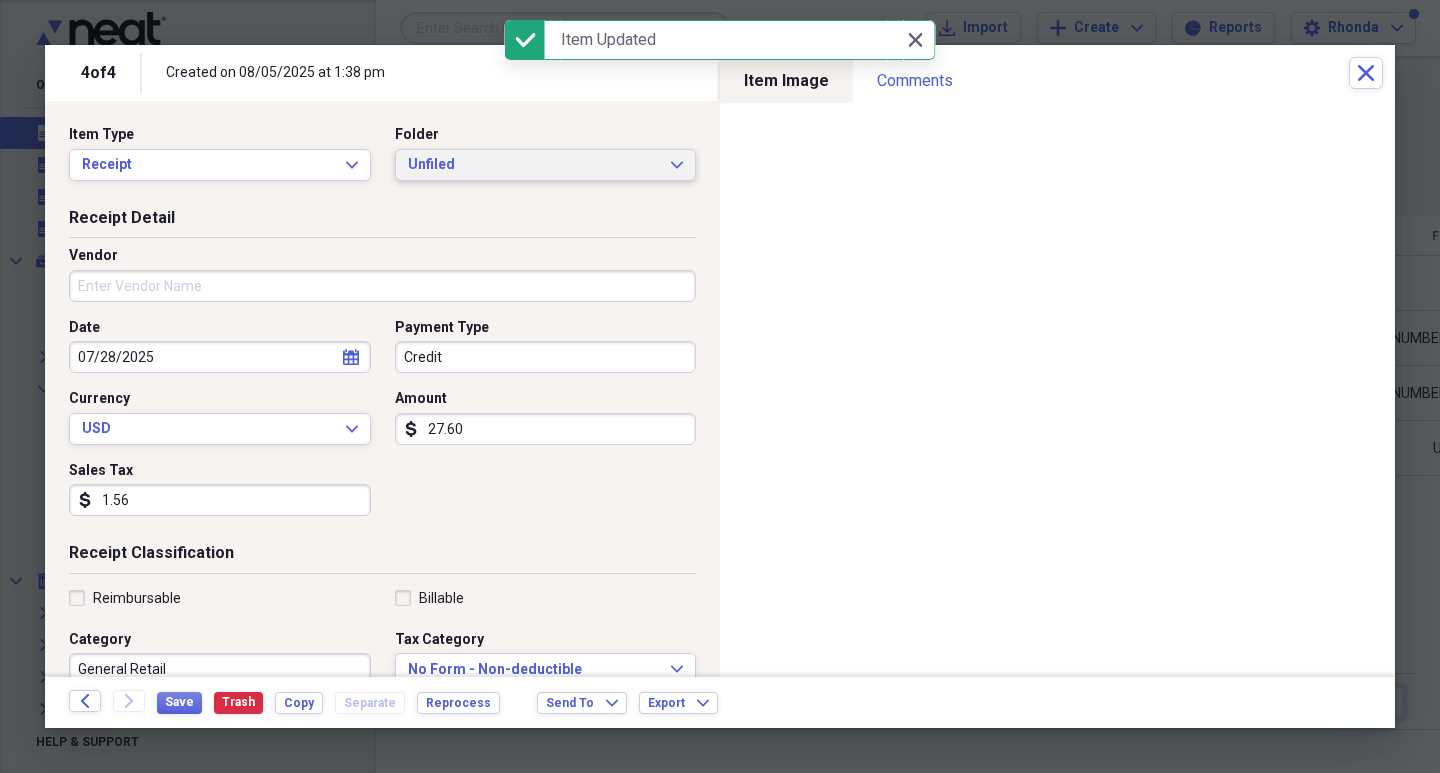 click on "Unfiled" at bounding box center [534, 165] 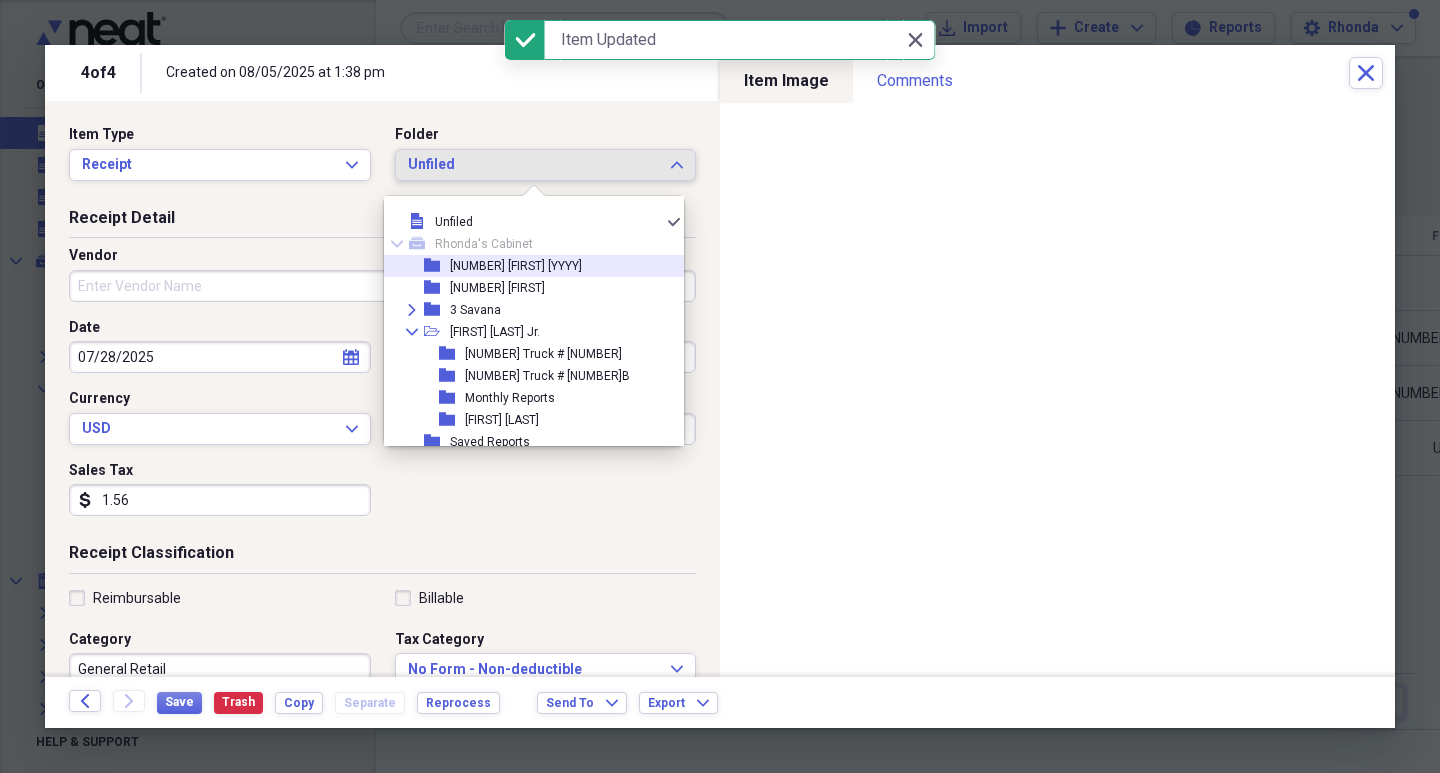 click on "[NUMBER] [FIRST] [YYYY]" at bounding box center [516, 266] 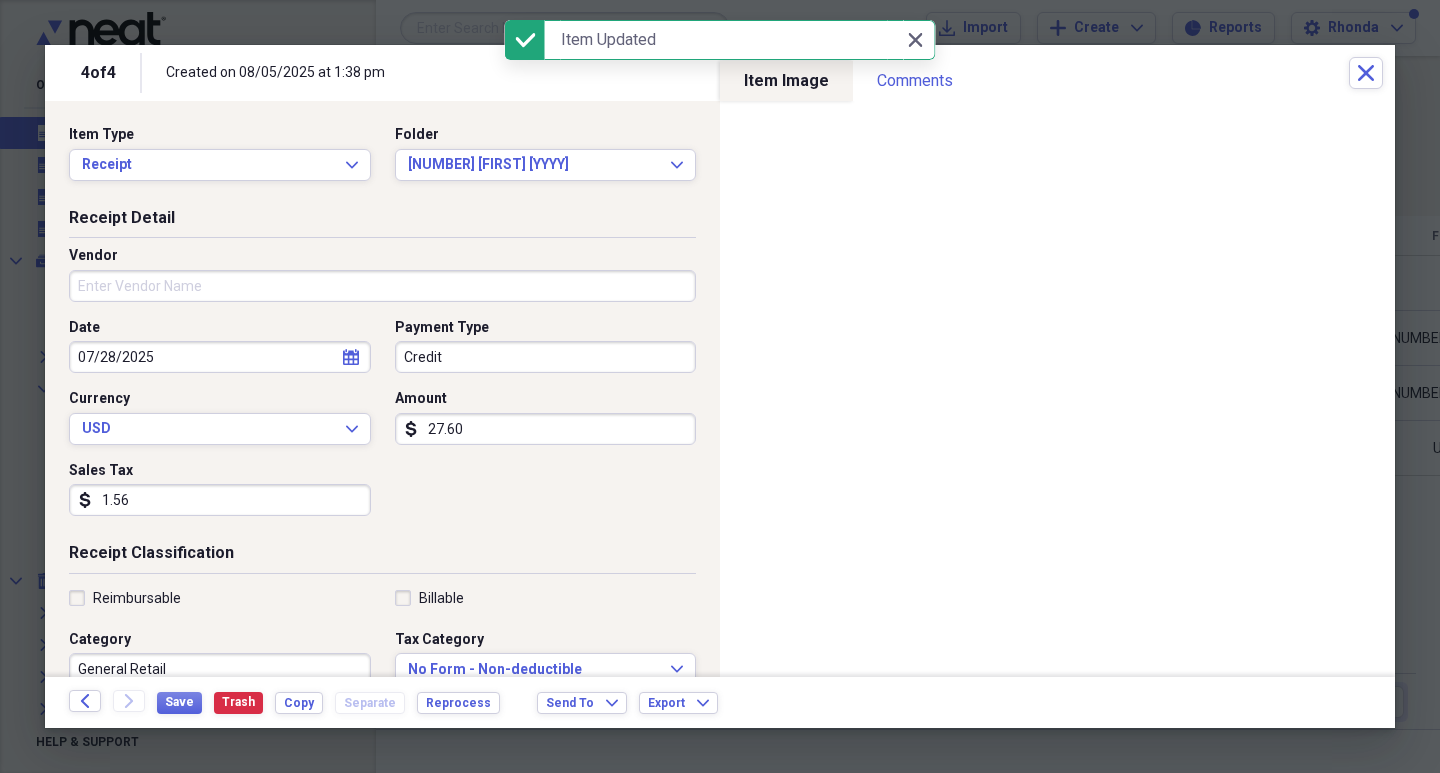 click on "Vendor" at bounding box center (382, 286) 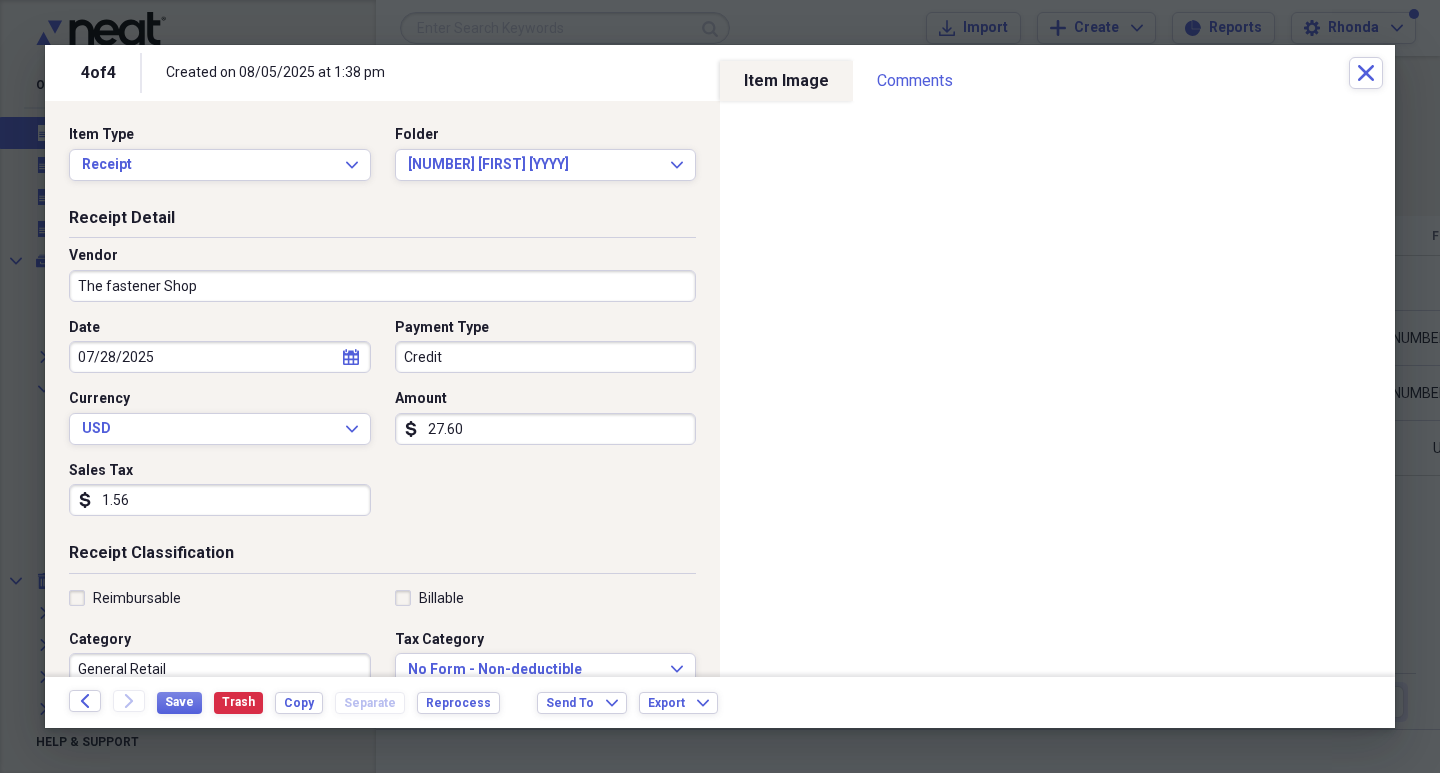 click on "The fastener Shop" at bounding box center (382, 286) 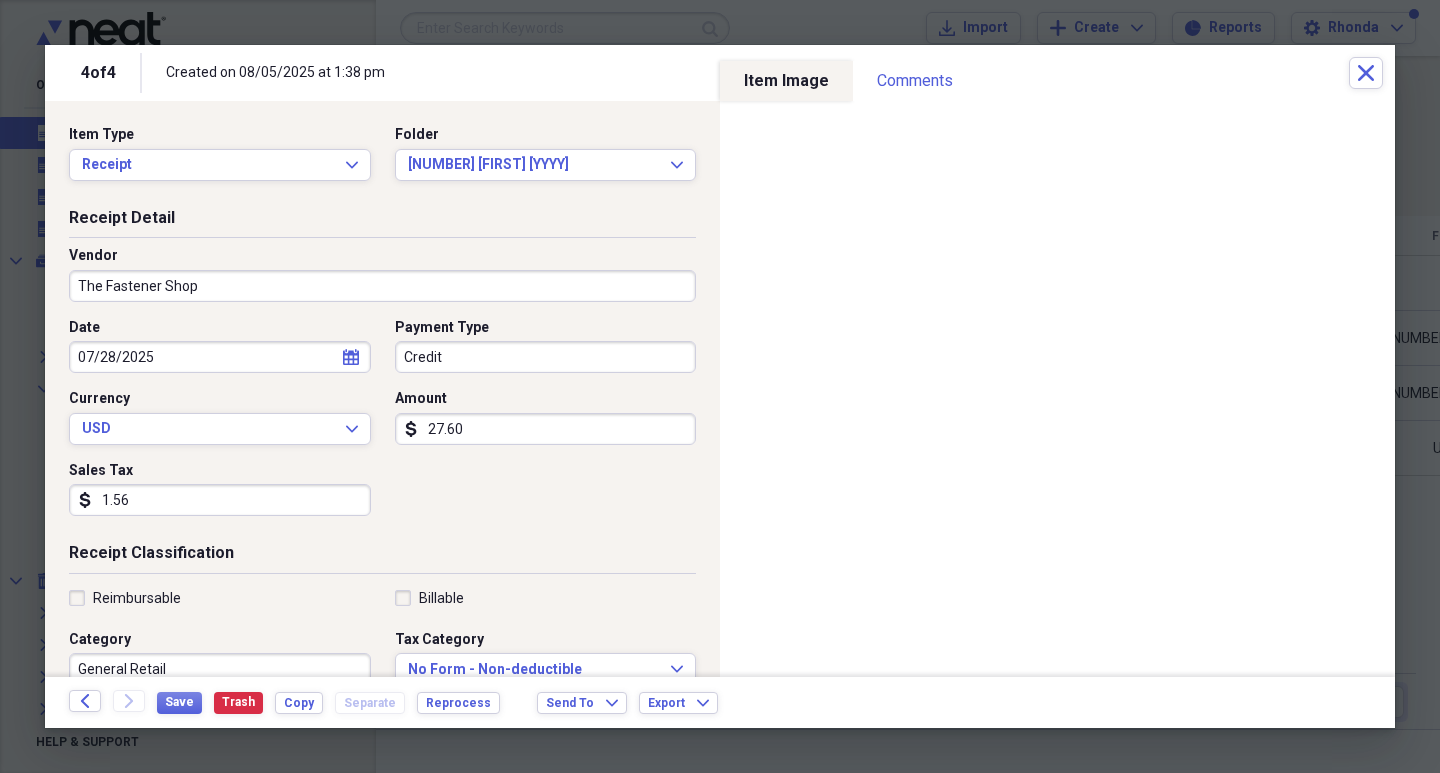 type on "The Fastener Shop" 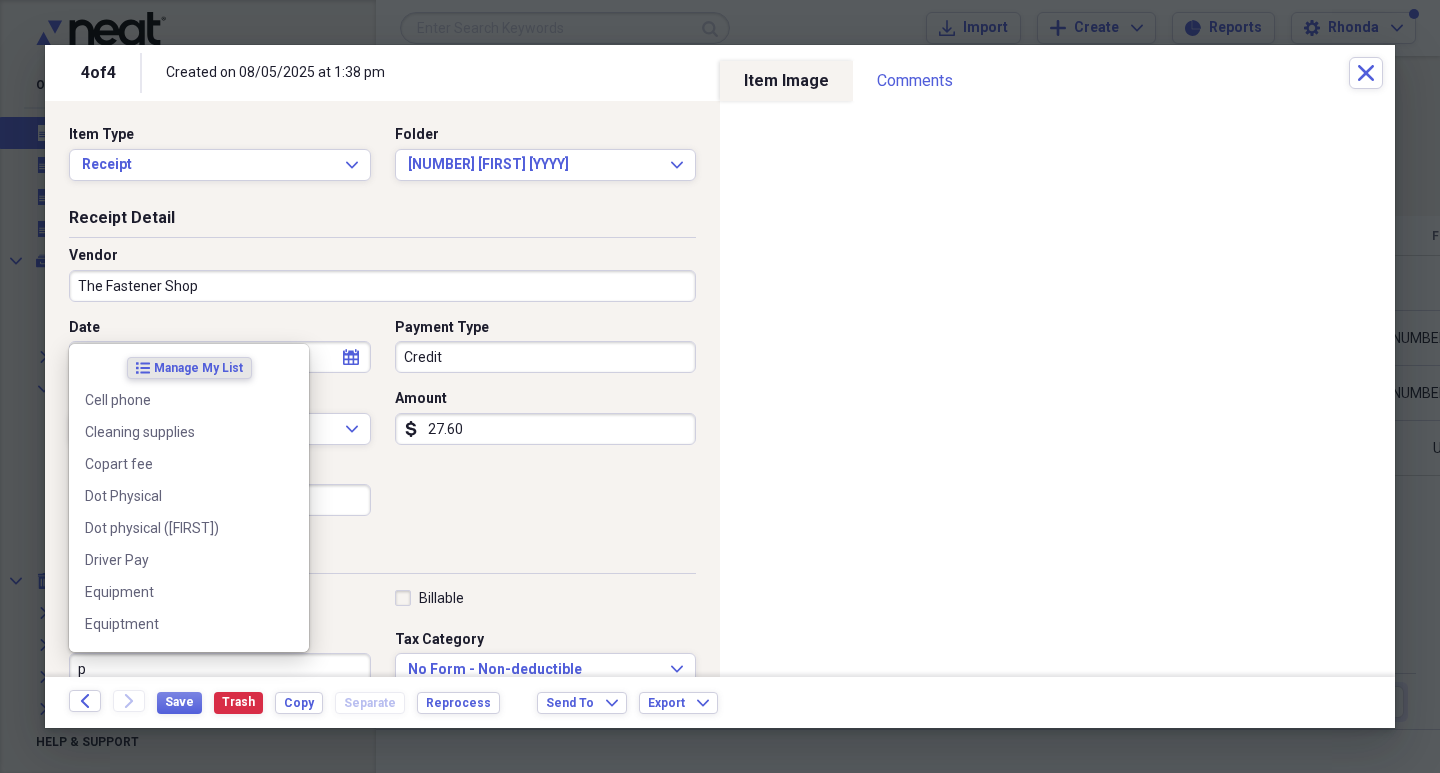 scroll, scrollTop: 1, scrollLeft: 0, axis: vertical 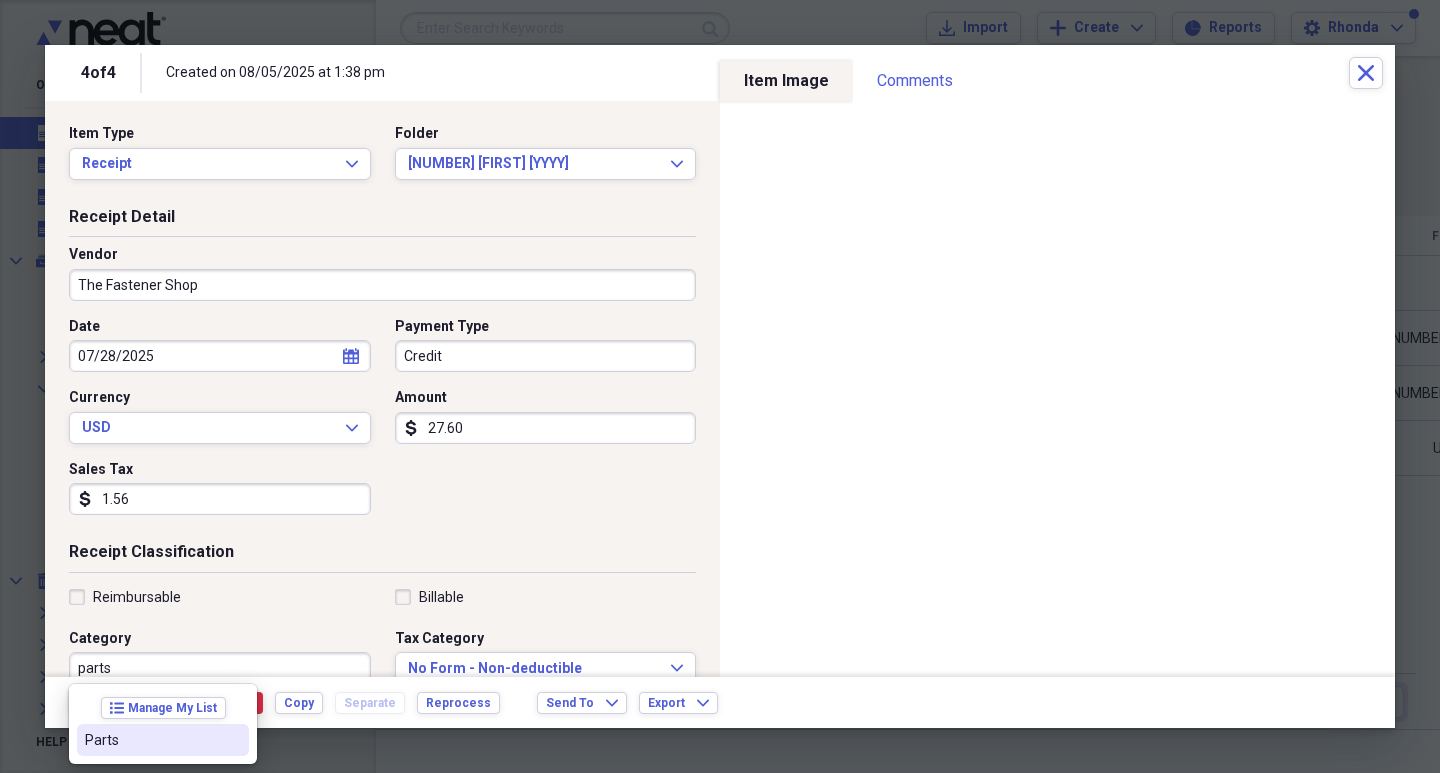 click on "Parts" at bounding box center [163, 740] 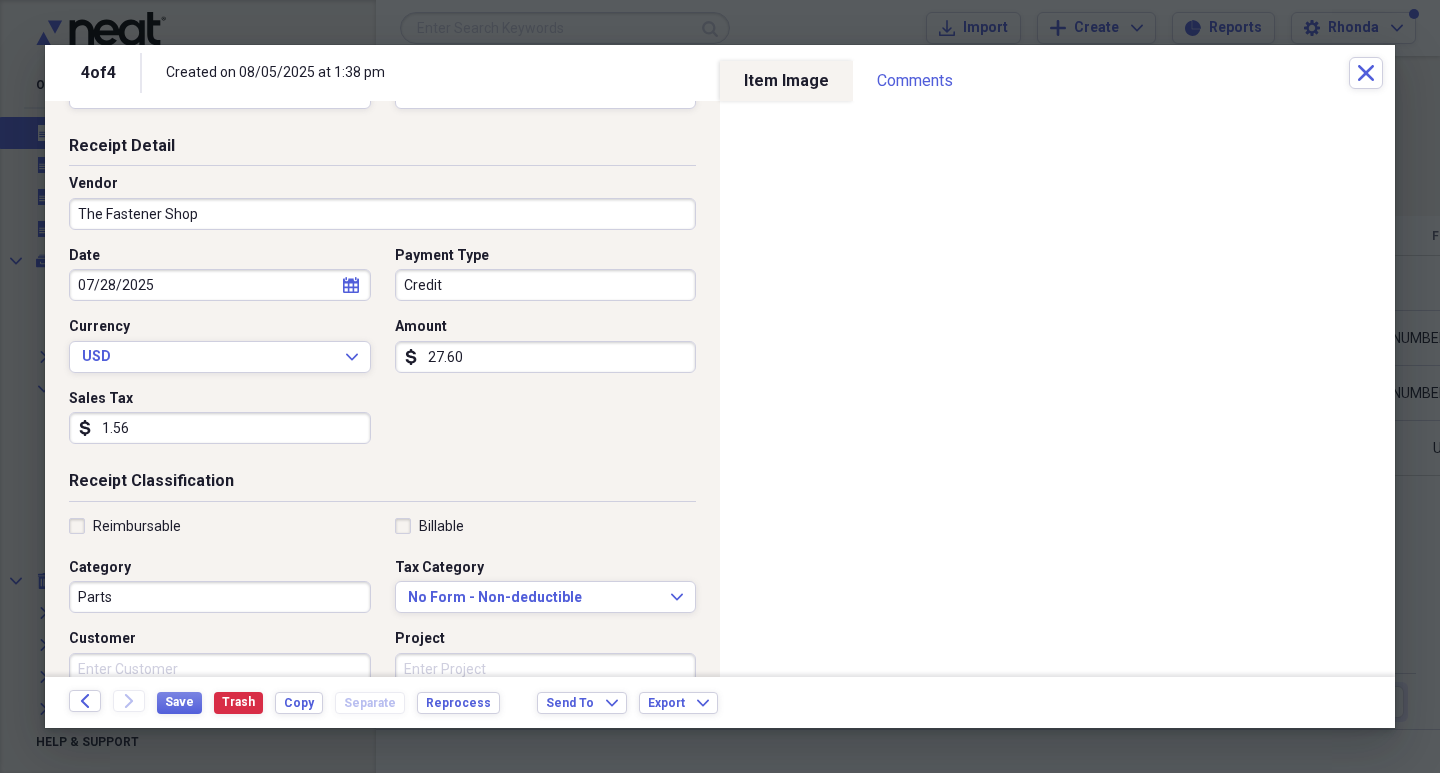 scroll, scrollTop: 108, scrollLeft: 0, axis: vertical 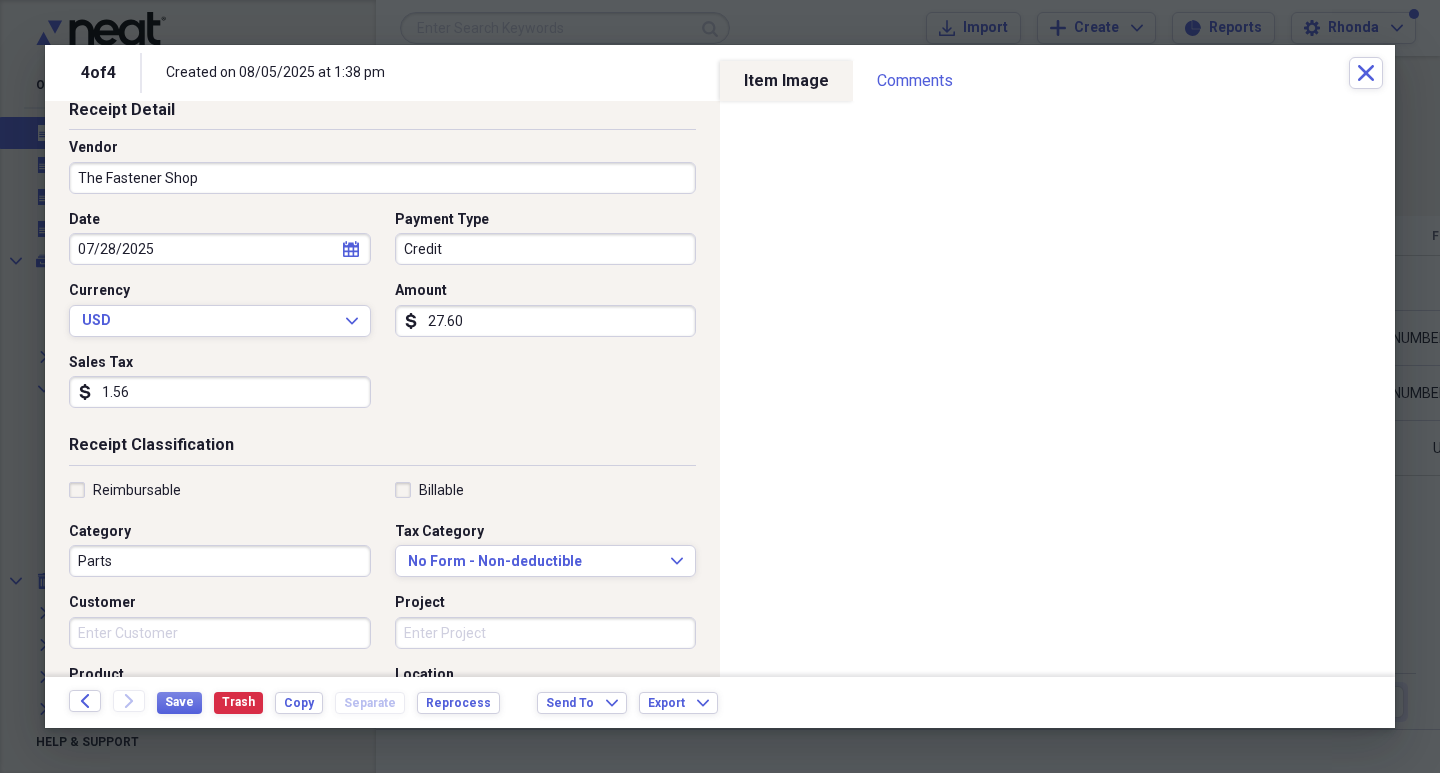 click on "1.56" at bounding box center [220, 392] 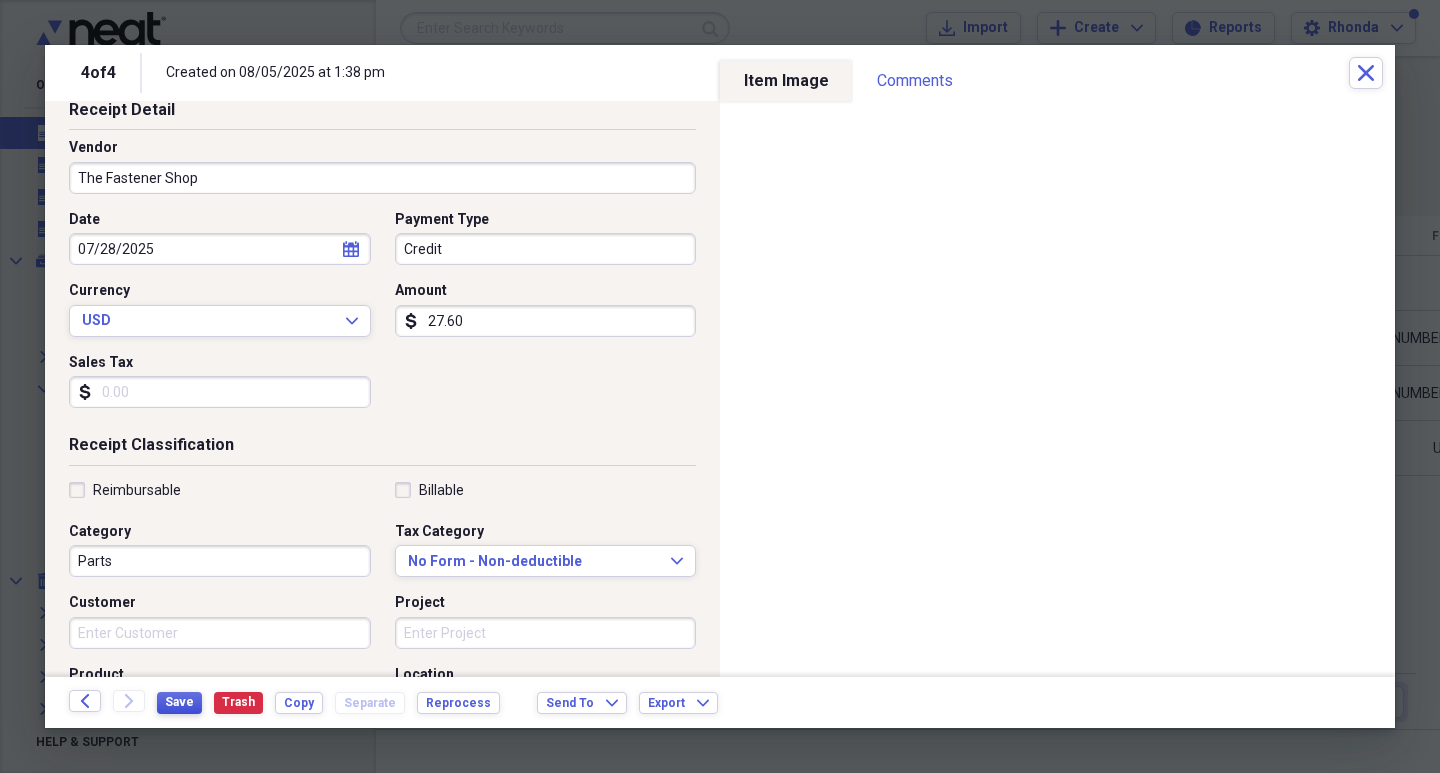 type 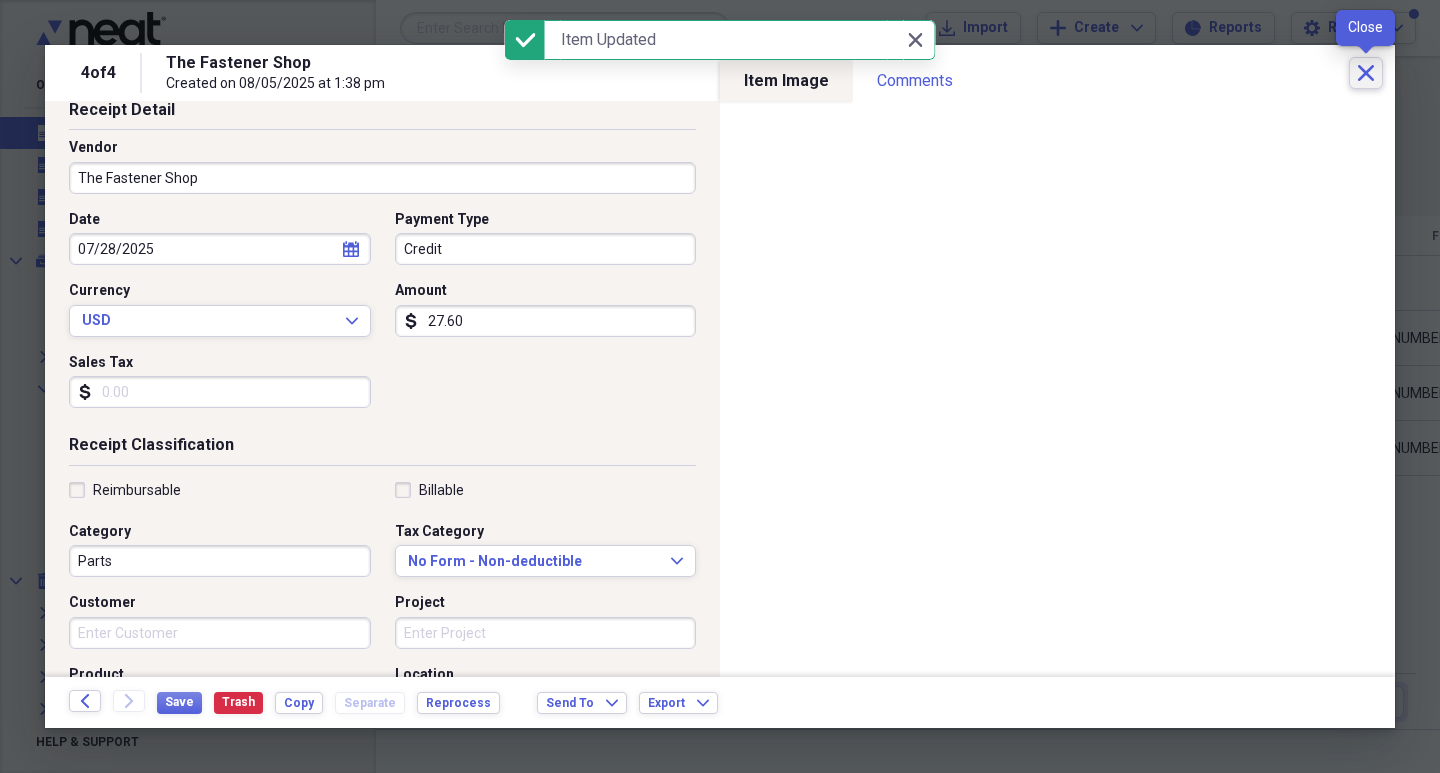 click on "Close" at bounding box center (1366, 73) 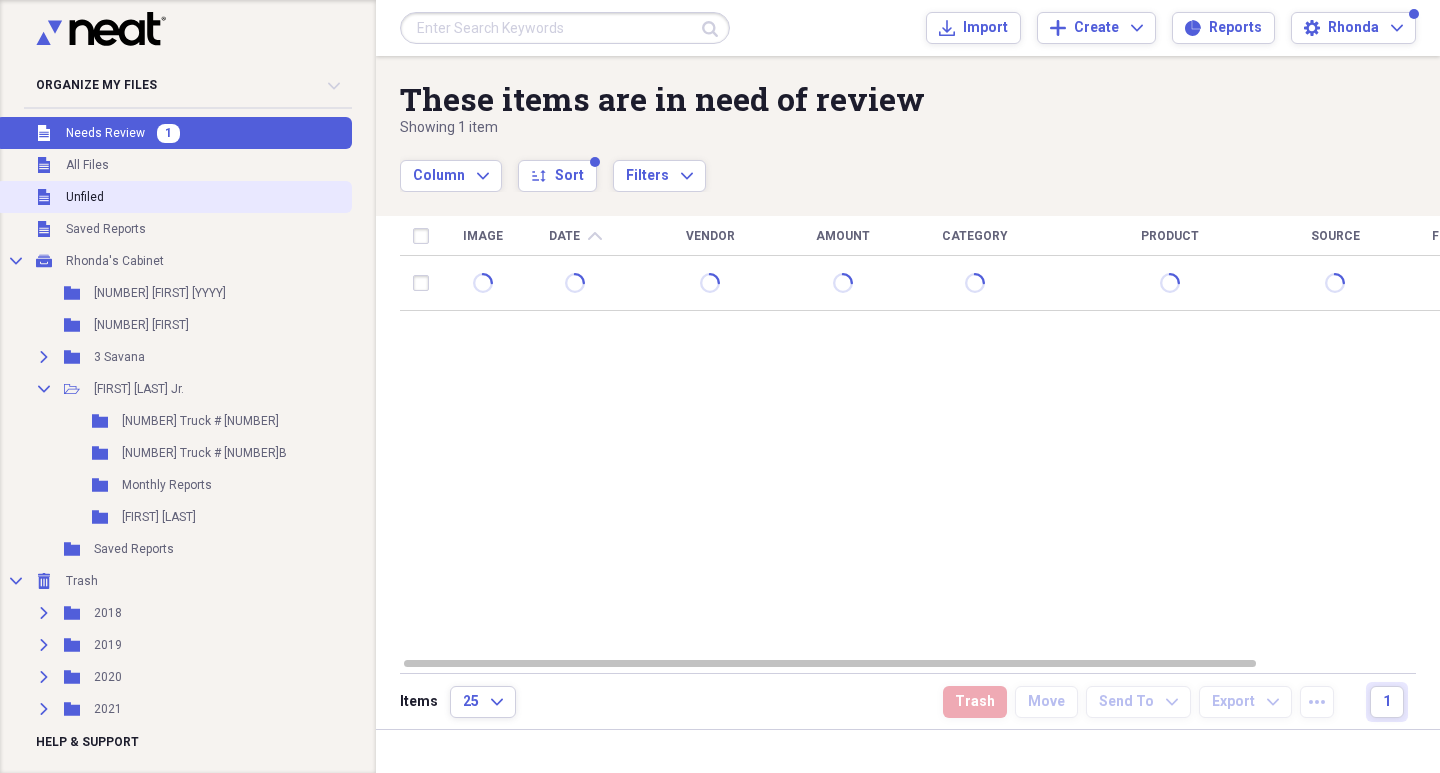 click on "Unfiled" at bounding box center (85, 197) 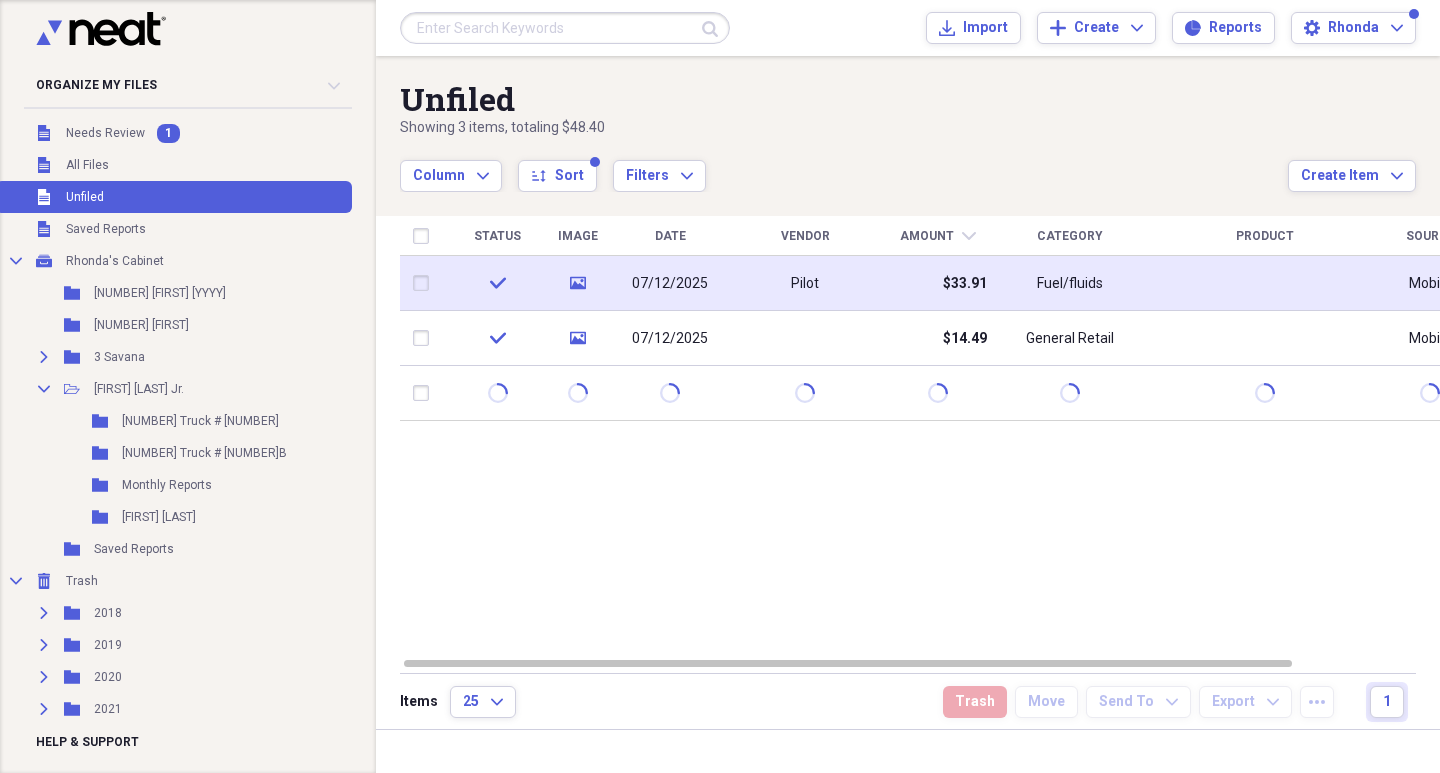 click on "07/12/2025" at bounding box center [670, 283] 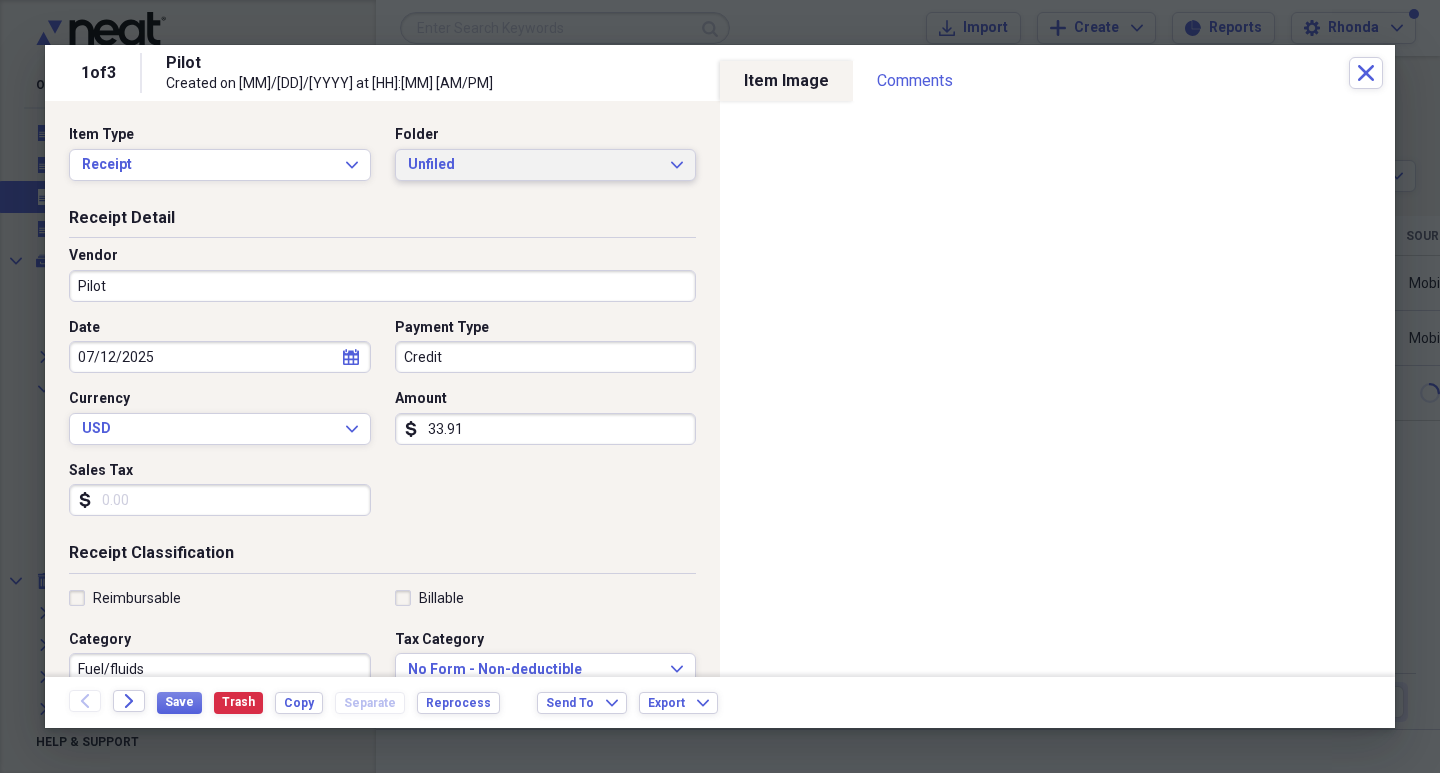 click on "Unfiled" at bounding box center (534, 165) 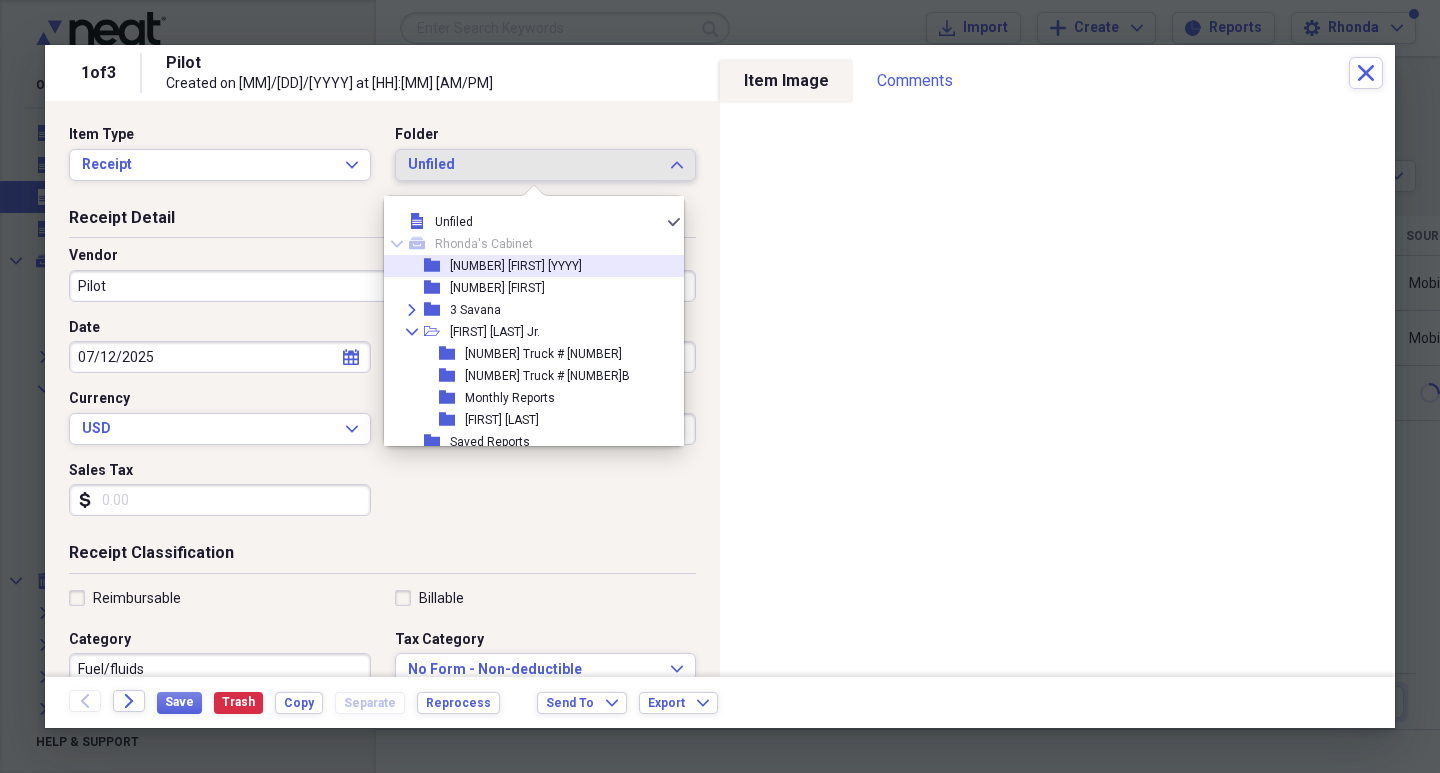 click on "[NUMBER] [FIRST] [YYYY]" at bounding box center [516, 266] 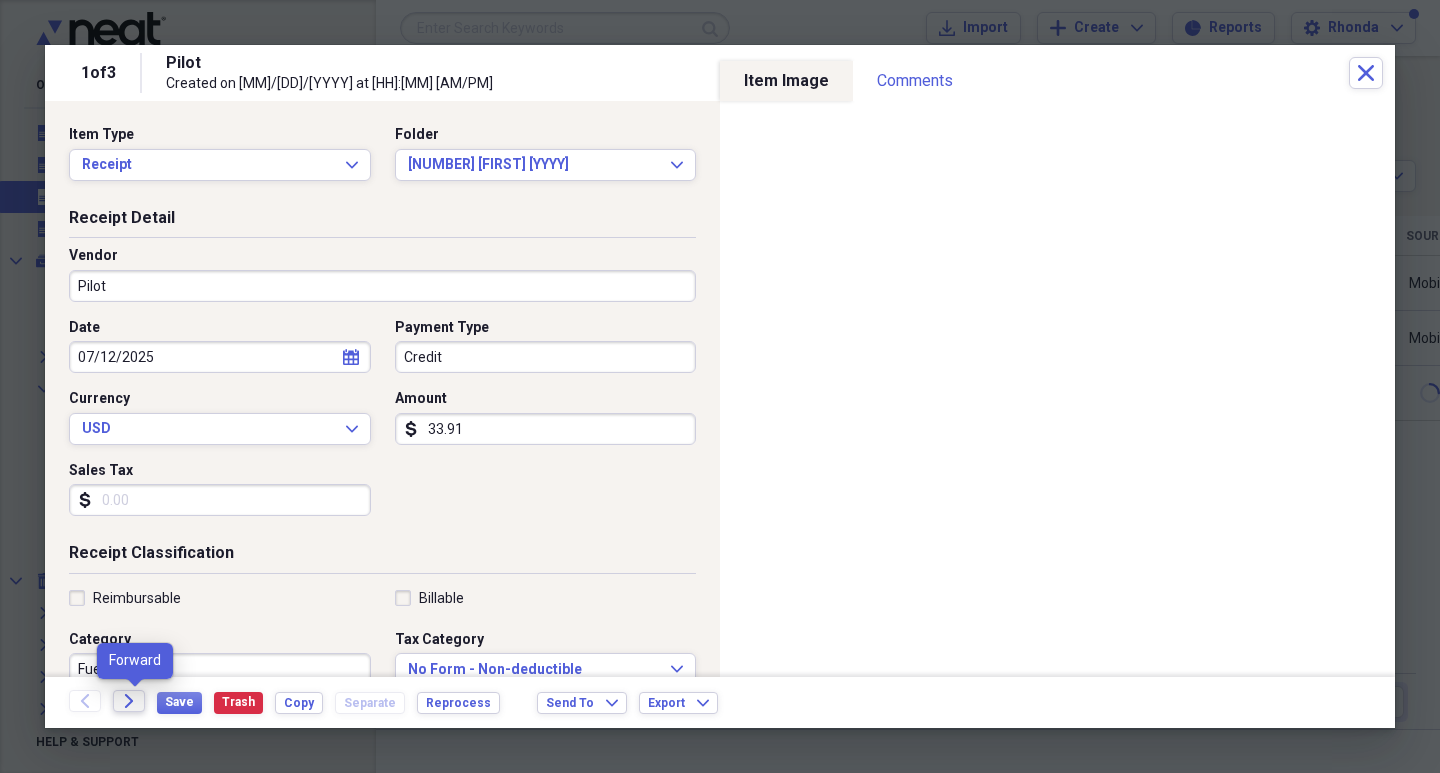 click 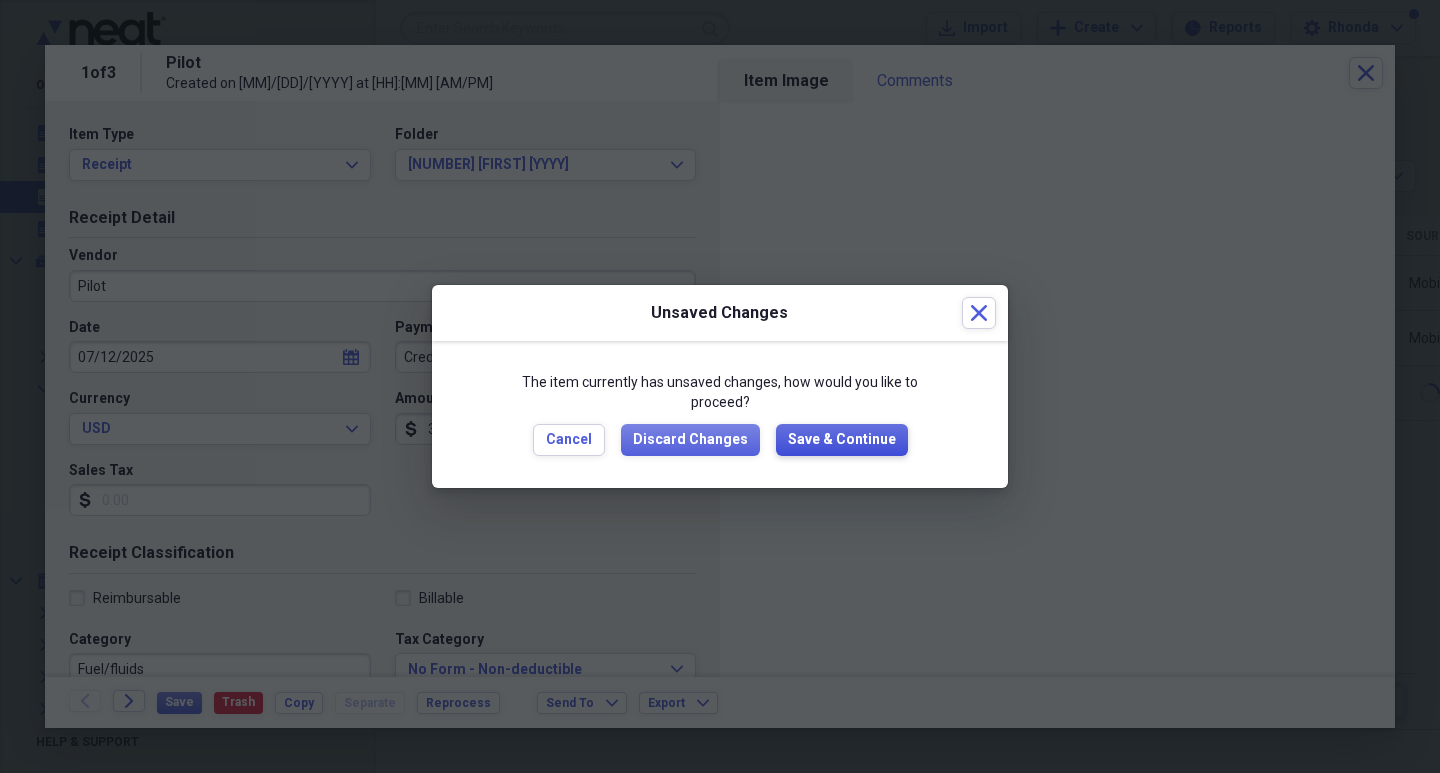 click on "Save & Continue" at bounding box center (842, 440) 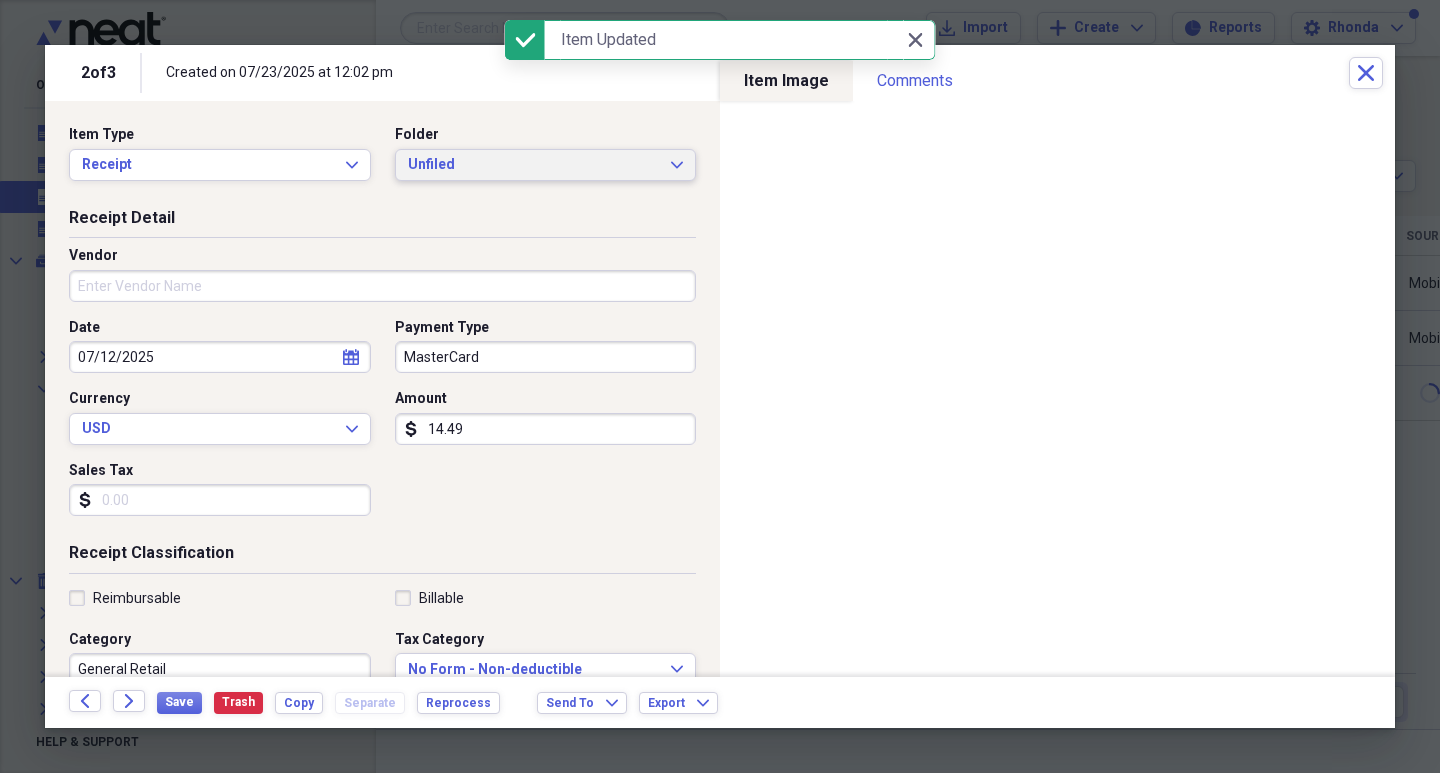 click on "Unfiled" at bounding box center (534, 165) 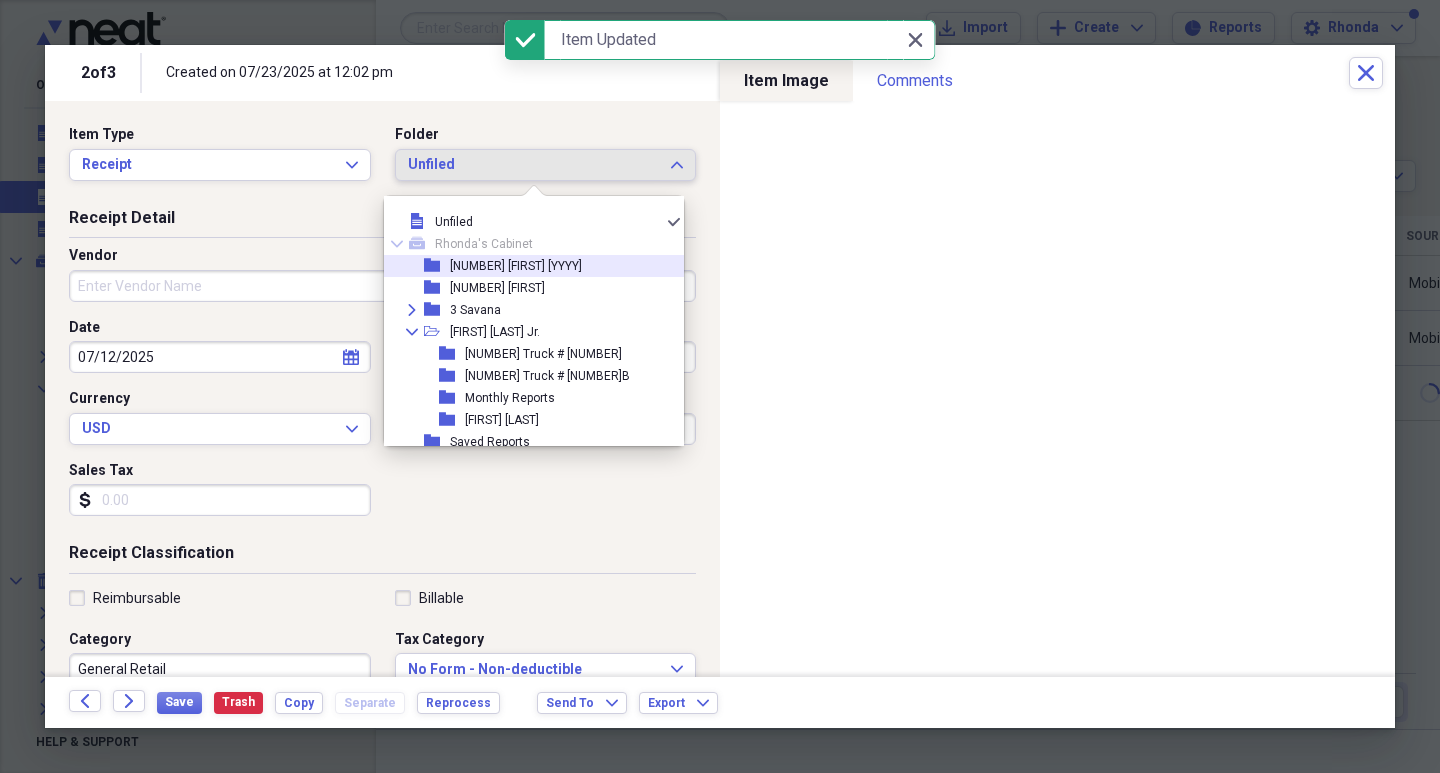 click on "[NUMBER] [FIRST] [YYYY]" at bounding box center (516, 266) 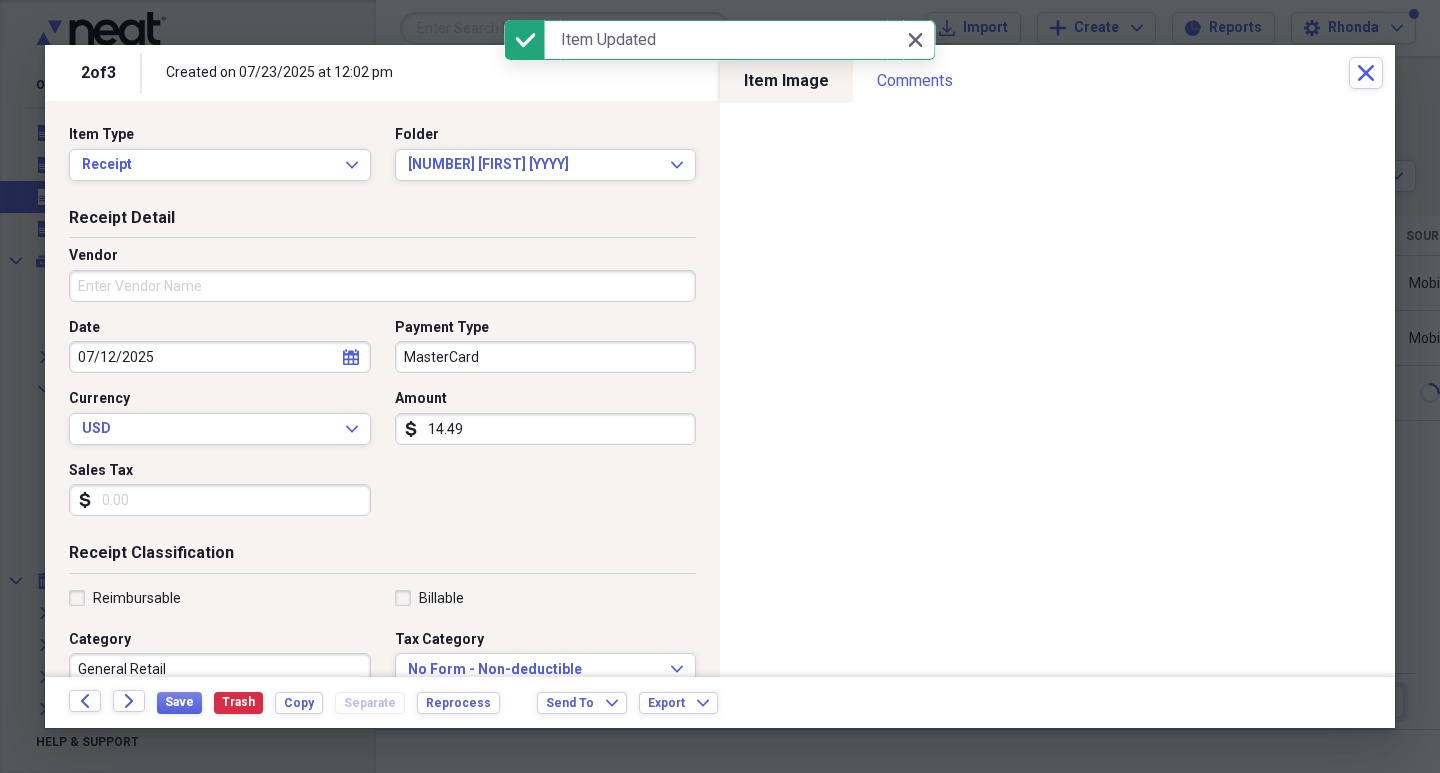 click on "Vendor" at bounding box center (382, 286) 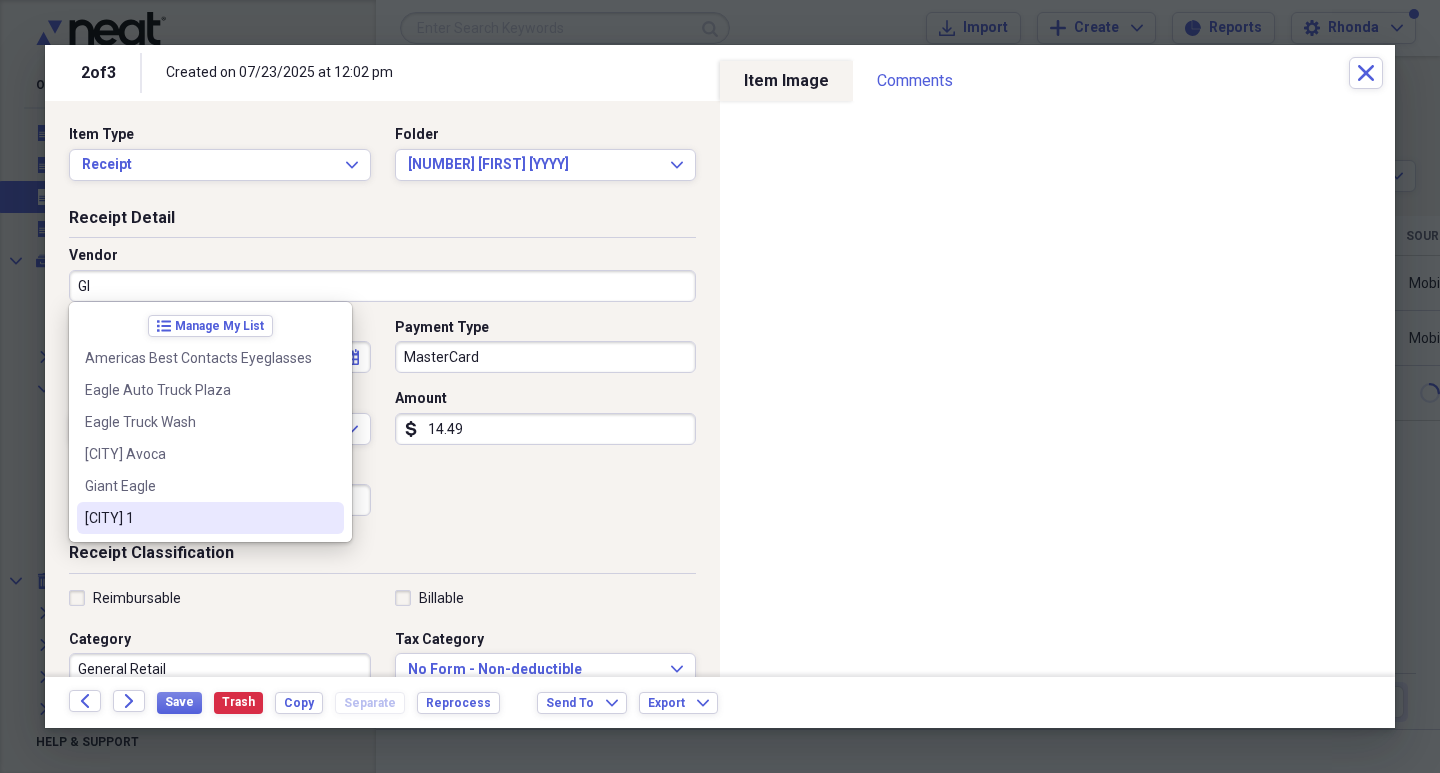 click on "[CITY] 1" at bounding box center (210, 518) 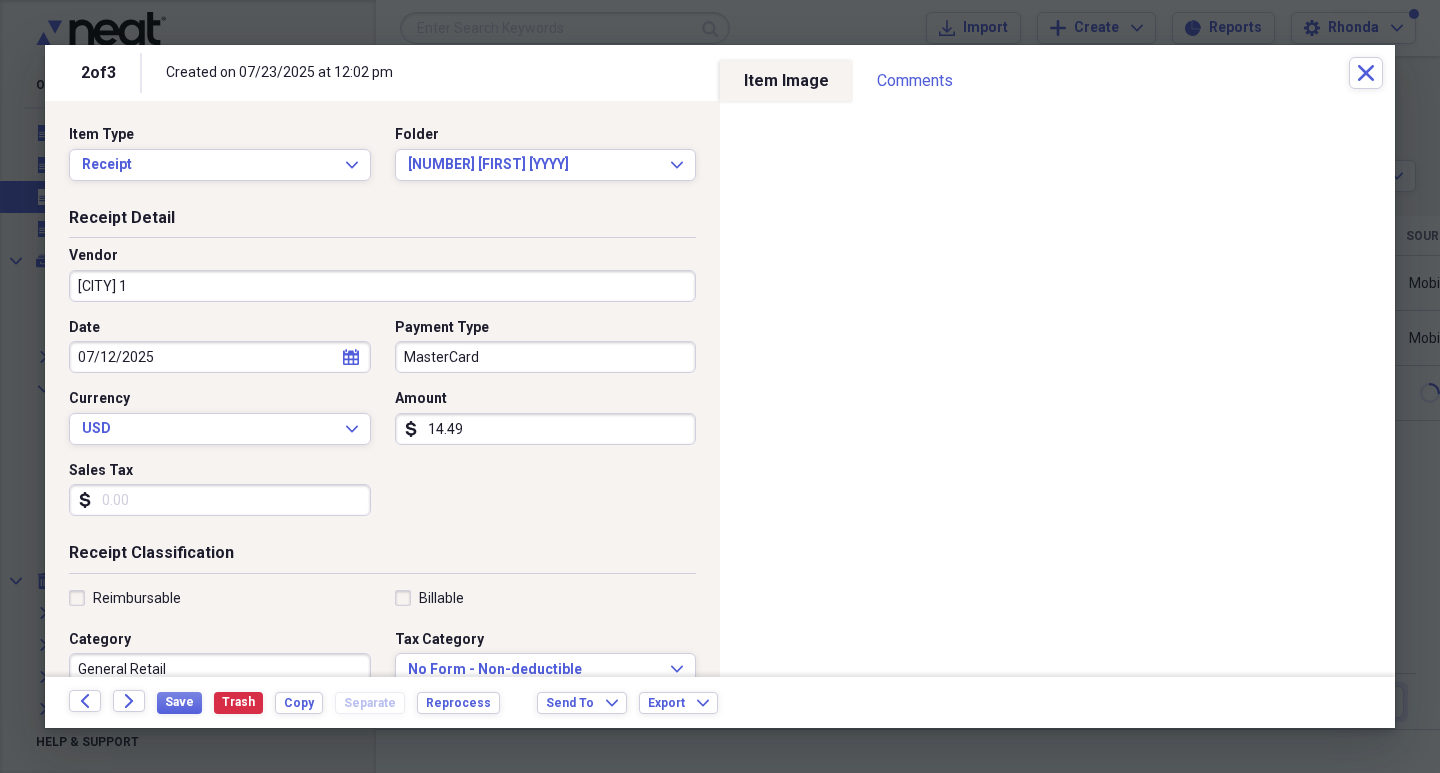 type on "Food-drinks" 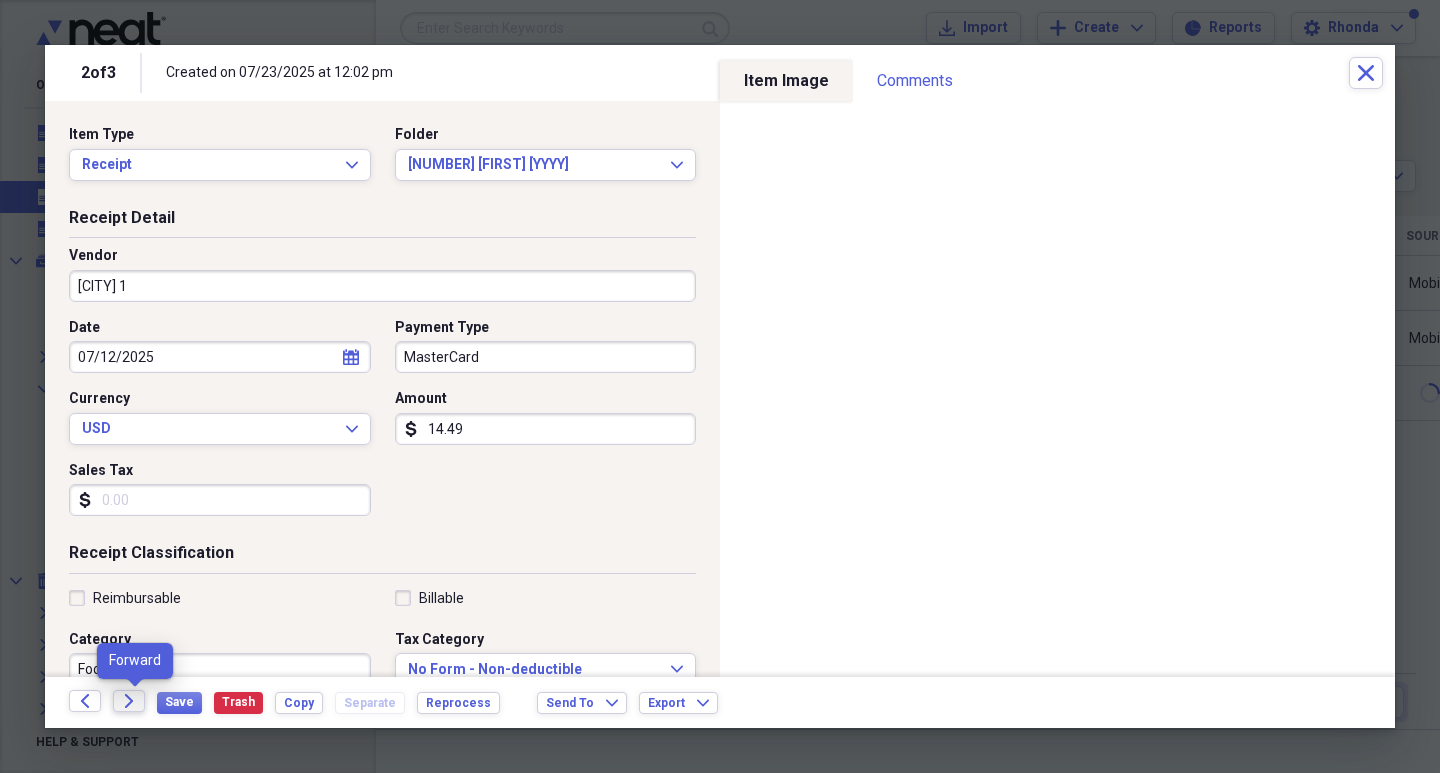 click on "Forward" 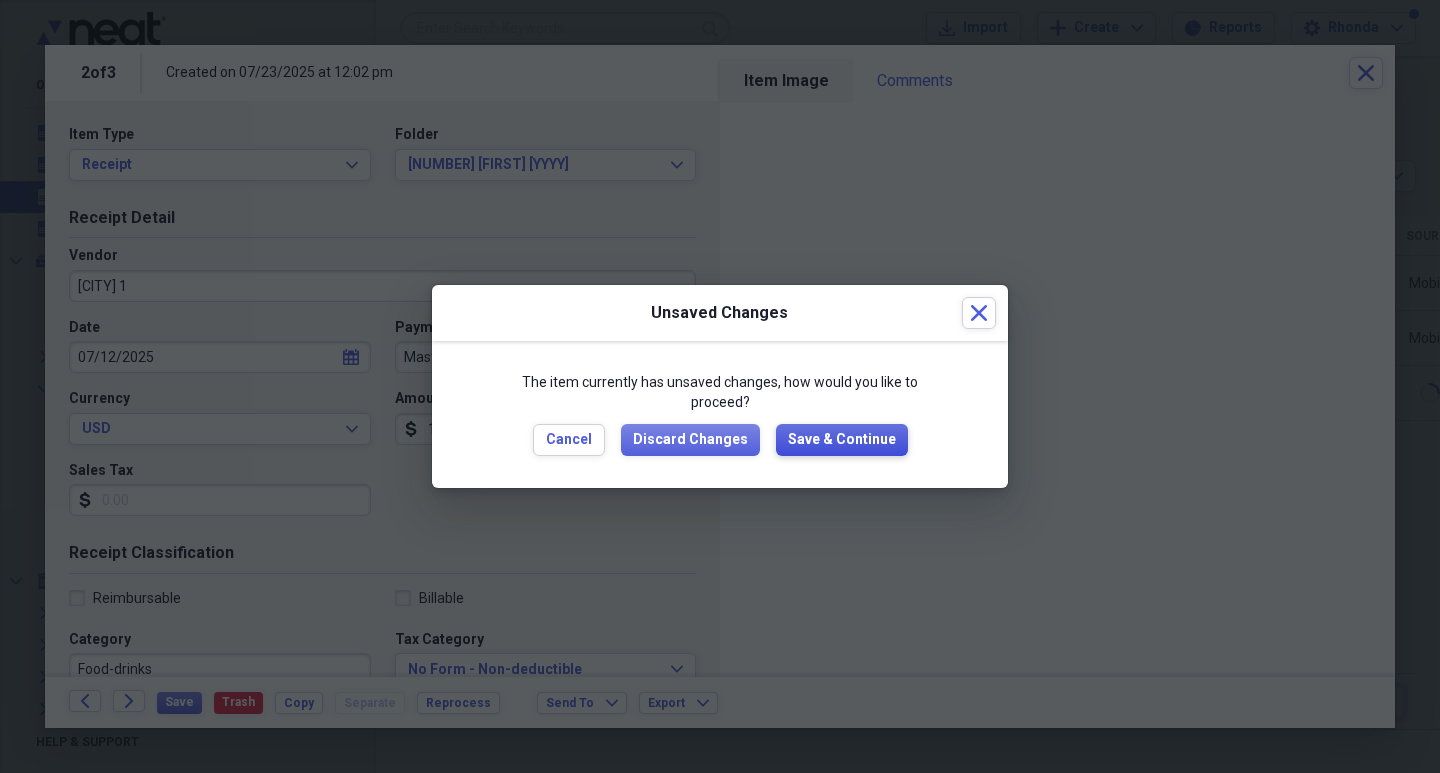 click on "Save & Continue" at bounding box center [842, 440] 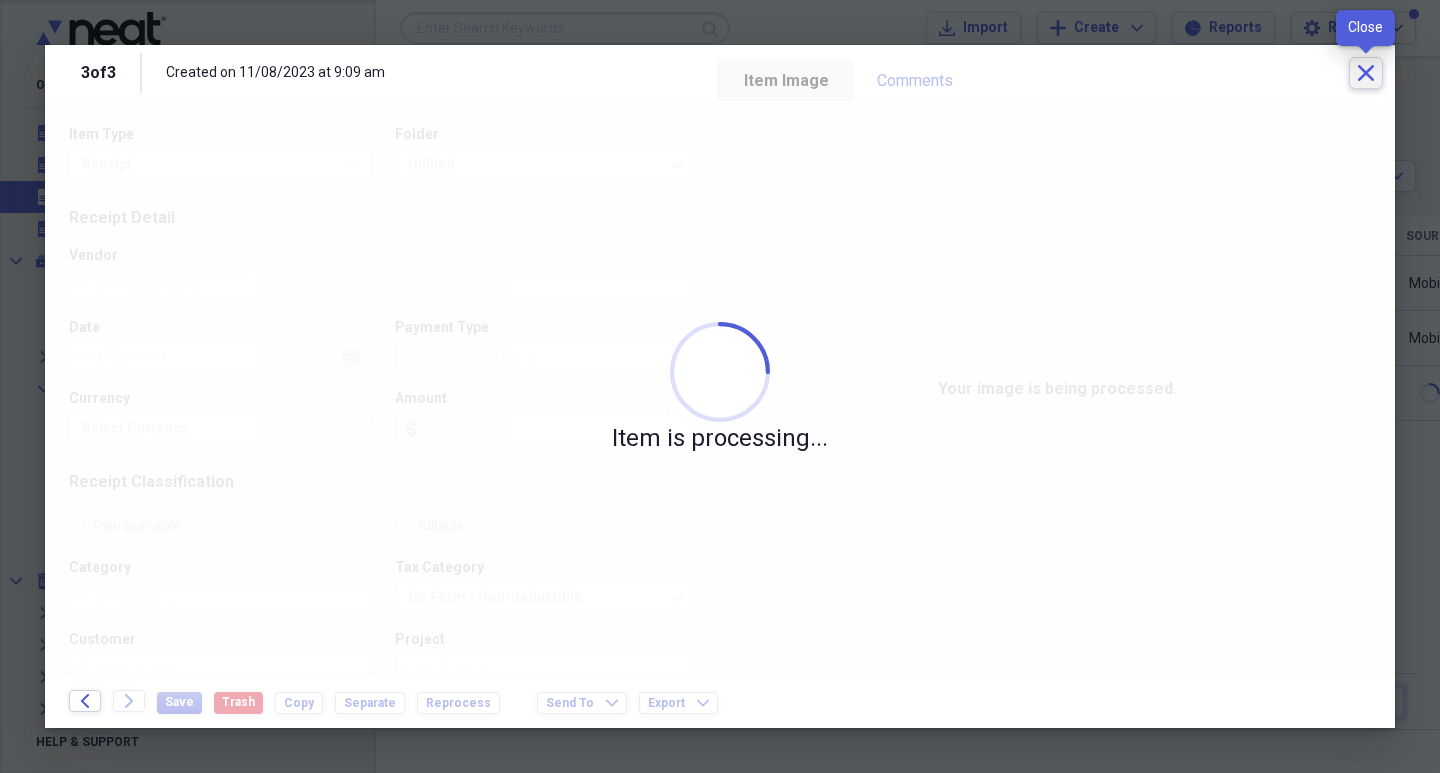 click on "Close" at bounding box center (1366, 73) 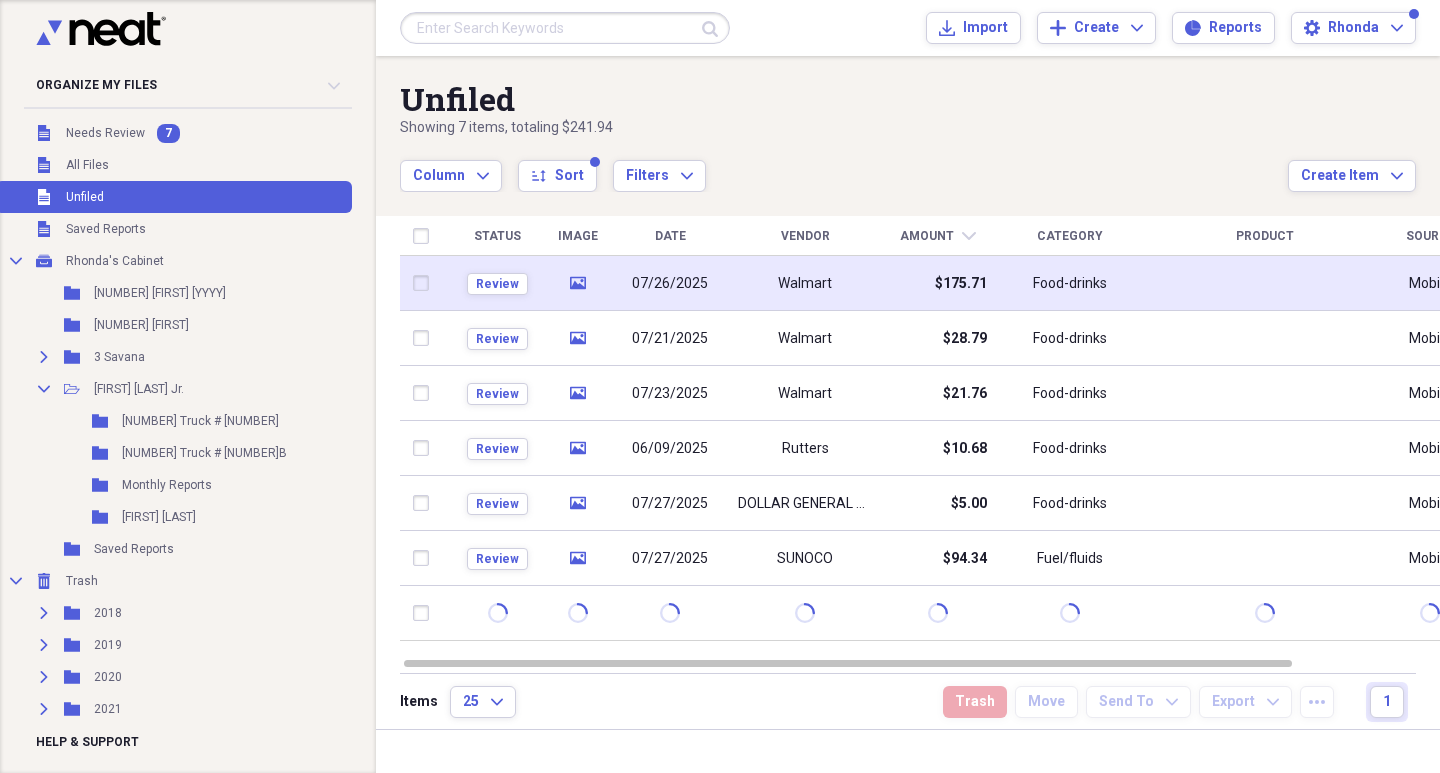 click on "07/26/2025" at bounding box center [670, 284] 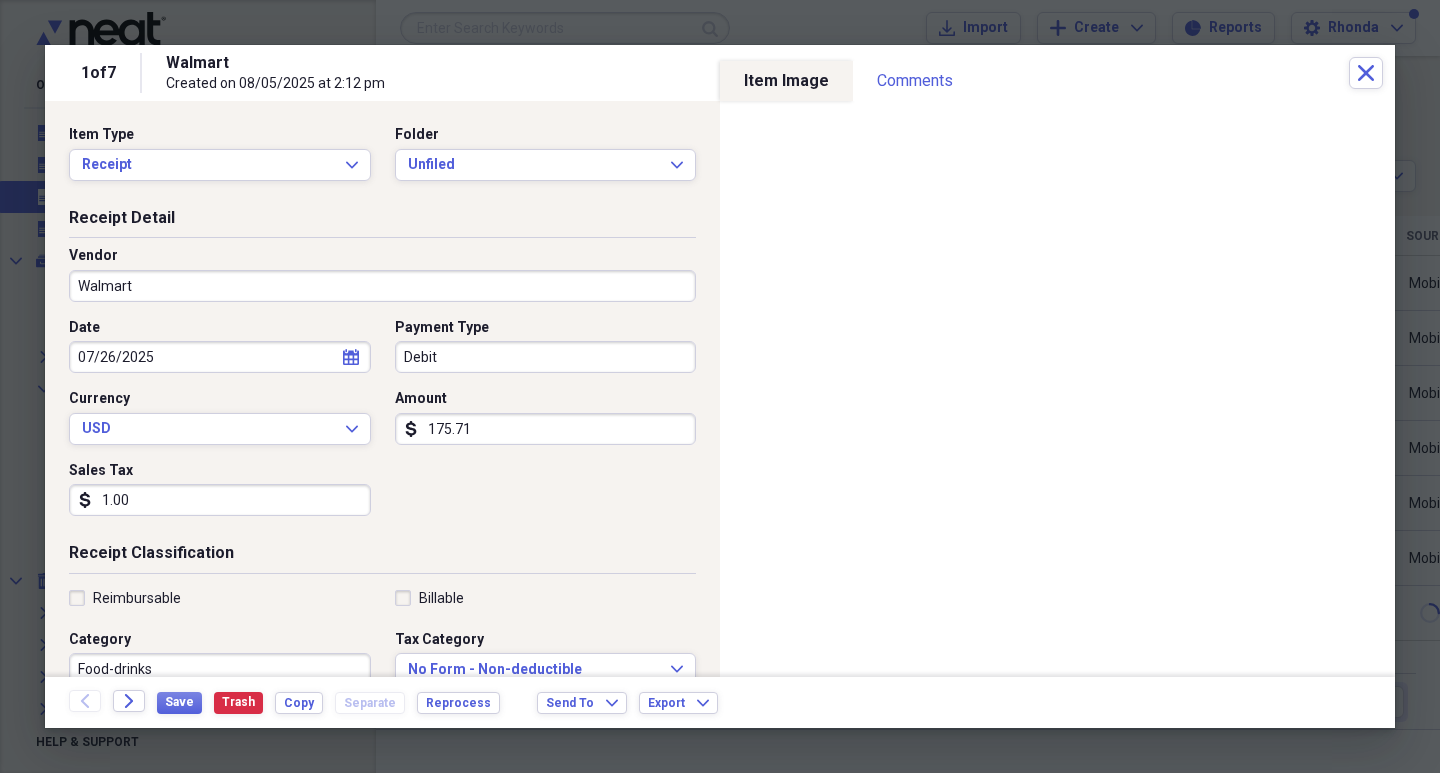 click on "Food-drinks" at bounding box center [220, 669] 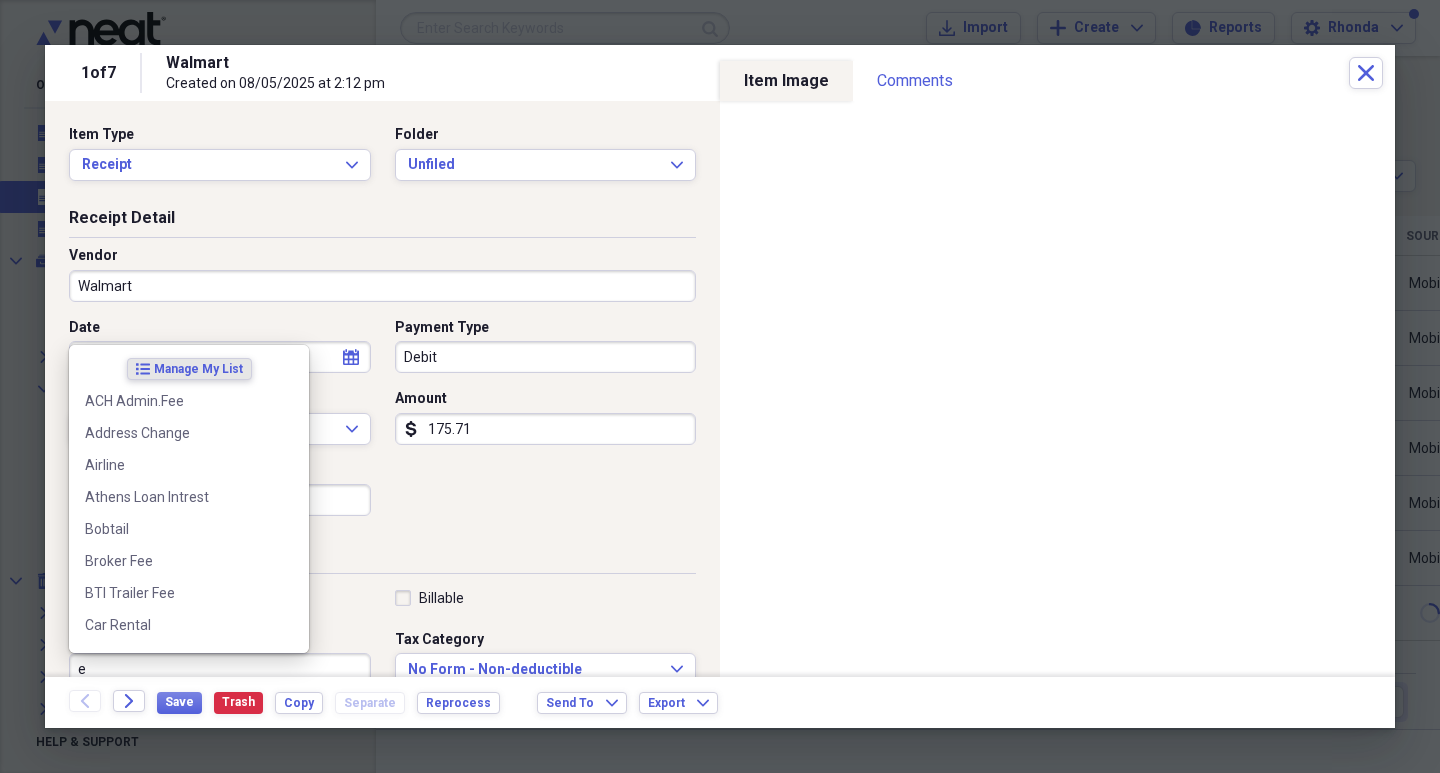 scroll, scrollTop: 1, scrollLeft: 0, axis: vertical 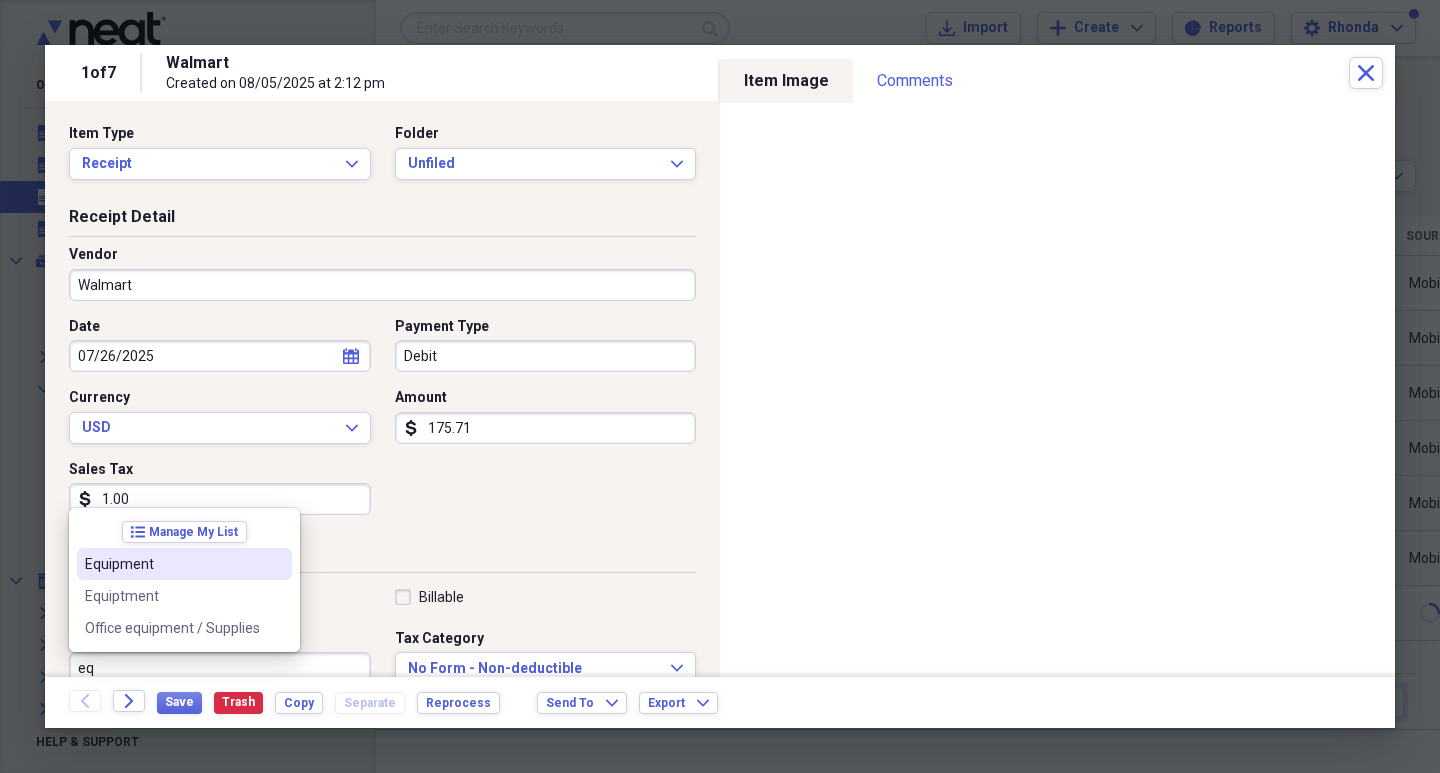 click on "Equipment" at bounding box center (172, 564) 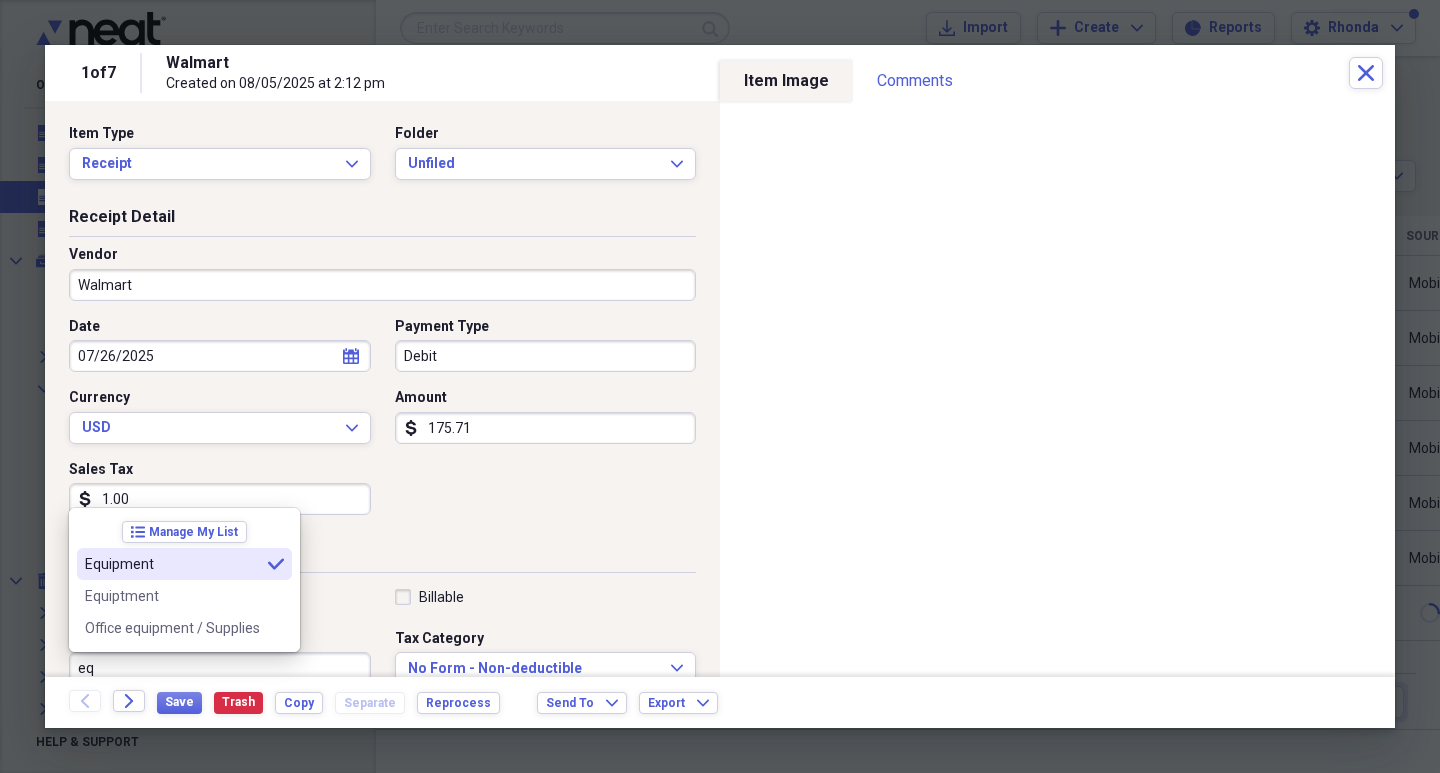 type on "Equipment" 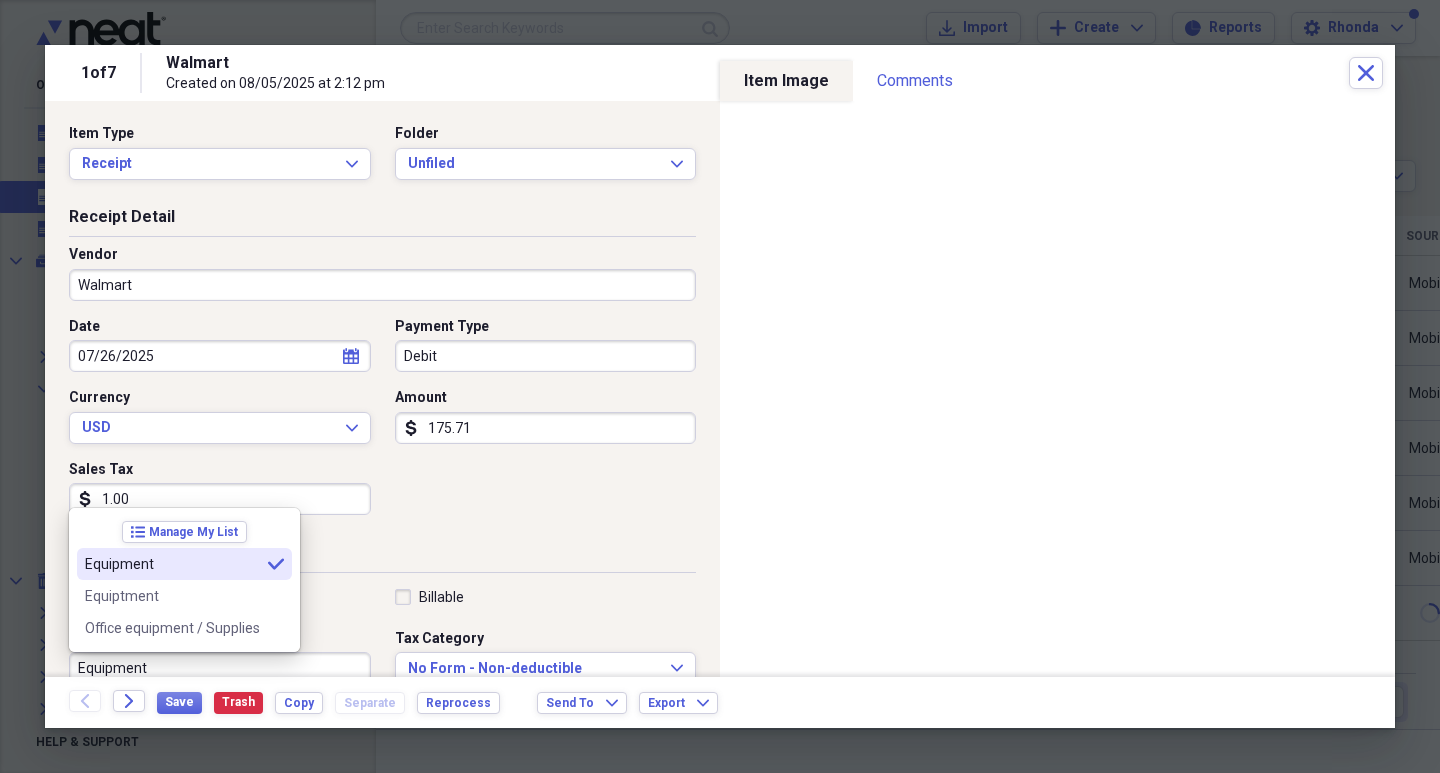 scroll, scrollTop: 8, scrollLeft: 0, axis: vertical 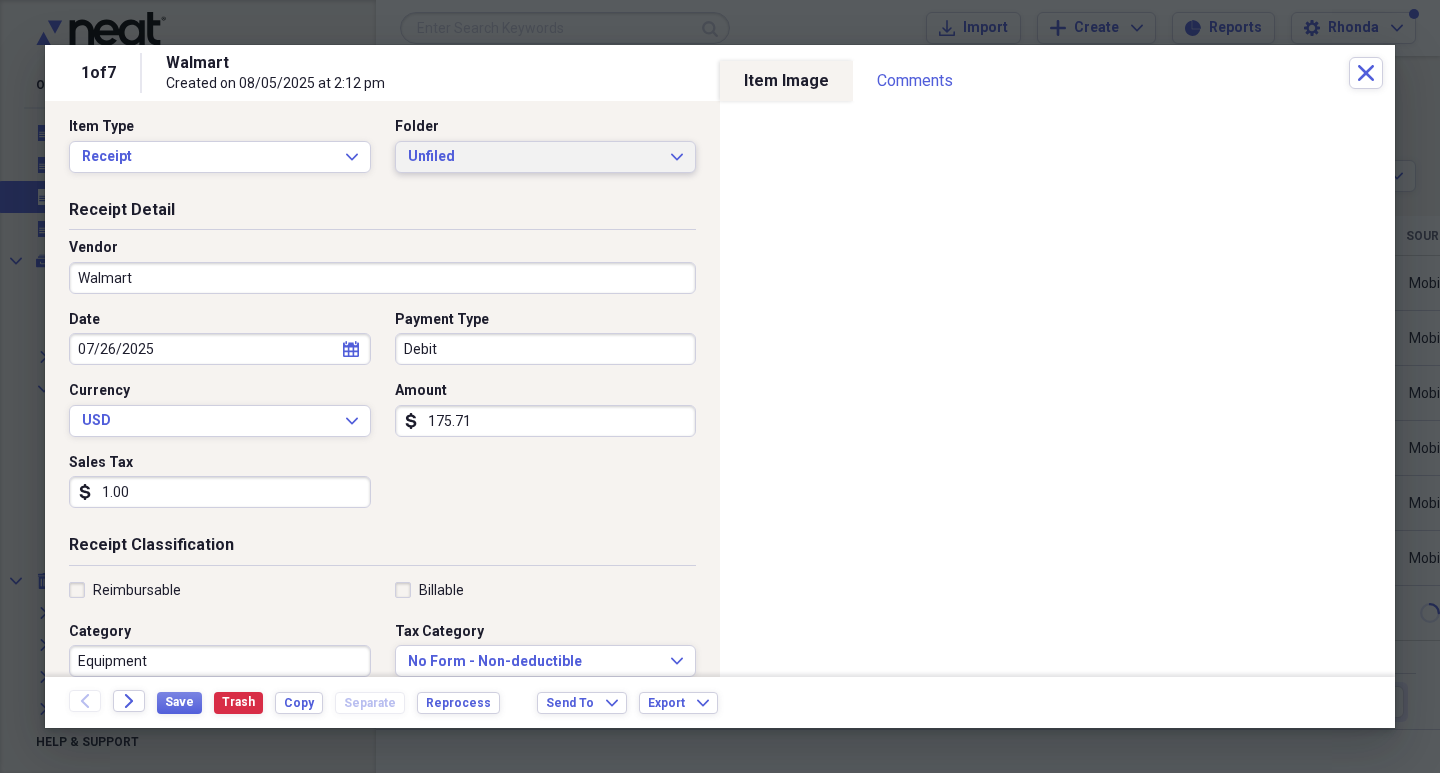 click on "Unfiled" at bounding box center [534, 157] 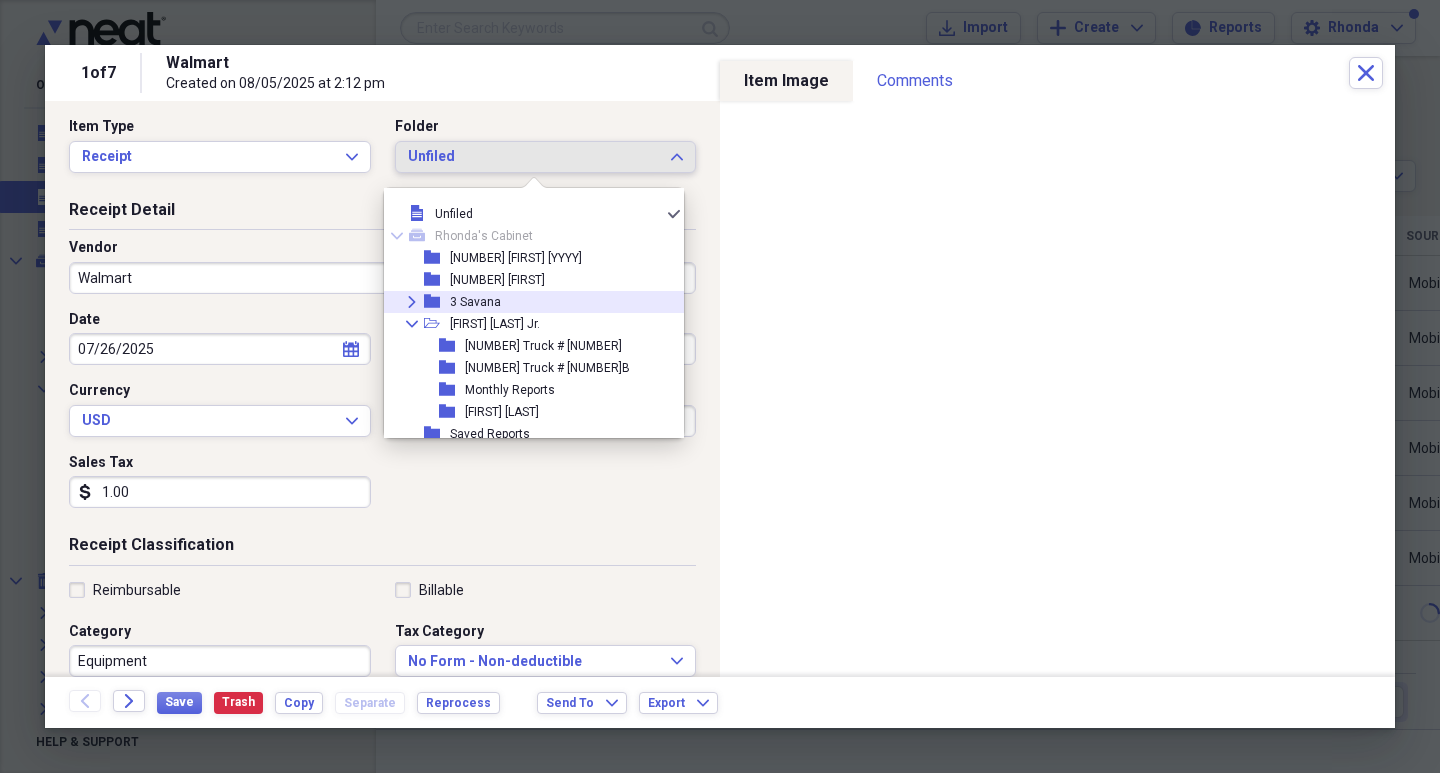 click on "3 Savana" at bounding box center (475, 302) 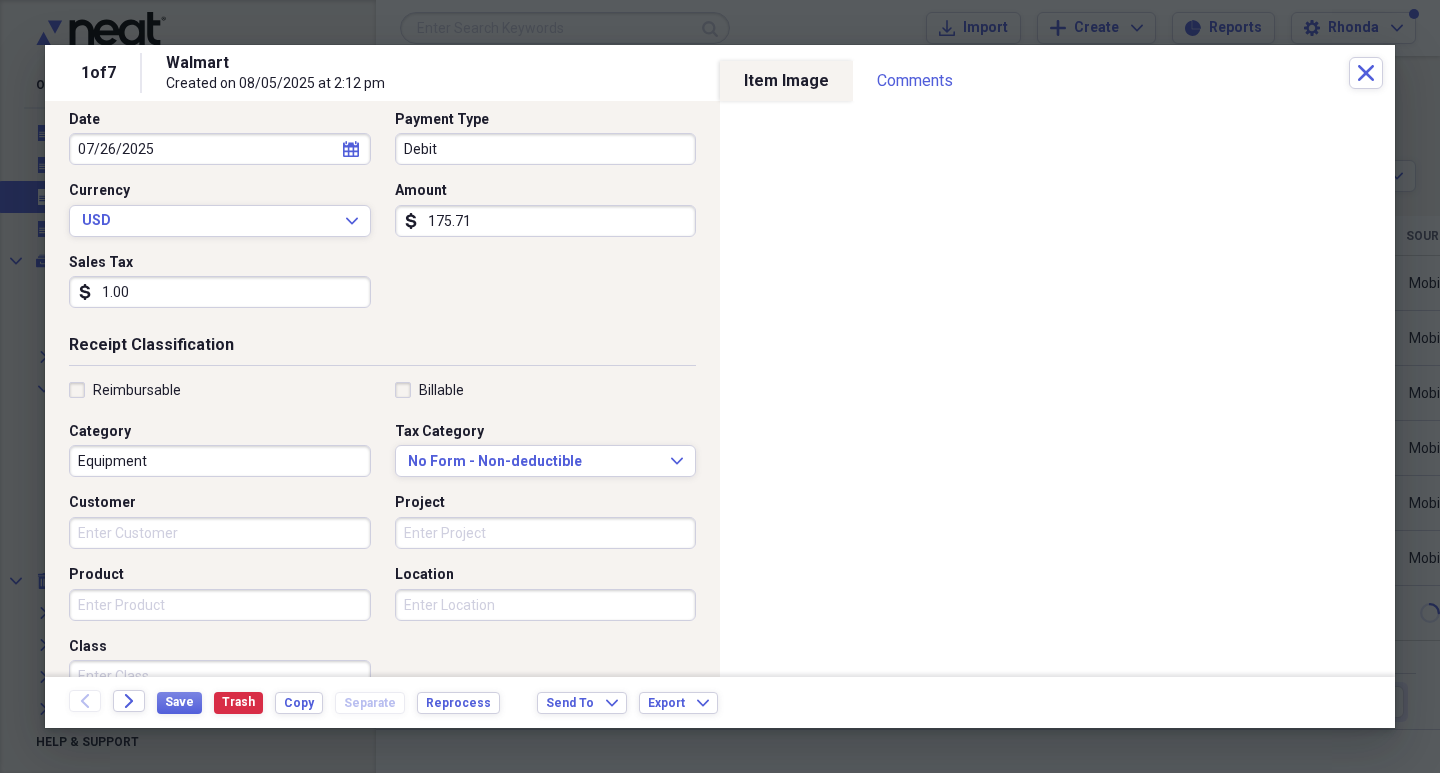 scroll, scrollTop: 0, scrollLeft: 0, axis: both 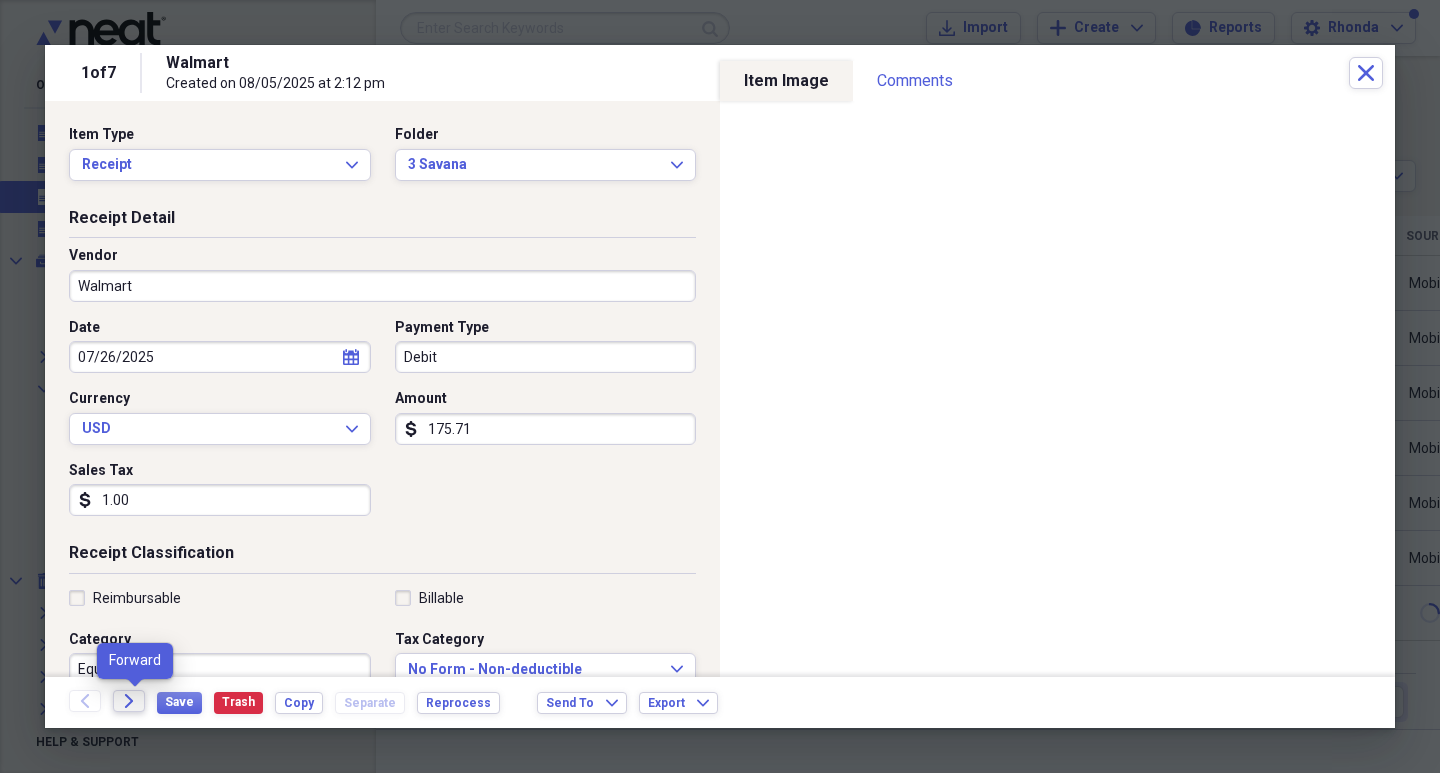 click on "Forward" 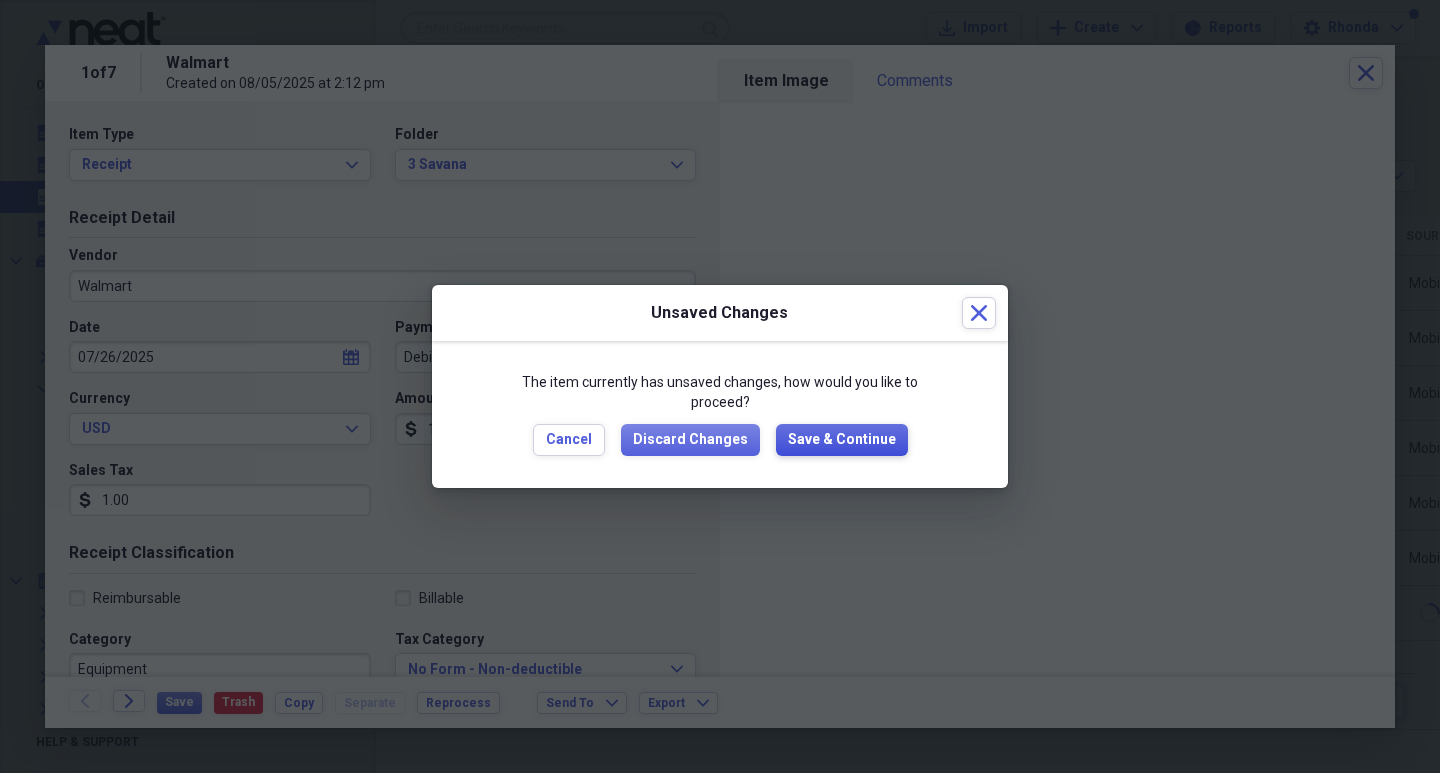 click on "Save & Continue" at bounding box center [842, 440] 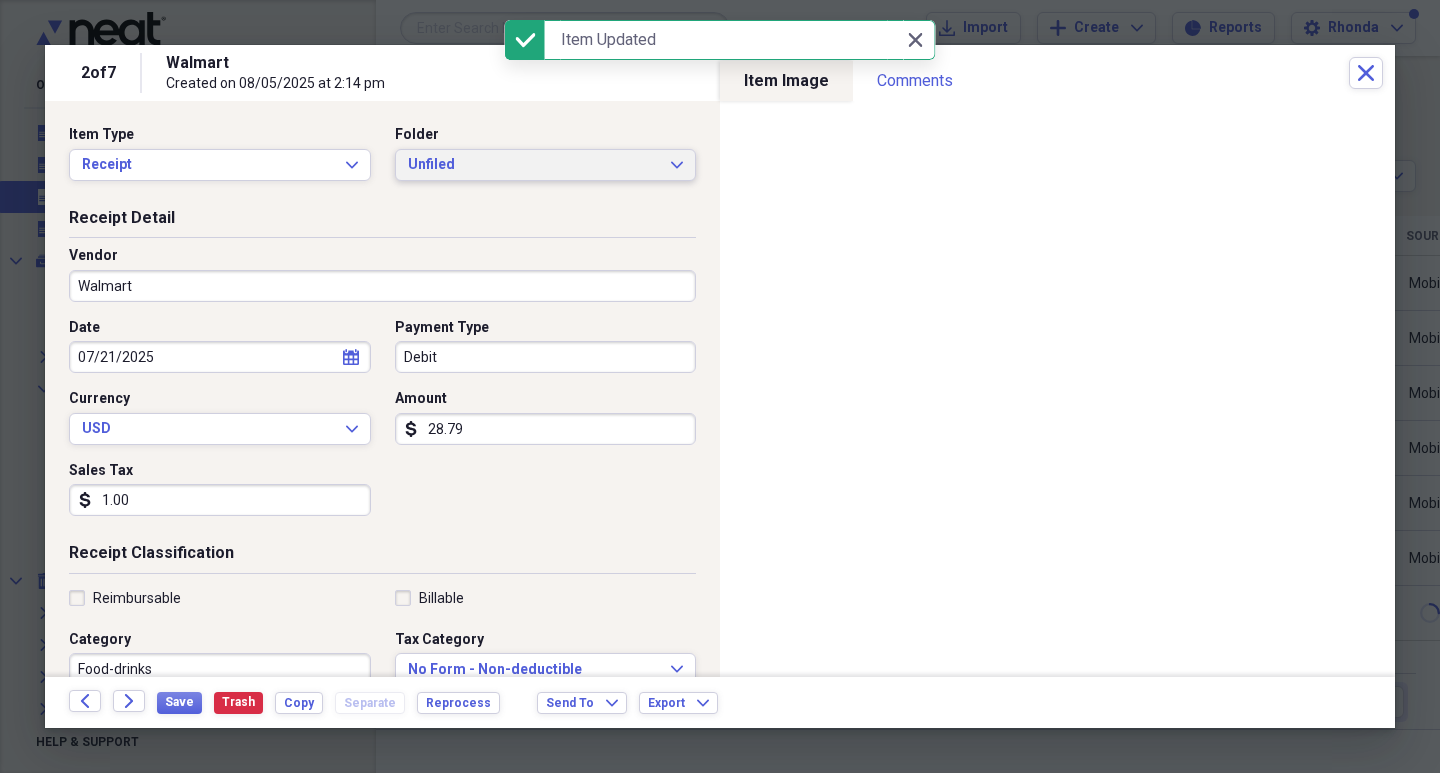 click on "Unfiled" at bounding box center (534, 165) 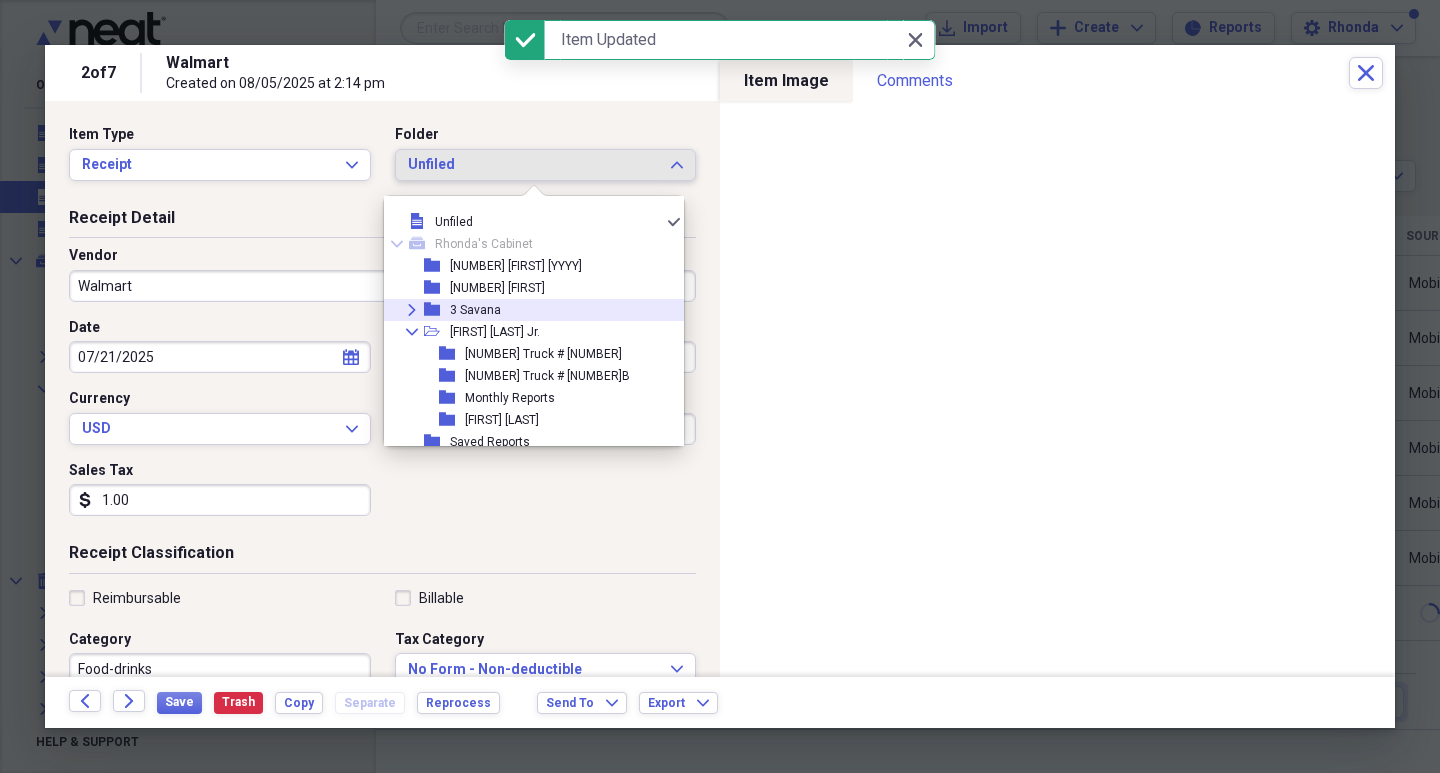 click on "3 Savana" at bounding box center (475, 310) 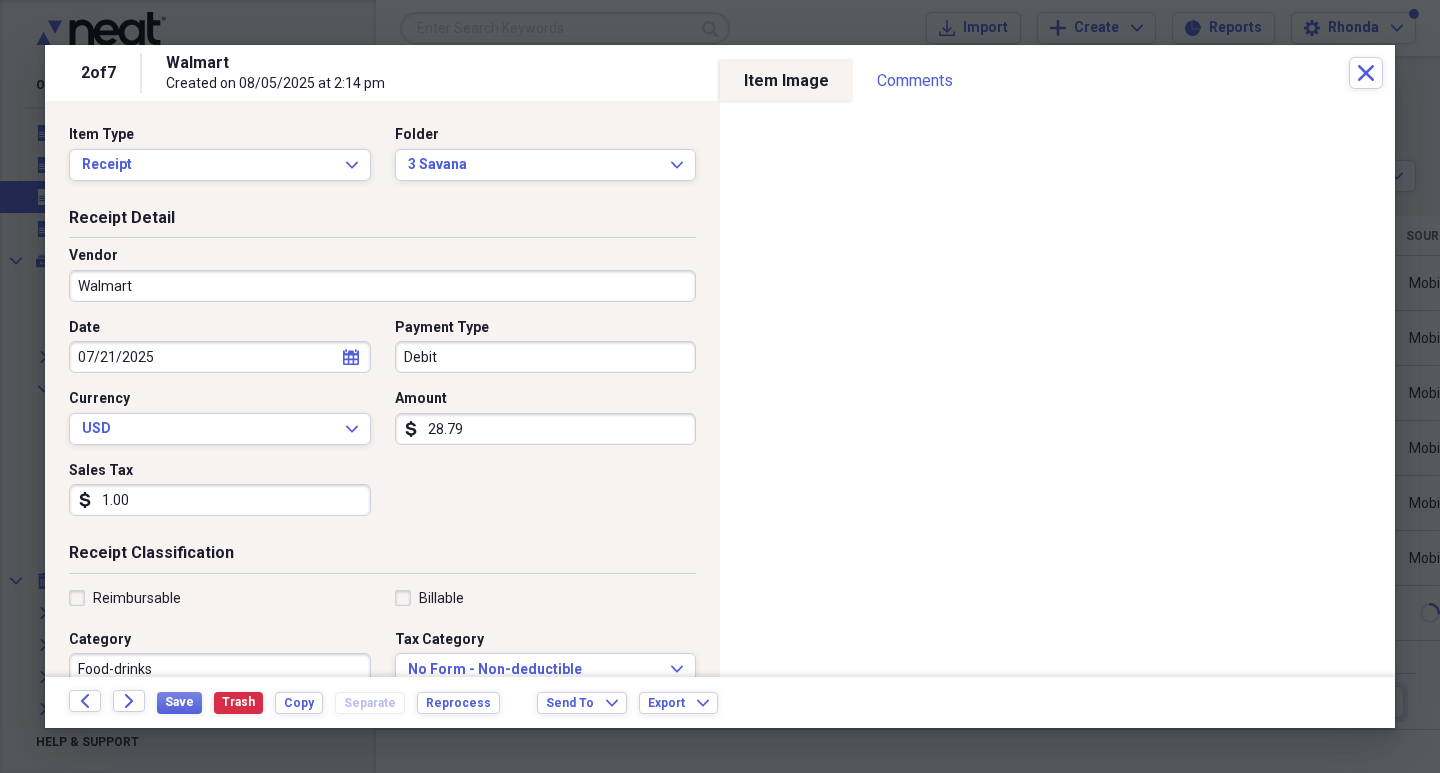 click on "28.79" at bounding box center (546, 429) 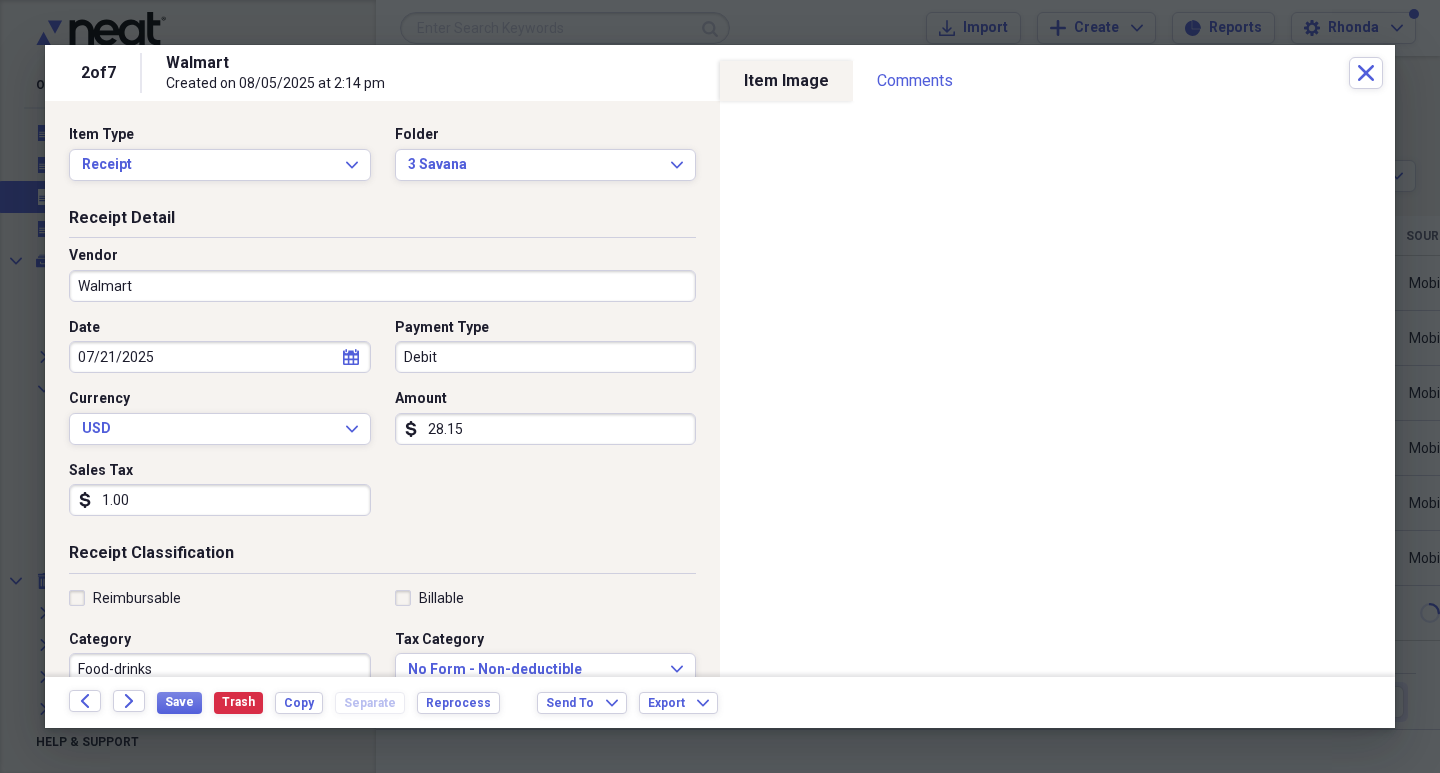 type on "28.15" 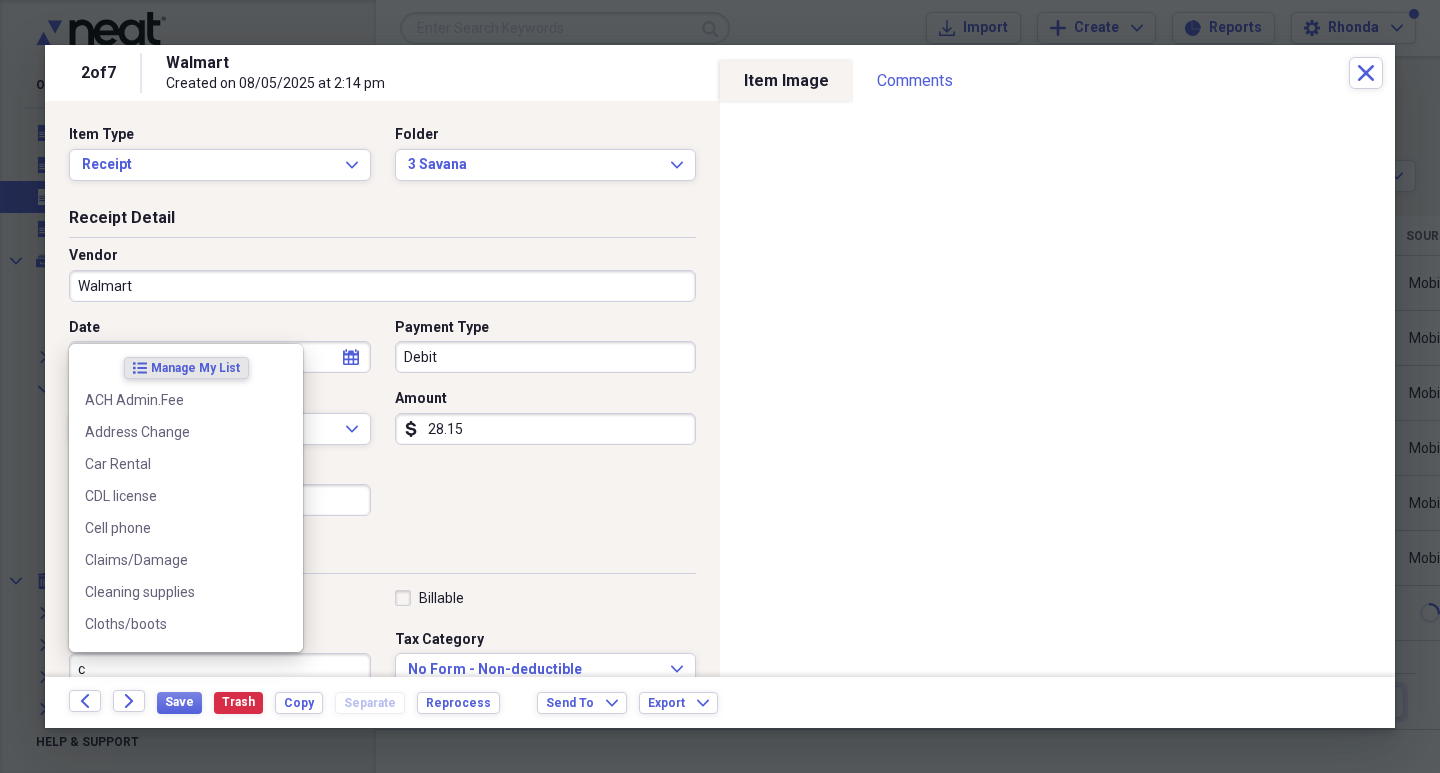 scroll, scrollTop: 1, scrollLeft: 0, axis: vertical 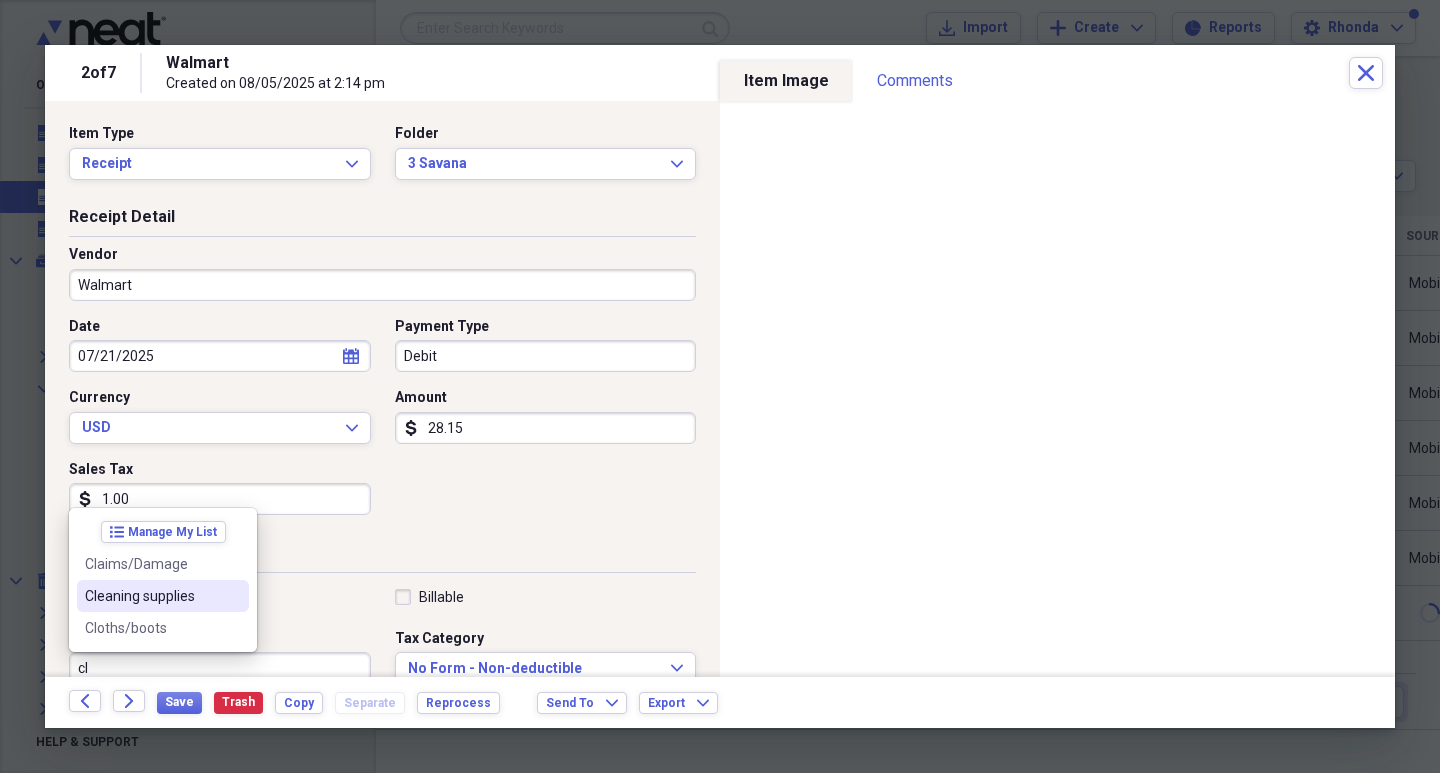 click on "Cleaning supplies" at bounding box center [151, 596] 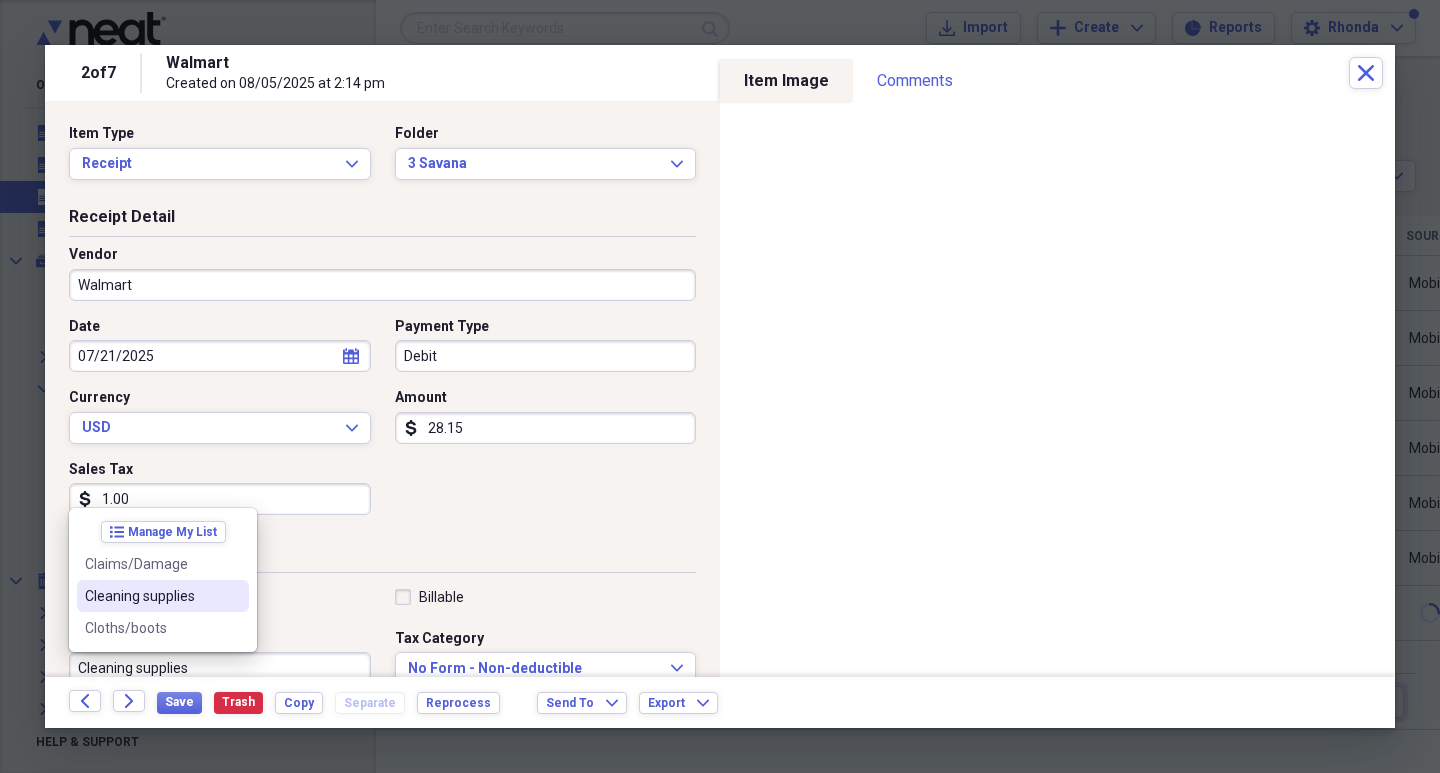 scroll, scrollTop: 8, scrollLeft: 0, axis: vertical 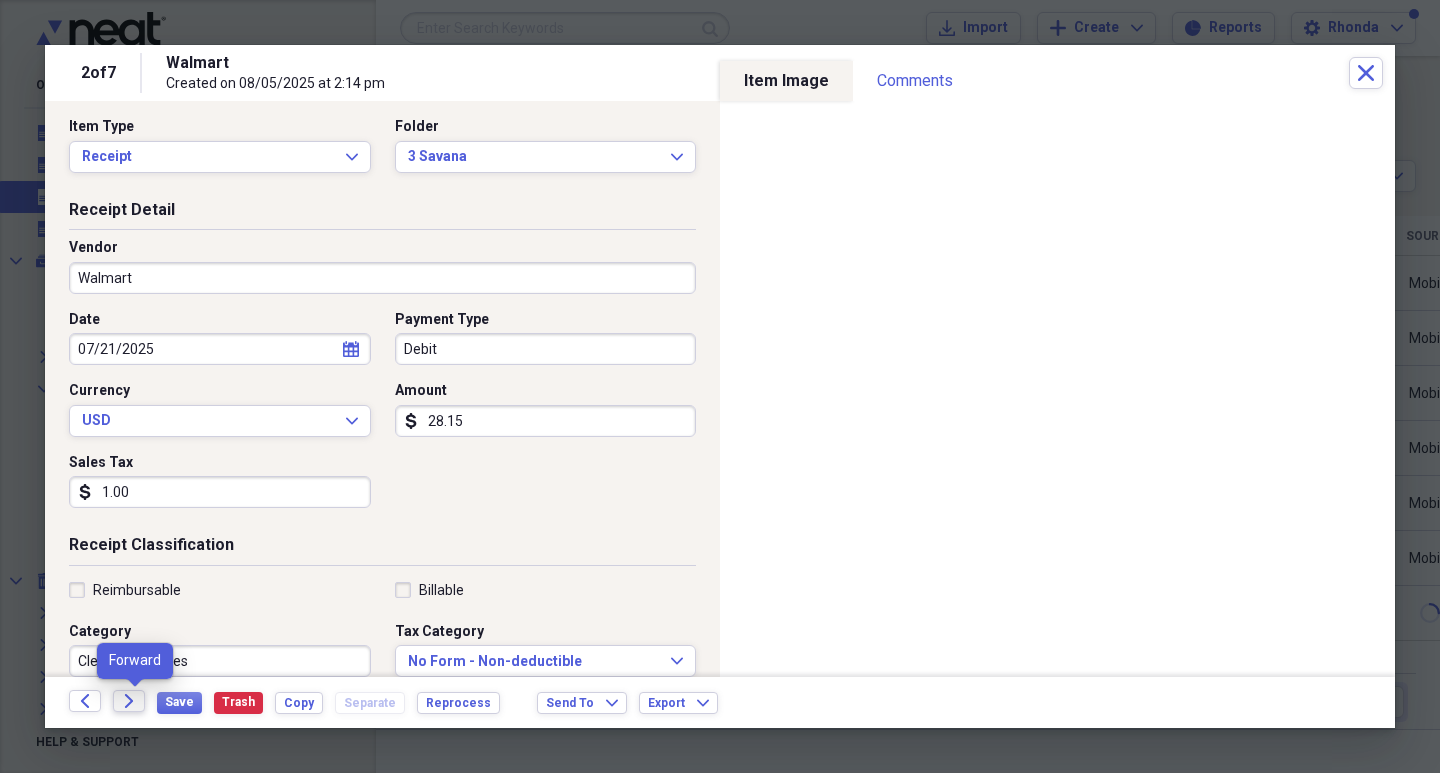 click on "Forward" at bounding box center [129, 701] 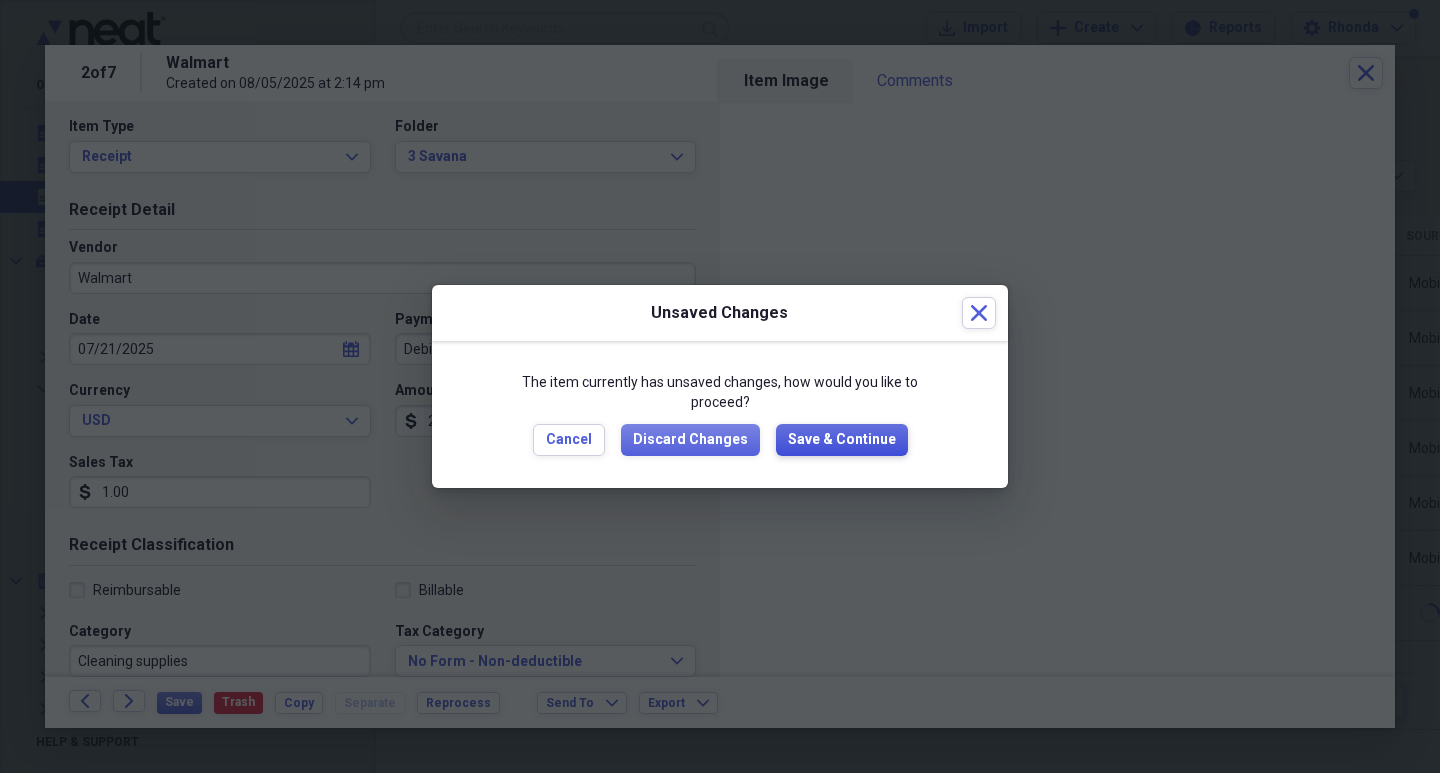 click on "Save & Continue" at bounding box center [842, 440] 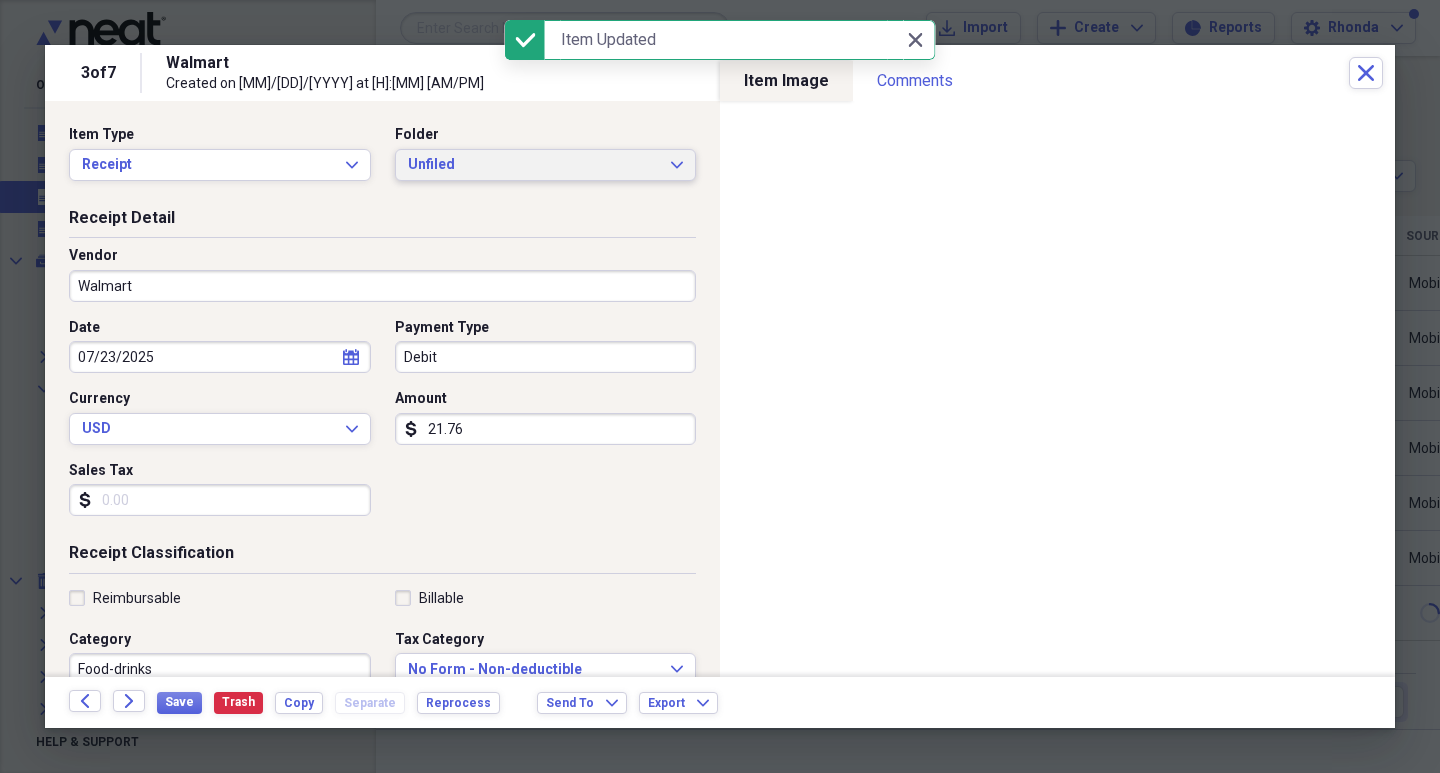 click on "Unfiled" at bounding box center (534, 165) 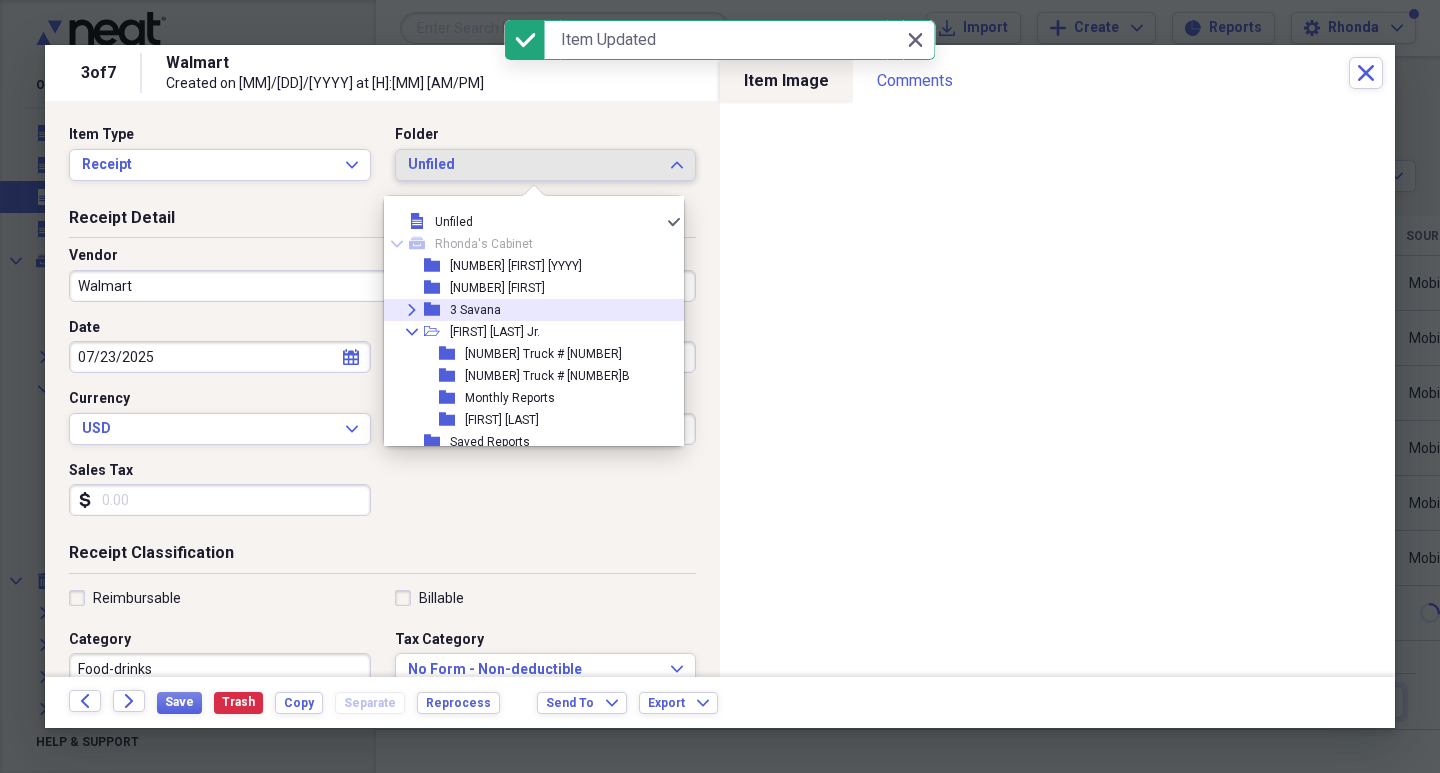 click on "3 Savana" at bounding box center [475, 310] 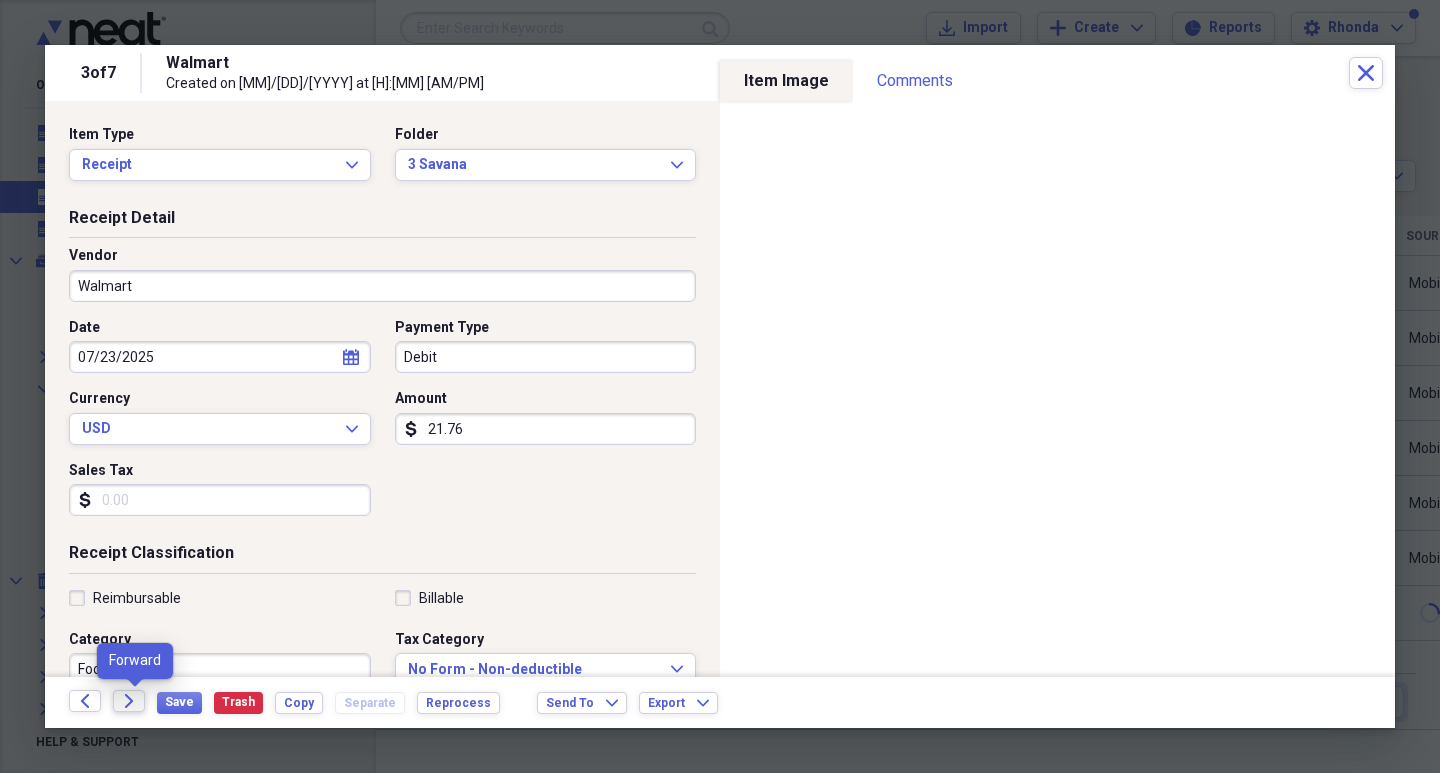 click on "Forward" 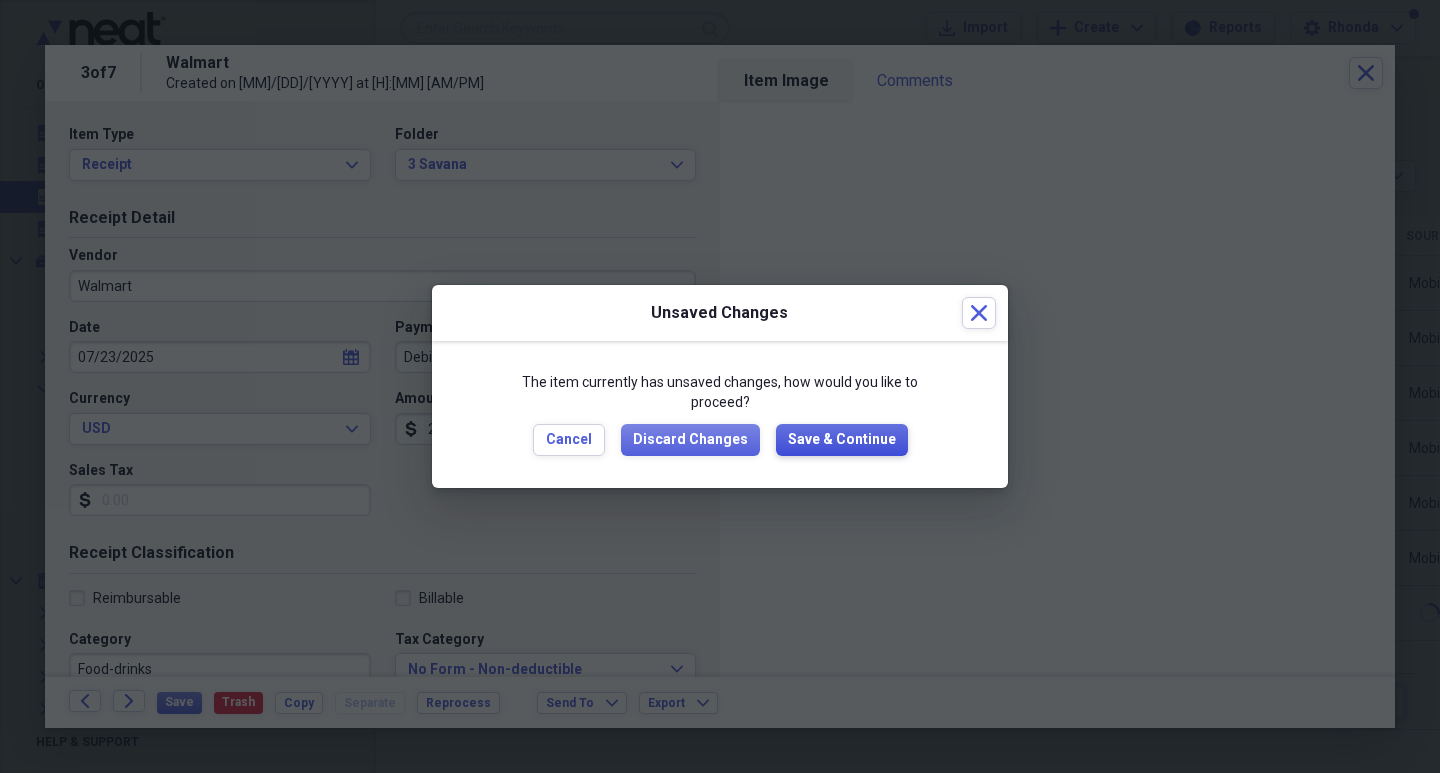 click on "Save & Continue" at bounding box center [842, 440] 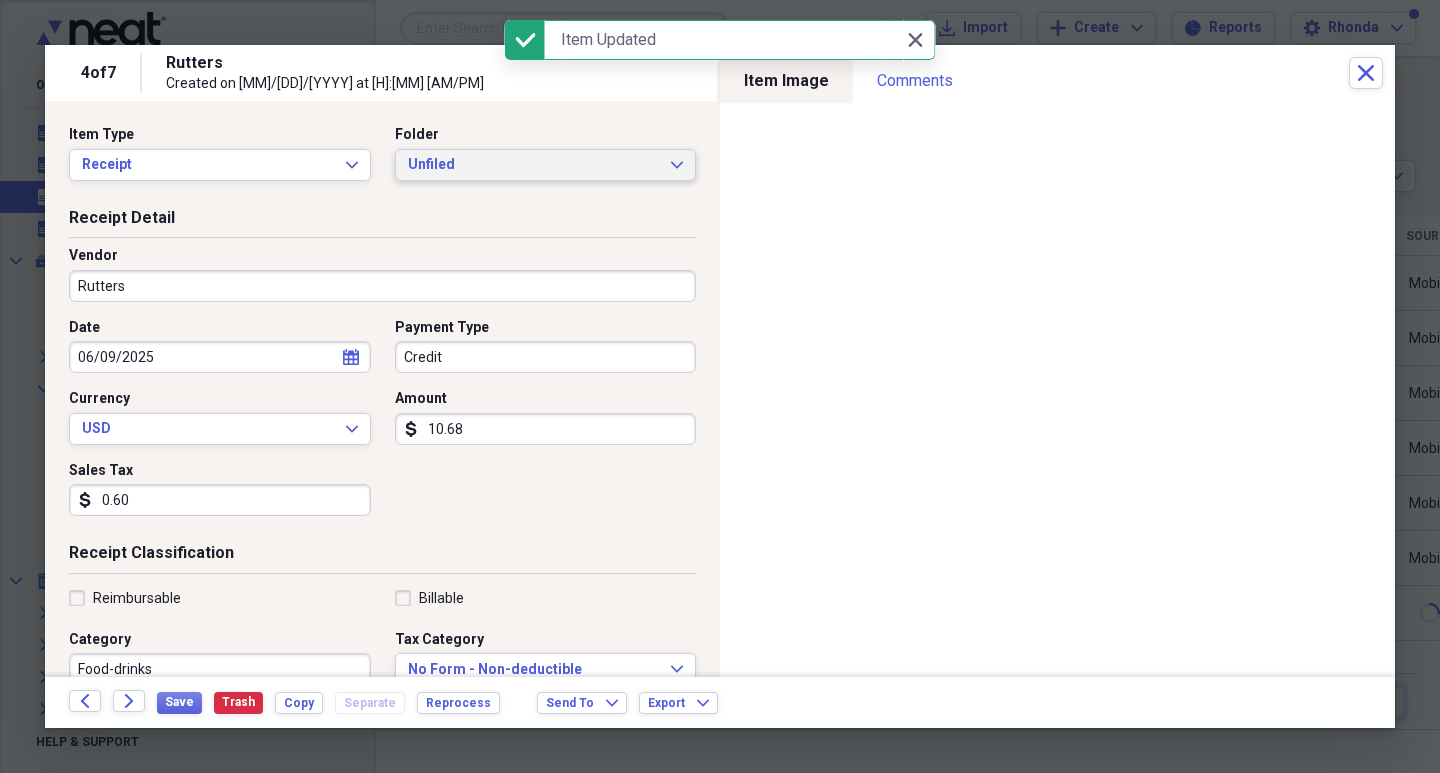 click on "Unfiled" at bounding box center [534, 165] 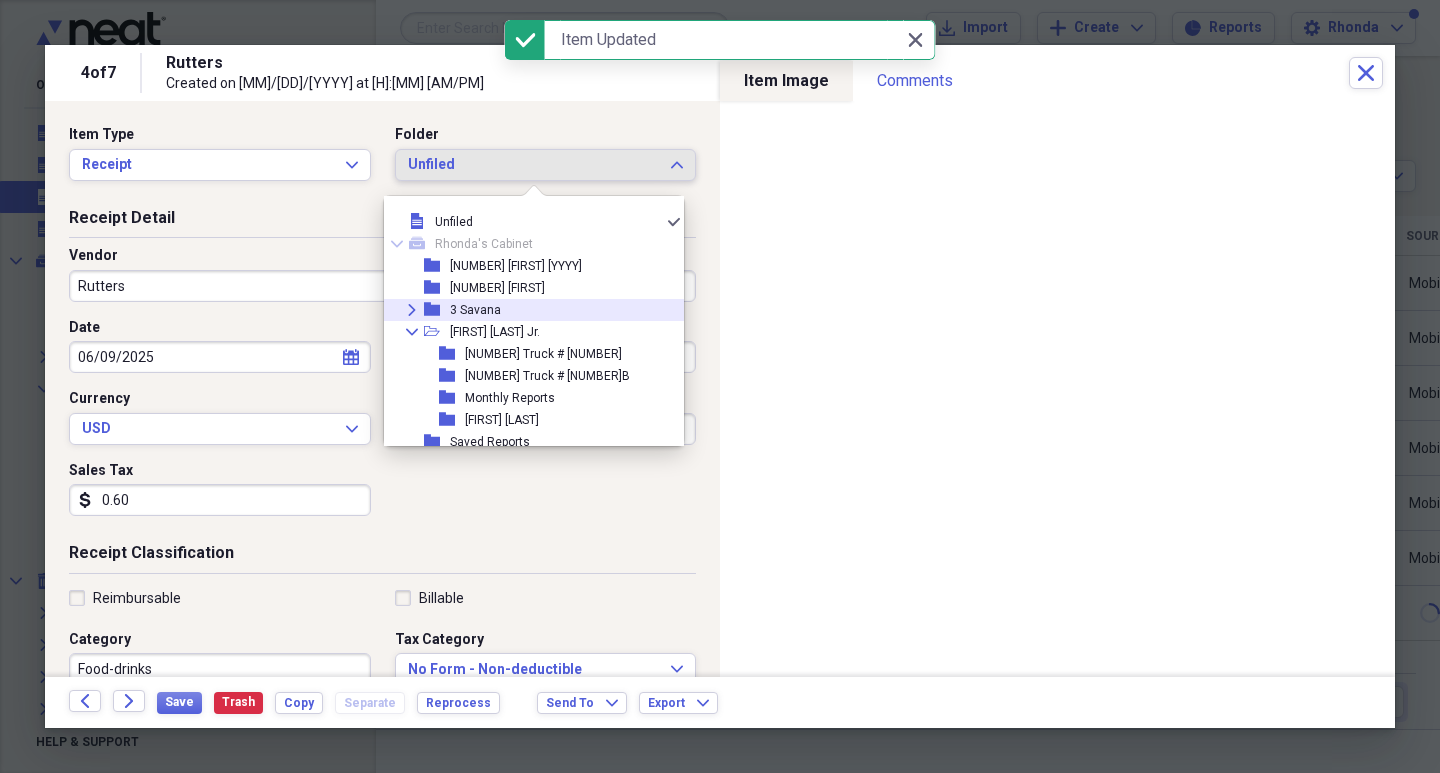 click on "Expand folder 3 Savana" at bounding box center (526, 310) 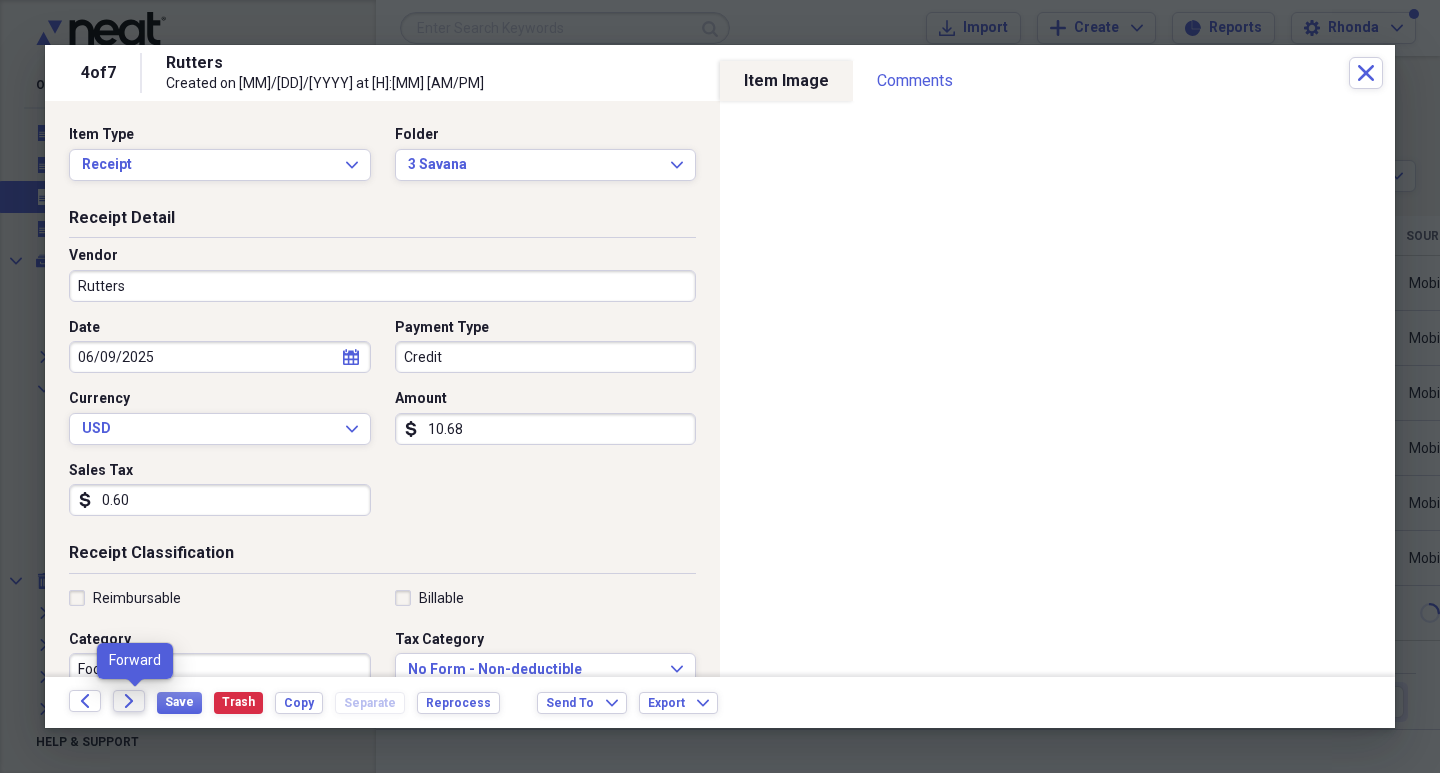 click on "Forward" 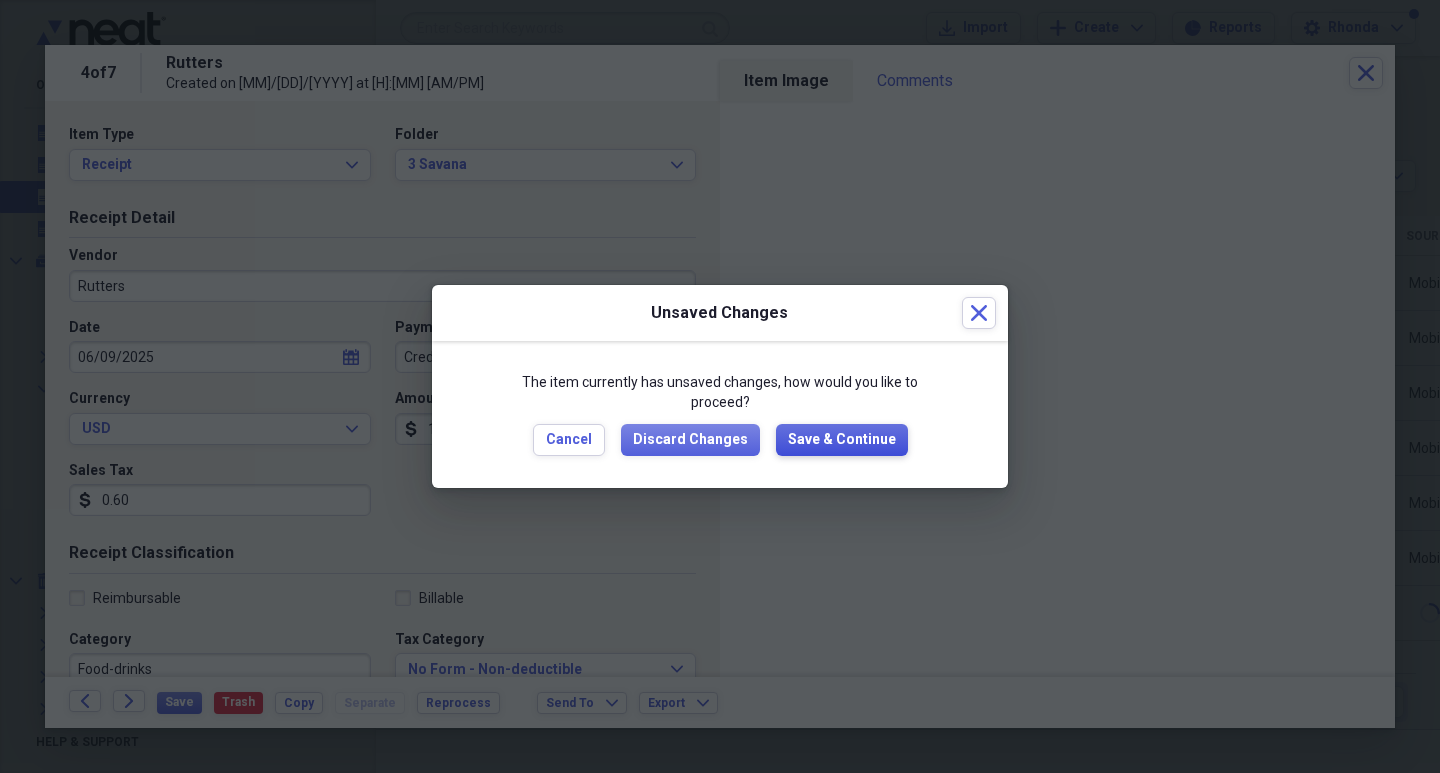 click on "Save & Continue" at bounding box center [842, 440] 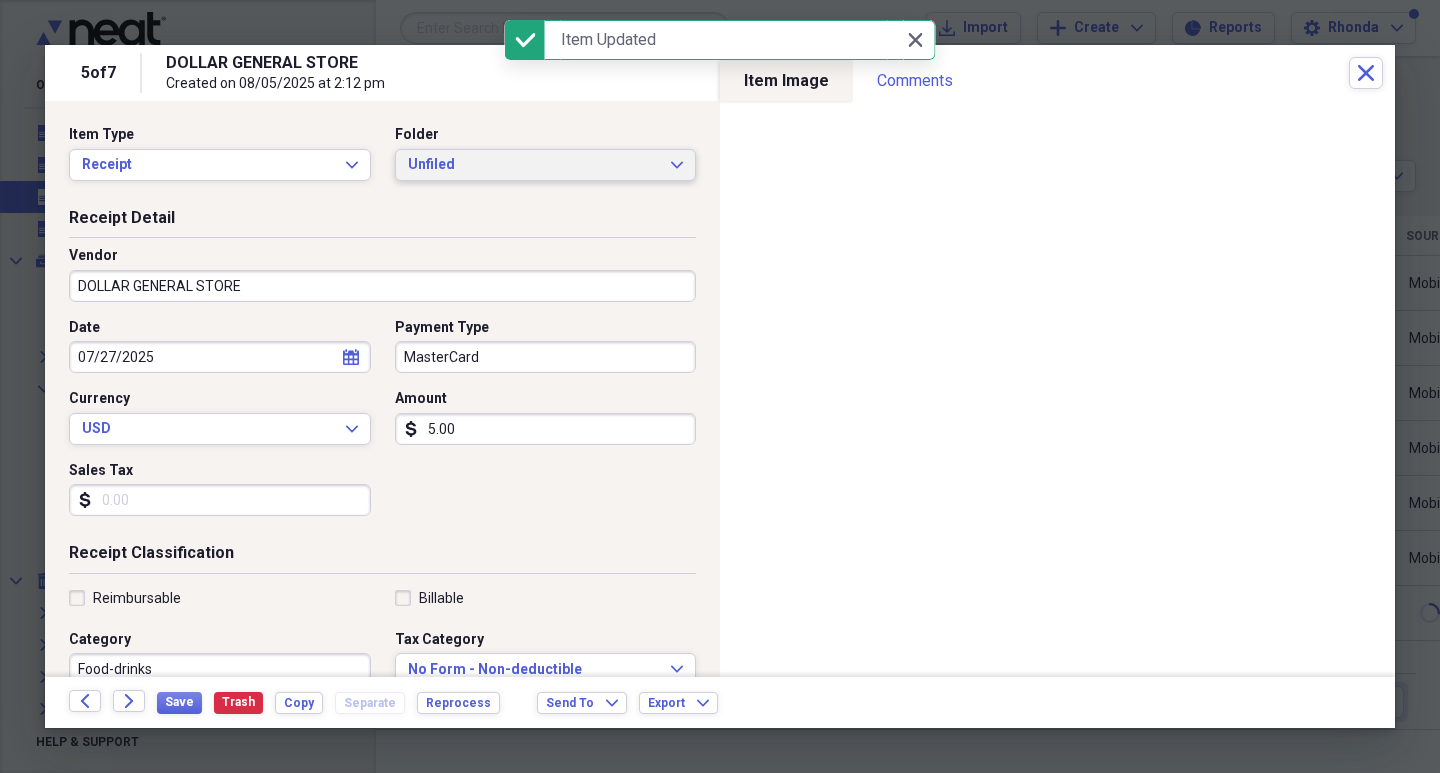 click on "Unfiled" at bounding box center (534, 165) 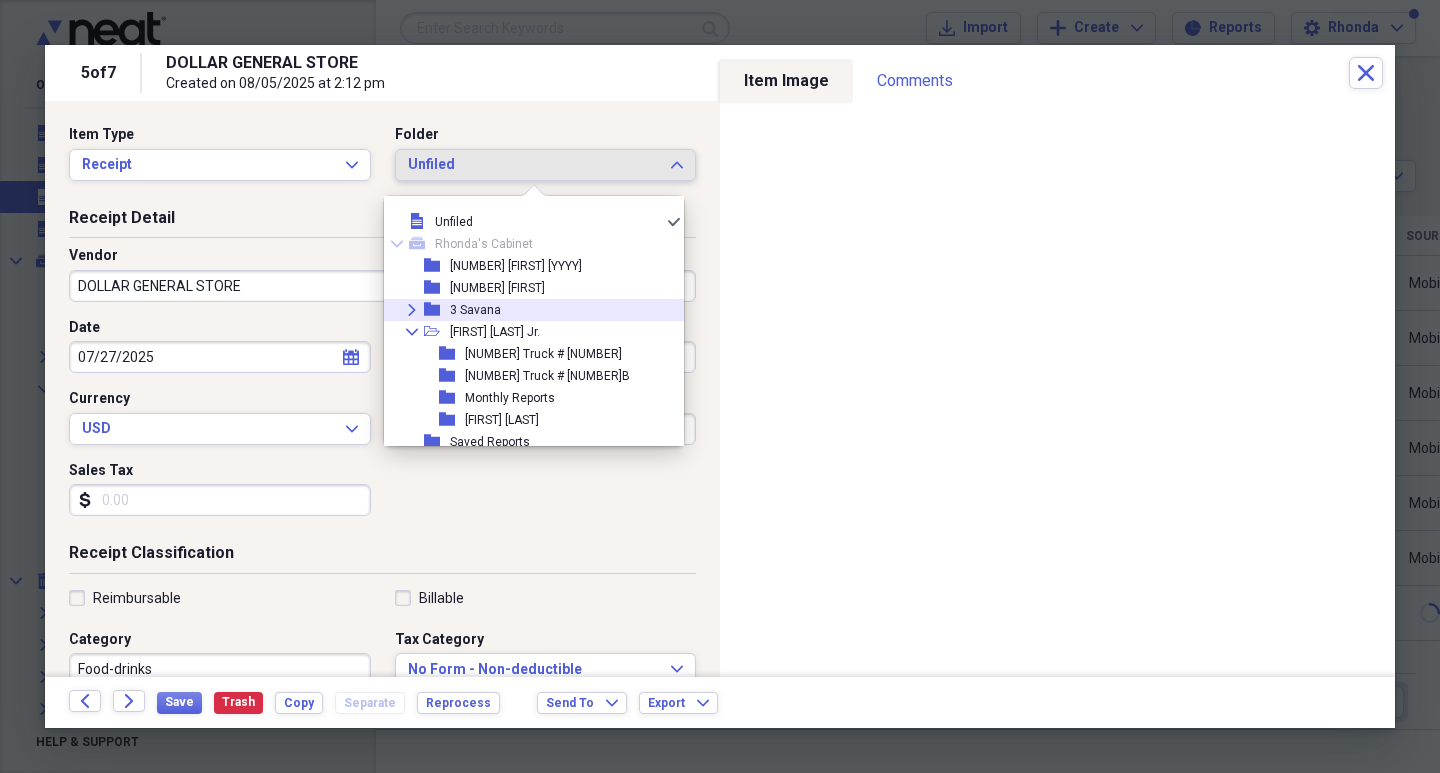 click on "3 Savana" at bounding box center [475, 310] 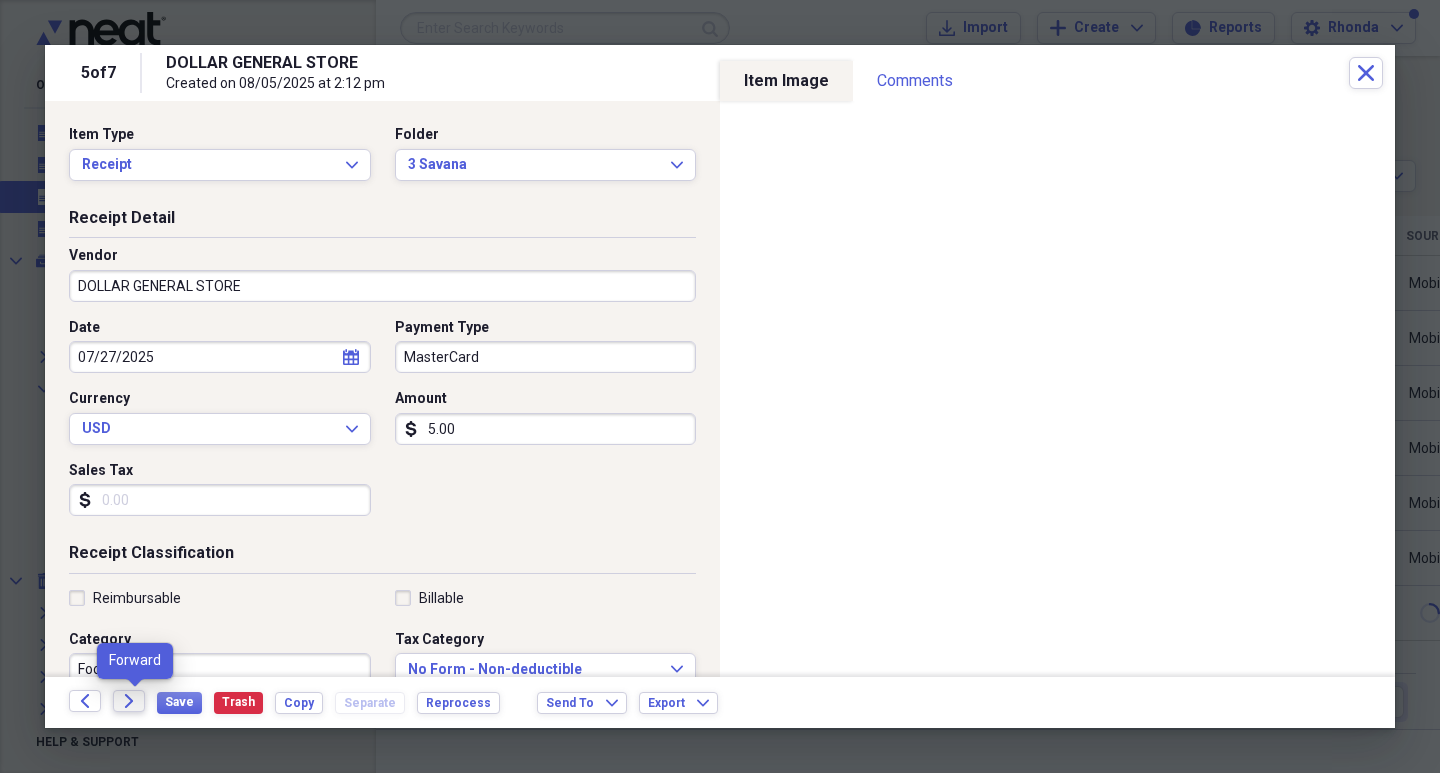 click on "Forward" at bounding box center [129, 701] 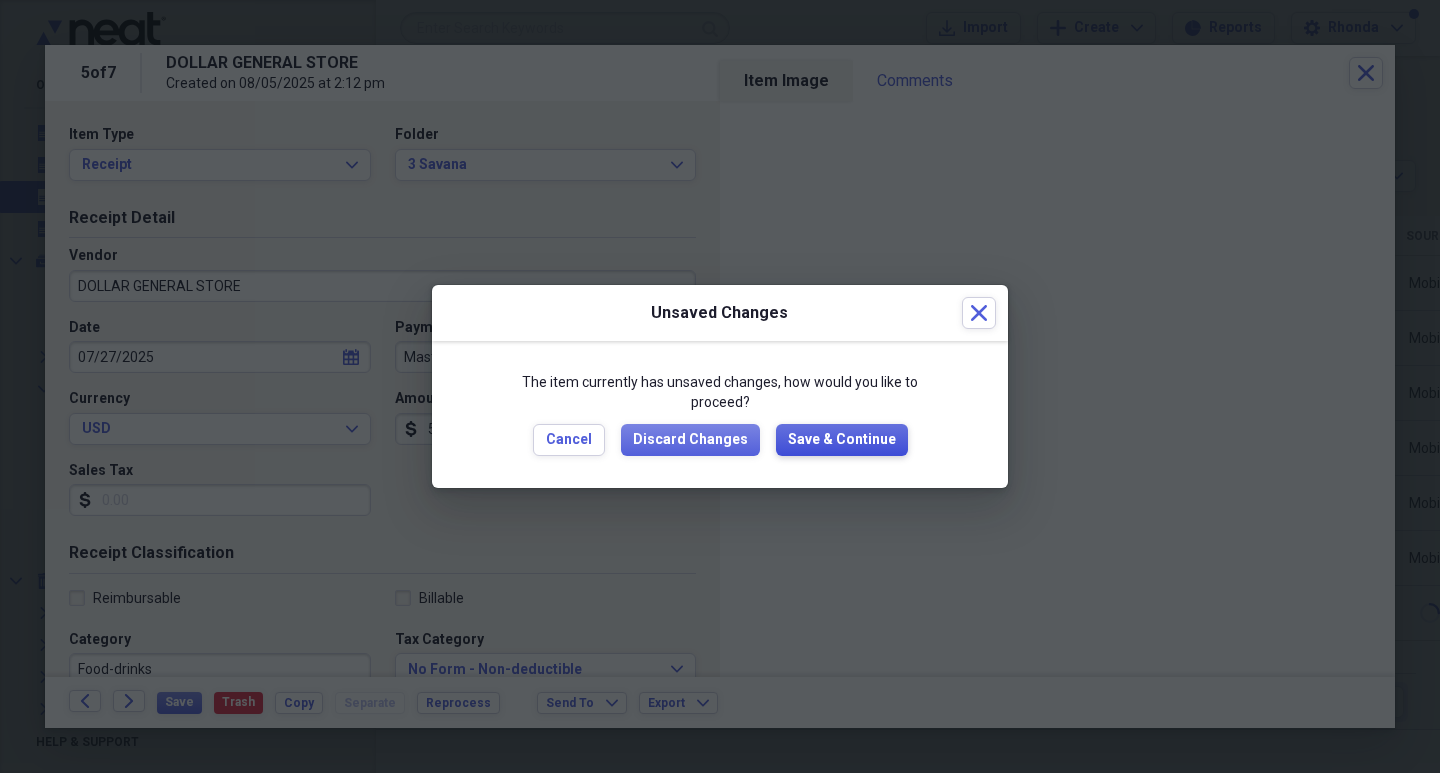 click on "Save & Continue" at bounding box center [842, 440] 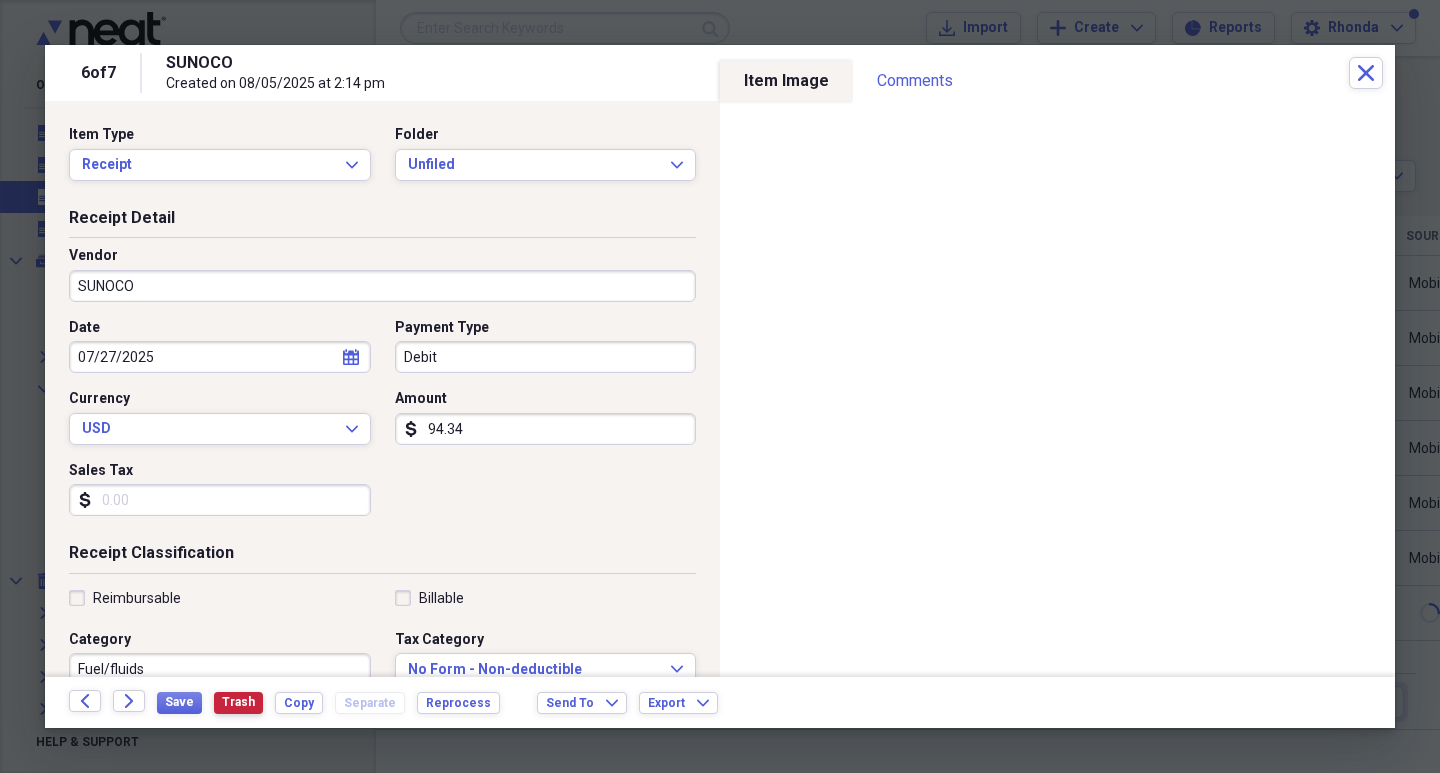 click on "Trash" at bounding box center [238, 702] 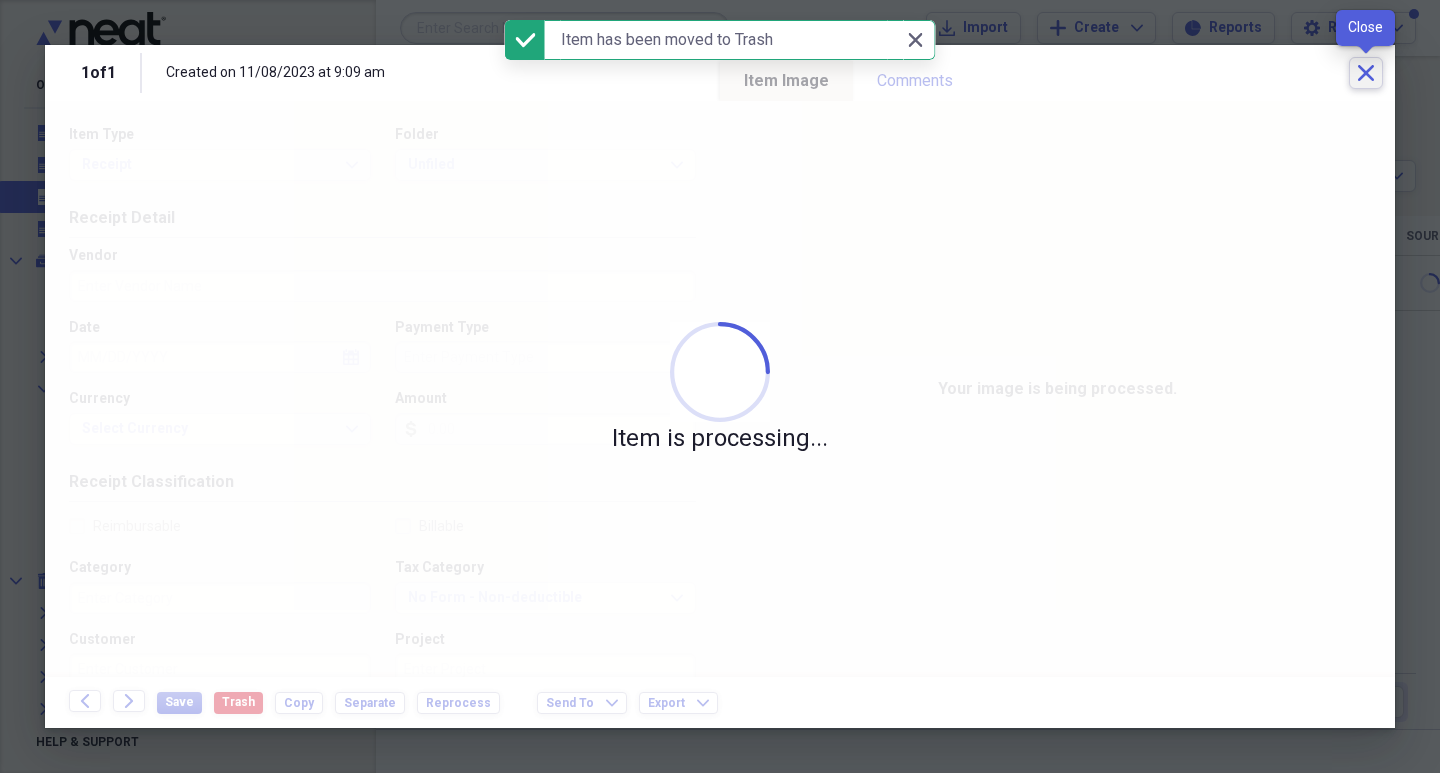 click 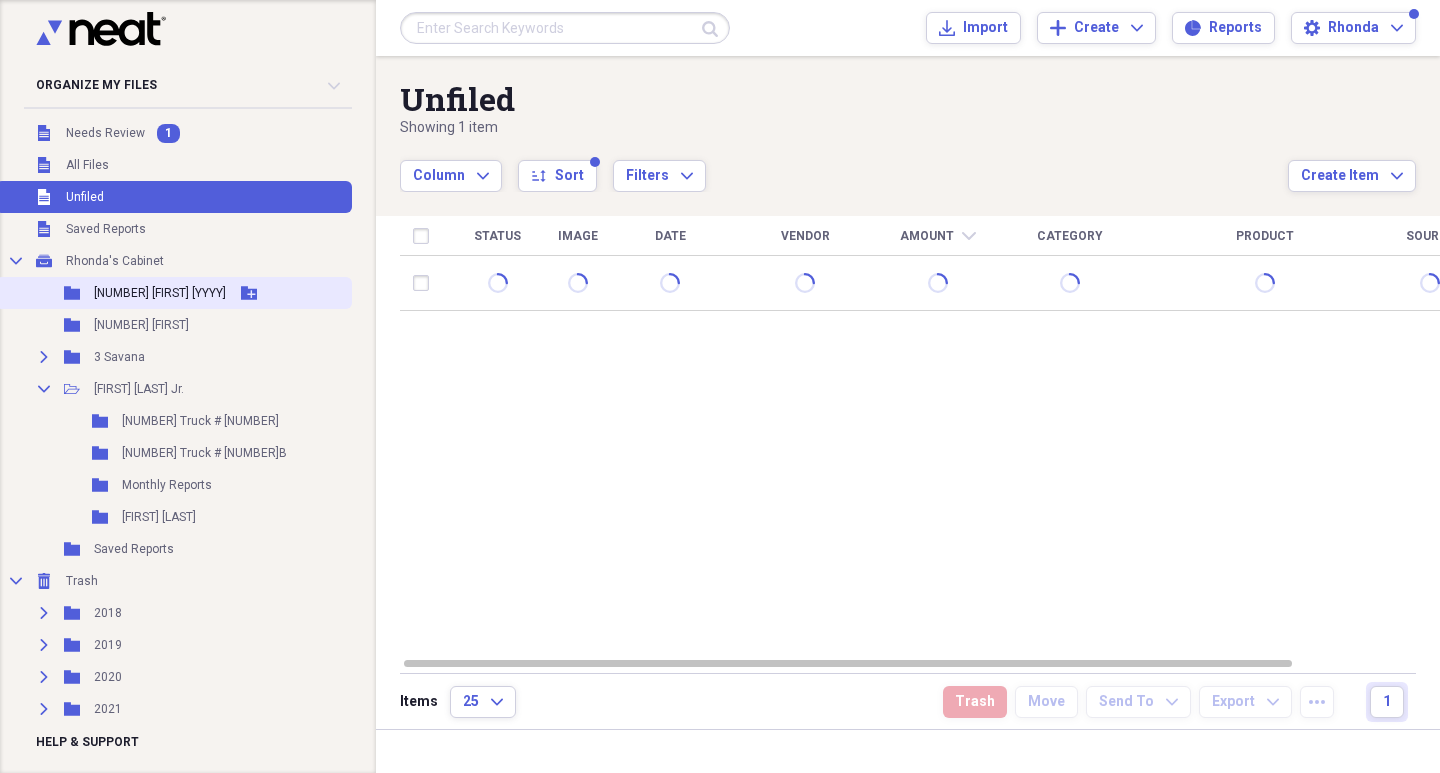 click on "[NUMBER] [FIRST] [YYYY]" at bounding box center [160, 293] 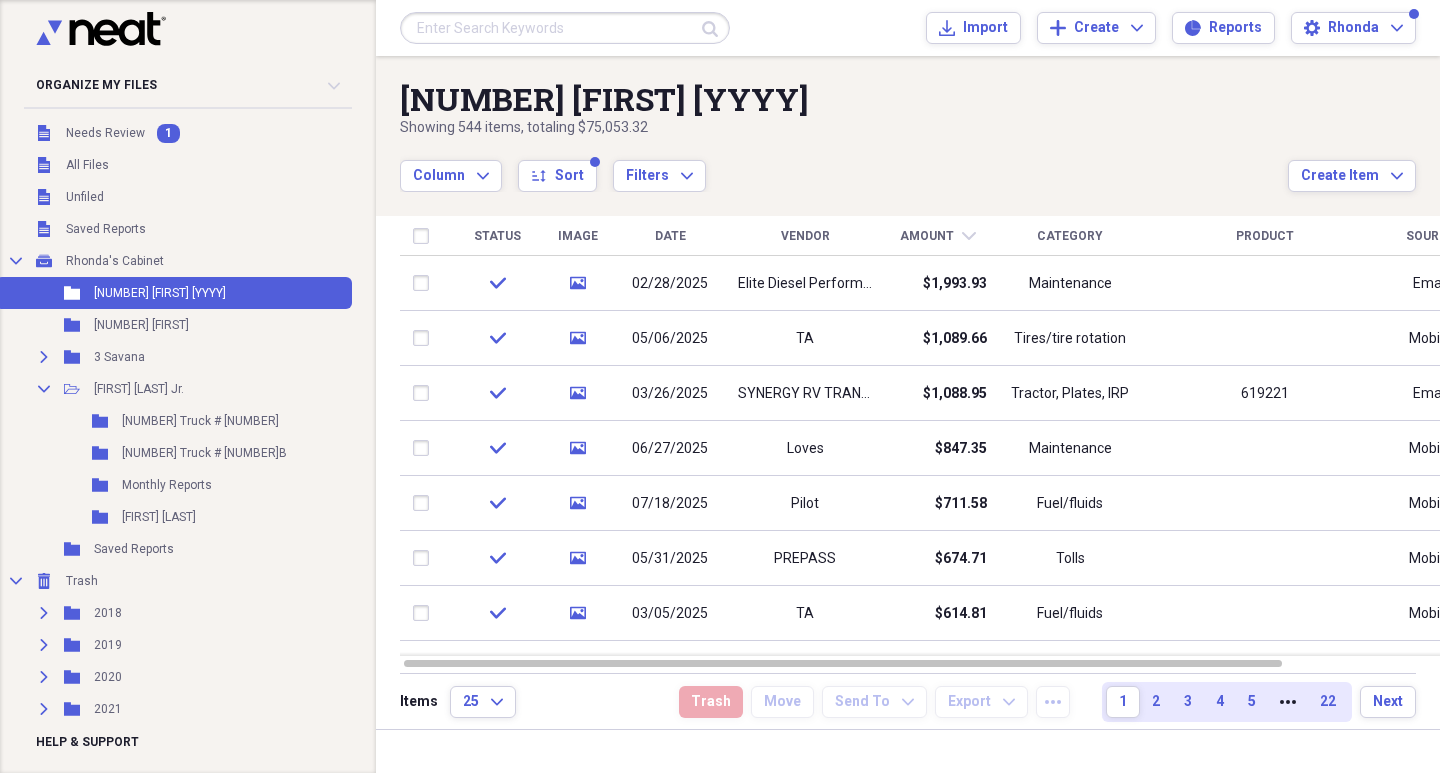click on "Date" at bounding box center [670, 236] 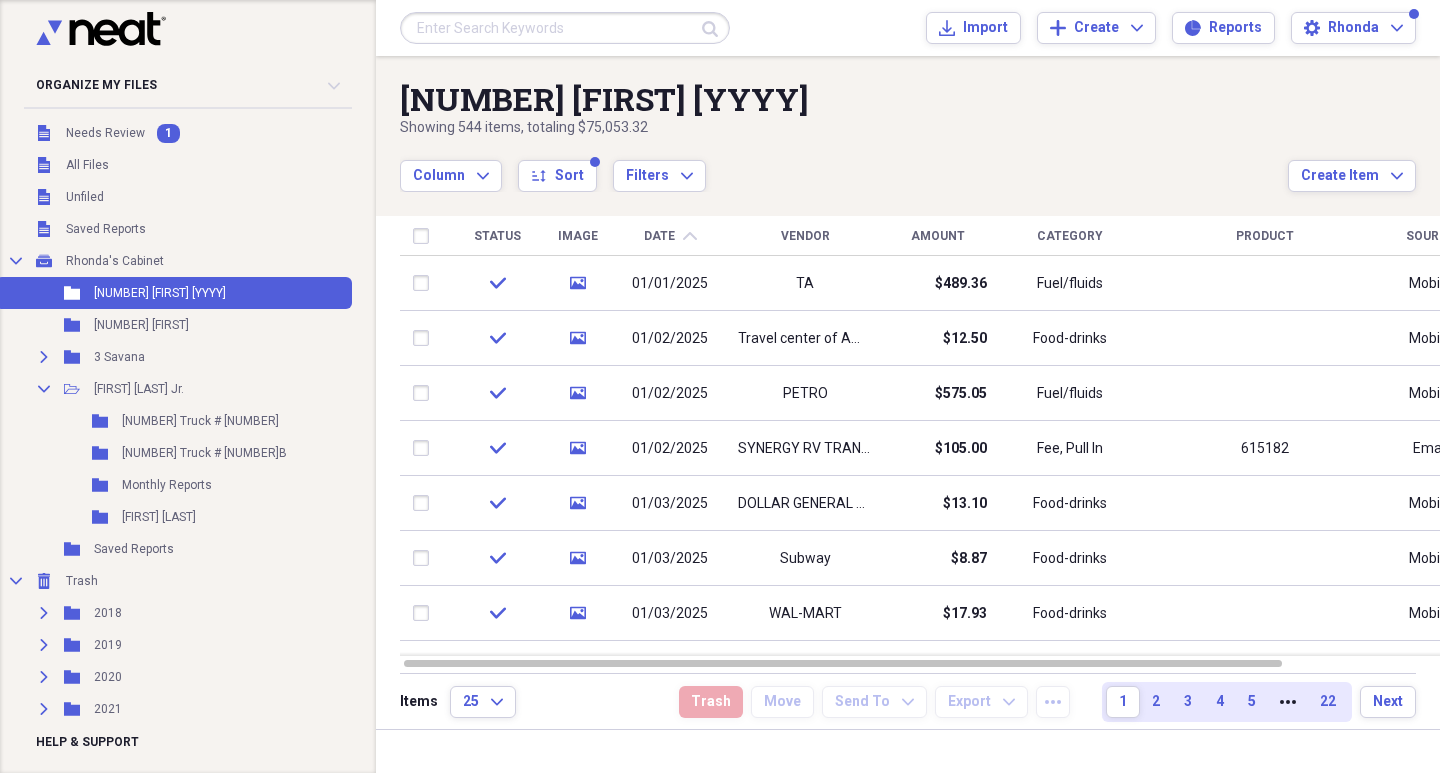 click on "Date" at bounding box center [659, 236] 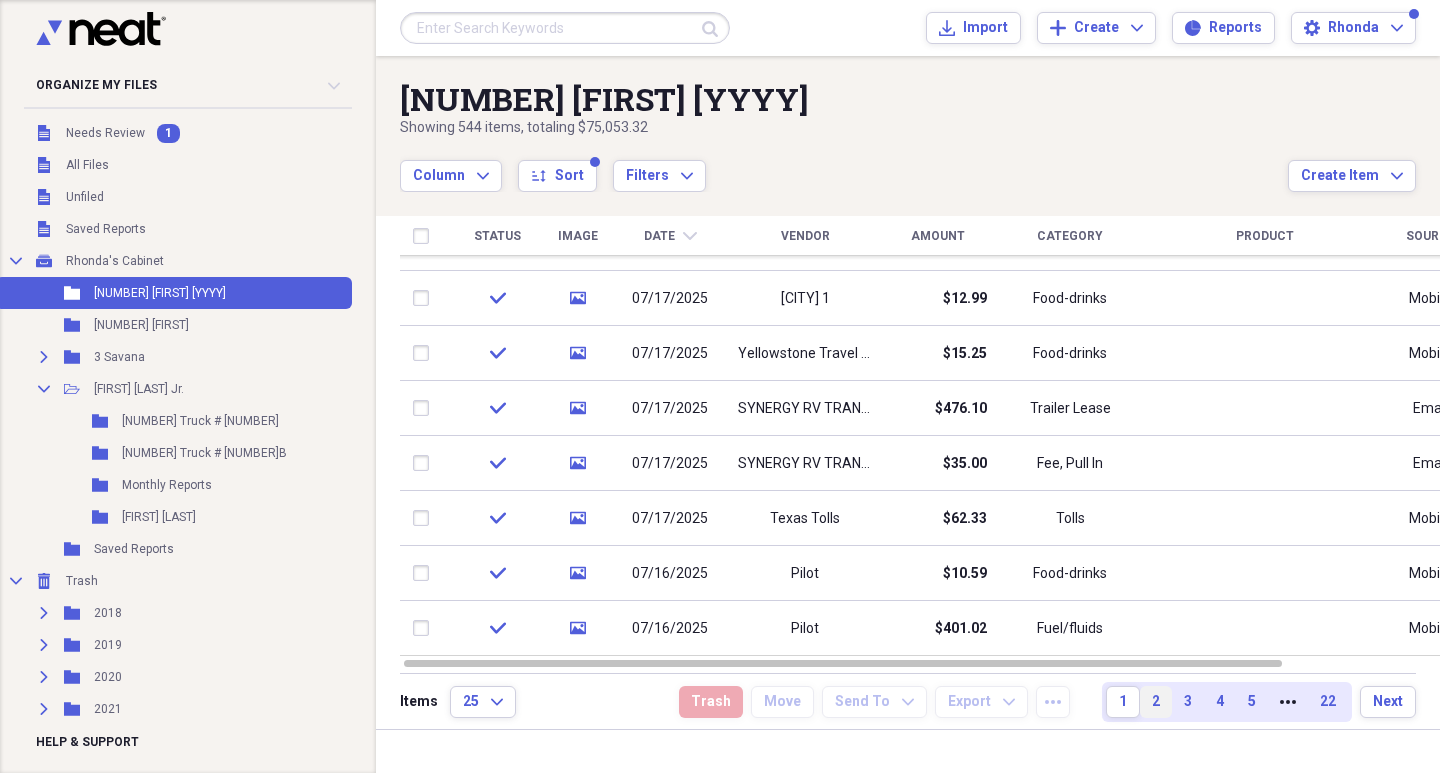 click on "2" at bounding box center (1156, 702) 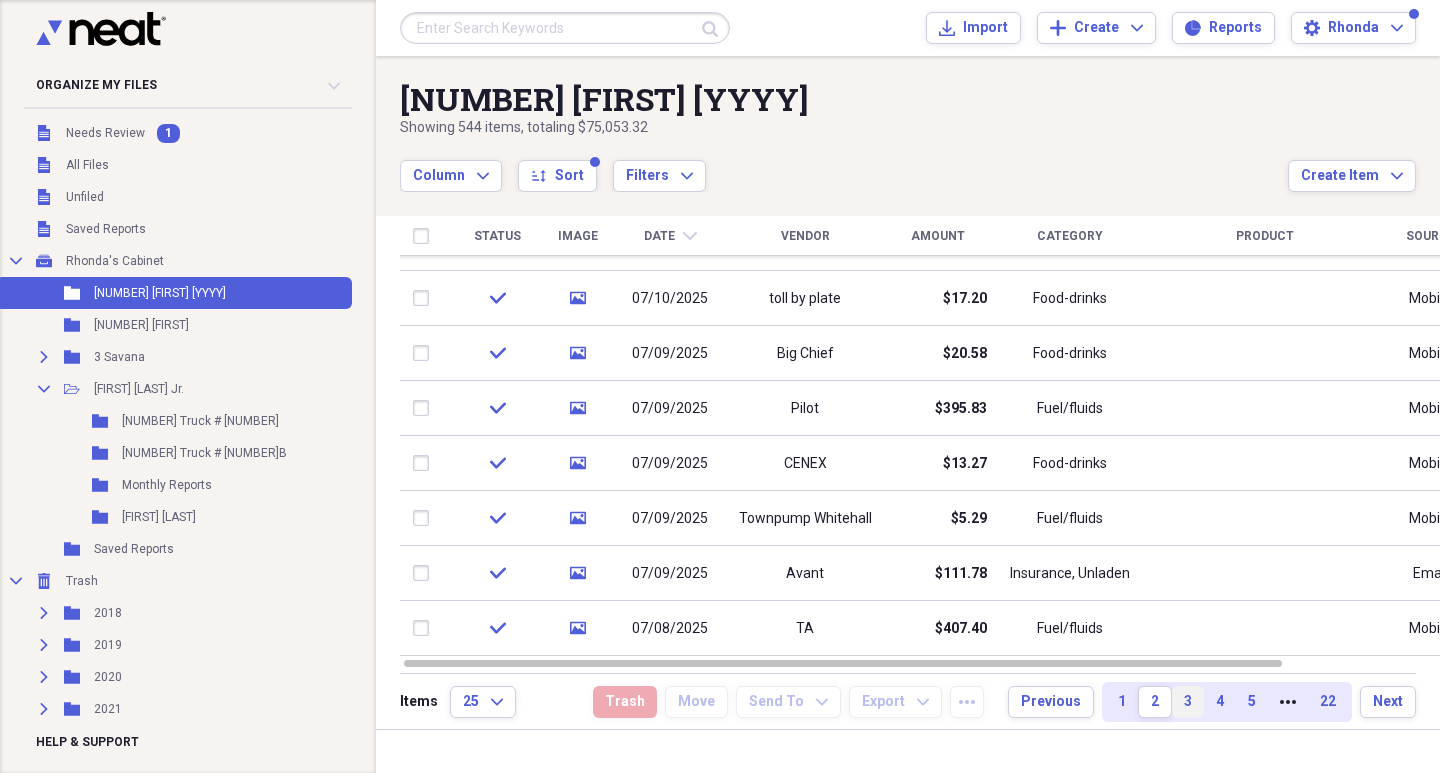 click on "3" at bounding box center [1188, 702] 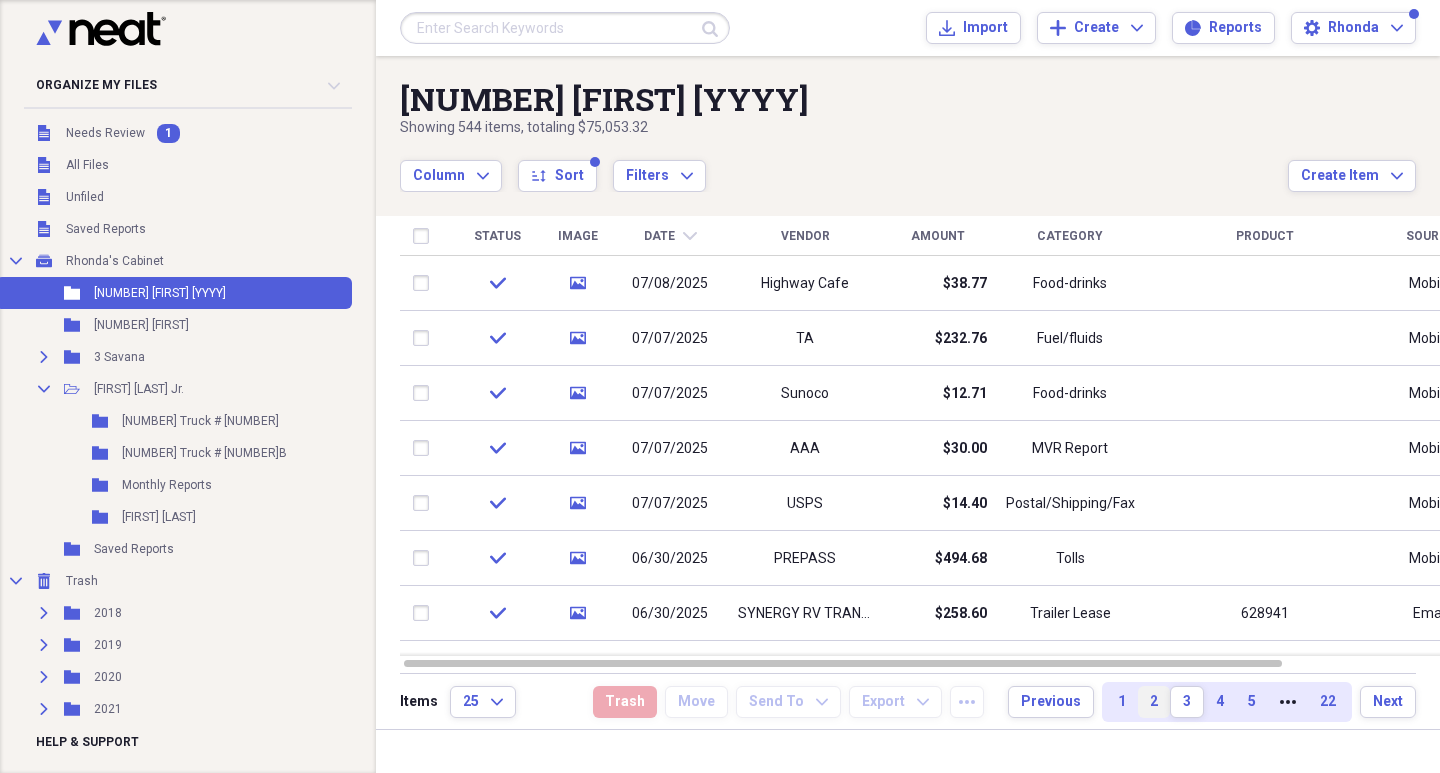 click on "2" at bounding box center (1154, 702) 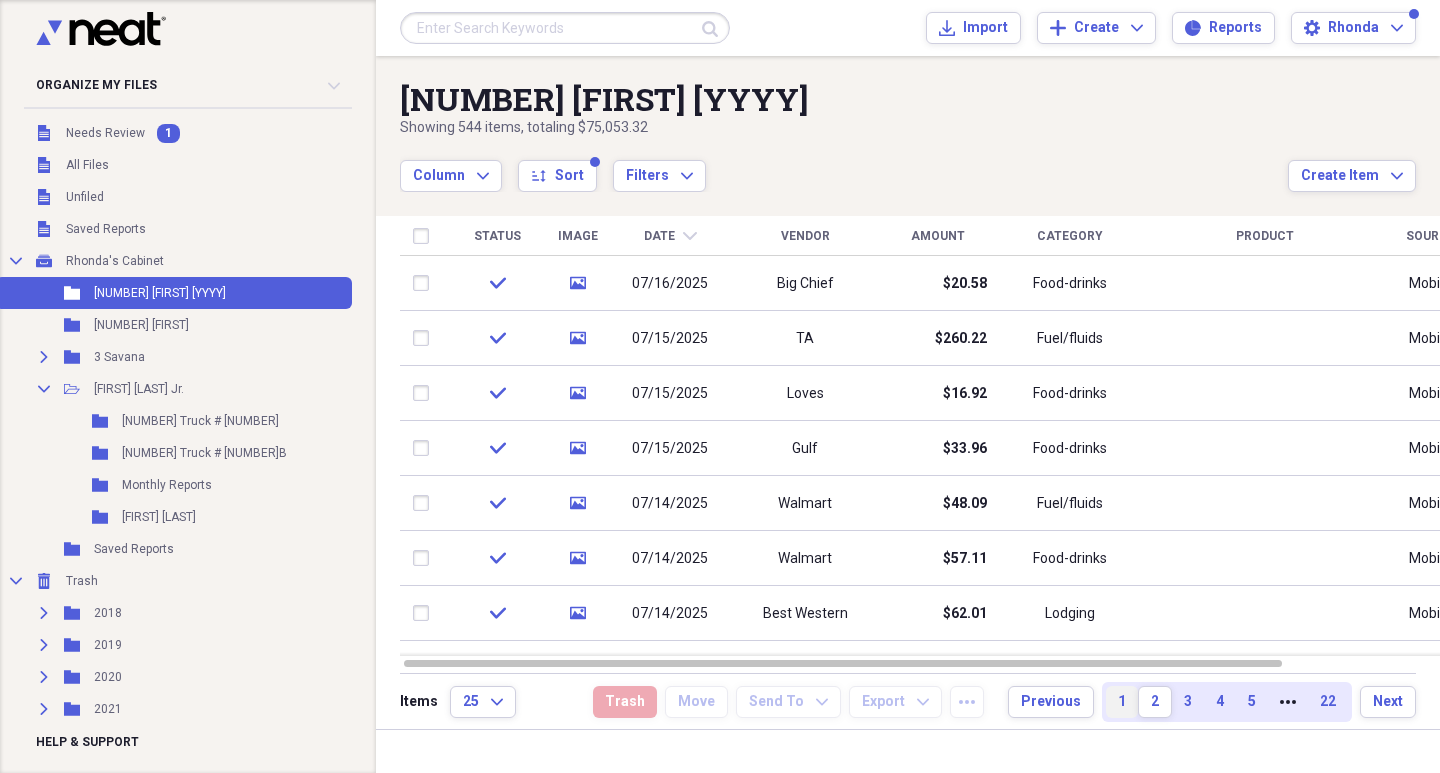 click on "1" at bounding box center [1122, 702] 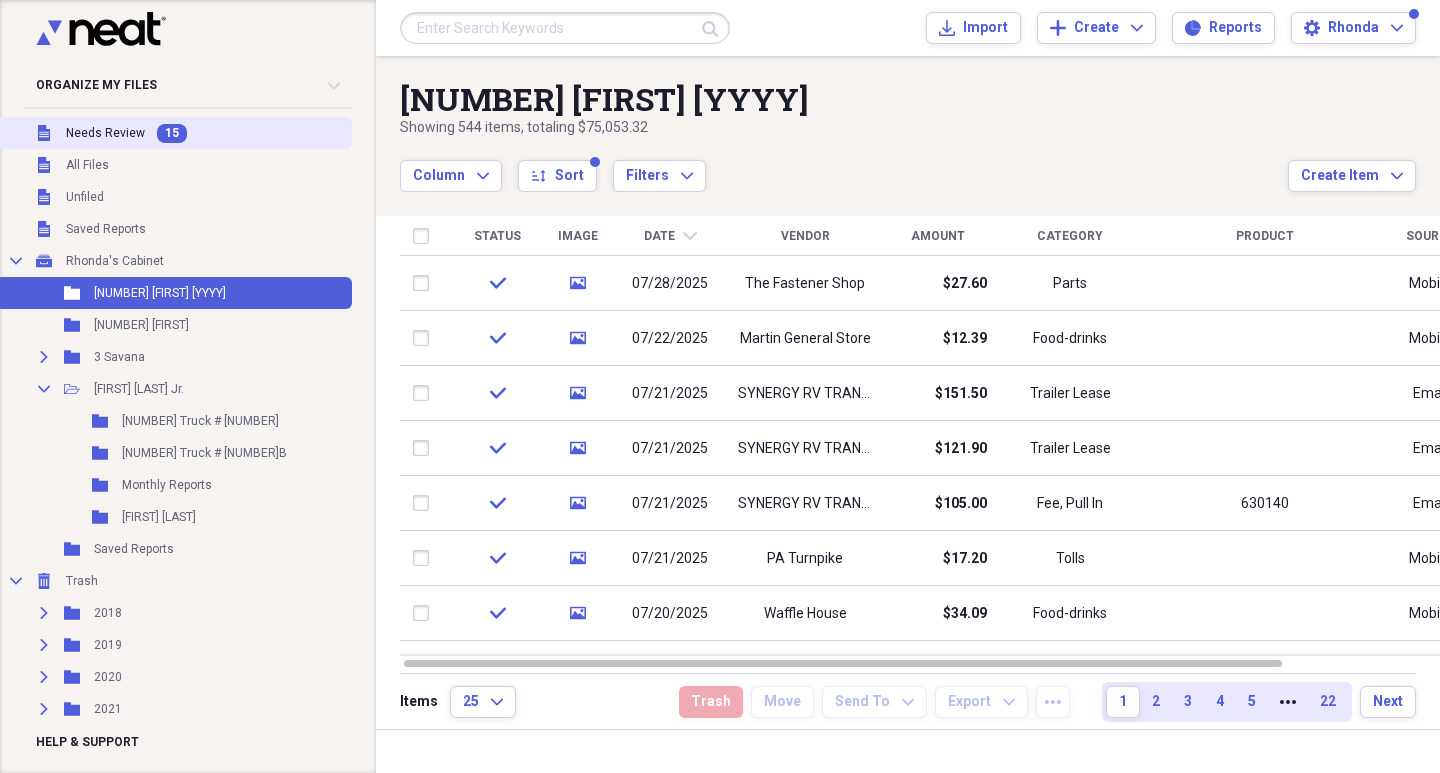 click on "15" at bounding box center [172, 133] 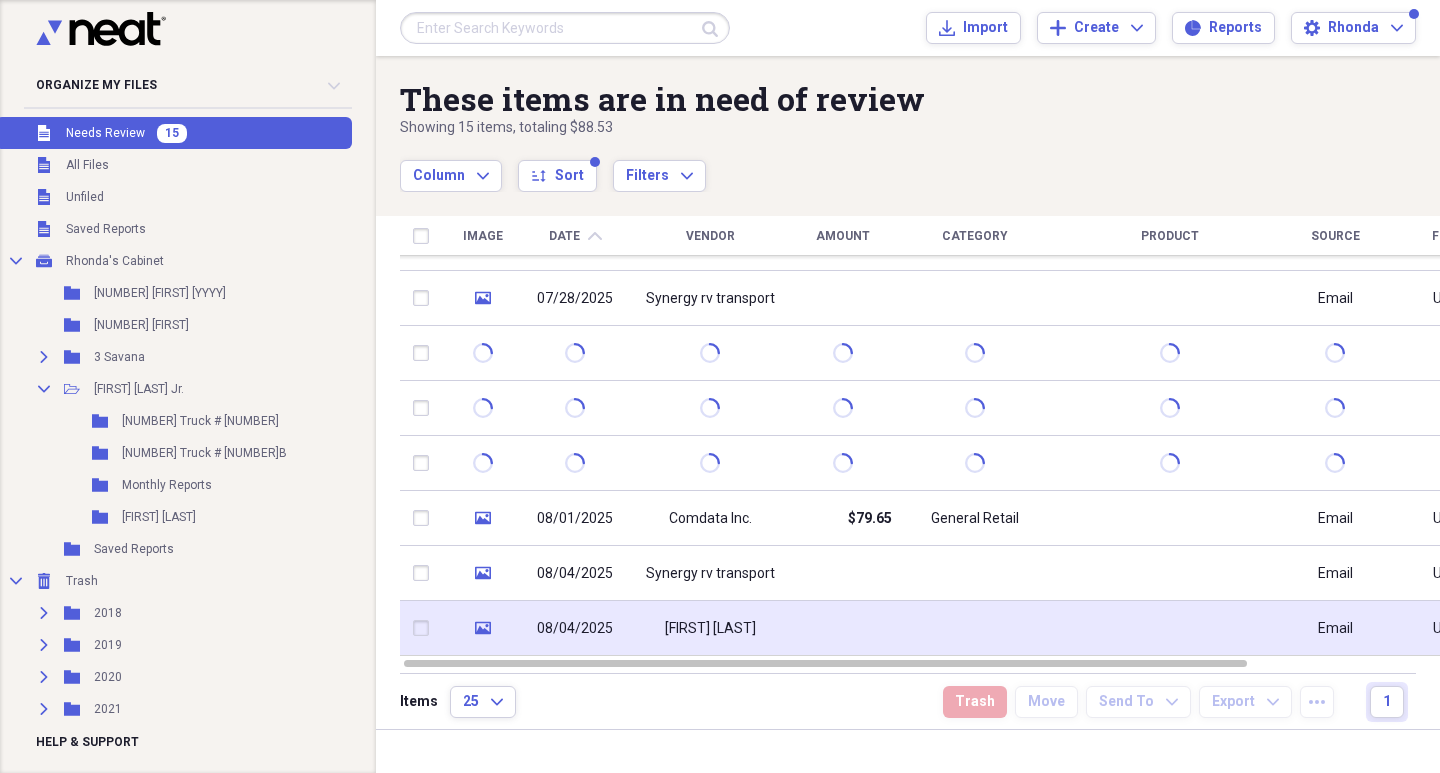click on "08/04/2025" at bounding box center [575, 629] 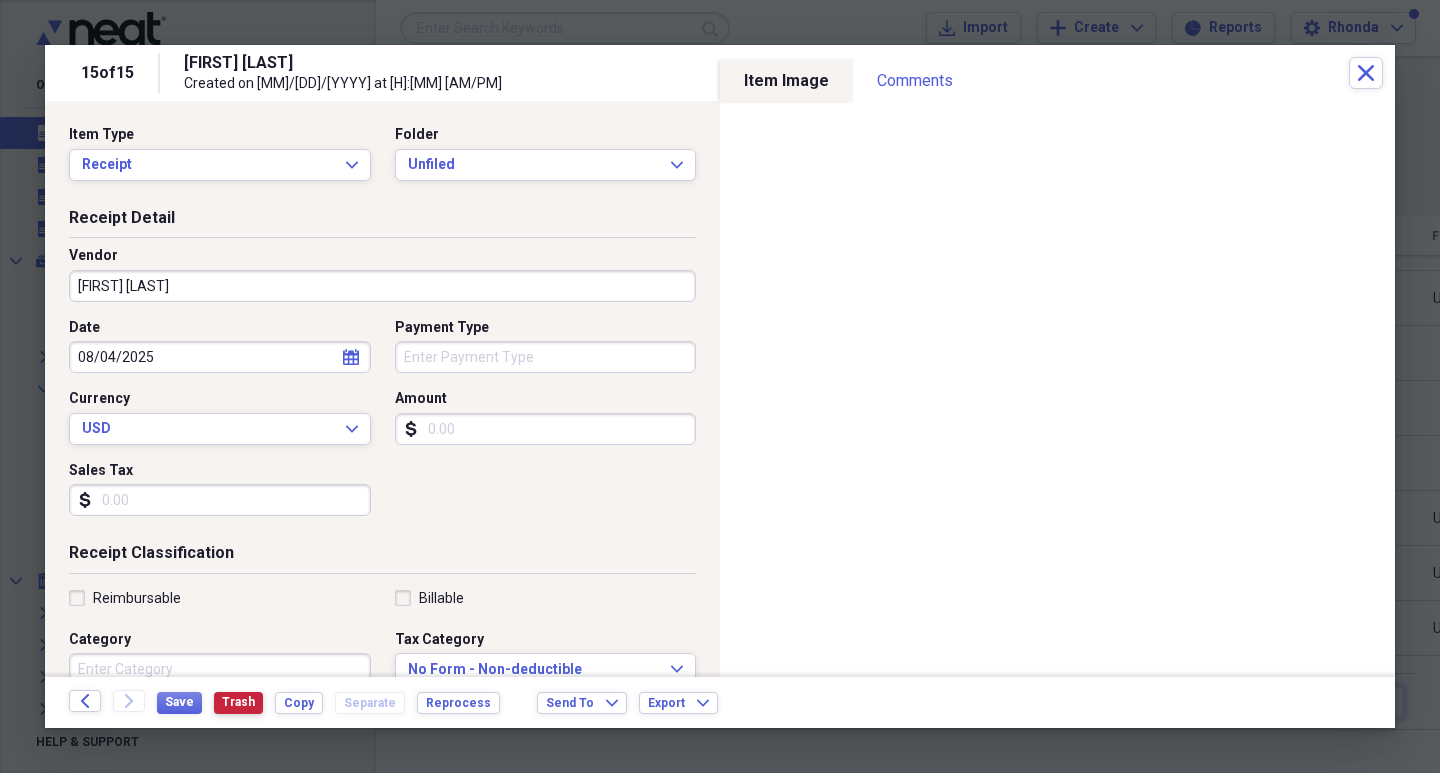 click on "Trash" at bounding box center (238, 702) 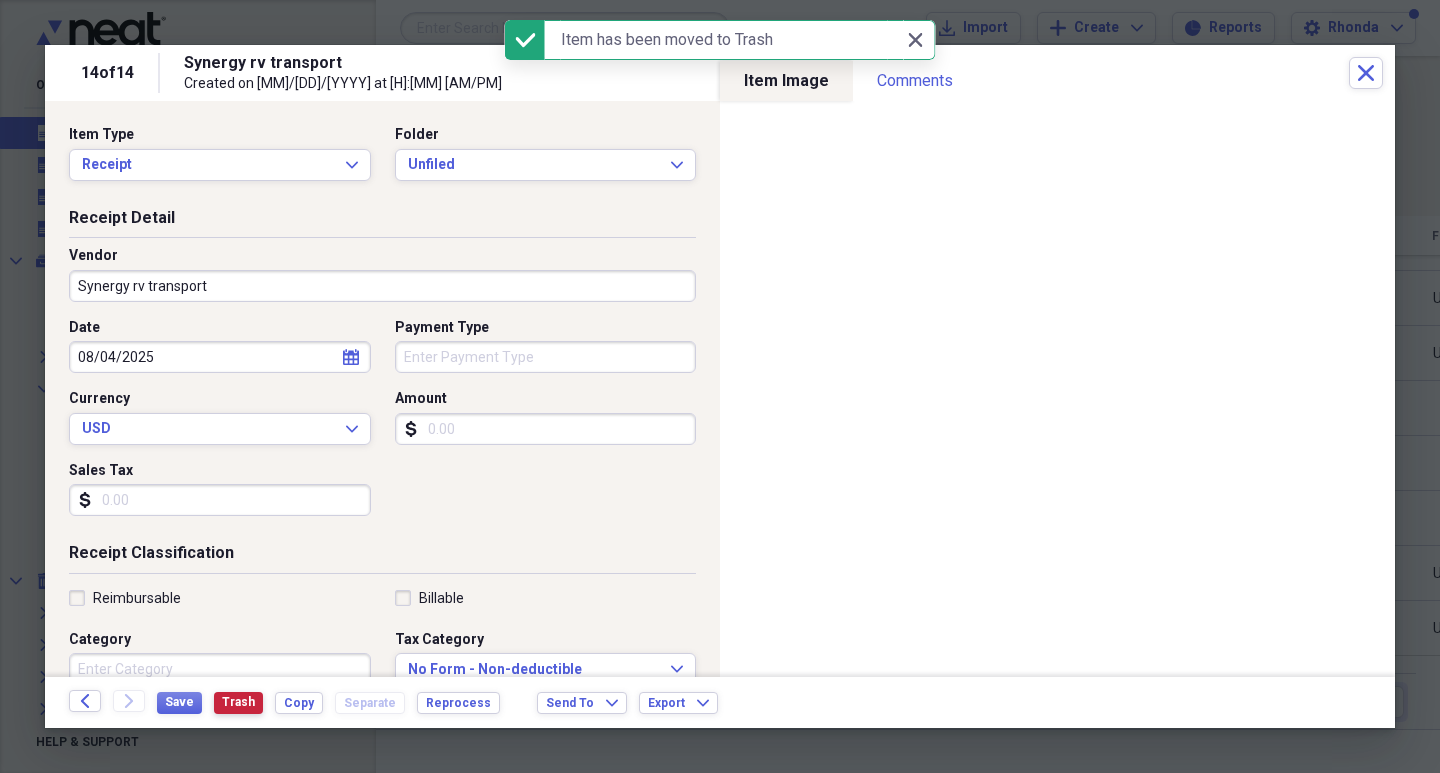 click on "Trash" at bounding box center [238, 702] 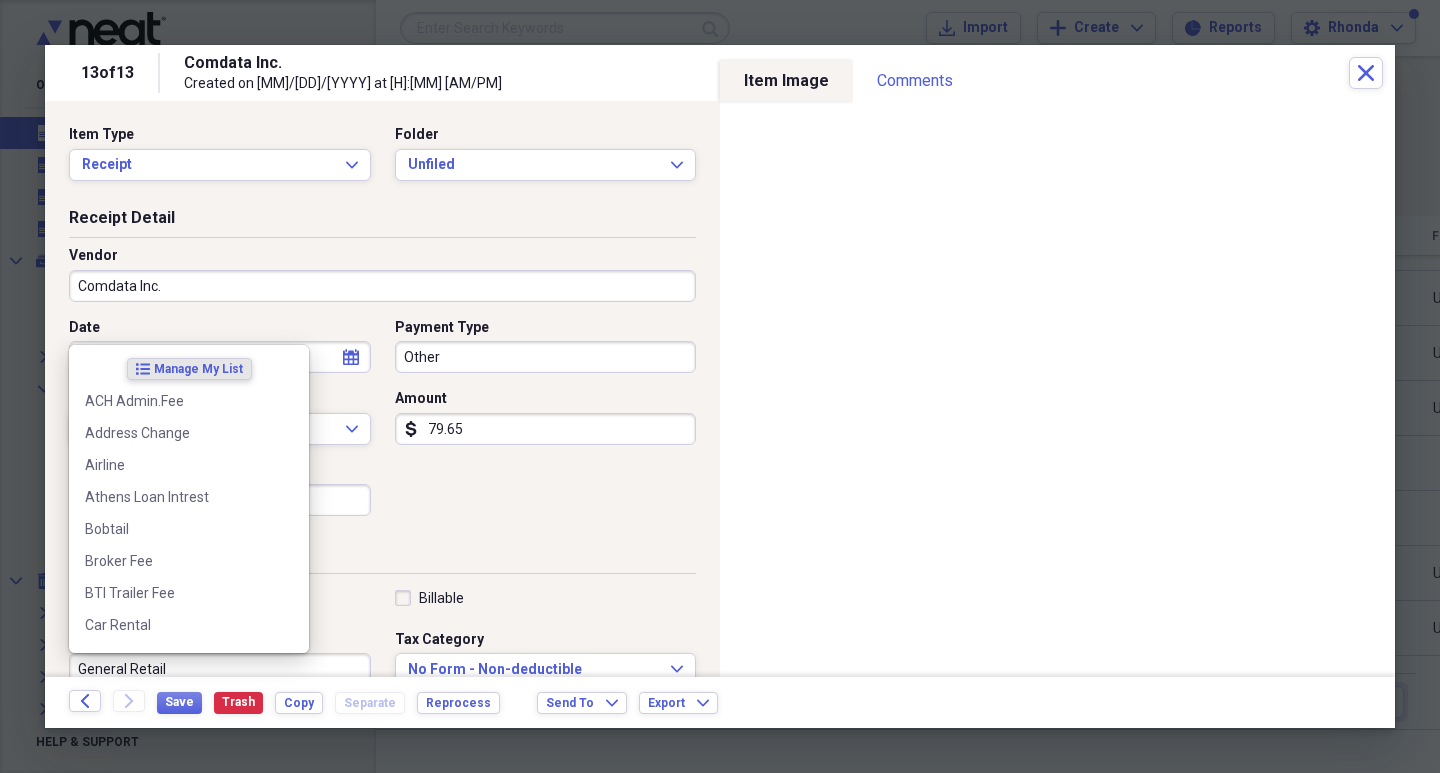 click on "General Retail" at bounding box center [220, 669] 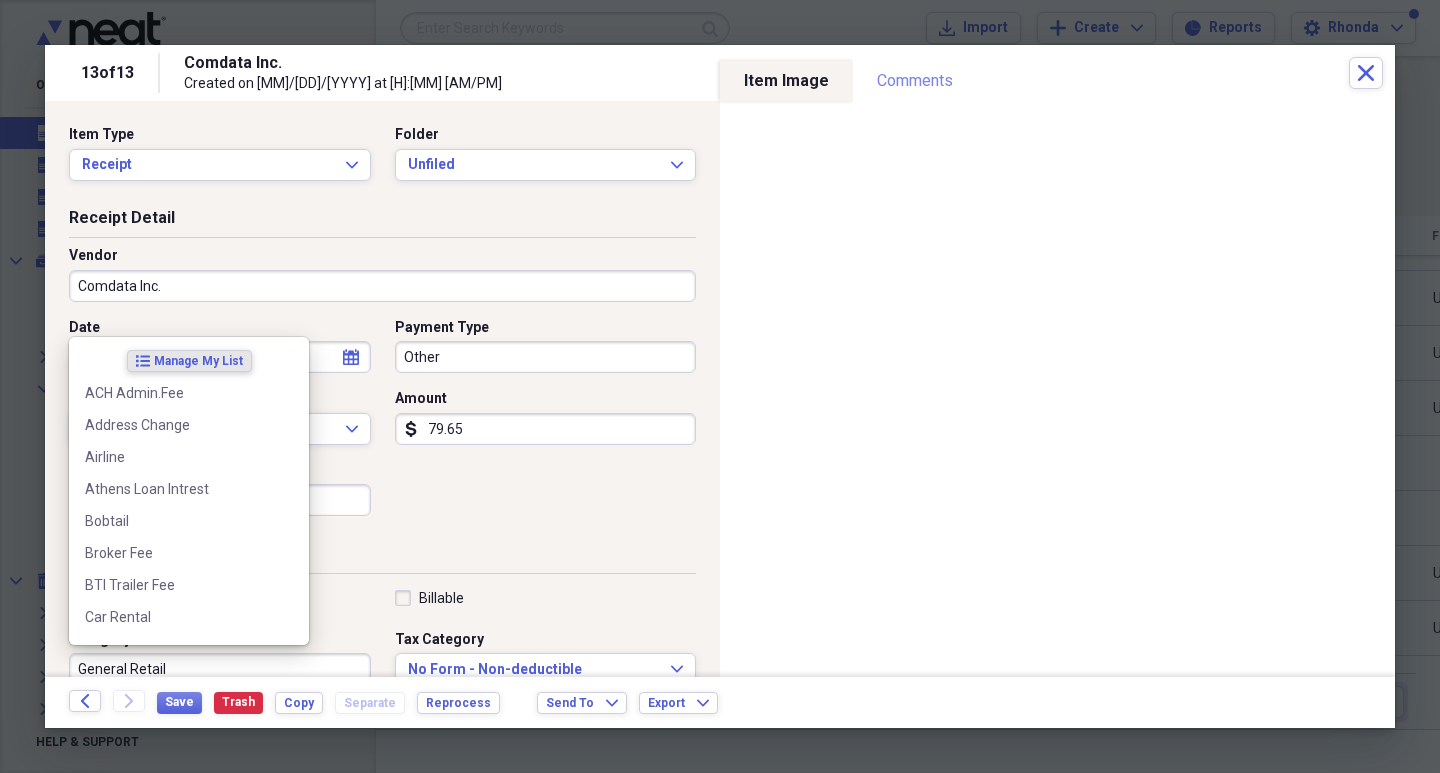 scroll, scrollTop: 8, scrollLeft: 0, axis: vertical 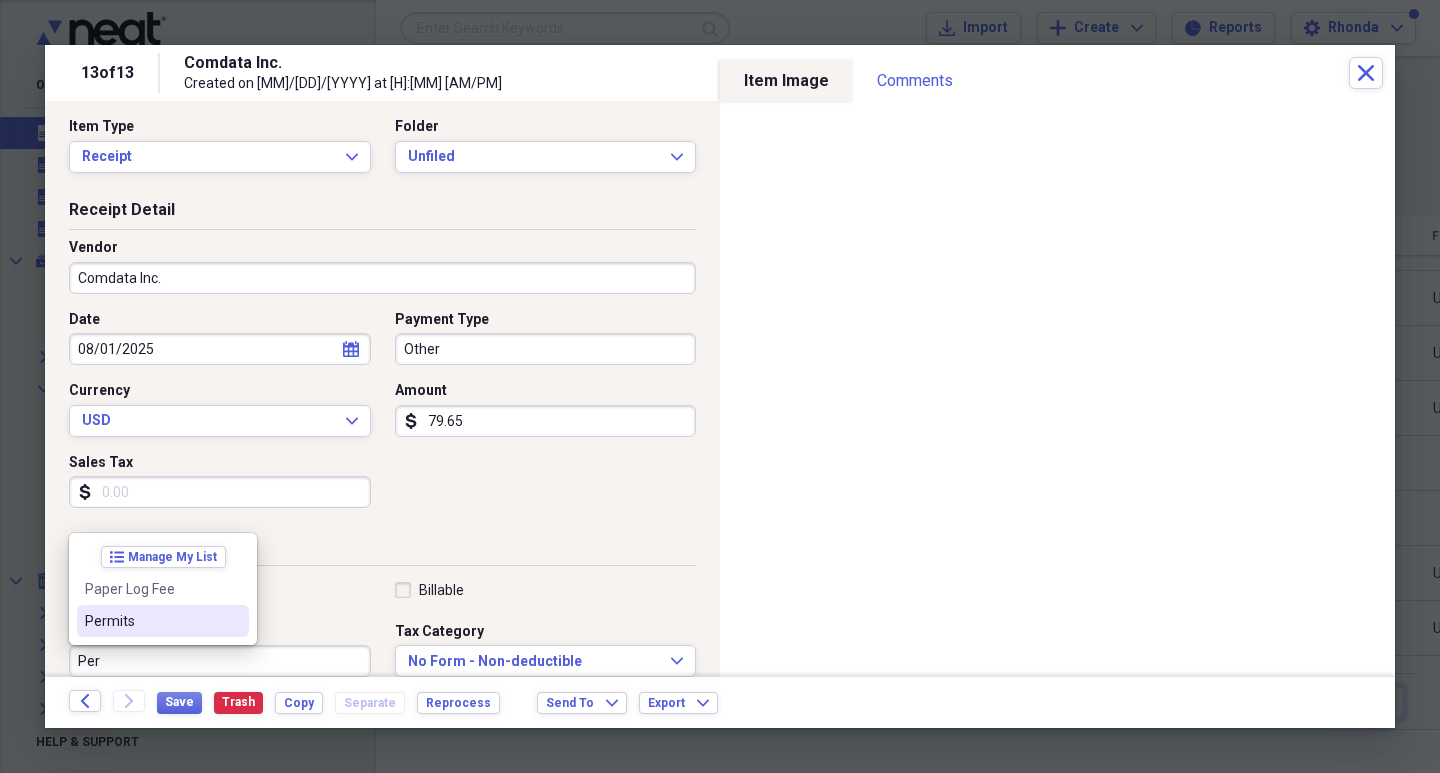 click on "Permits" at bounding box center (163, 621) 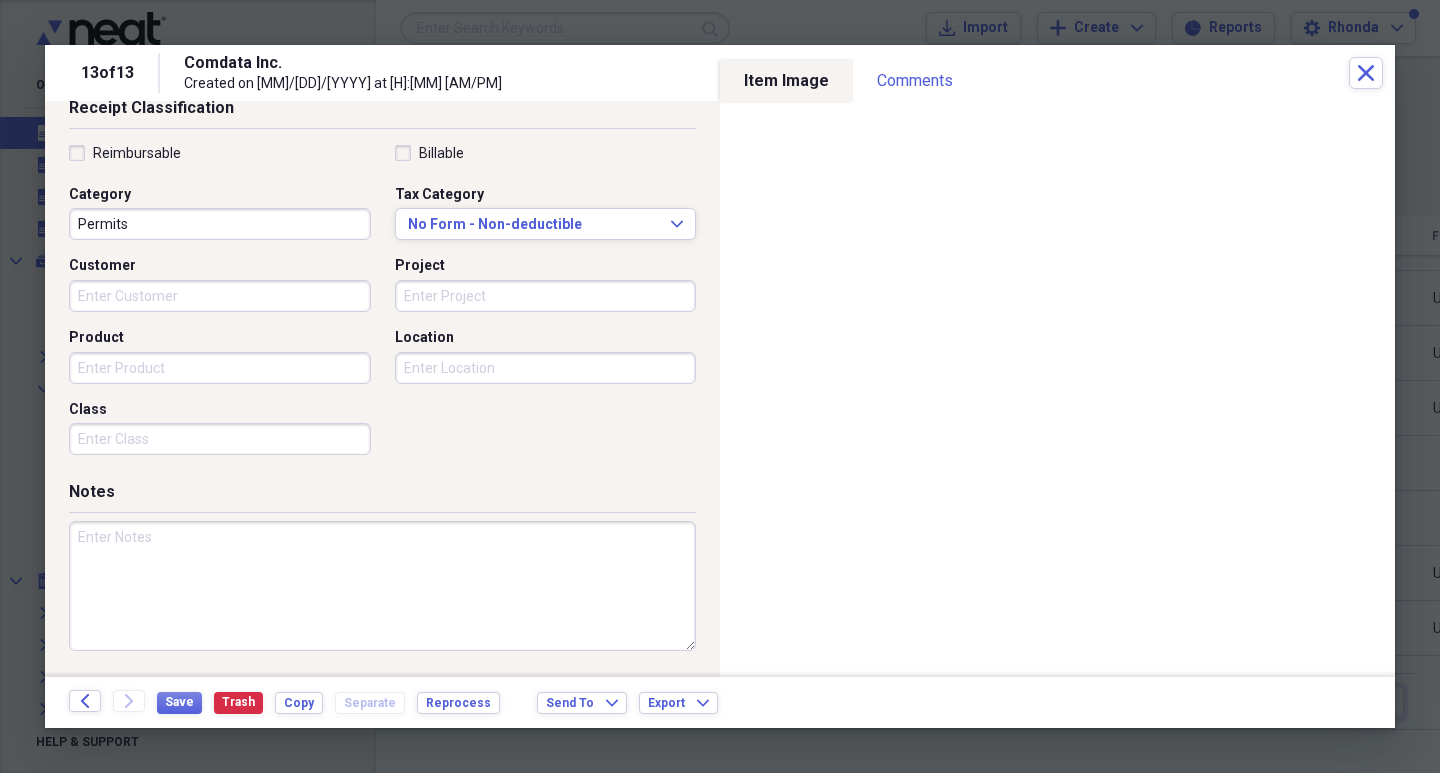 scroll, scrollTop: 0, scrollLeft: 0, axis: both 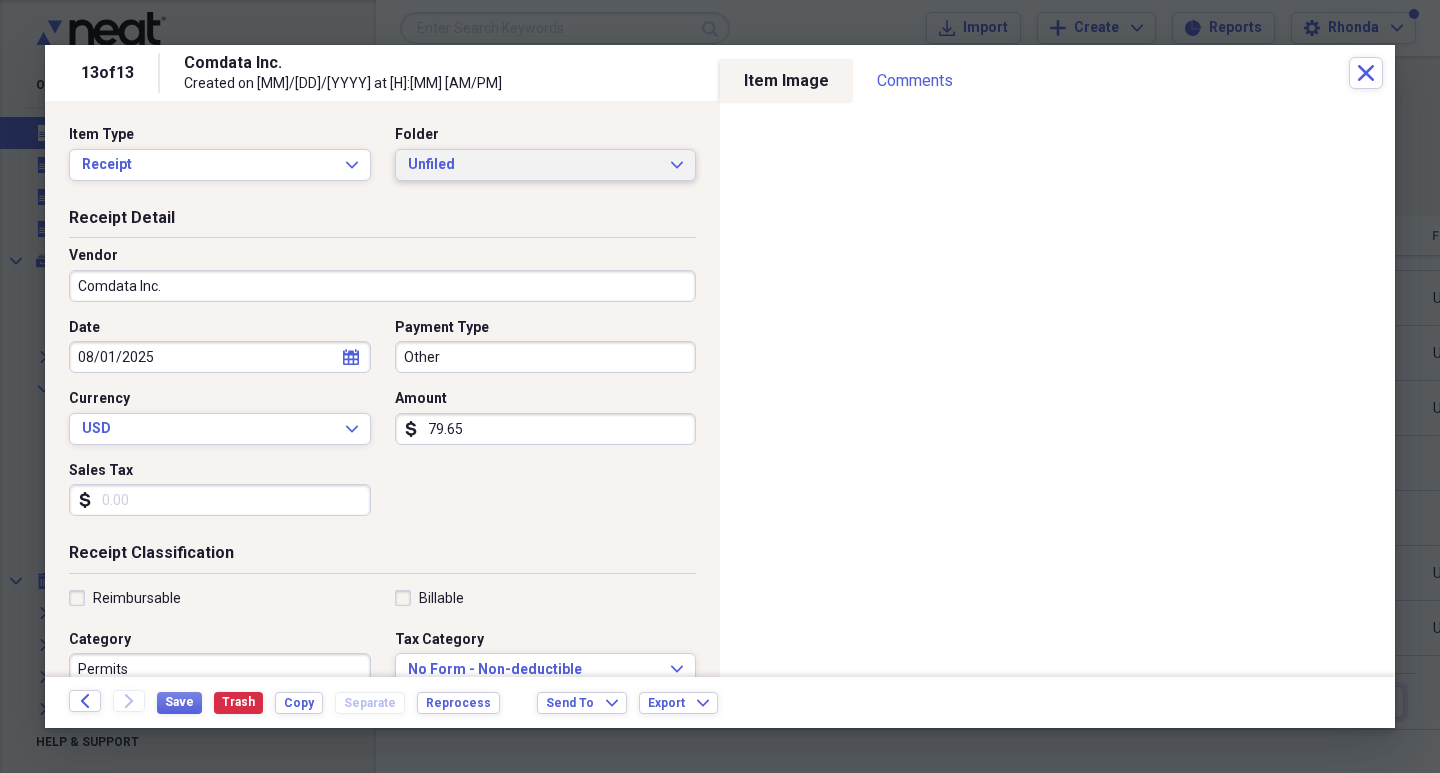 click on "Unfiled Expand" at bounding box center [546, 165] 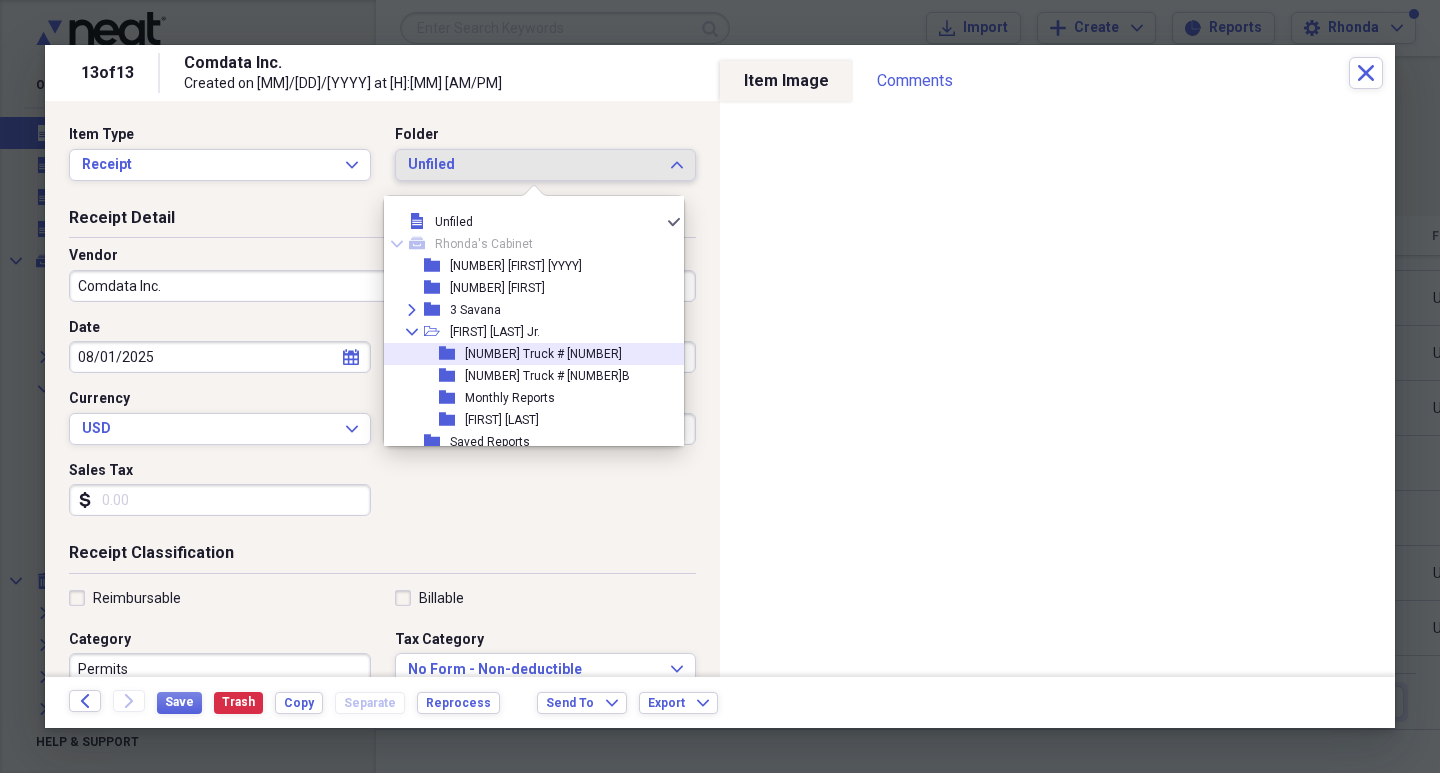 click on "[NUMBER] Truck # [NUMBER]" at bounding box center (543, 354) 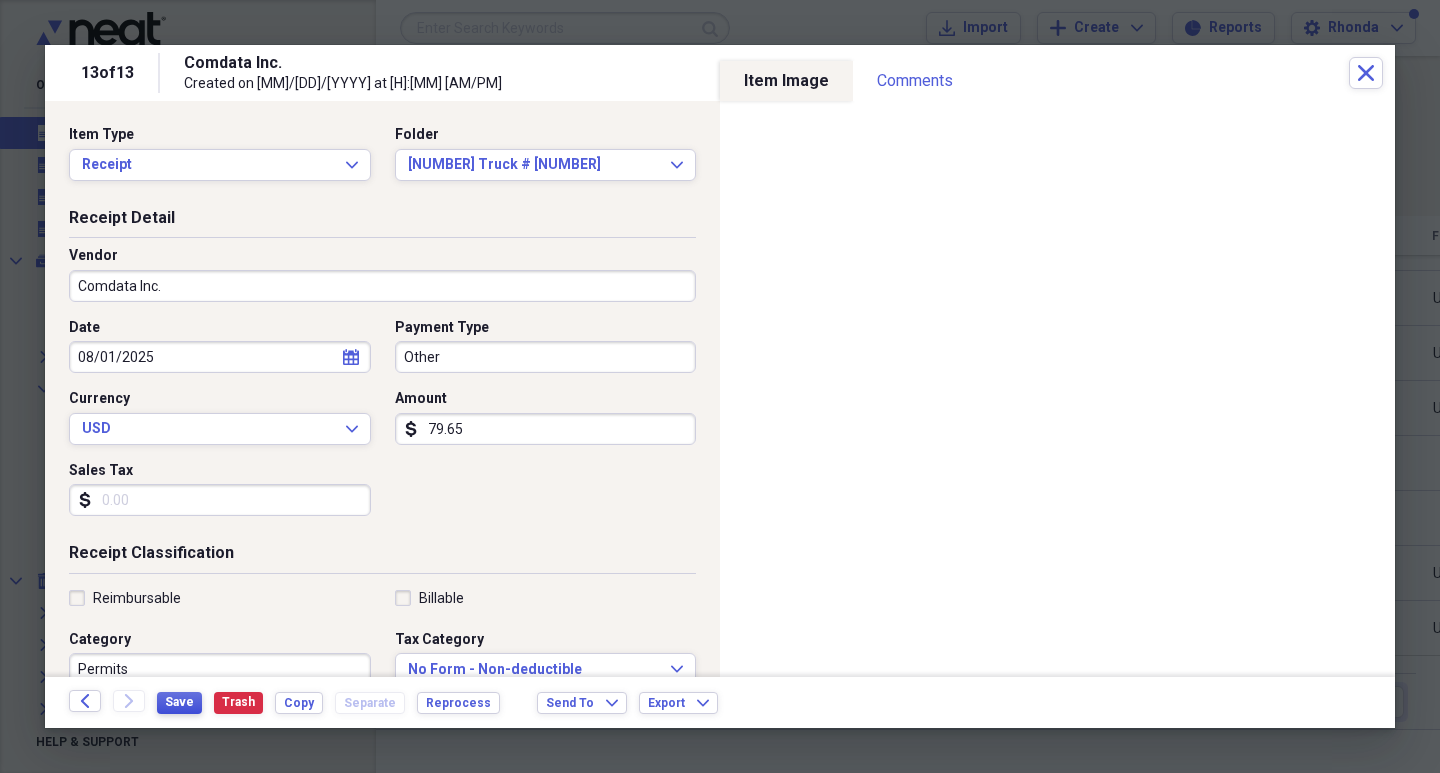 click on "Save" at bounding box center (179, 702) 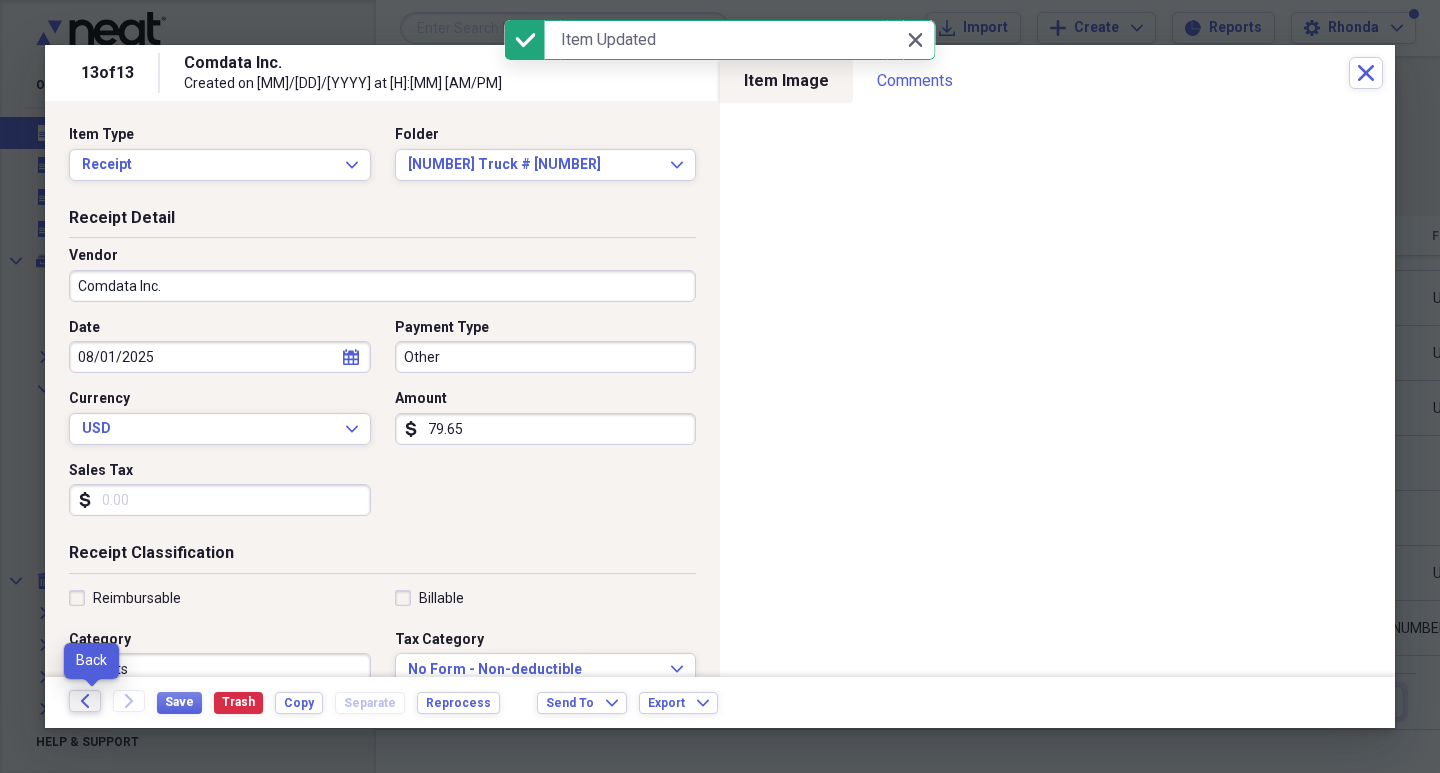 click on "Back" 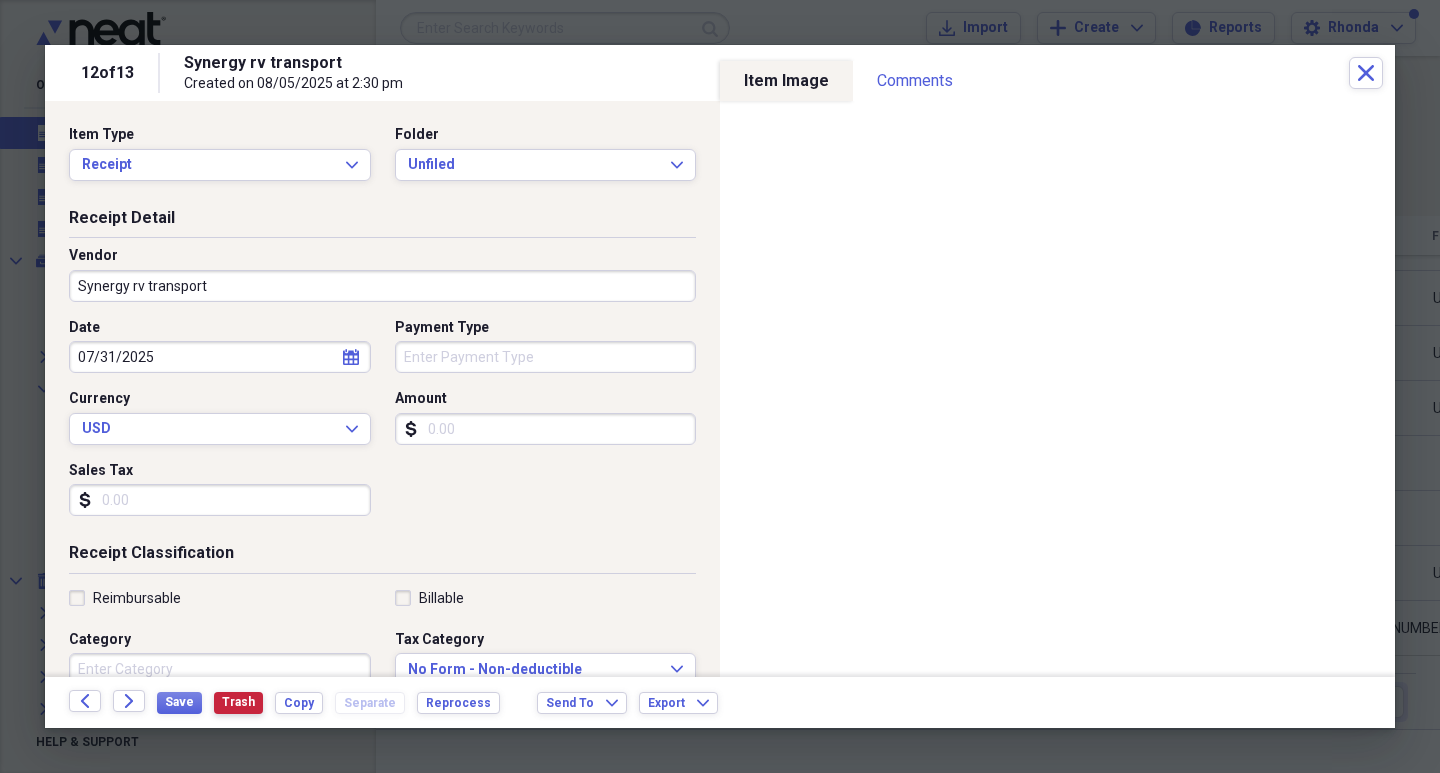 click on "Trash" at bounding box center [238, 702] 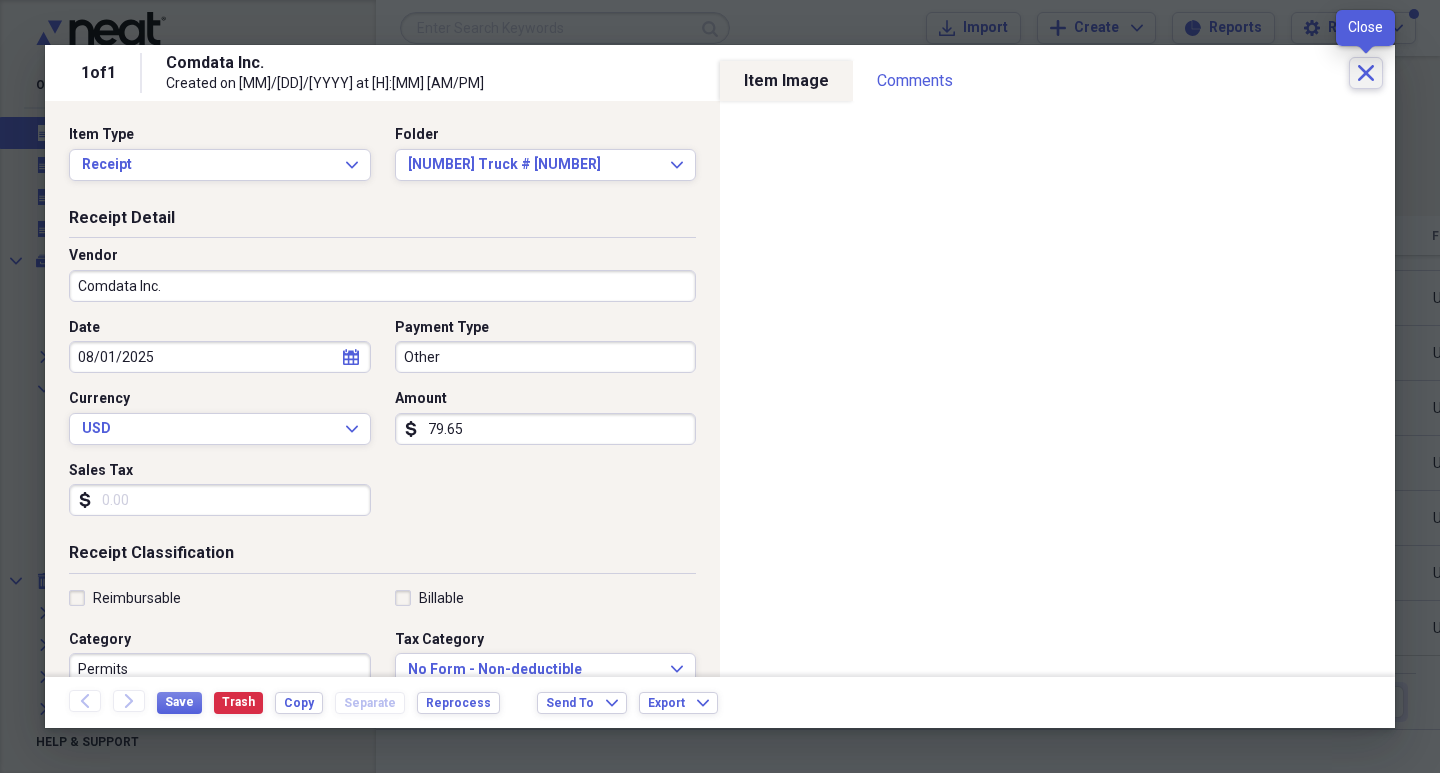 click 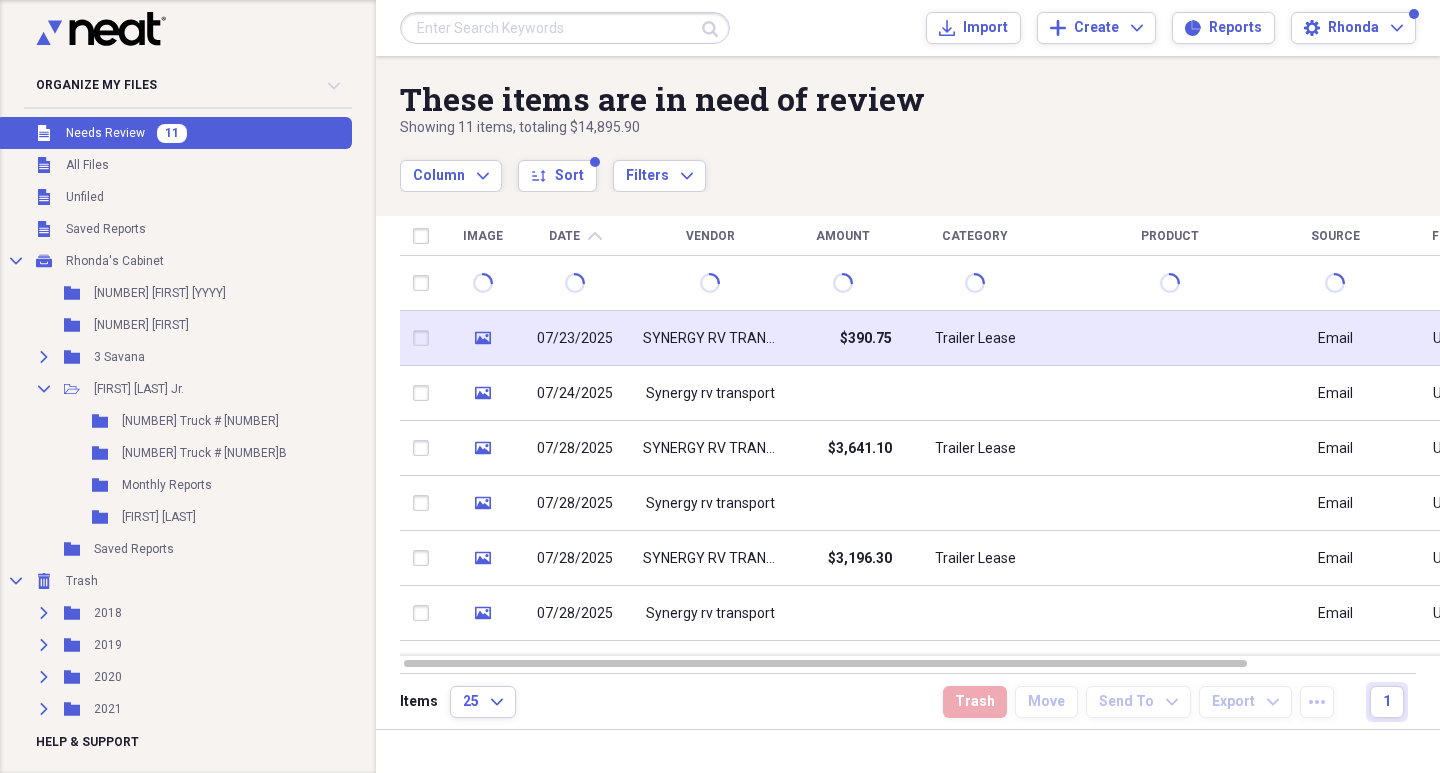 click on "SYNERGY RV TRANSPORT" at bounding box center (710, 339) 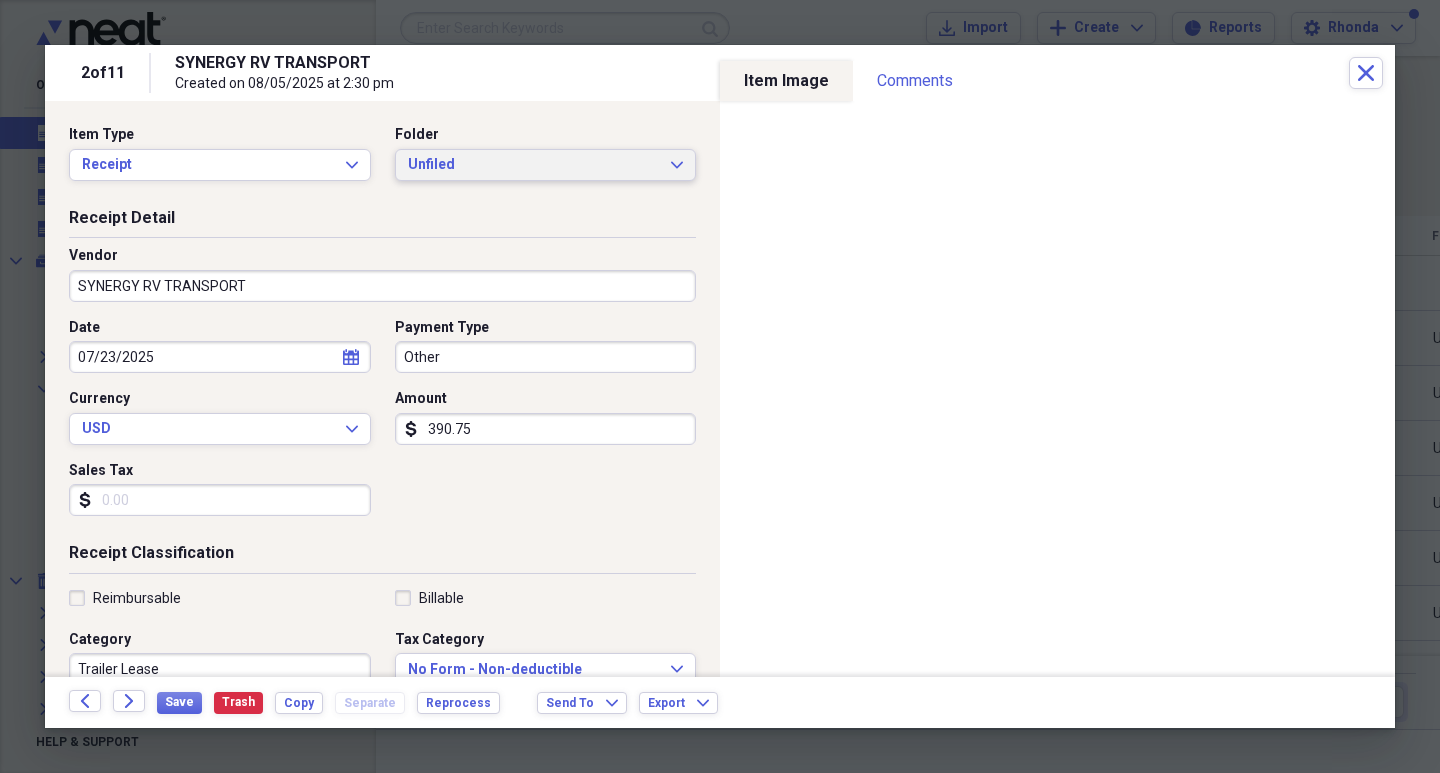 click on "Unfiled Expand" at bounding box center [546, 165] 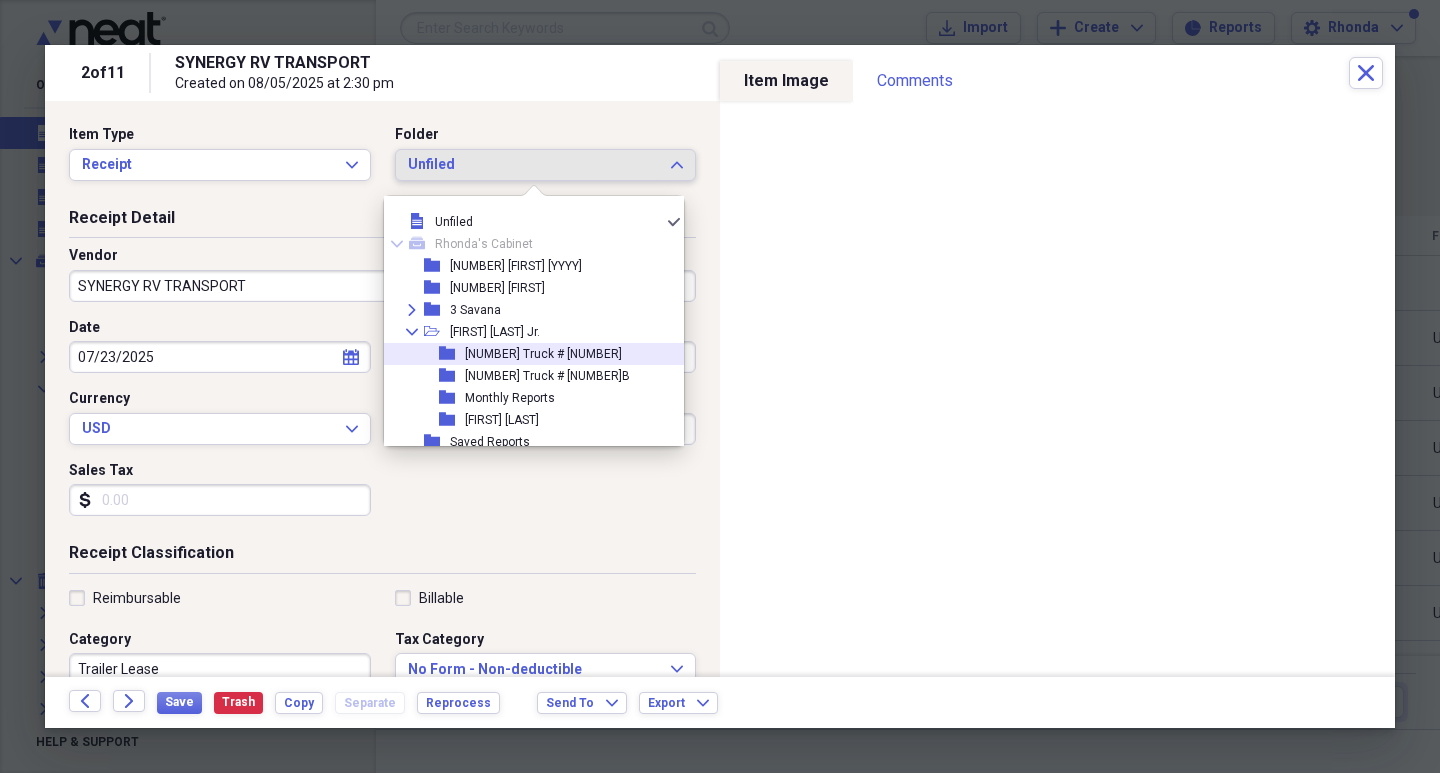 click on "[NUMBER] Truck # [NUMBER]" at bounding box center (543, 354) 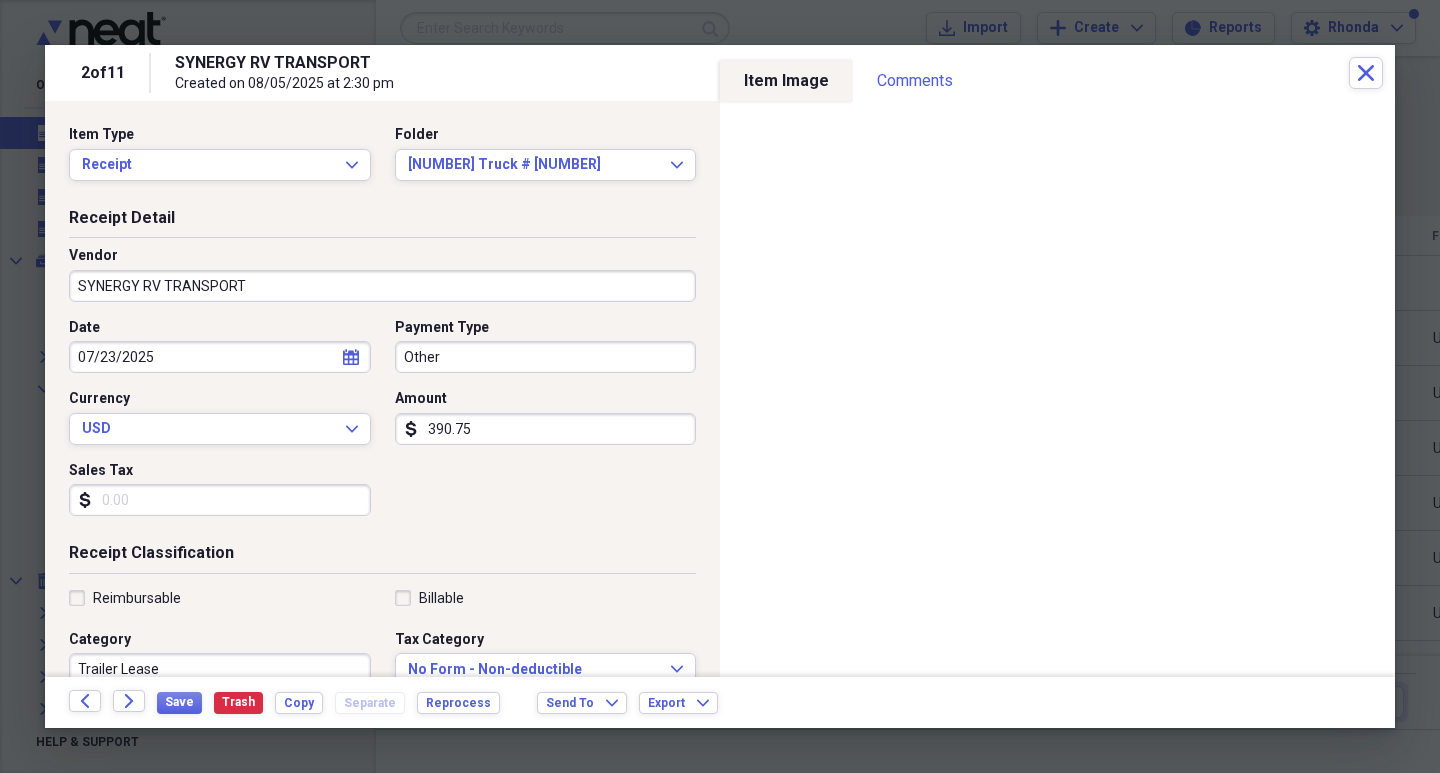 click on "390.75" at bounding box center (546, 429) 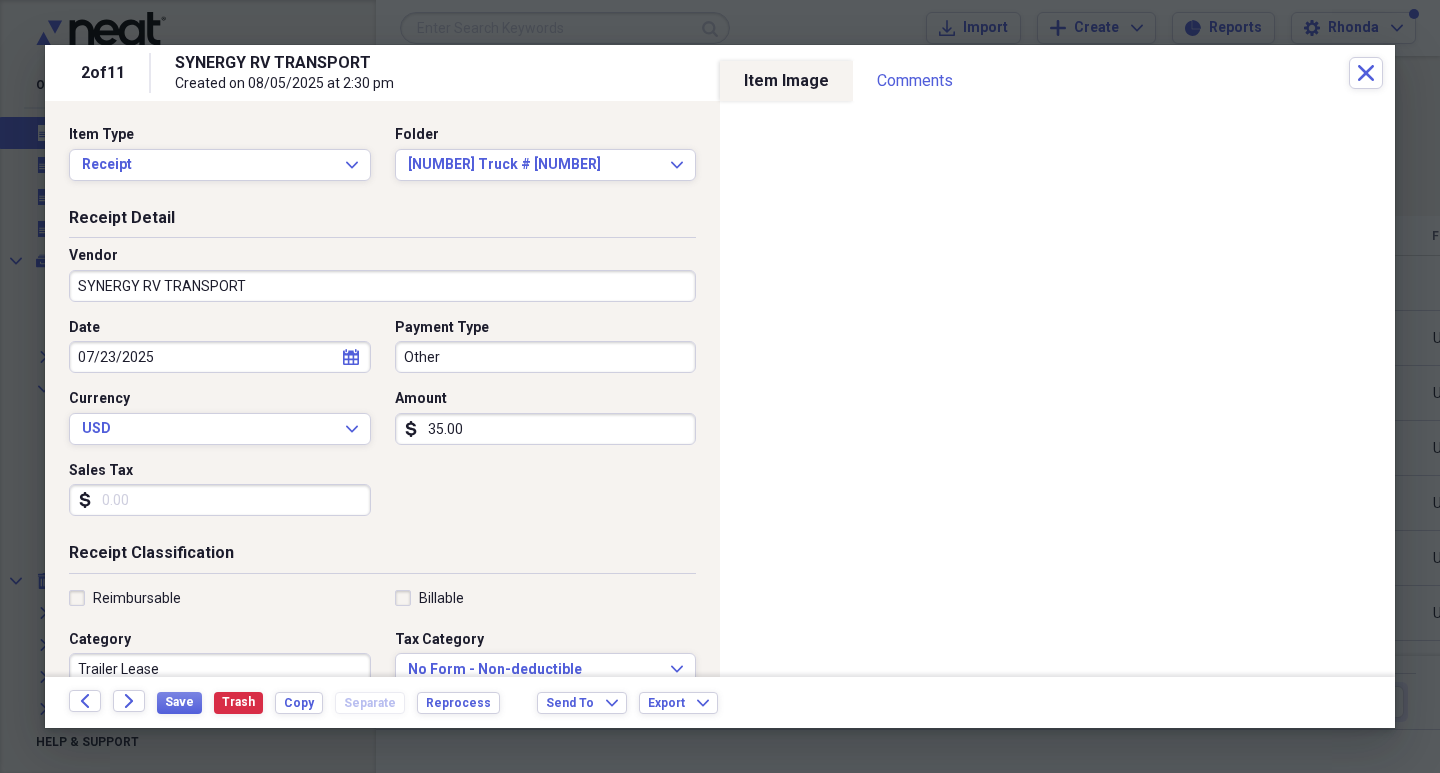 type on "35.00" 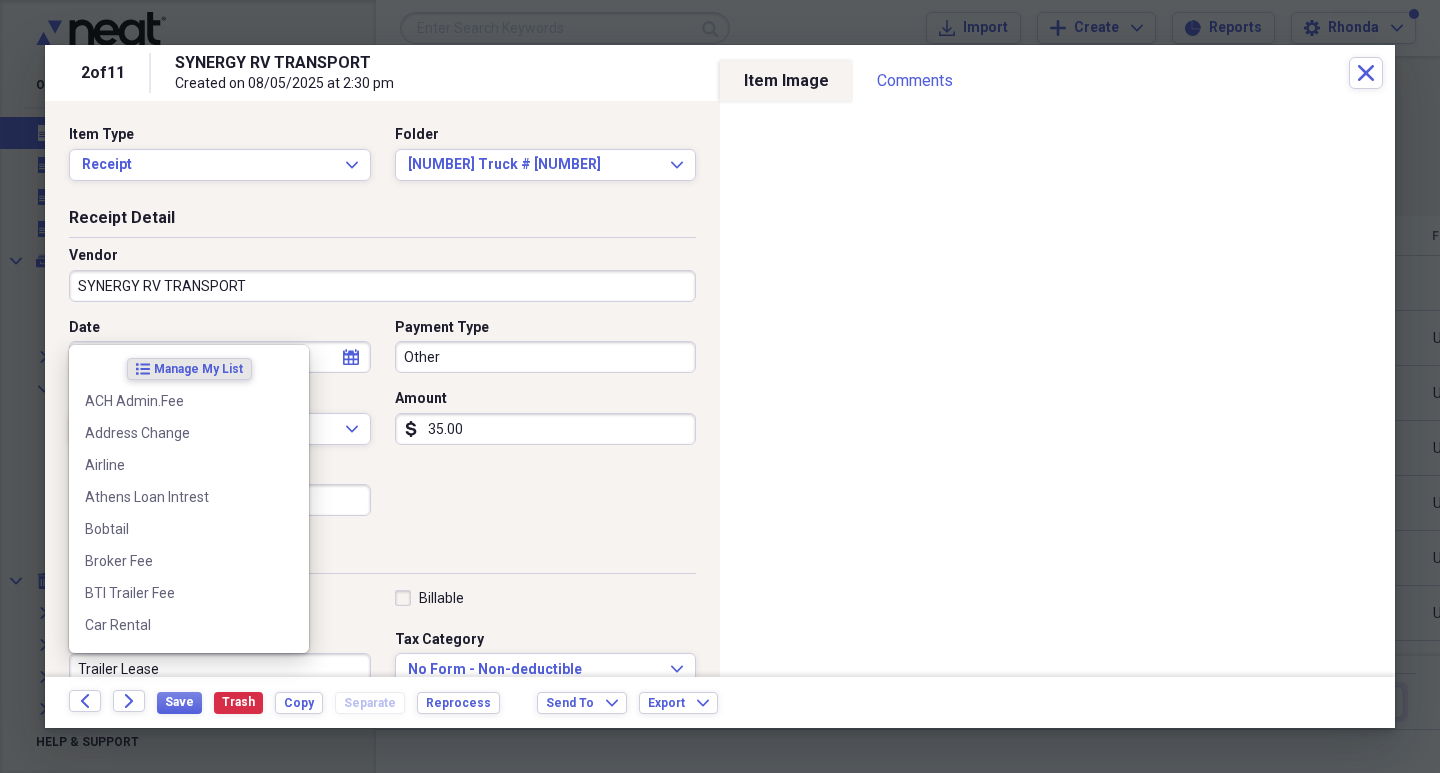 click on "Trailer Lease" at bounding box center (220, 669) 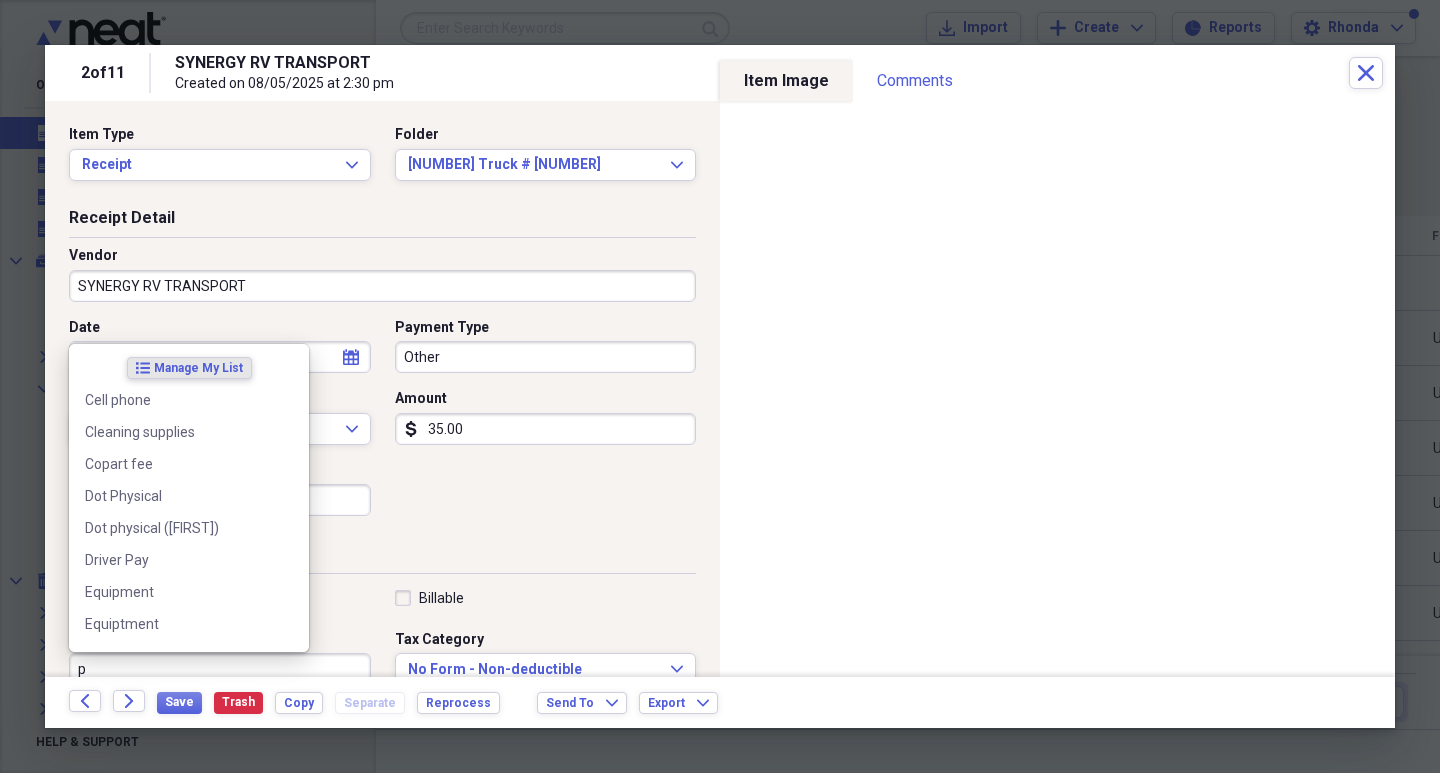 scroll, scrollTop: 1, scrollLeft: 0, axis: vertical 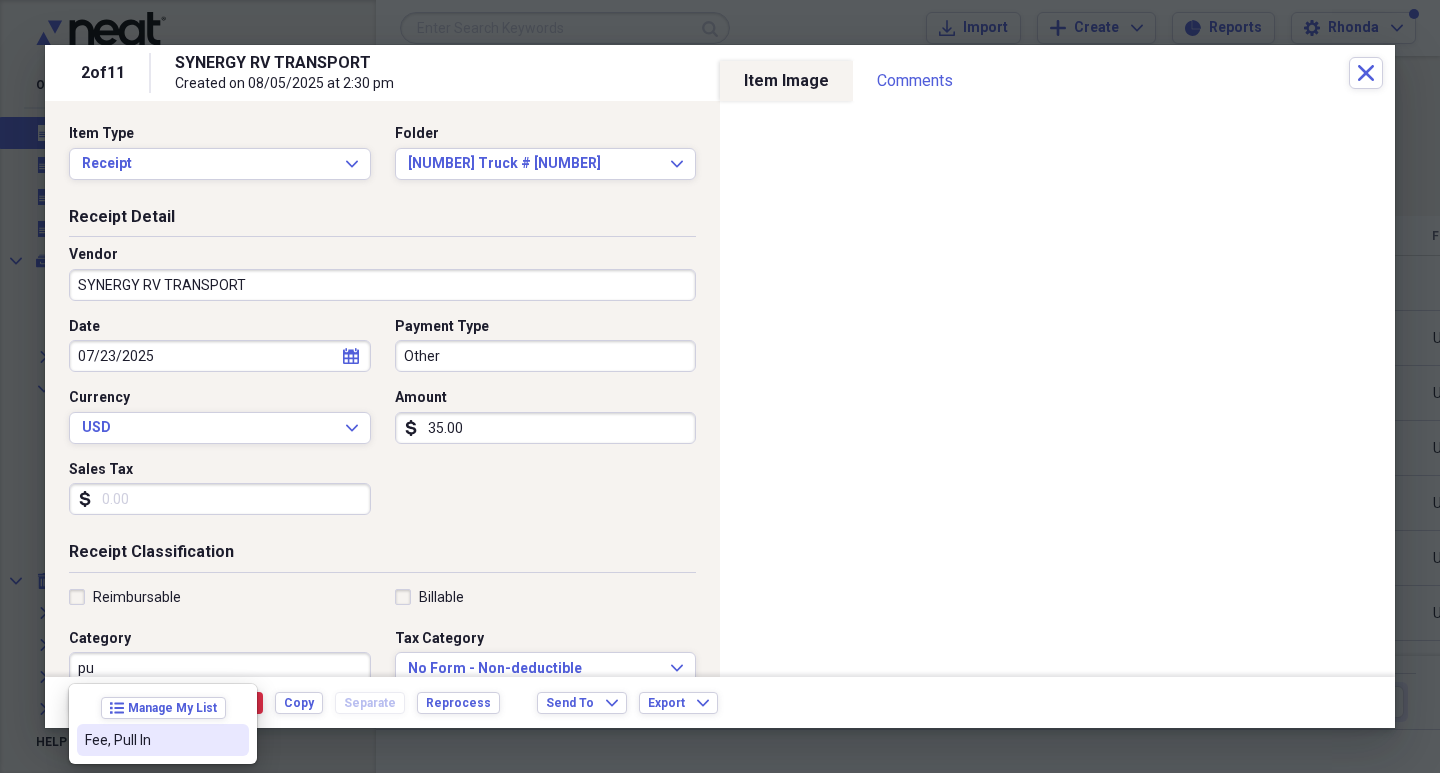 click on "Fee, Pull In" at bounding box center (151, 740) 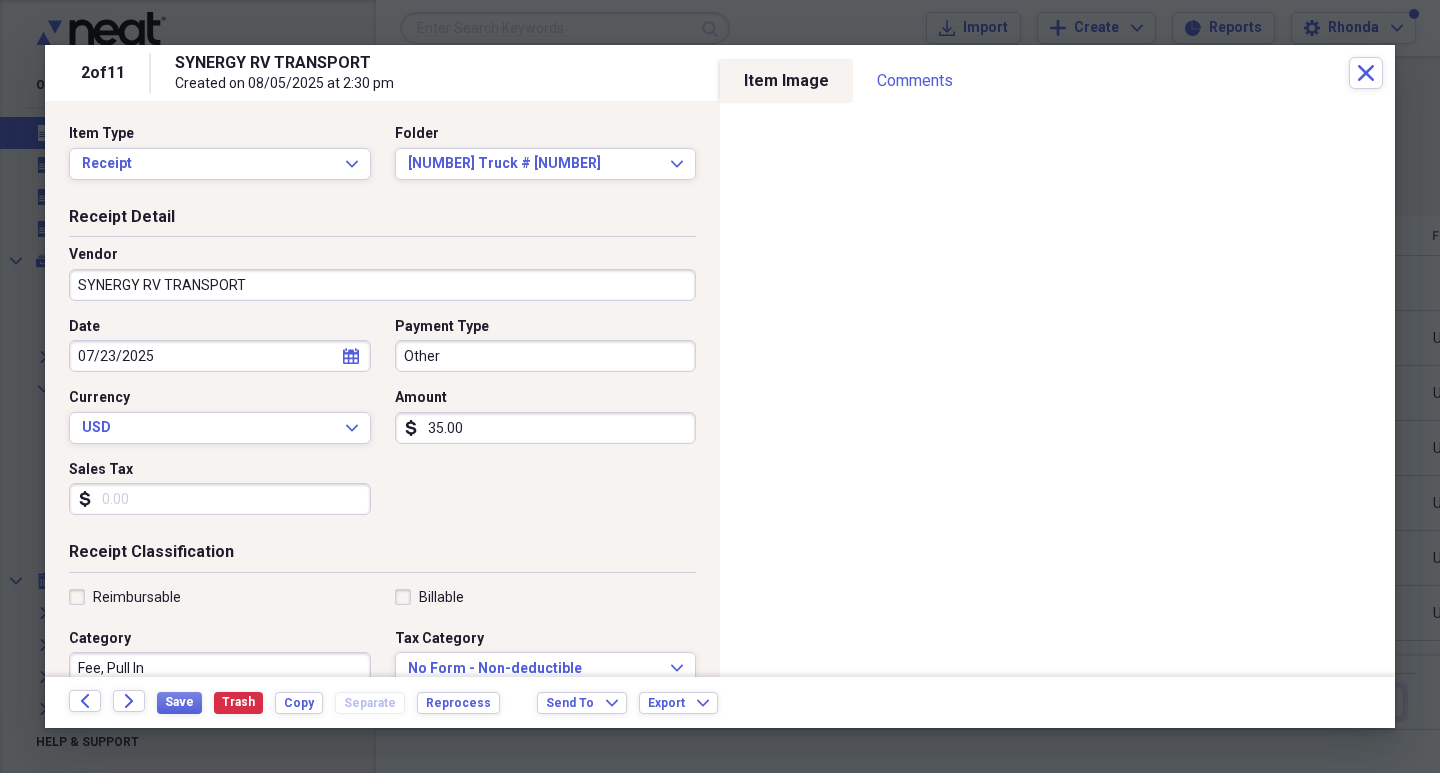 scroll, scrollTop: 8, scrollLeft: 0, axis: vertical 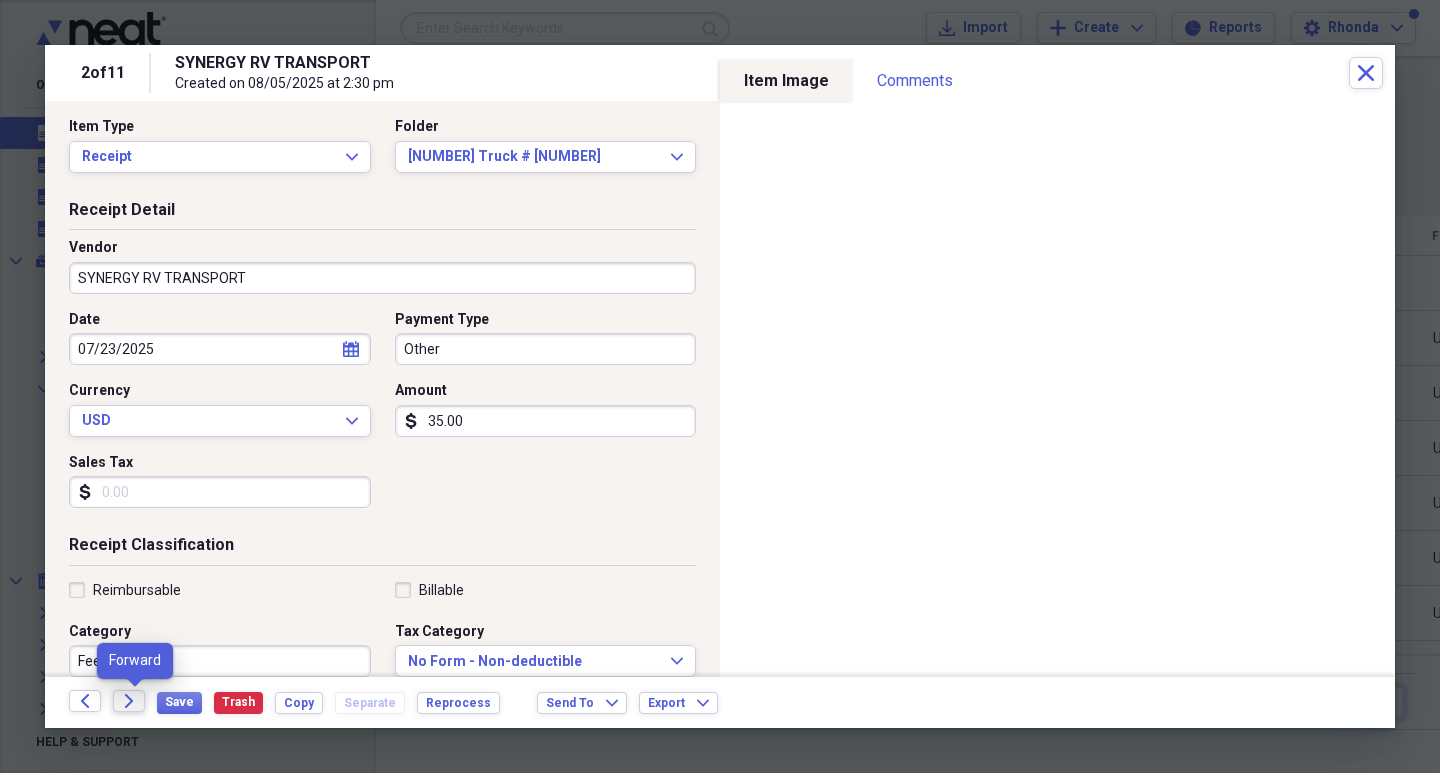 click 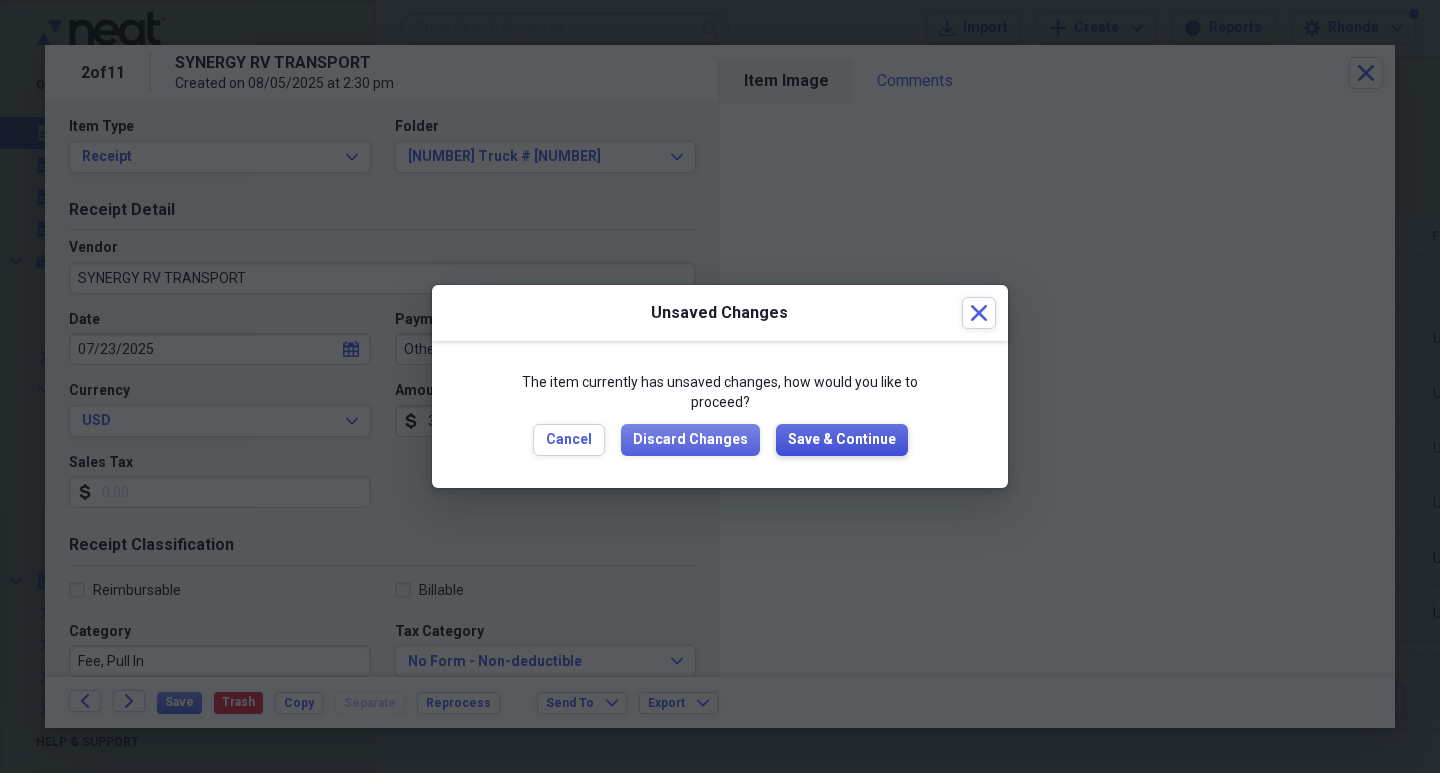 click on "Save & Continue" at bounding box center (842, 440) 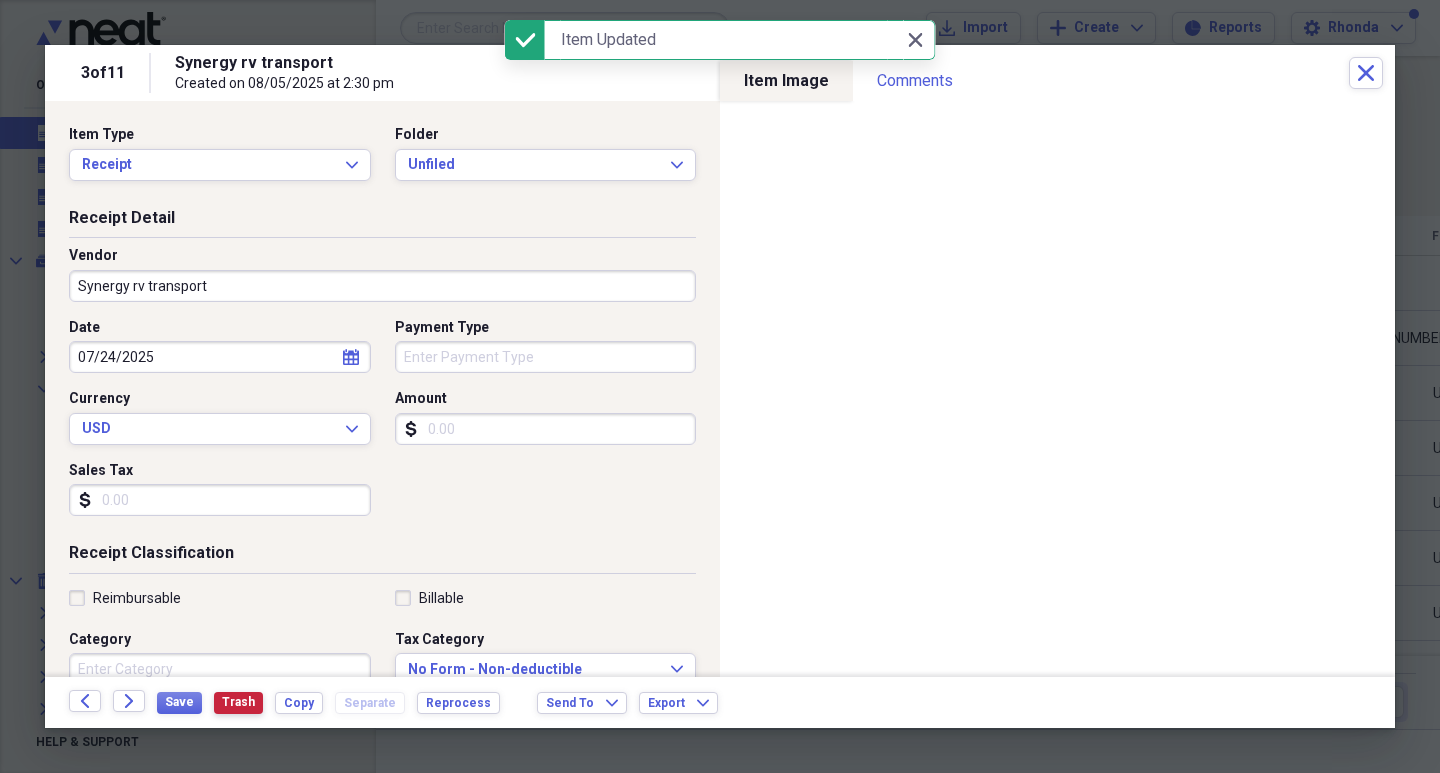 click on "Trash" at bounding box center [238, 702] 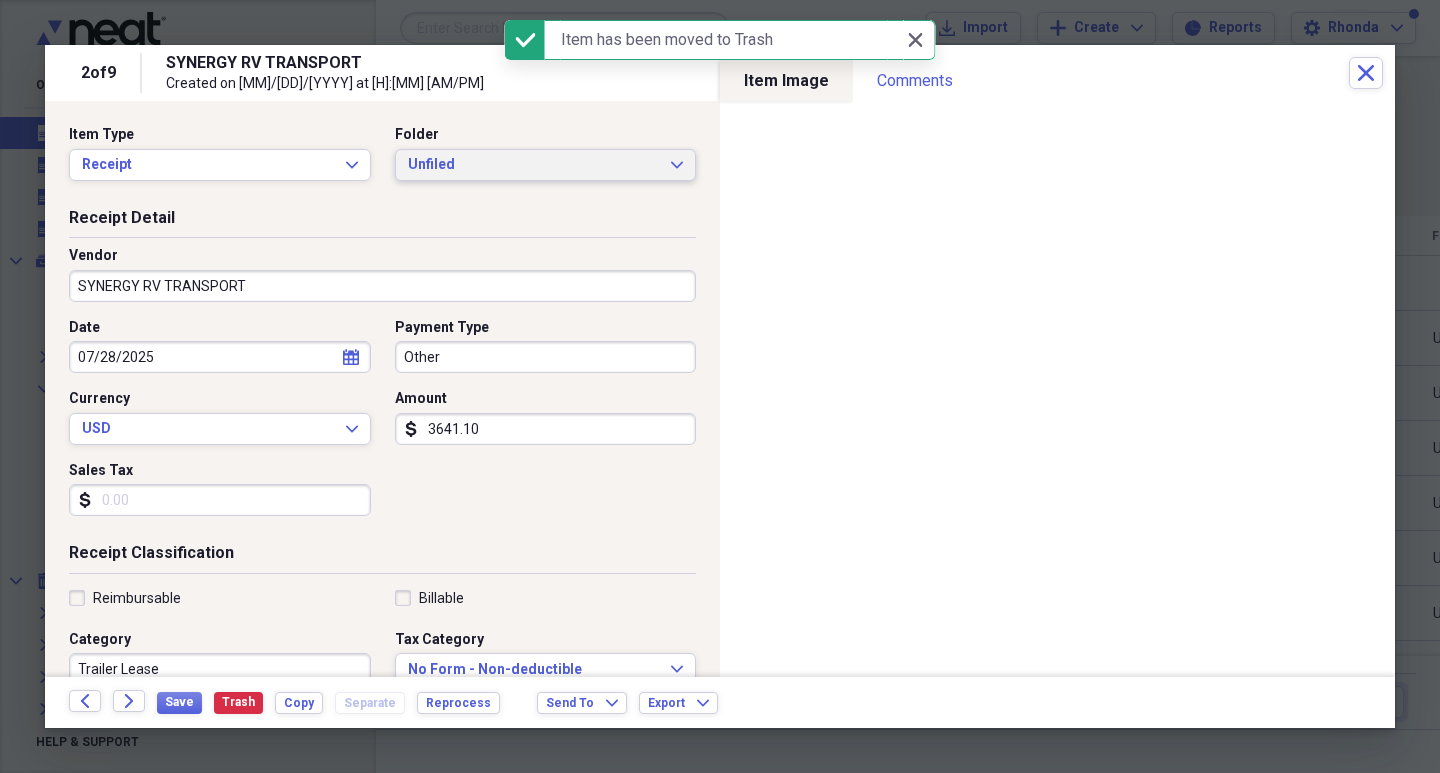 click on "Unfiled" at bounding box center [534, 165] 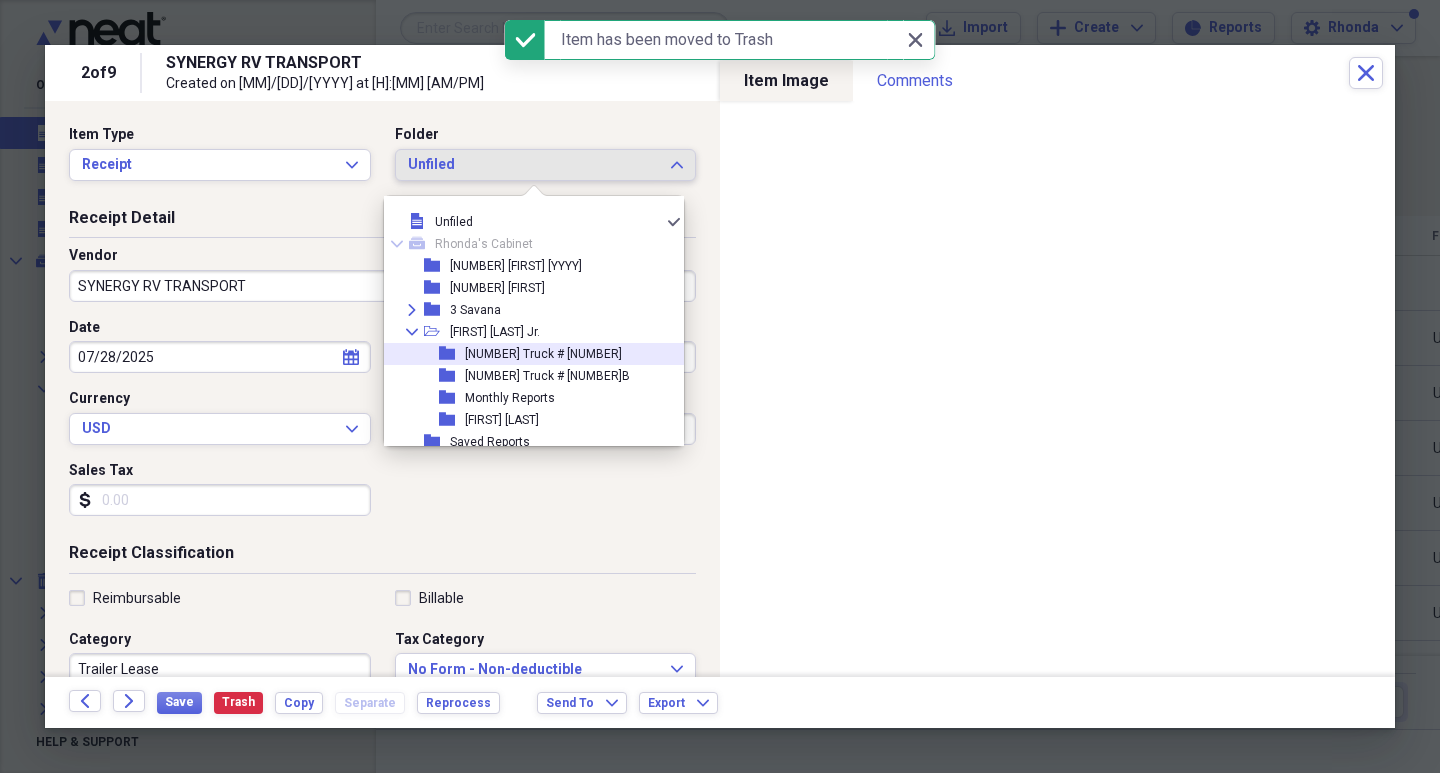 click on "[NUMBER] Truck # [NUMBER]" at bounding box center (543, 354) 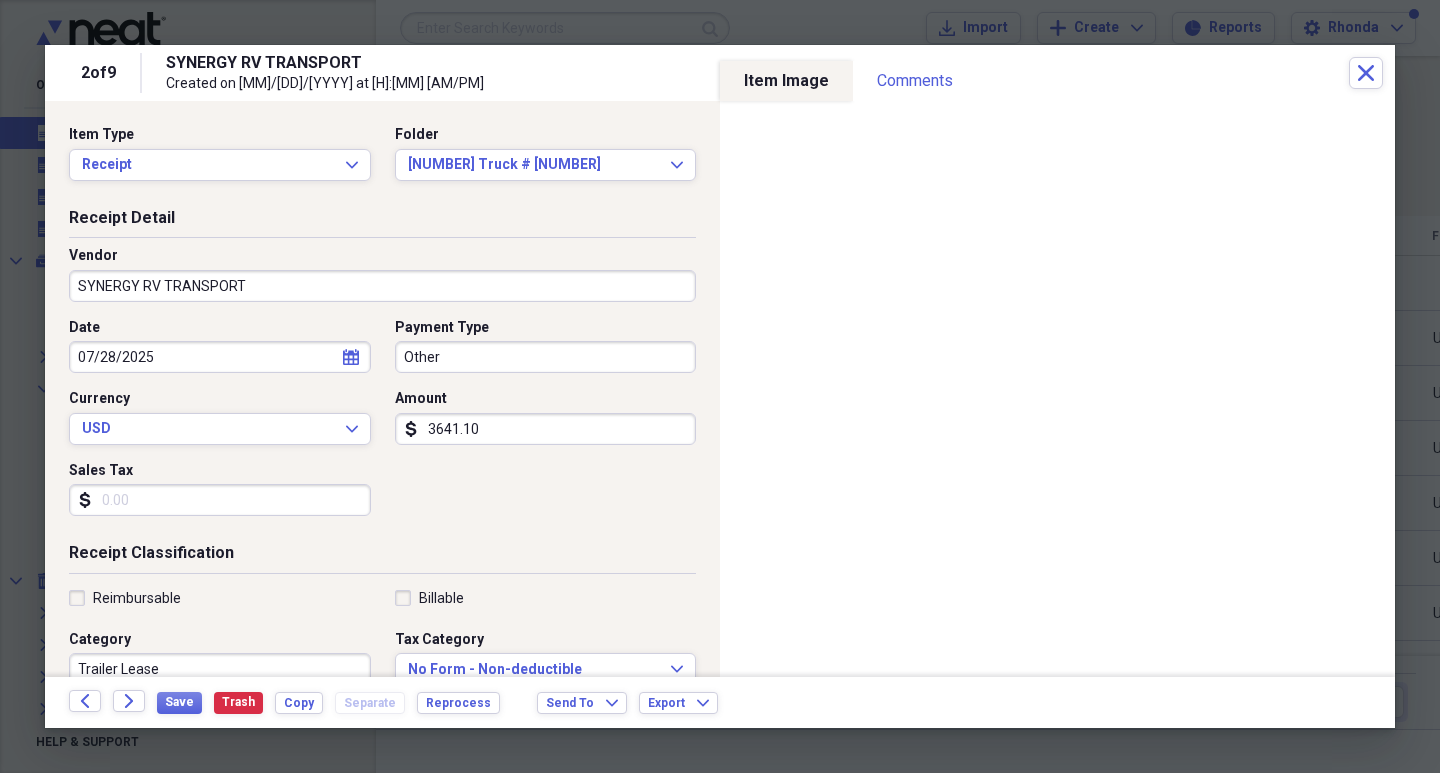 click on "3641.10" at bounding box center (546, 429) 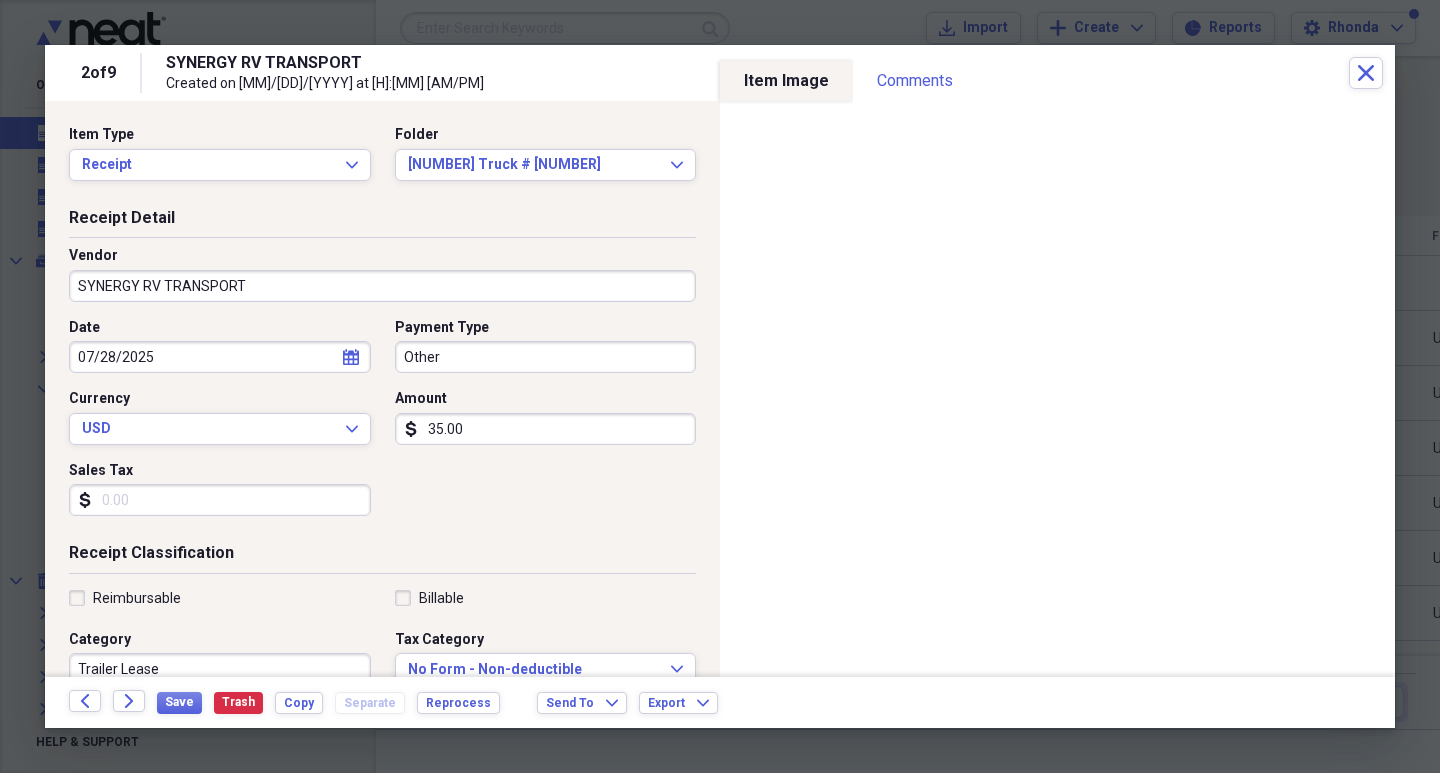 type on "35.00" 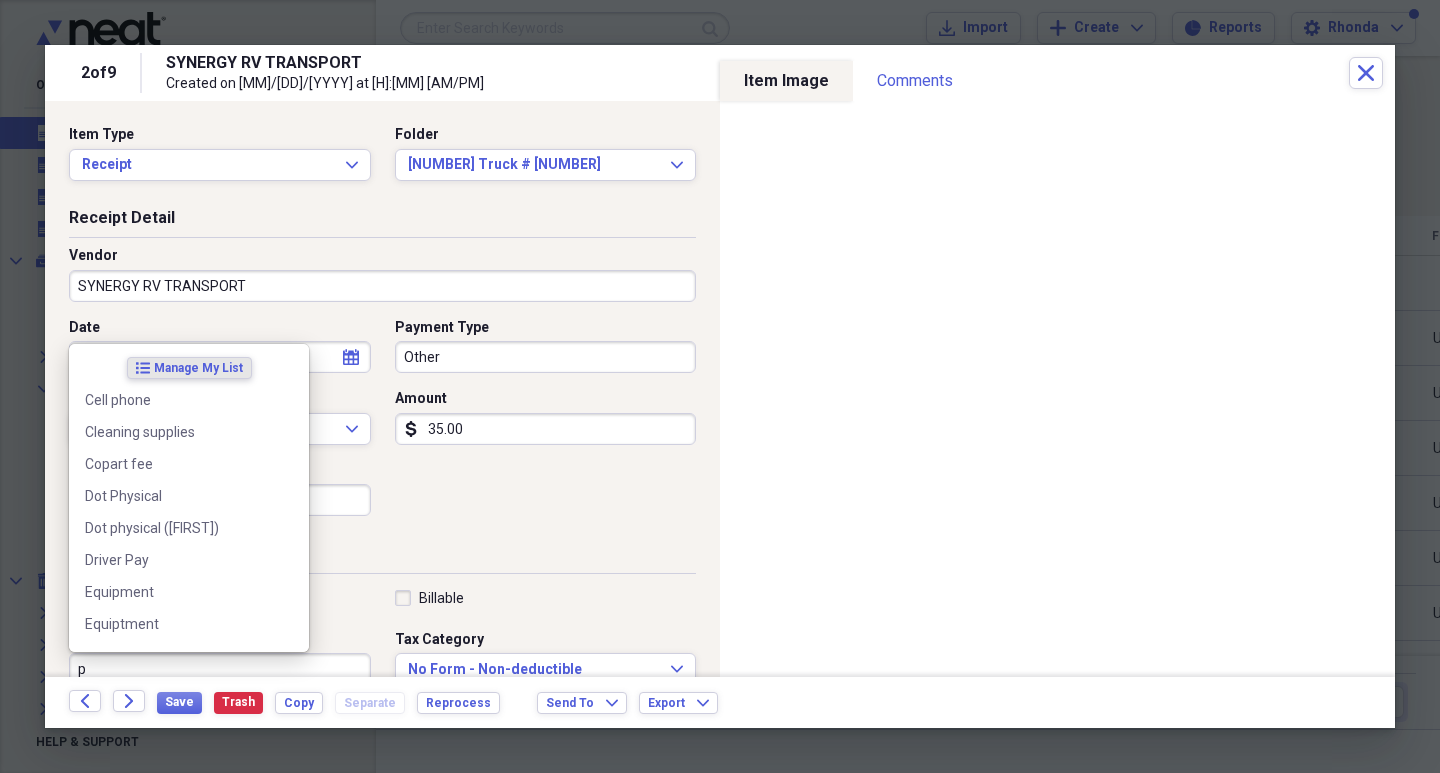 scroll, scrollTop: 1, scrollLeft: 0, axis: vertical 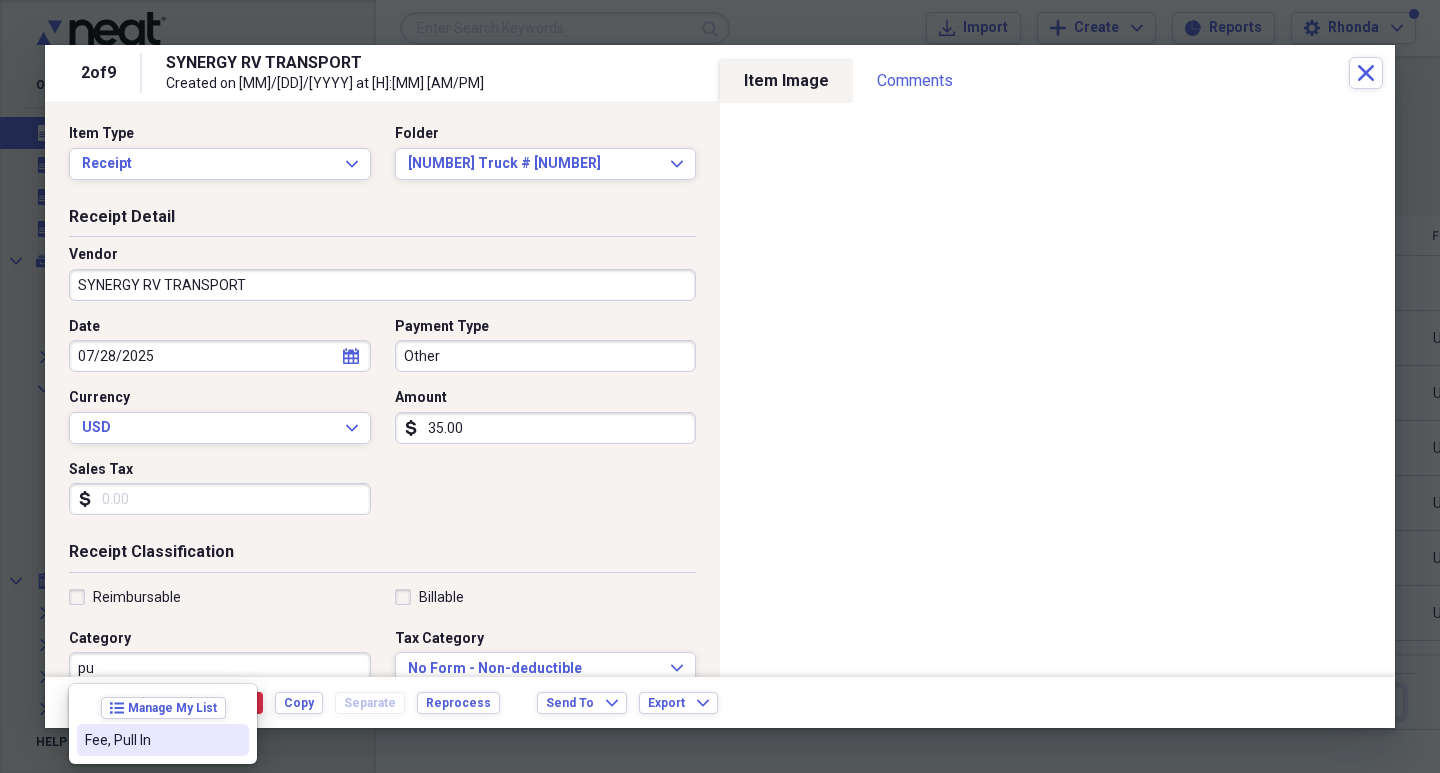 click on "Fee, Pull In" at bounding box center [163, 740] 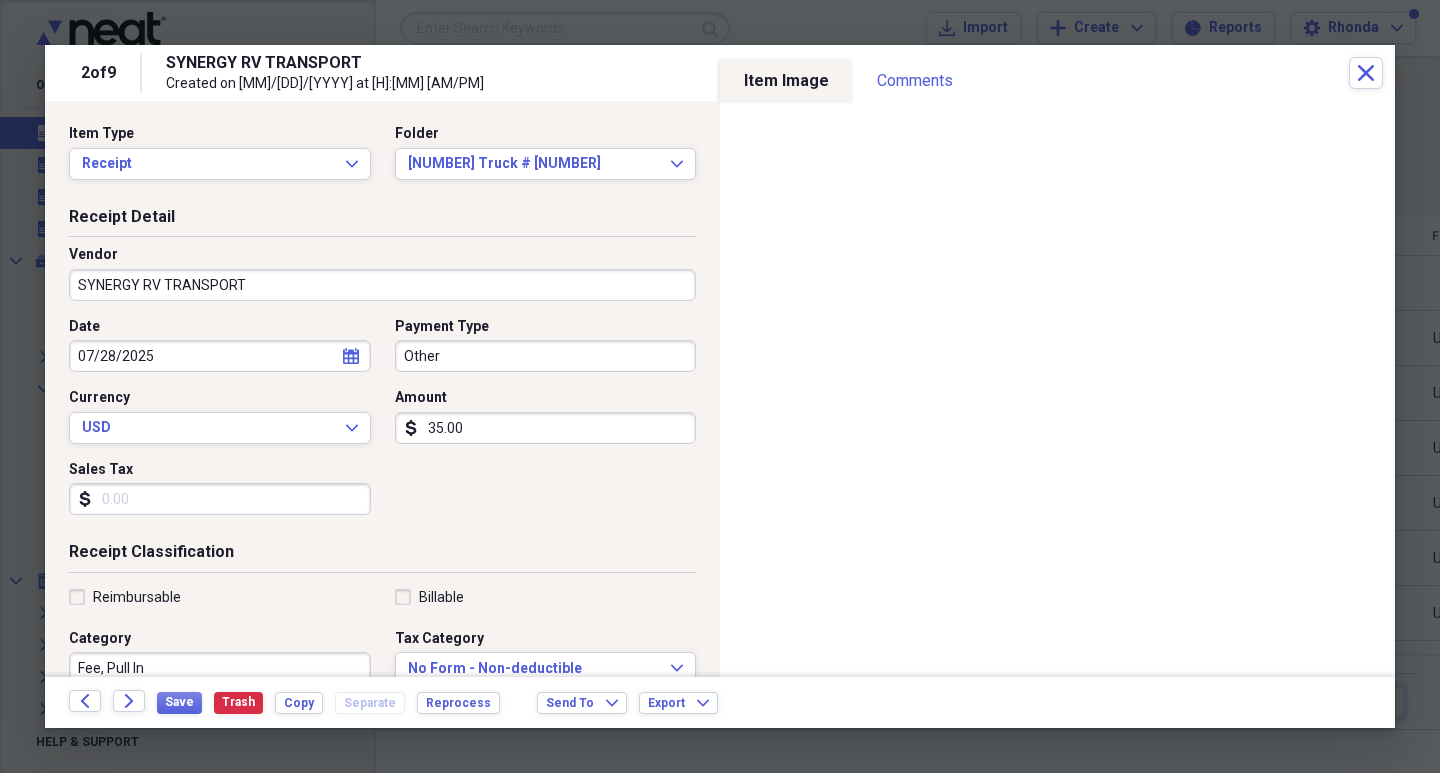 scroll, scrollTop: 8, scrollLeft: 0, axis: vertical 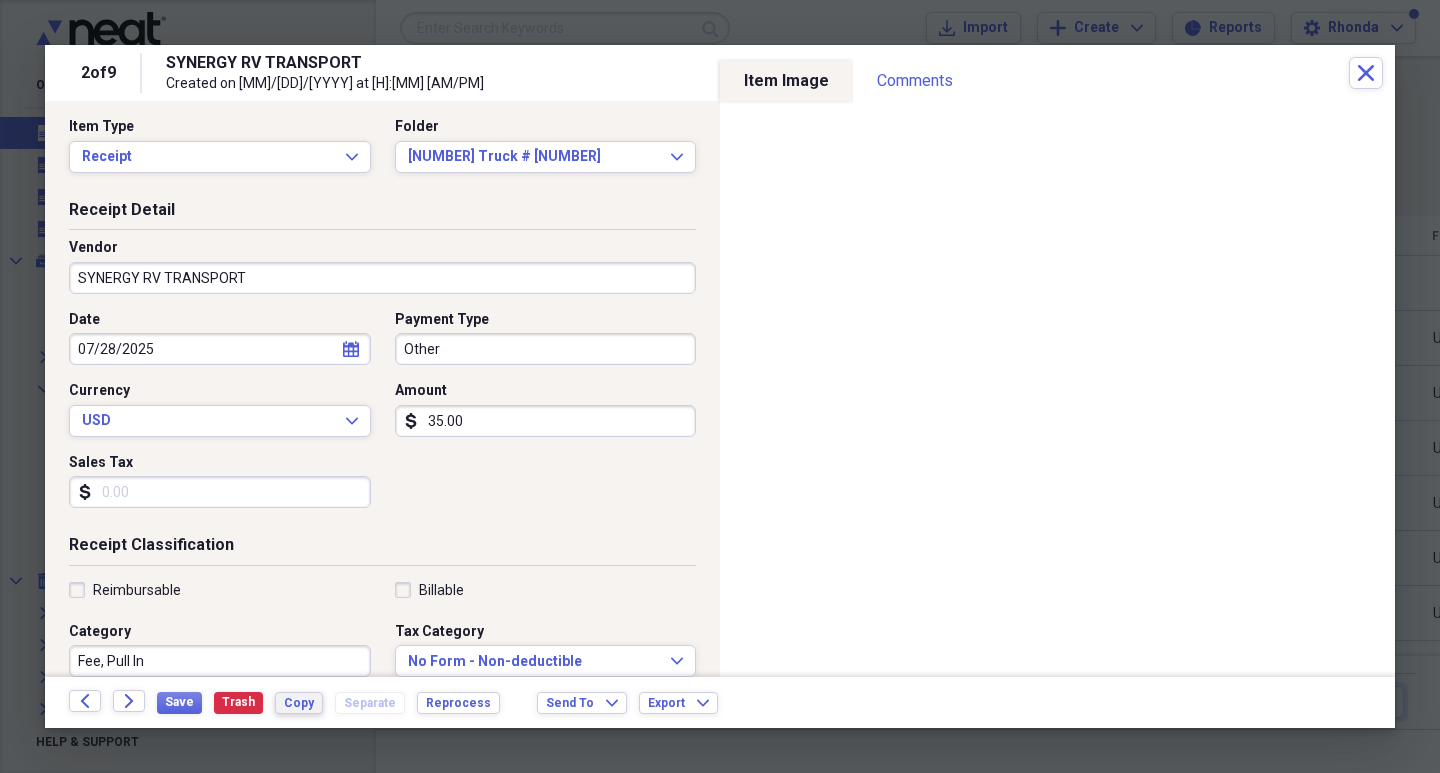click on "Copy" at bounding box center [299, 703] 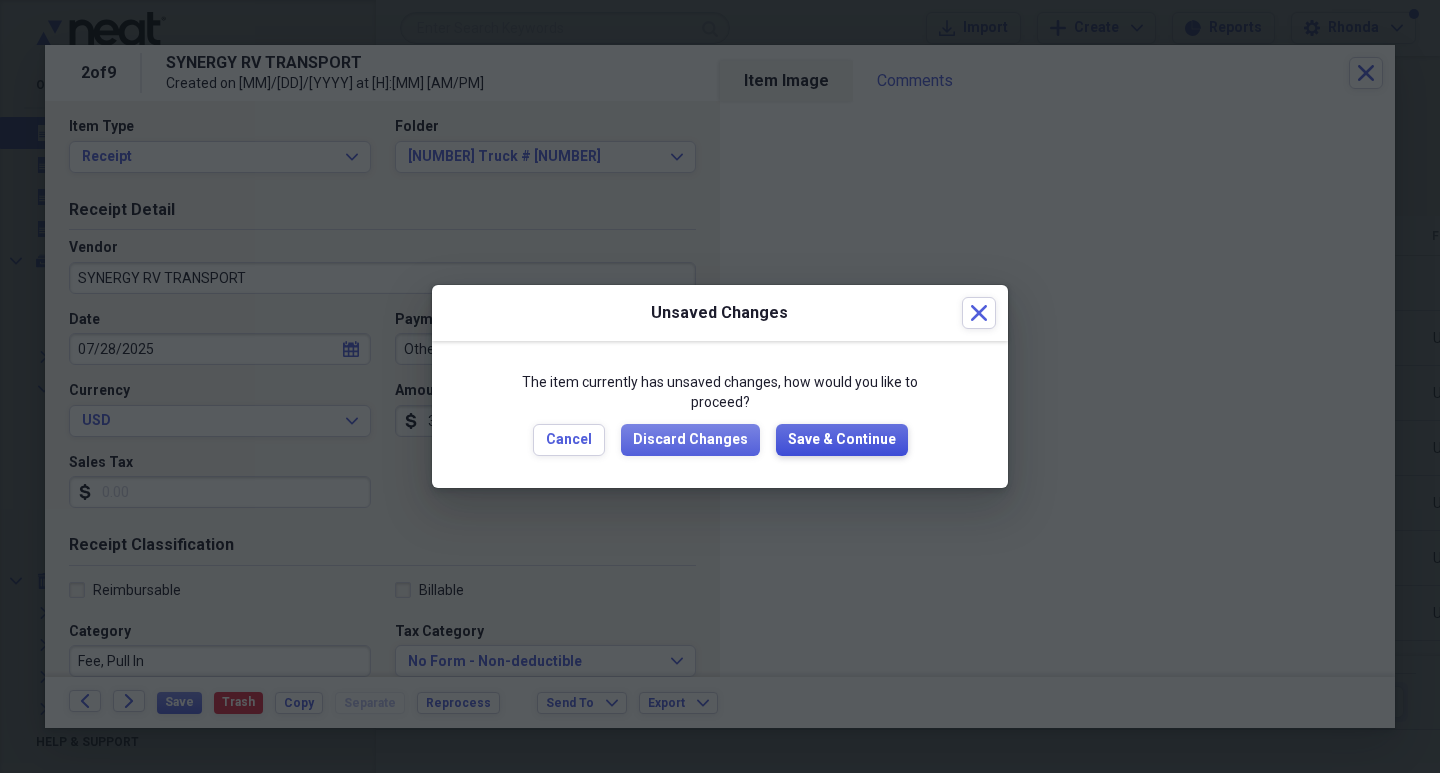 click on "Save & Continue" at bounding box center (842, 440) 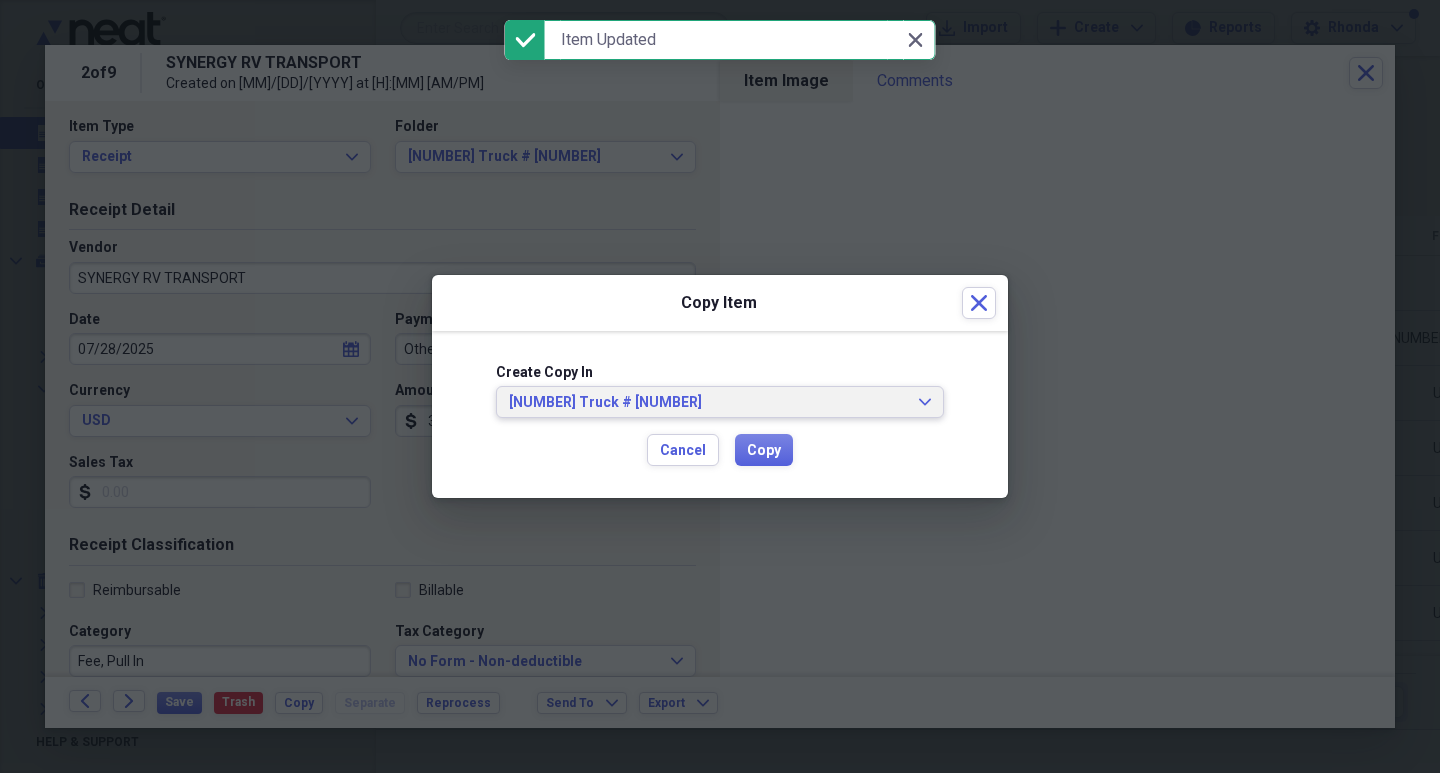 click on "[NUMBER] Truck # [NUMBER]" at bounding box center (708, 403) 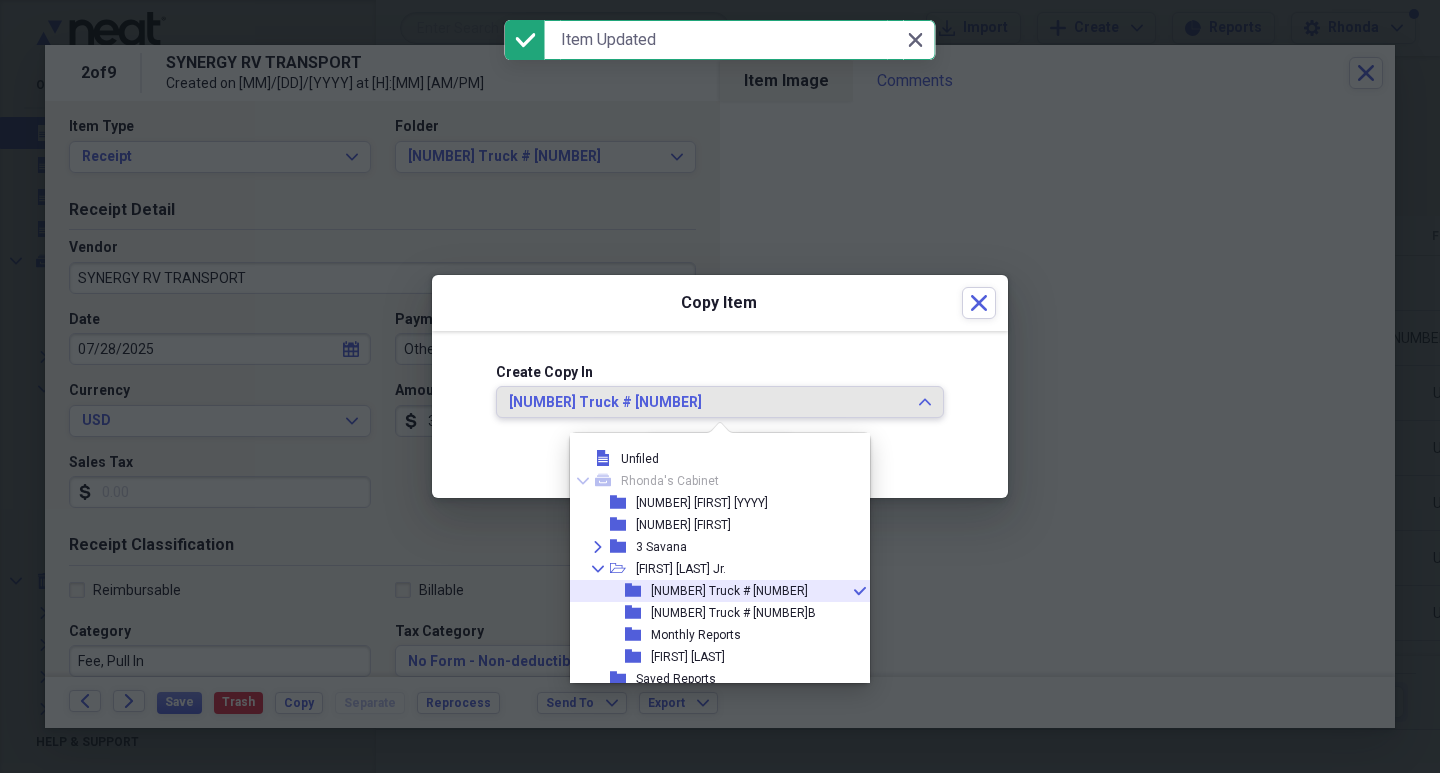 scroll, scrollTop: 7, scrollLeft: 0, axis: vertical 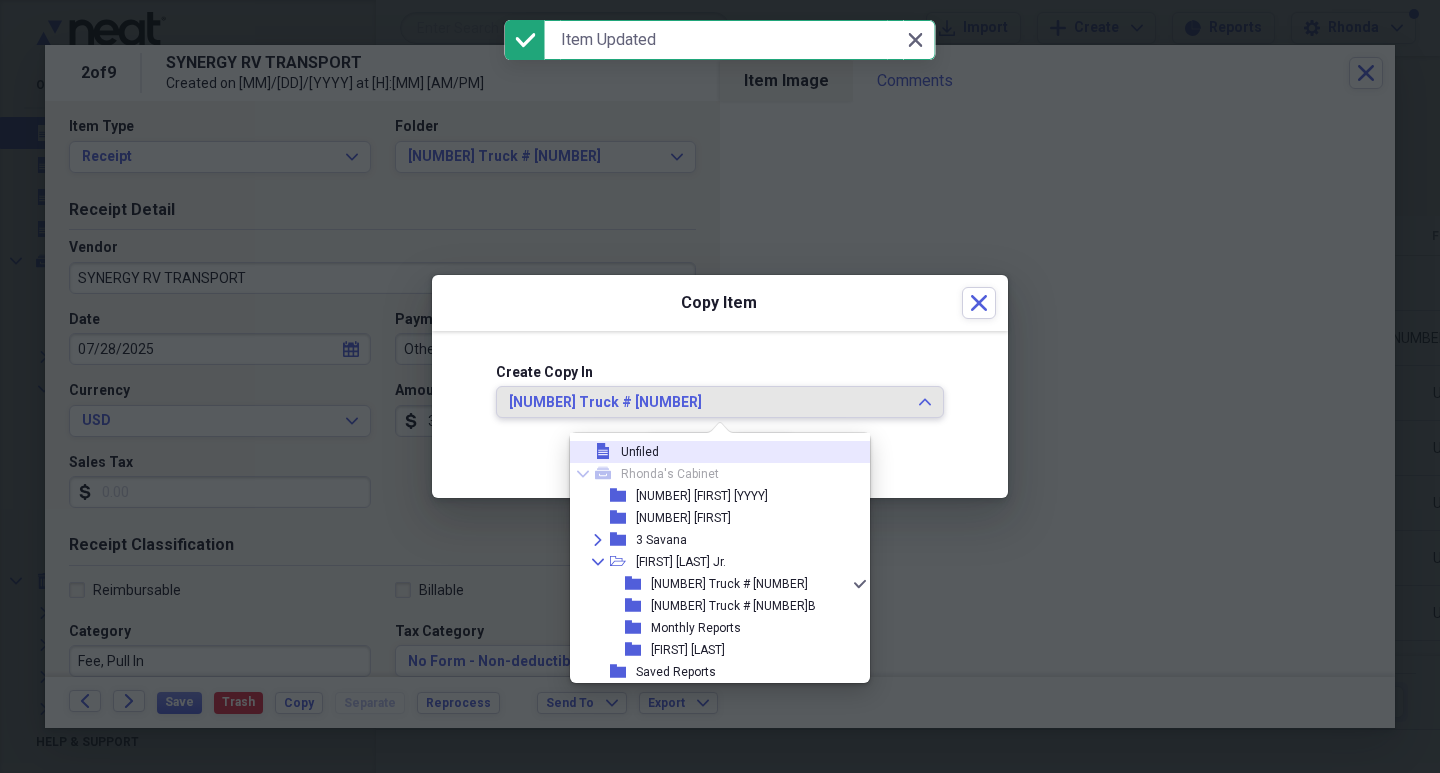 click on "file Unfiled" at bounding box center (712, 452) 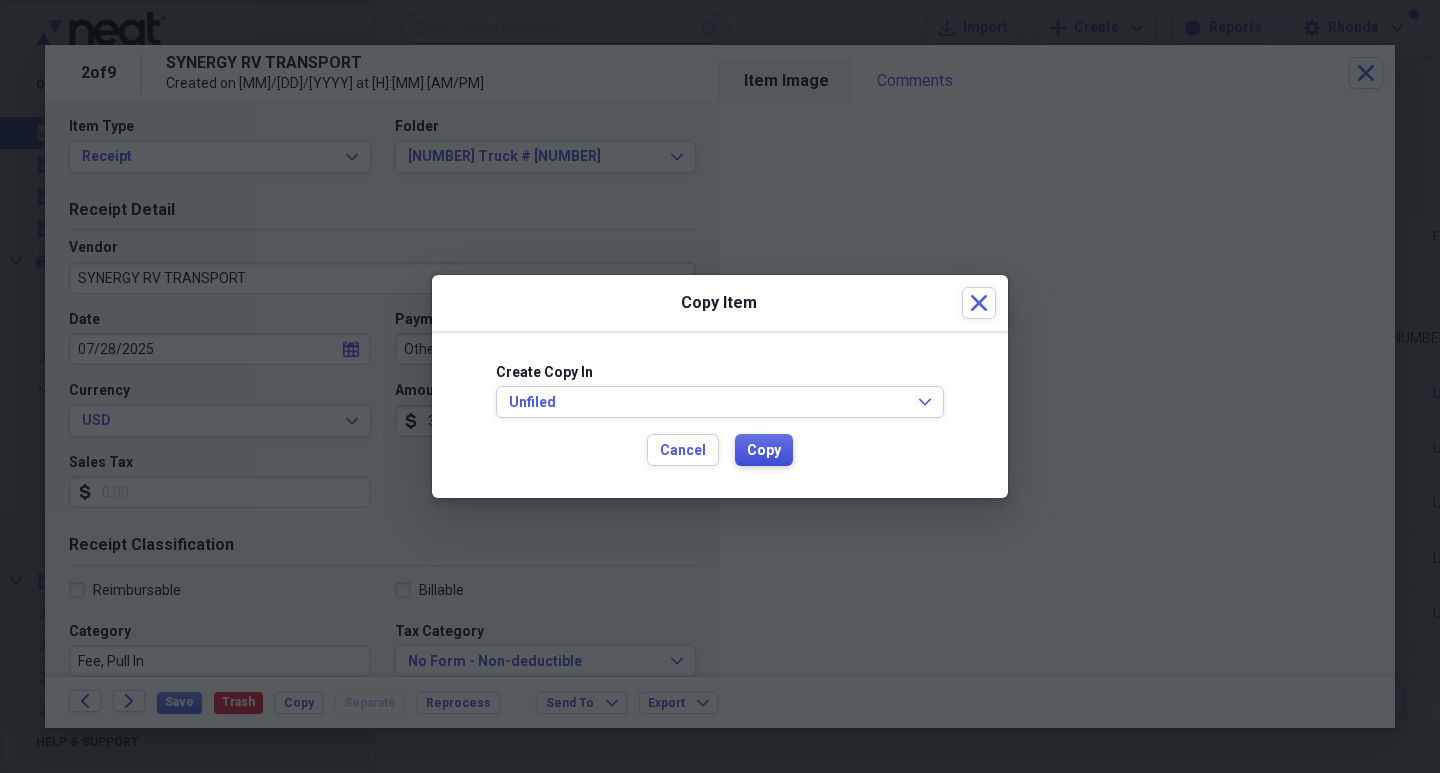 click on "Copy" at bounding box center [764, 451] 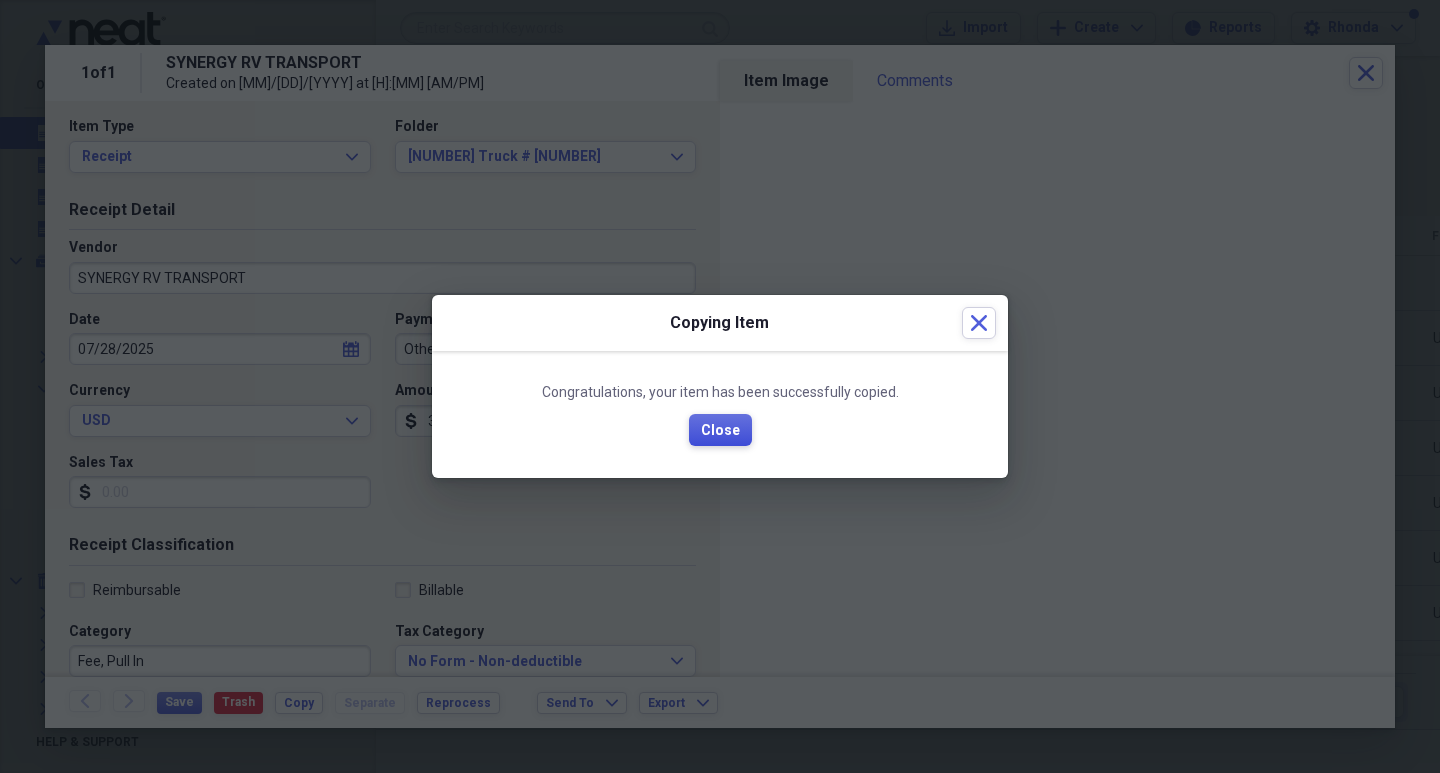 click on "Close" at bounding box center (720, 431) 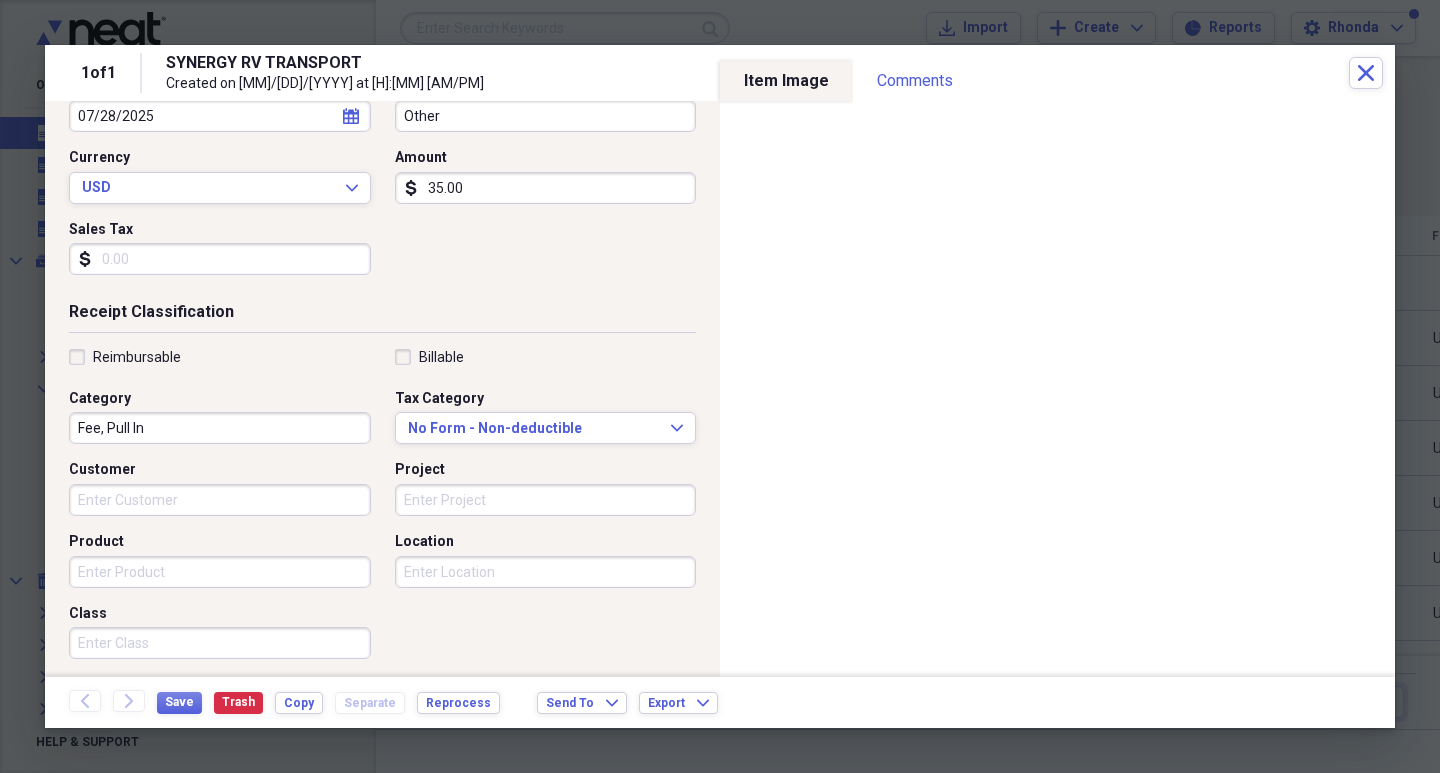 scroll, scrollTop: 308, scrollLeft: 0, axis: vertical 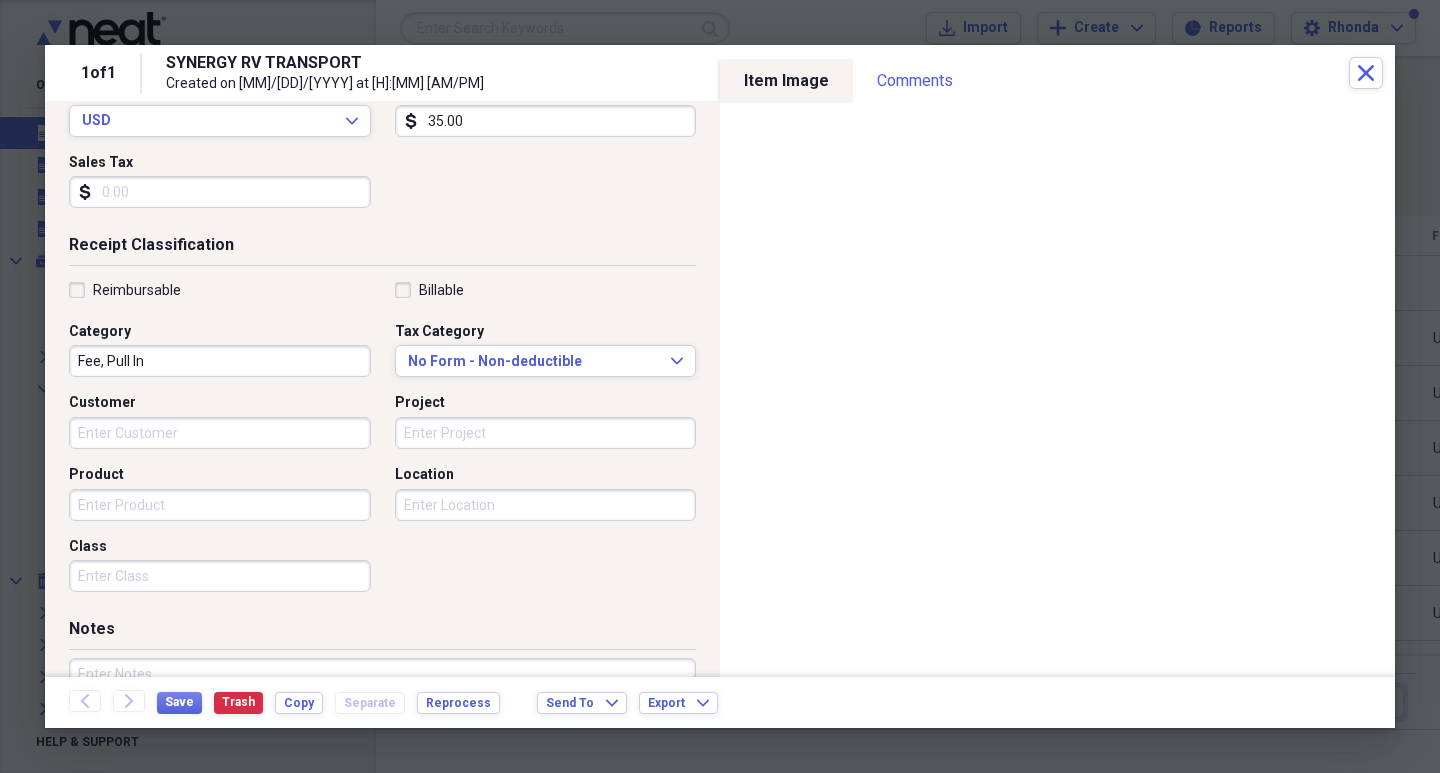 click on "Product" at bounding box center (220, 505) 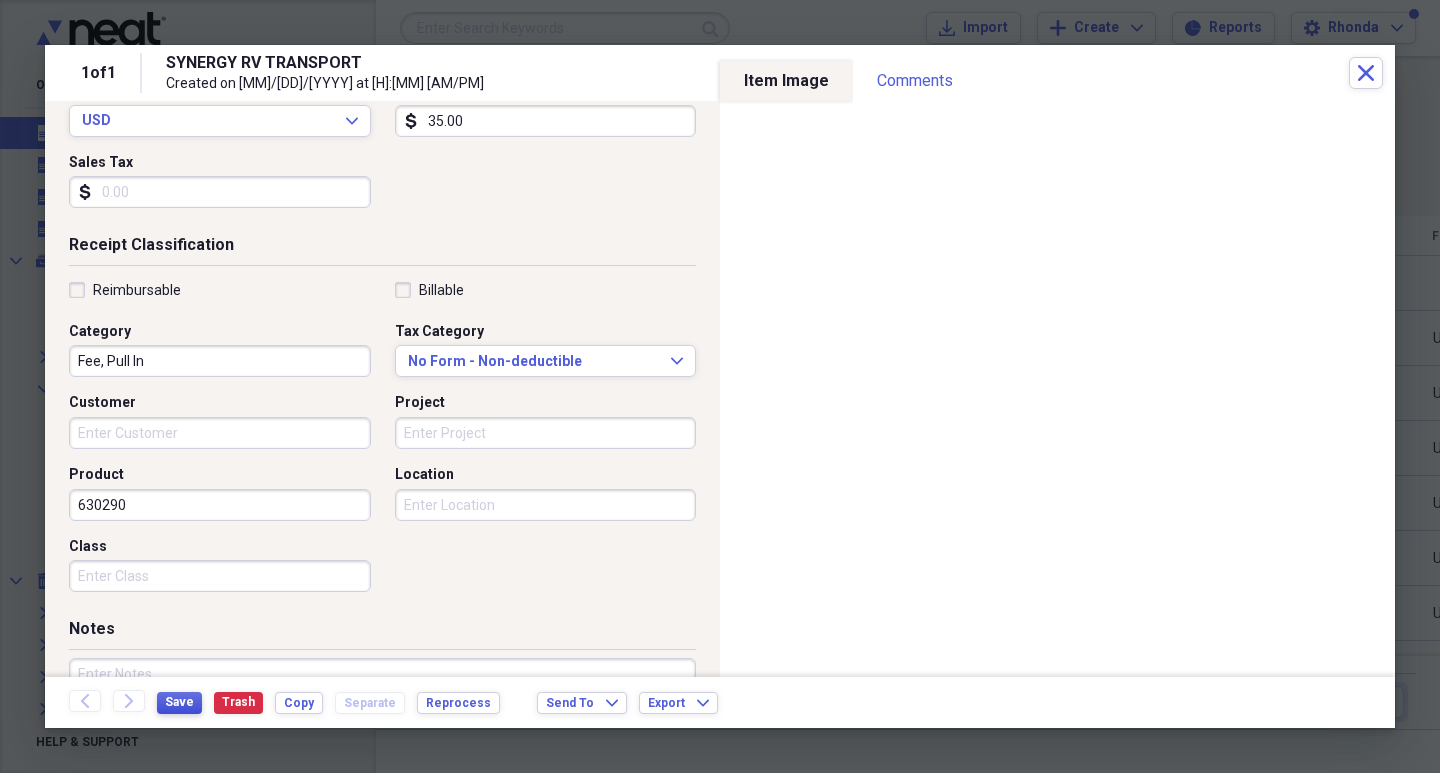 type on "630290" 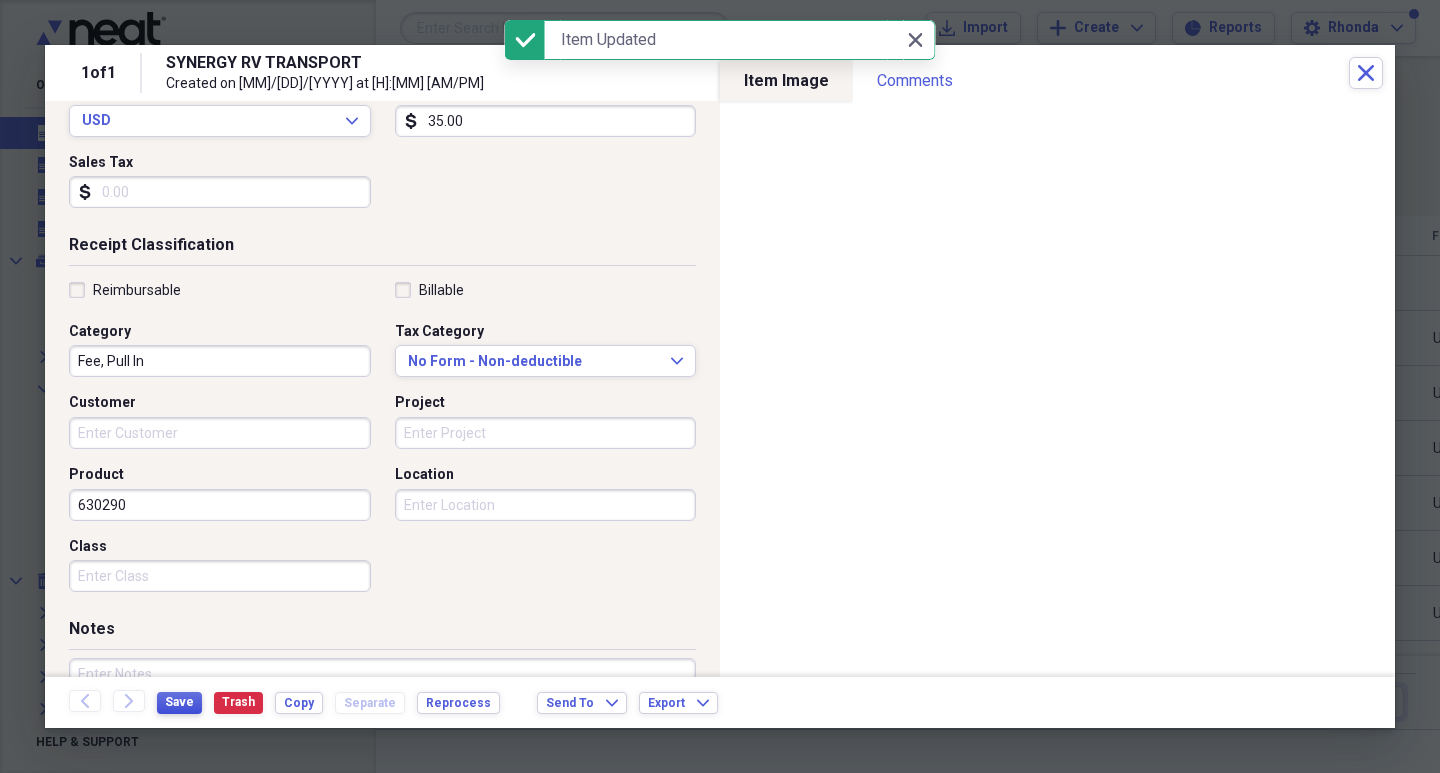 scroll, scrollTop: 8, scrollLeft: 0, axis: vertical 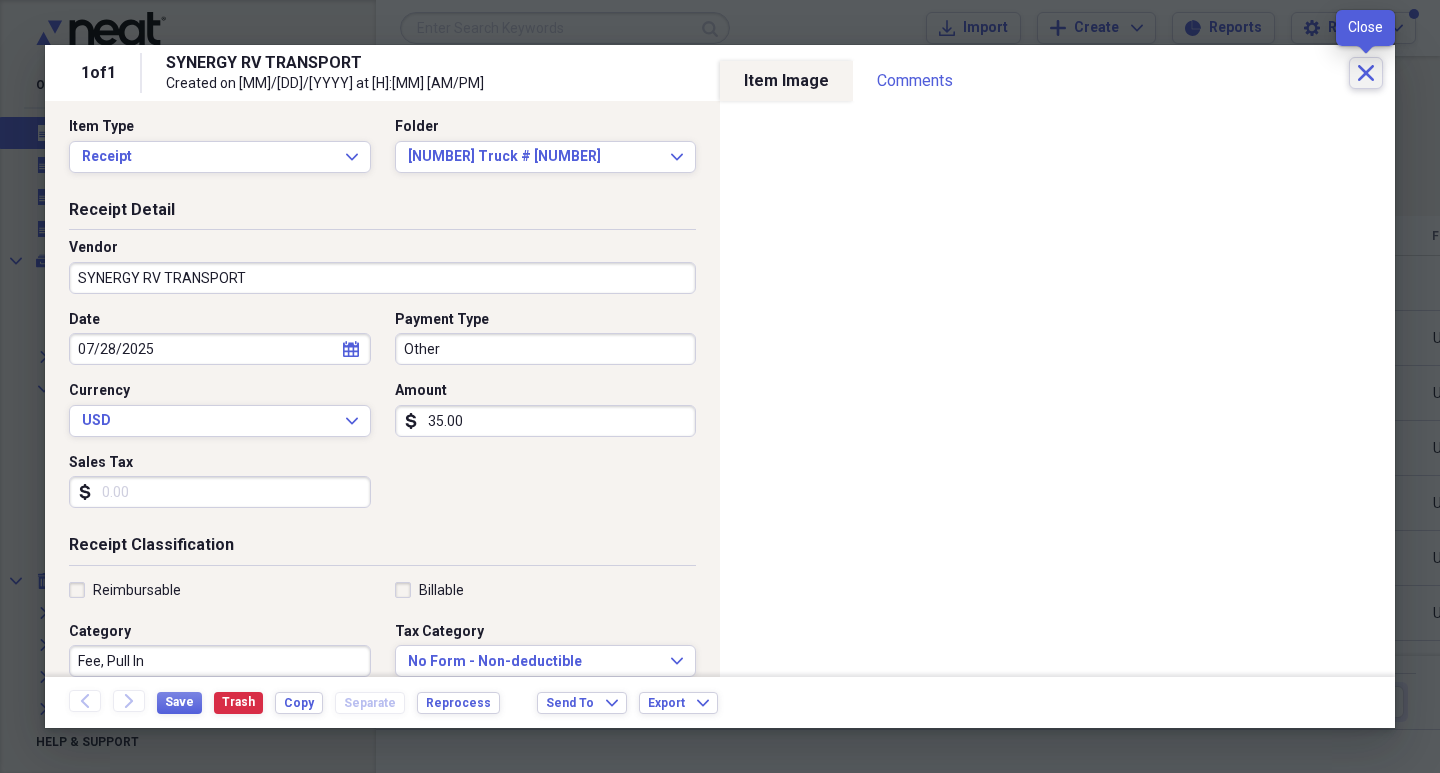 click on "Close" 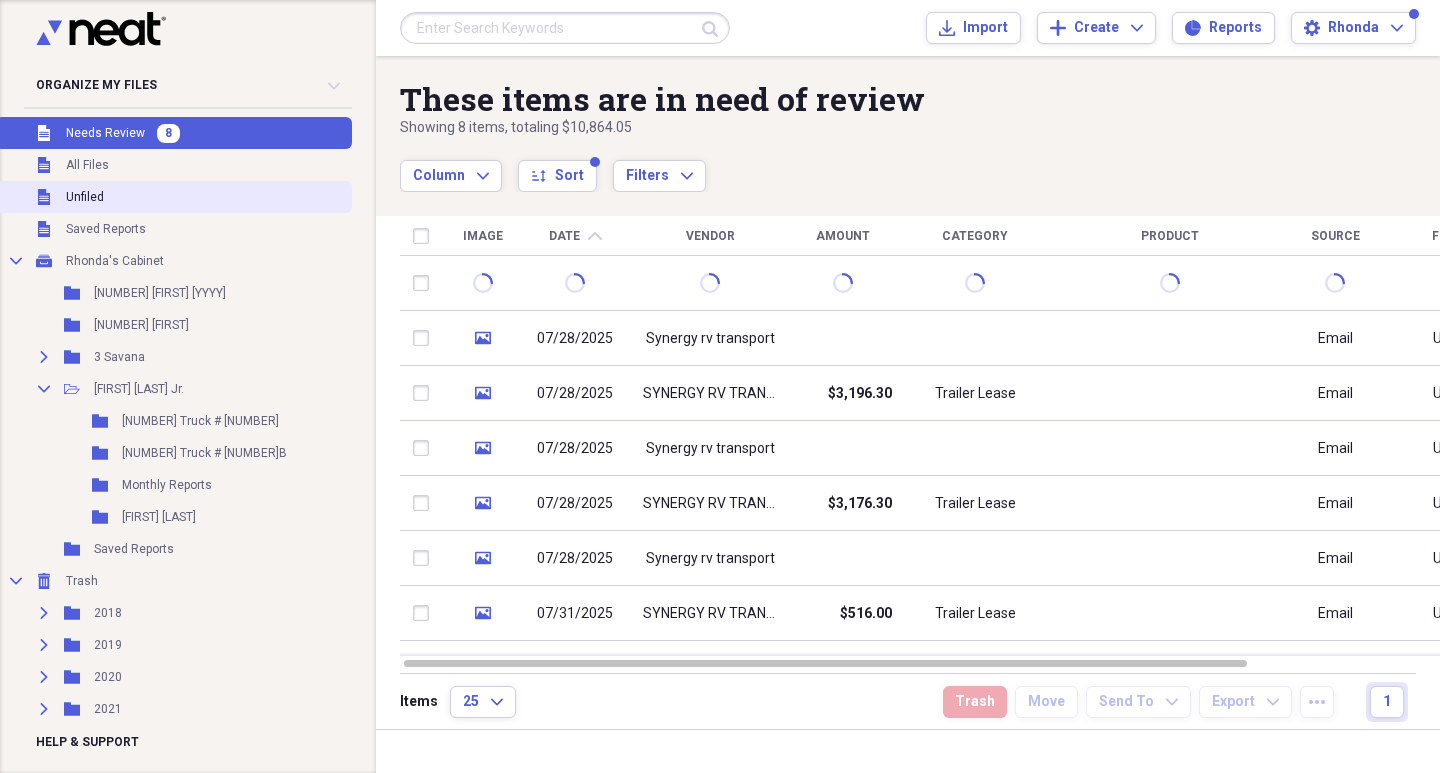 click on "Unfiled" at bounding box center (85, 197) 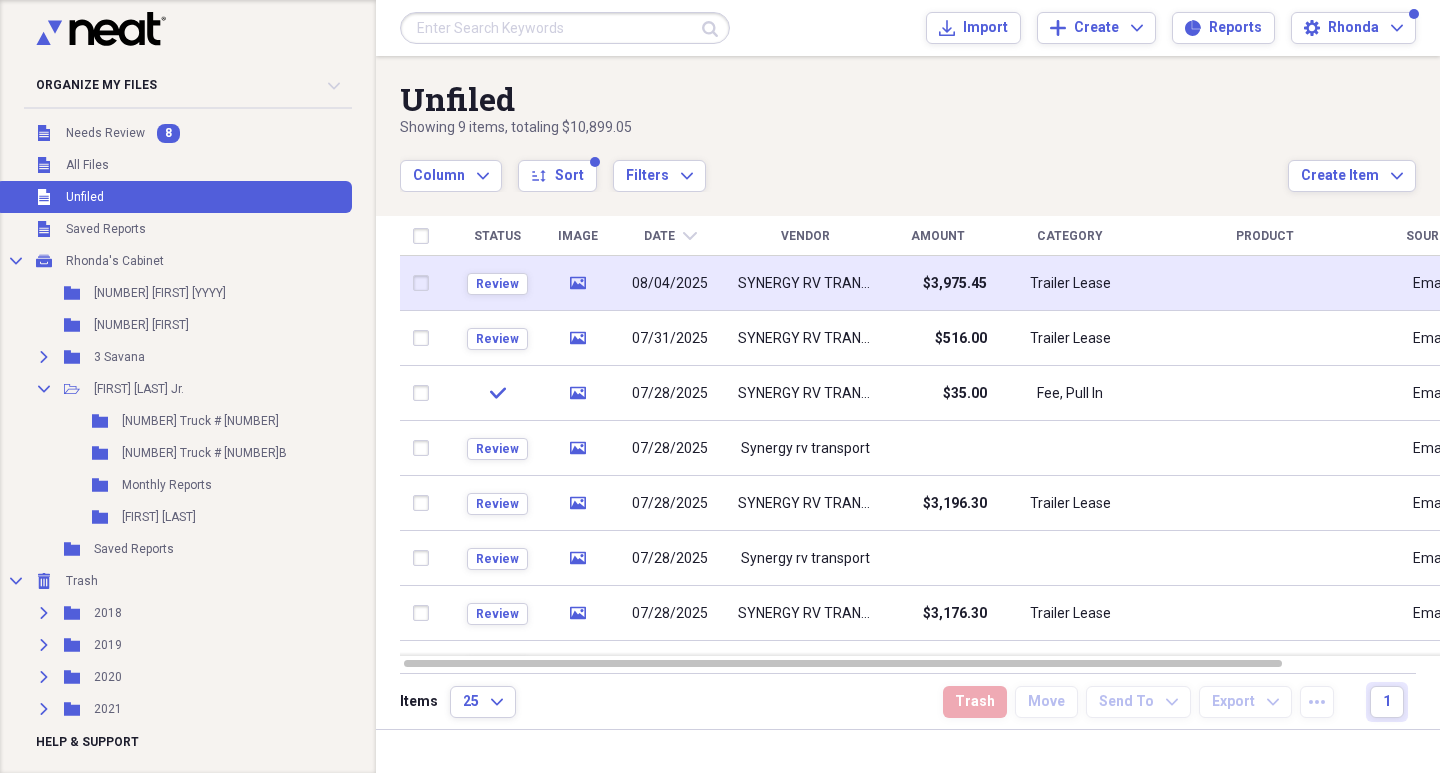 click on "08/04/2025" at bounding box center (670, 284) 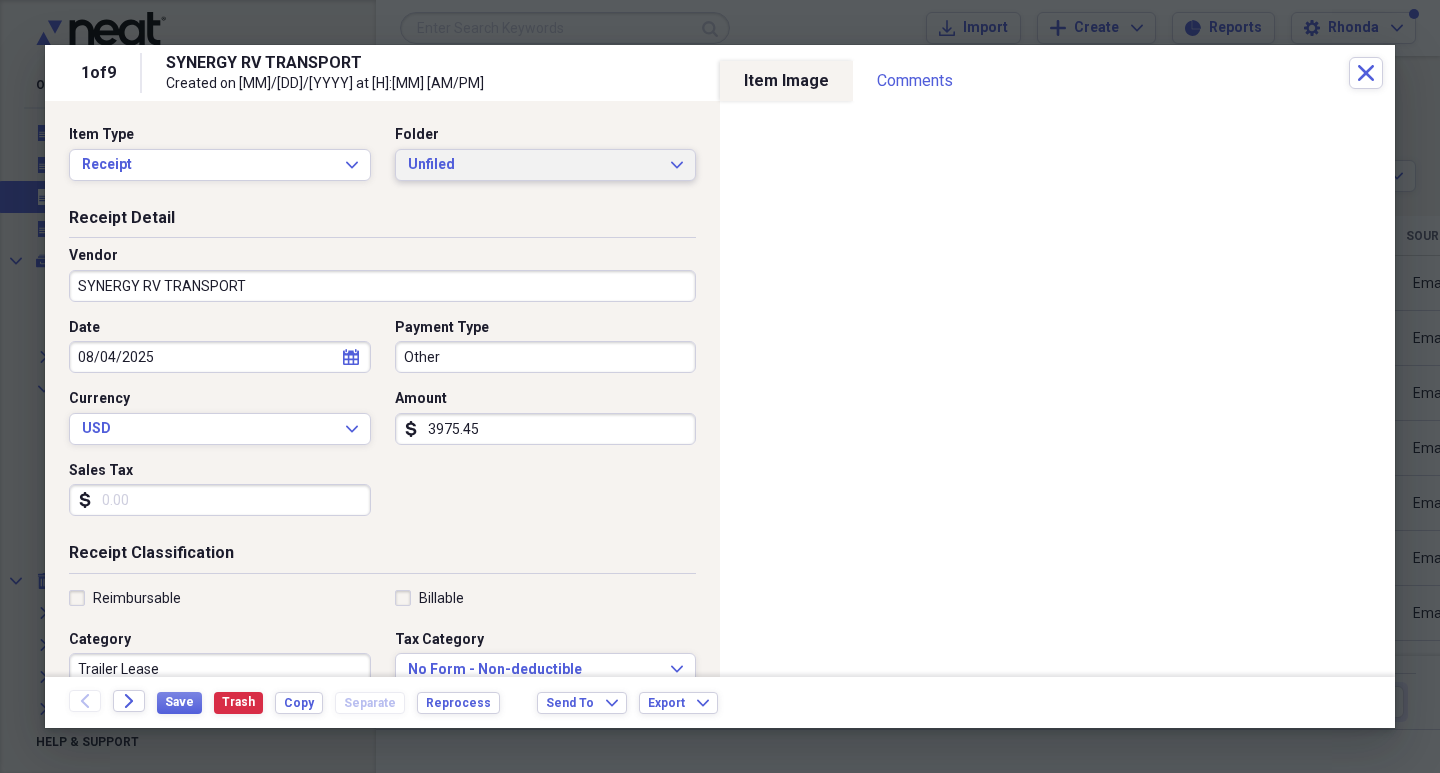 click on "Unfiled Expand" at bounding box center (546, 165) 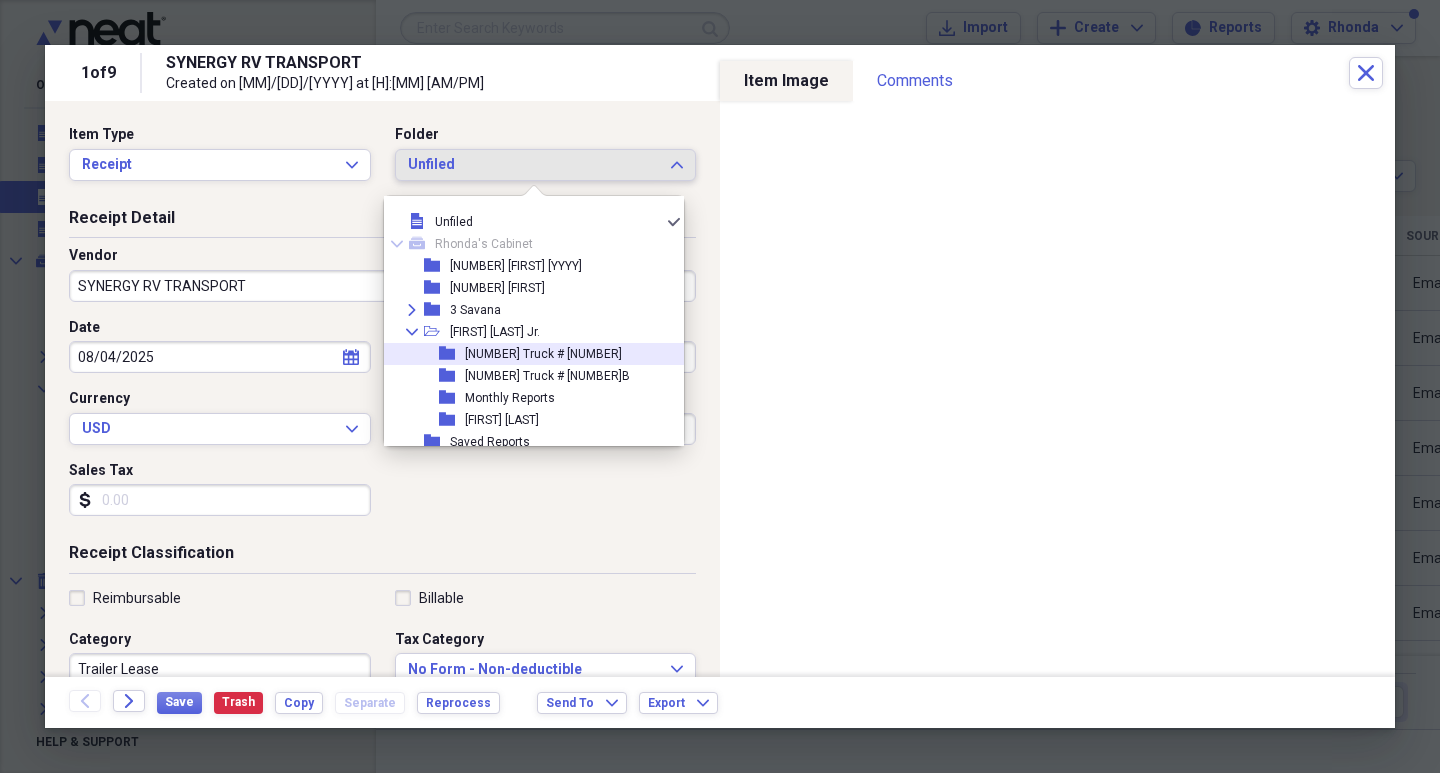 click on "folder 1st. Truck # 06847" at bounding box center [526, 354] 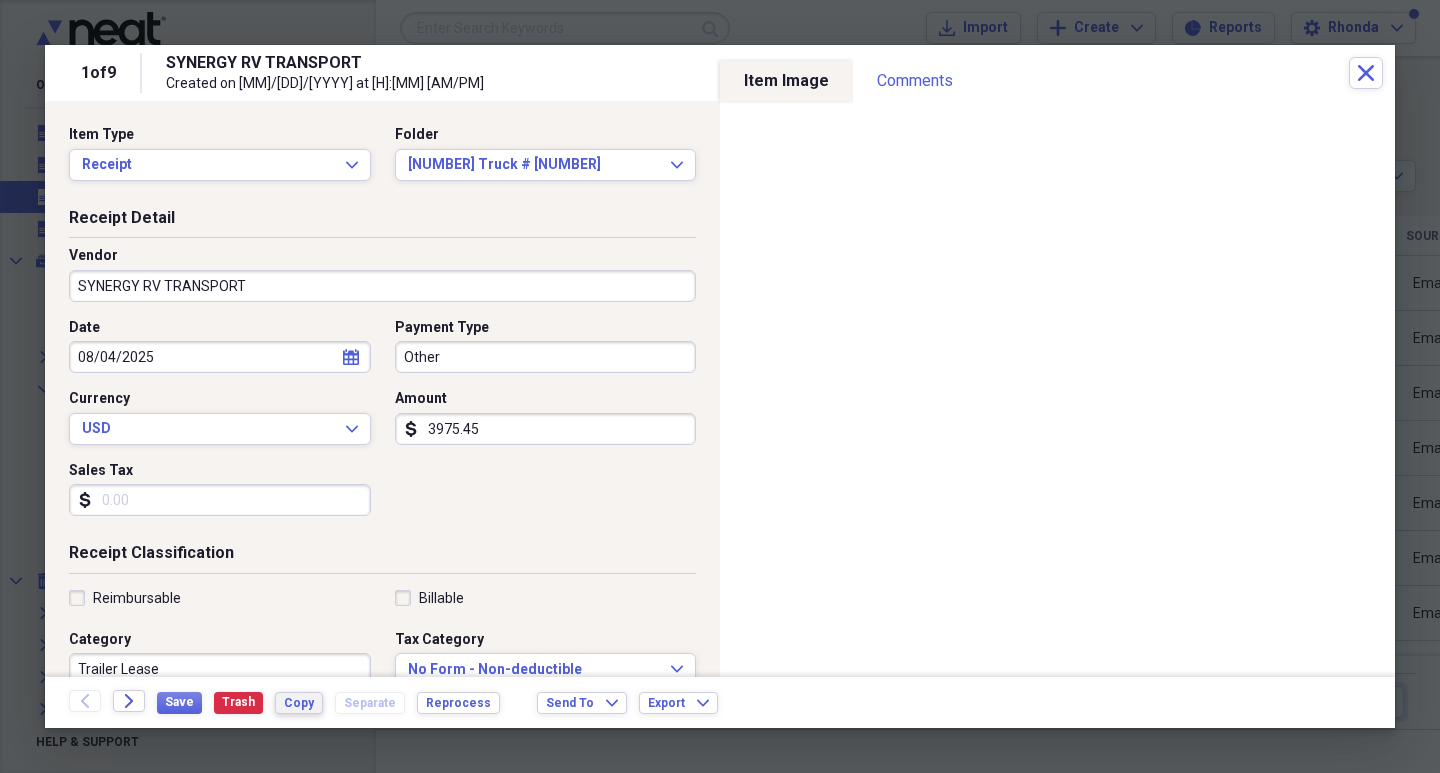 click on "Copy" at bounding box center (299, 703) 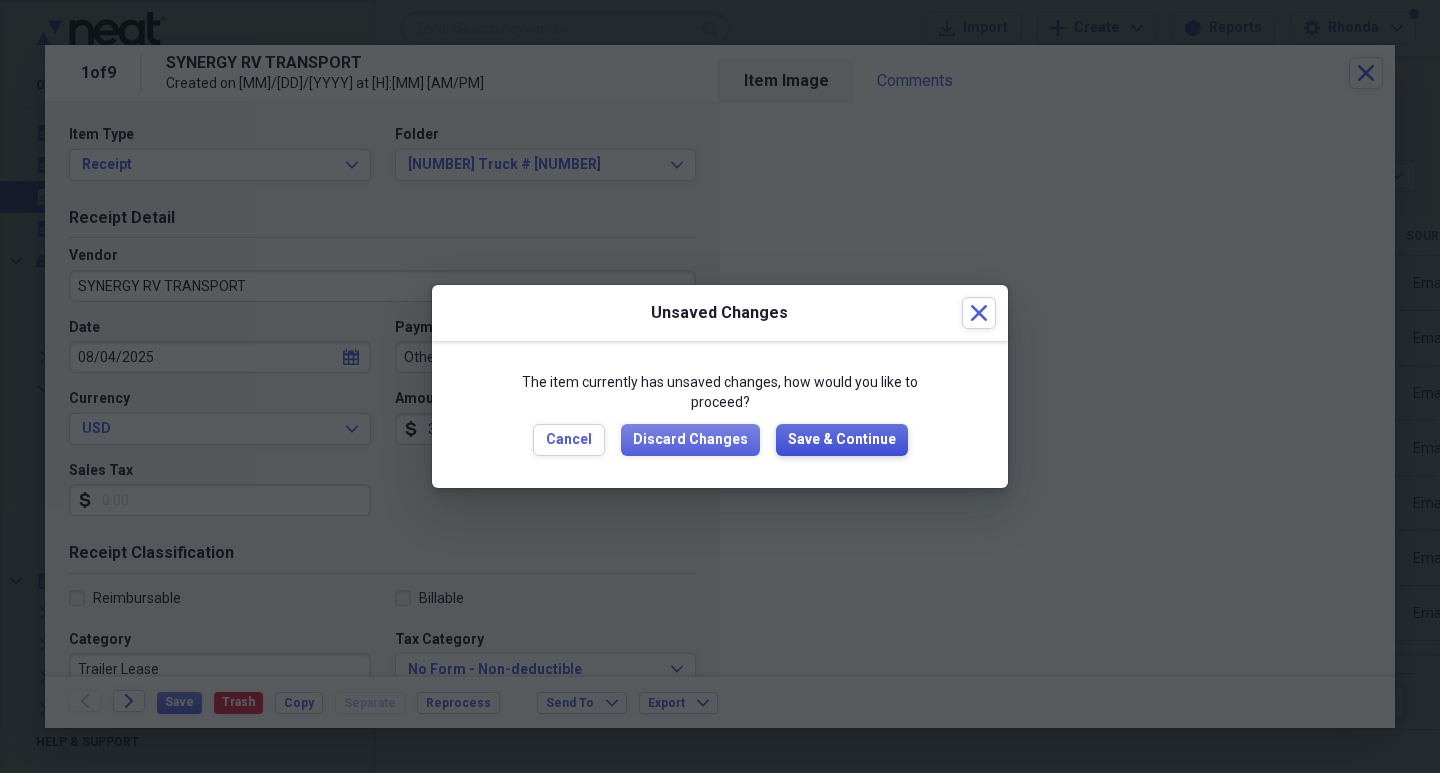 click on "Save & Continue" at bounding box center (842, 440) 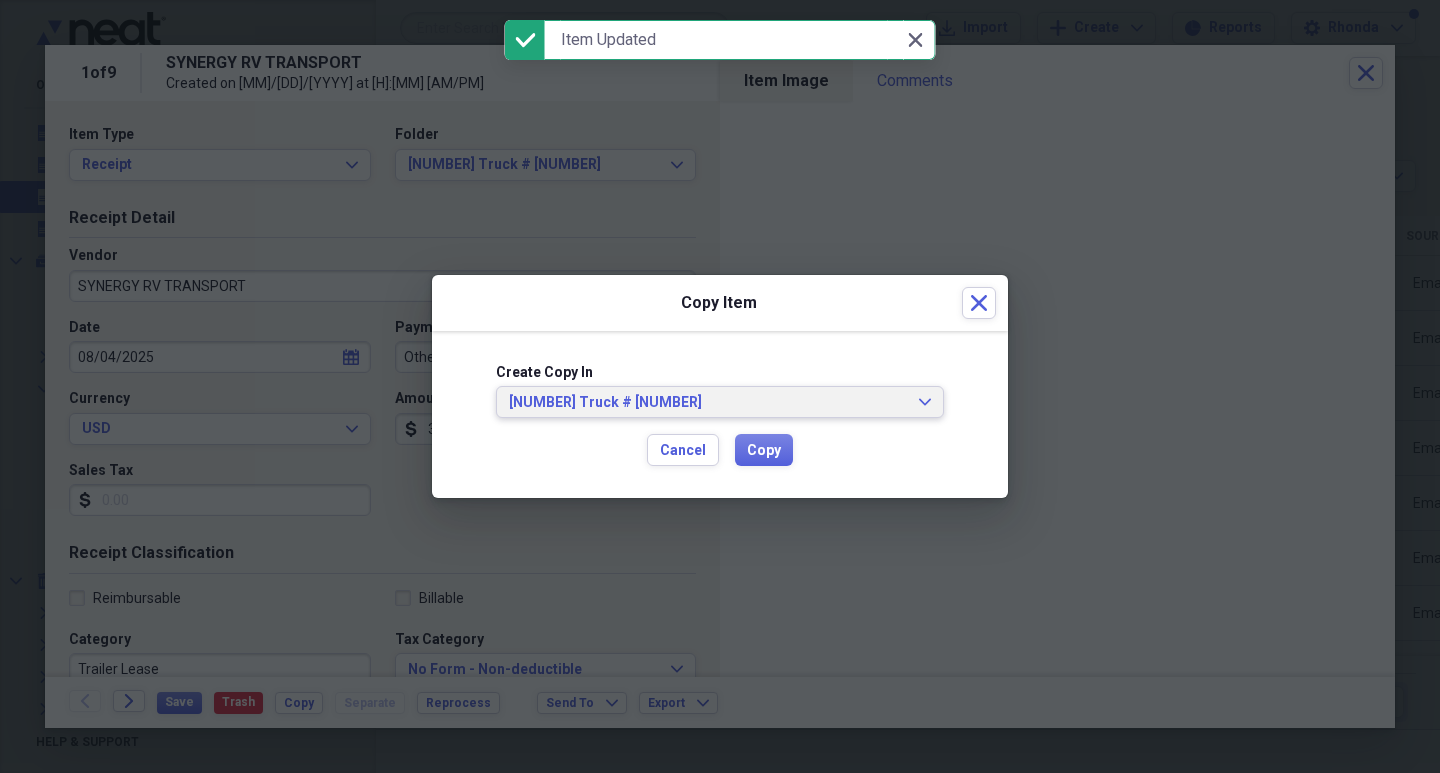 click on "[NUMBER] Truck # [NUMBER] Expand" at bounding box center (720, 402) 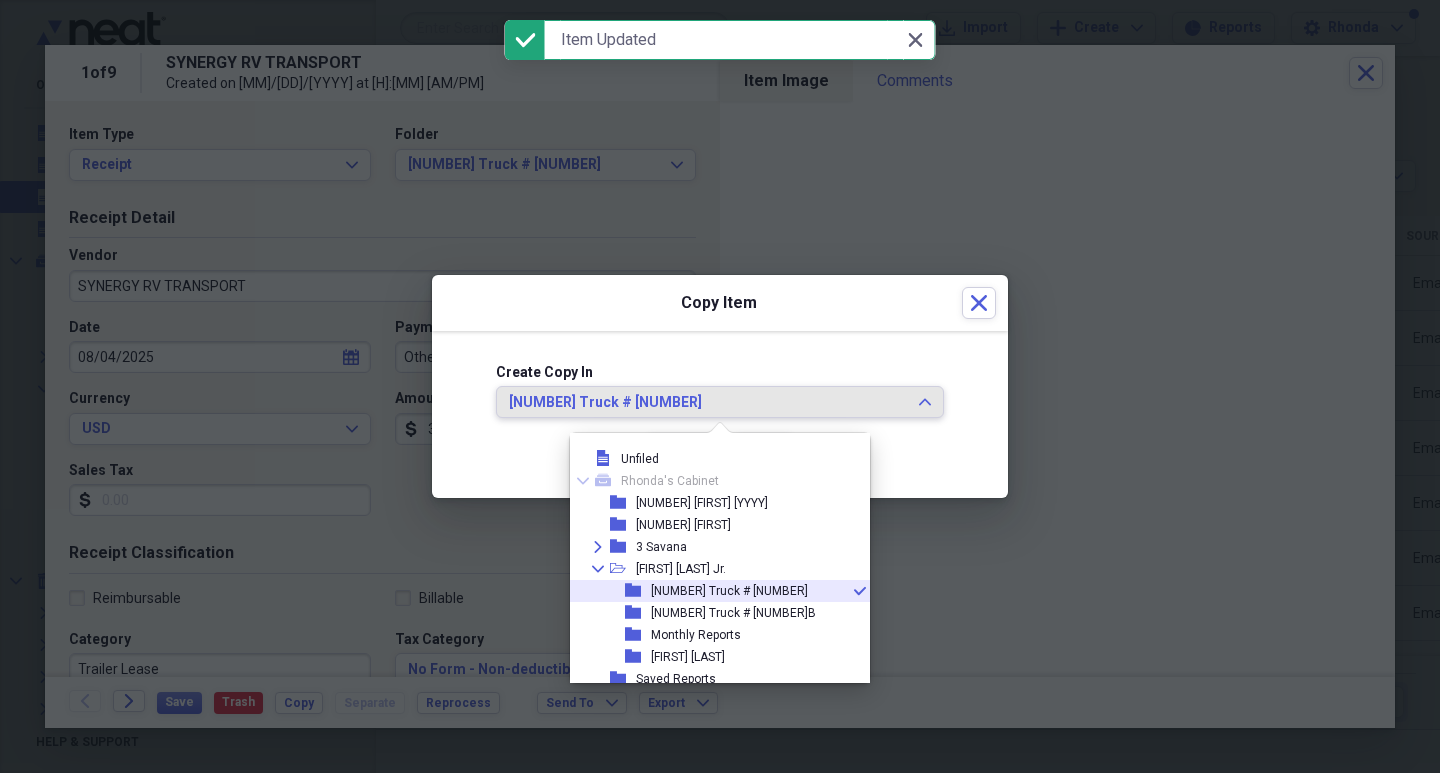 scroll, scrollTop: 7, scrollLeft: 0, axis: vertical 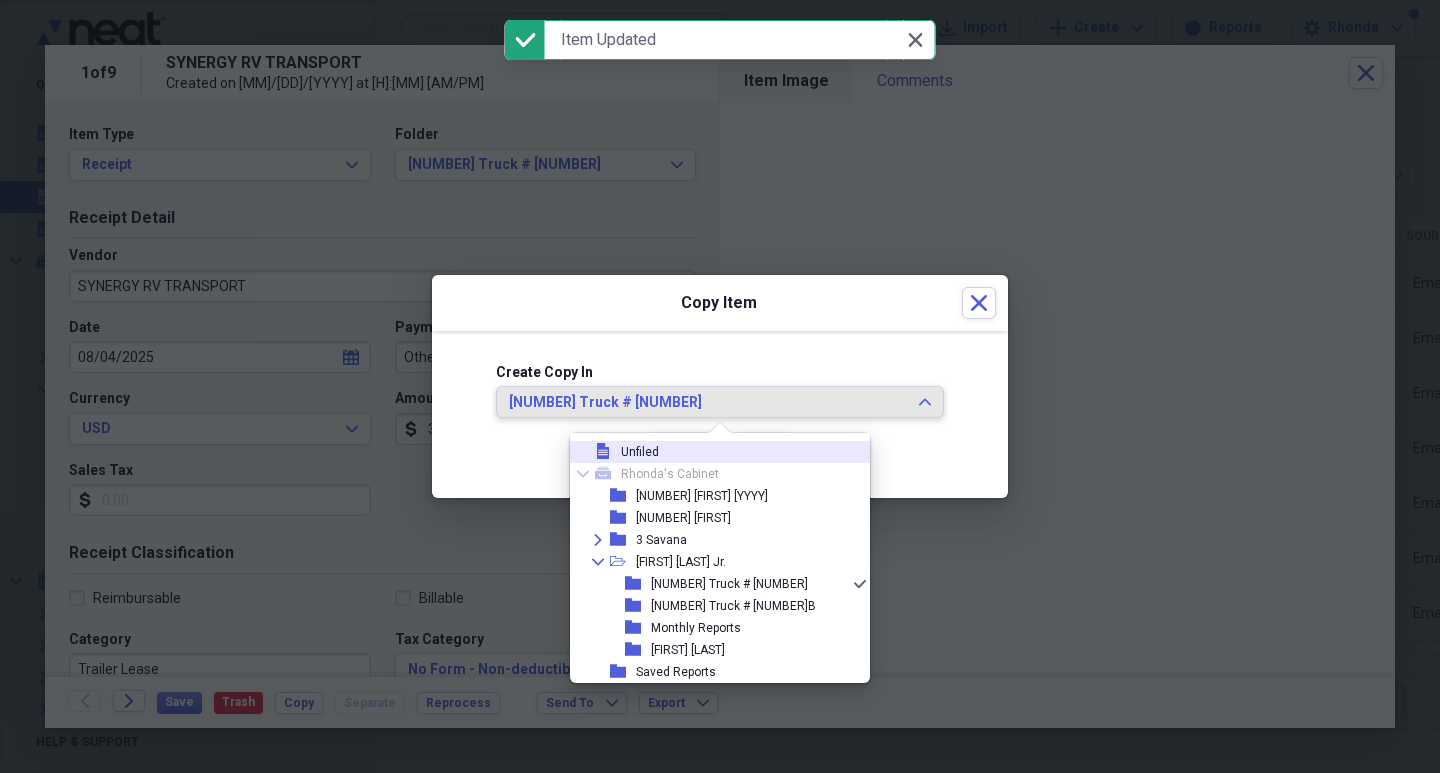 click on "file Unfiled" at bounding box center (712, 452) 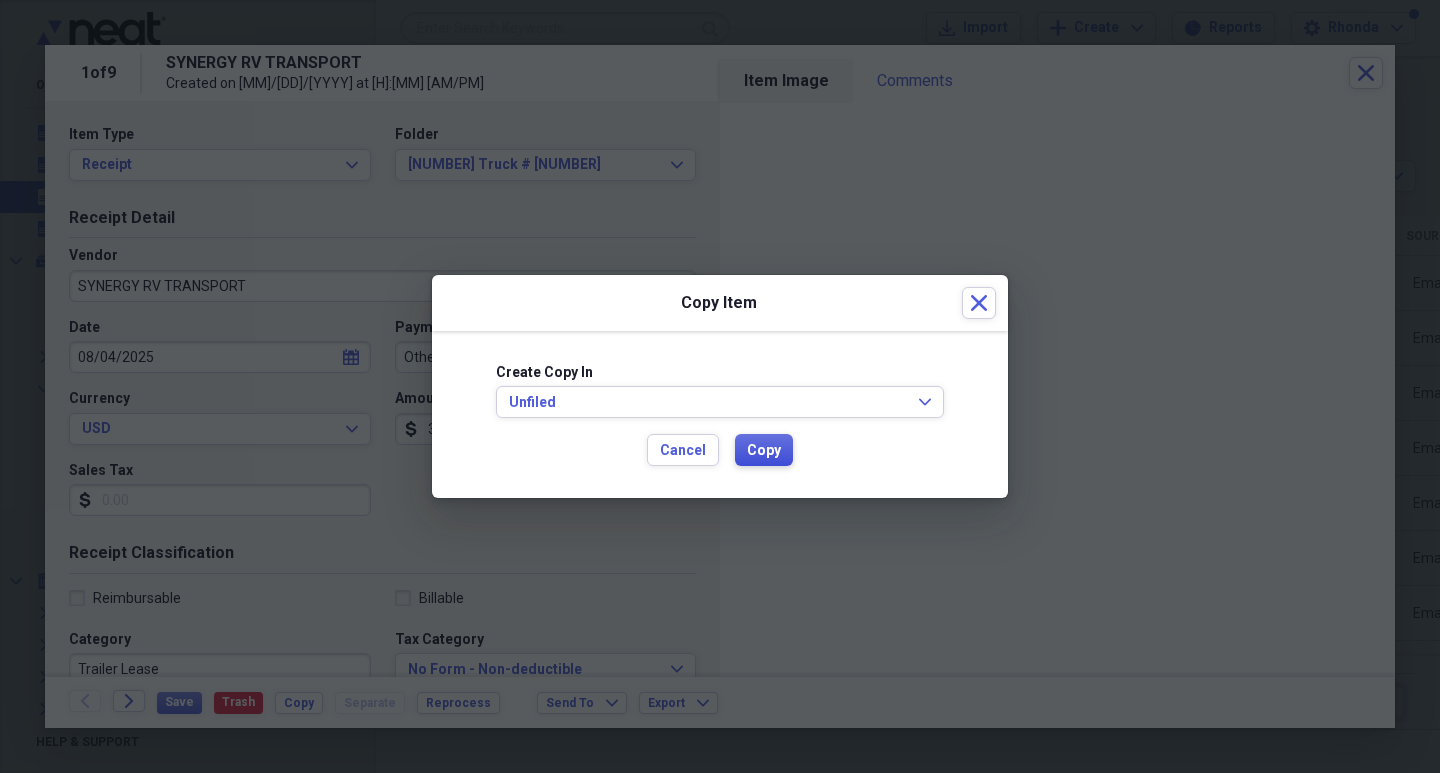 click on "Copy" at bounding box center (764, 450) 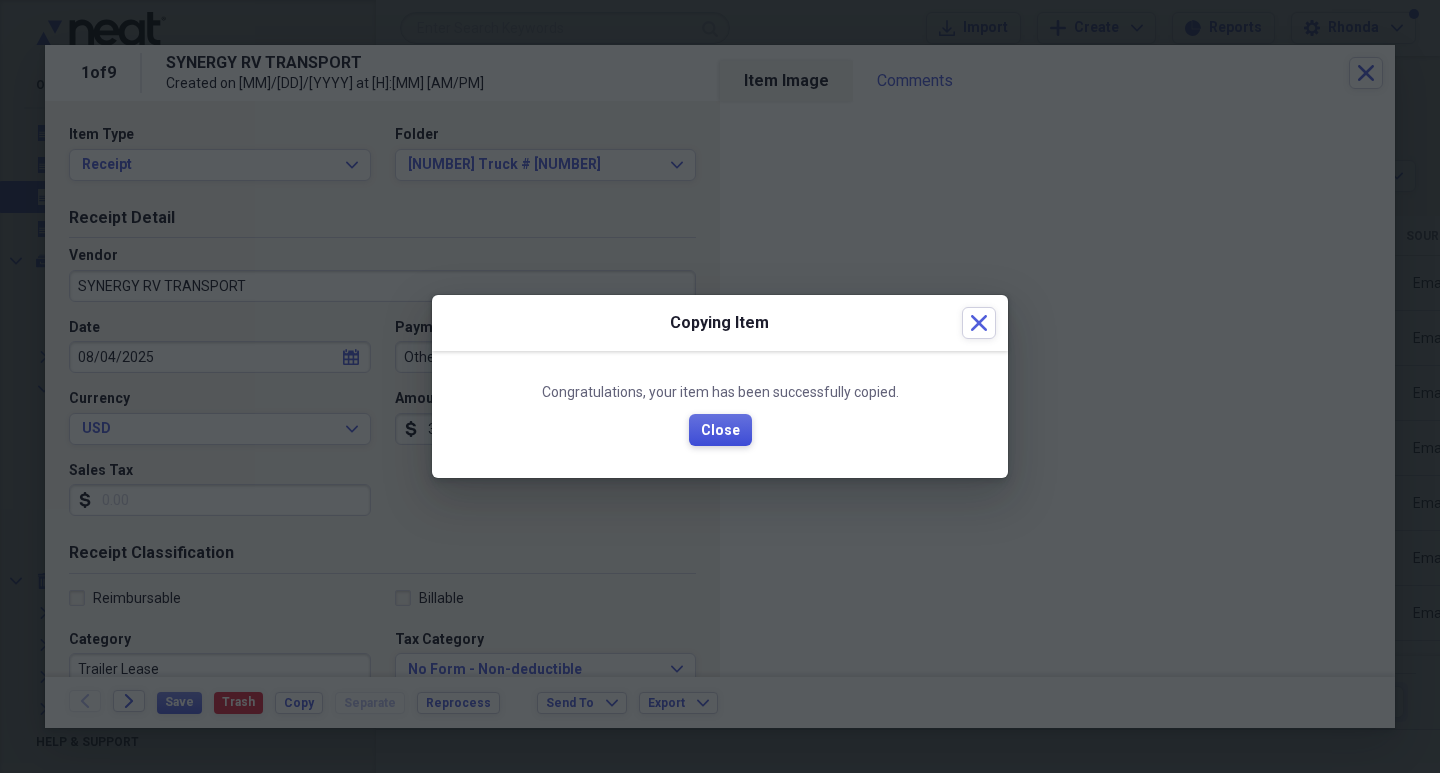 click on "Close" at bounding box center (720, 431) 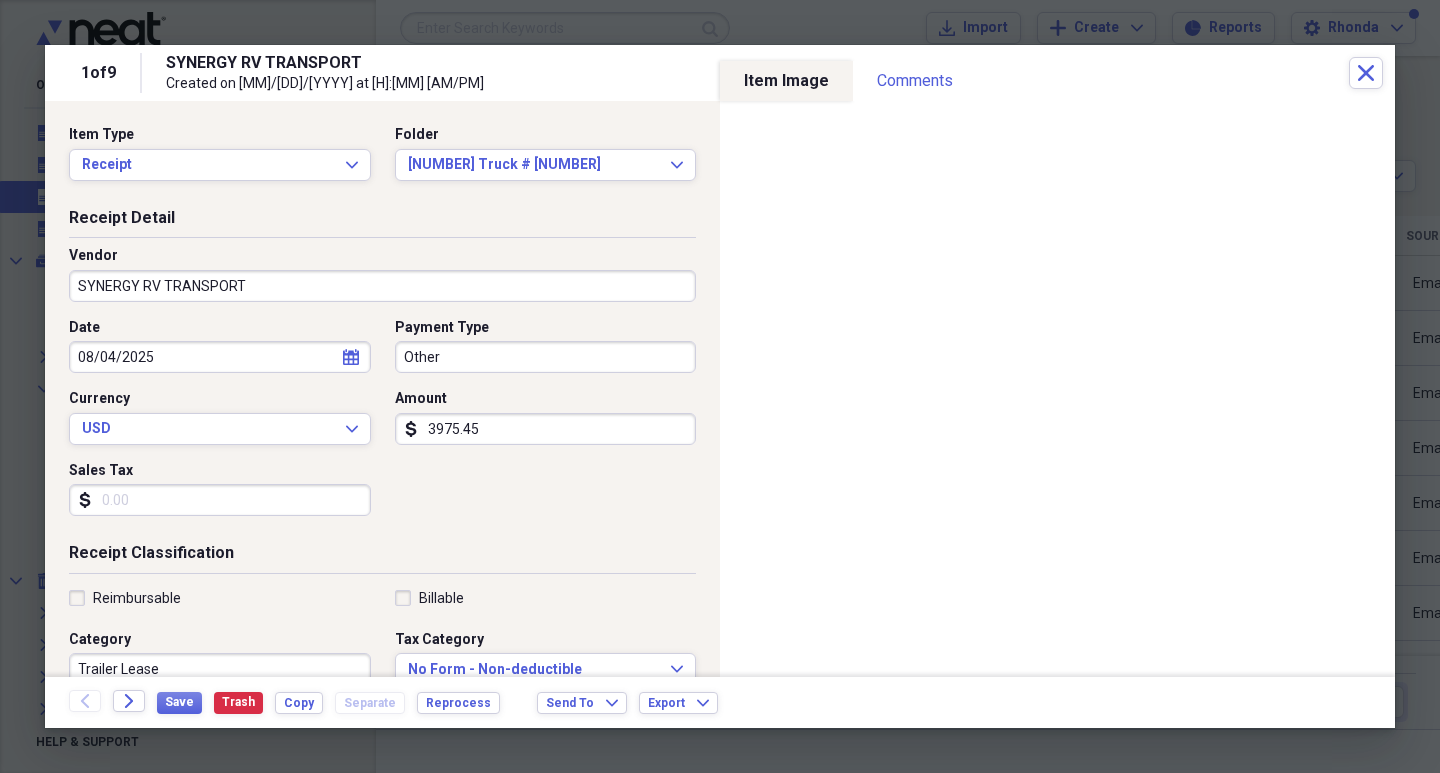 click on "3975.45" at bounding box center (546, 429) 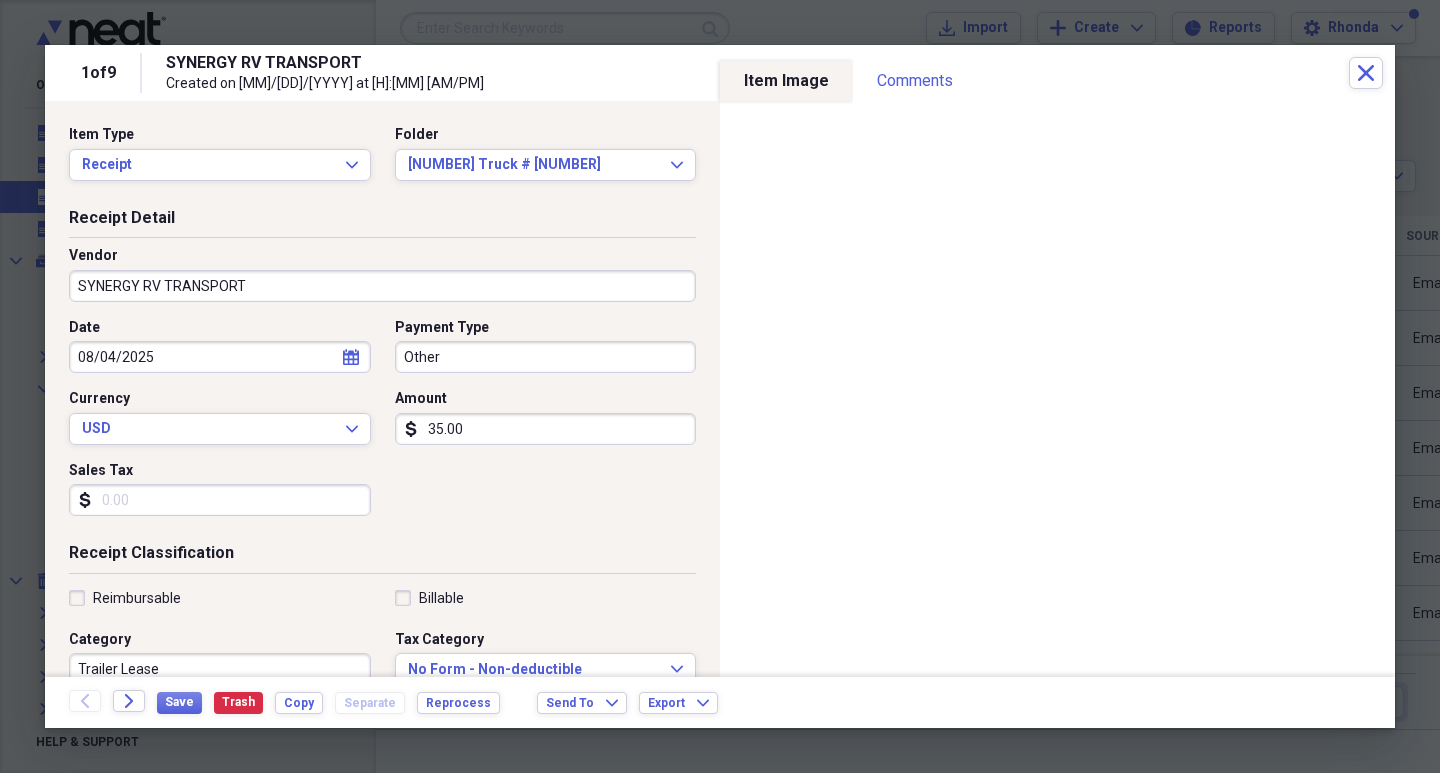 type on "35.00" 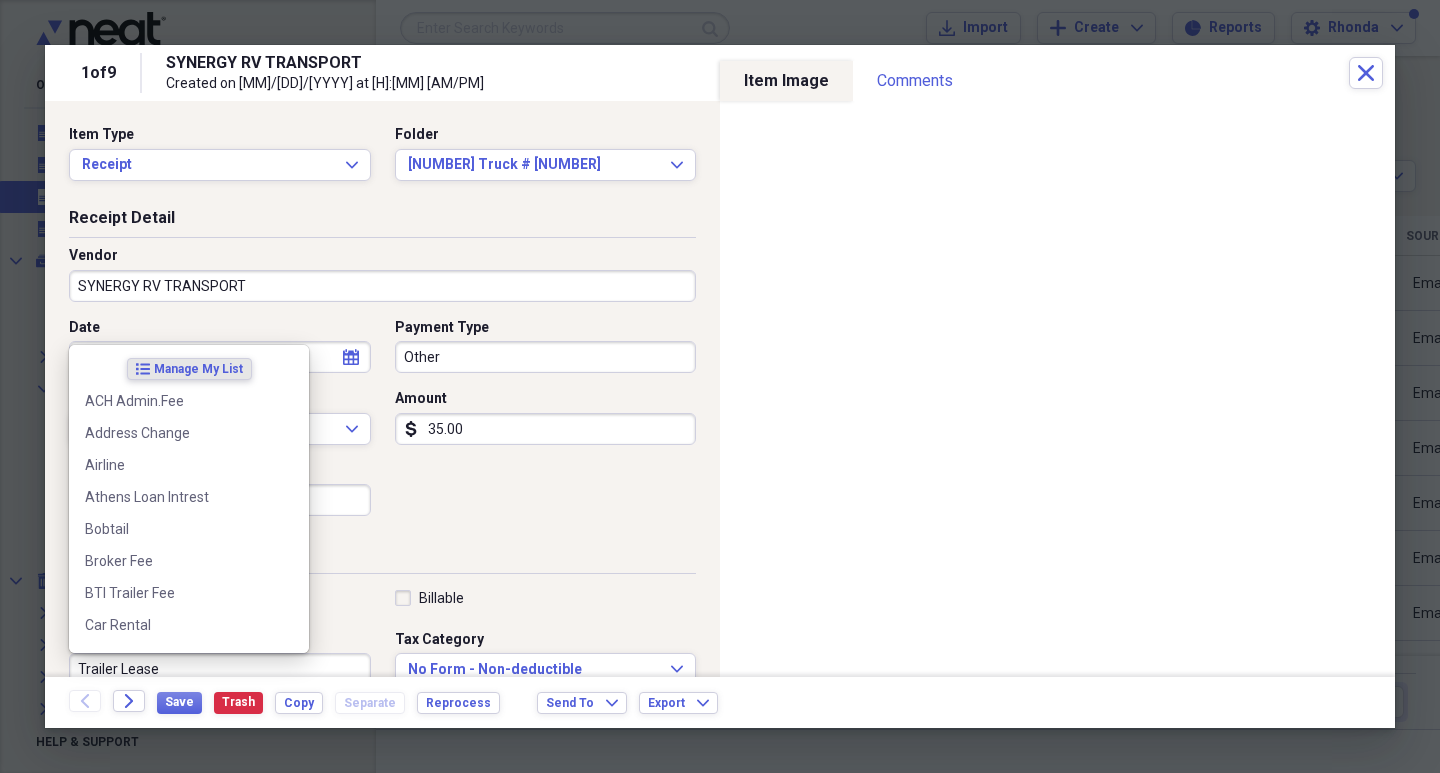 click on "Trailer Lease" at bounding box center [220, 669] 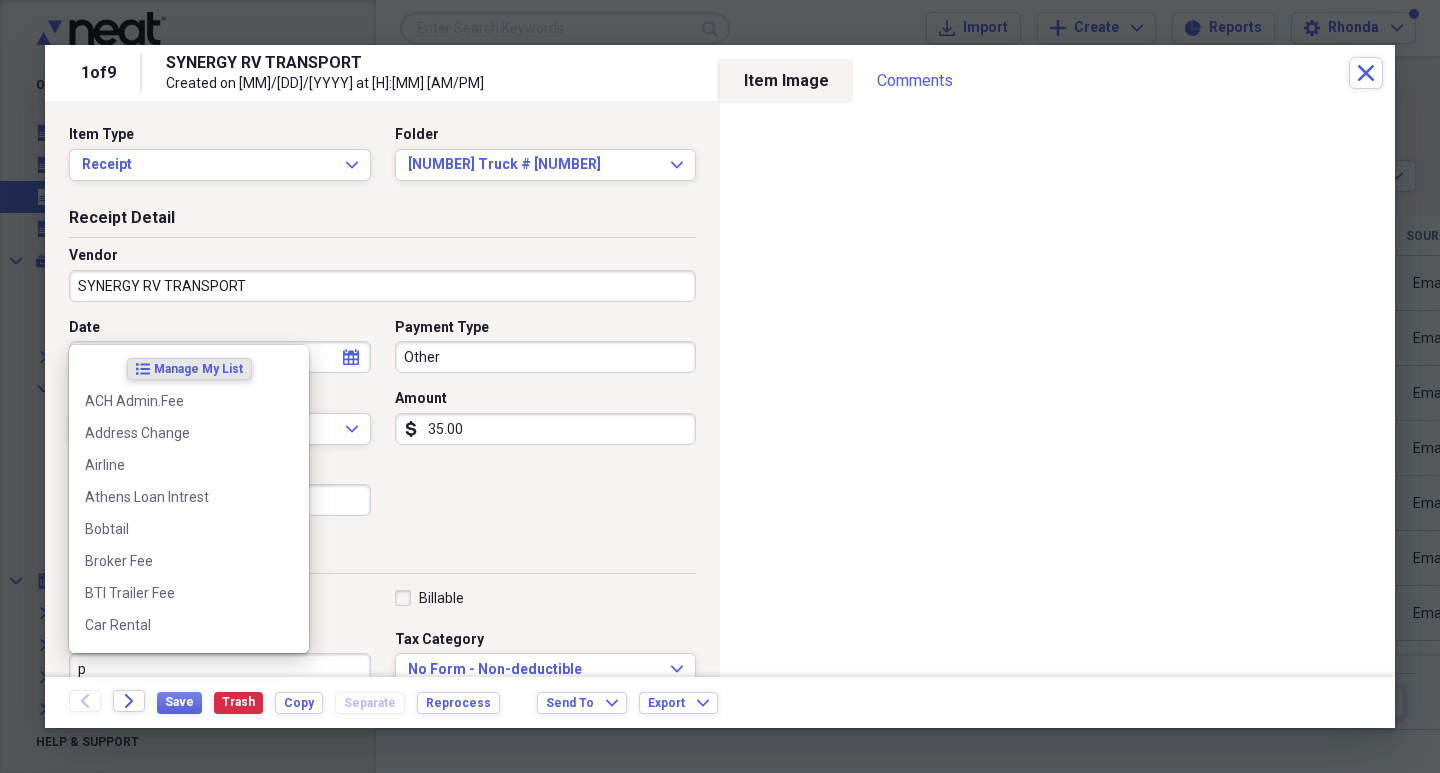 scroll, scrollTop: 1, scrollLeft: 0, axis: vertical 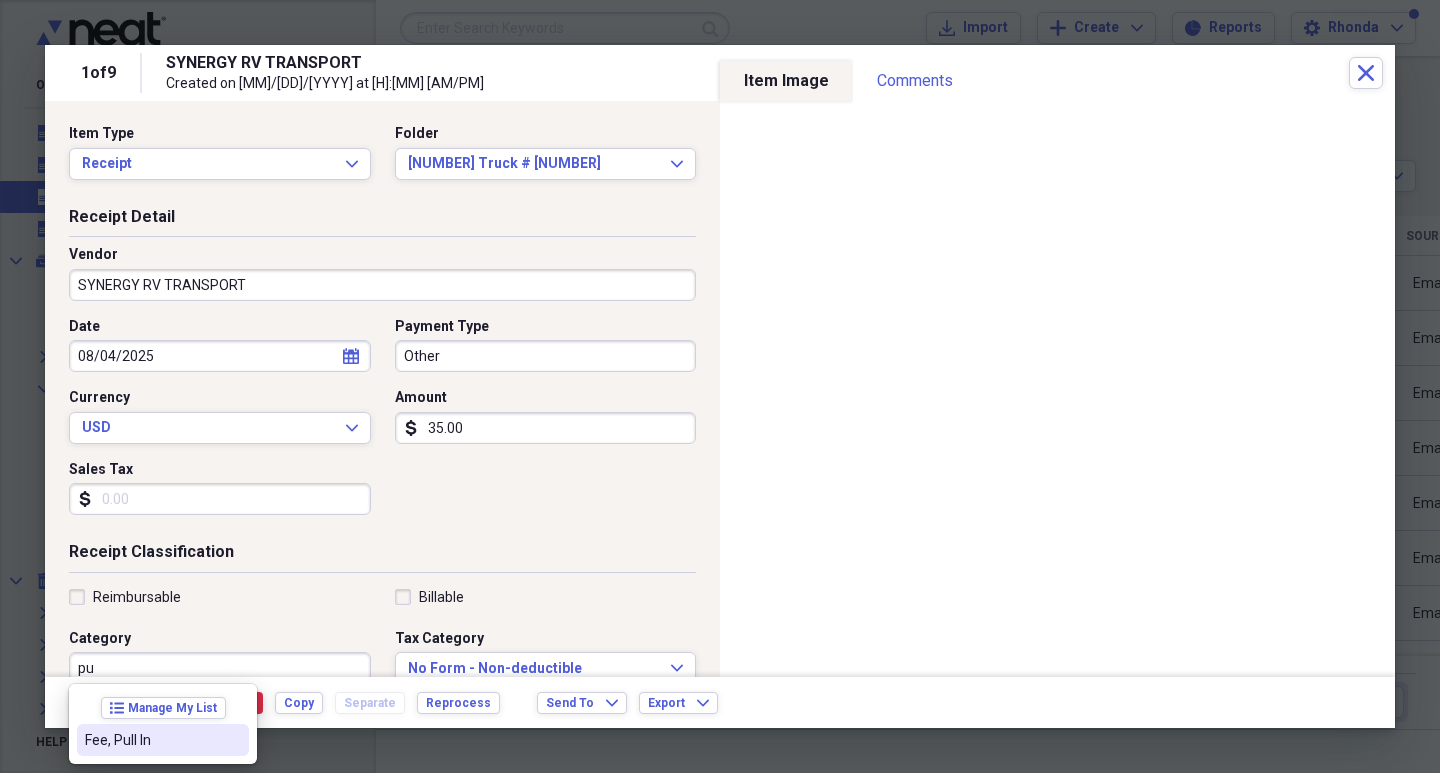 click on "Fee, Pull In" at bounding box center [163, 740] 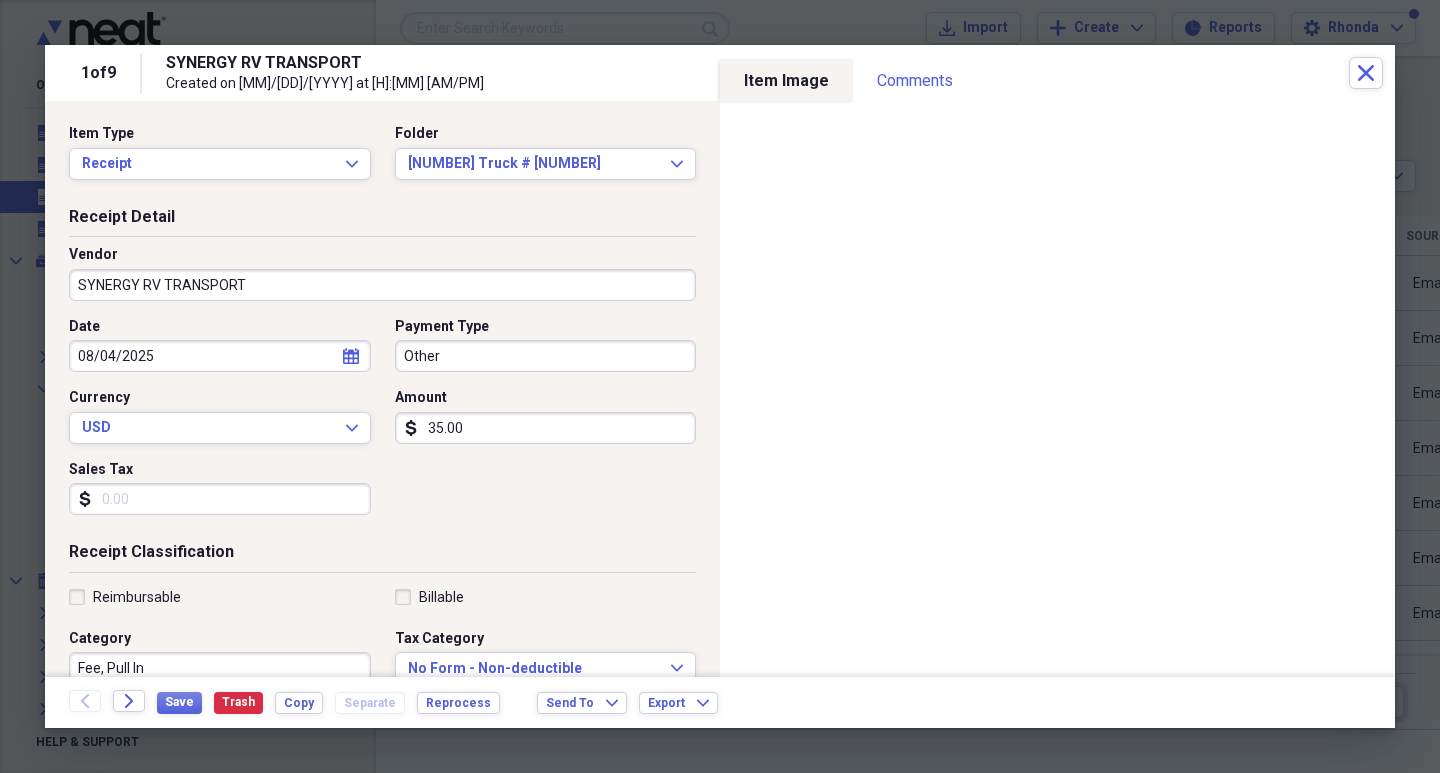 scroll, scrollTop: 8, scrollLeft: 0, axis: vertical 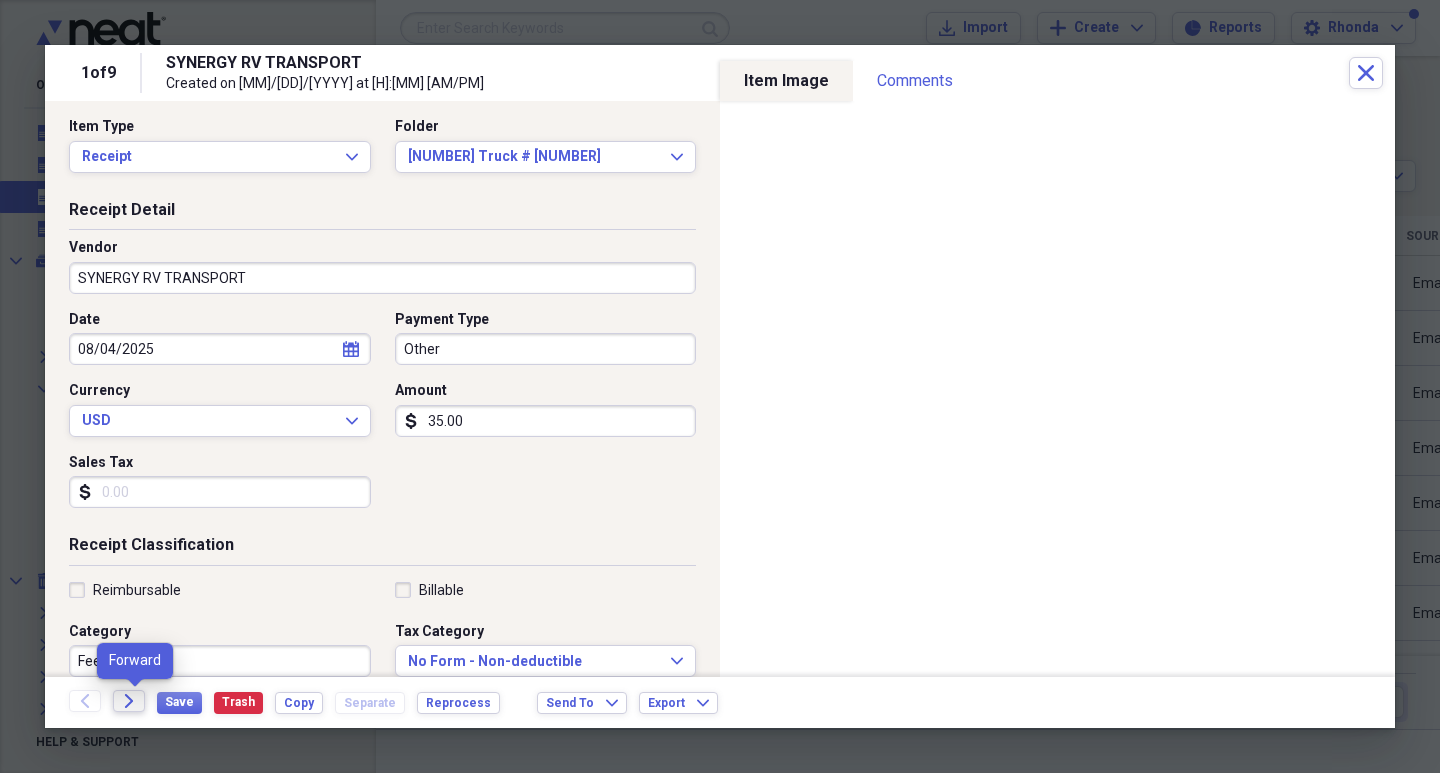 click 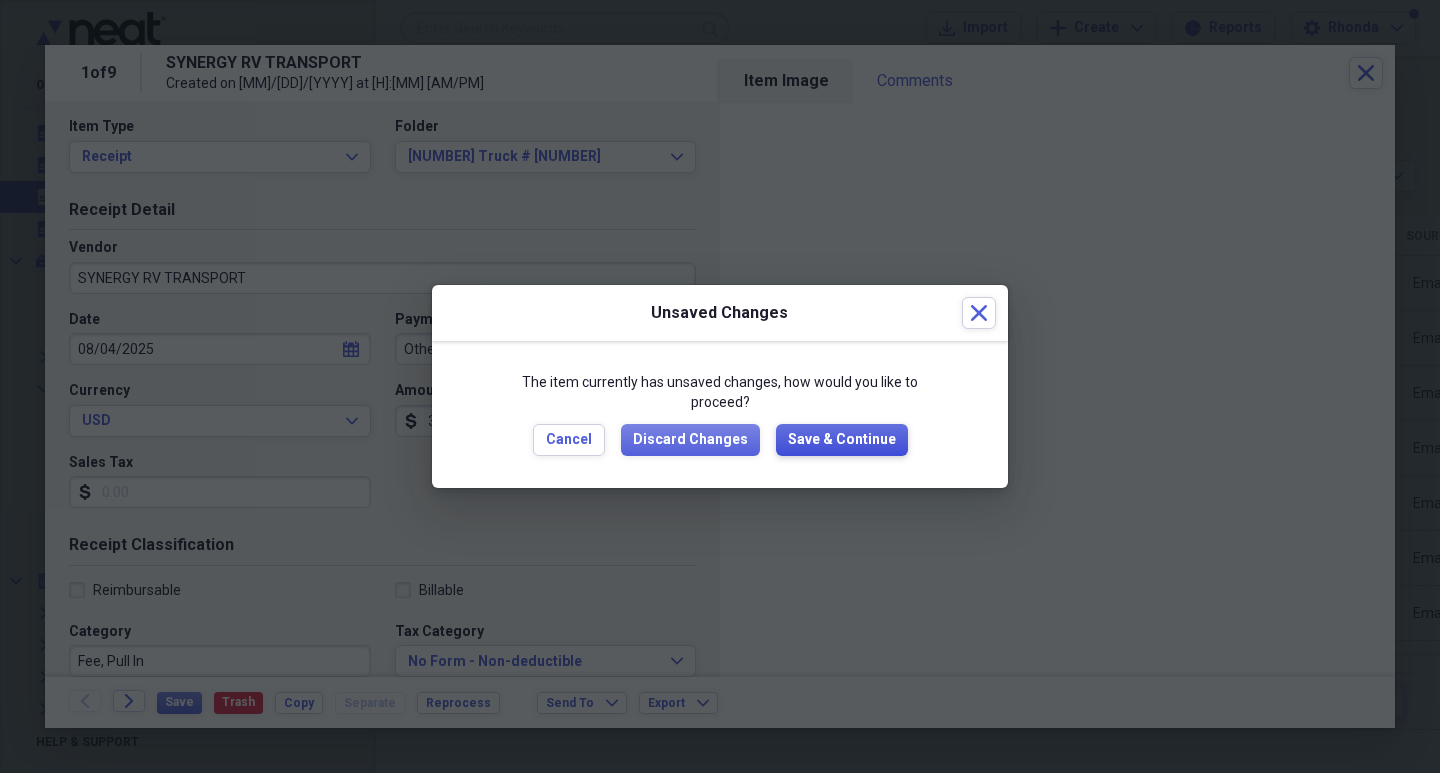 click on "Save & Continue" at bounding box center (842, 440) 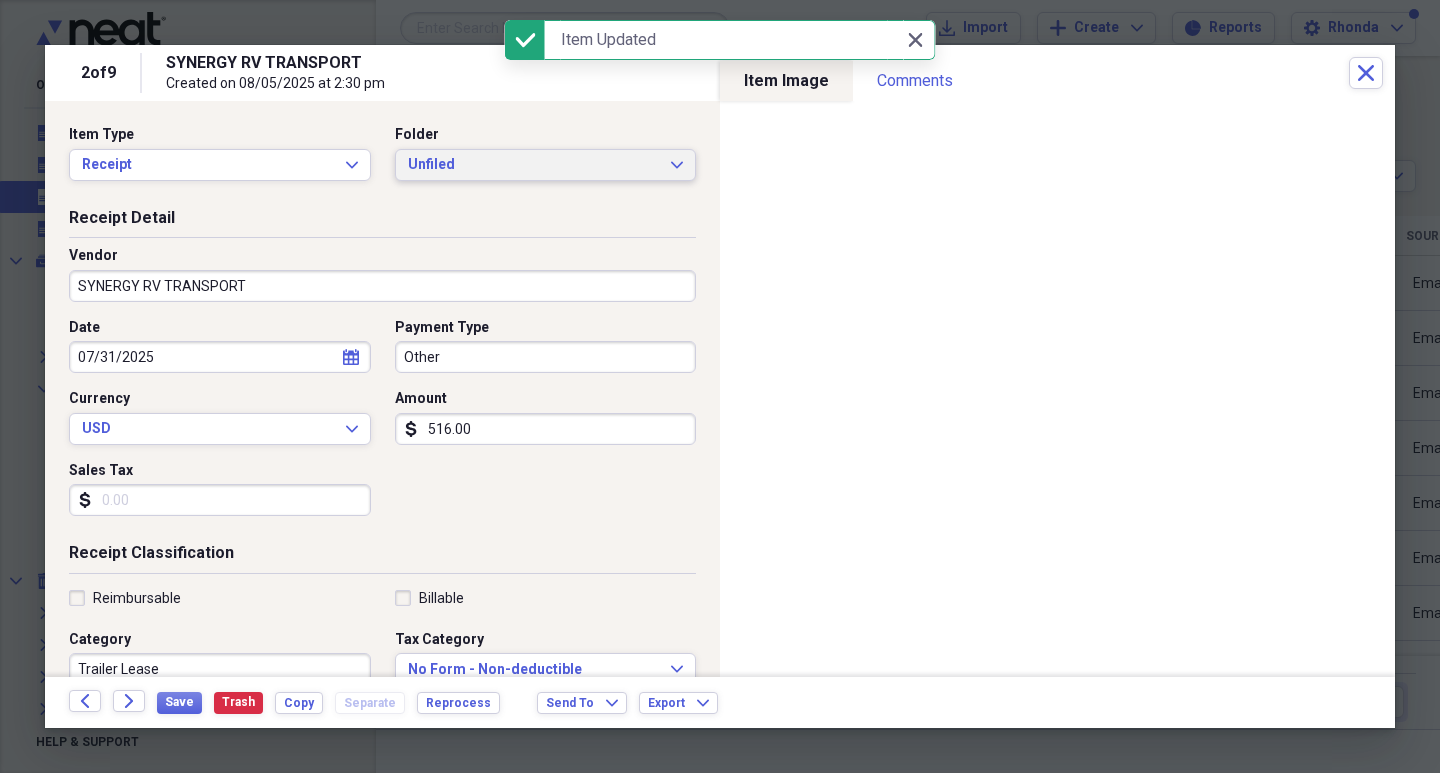 click on "Unfiled" at bounding box center (534, 165) 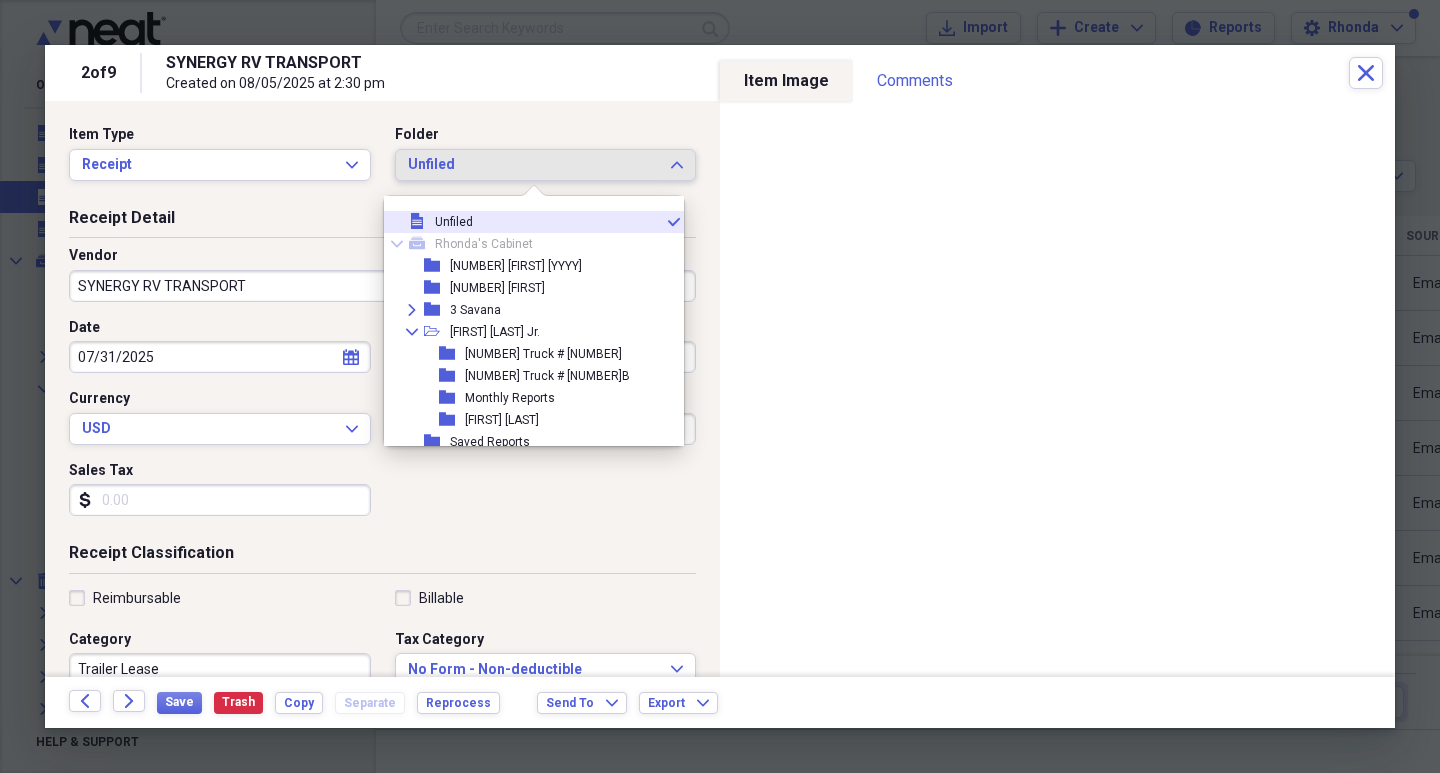 click on "Unfiled" at bounding box center (534, 165) 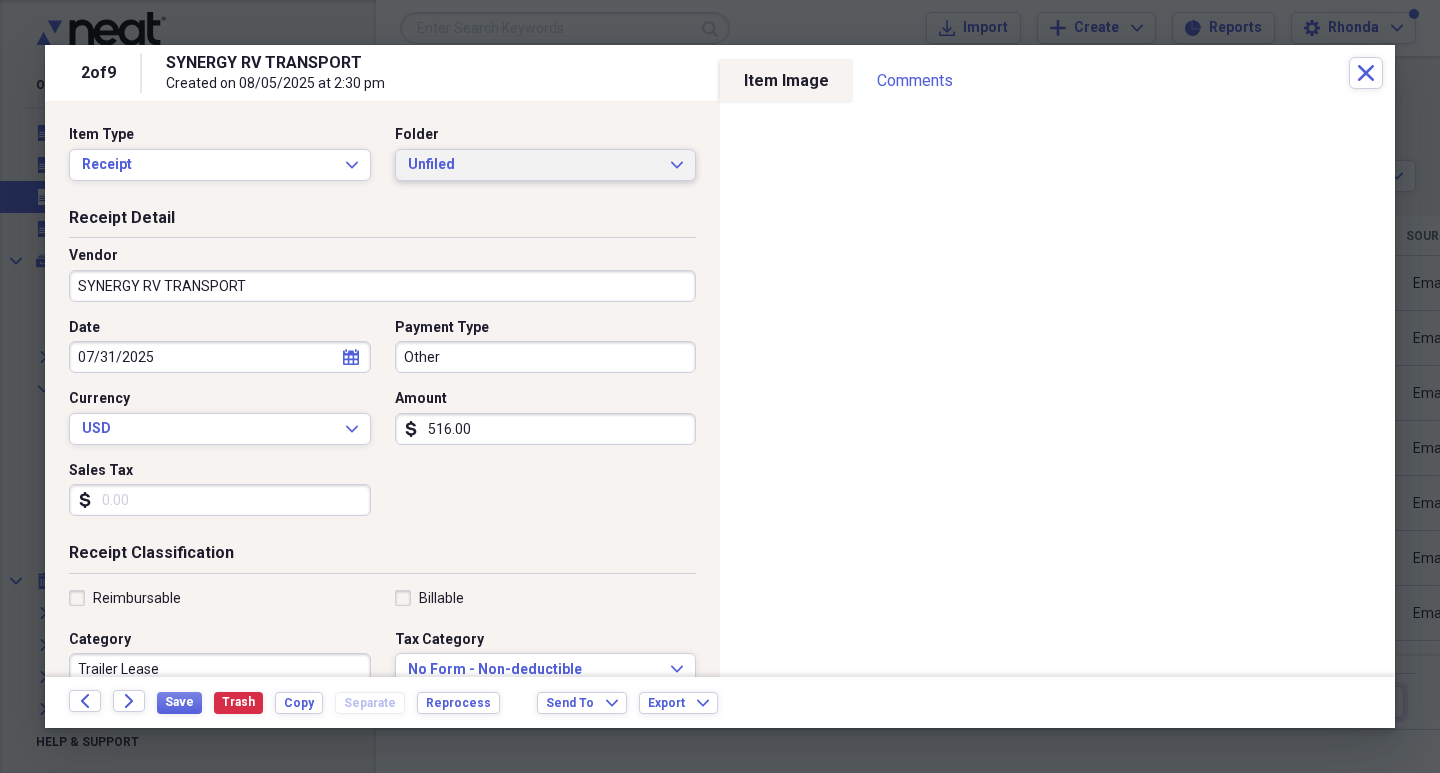 click on "Unfiled" at bounding box center [534, 165] 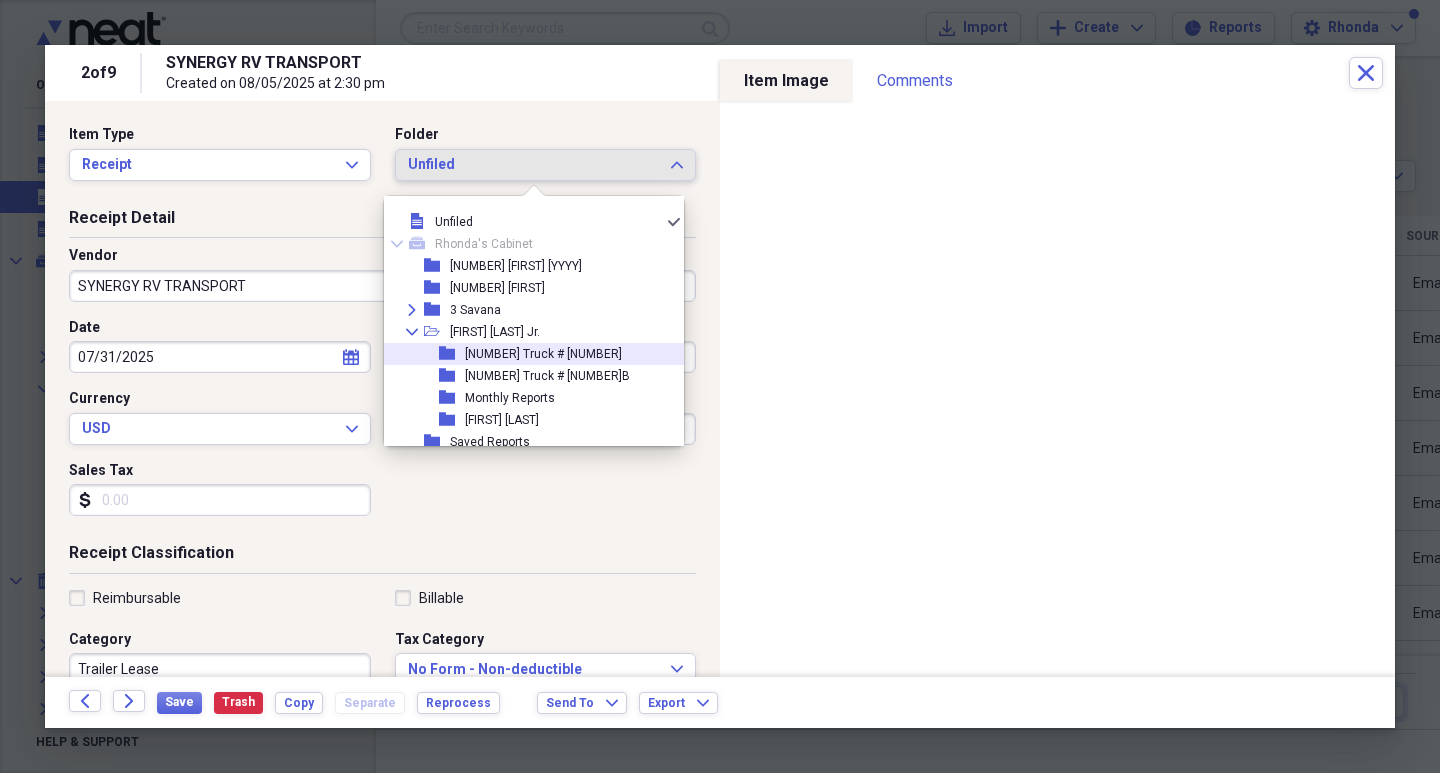 click on "[NUMBER] Truck # [NUMBER]" at bounding box center (543, 354) 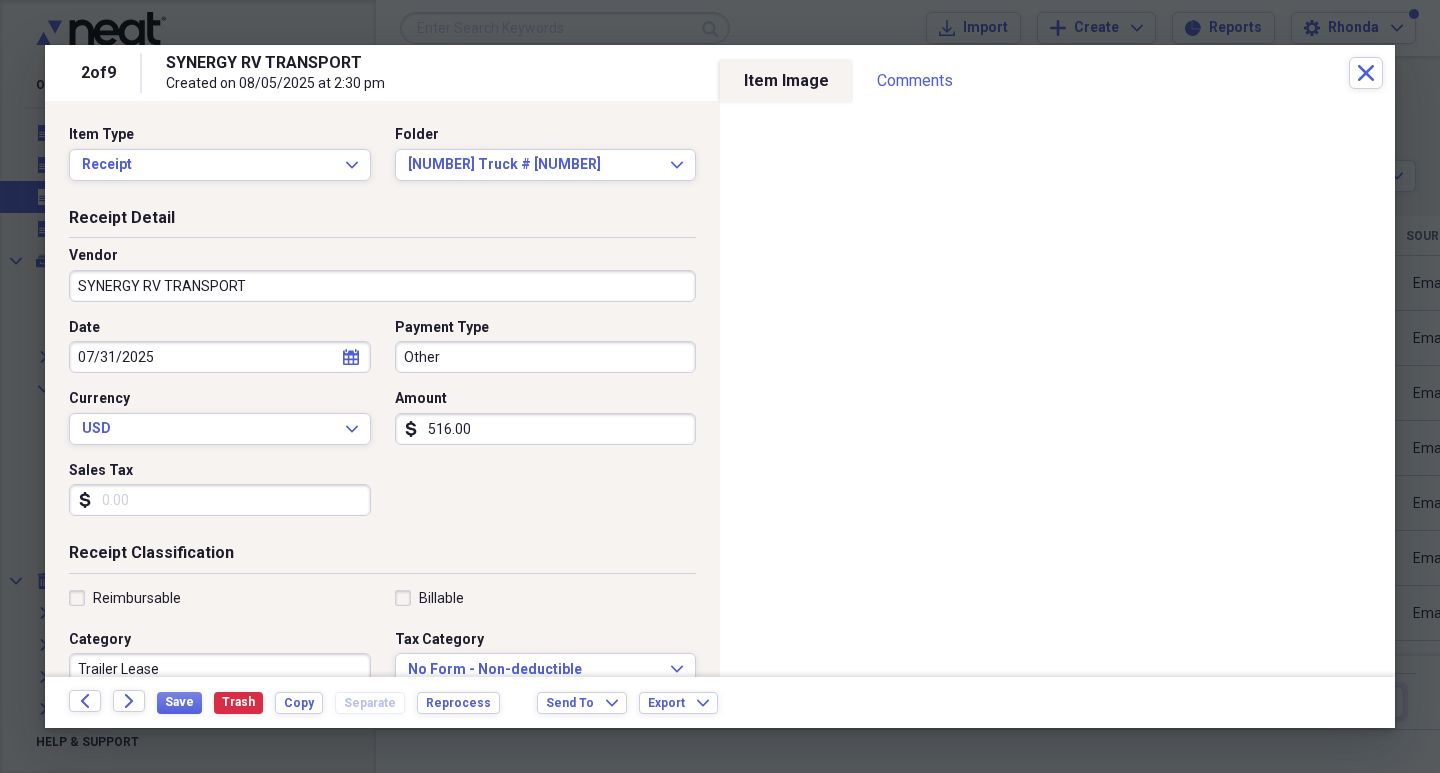 click on "516.00" at bounding box center [546, 429] 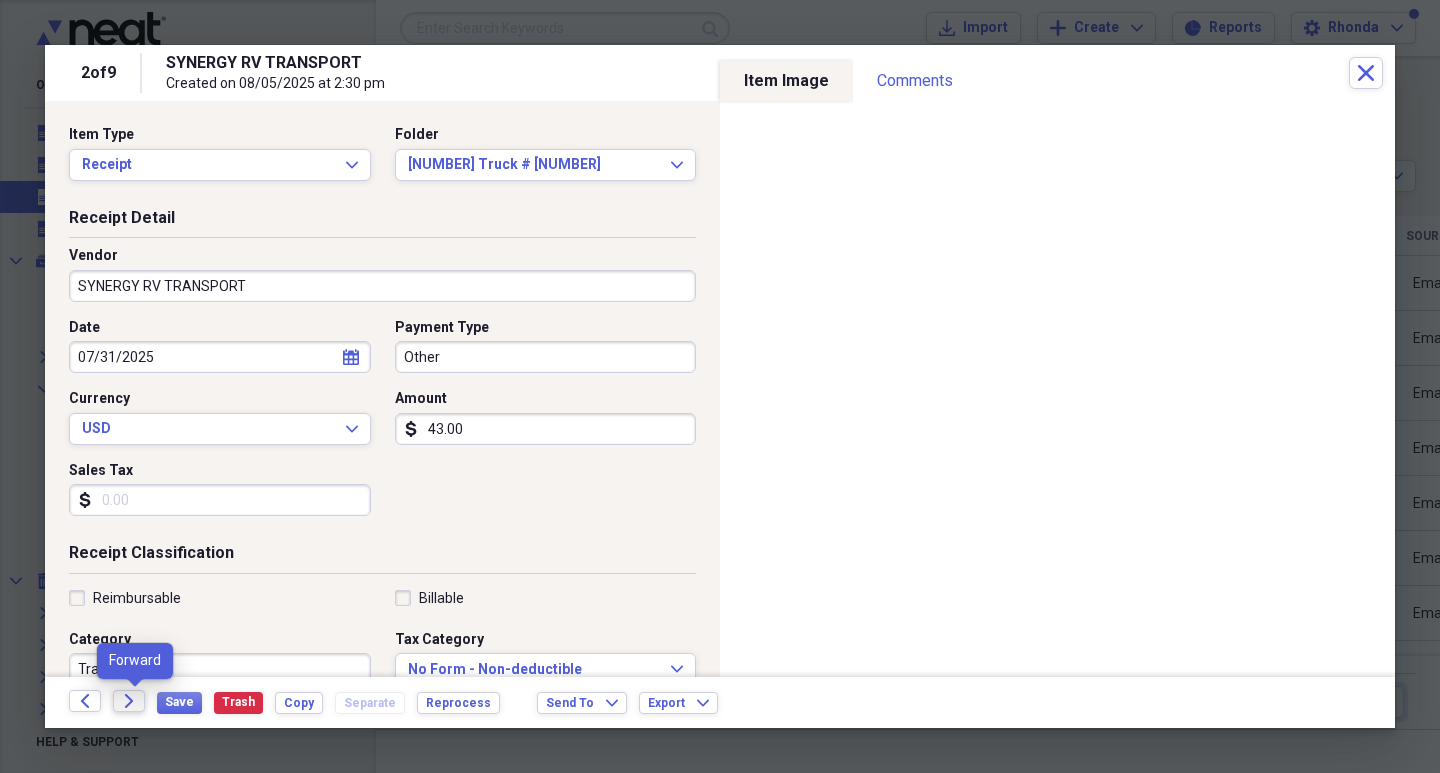 type on "43.00" 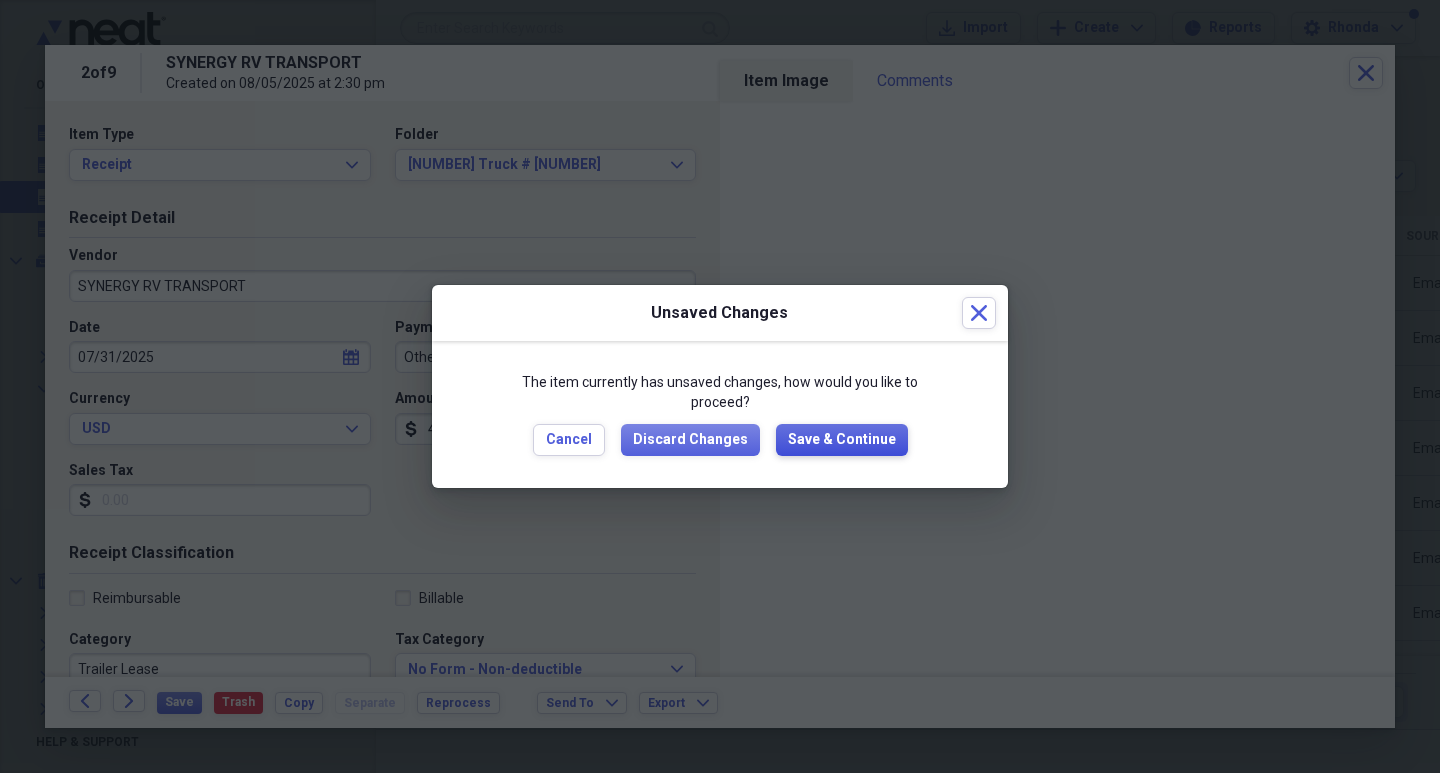 click on "Save & Continue" at bounding box center (842, 440) 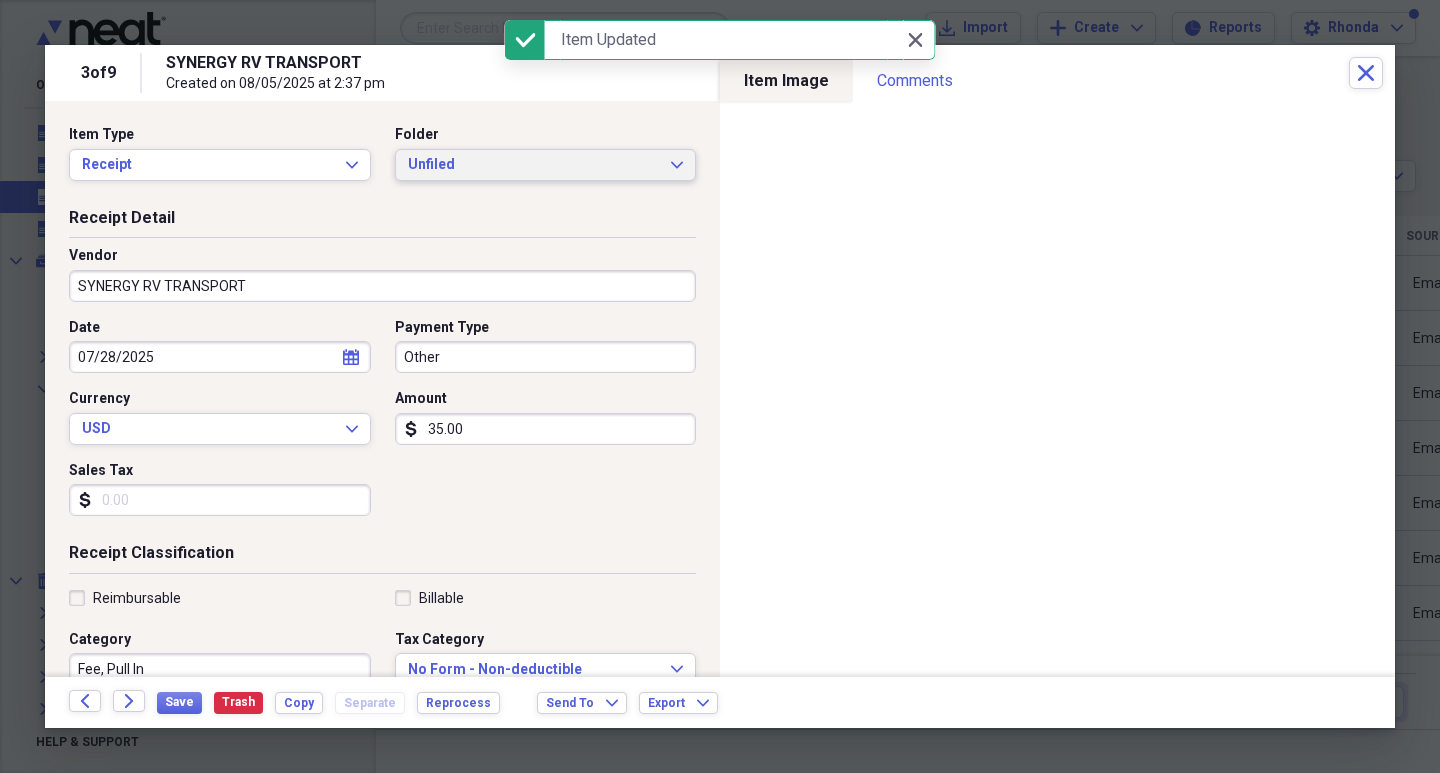 click on "Unfiled" at bounding box center (534, 165) 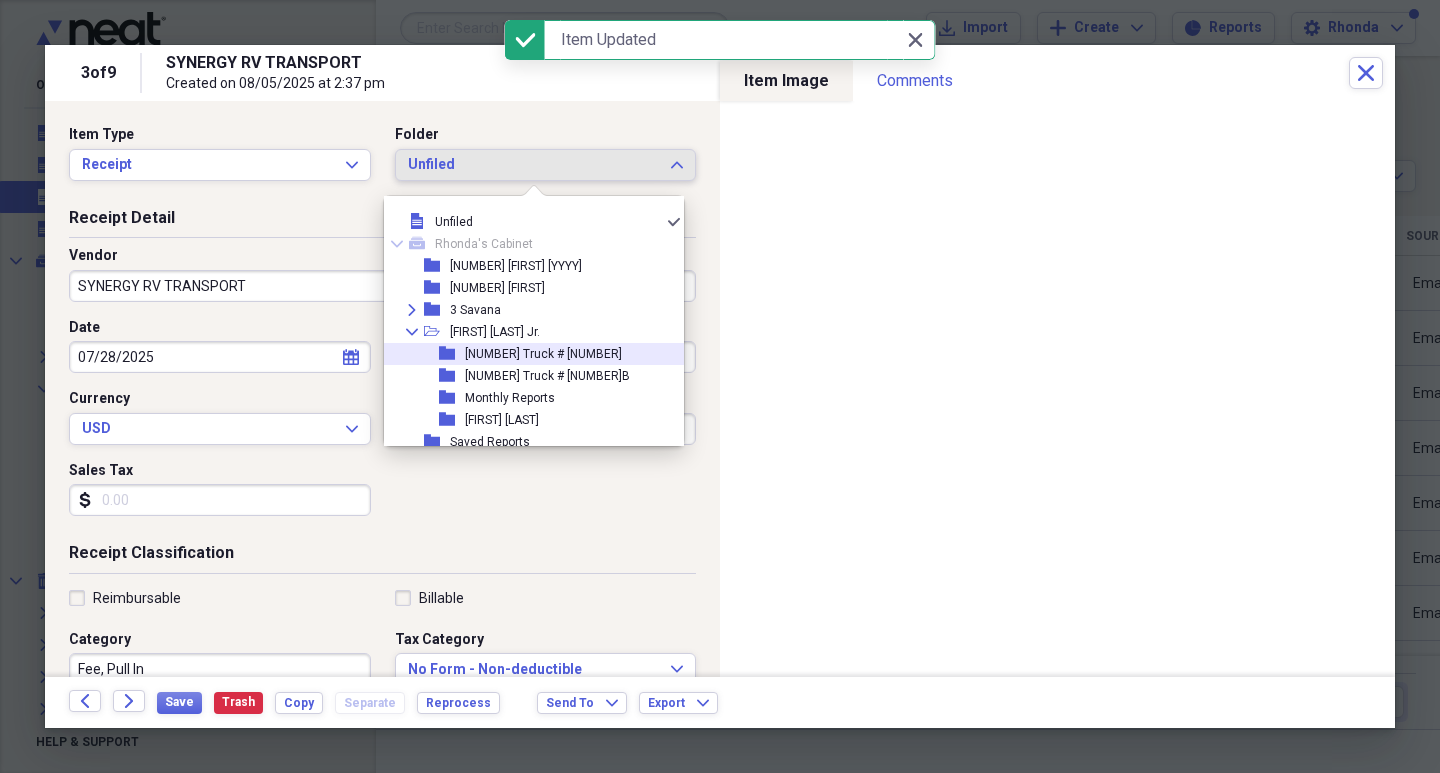 click on "[NUMBER] Truck # [NUMBER]" at bounding box center [543, 354] 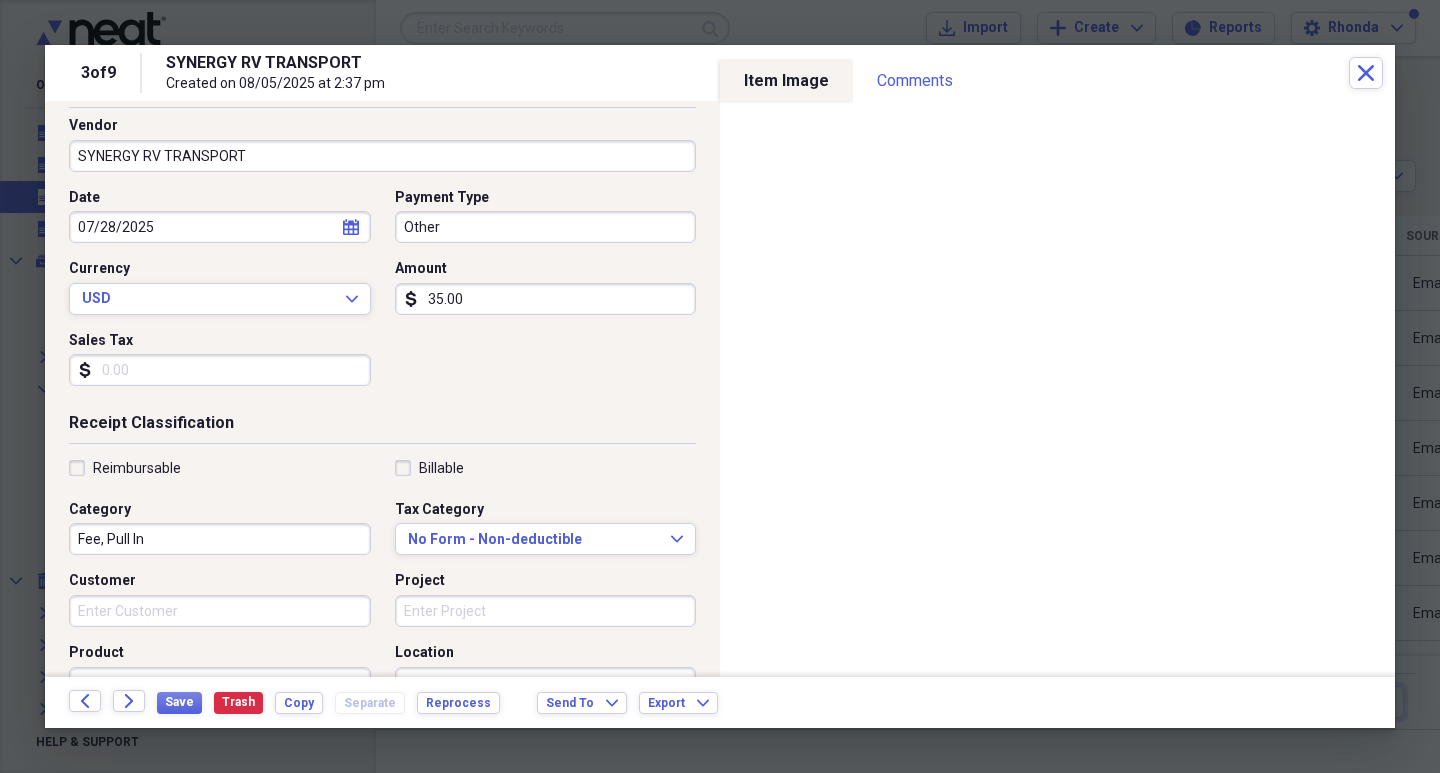 scroll, scrollTop: 0, scrollLeft: 0, axis: both 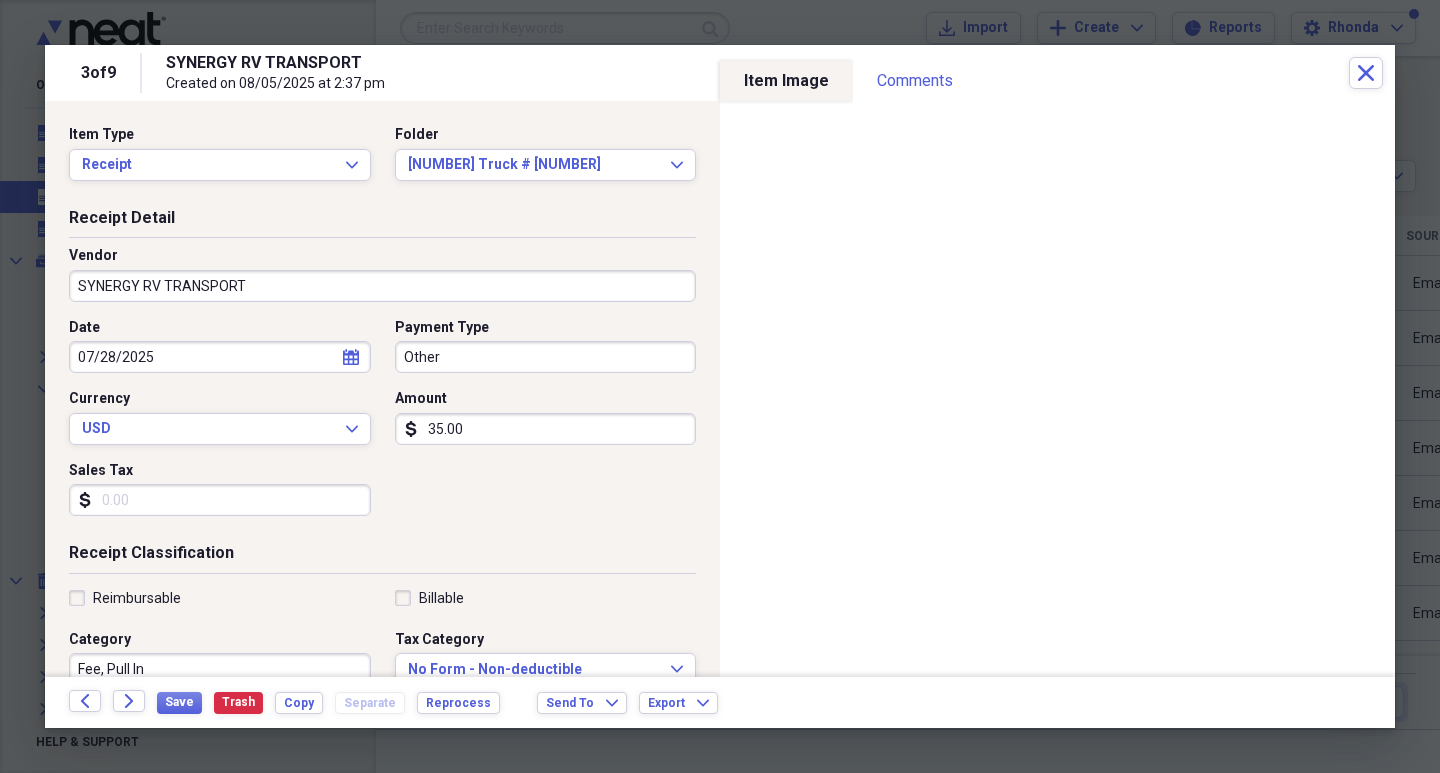click on "35.00" at bounding box center (546, 429) 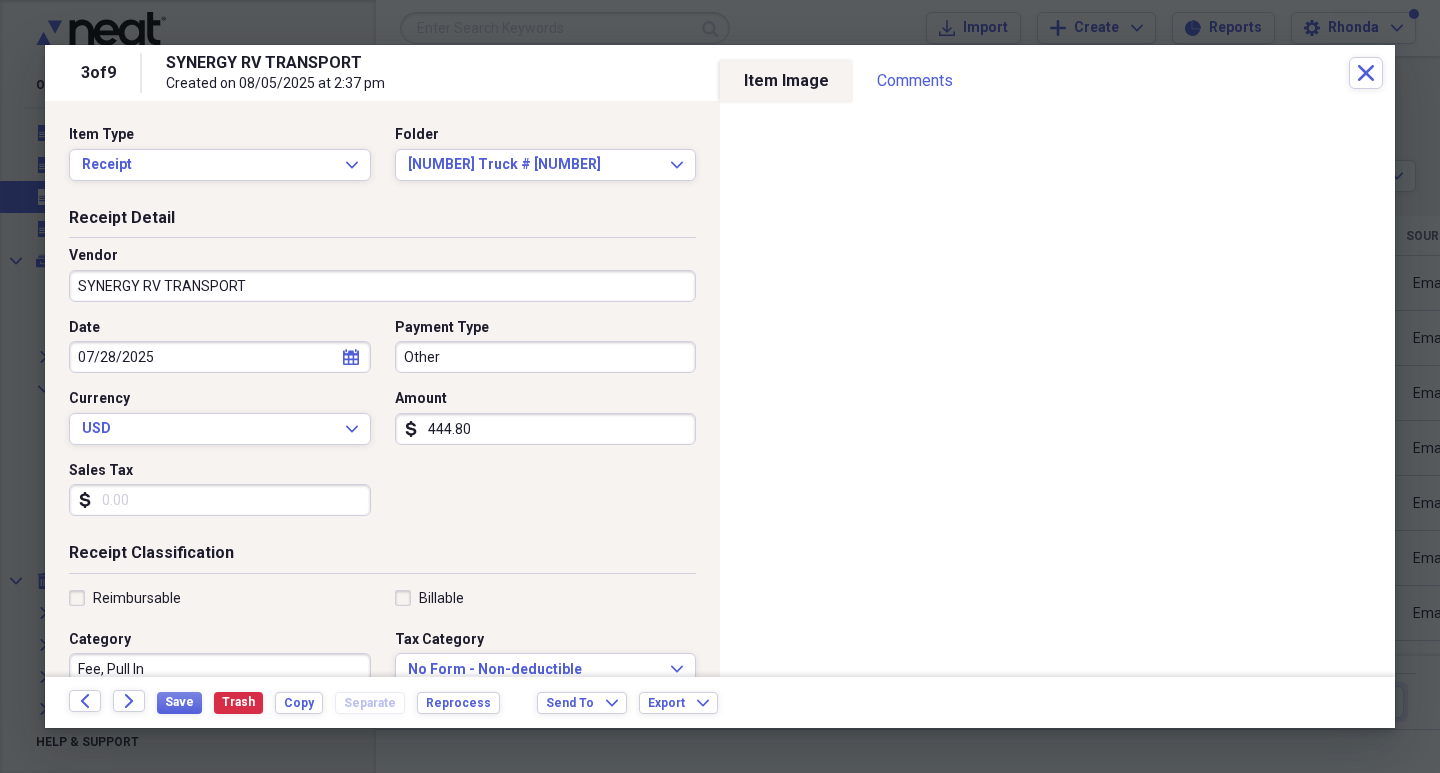 type on "444.80" 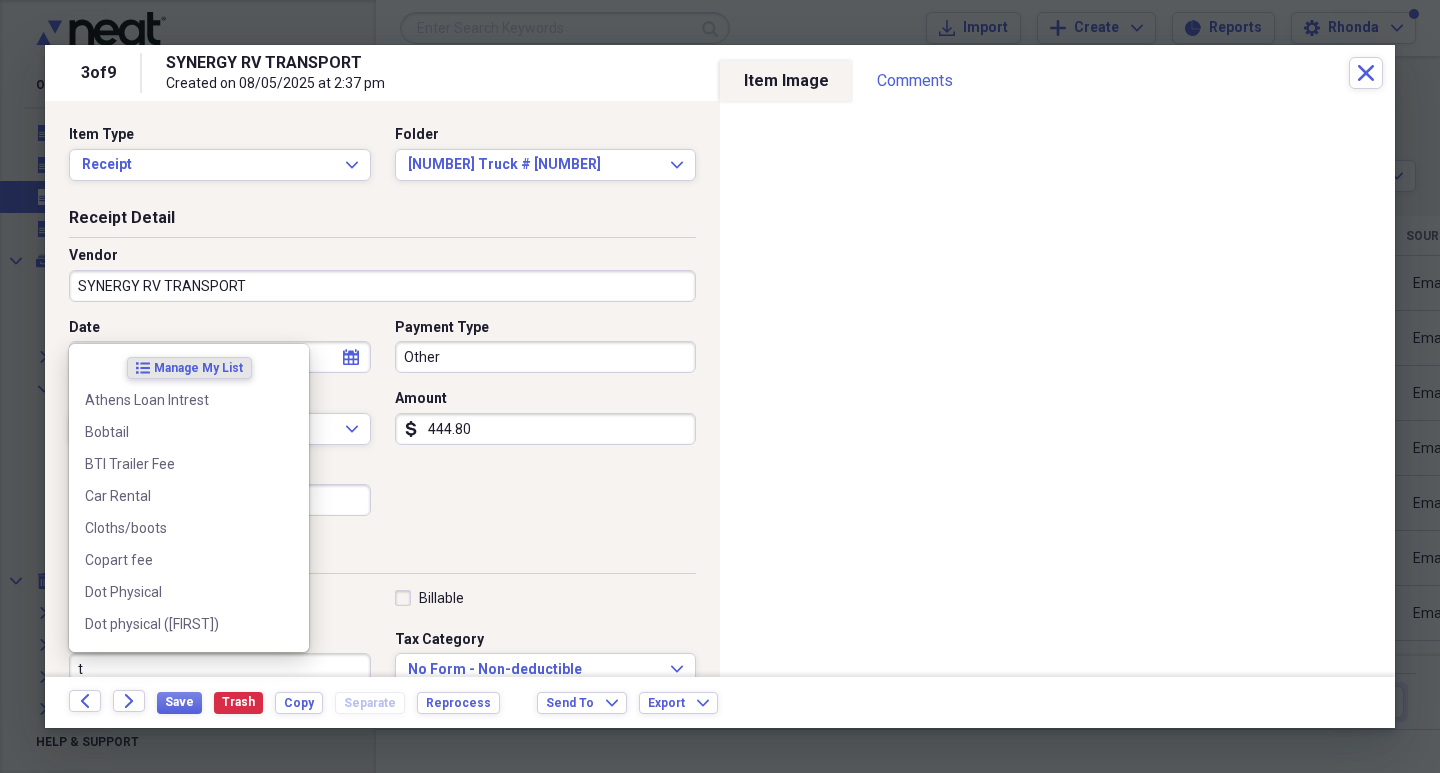 scroll, scrollTop: 1, scrollLeft: 0, axis: vertical 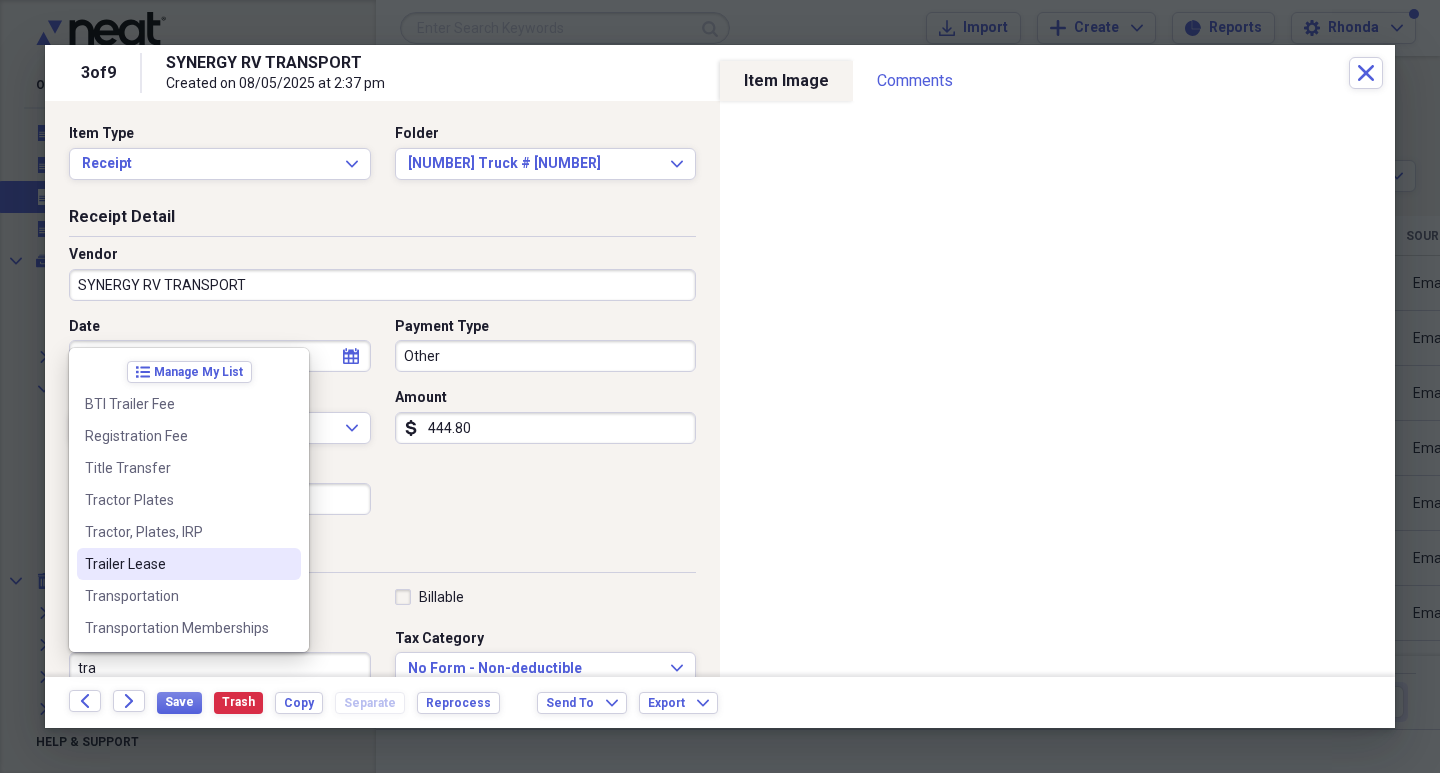 click on "Trailer Lease" at bounding box center (177, 564) 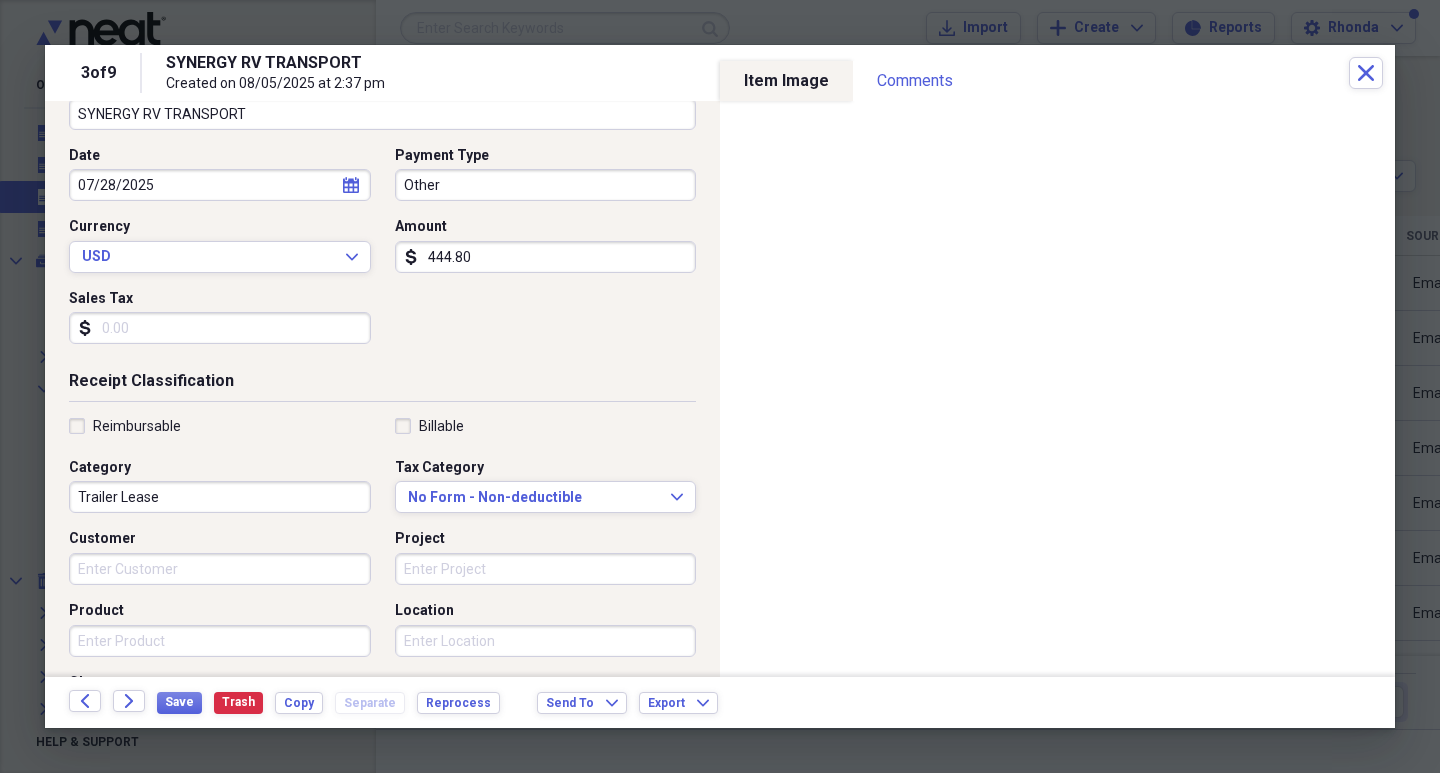 scroll, scrollTop: 208, scrollLeft: 0, axis: vertical 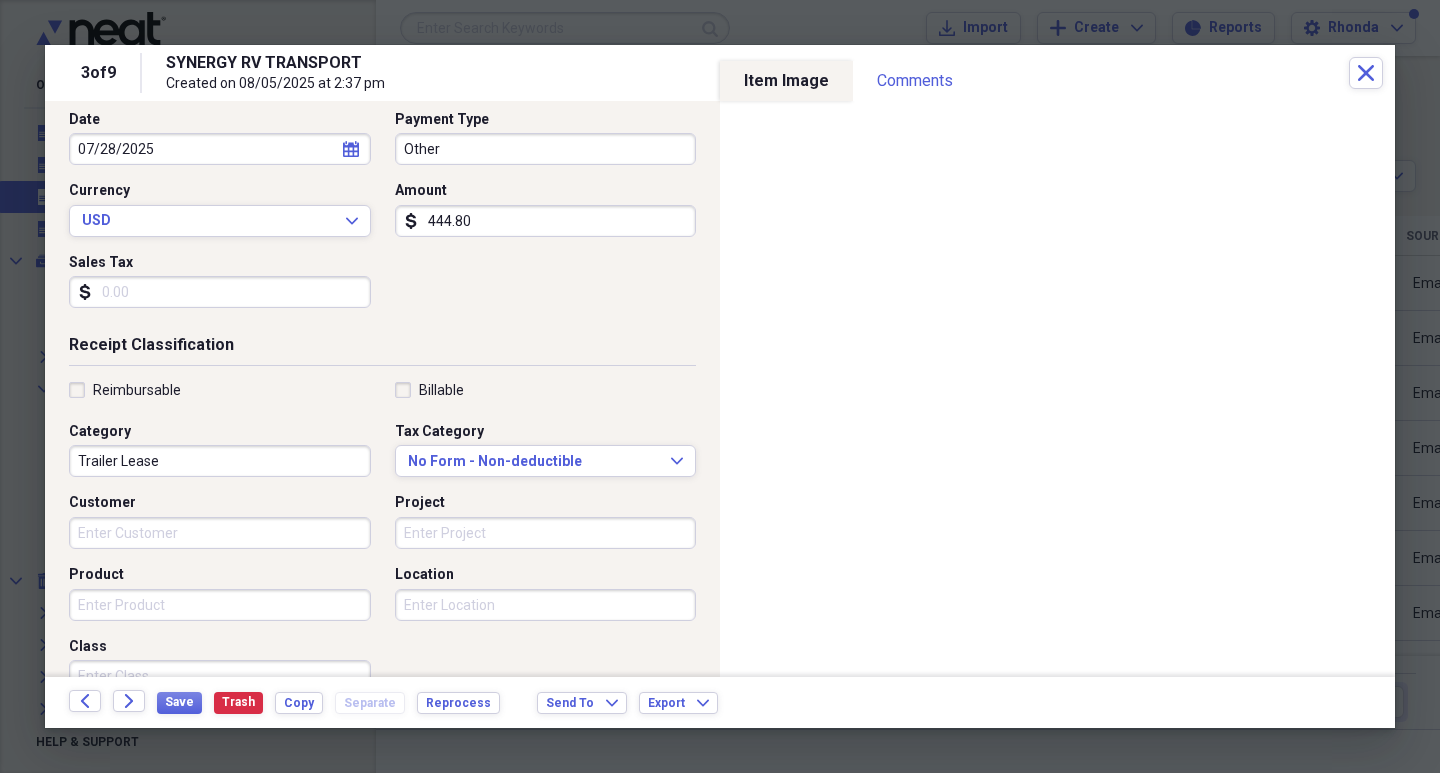 click on "Product" at bounding box center [220, 605] 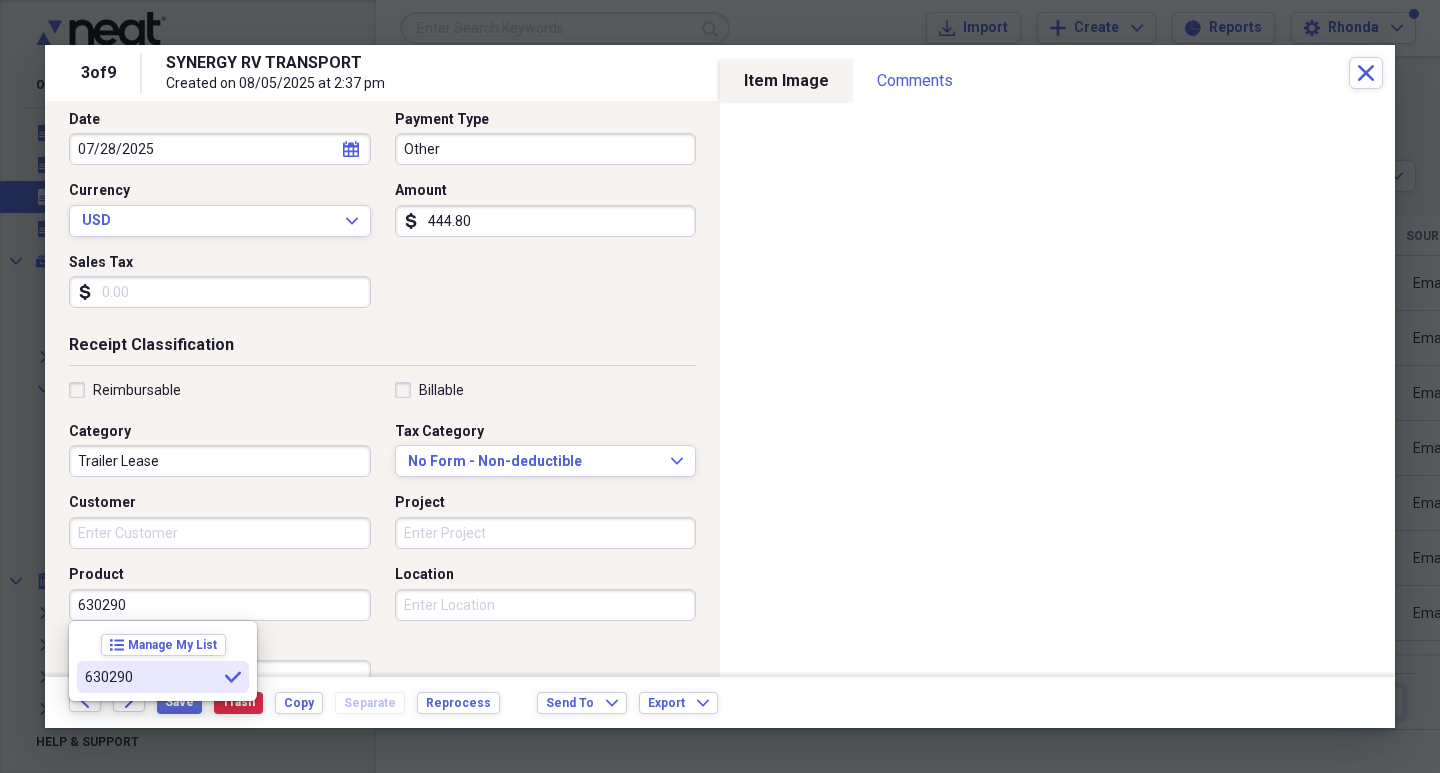 type on "630290" 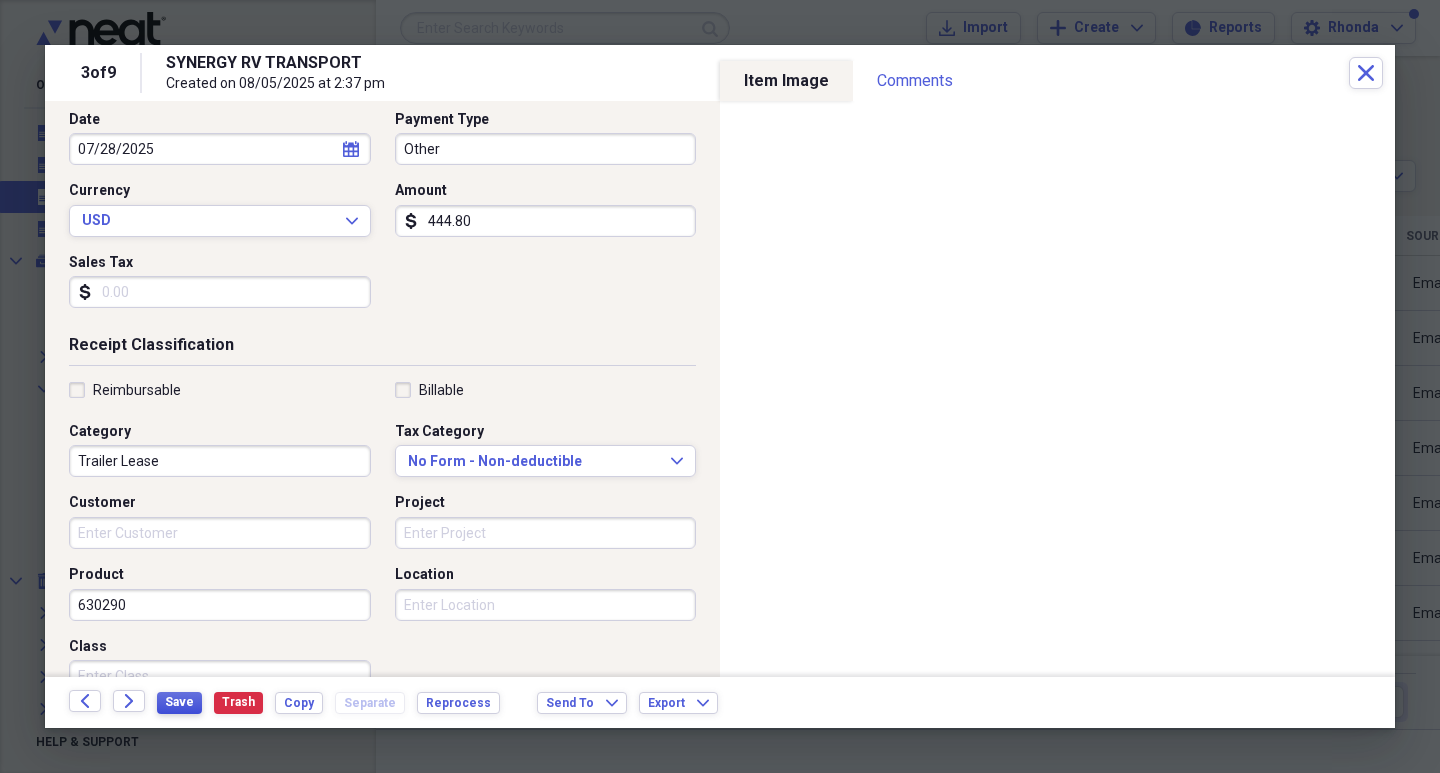 click on "Save" at bounding box center [179, 702] 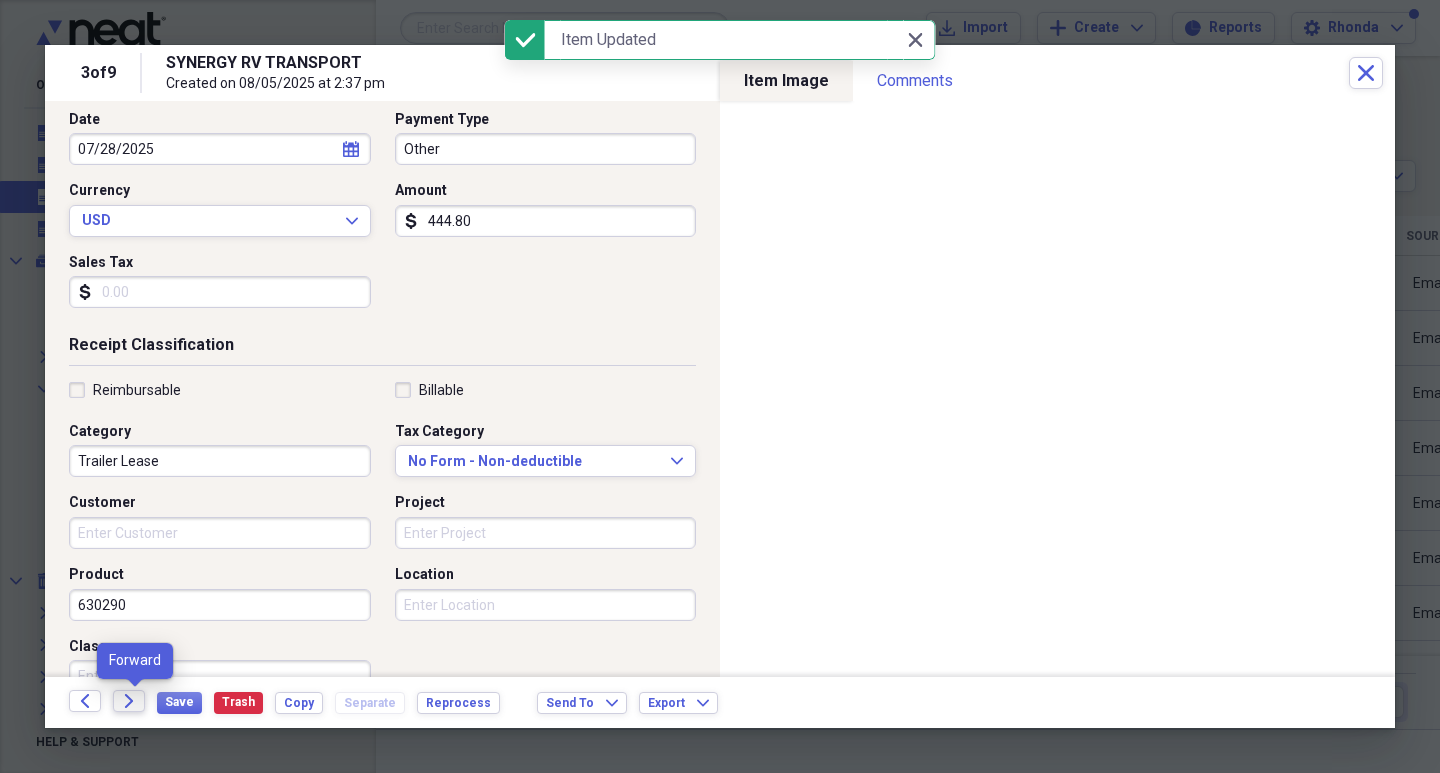 click on "Forward" at bounding box center (129, 701) 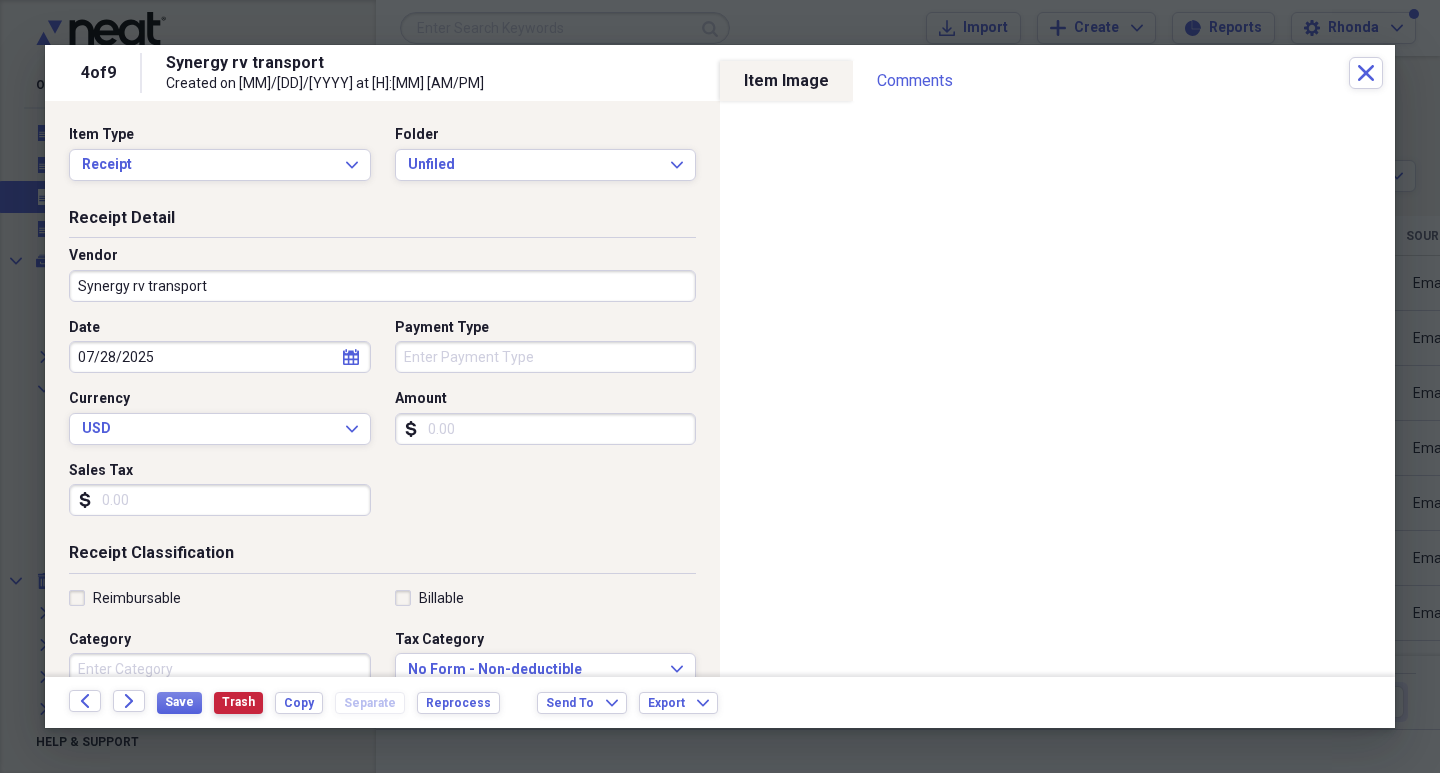 click on "Trash" at bounding box center (238, 702) 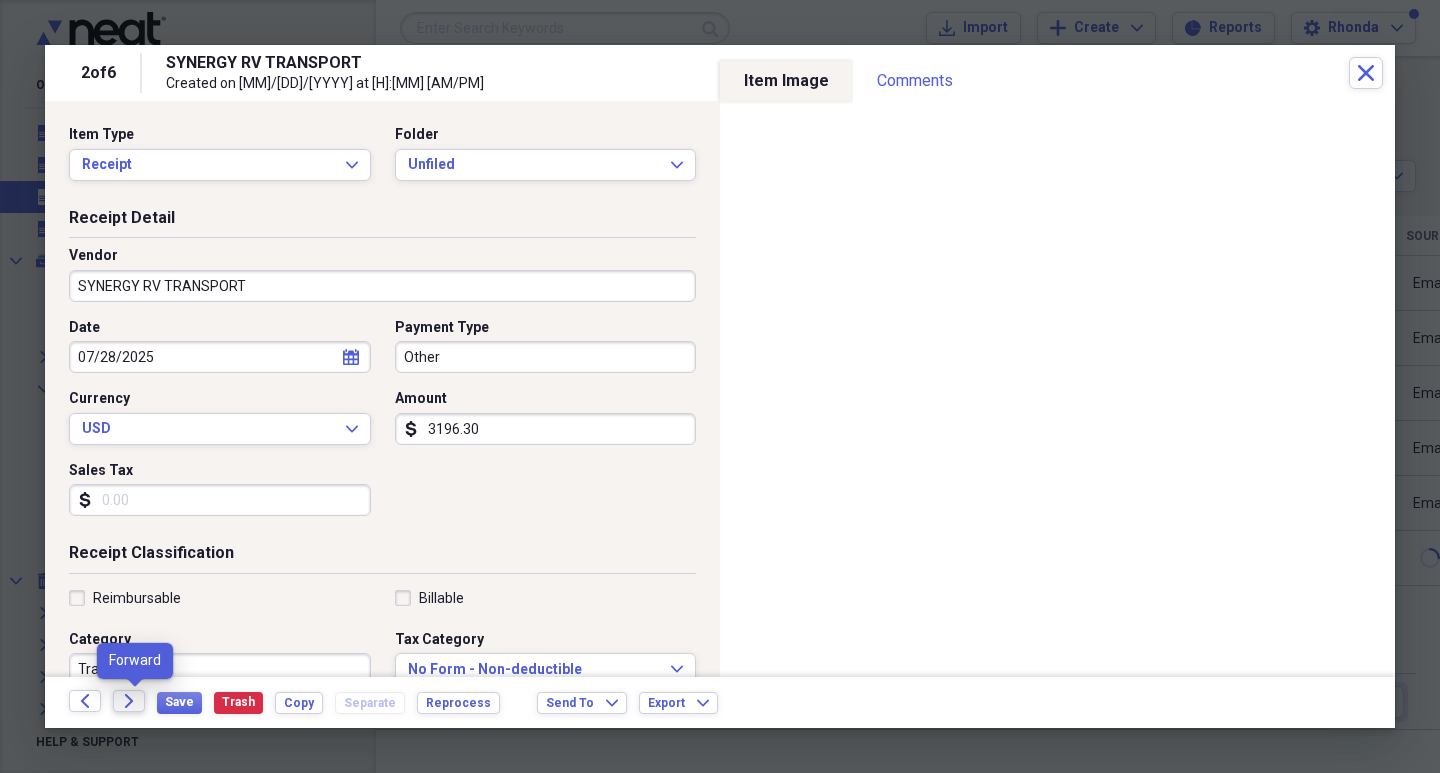 click on "Forward" at bounding box center (129, 701) 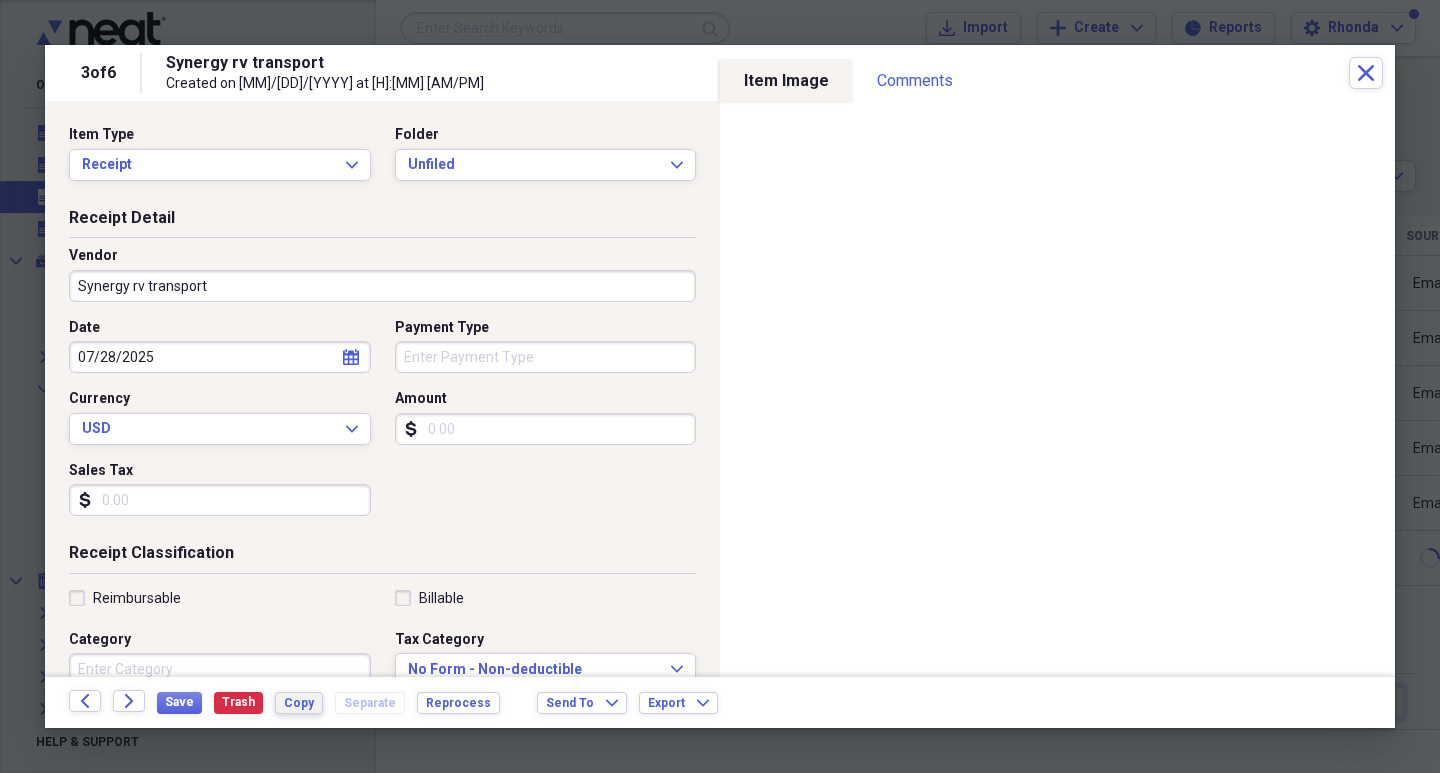 click on "Copy" at bounding box center [299, 703] 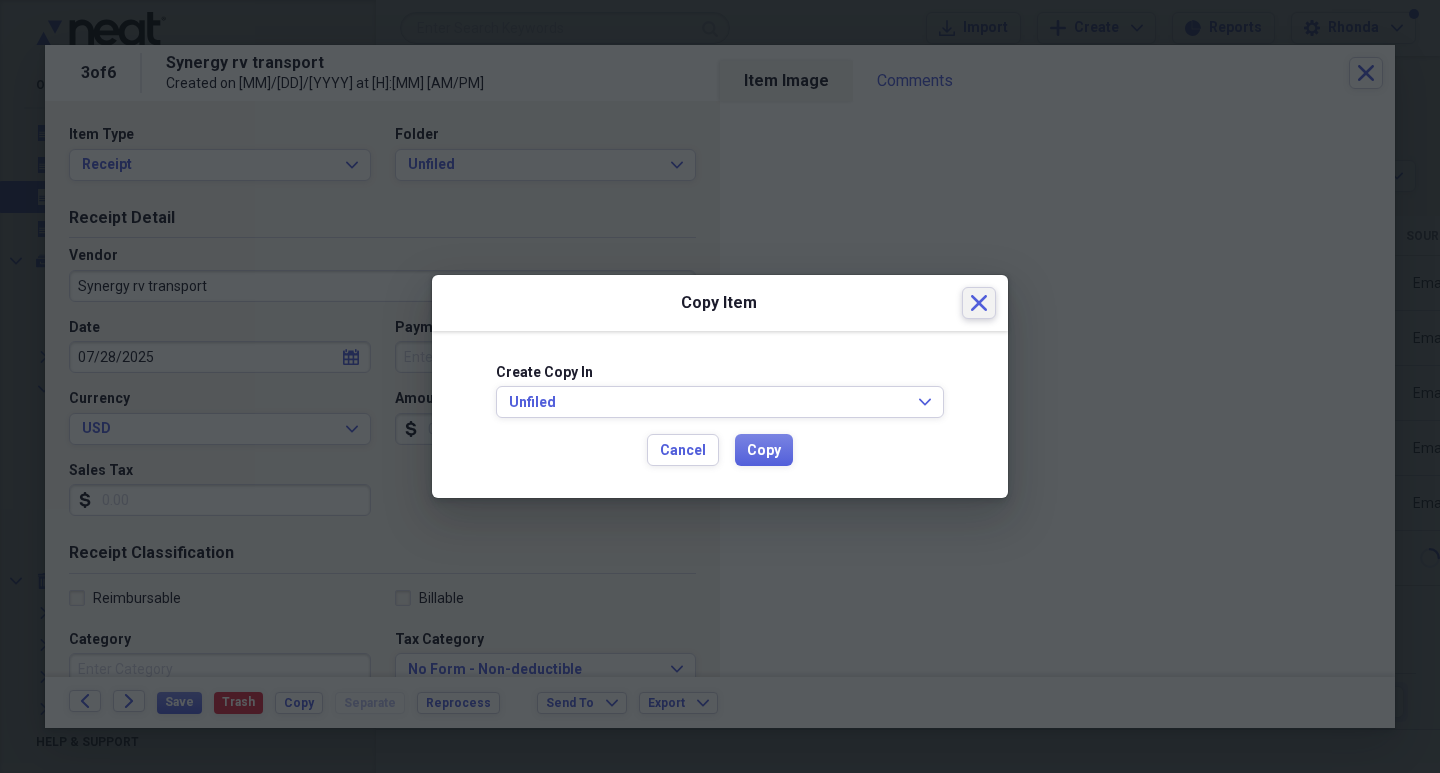 click on "Close" at bounding box center [979, 303] 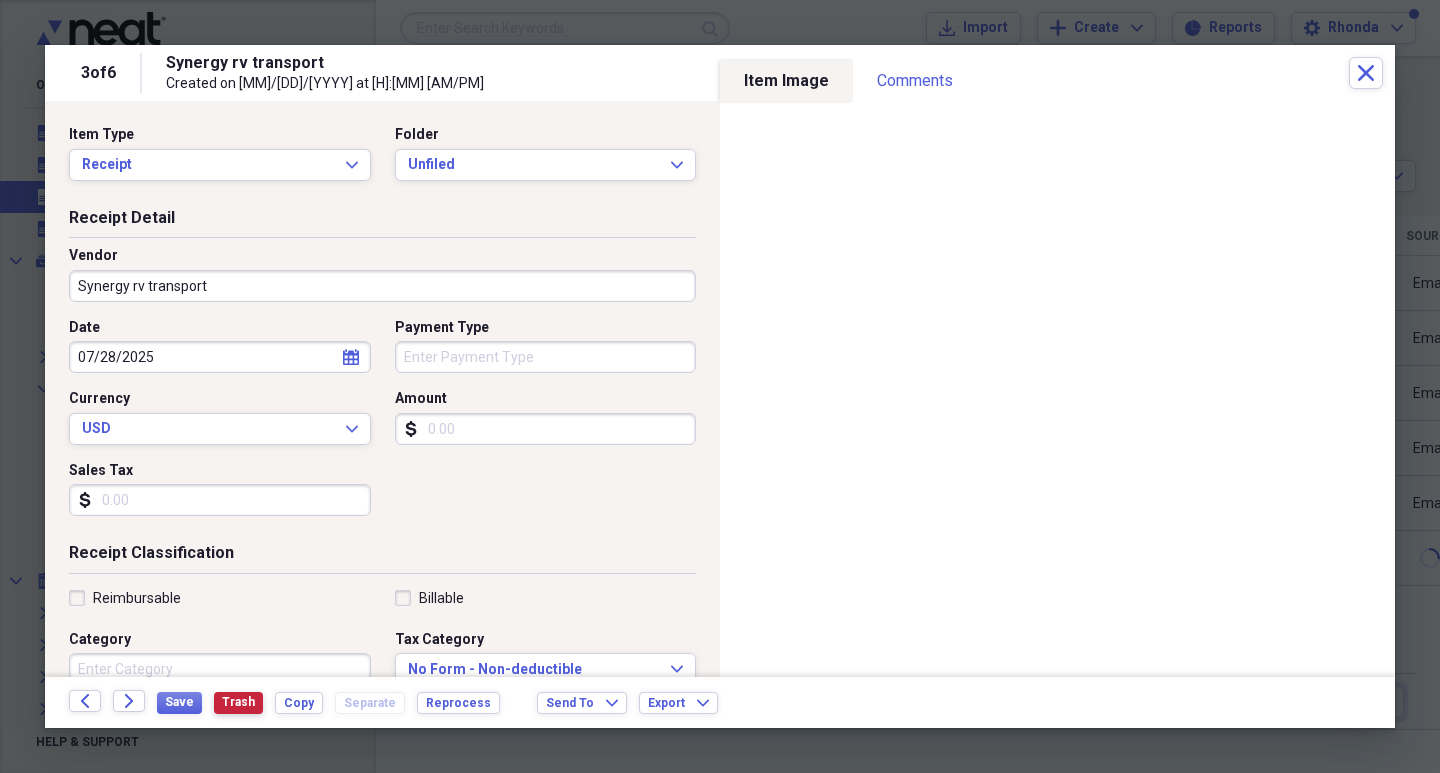 click on "Trash" at bounding box center (238, 702) 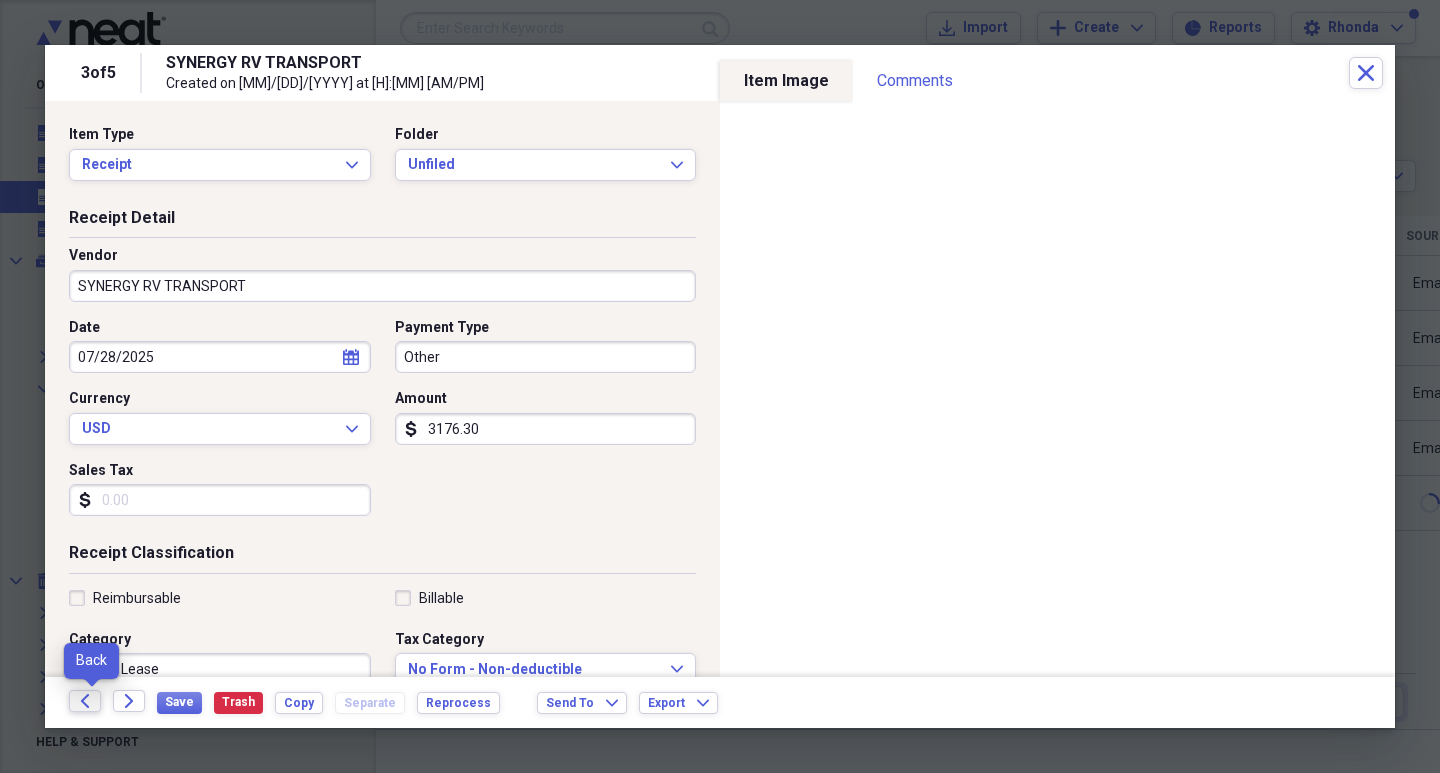 click on "Back" 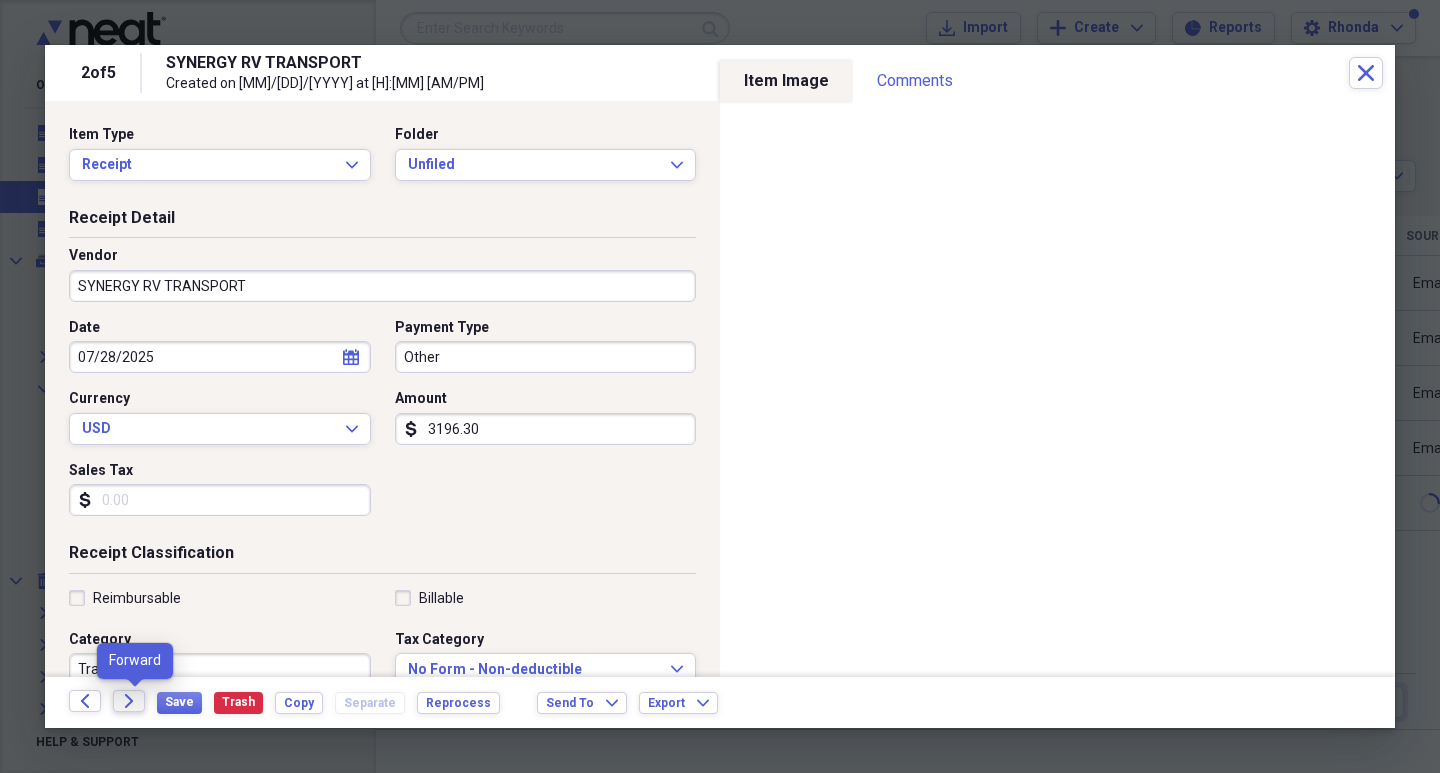 click on "Forward" 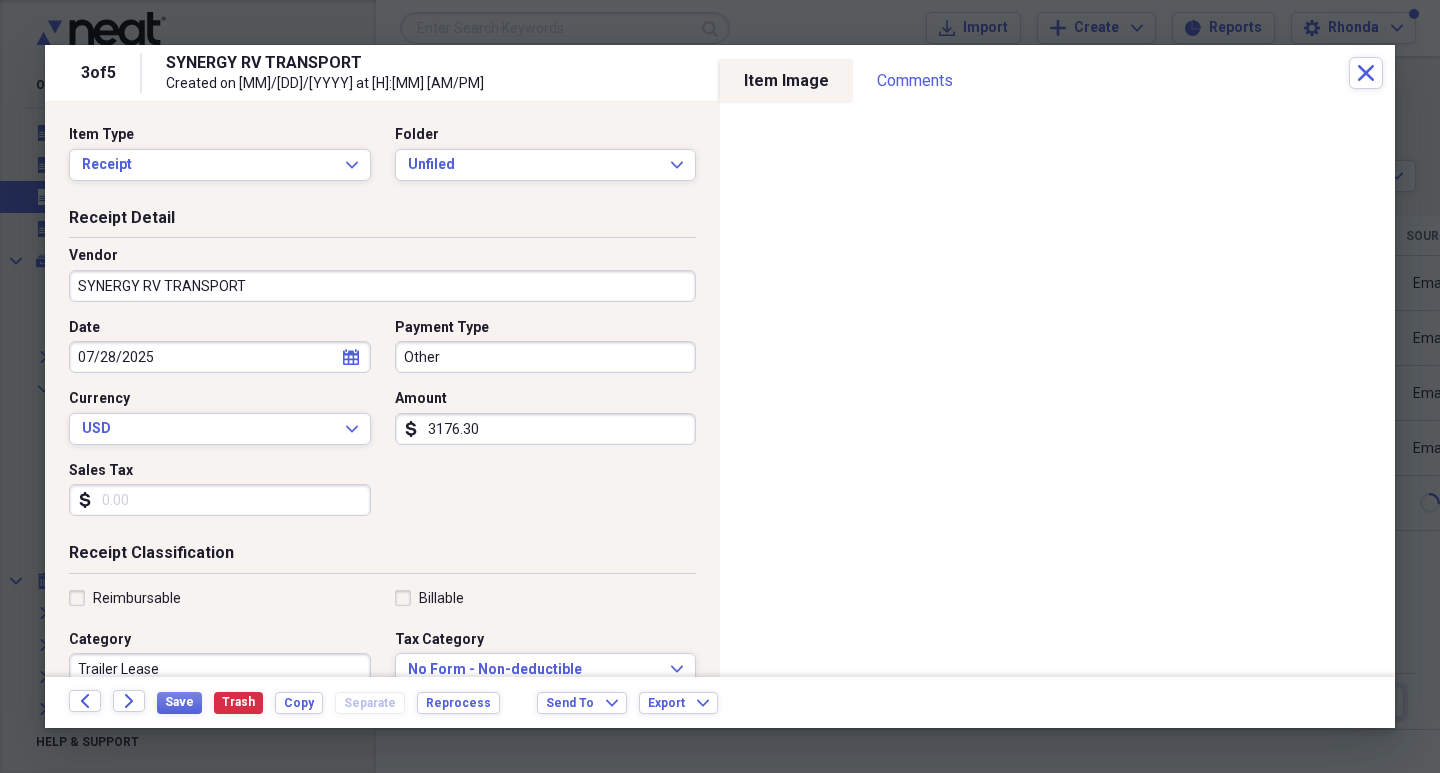 click on "3176.30" at bounding box center [546, 429] 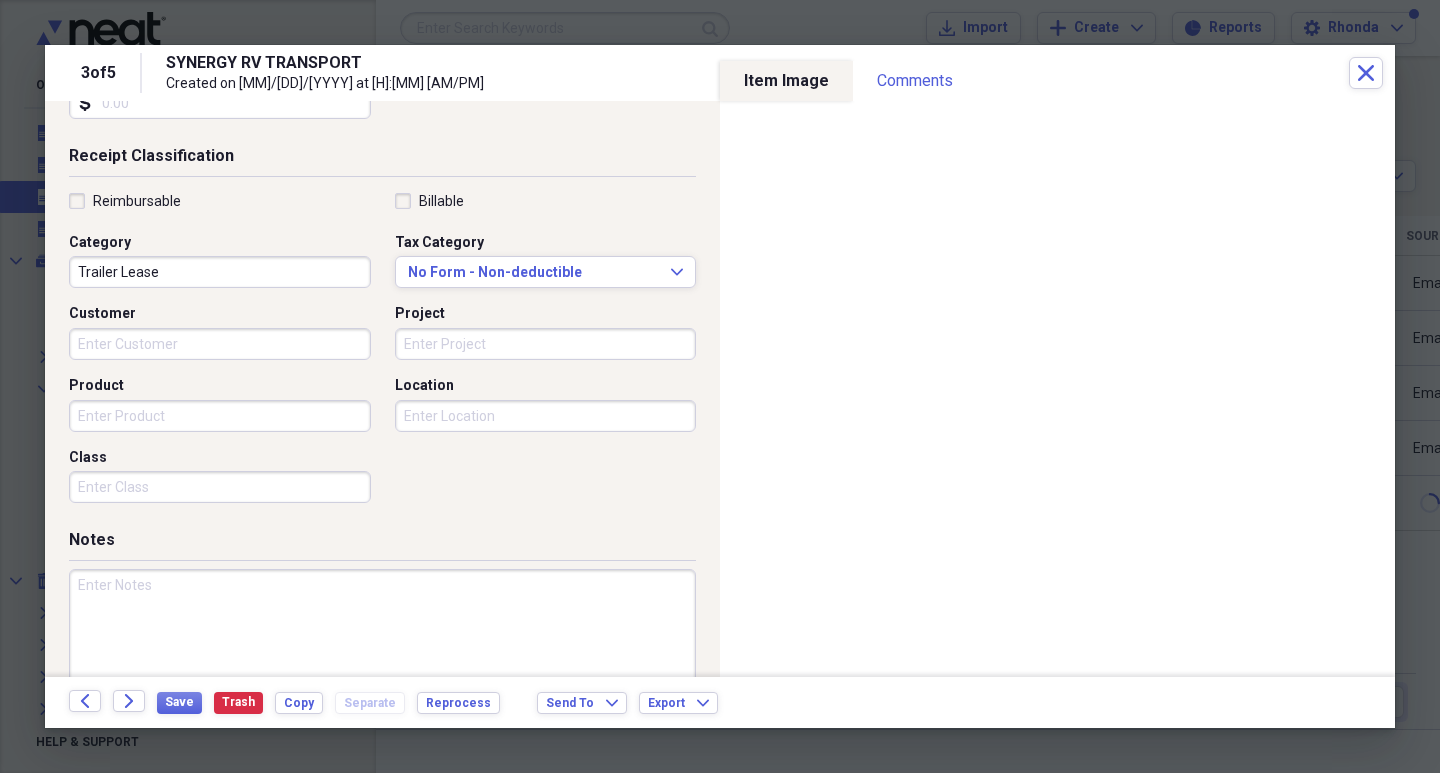 scroll, scrollTop: 400, scrollLeft: 0, axis: vertical 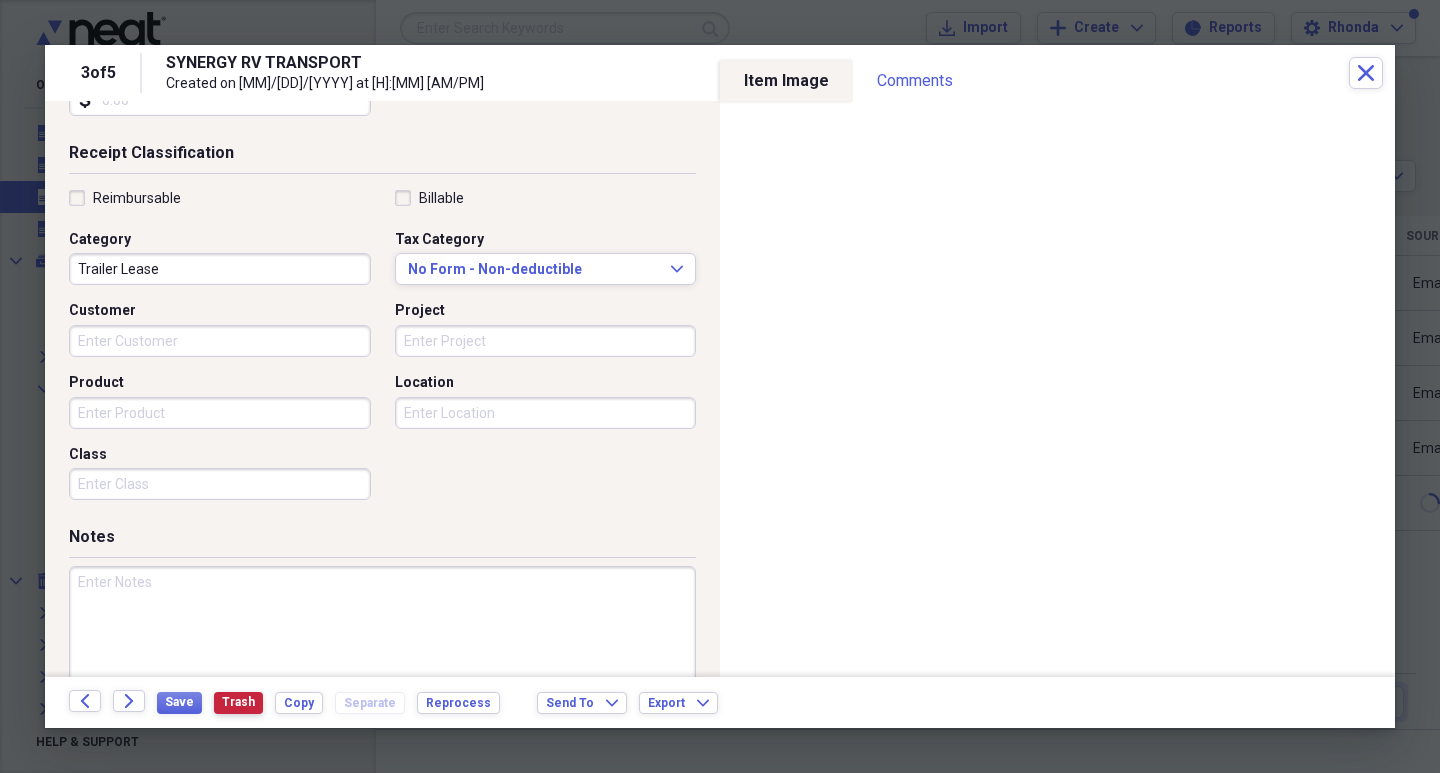 type on "35.00" 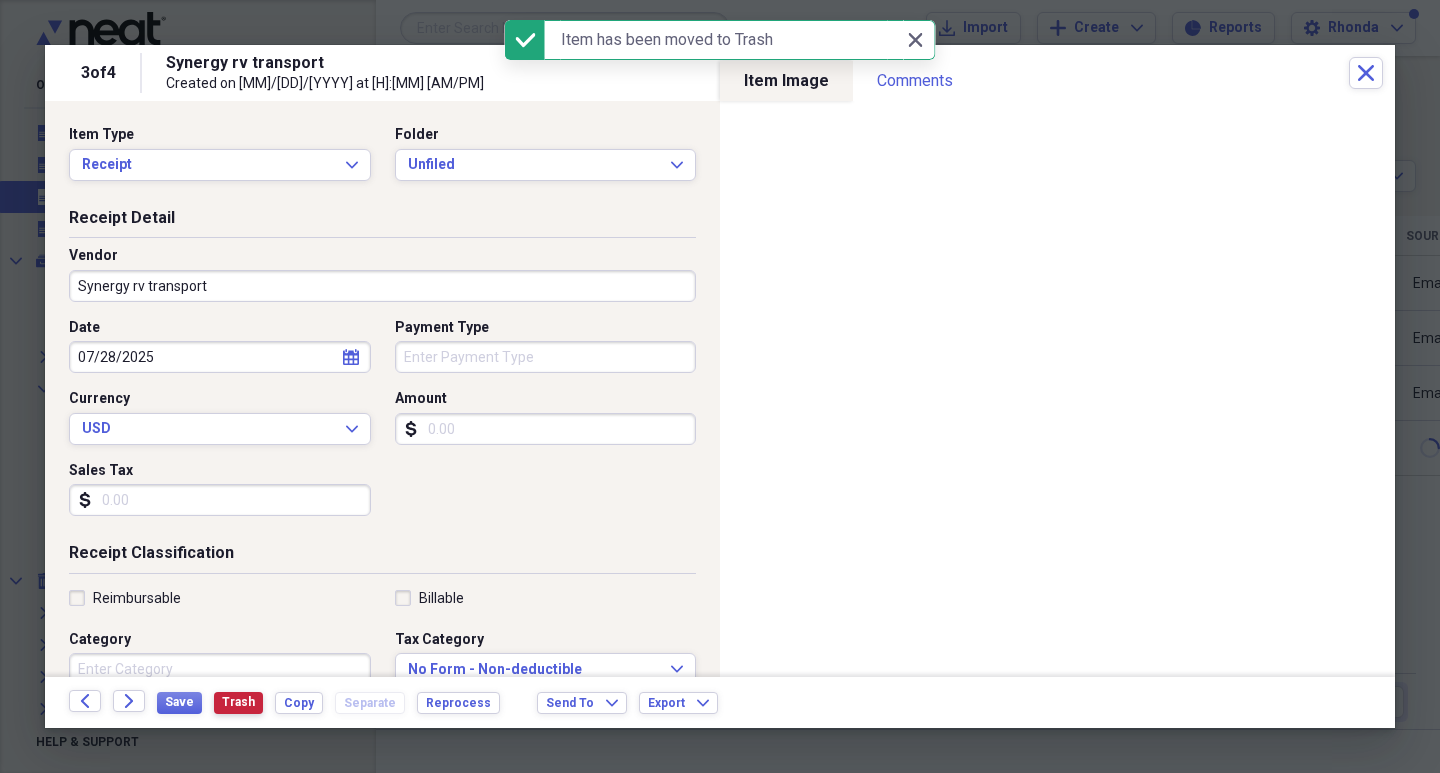 click on "Trash" at bounding box center [238, 702] 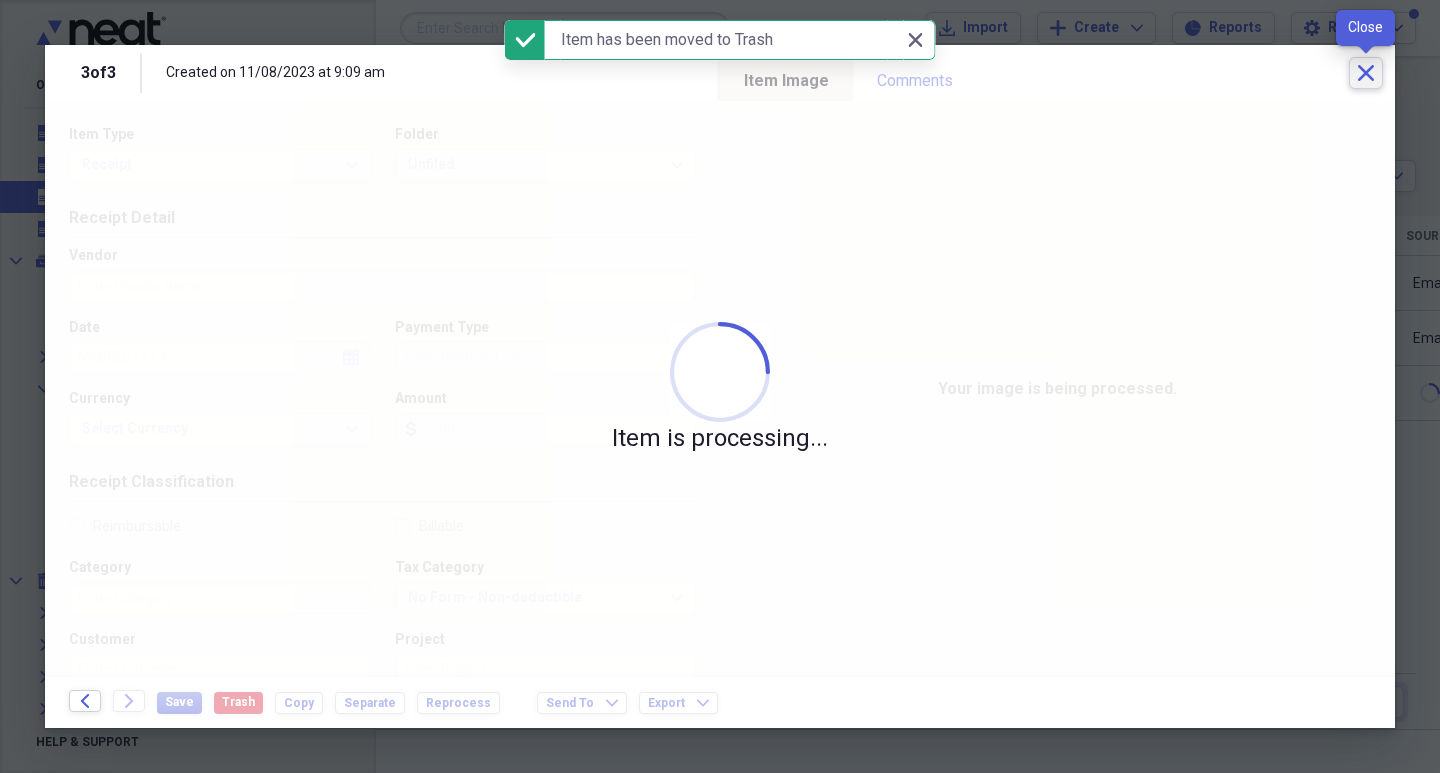 click 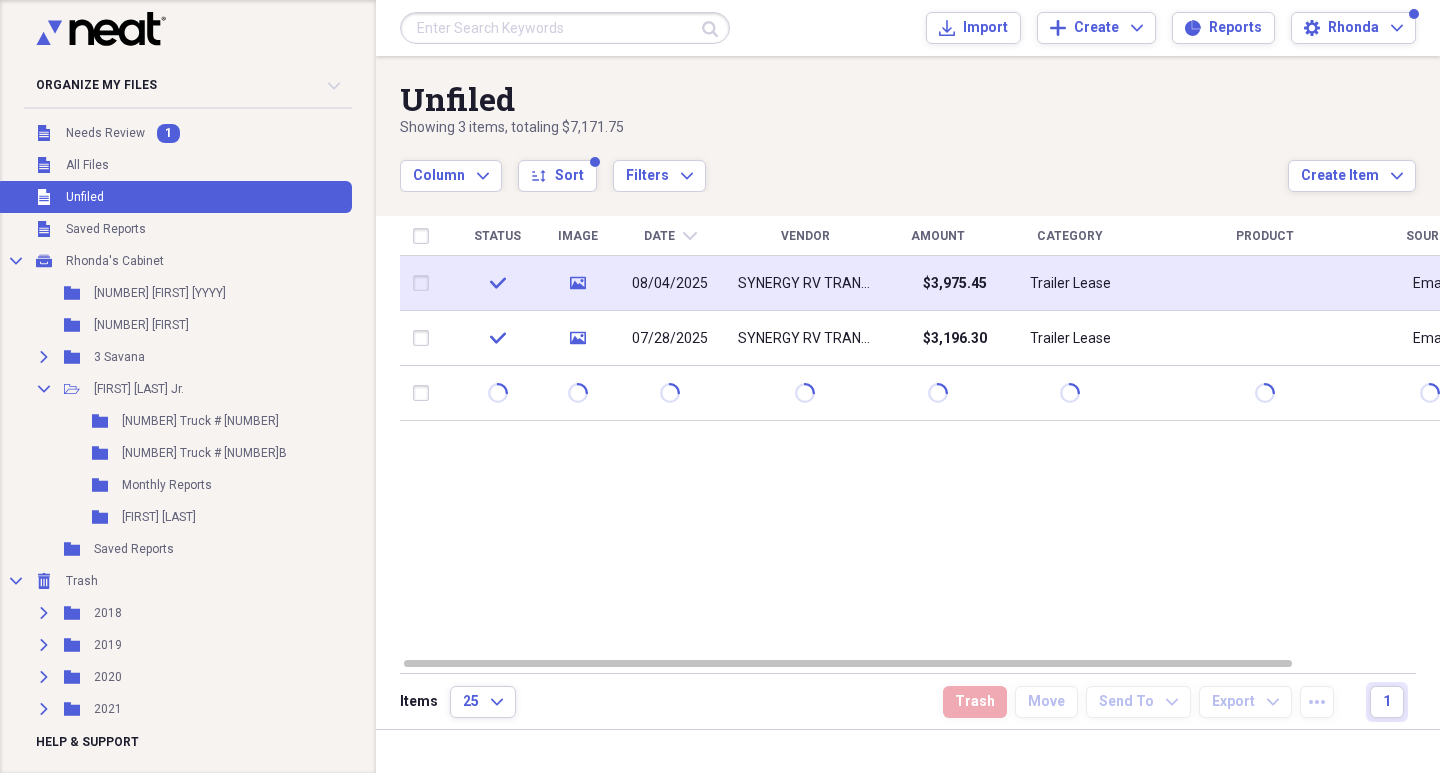 click on "08/04/2025" at bounding box center (670, 284) 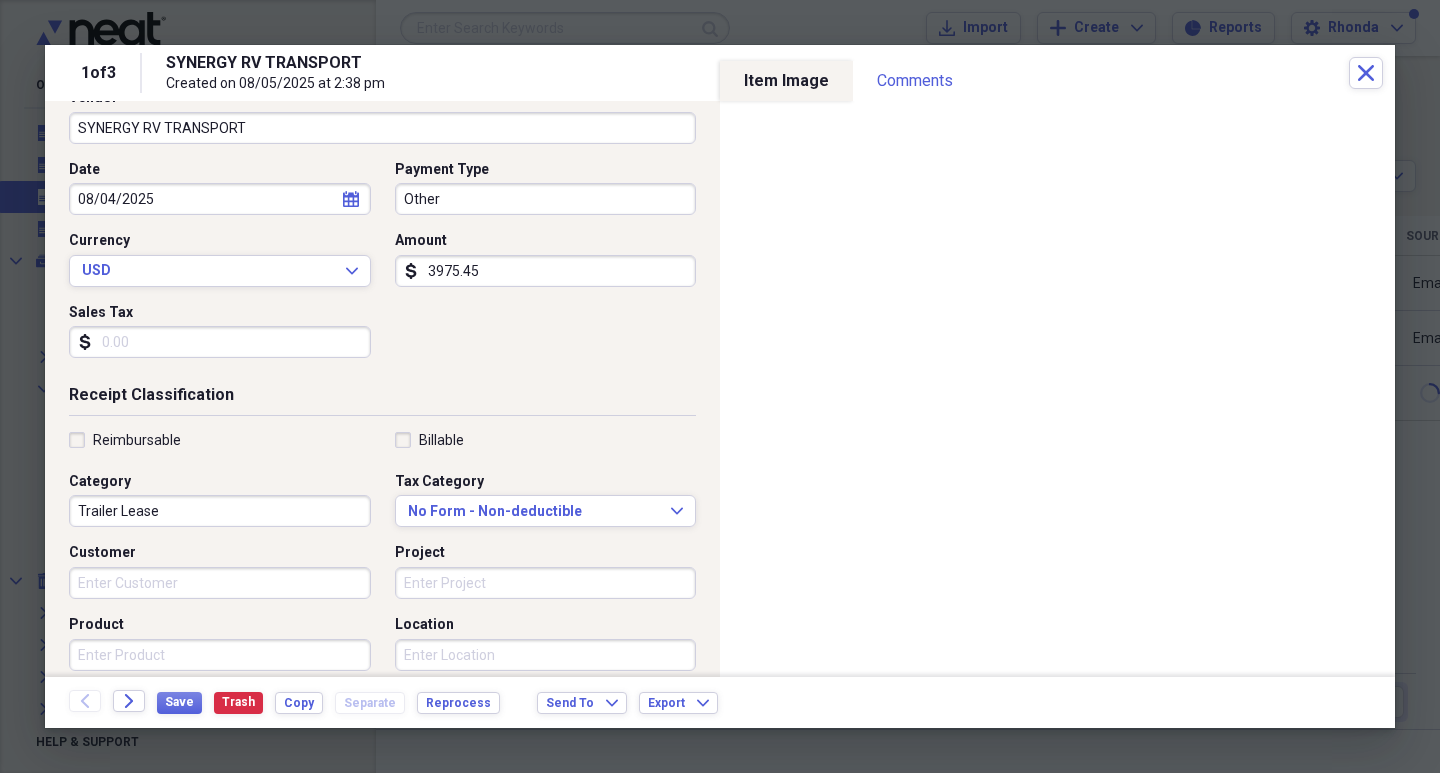 scroll, scrollTop: 100, scrollLeft: 0, axis: vertical 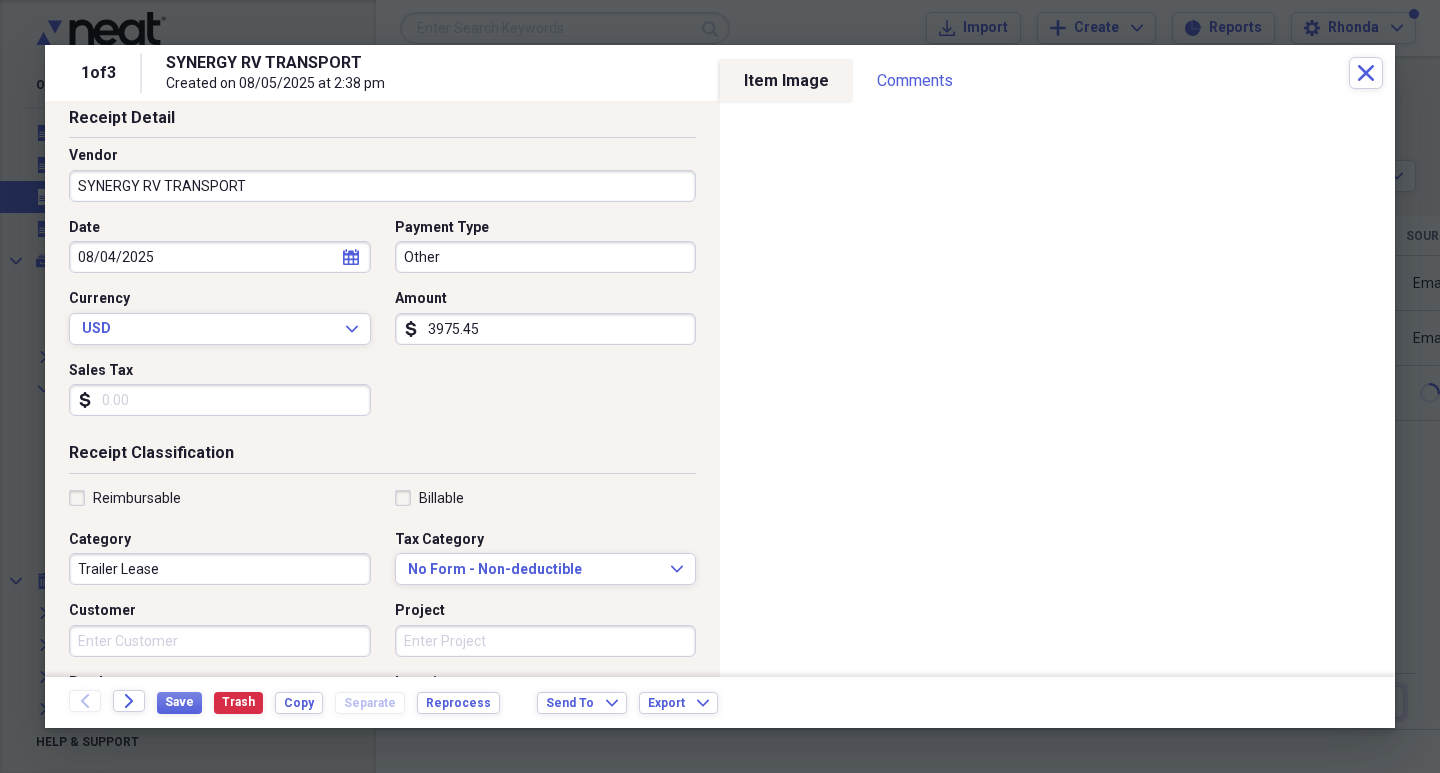 click on "3975.45" at bounding box center [546, 329] 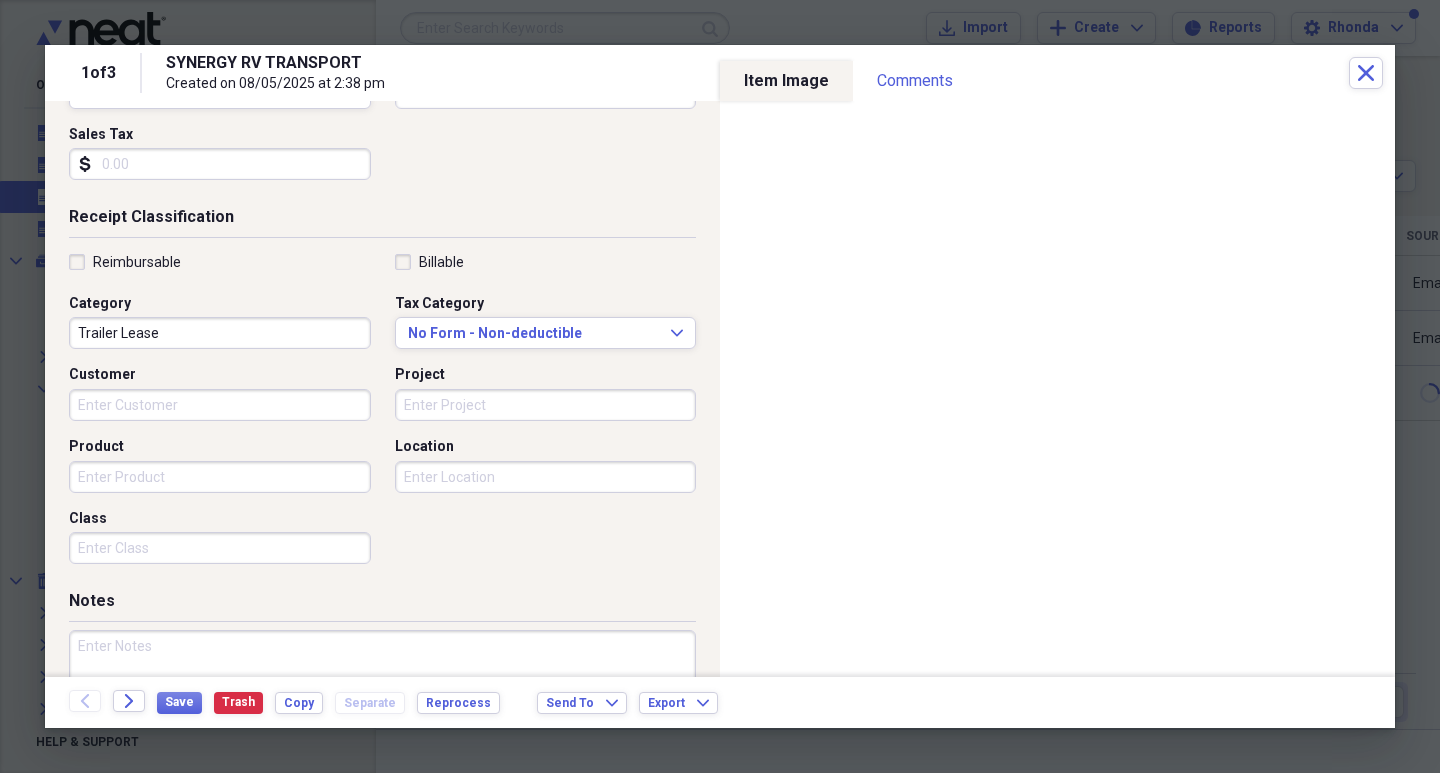 scroll, scrollTop: 300, scrollLeft: 0, axis: vertical 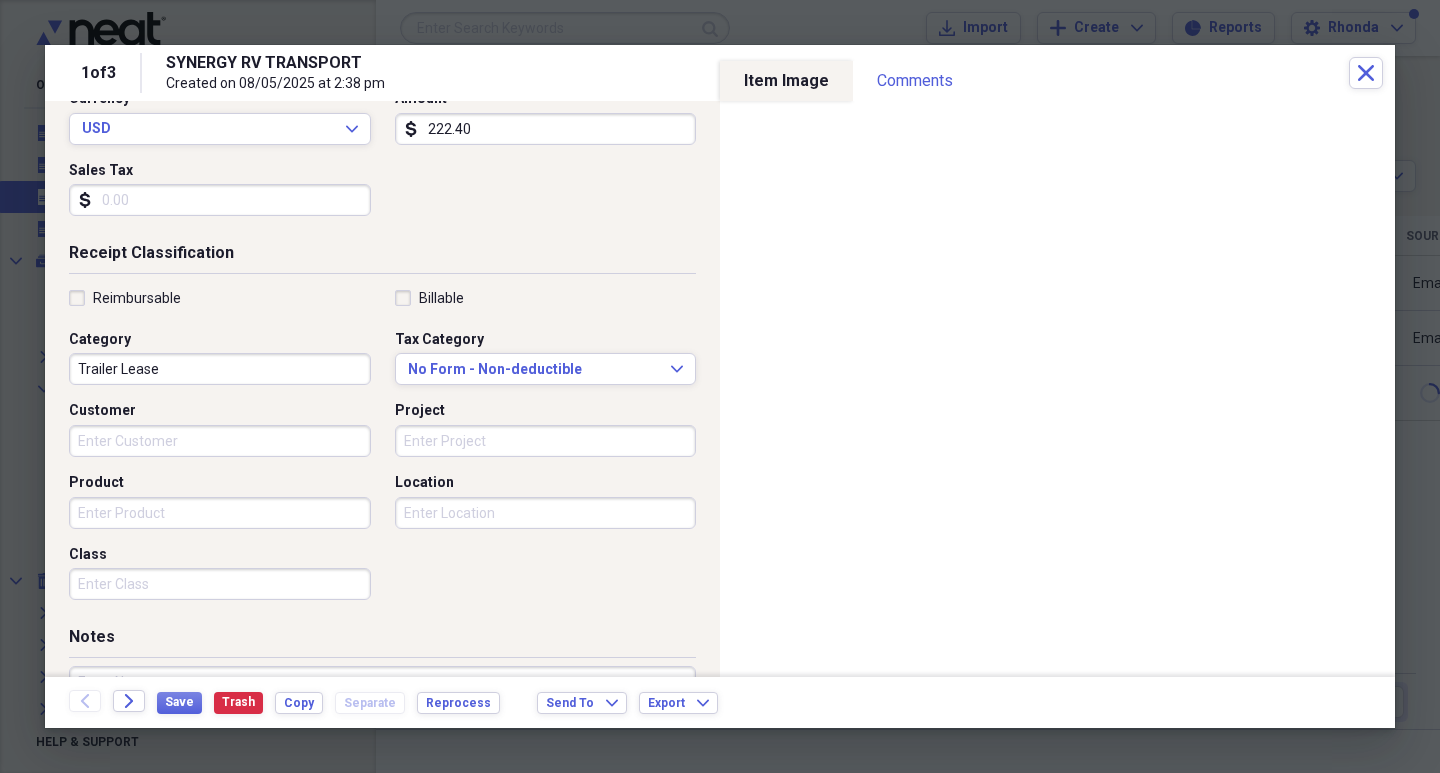 type on "222.40" 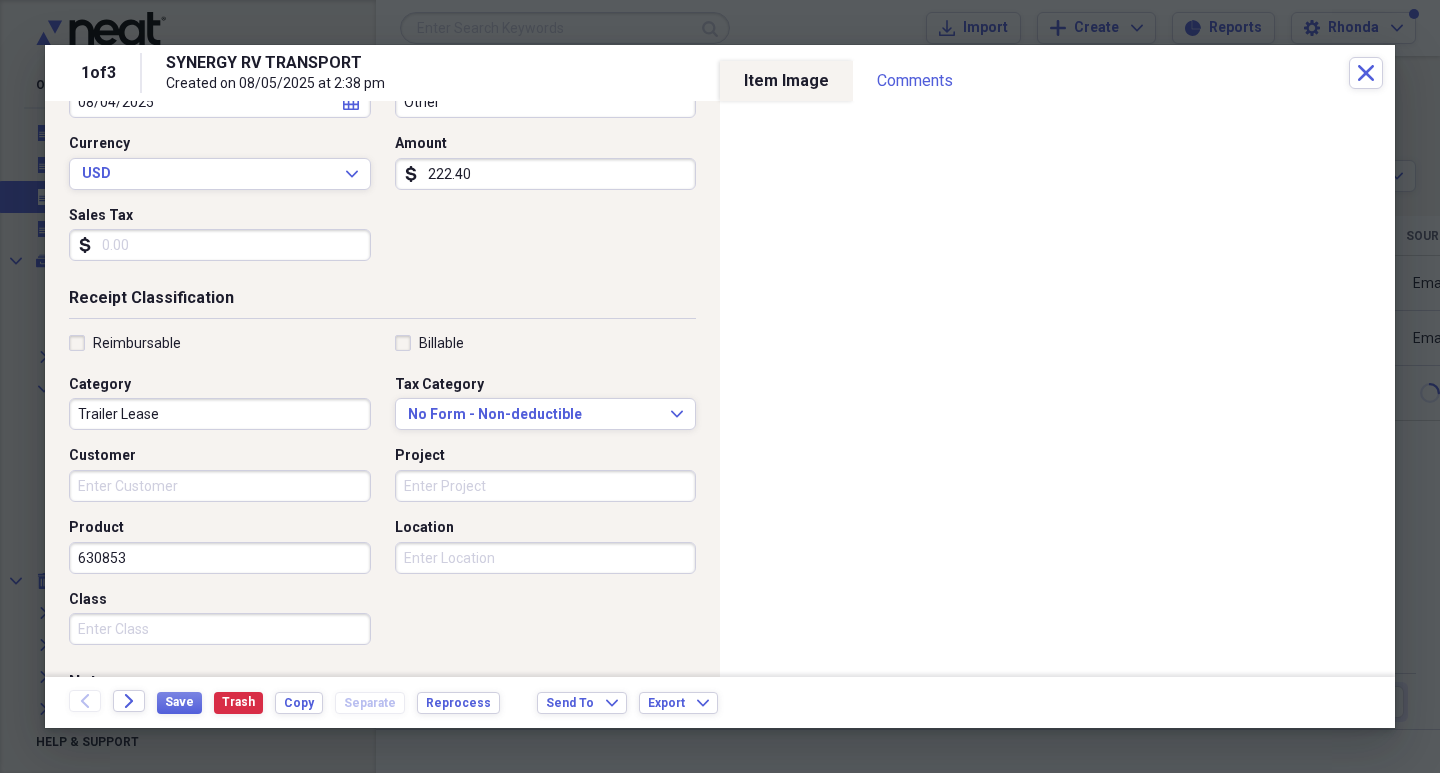 scroll, scrollTop: 300, scrollLeft: 0, axis: vertical 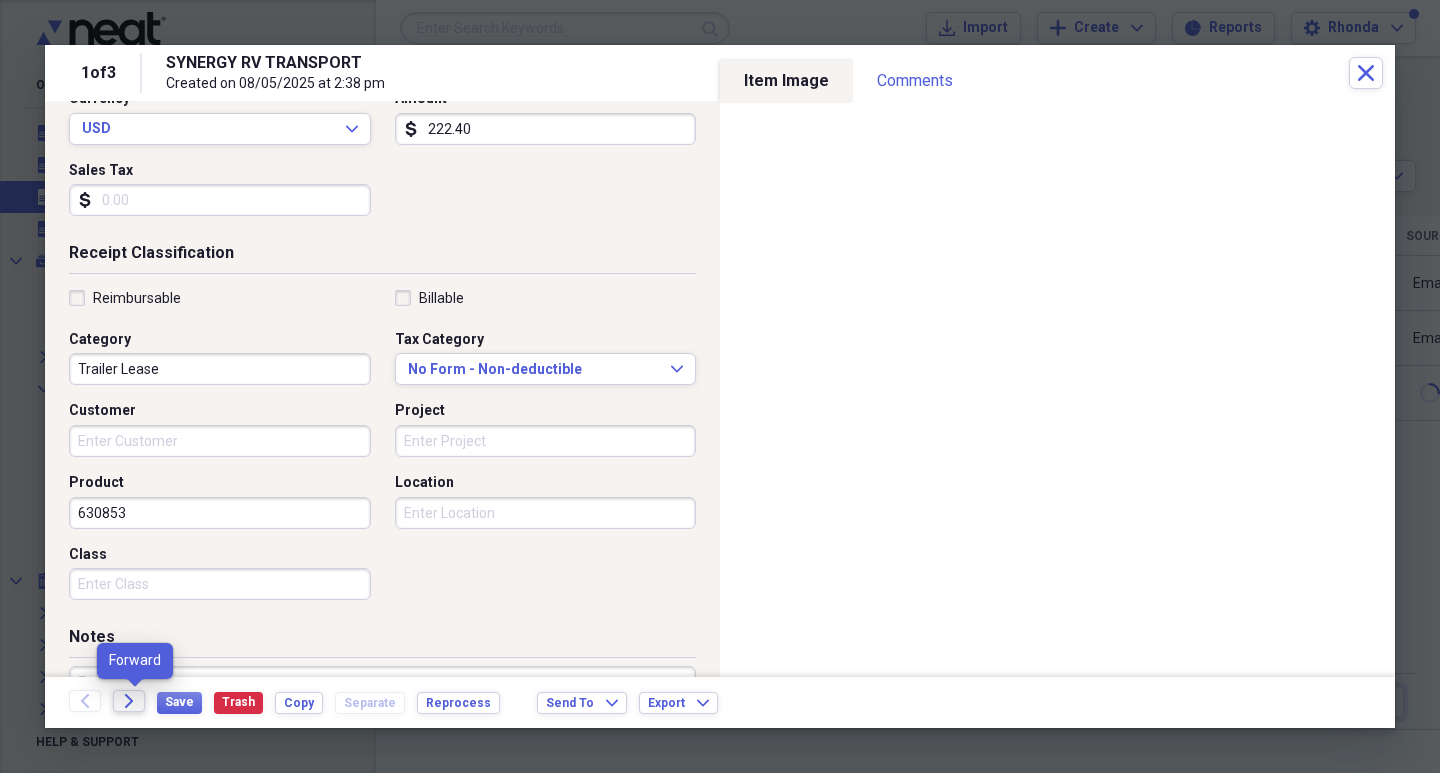 type on "630853" 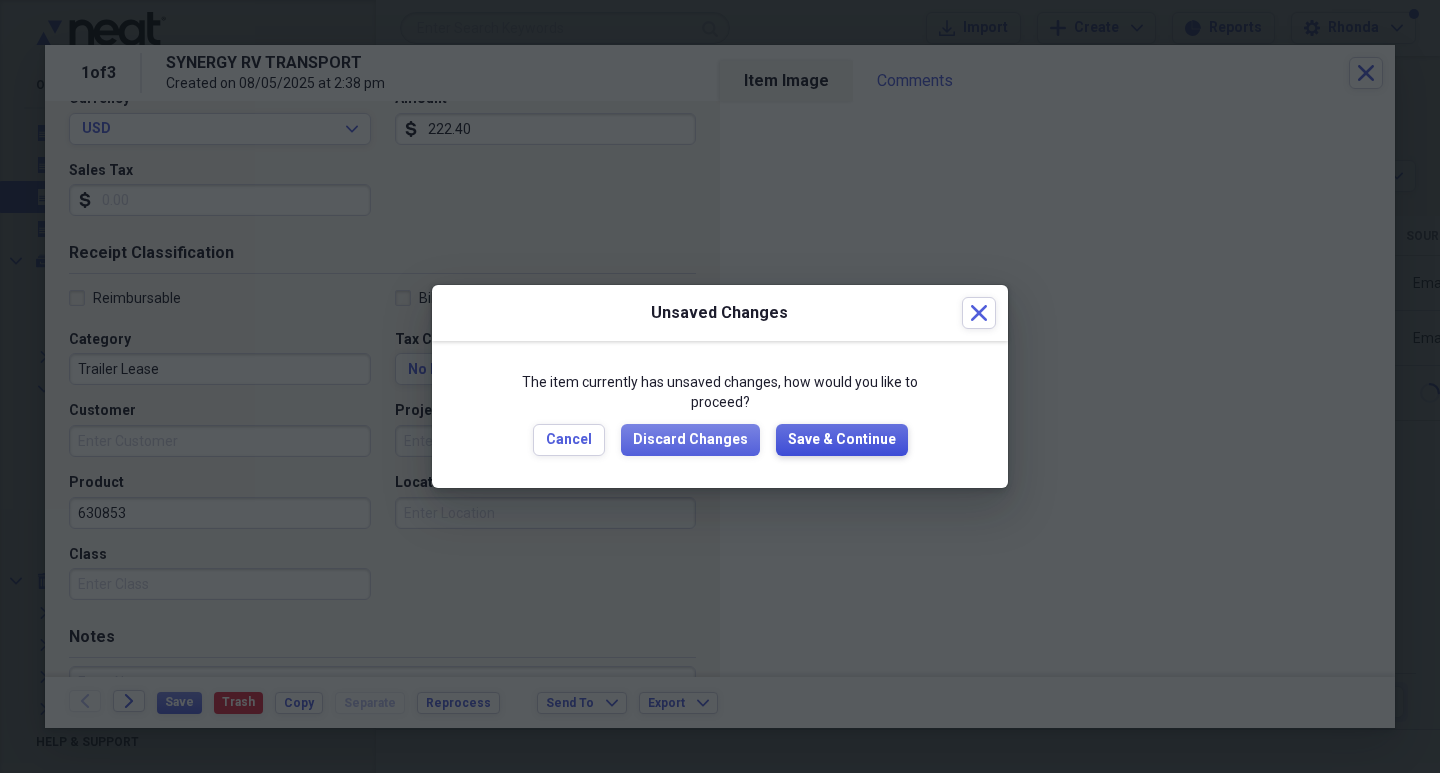 click on "Save & Continue" at bounding box center [842, 440] 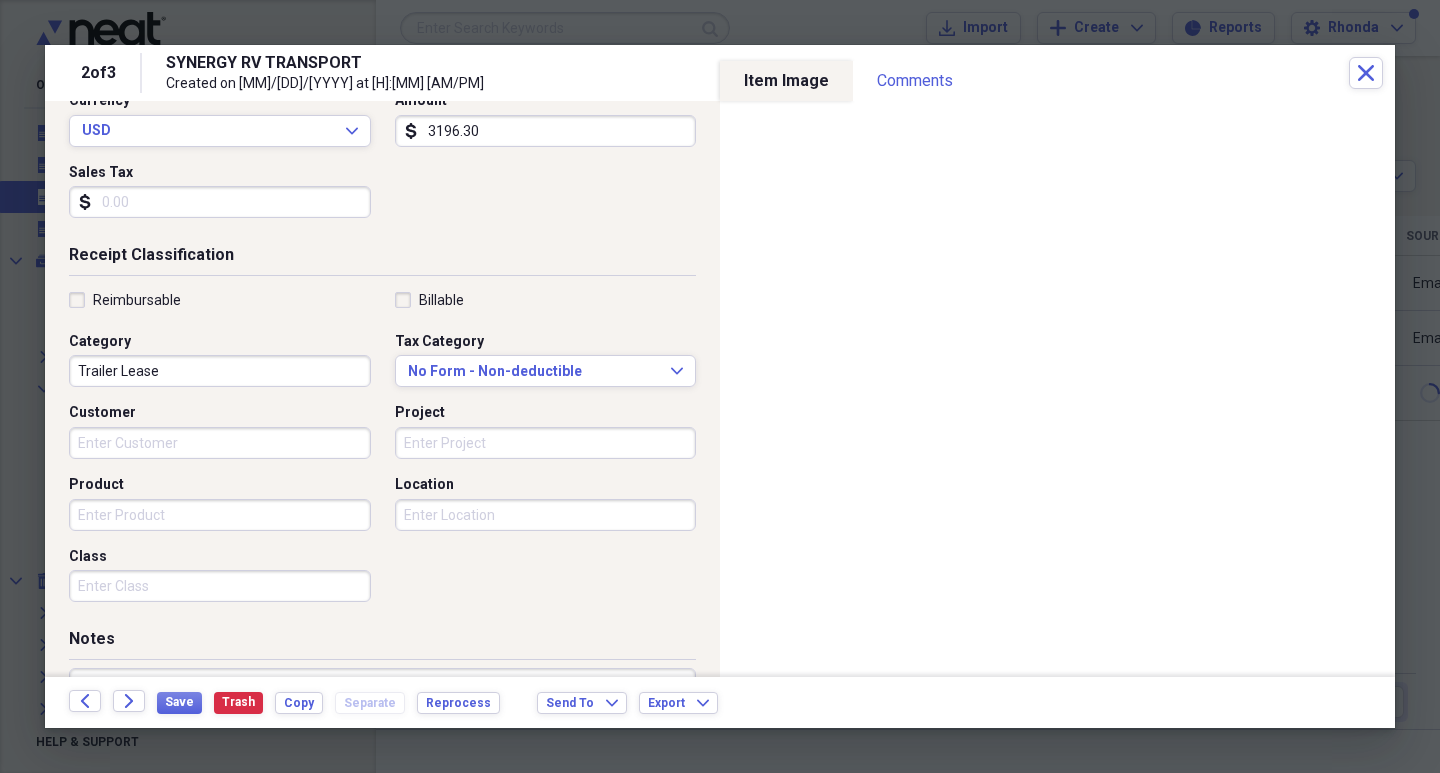 scroll, scrollTop: 300, scrollLeft: 0, axis: vertical 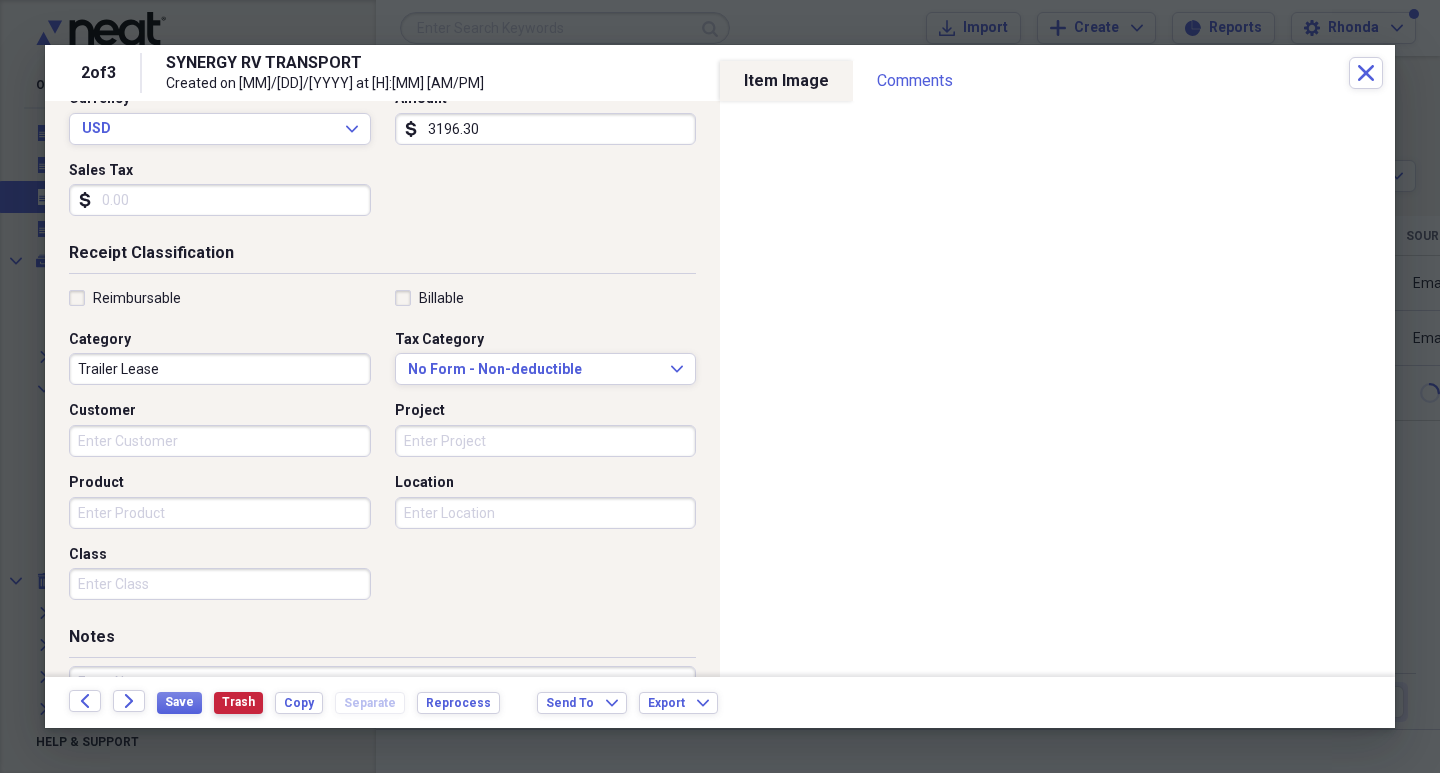 click on "Trash" at bounding box center [238, 702] 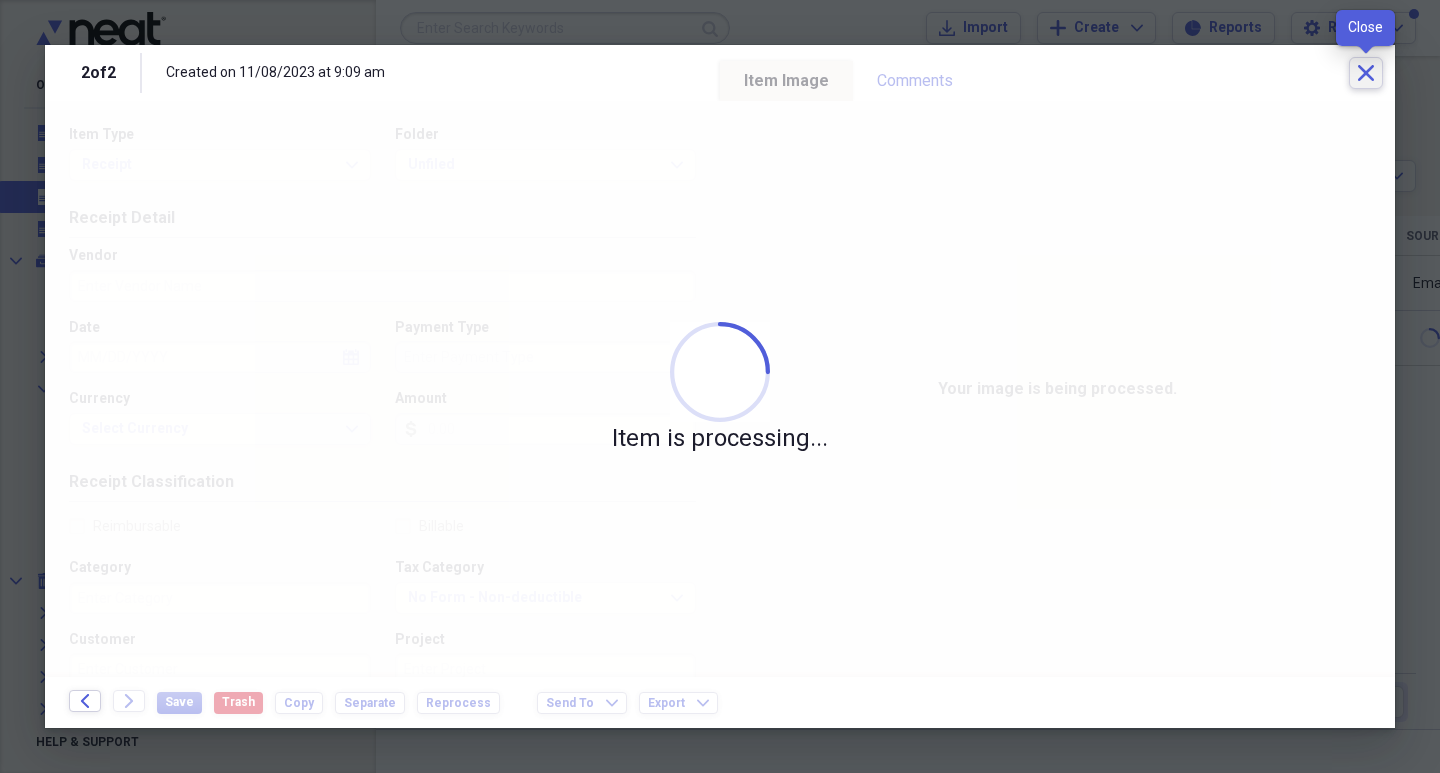 click on "Close" 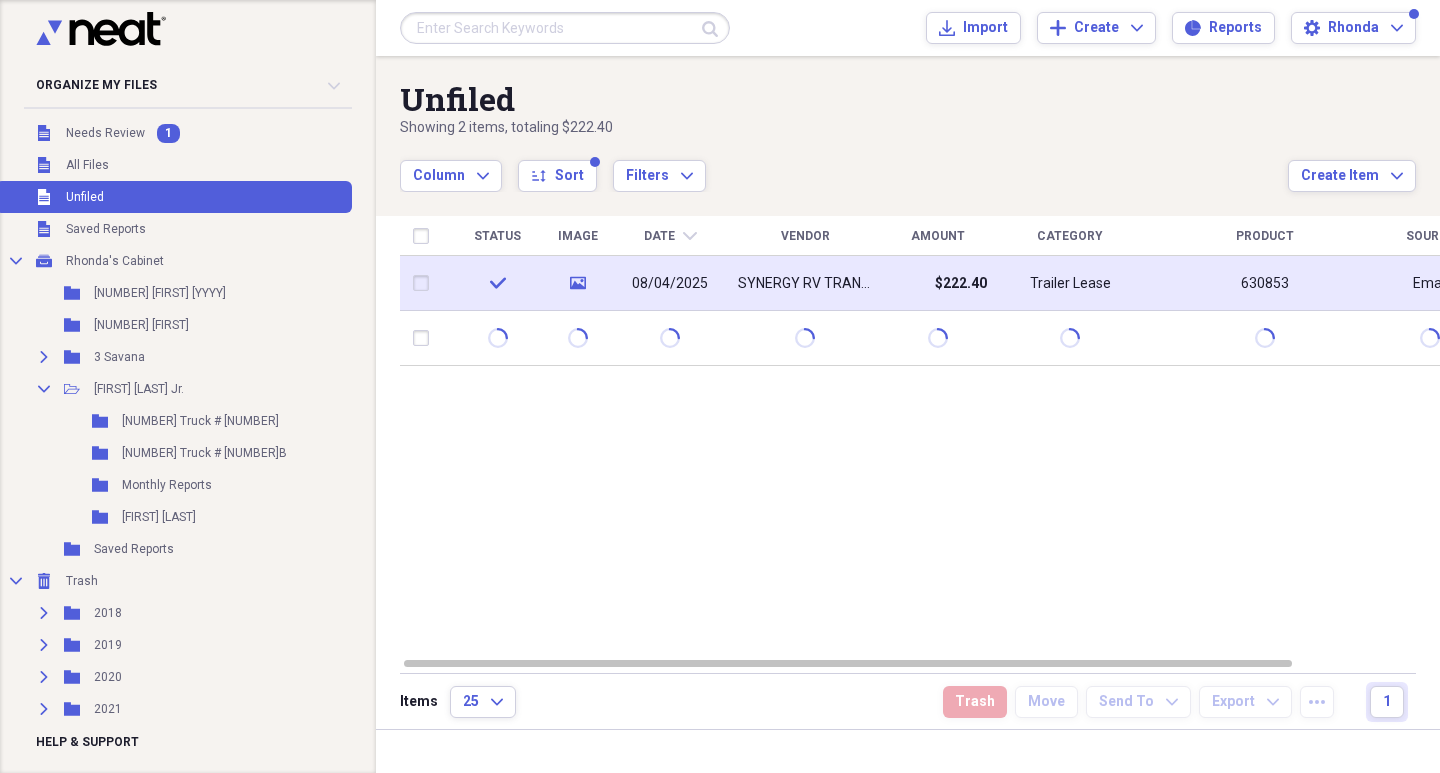 click on "08/04/2025" at bounding box center (670, 284) 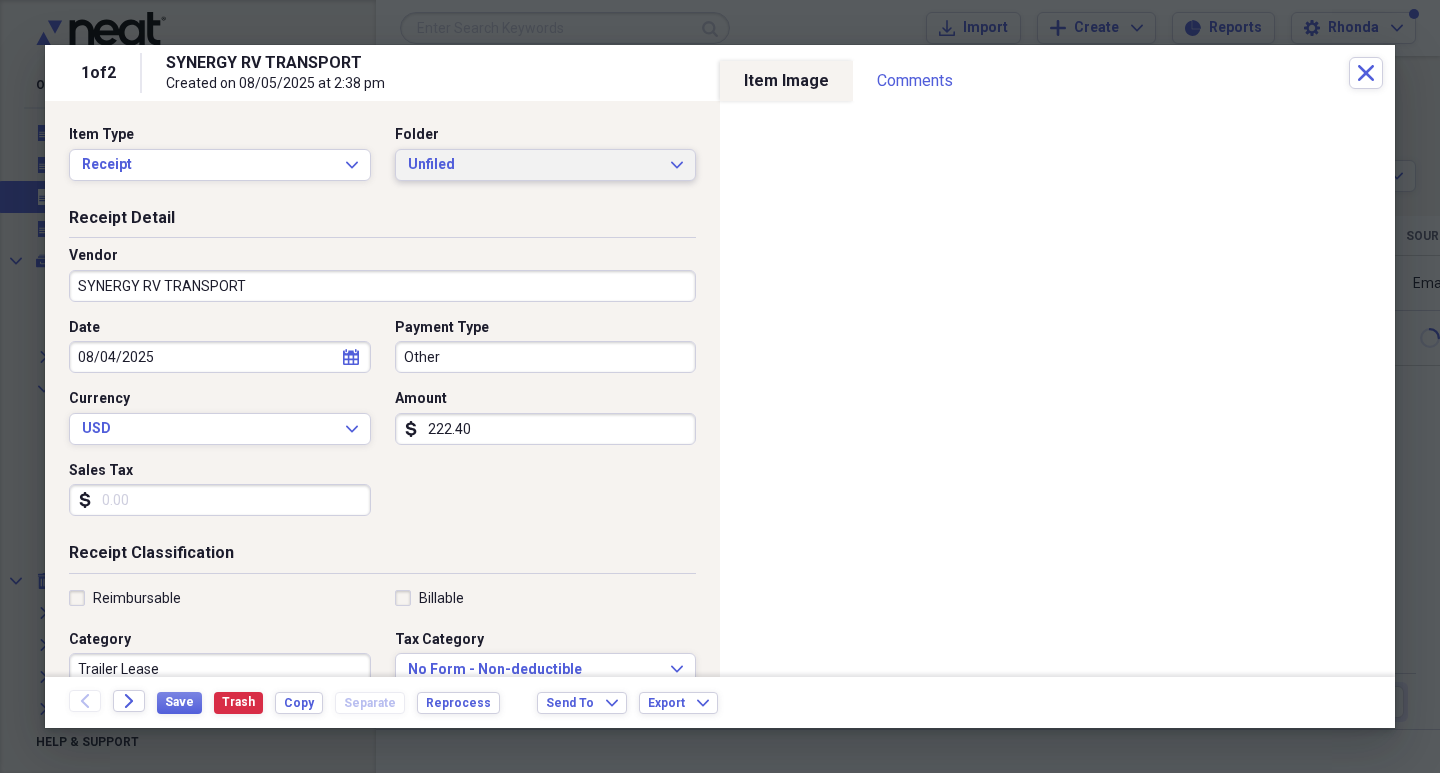 click on "Unfiled Expand" at bounding box center [546, 165] 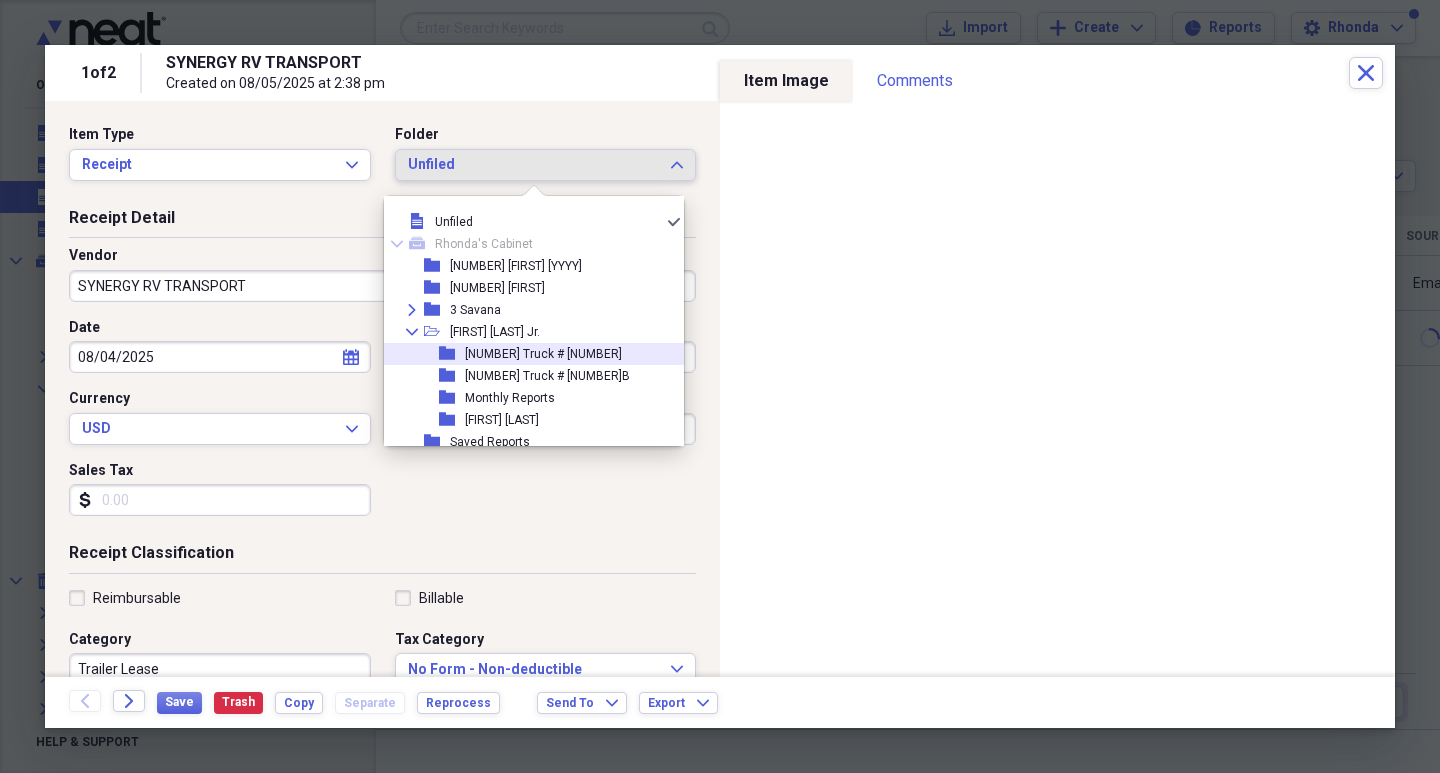 click on "folder 1st. Truck # 06847" at bounding box center (526, 354) 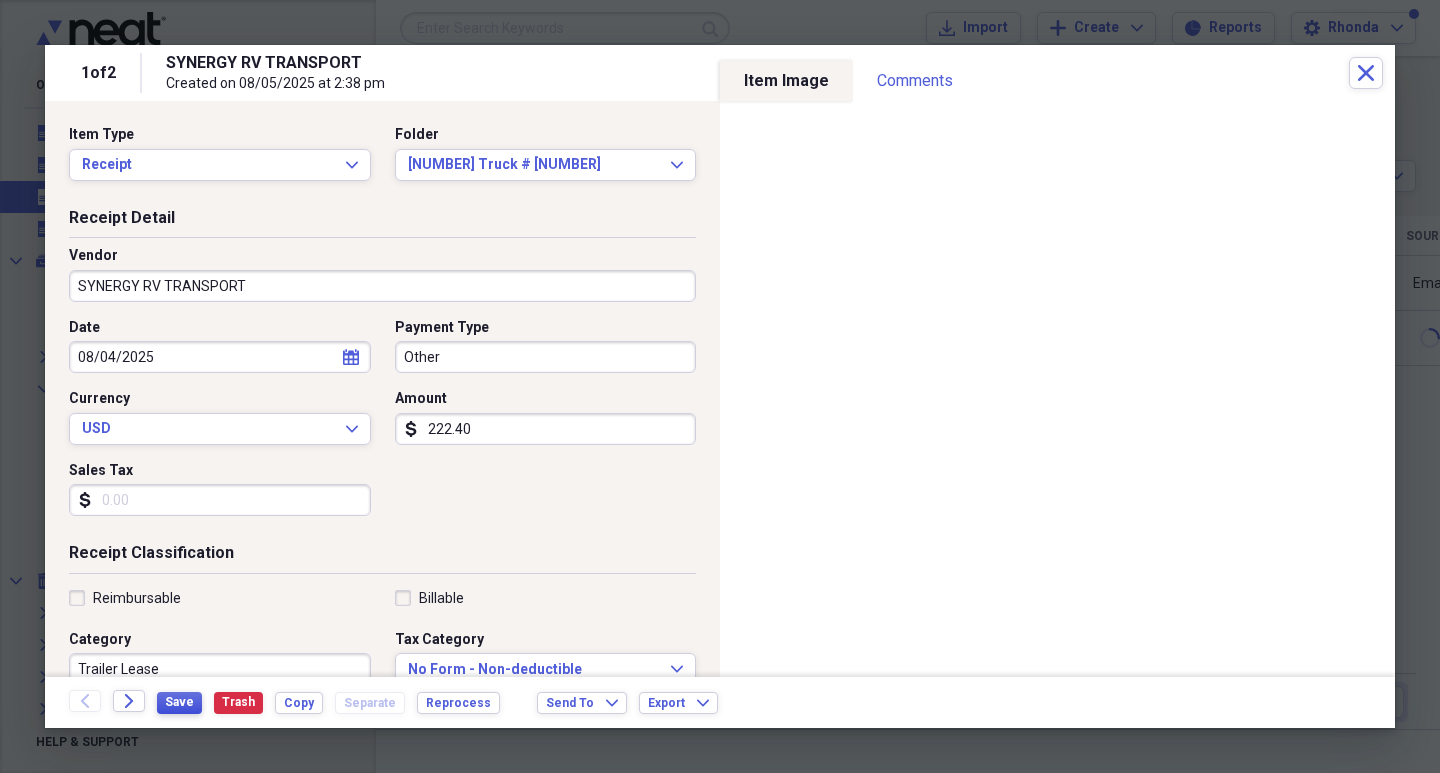 click on "Save" at bounding box center [179, 702] 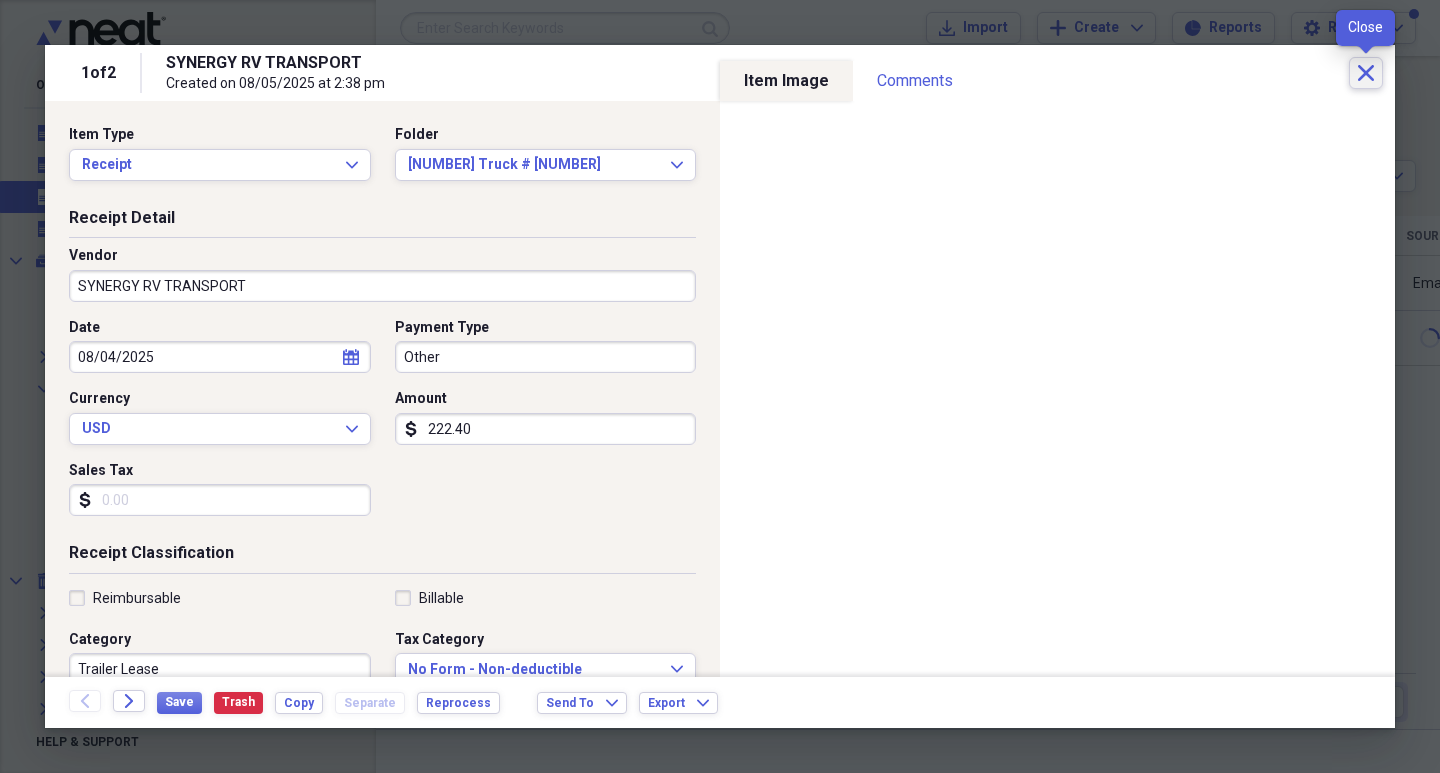 click on "Close" 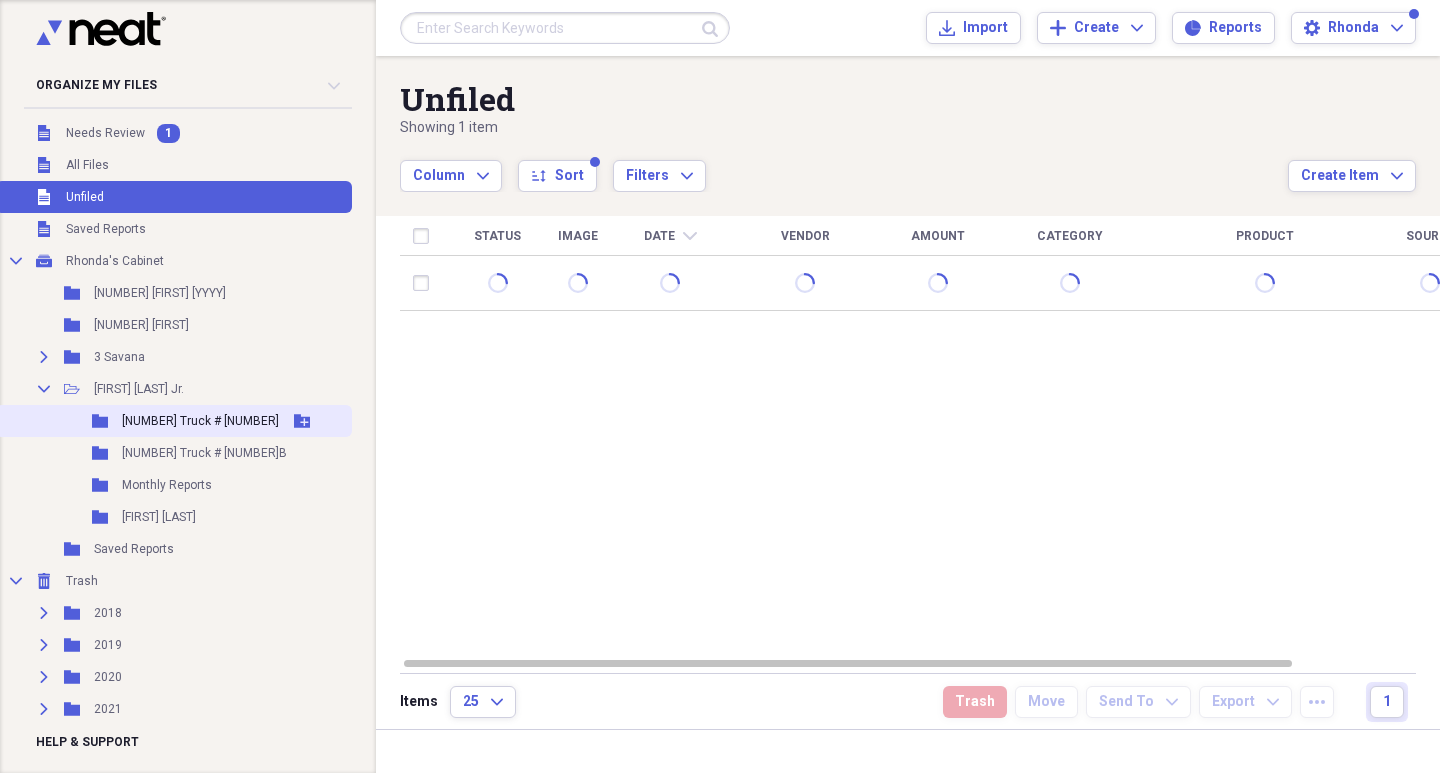 click on "[NUMBER] Truck # [NUMBER]" at bounding box center [200, 421] 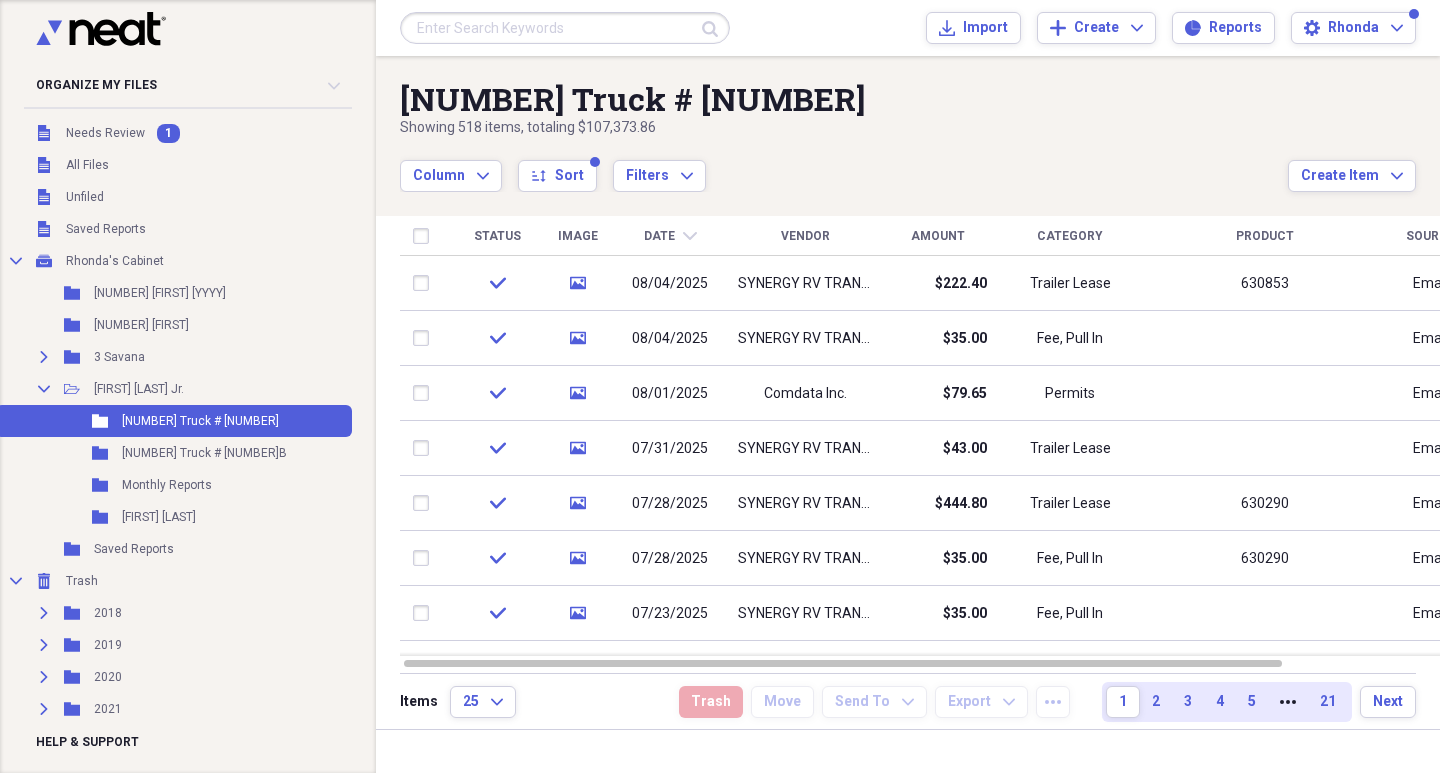 click on "Product" at bounding box center [1265, 236] 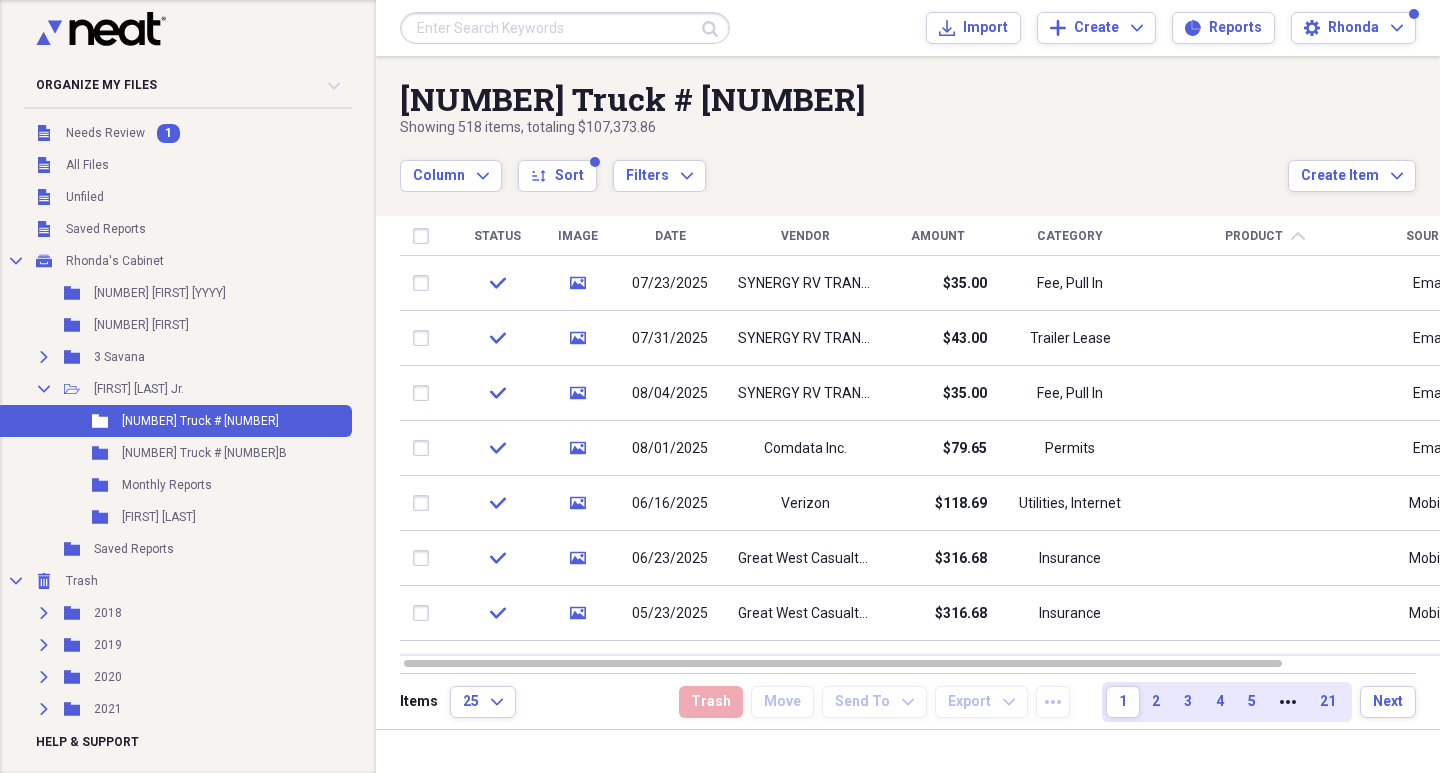 click on "Product" at bounding box center (1254, 236) 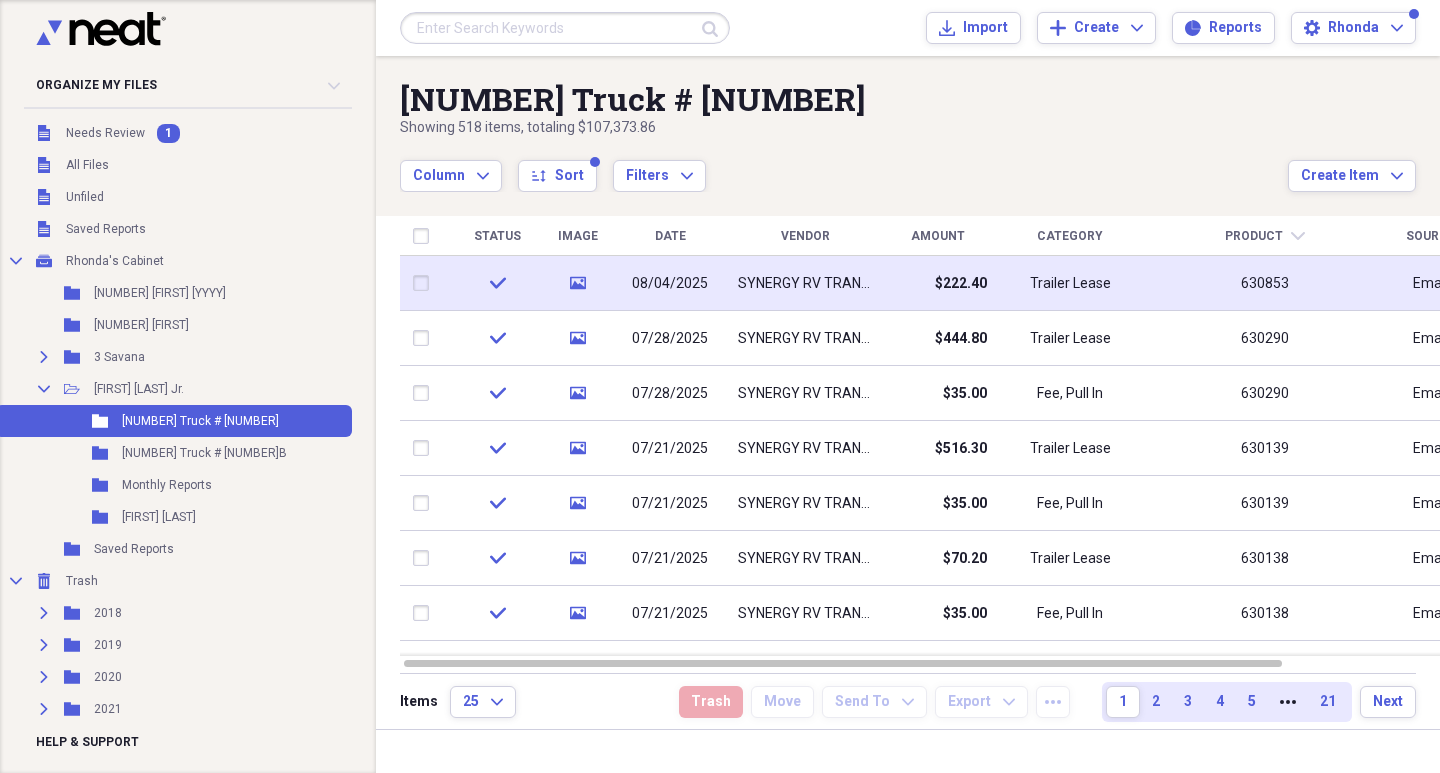 click on "SYNERGY RV TRANSPORT" at bounding box center [805, 284] 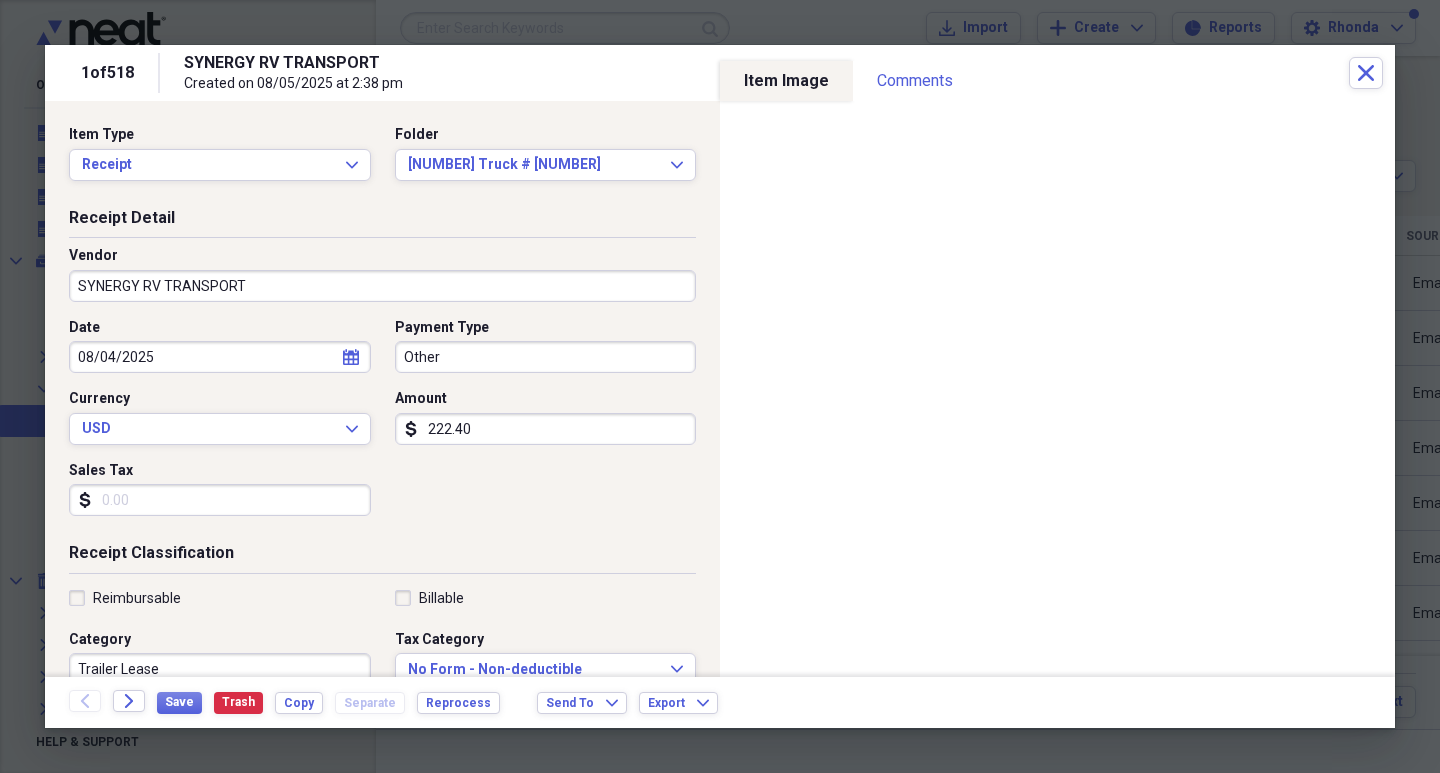 click on "Trailer Lease" at bounding box center [220, 669] 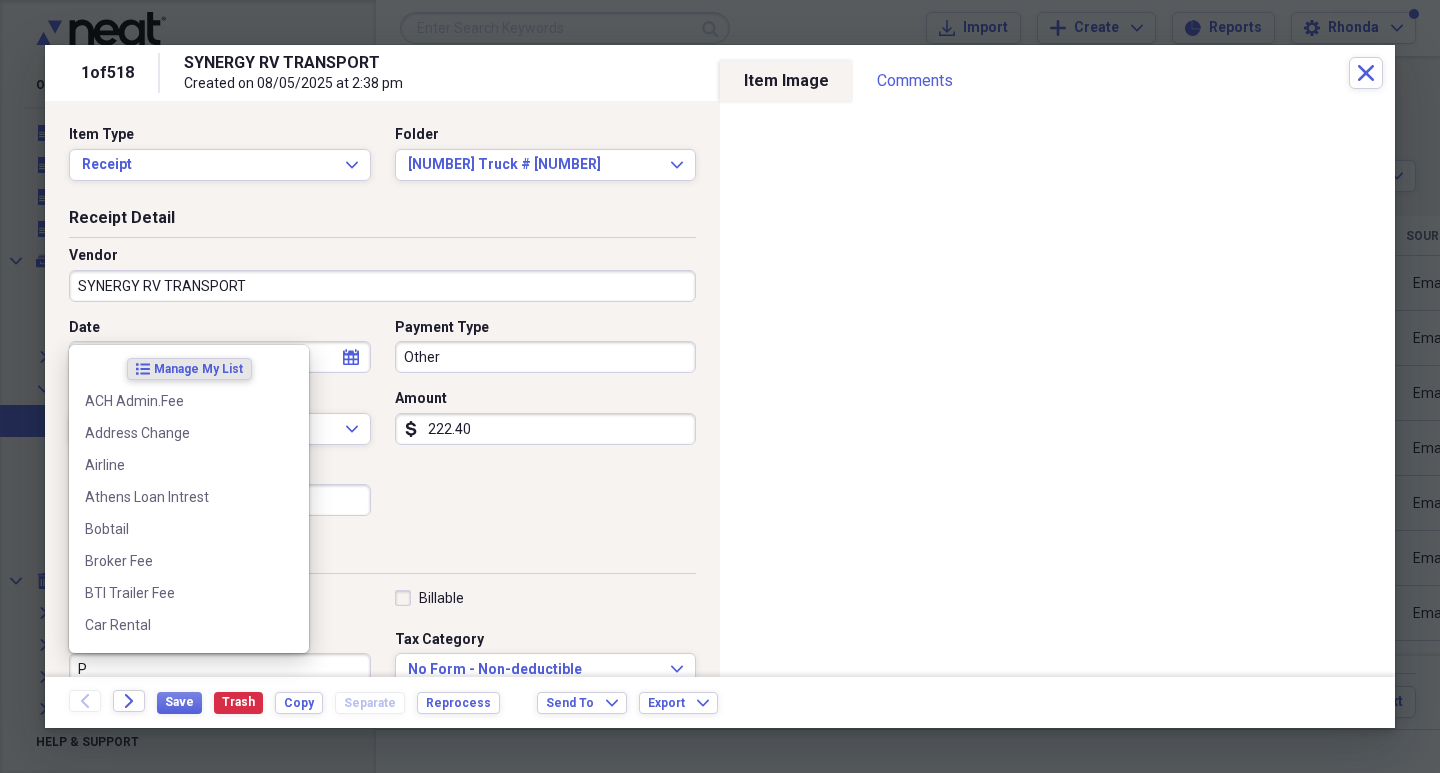 scroll, scrollTop: 1, scrollLeft: 0, axis: vertical 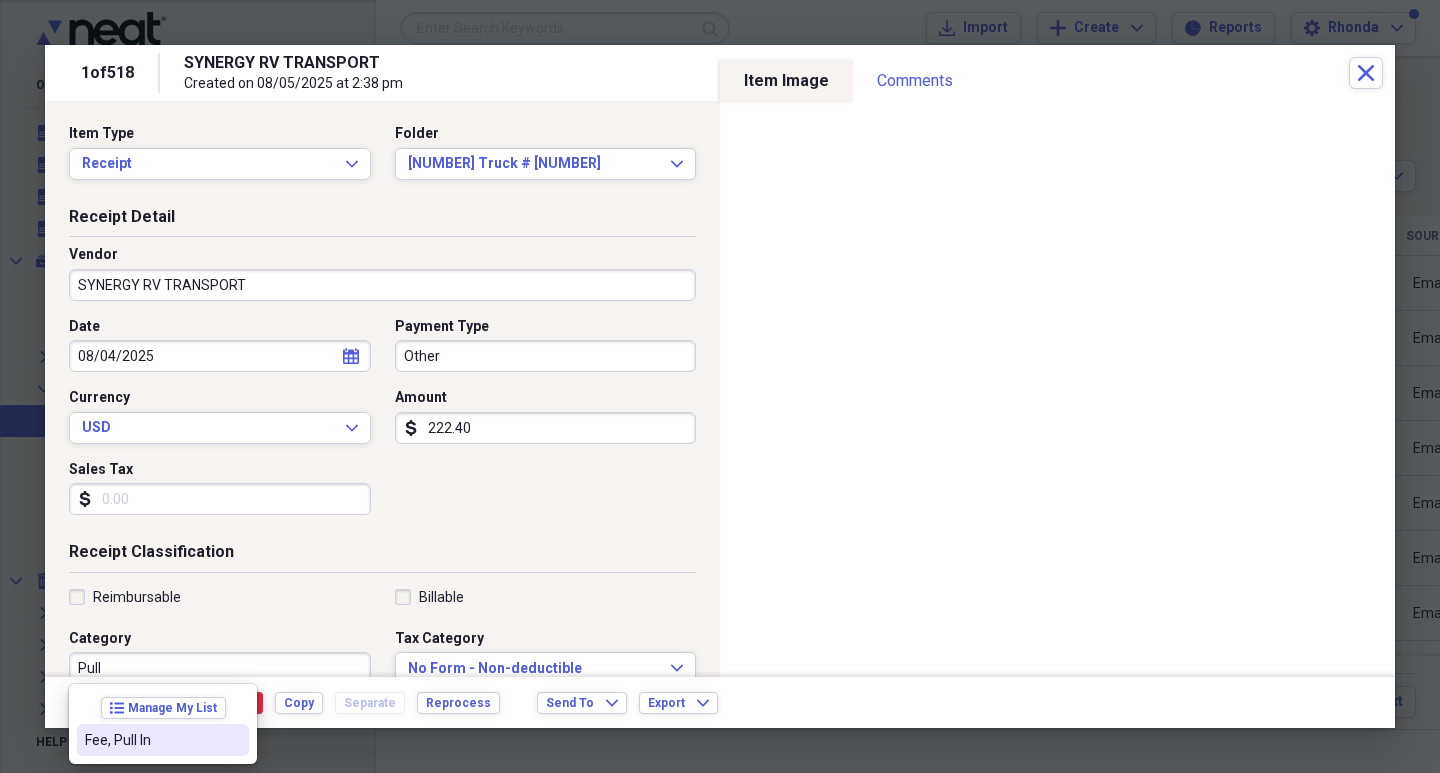 click on "Fee, Pull In" at bounding box center (151, 740) 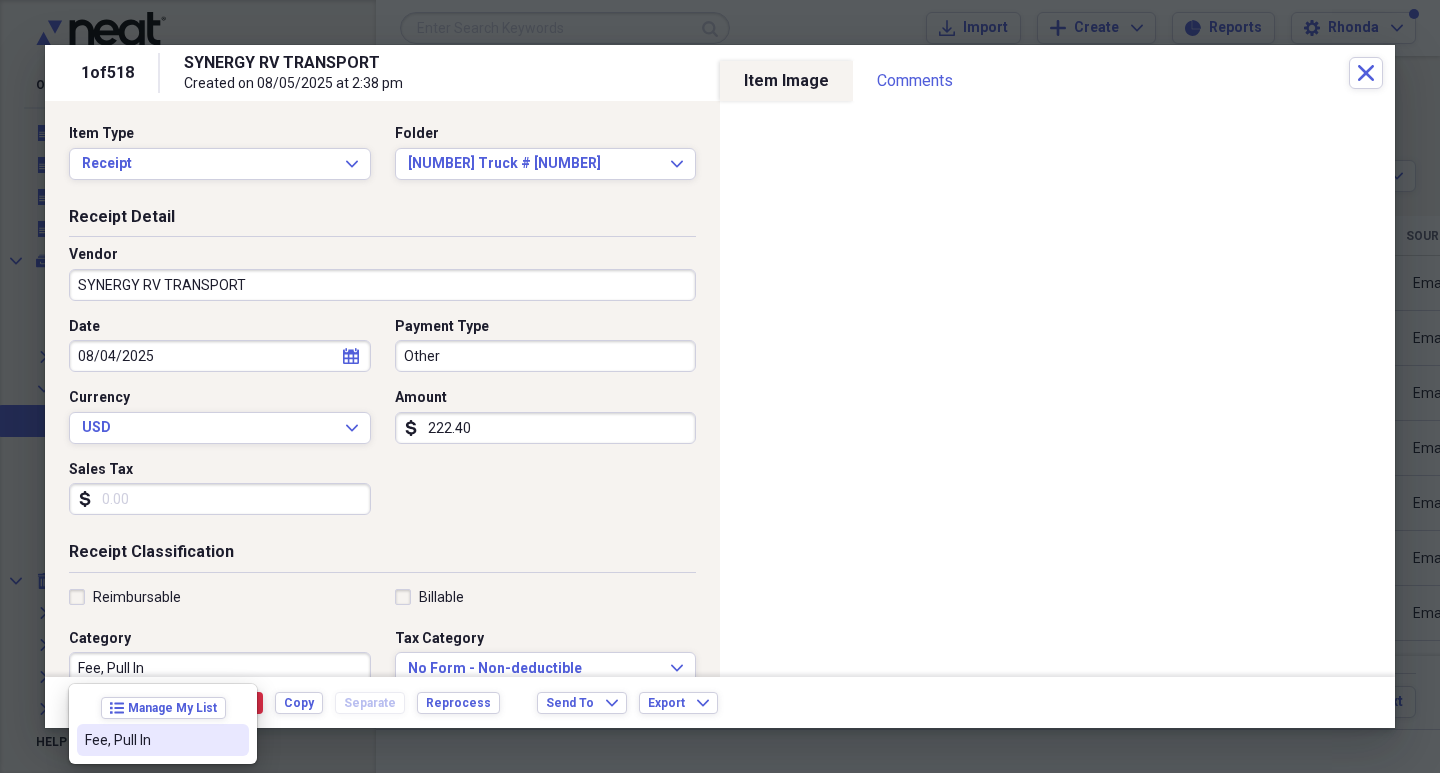 scroll, scrollTop: 8, scrollLeft: 0, axis: vertical 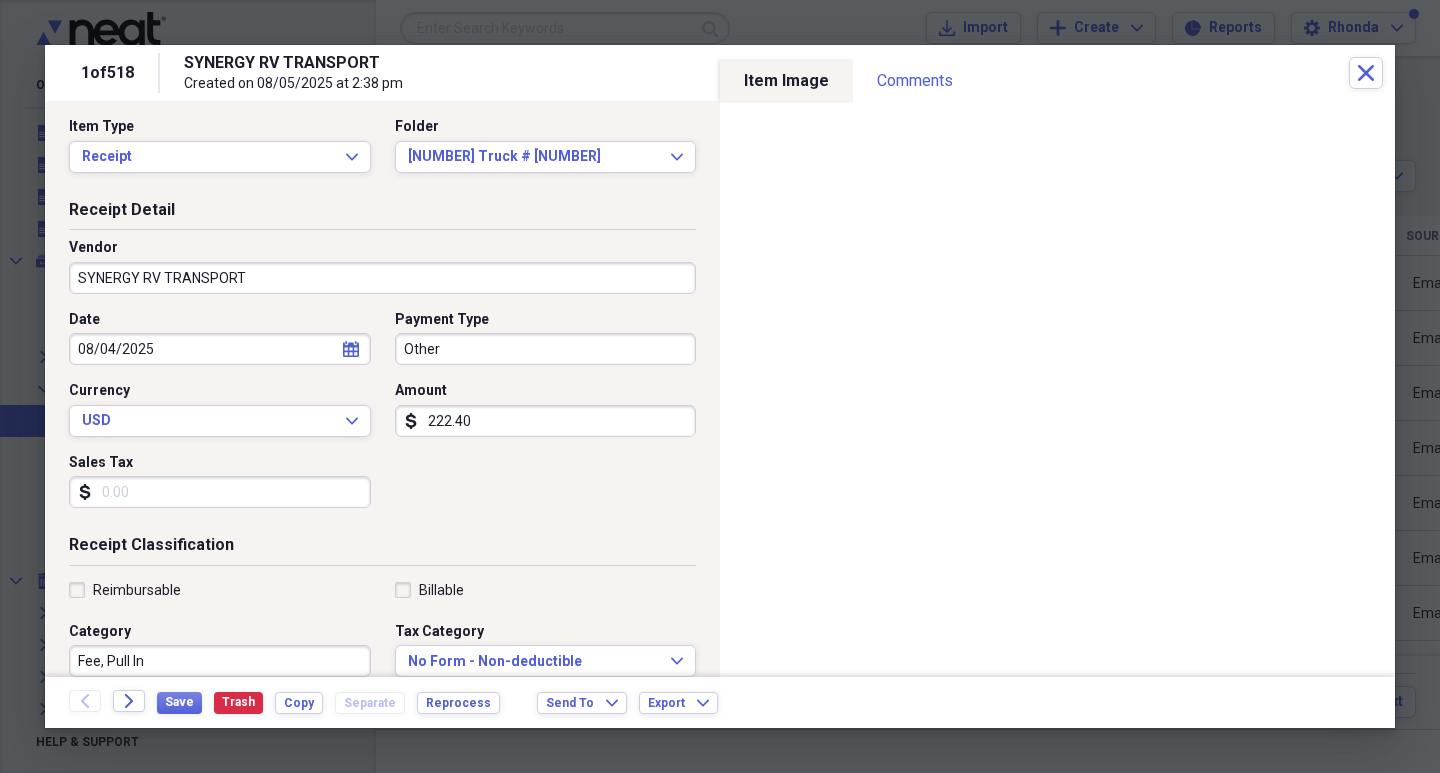 click on "222.40" at bounding box center [546, 421] 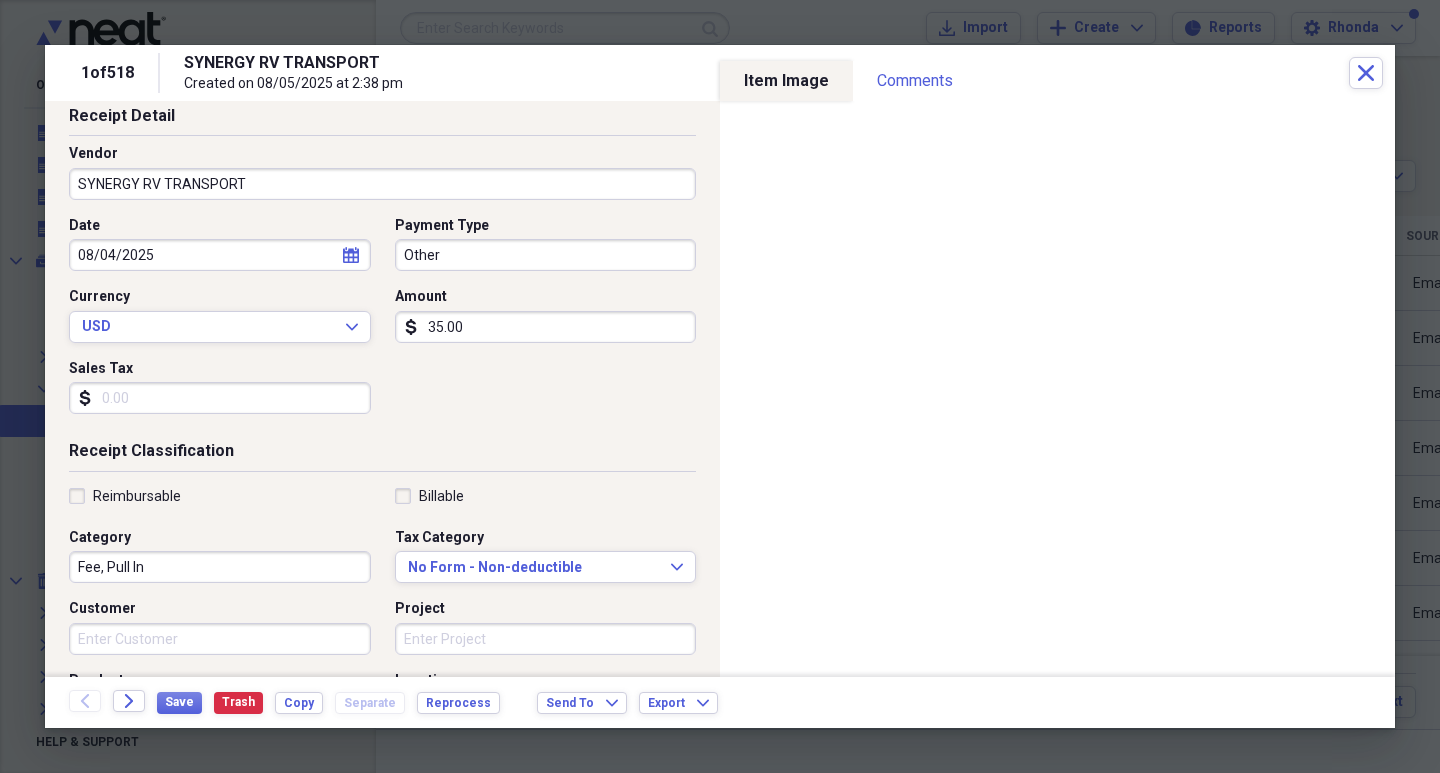 scroll, scrollTop: 200, scrollLeft: 0, axis: vertical 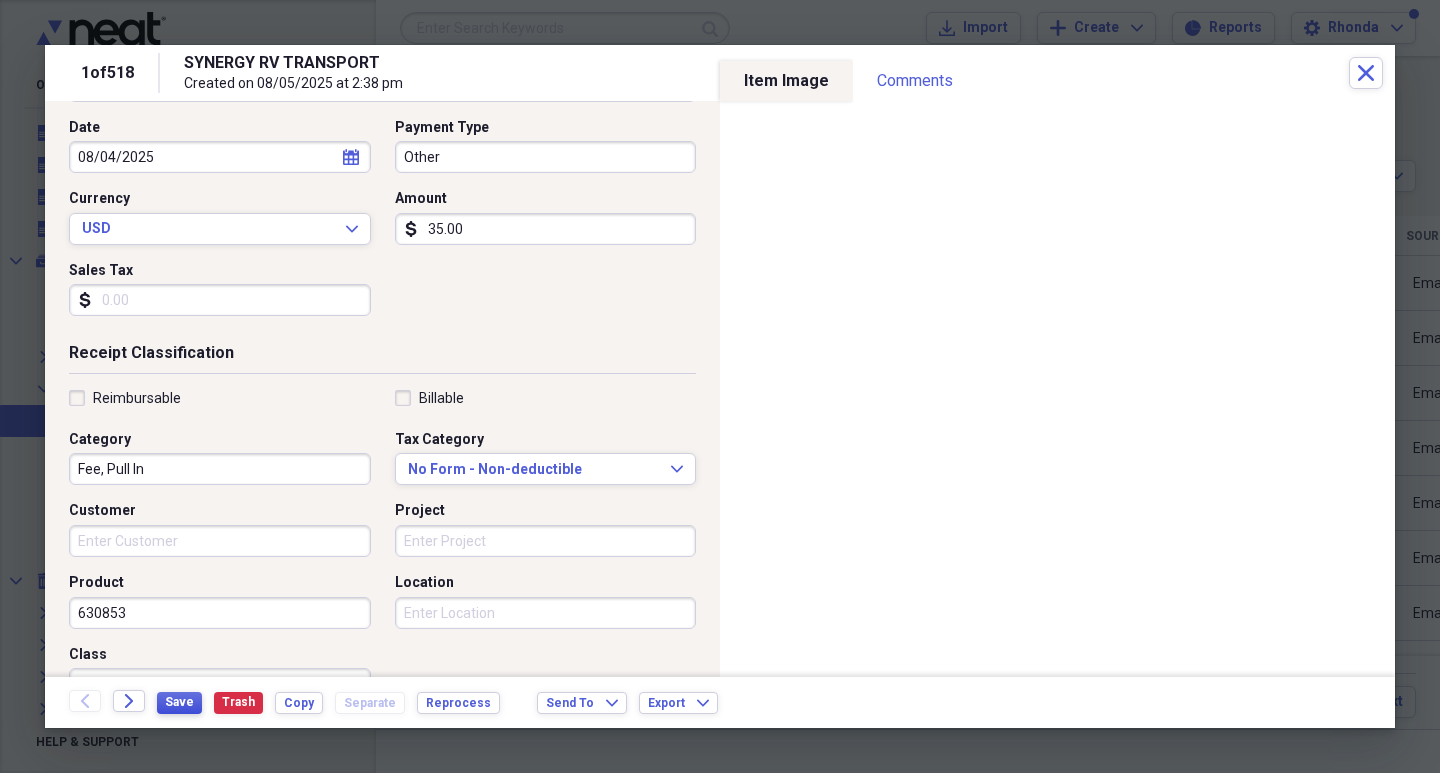 type on "35.00" 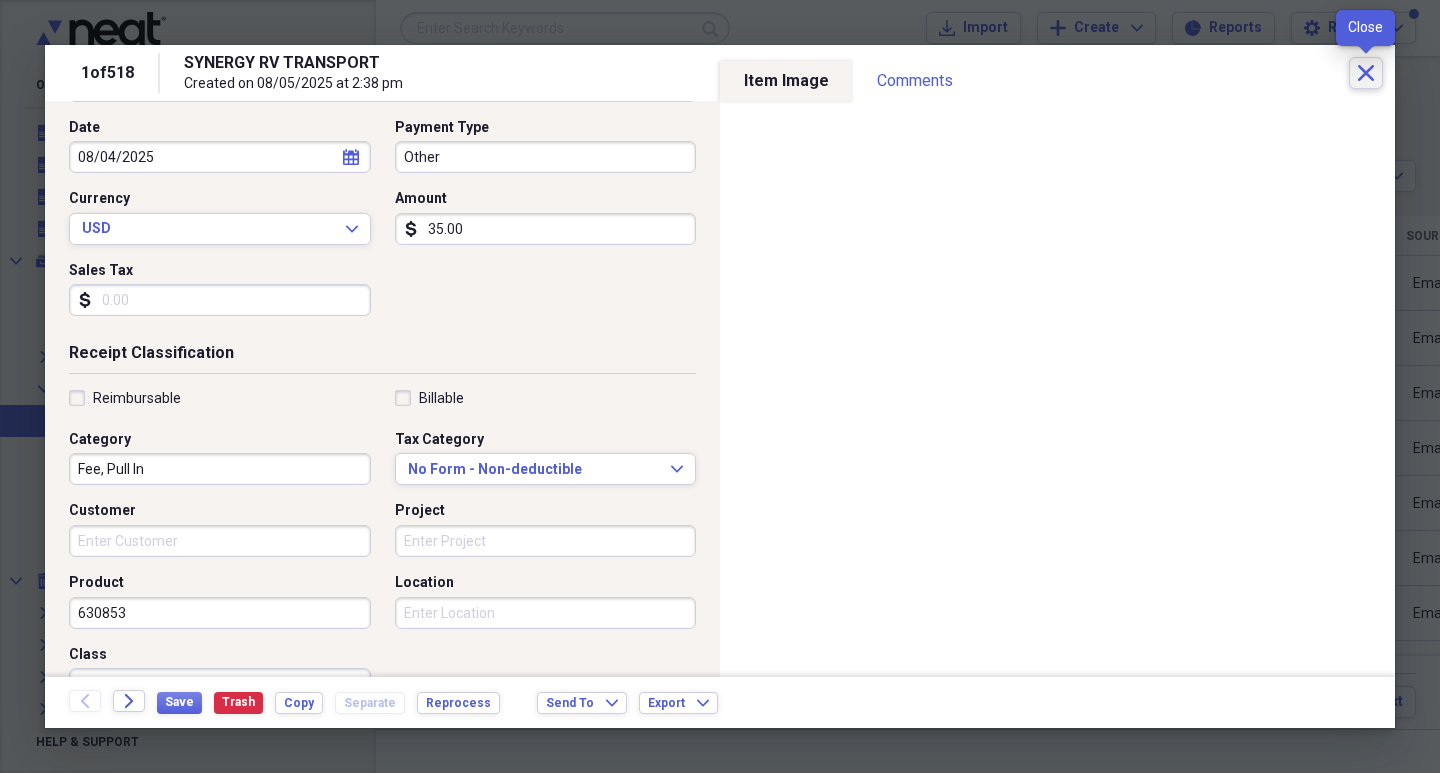 click on "Close" 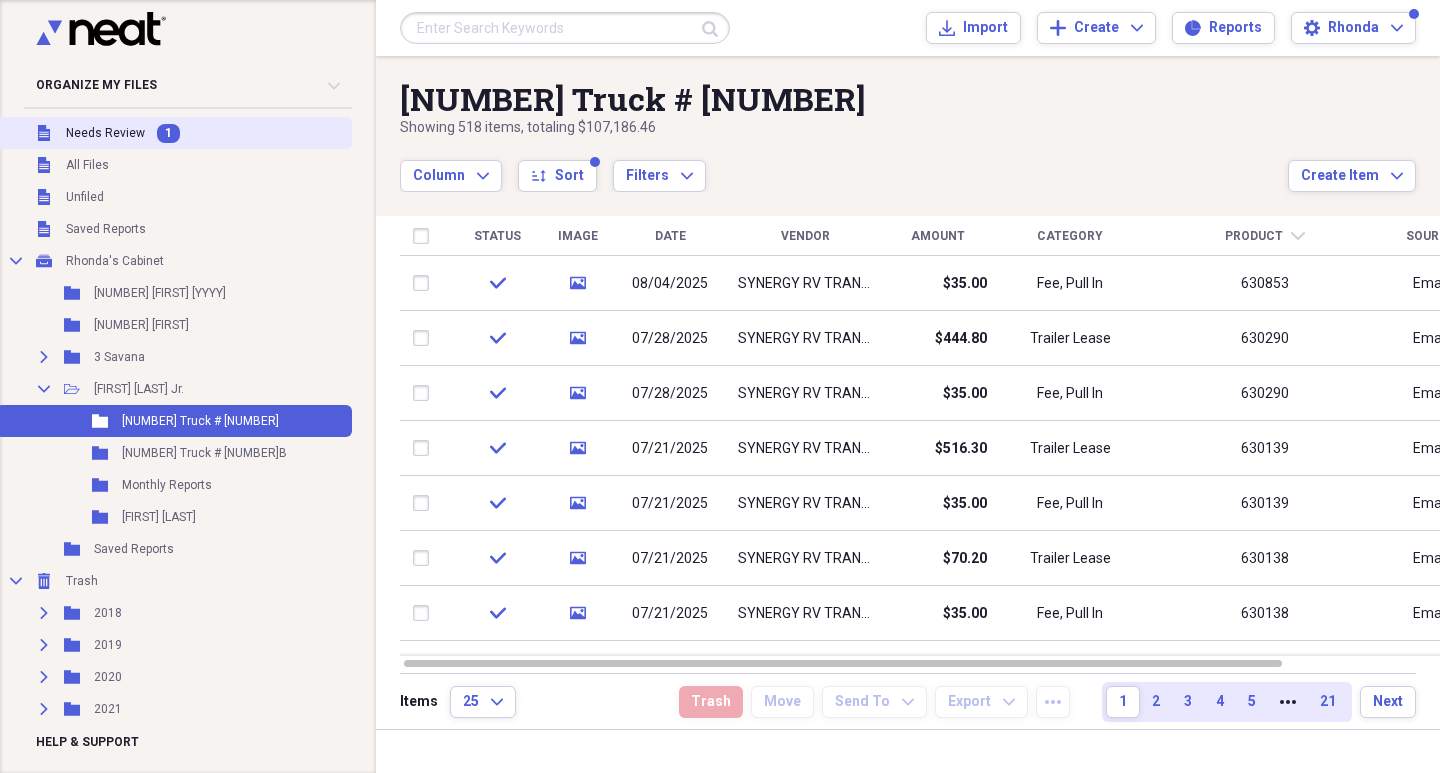 click on "Needs Review" at bounding box center (105, 133) 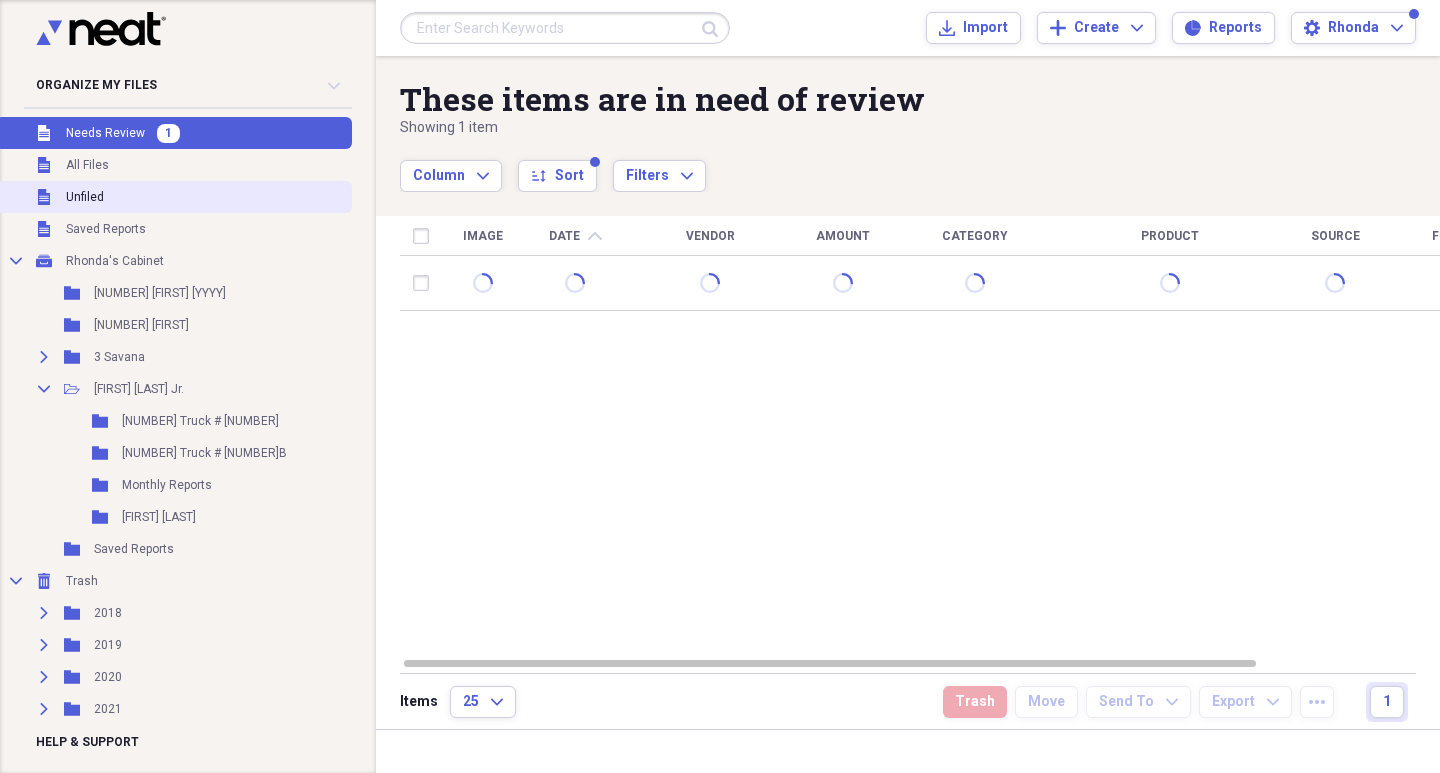 click on "Unfiled" at bounding box center [85, 197] 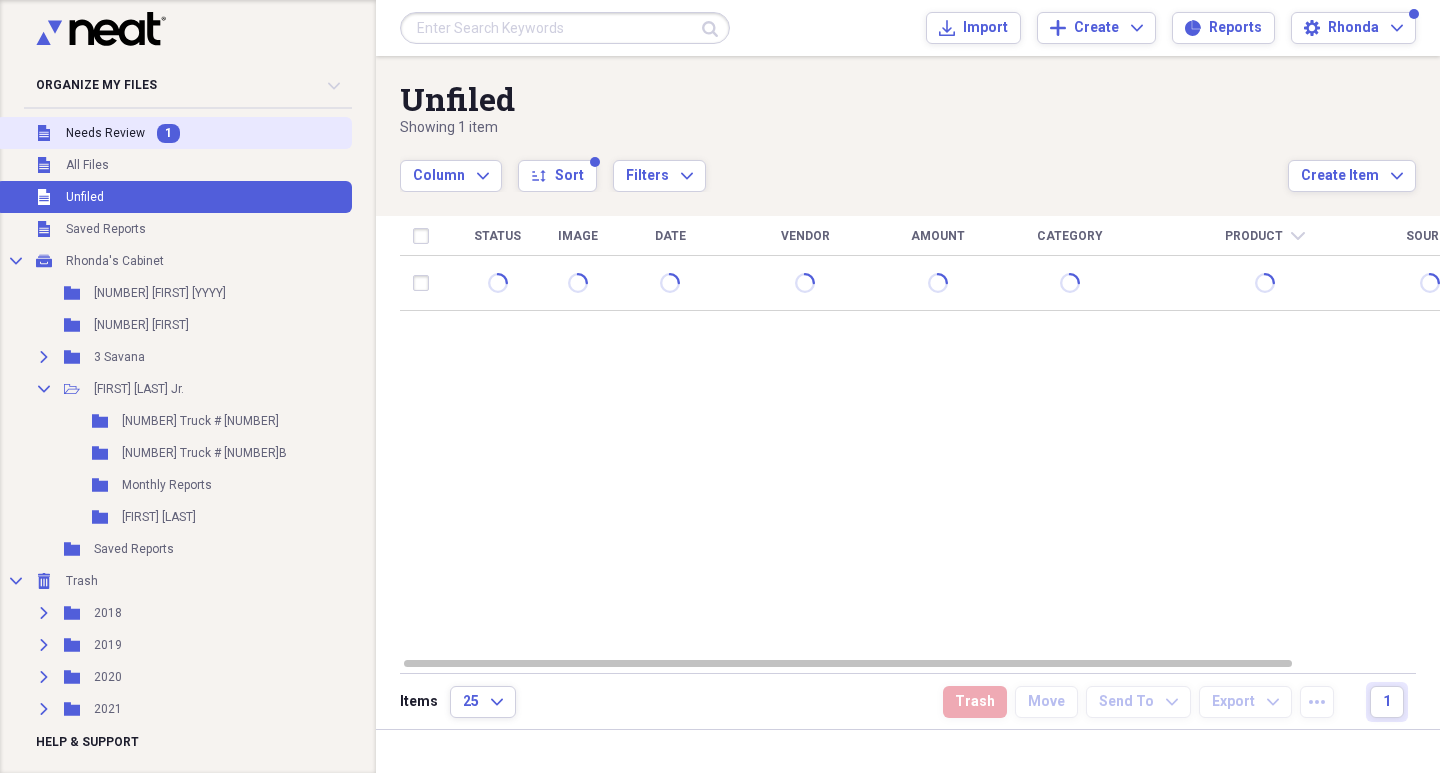click on "Needs Review" at bounding box center (105, 133) 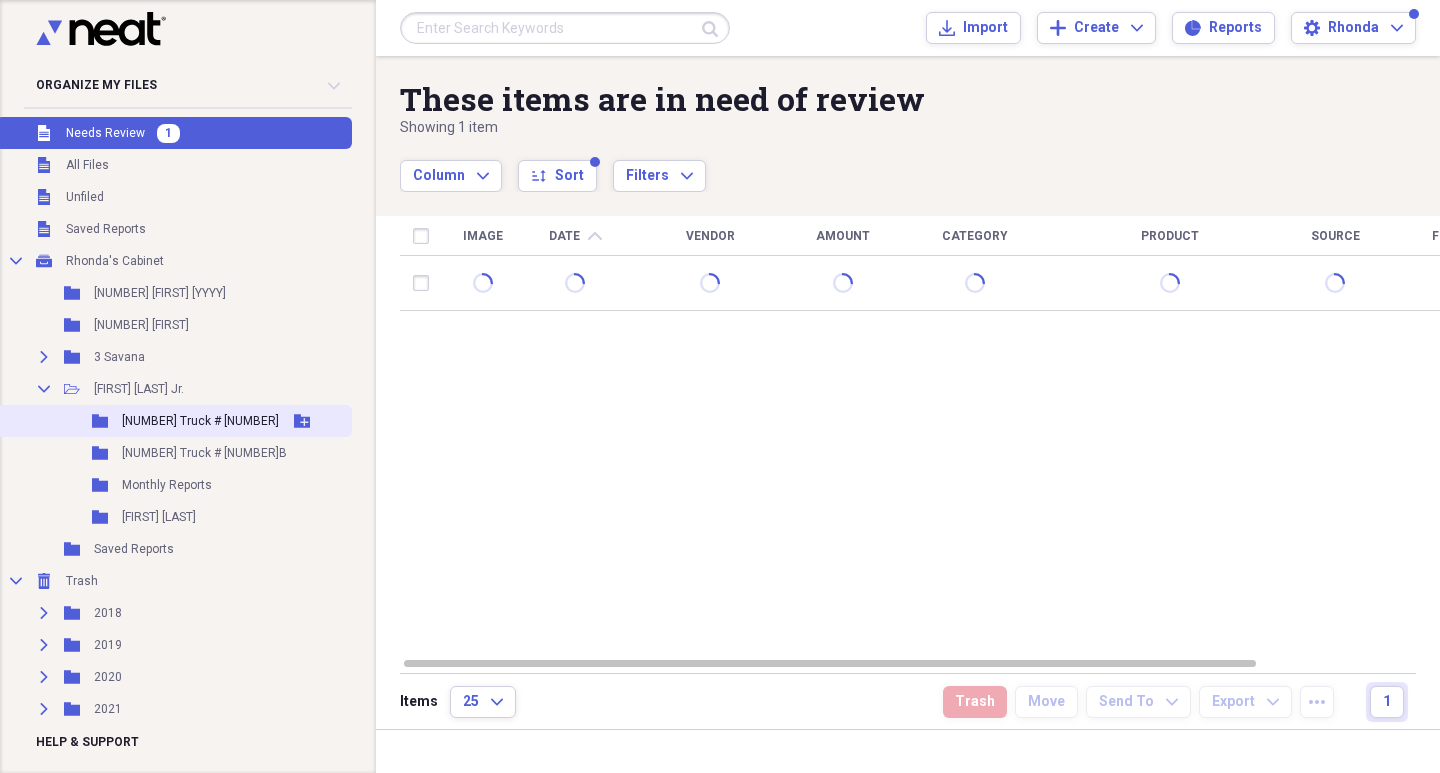 click on "[NUMBER] Truck # [NUMBER]" at bounding box center (200, 421) 